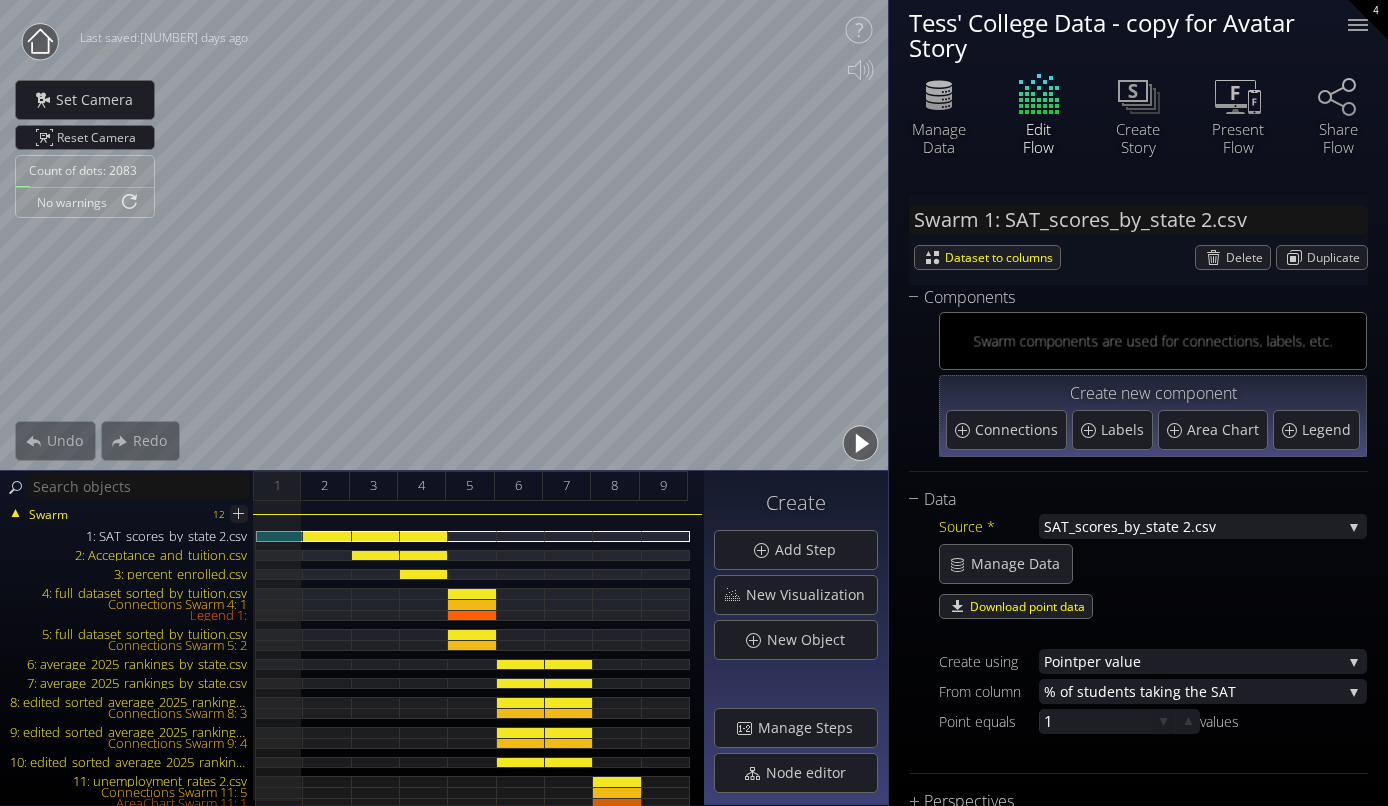 scroll, scrollTop: 0, scrollLeft: 0, axis: both 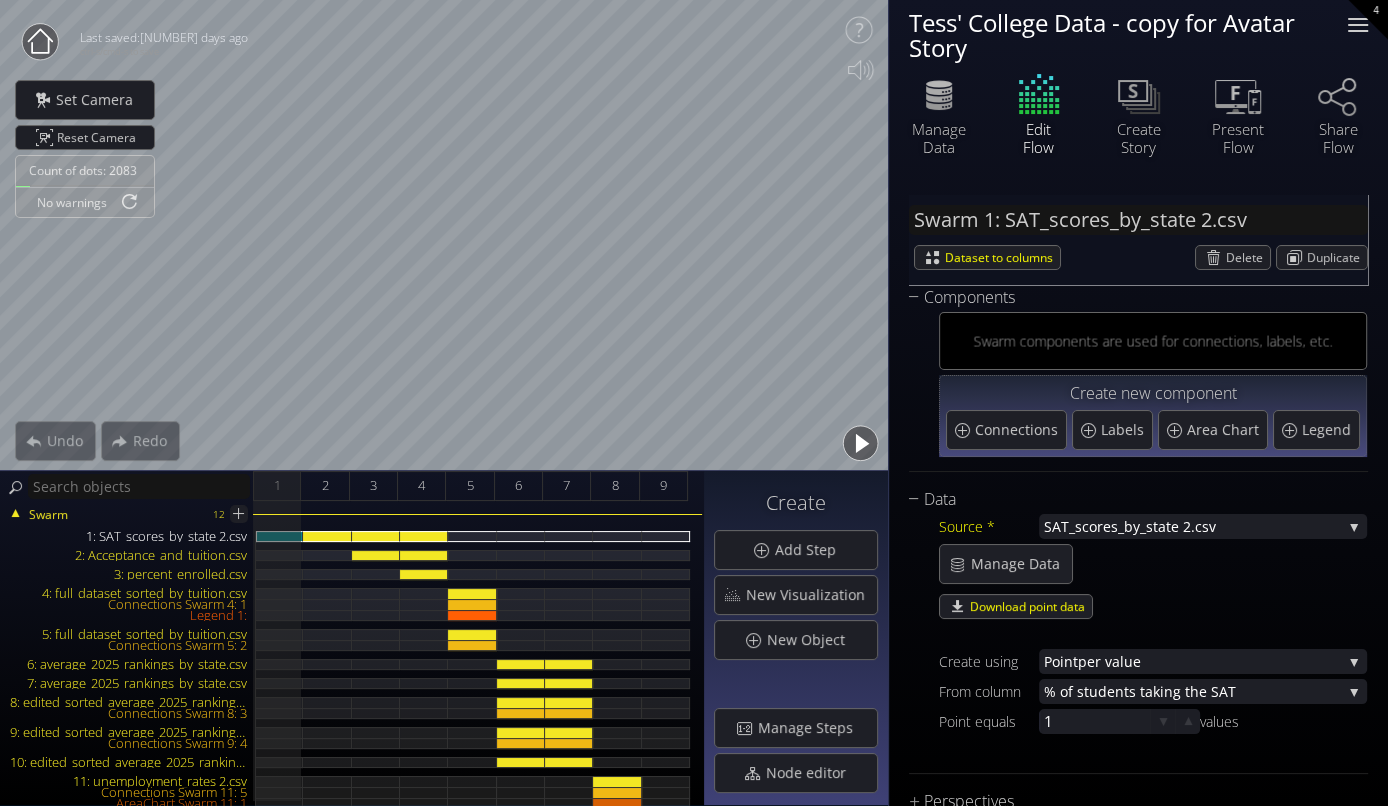 click at bounding box center [1358, 25] 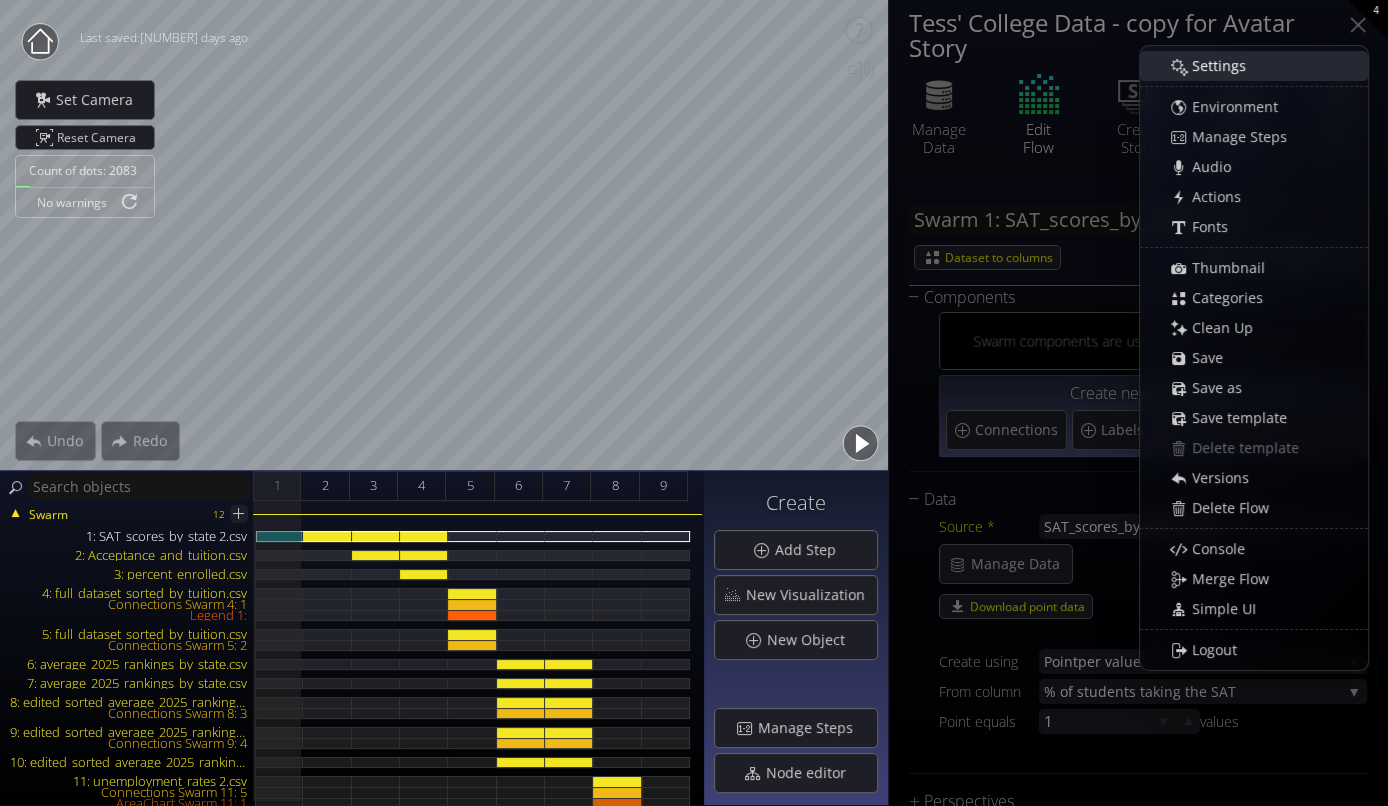 click on "Settings" at bounding box center (1264, 66) 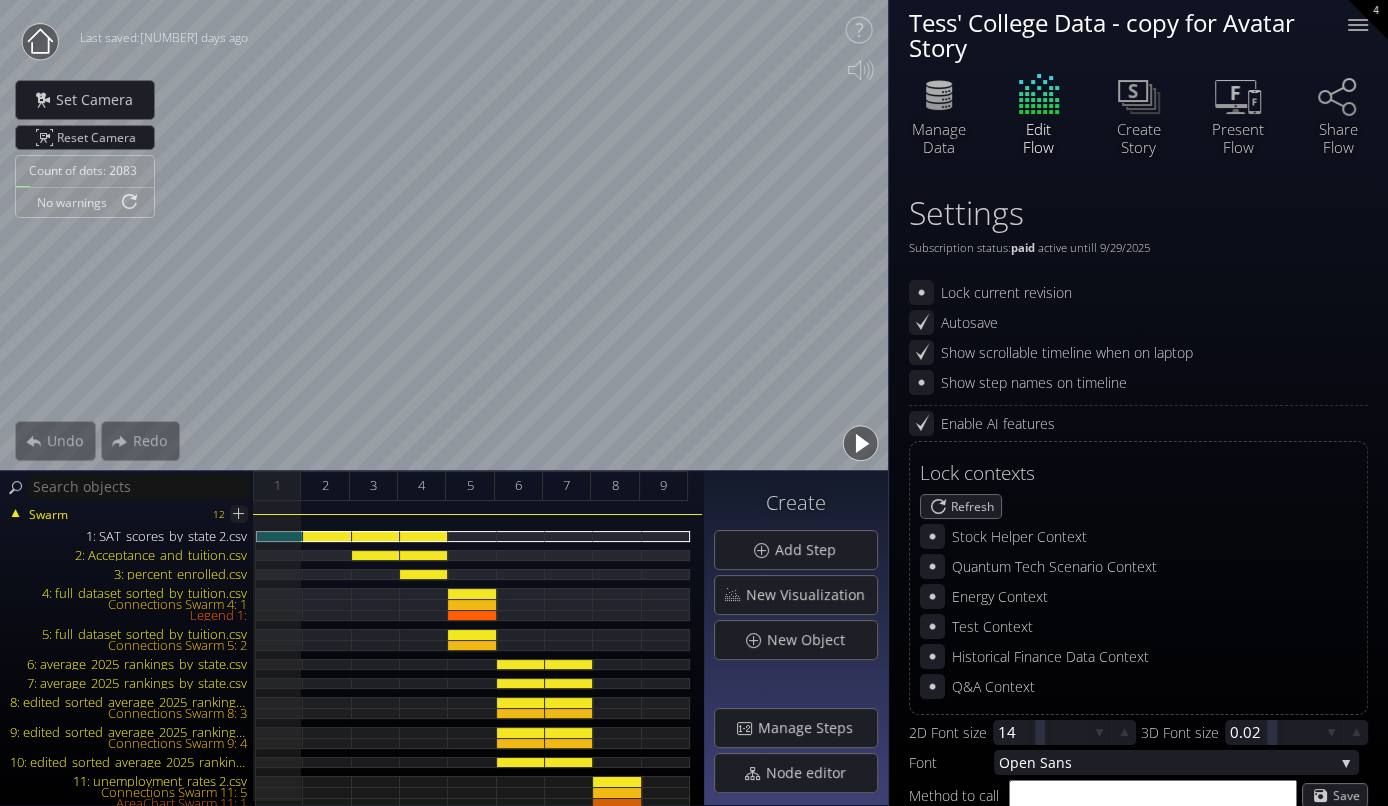 click on "Edit
Flow" at bounding box center [1039, 112] 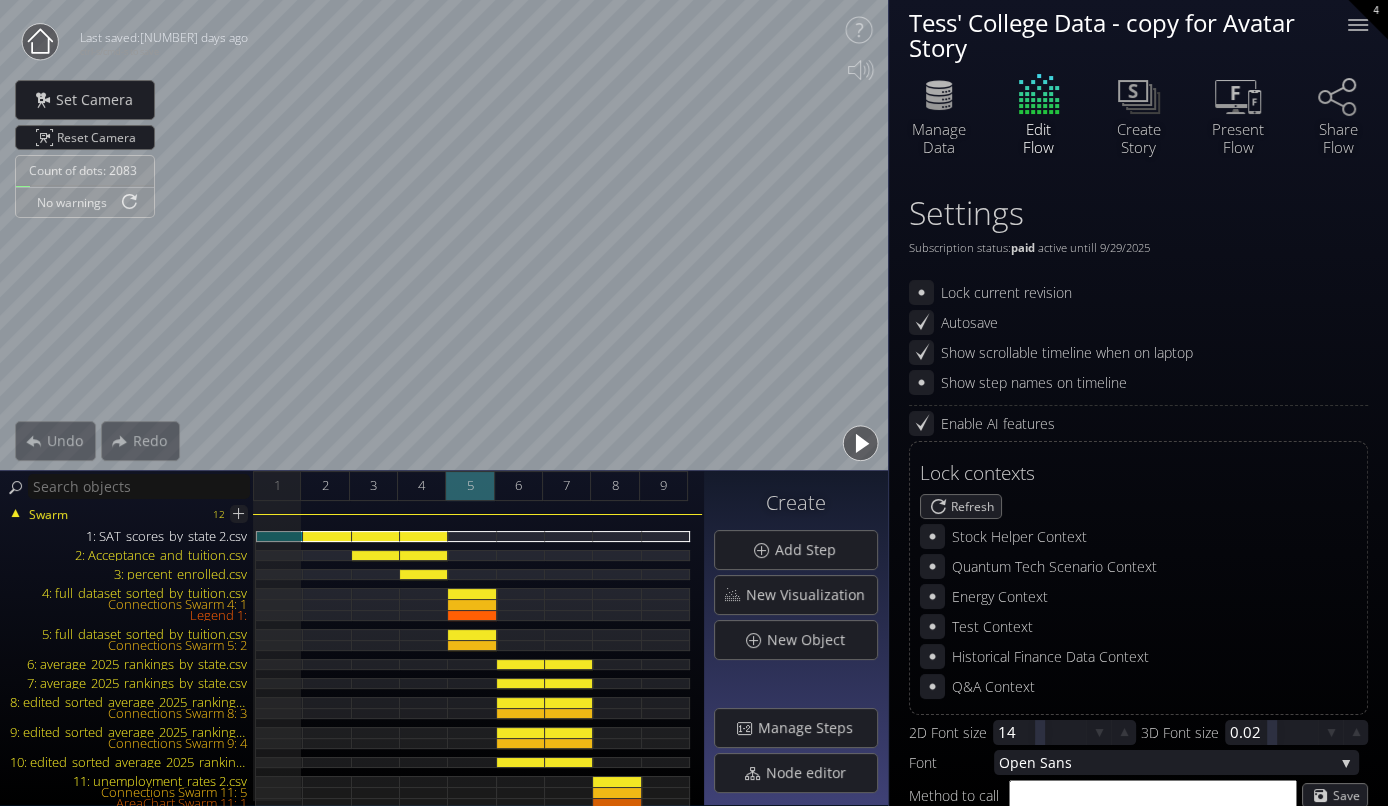 click on "5" at bounding box center [470, 486] 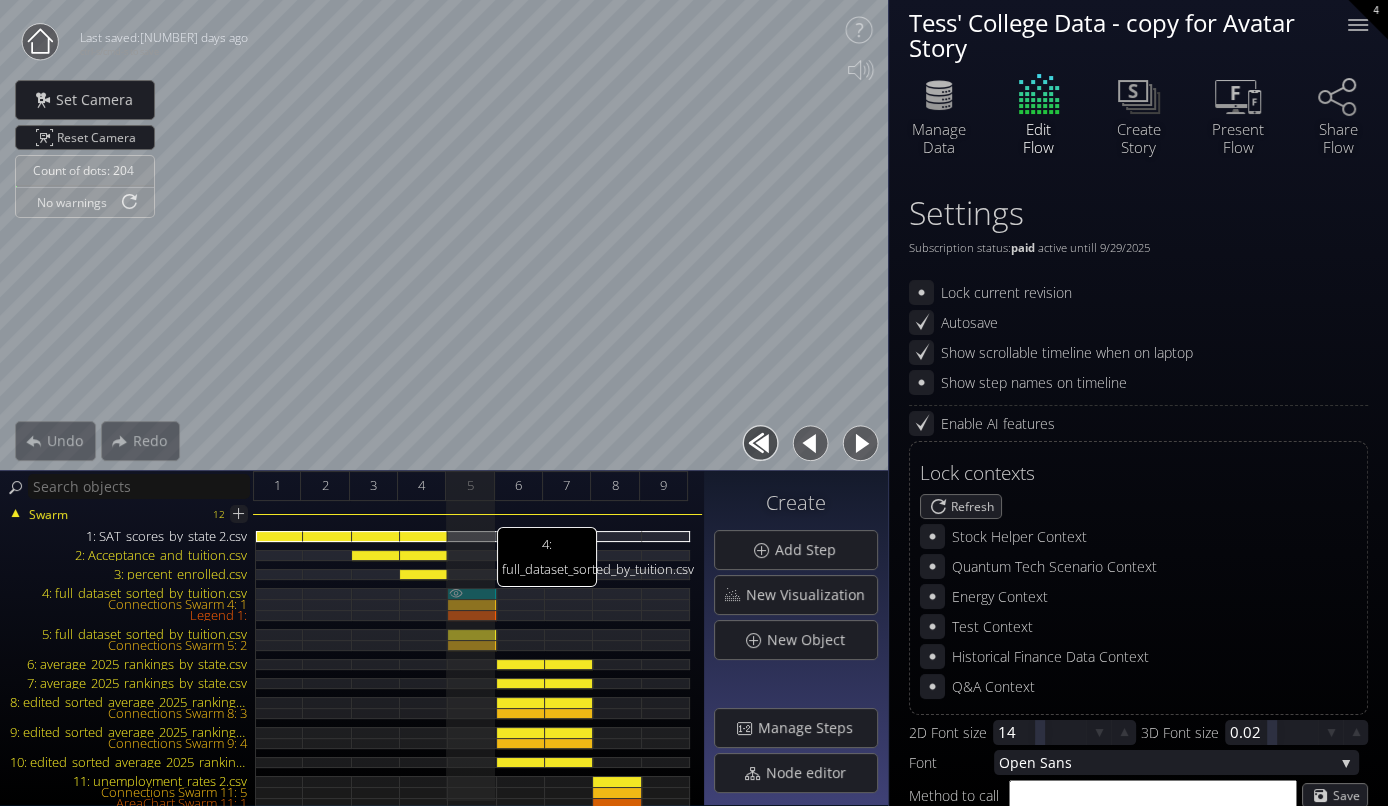 click on "4: full_dataset_sorted_by_tuition.csv" at bounding box center (472, 593) 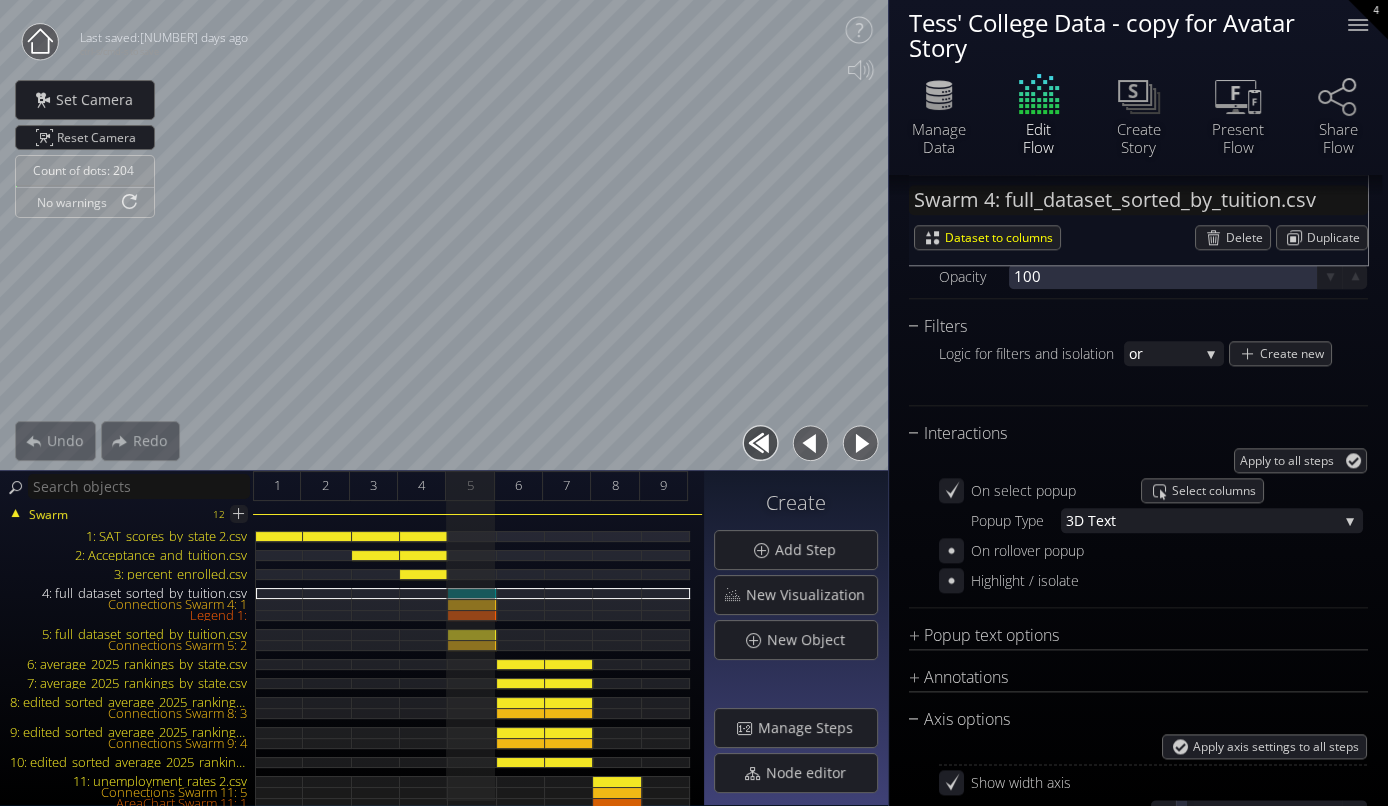scroll, scrollTop: 1810, scrollLeft: 0, axis: vertical 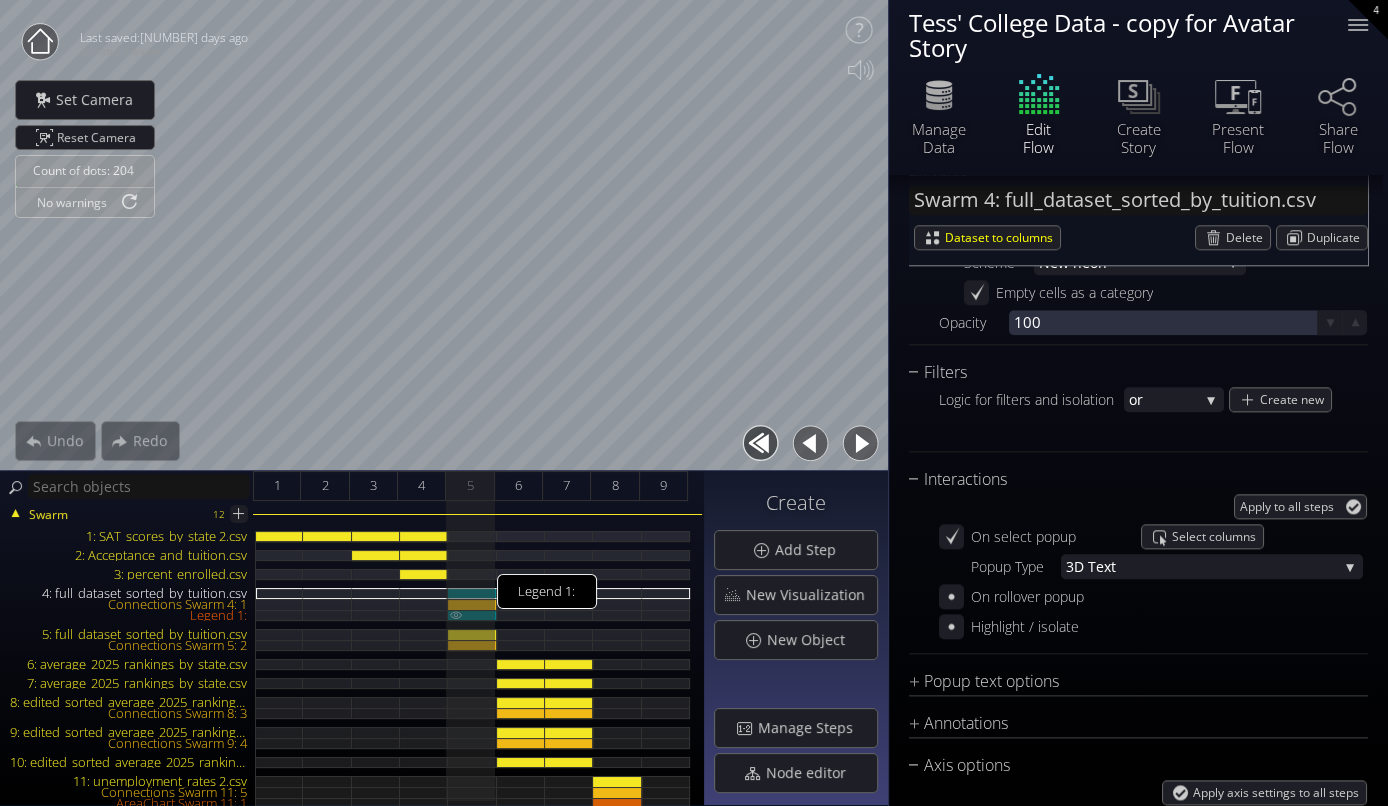 click on "Legend  1:" at bounding box center (472, 615) 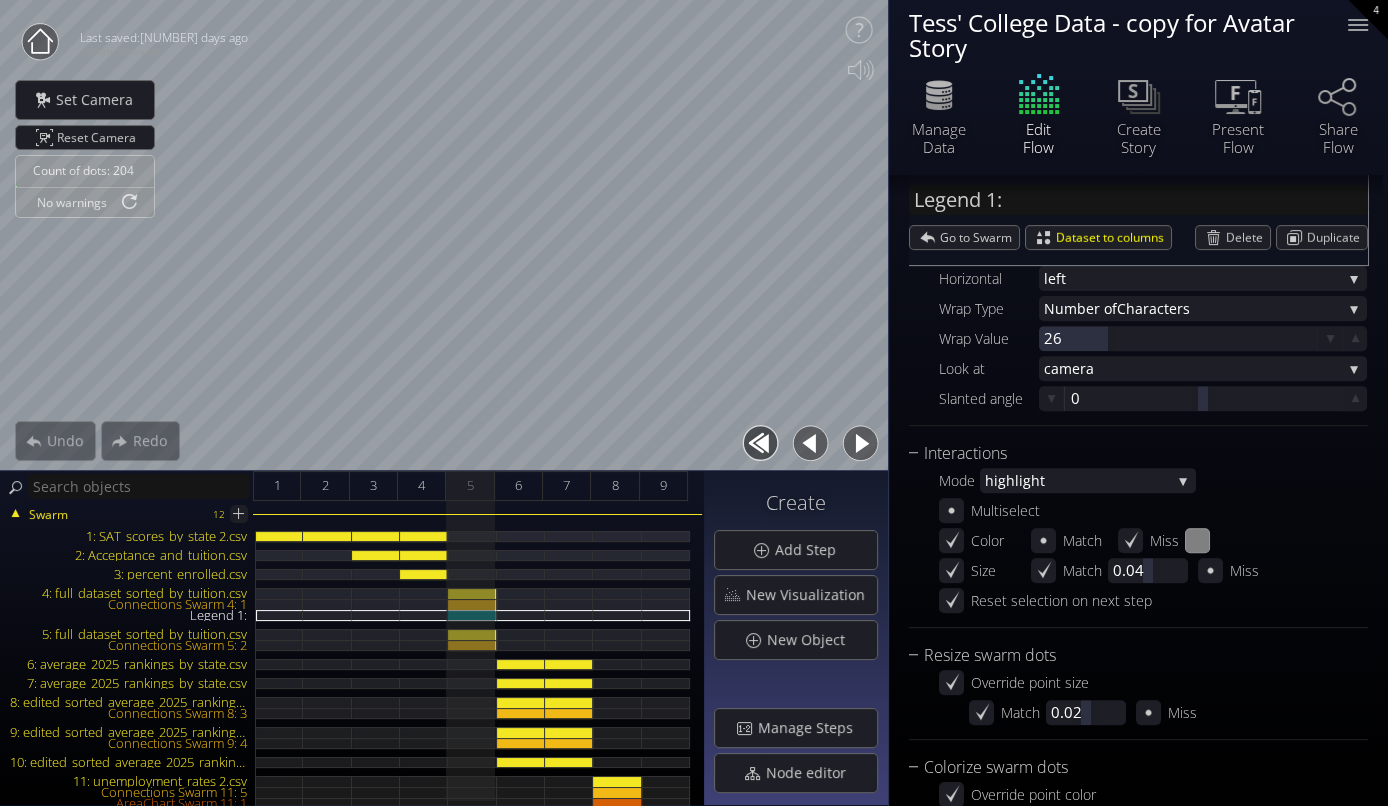 scroll, scrollTop: 648, scrollLeft: 0, axis: vertical 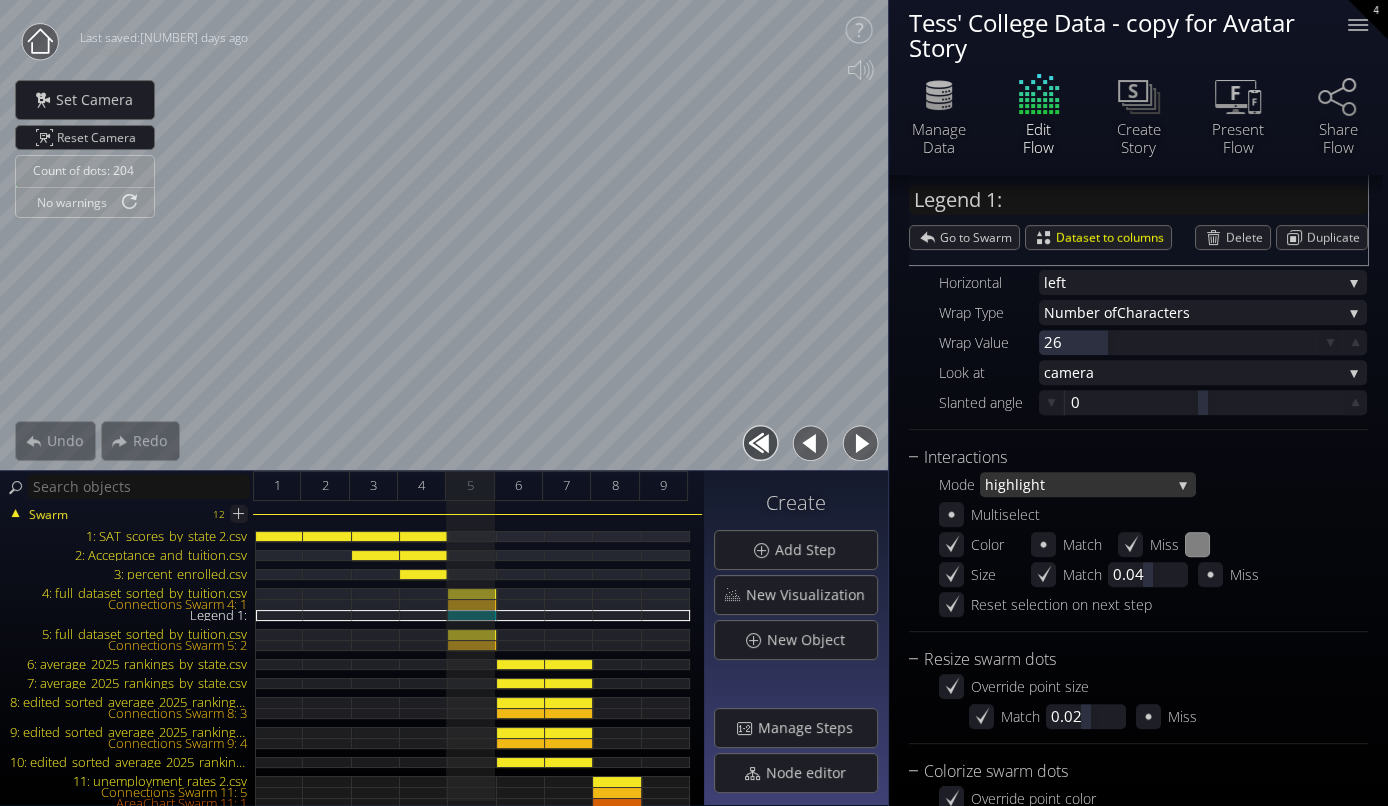 click on "highligh" at bounding box center (1012, 484) 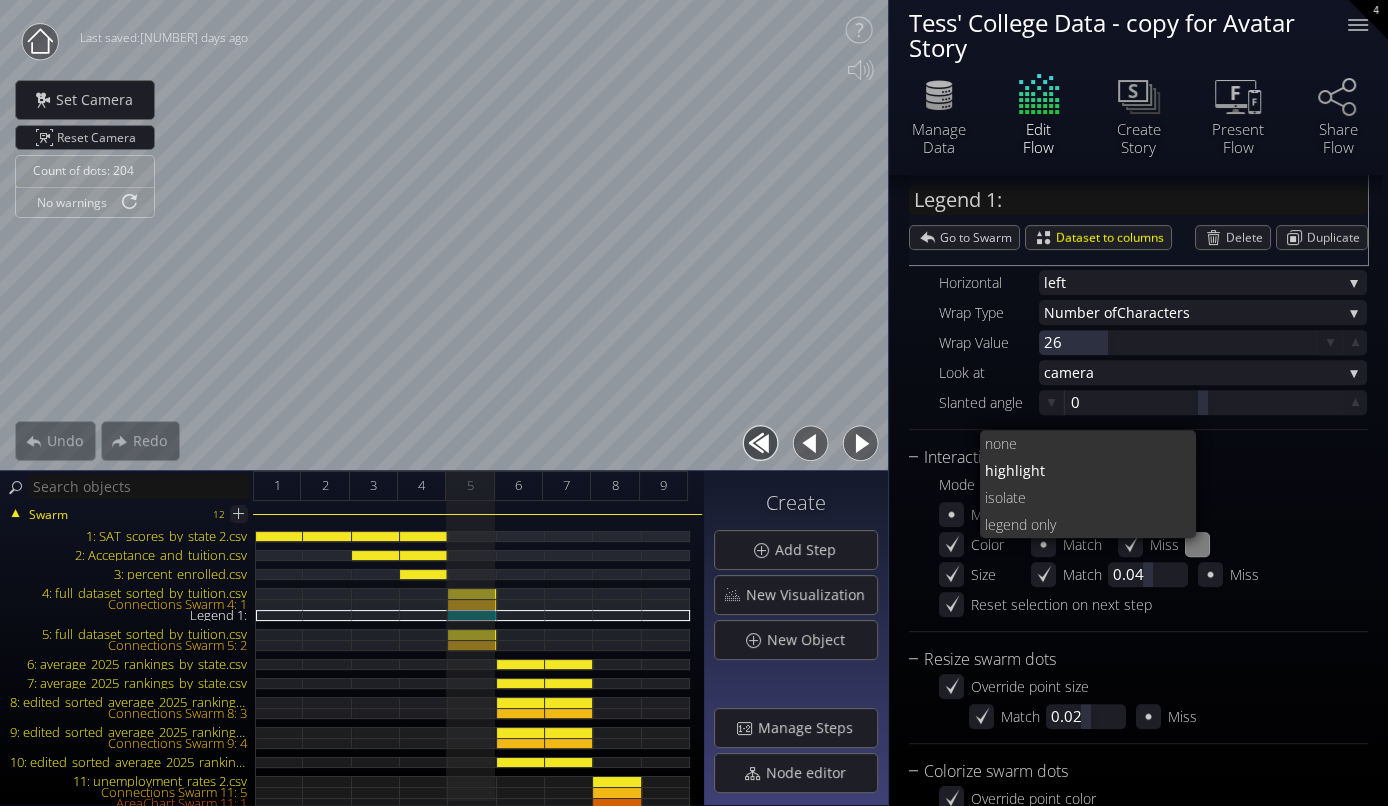 click on "ate" at bounding box center (1093, 497) 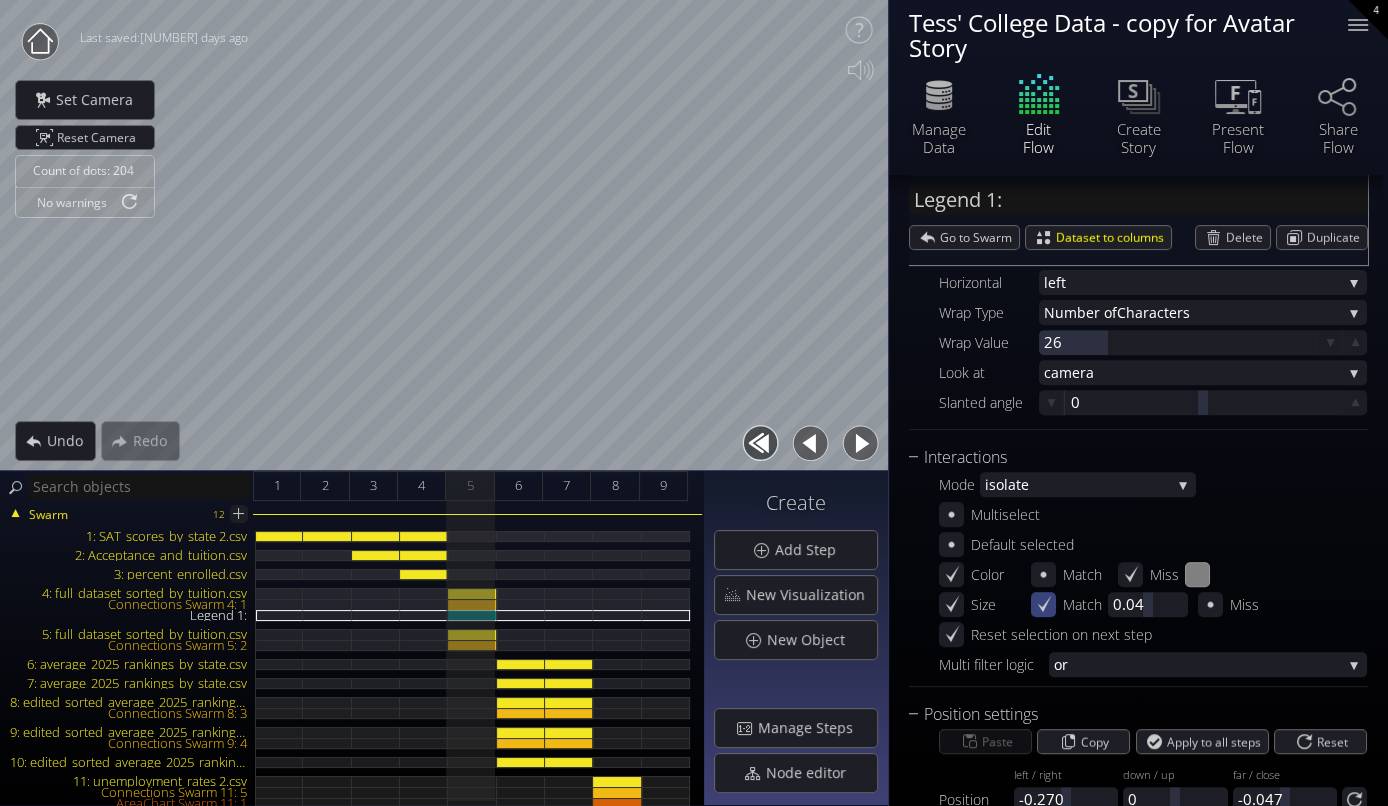 click 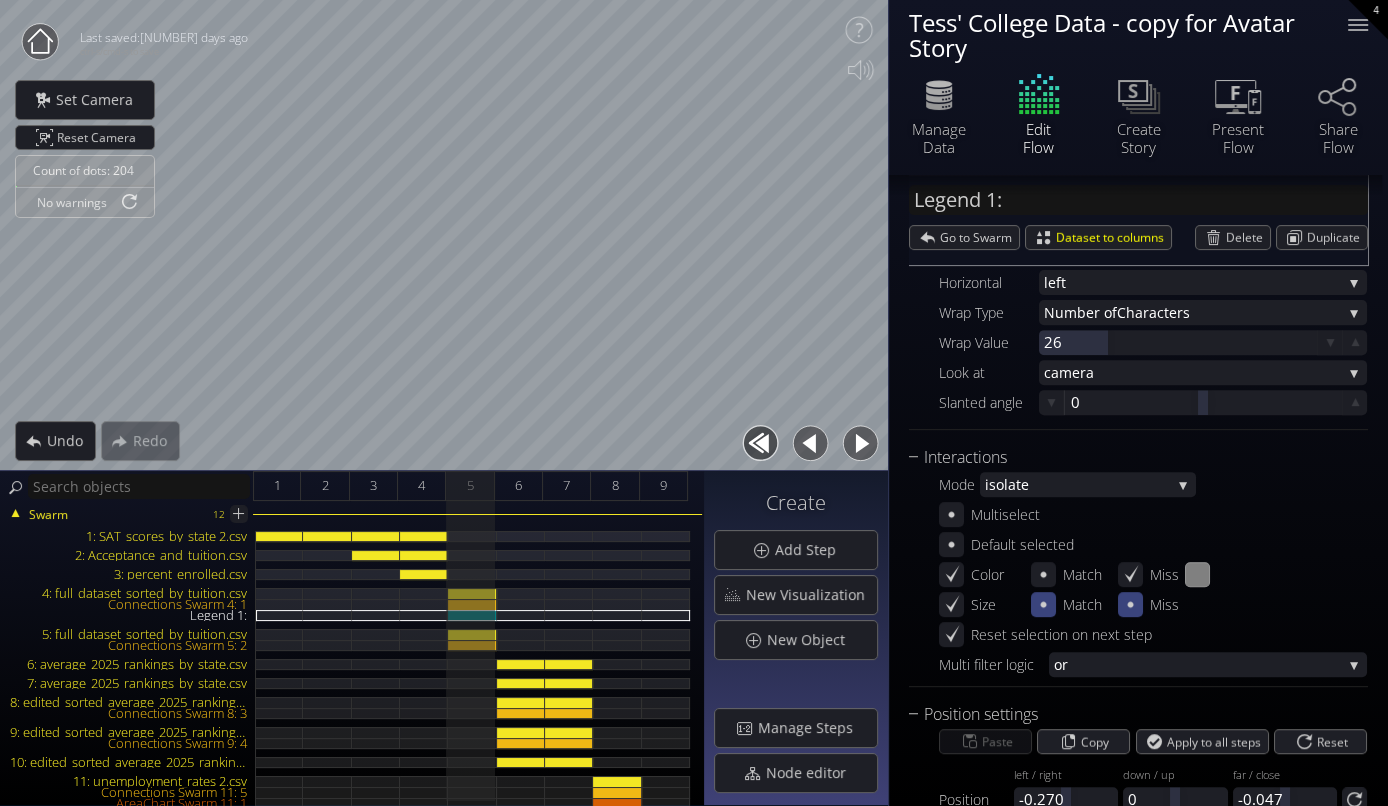 click 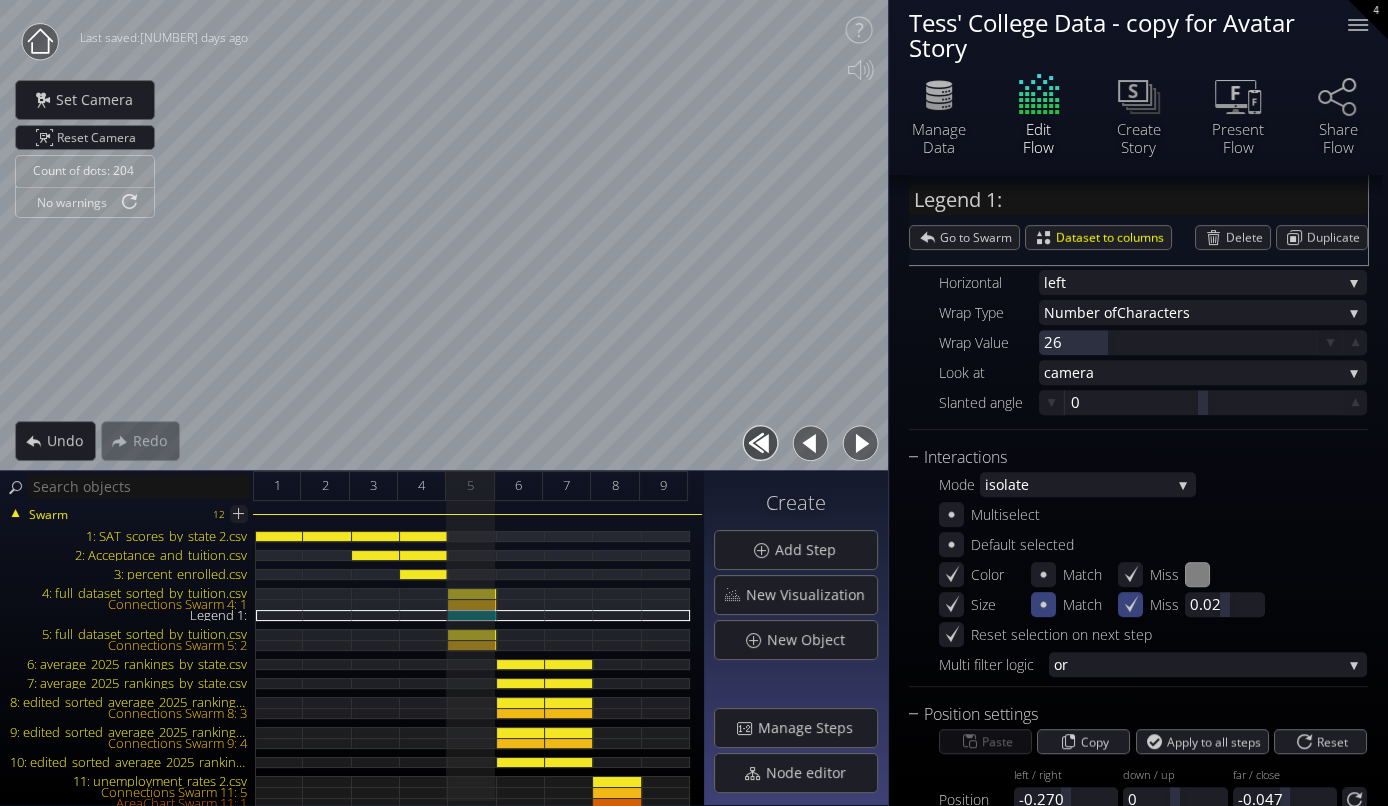 click 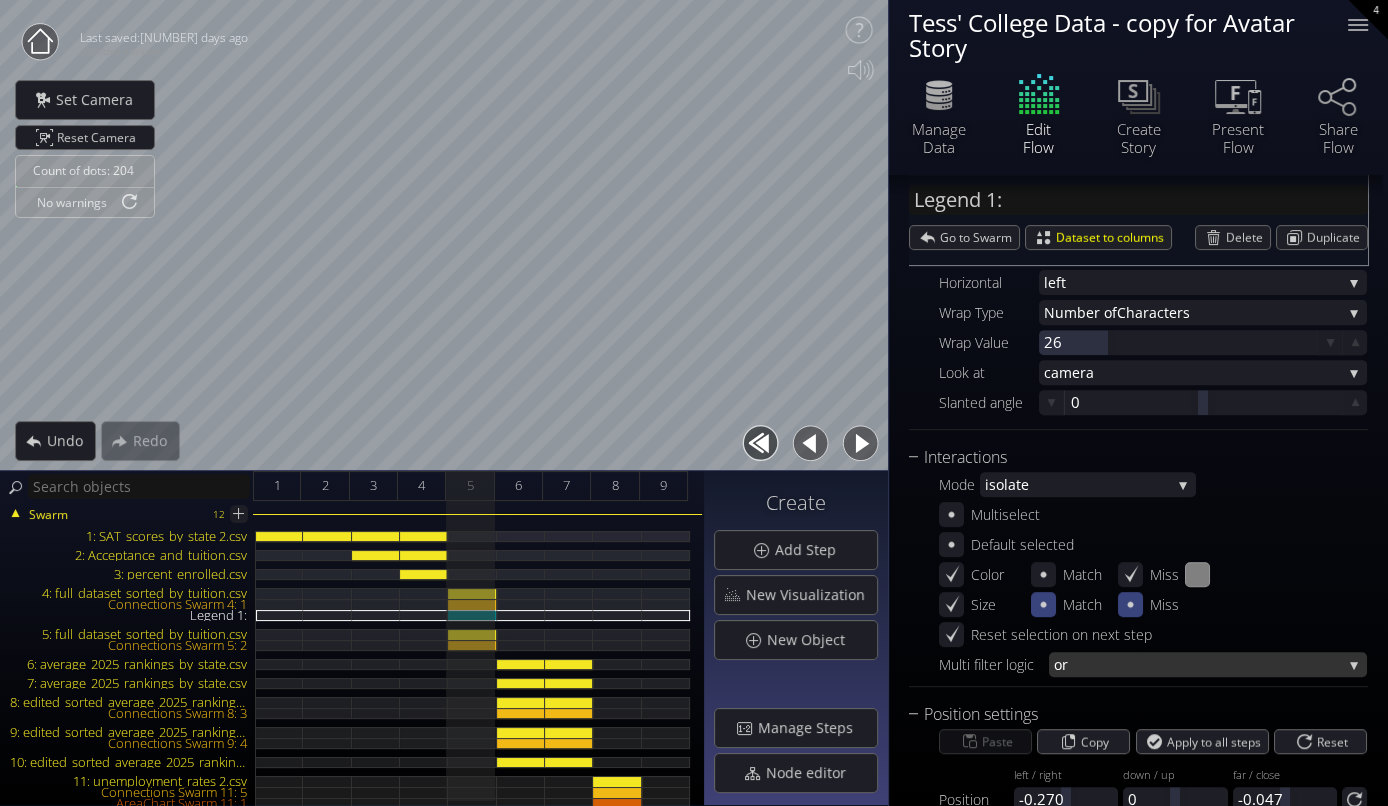 click on "or" at bounding box center [1198, 664] 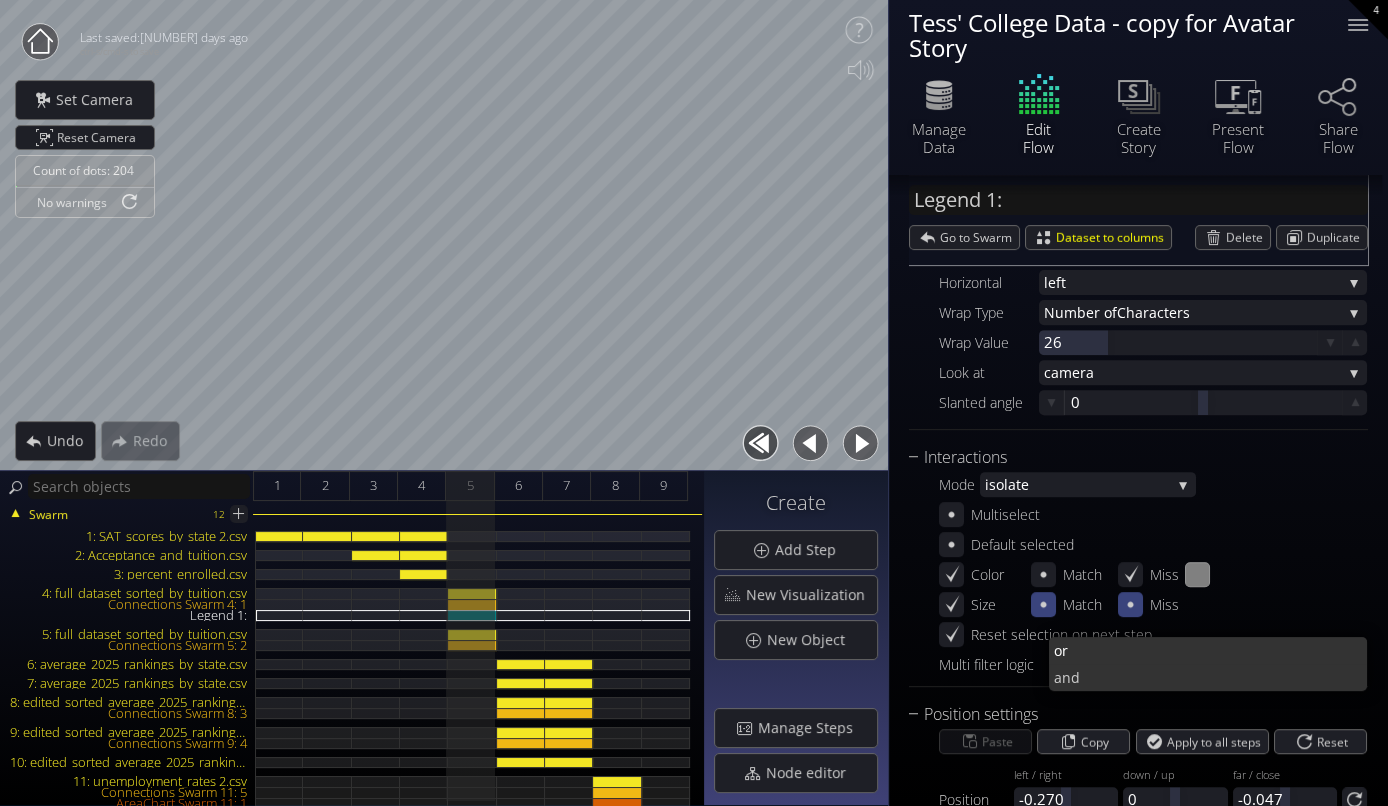 click on "Multi filter logic" at bounding box center (994, 664) 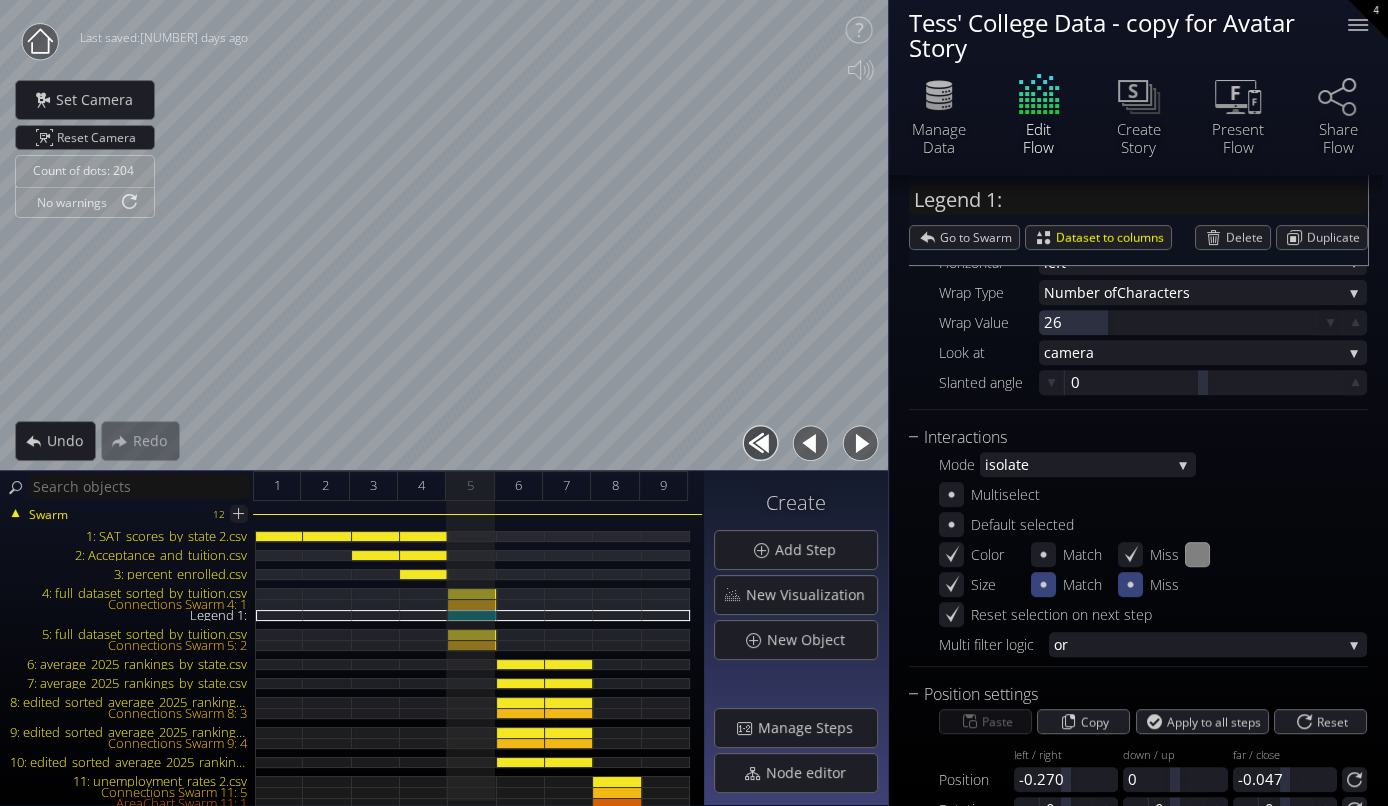 scroll, scrollTop: 762, scrollLeft: 0, axis: vertical 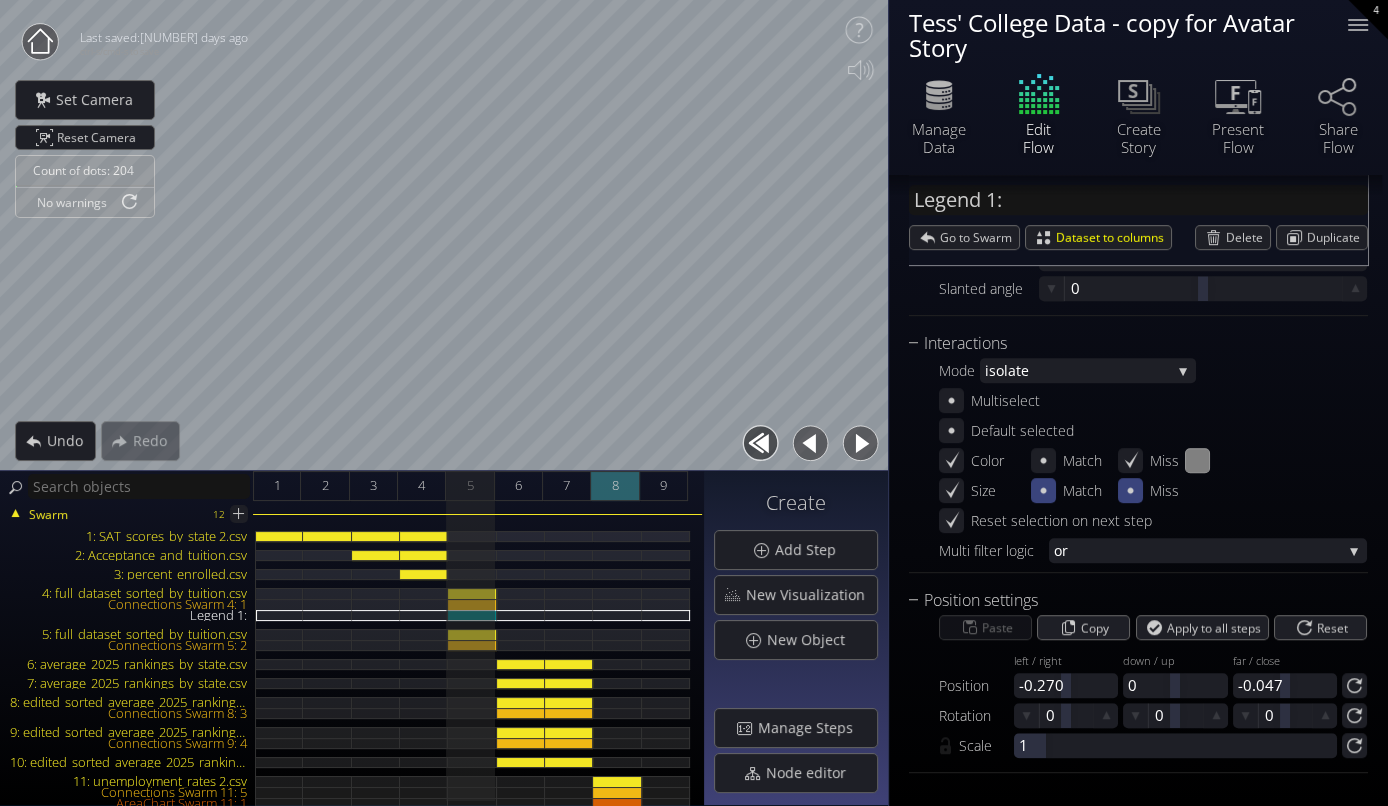 click on "8" at bounding box center (614, 485) 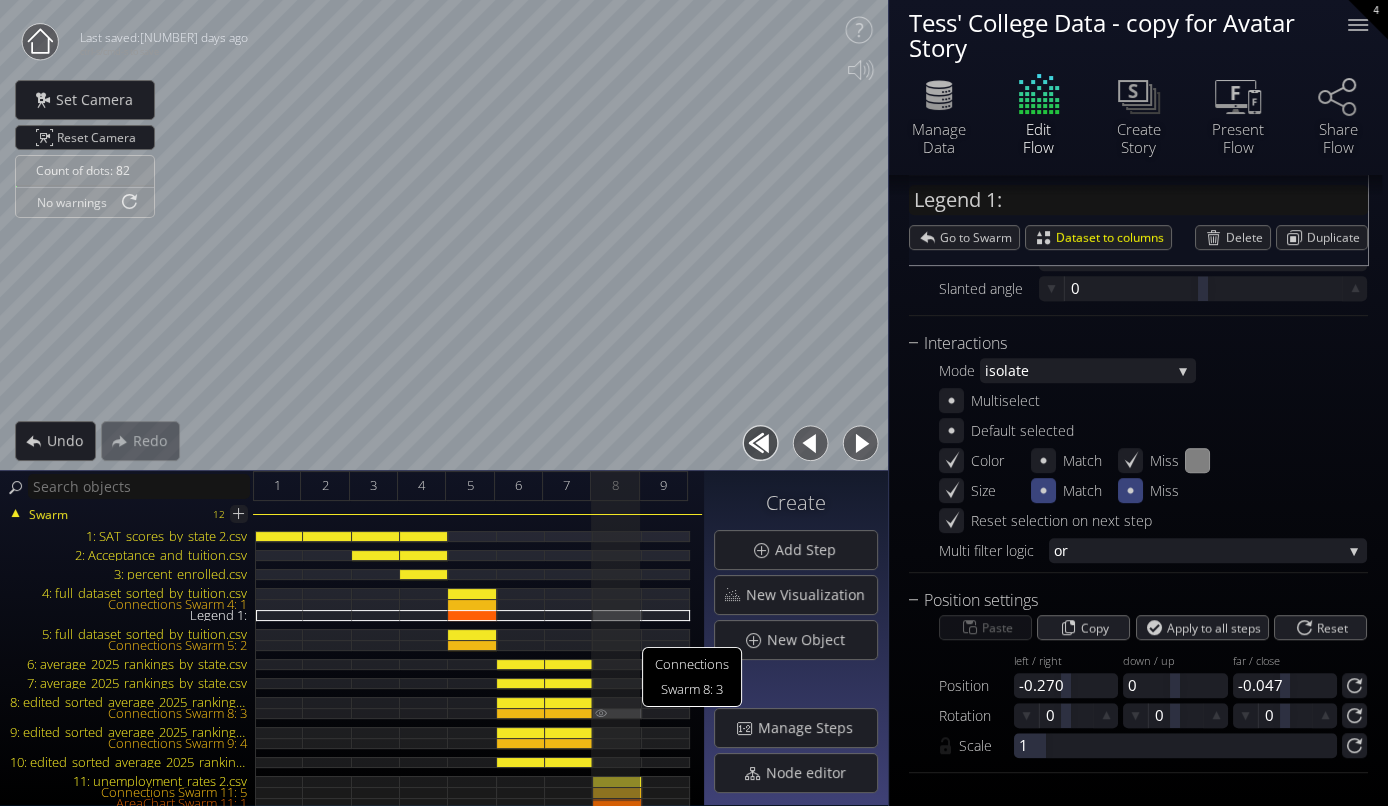 scroll, scrollTop: 33, scrollLeft: 0, axis: vertical 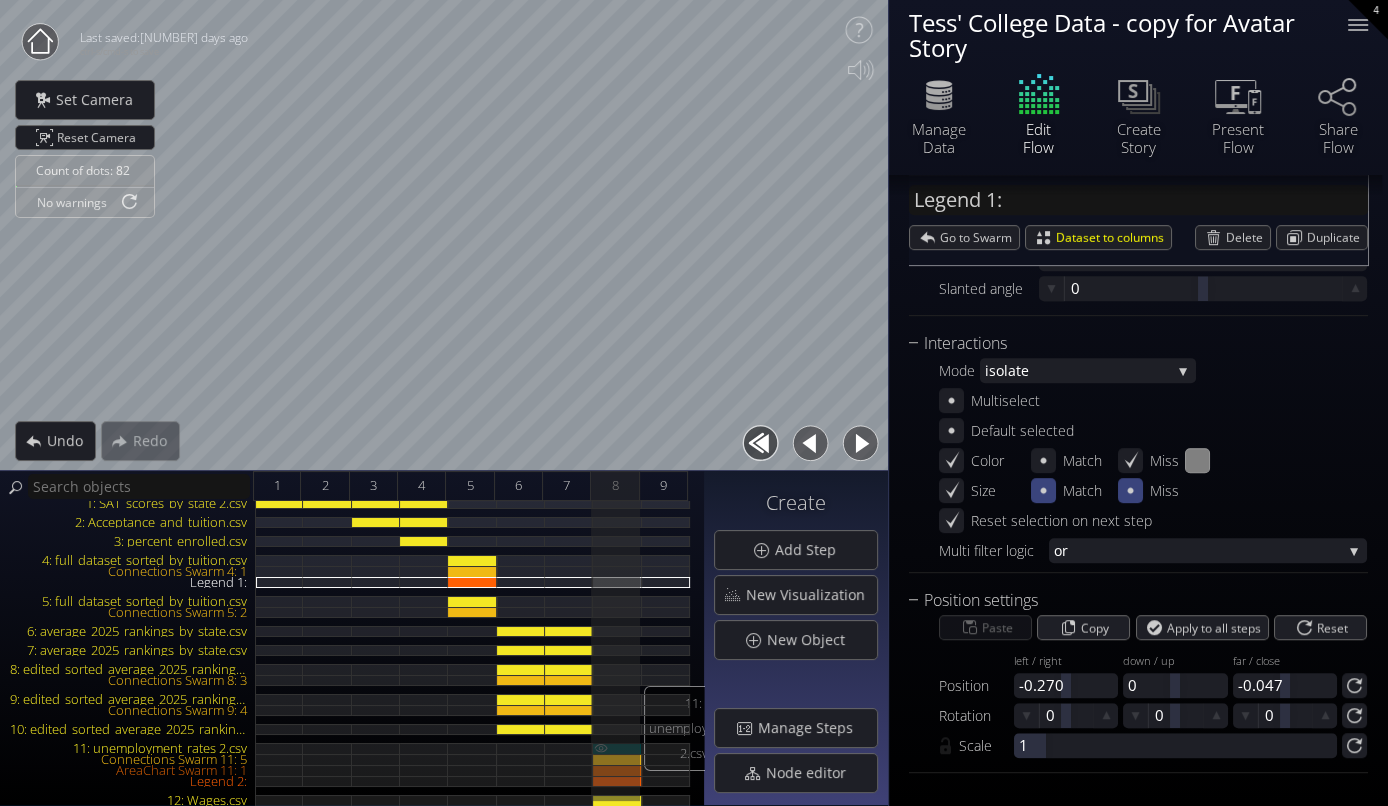click on "11: unemployment_rates 2.csv" at bounding box center [617, 748] 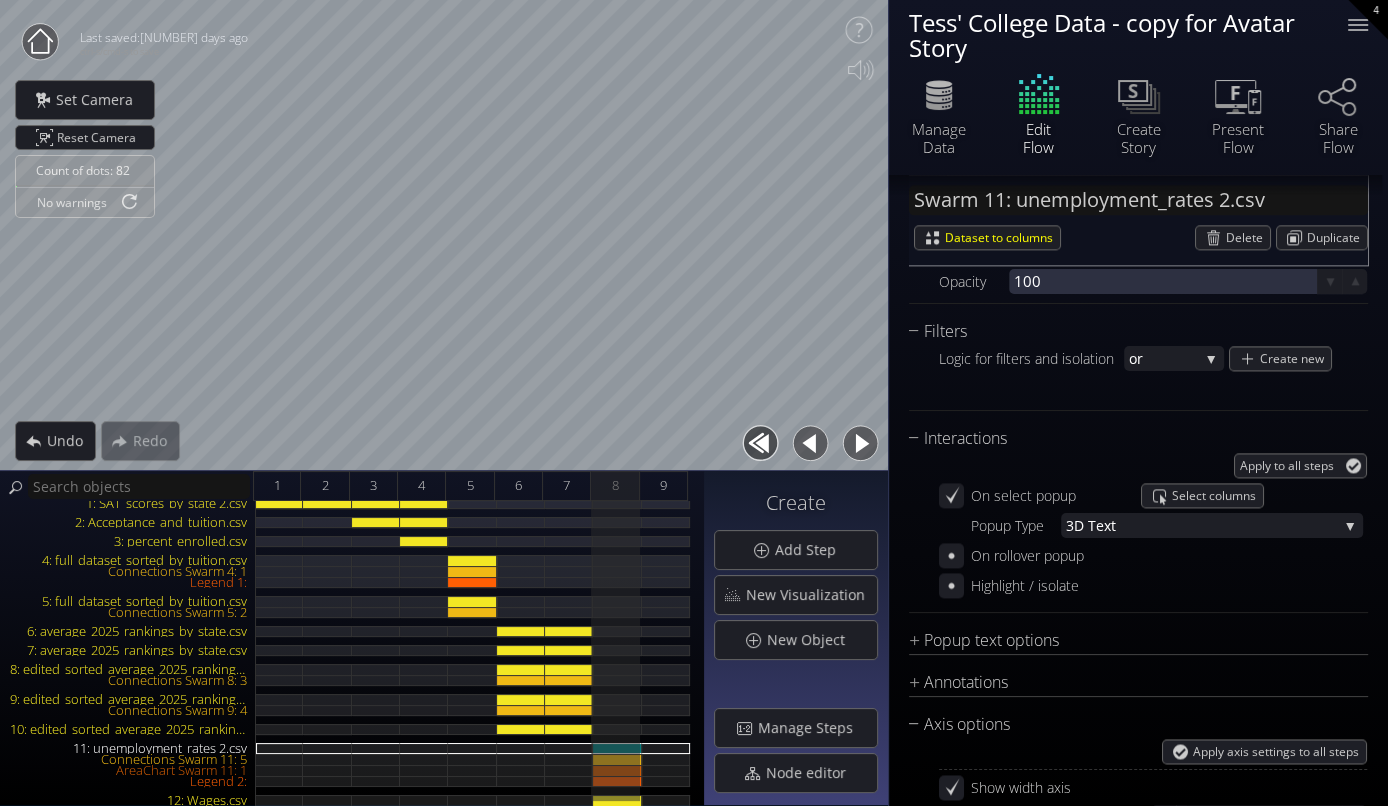 scroll, scrollTop: 2250, scrollLeft: 0, axis: vertical 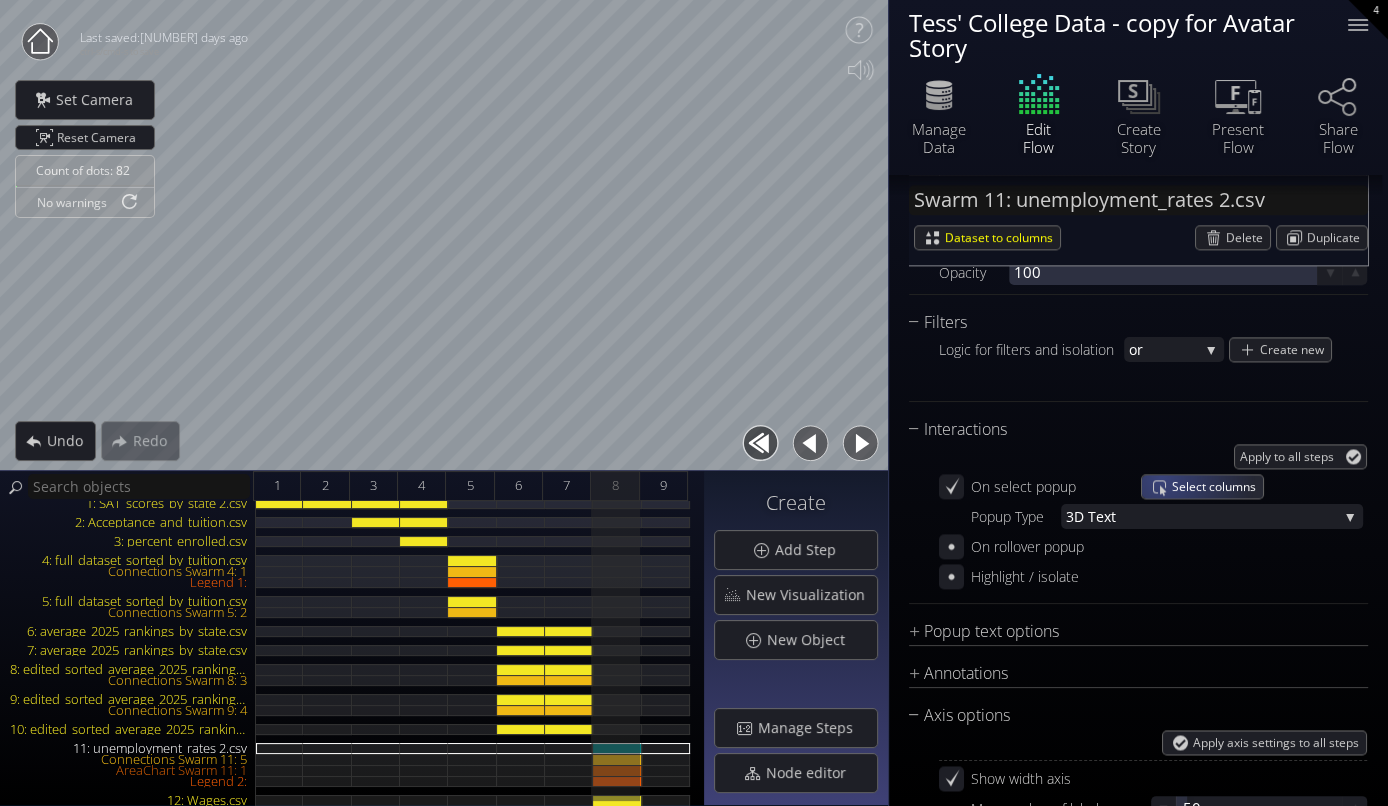 click on "Select columns" at bounding box center [1202, 486] 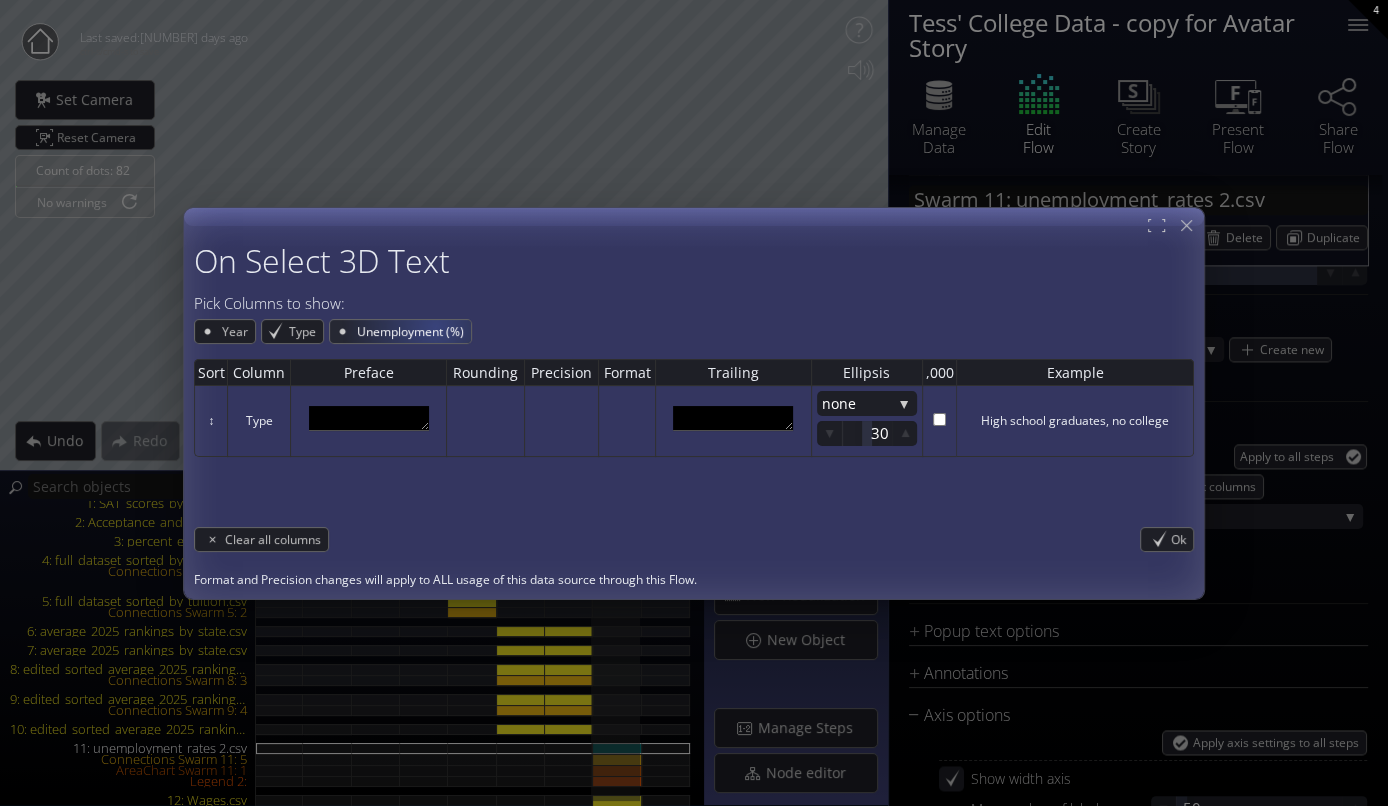 click on "Unemployment (%)" at bounding box center [413, 331] 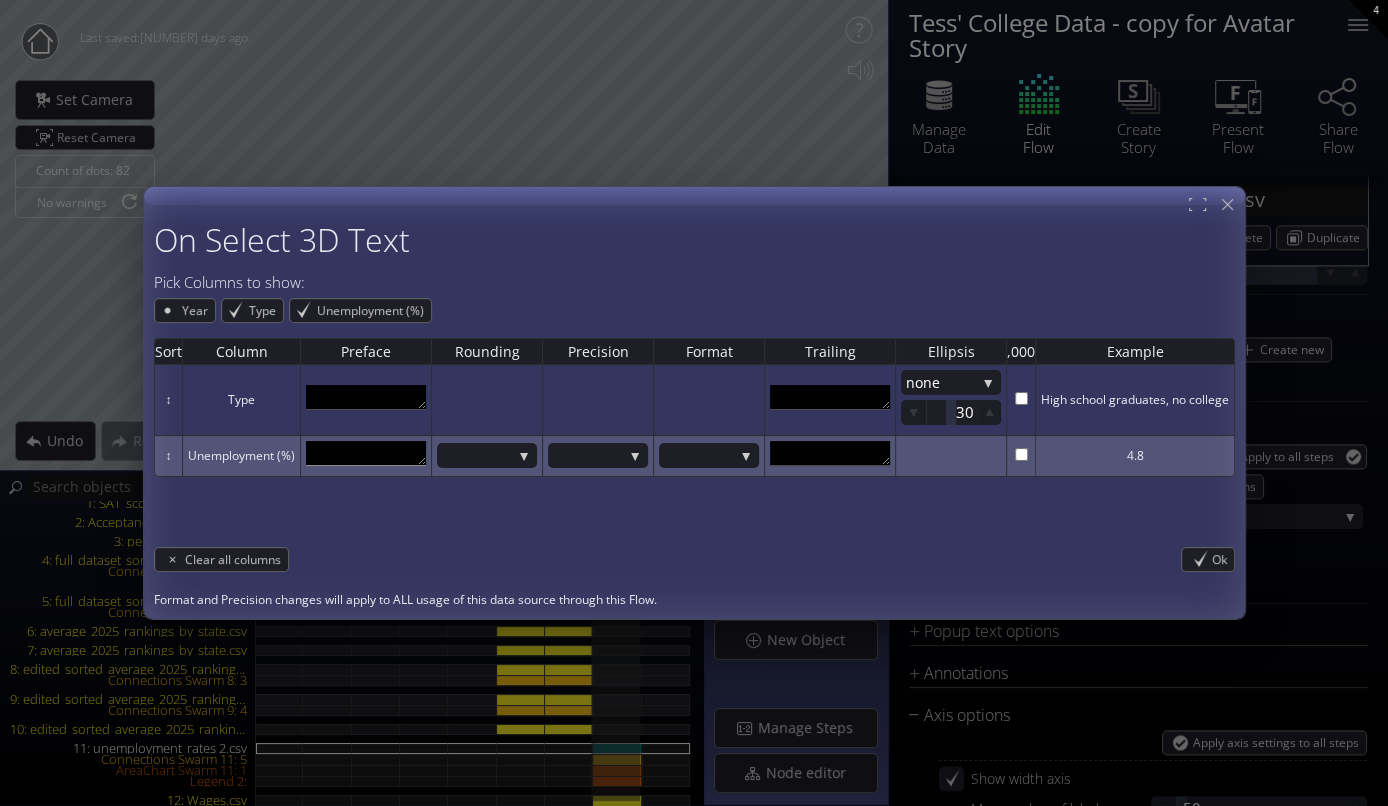 click at bounding box center (366, 453) 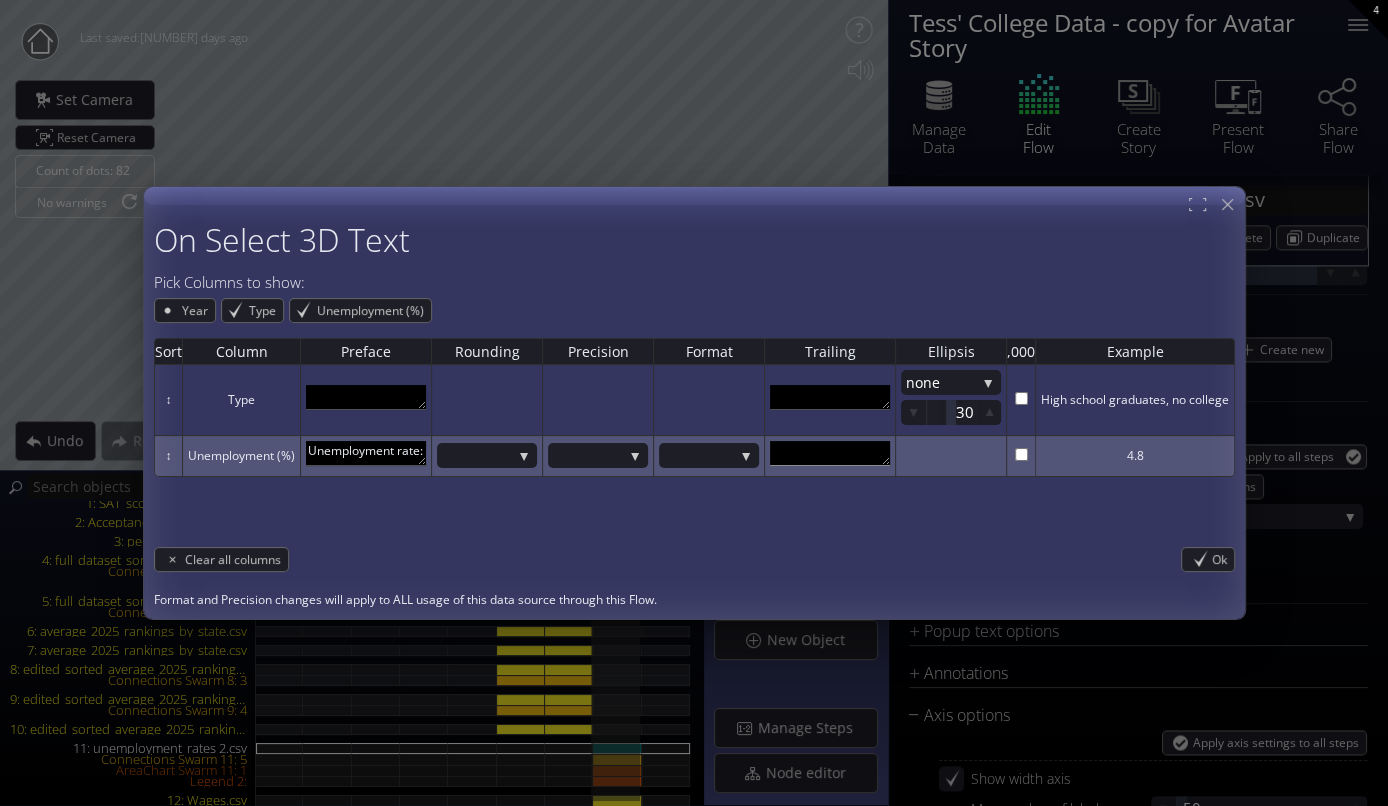 type on "Unemployment rate:" 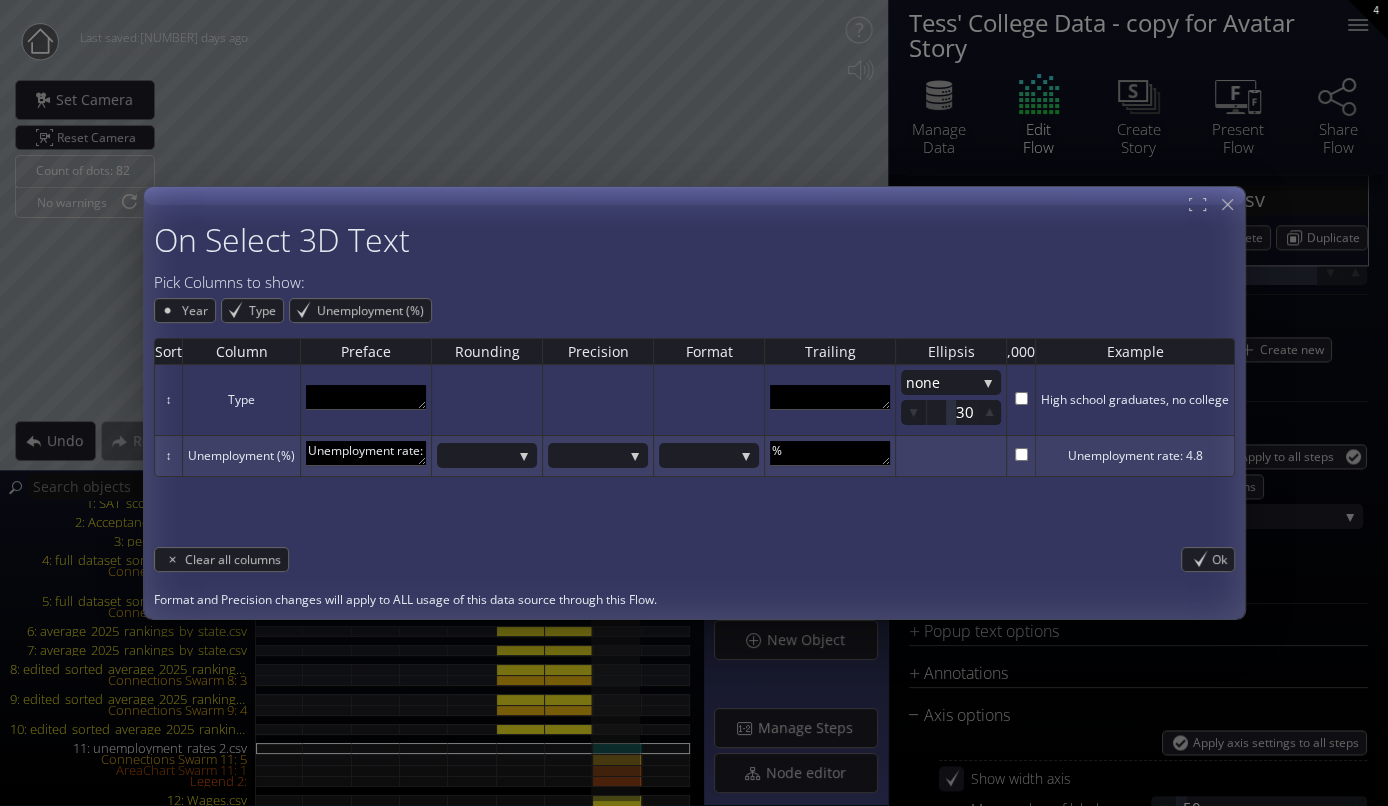 type on "%" 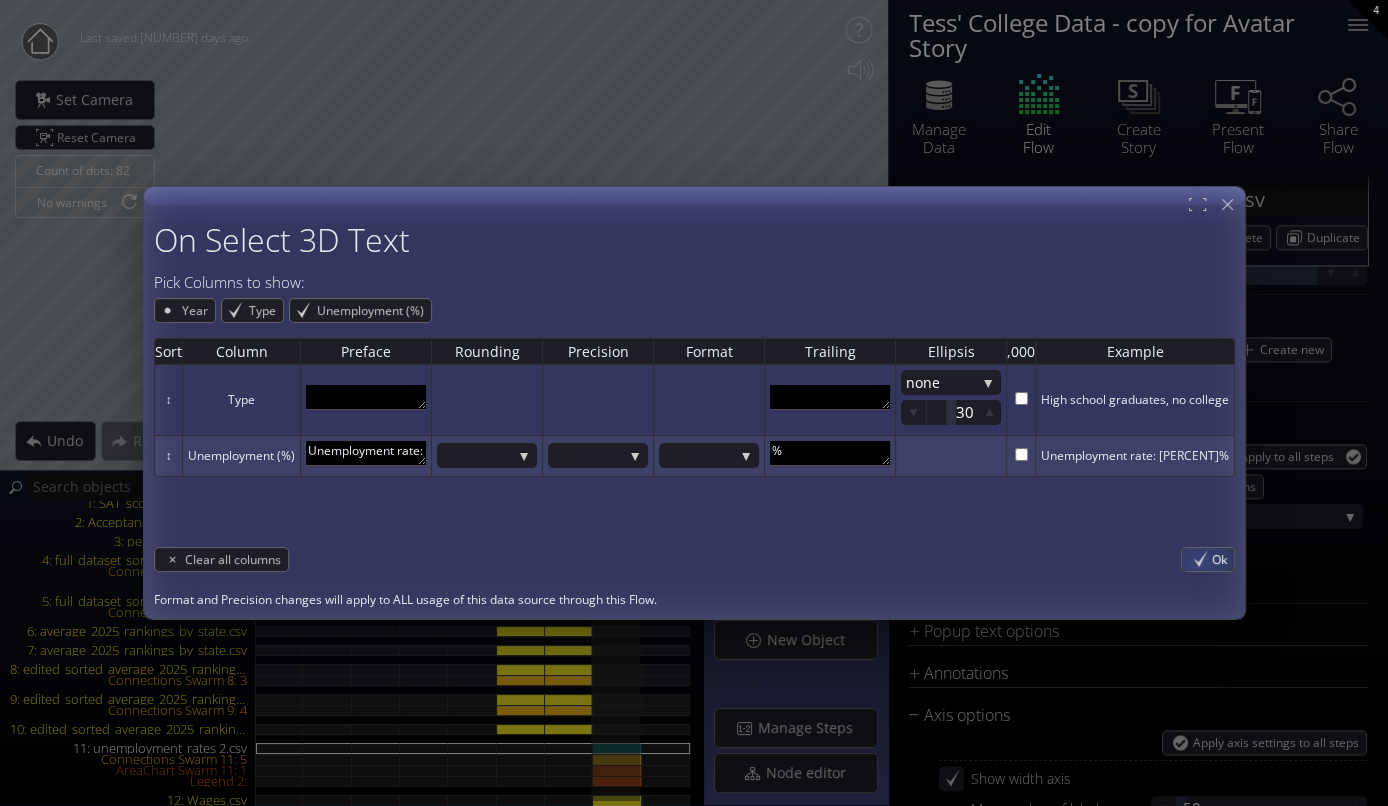 click on "Ok" at bounding box center (1208, 559) 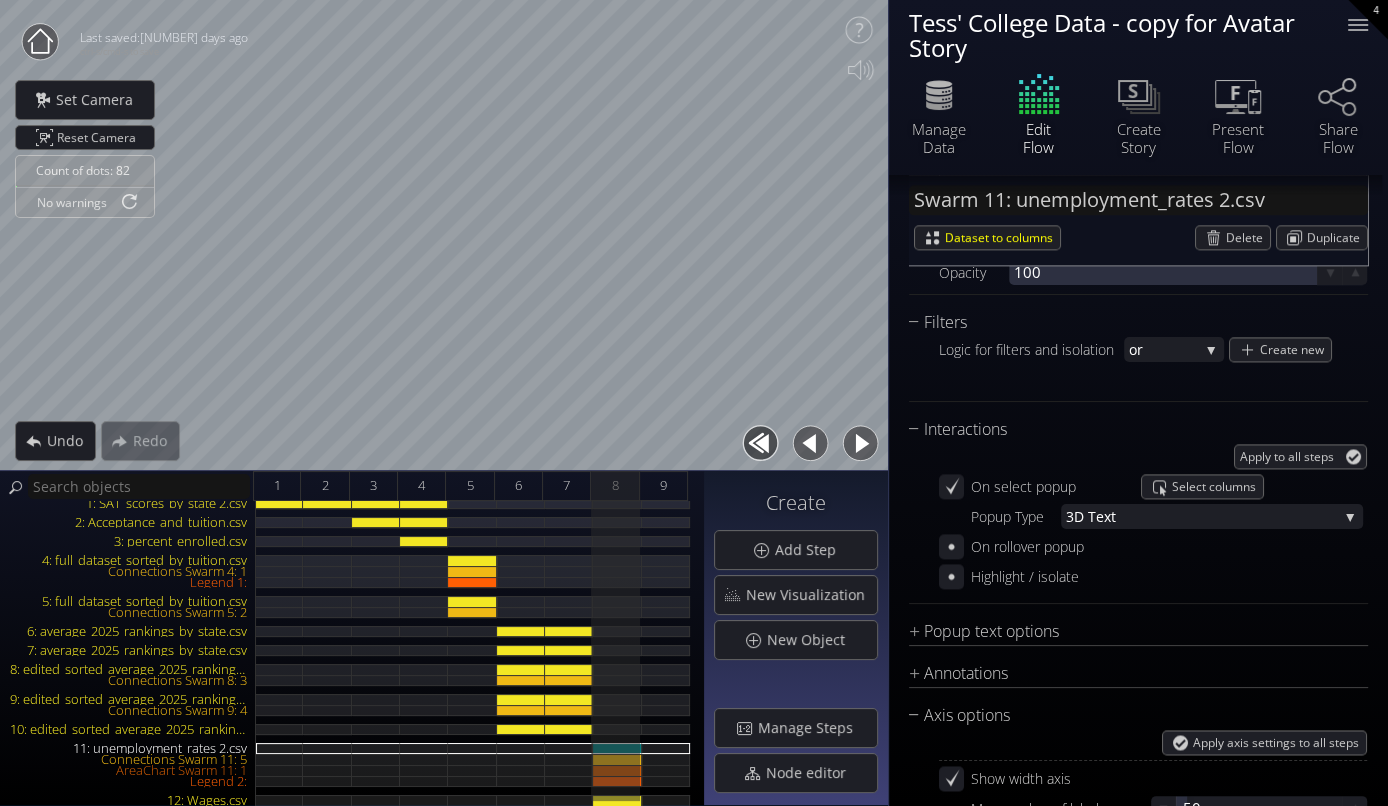 scroll, scrollTop: 76, scrollLeft: 0, axis: vertical 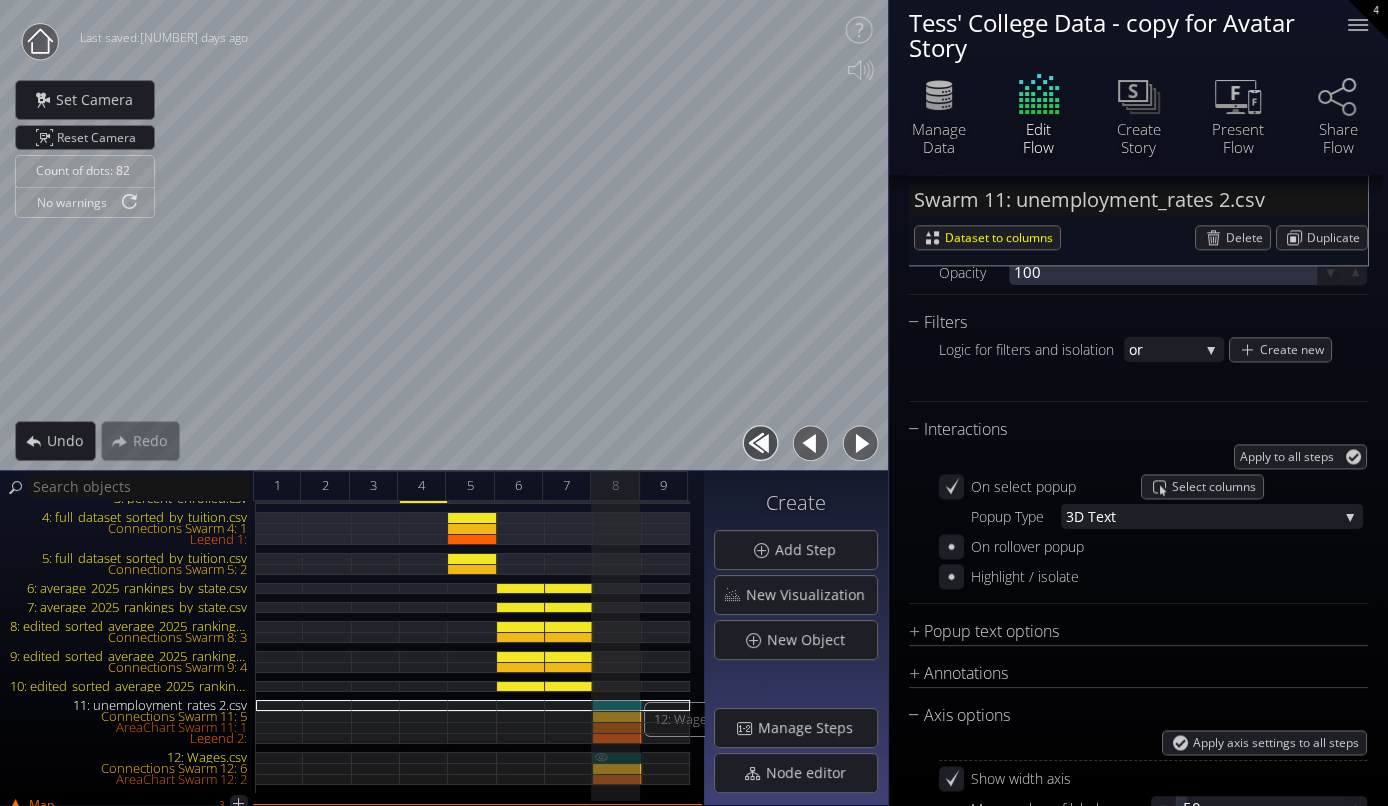 click on "12: Wages.csv" at bounding box center (617, 757) 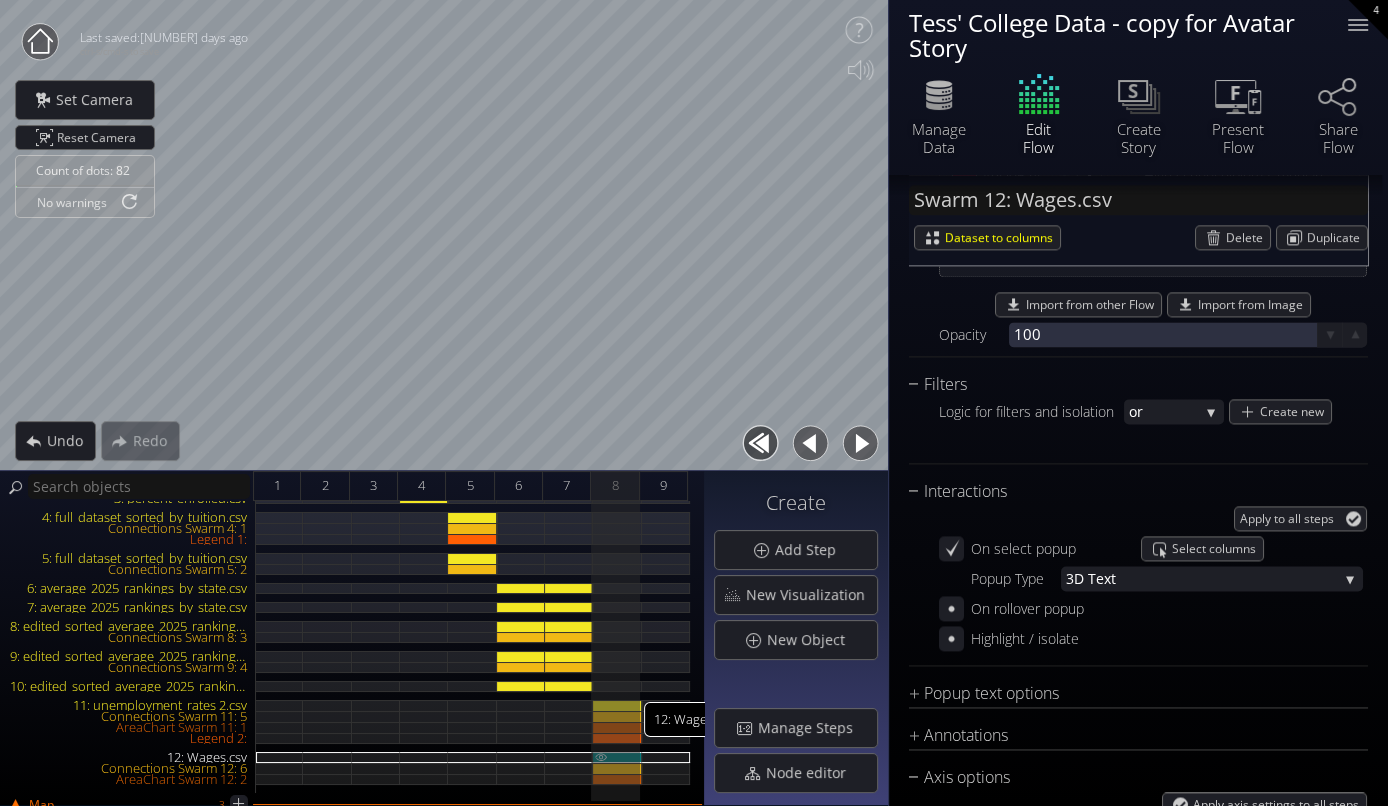scroll, scrollTop: 2312, scrollLeft: 0, axis: vertical 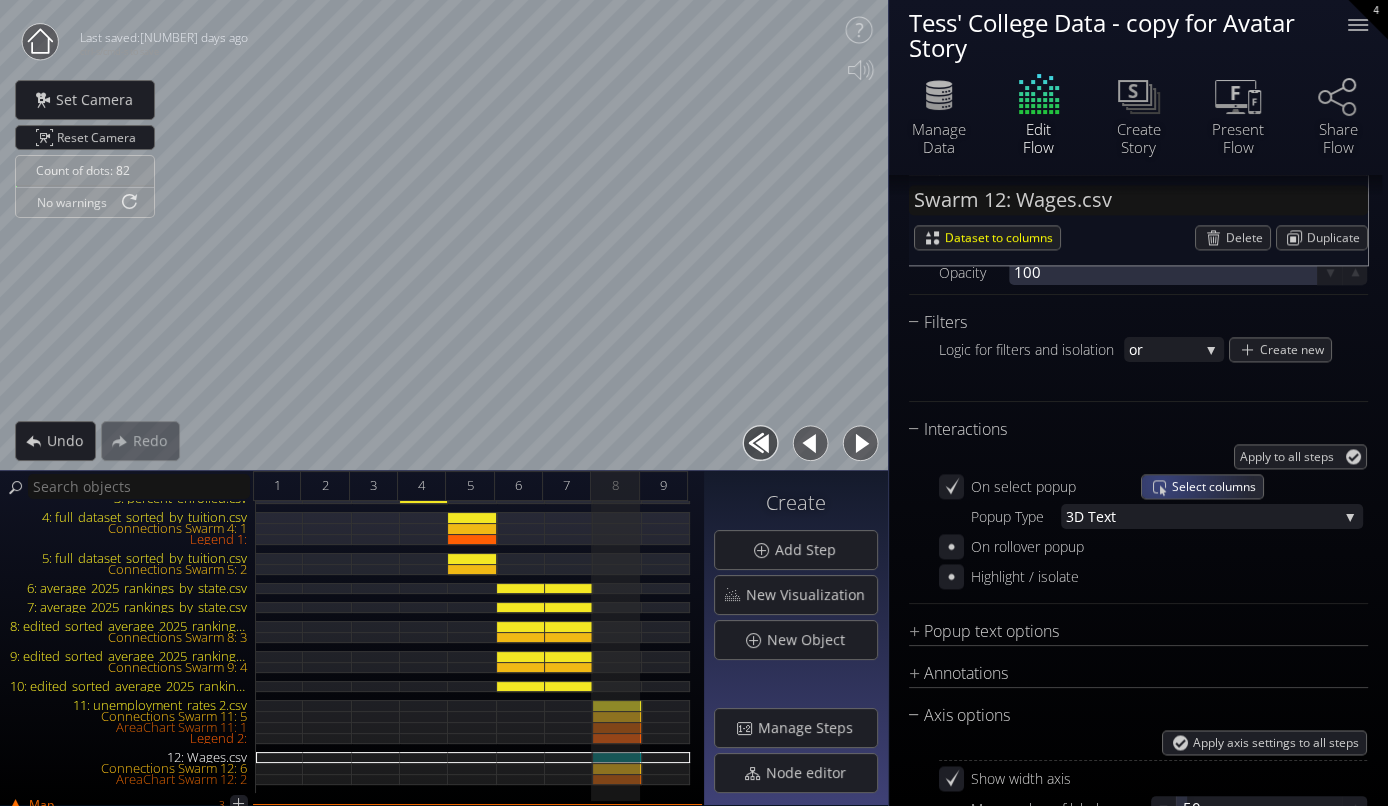 click on "Select columns" at bounding box center (1202, 486) 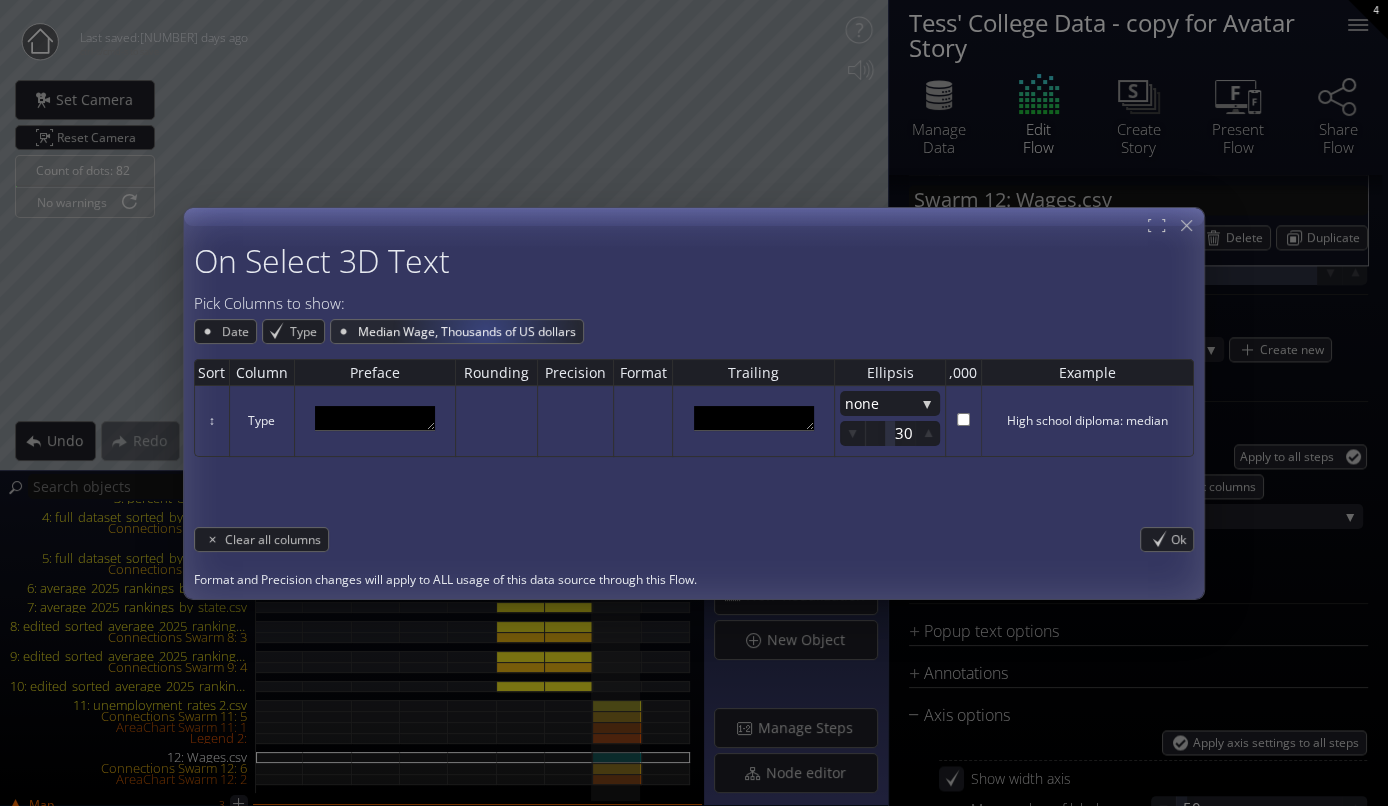 click on "Median Wage, Thousands of US dollars" at bounding box center [469, 331] 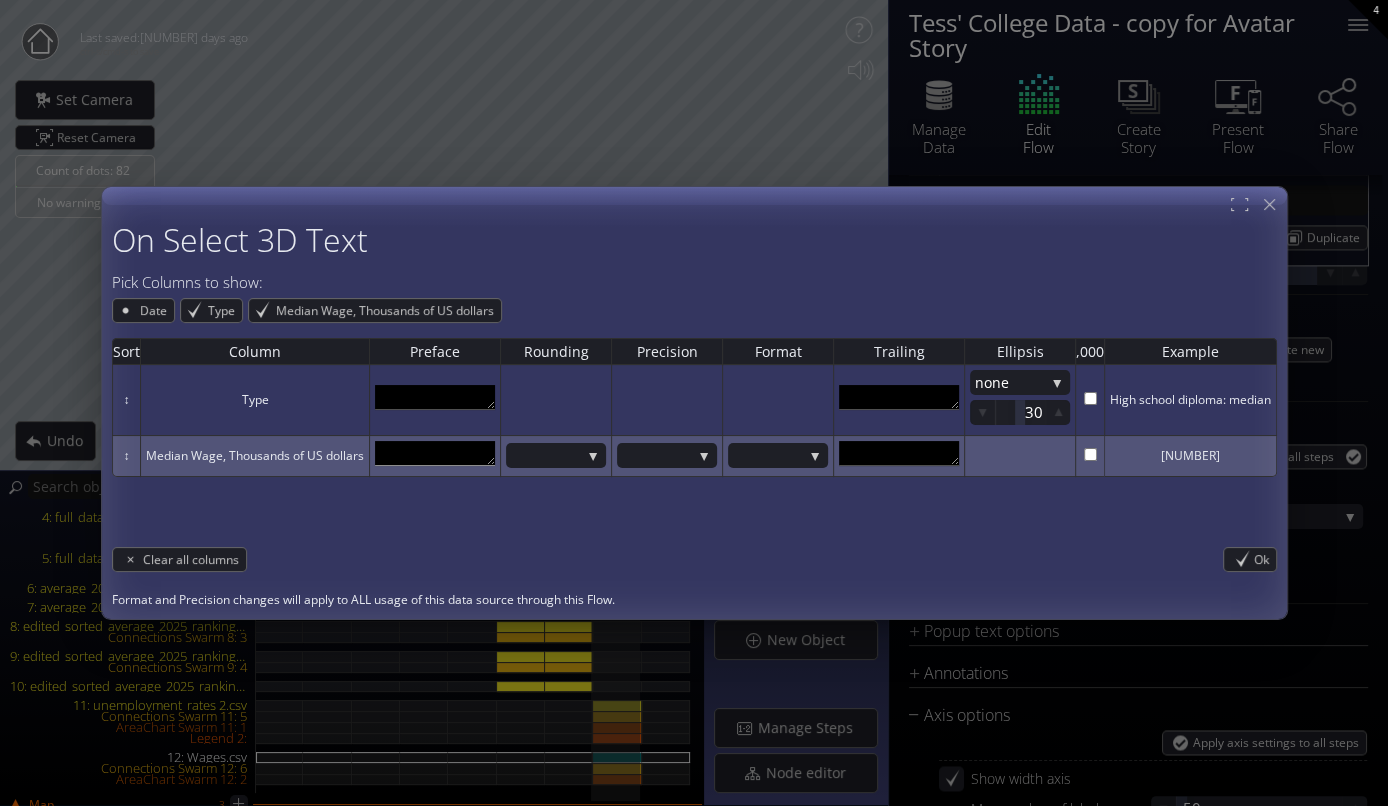 click at bounding box center [435, 453] 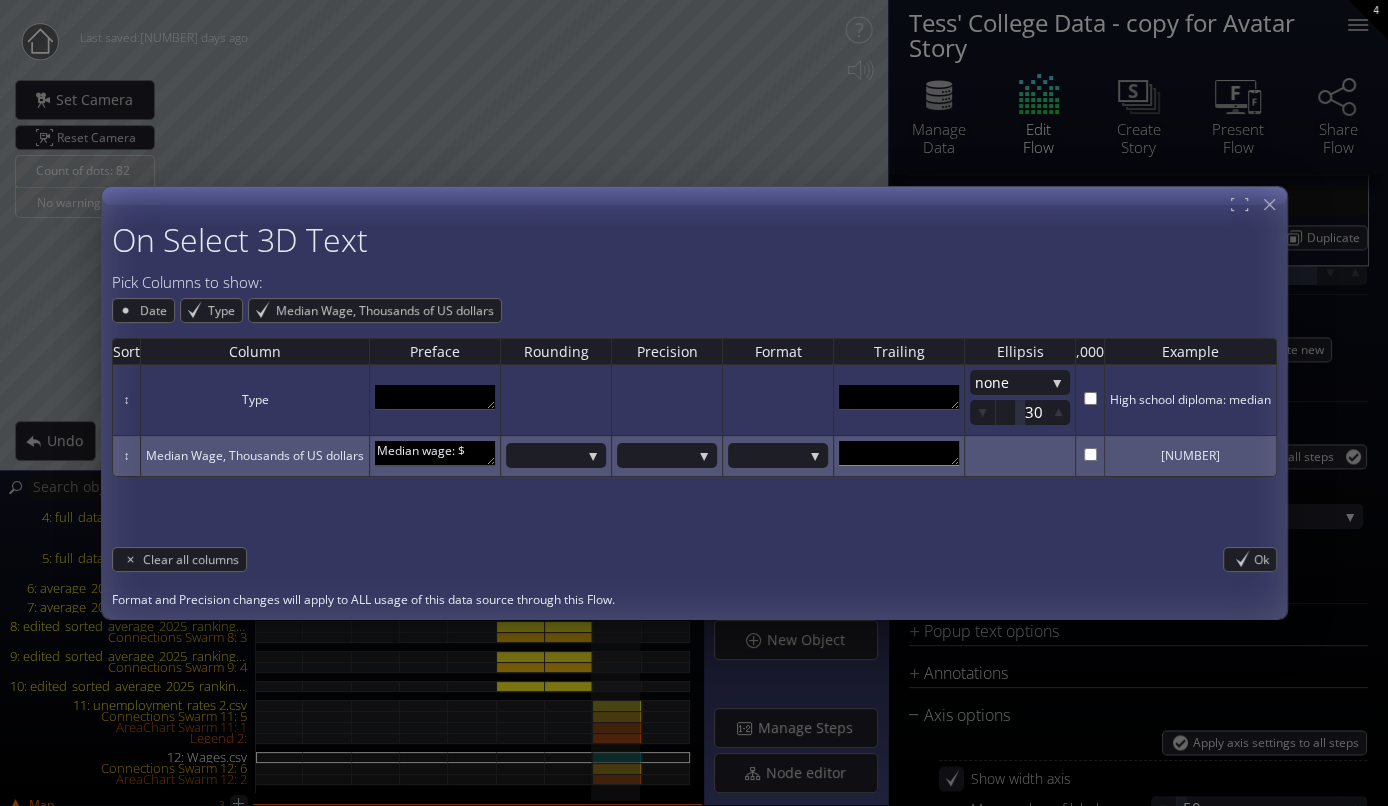 type on "Median wage: $" 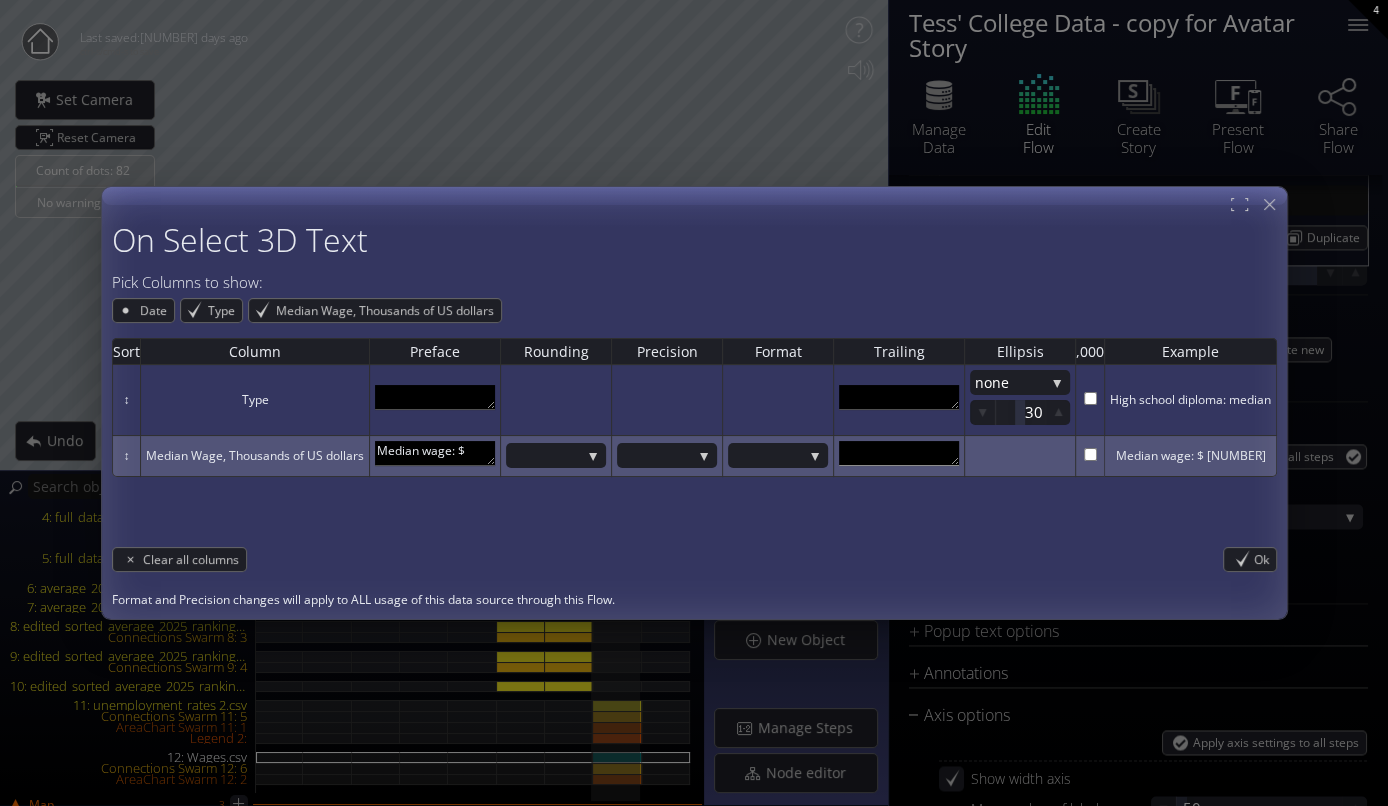 click at bounding box center (899, 453) 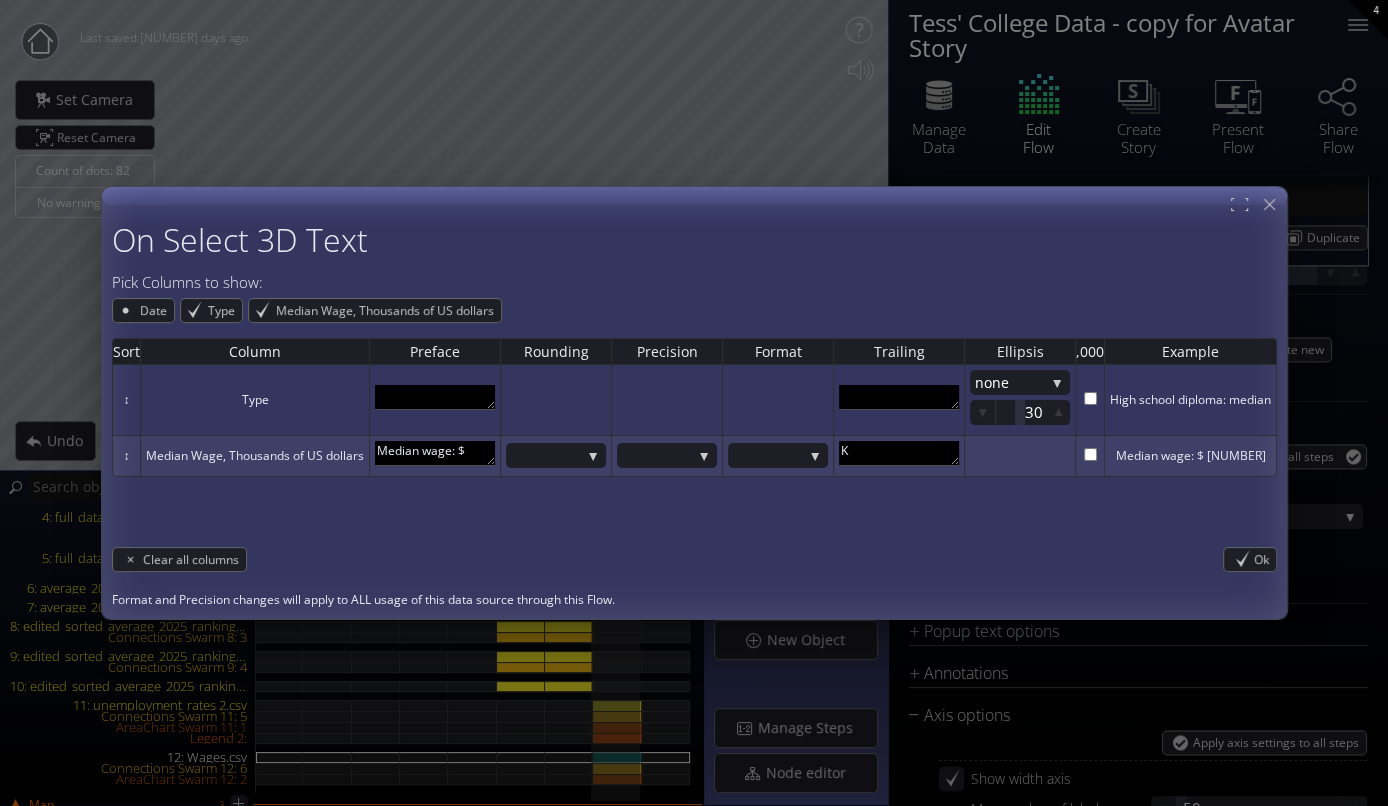type on "K" 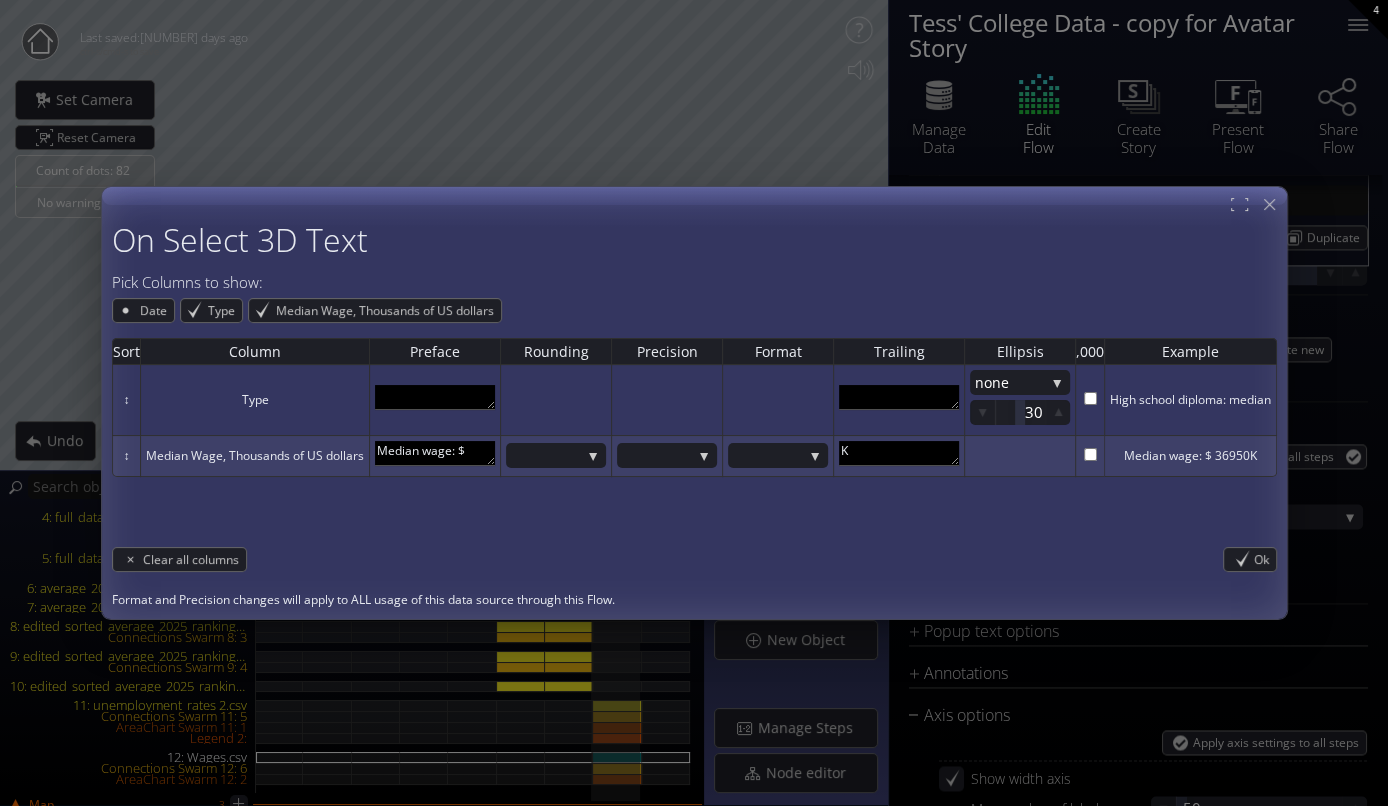 click on "Sort   Column   Preface   Rounding   Precision   Format   Trailing   Ellipsis     ,000   Example
↕
Type                   none       none     end   mi   ddle
30
High school diploma: median
↕
Median Wage, Thousands of US dollars   Median wage: $                   1K     1.1K     1M     1.1M     1B     1.1B                   0.001     0.01     0.1     1     10     100                   $     euro     %     deg   K
Median wage: $ 36950K" at bounding box center (694, 430) 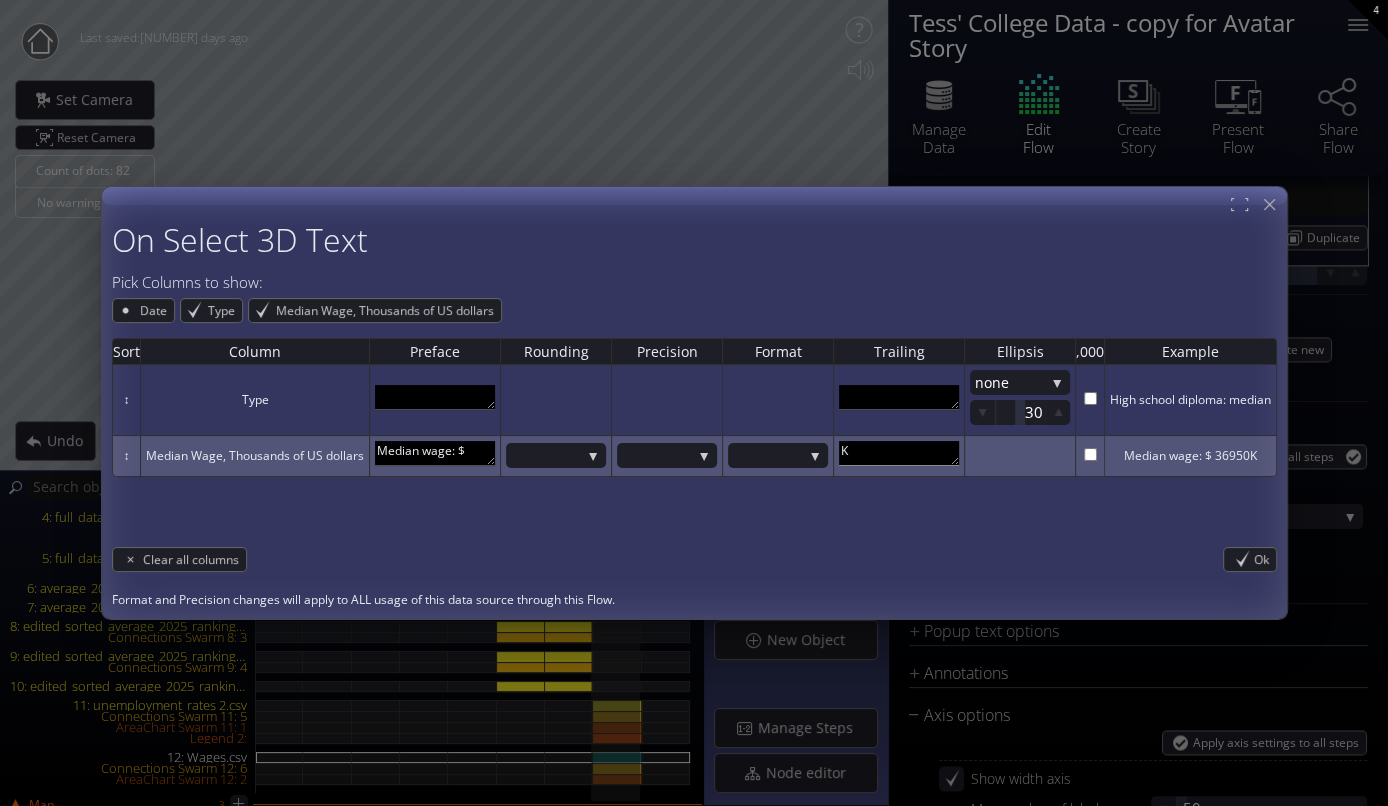 click on "K" at bounding box center (899, 453) 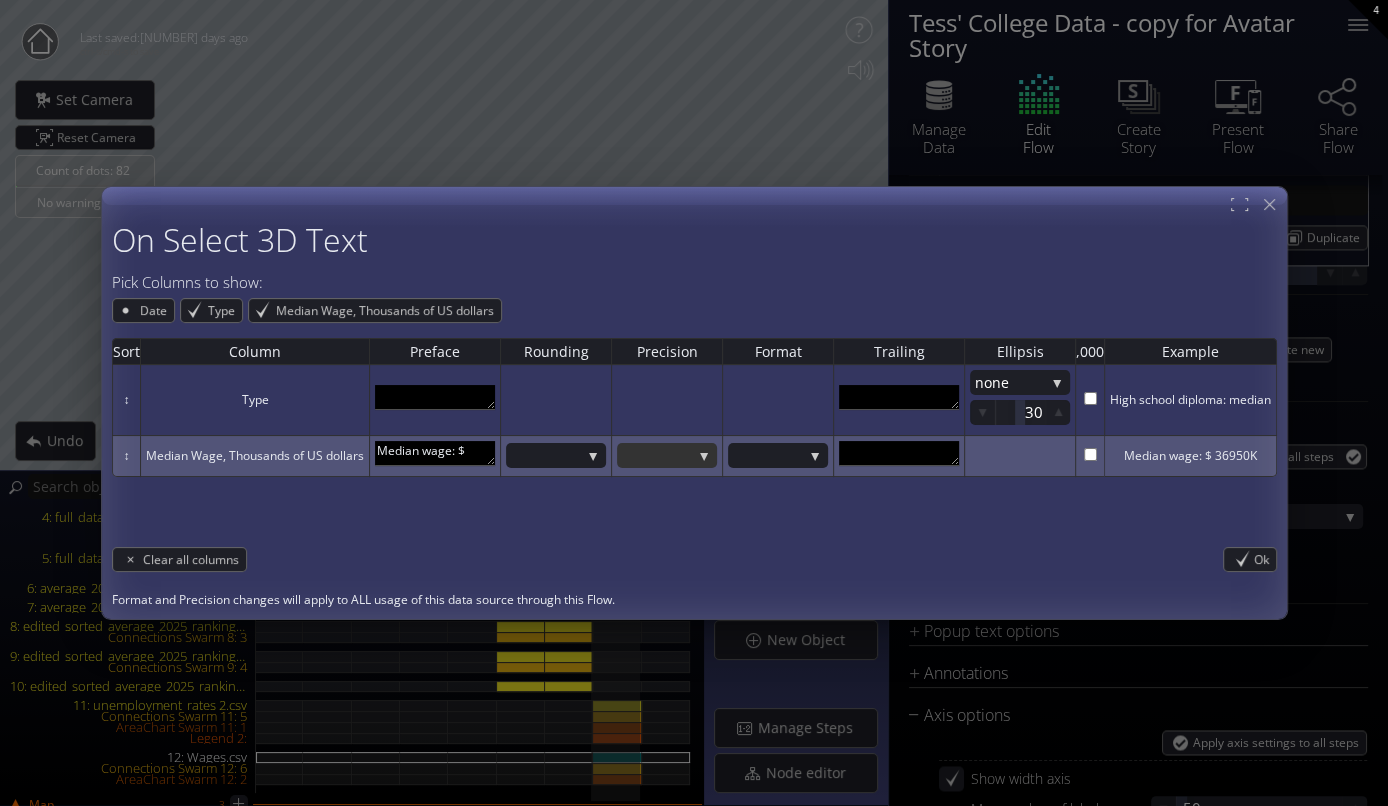 type 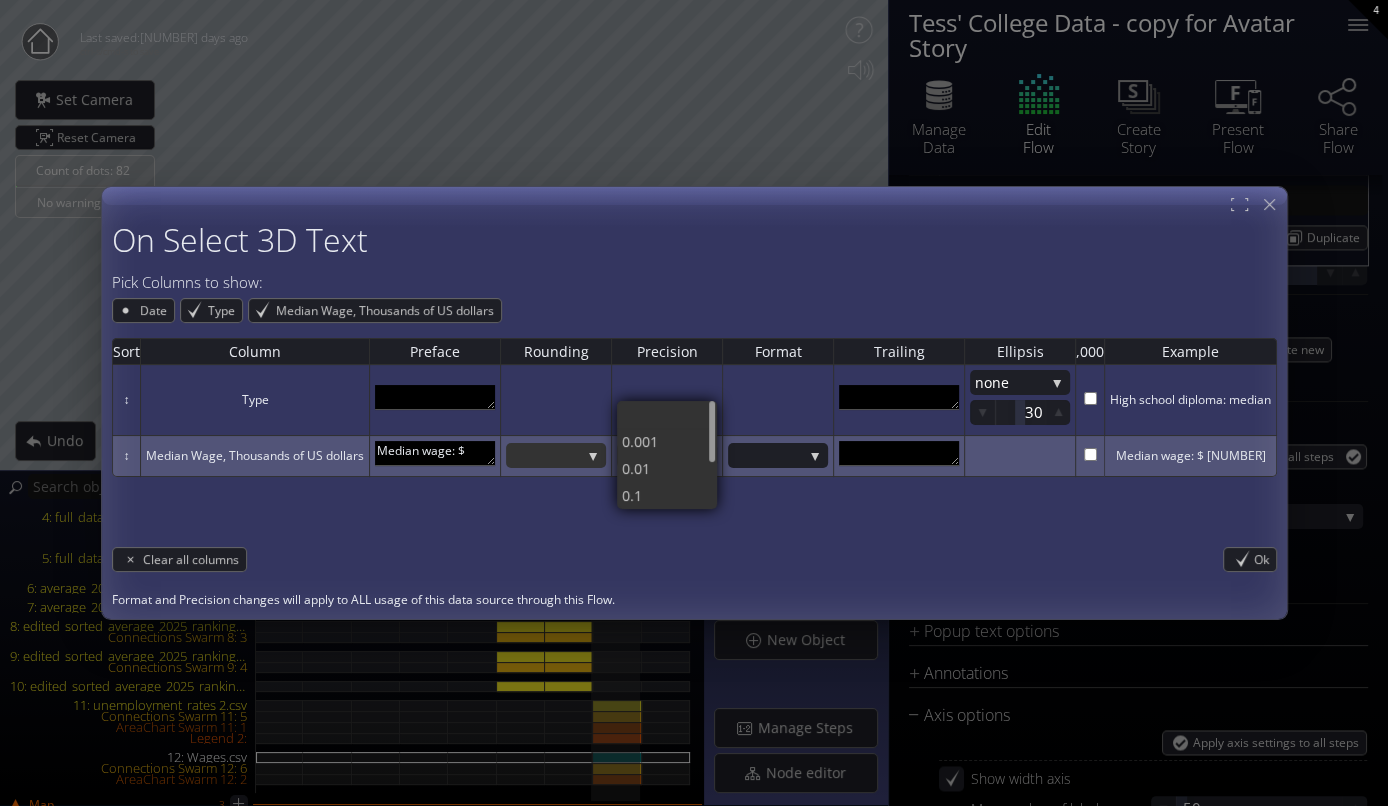 click at bounding box center (546, 456) 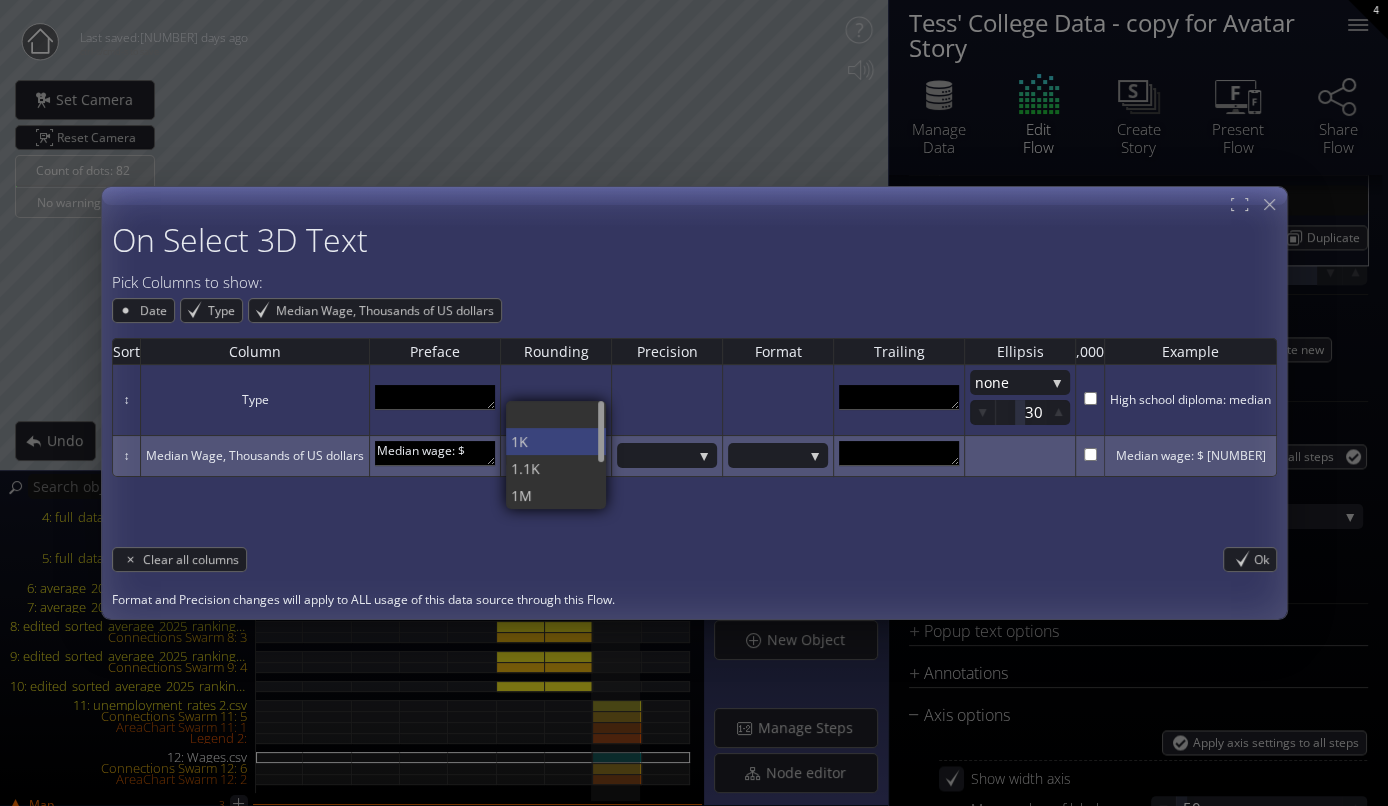 click on "1K" at bounding box center (551, 442) 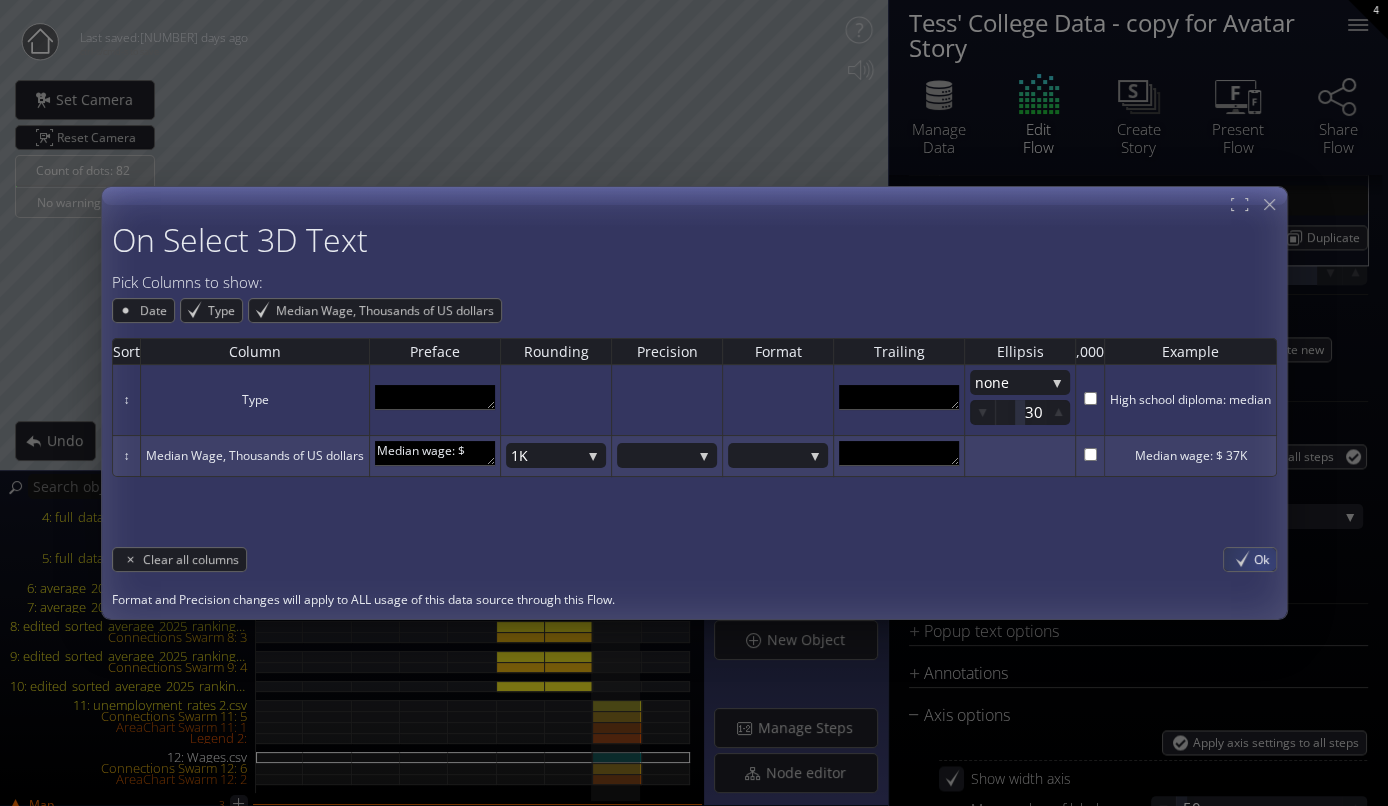 click on "Ok" at bounding box center [1265, 559] 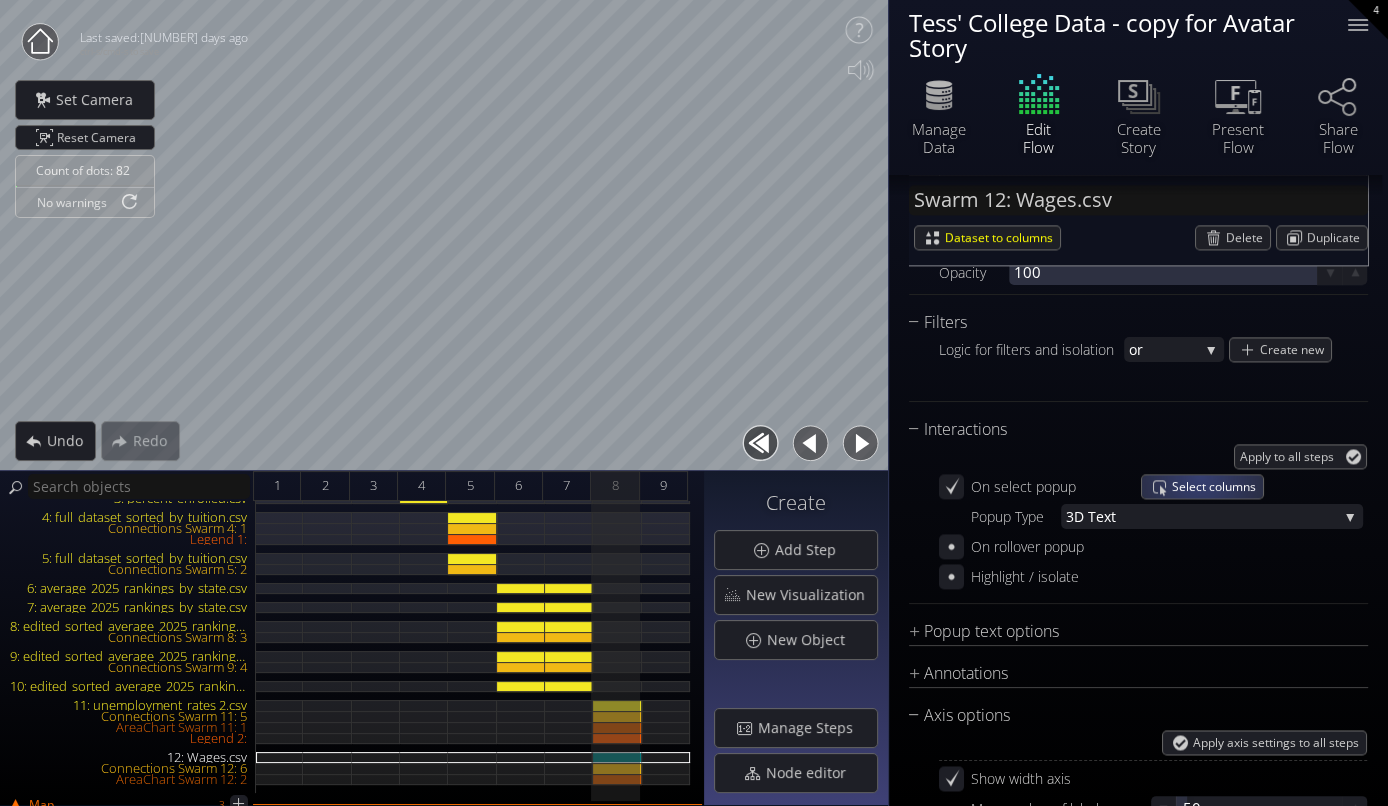 click on "Select columns" at bounding box center [1217, 486] 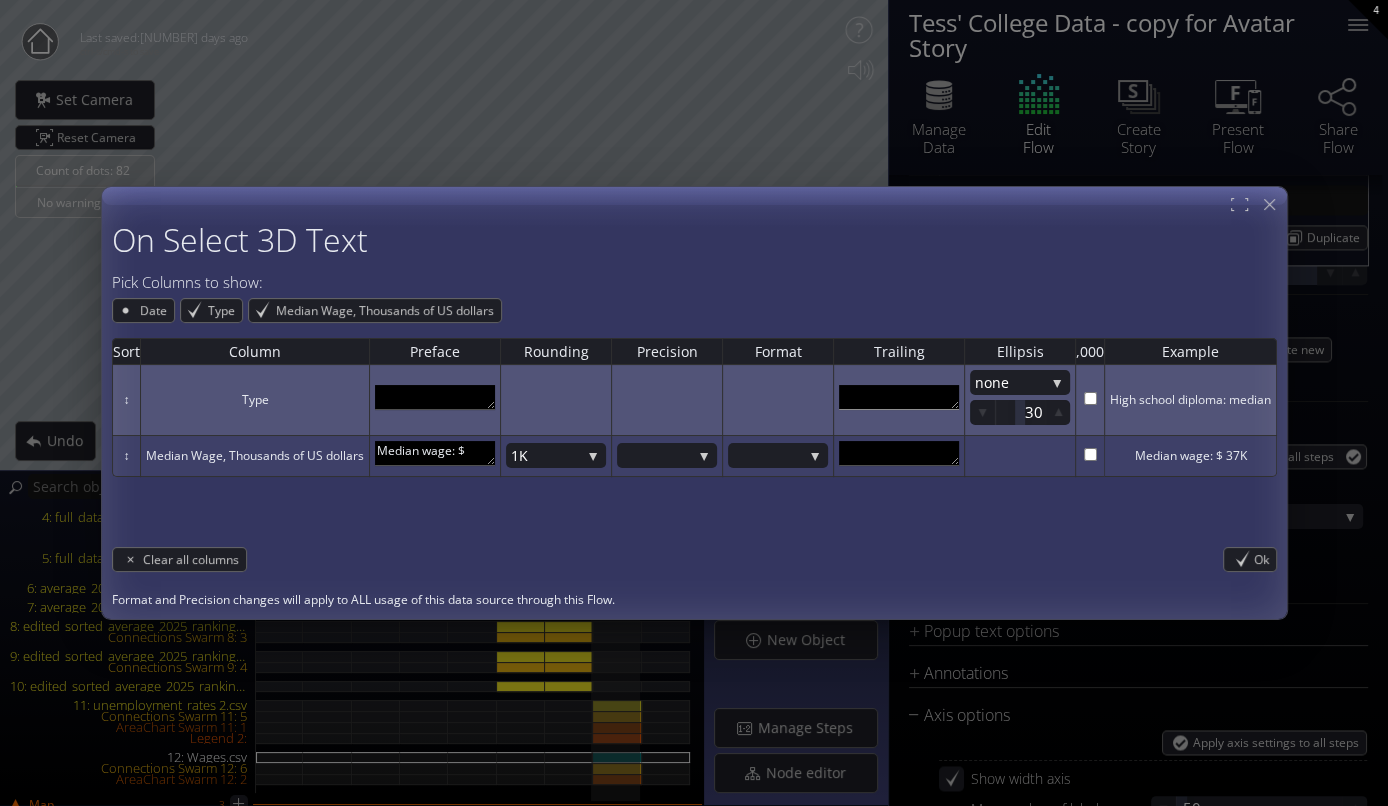 click at bounding box center [899, 397] 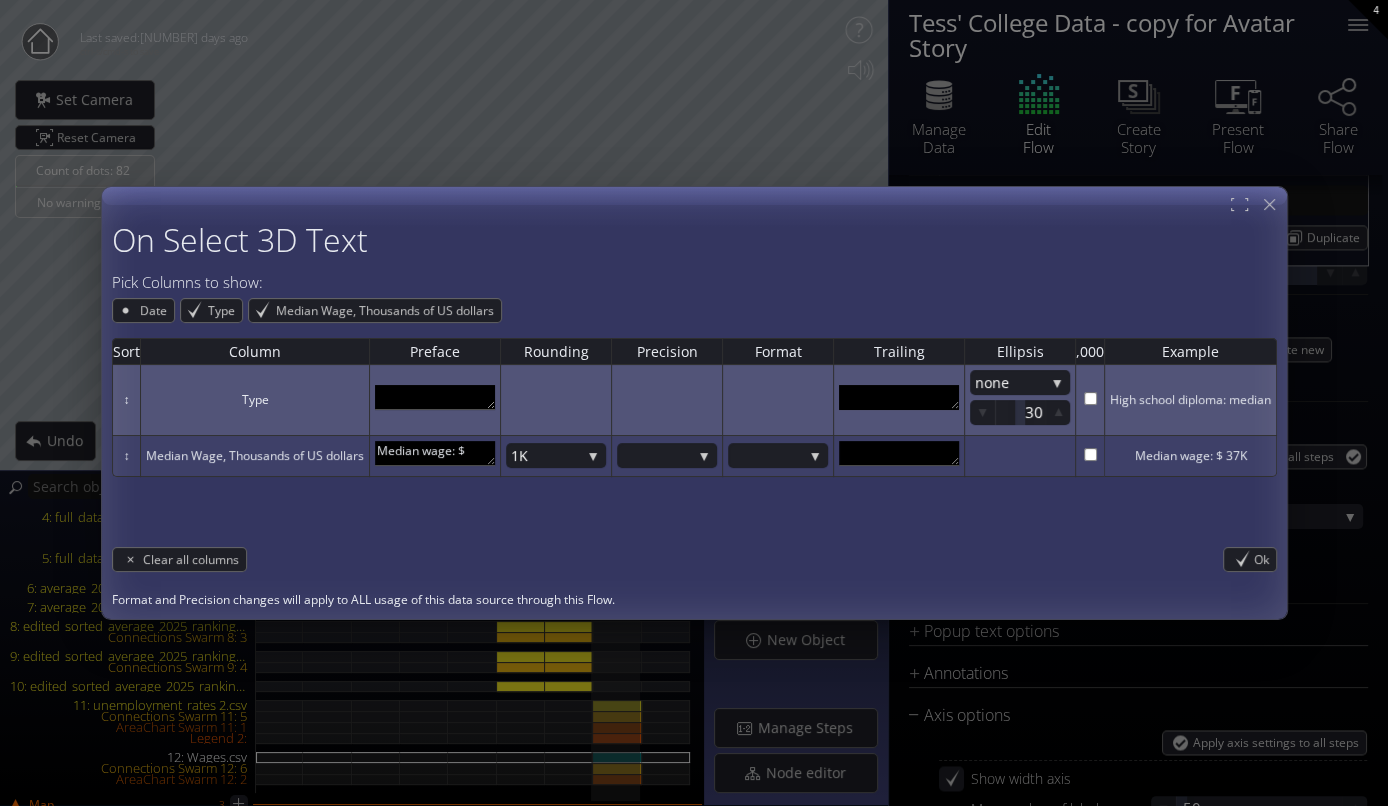 scroll, scrollTop: 10, scrollLeft: 0, axis: vertical 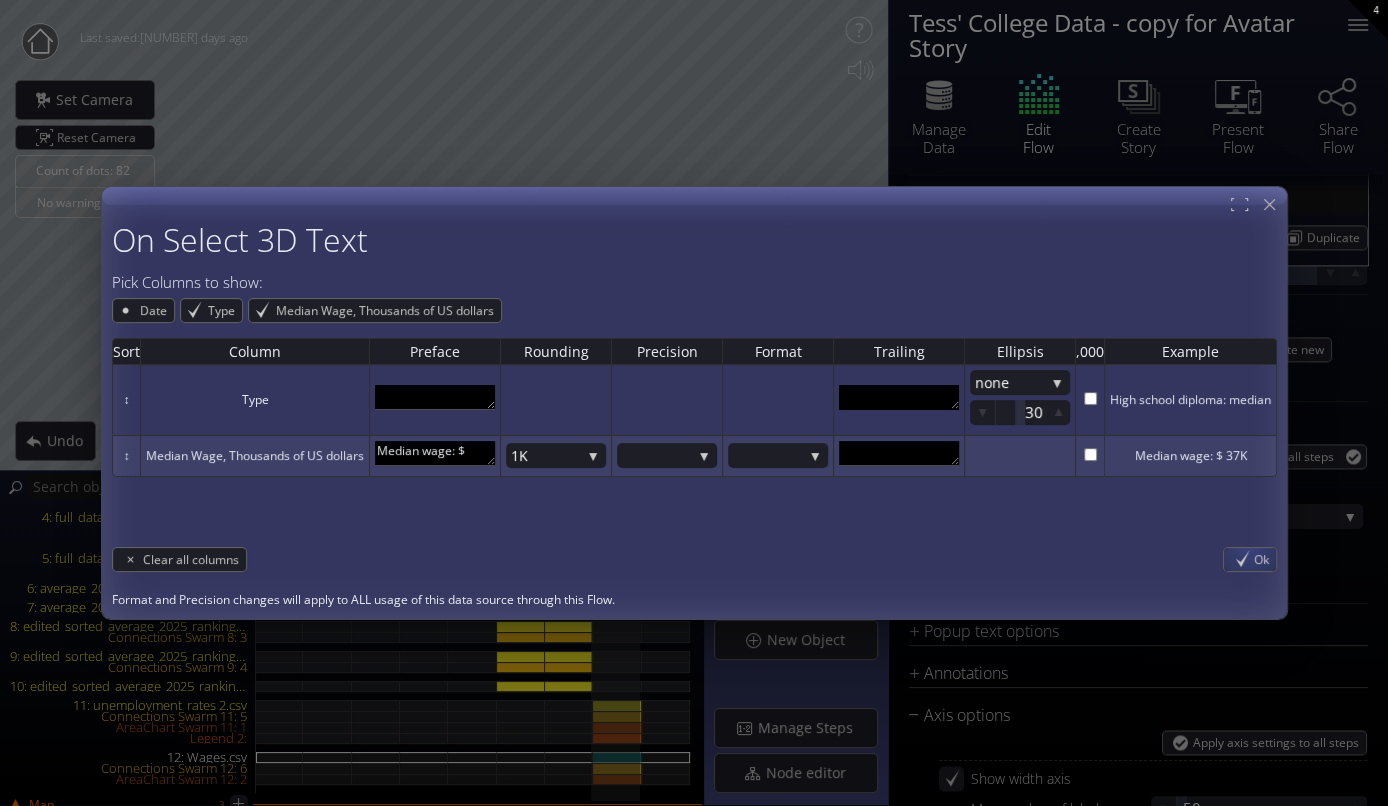 type 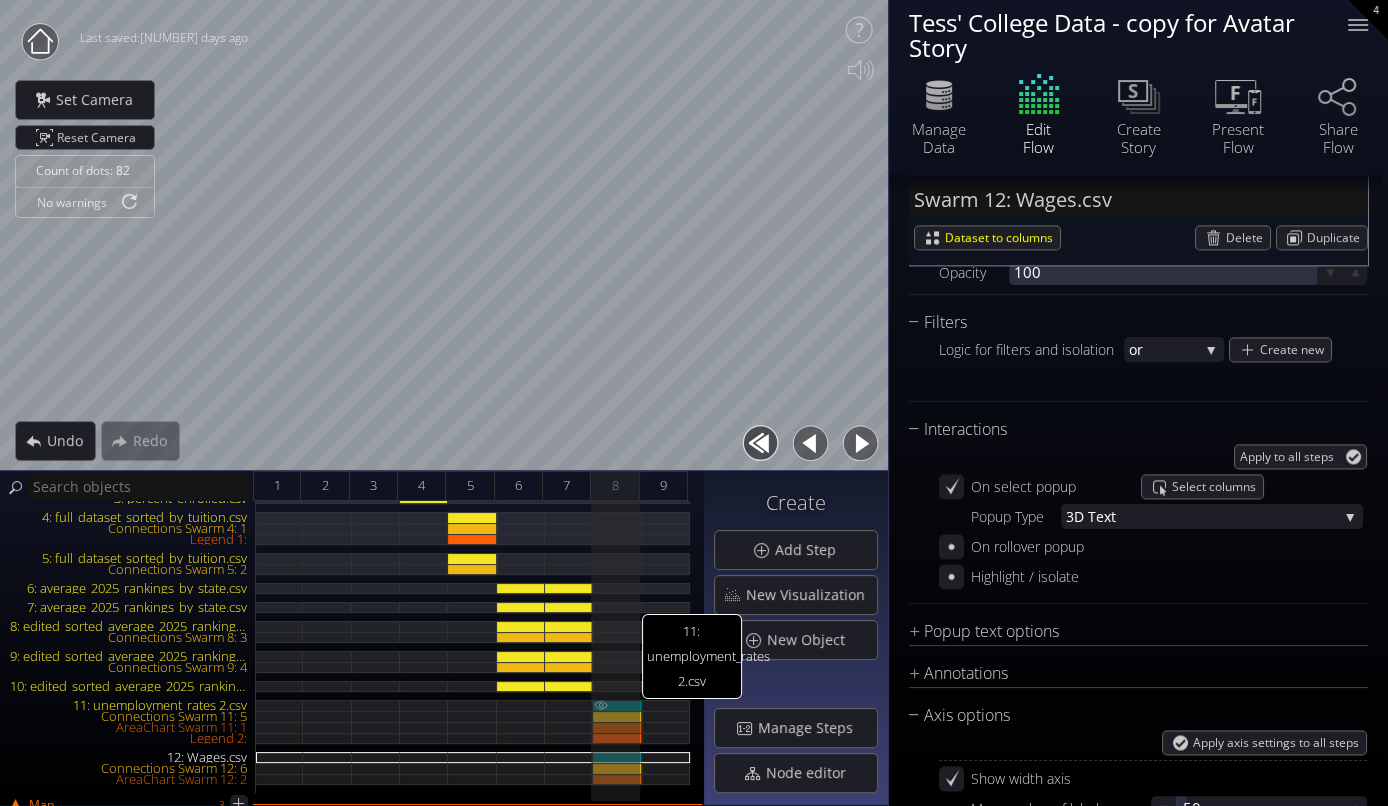 click on "11: unemployment_rates 2.csv" at bounding box center [617, 705] 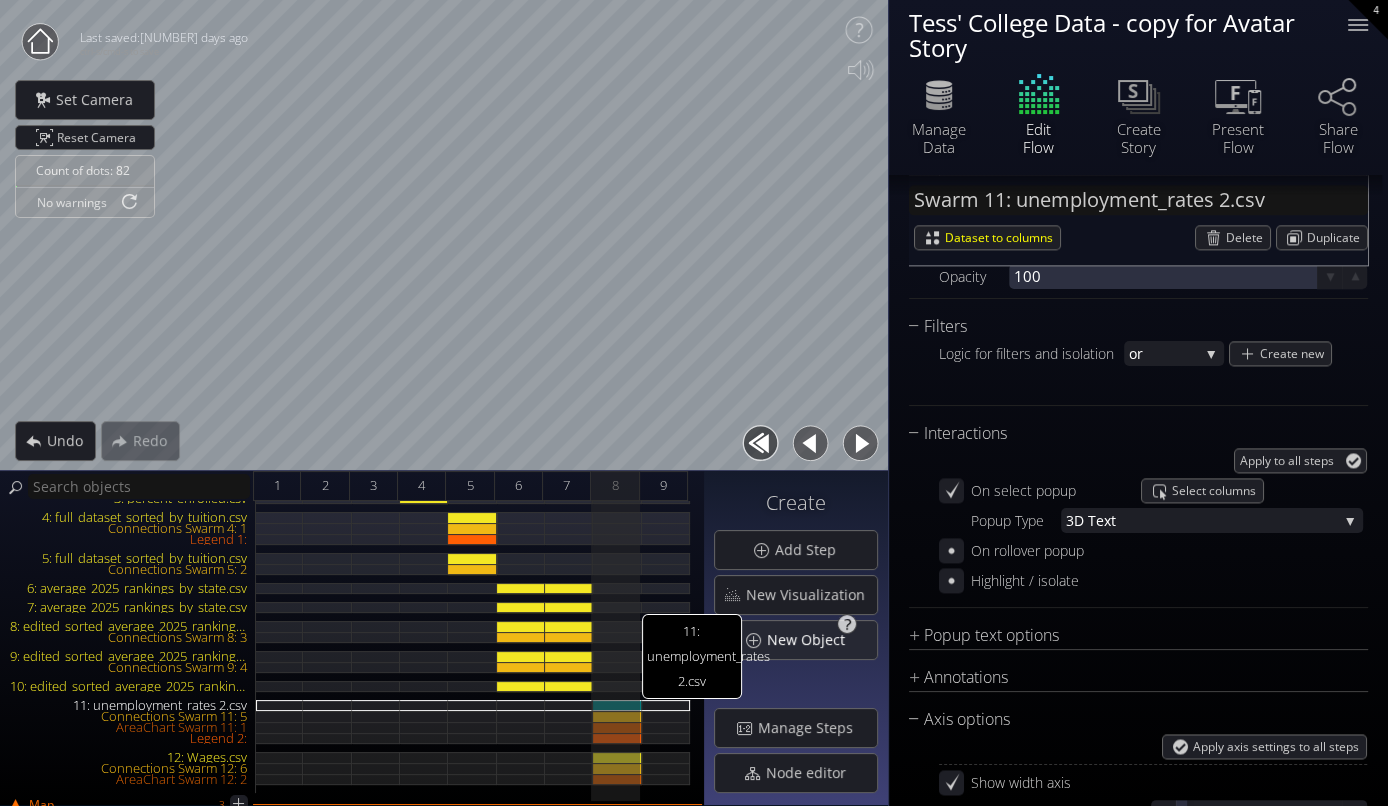 scroll, scrollTop: 2250, scrollLeft: 0, axis: vertical 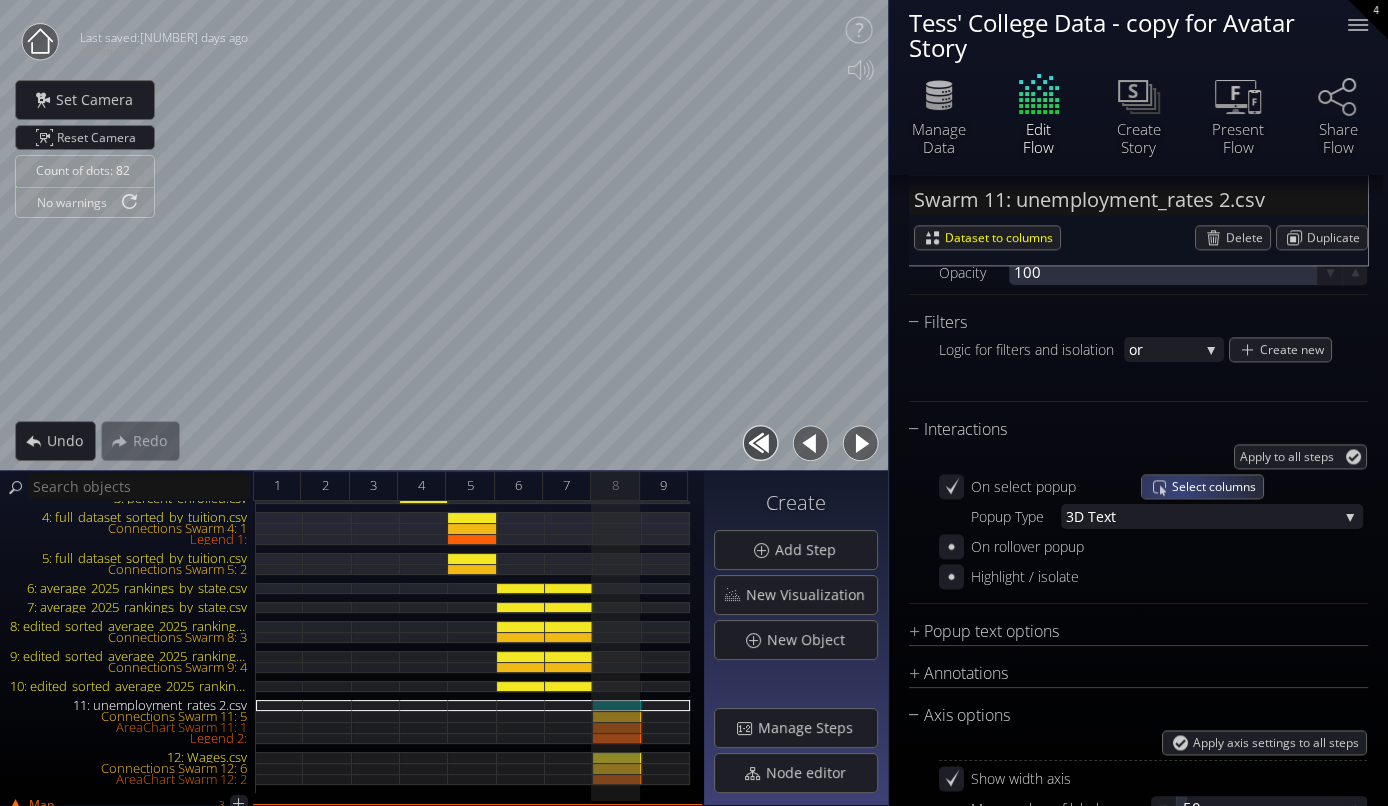 click on "Select columns" at bounding box center [1217, 486] 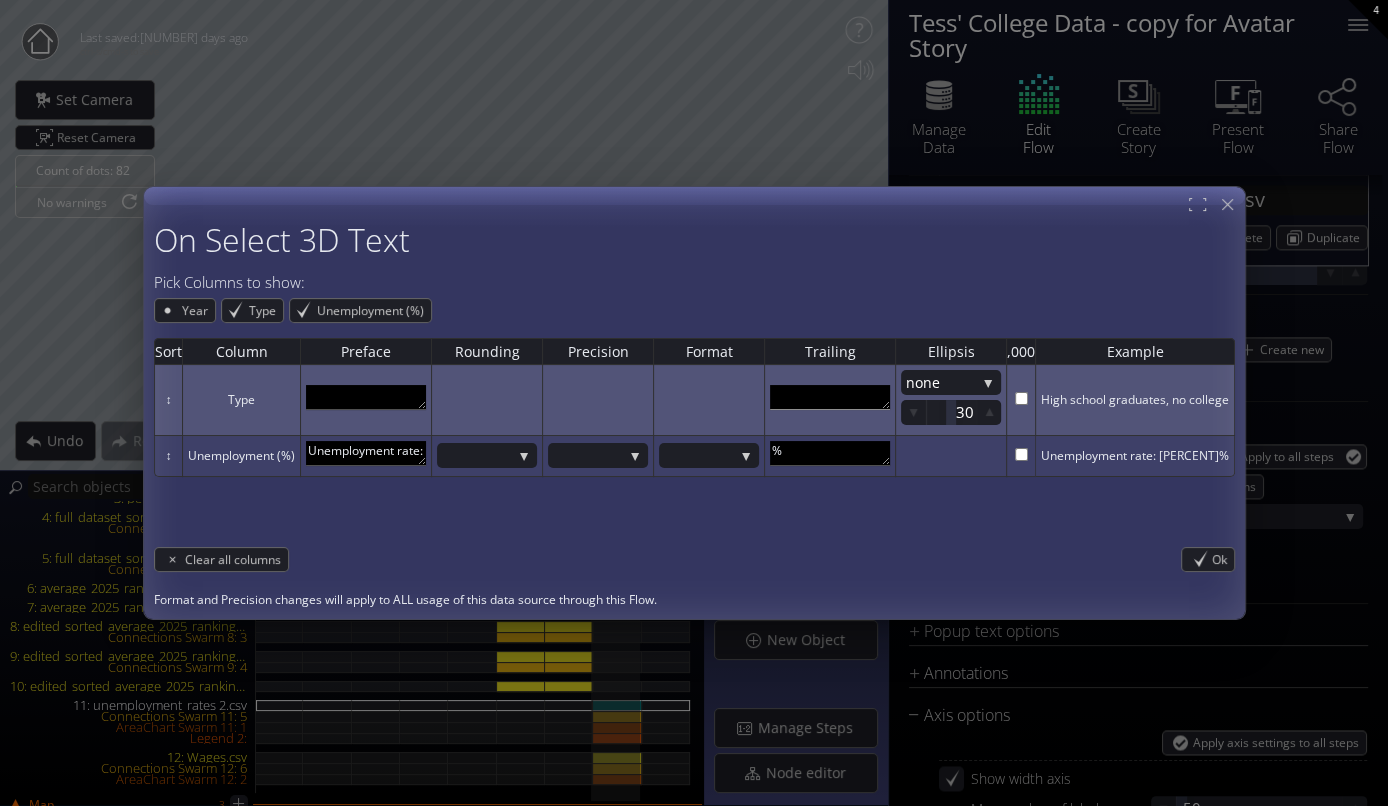 click at bounding box center [830, 397] 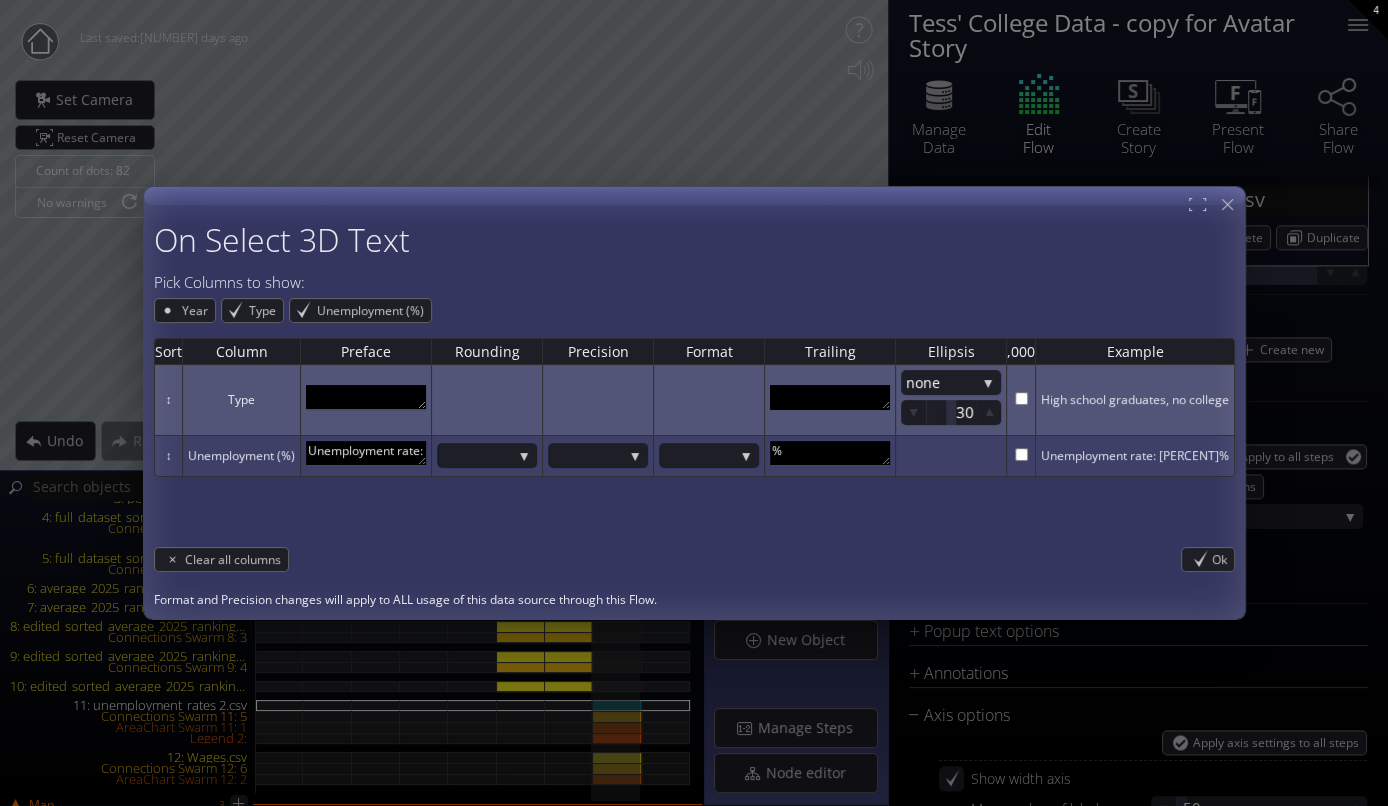 scroll, scrollTop: 10, scrollLeft: 0, axis: vertical 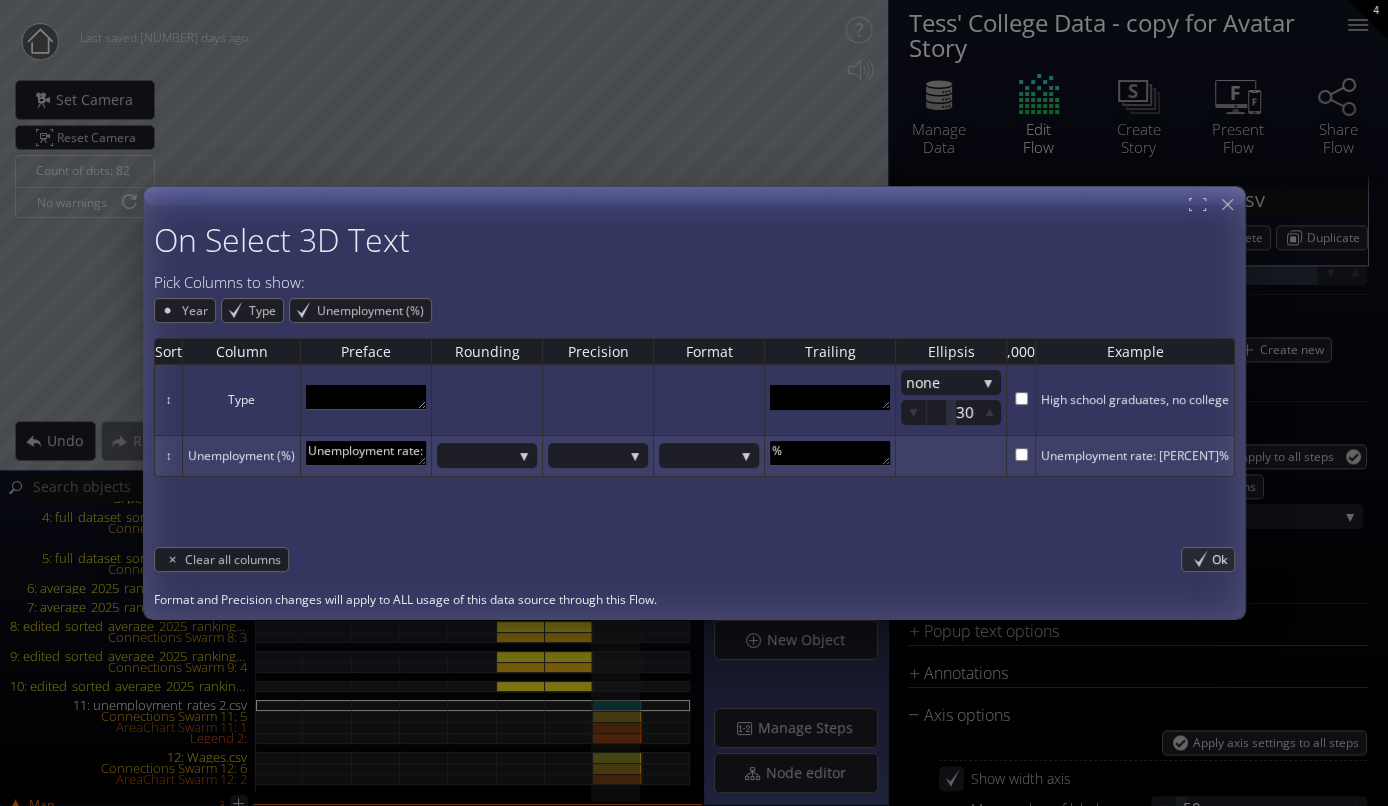 type 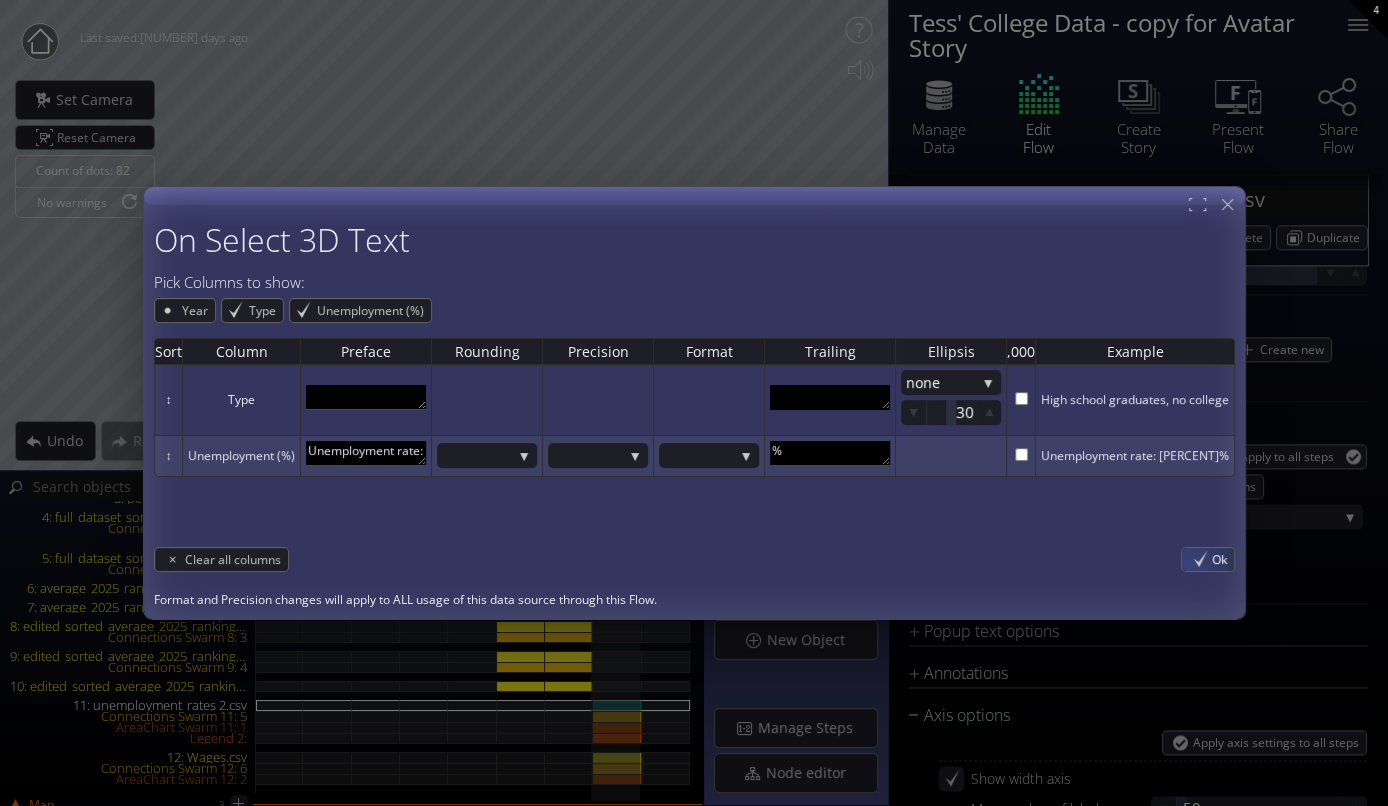 click on "Ok" at bounding box center [1208, 559] 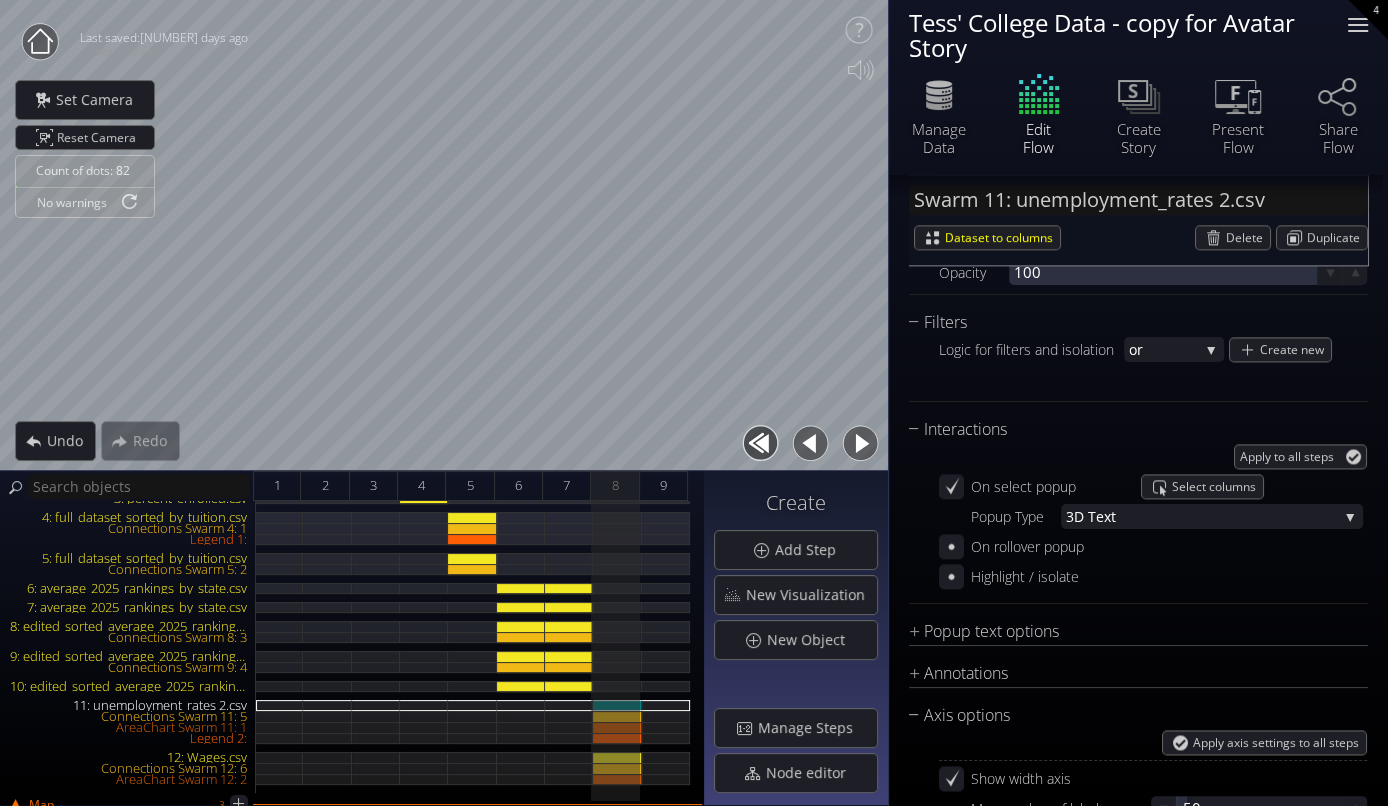 click at bounding box center (1358, 25) 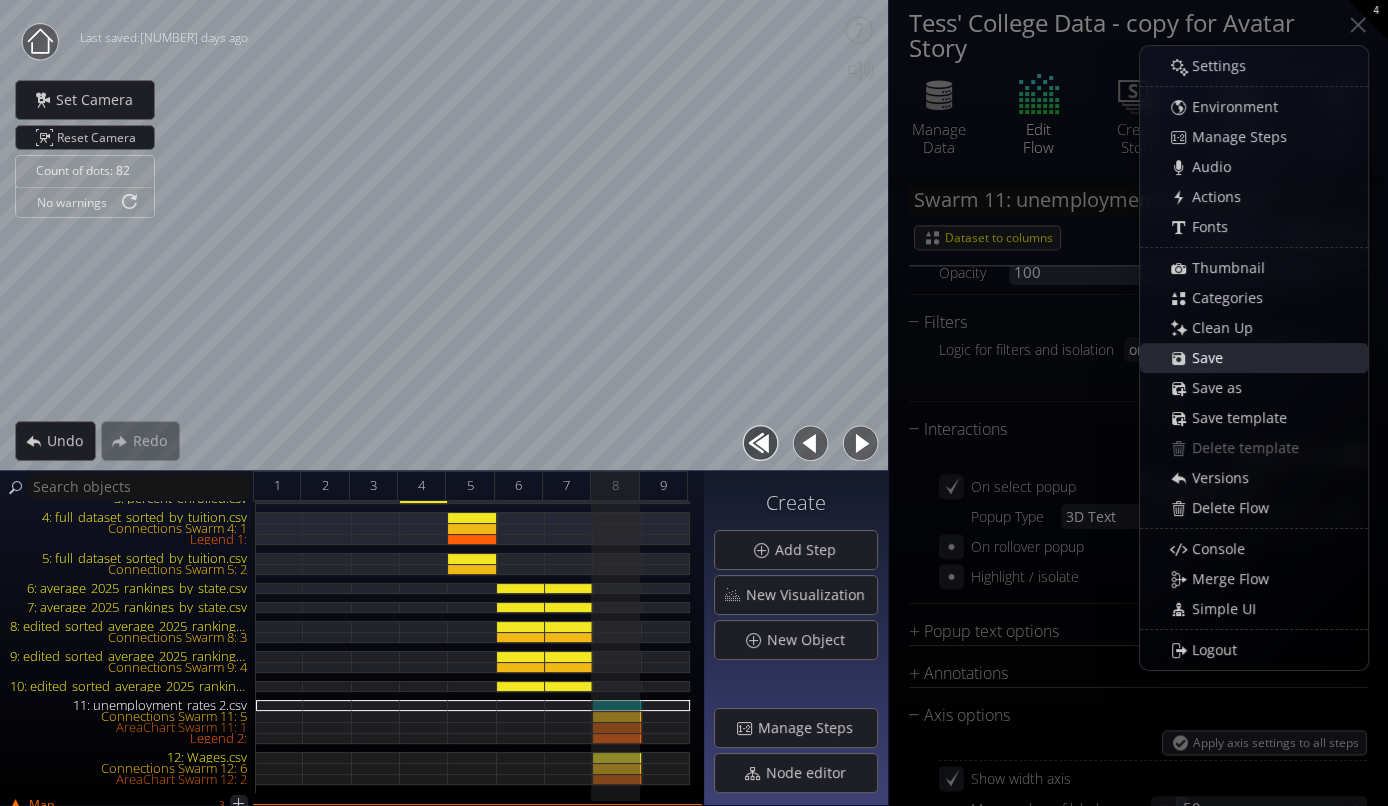 click on "Save" at bounding box center (1264, 358) 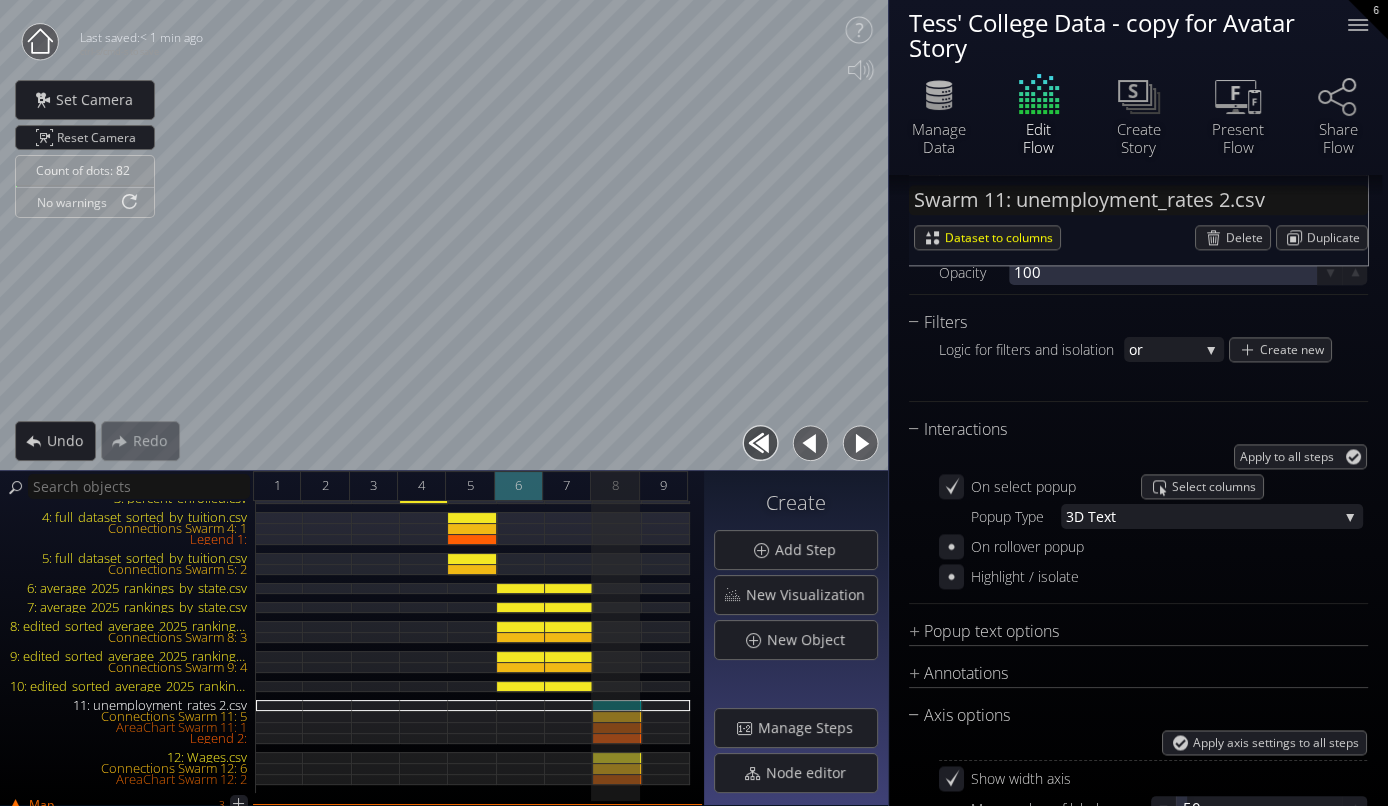 click on "6" at bounding box center (519, 486) 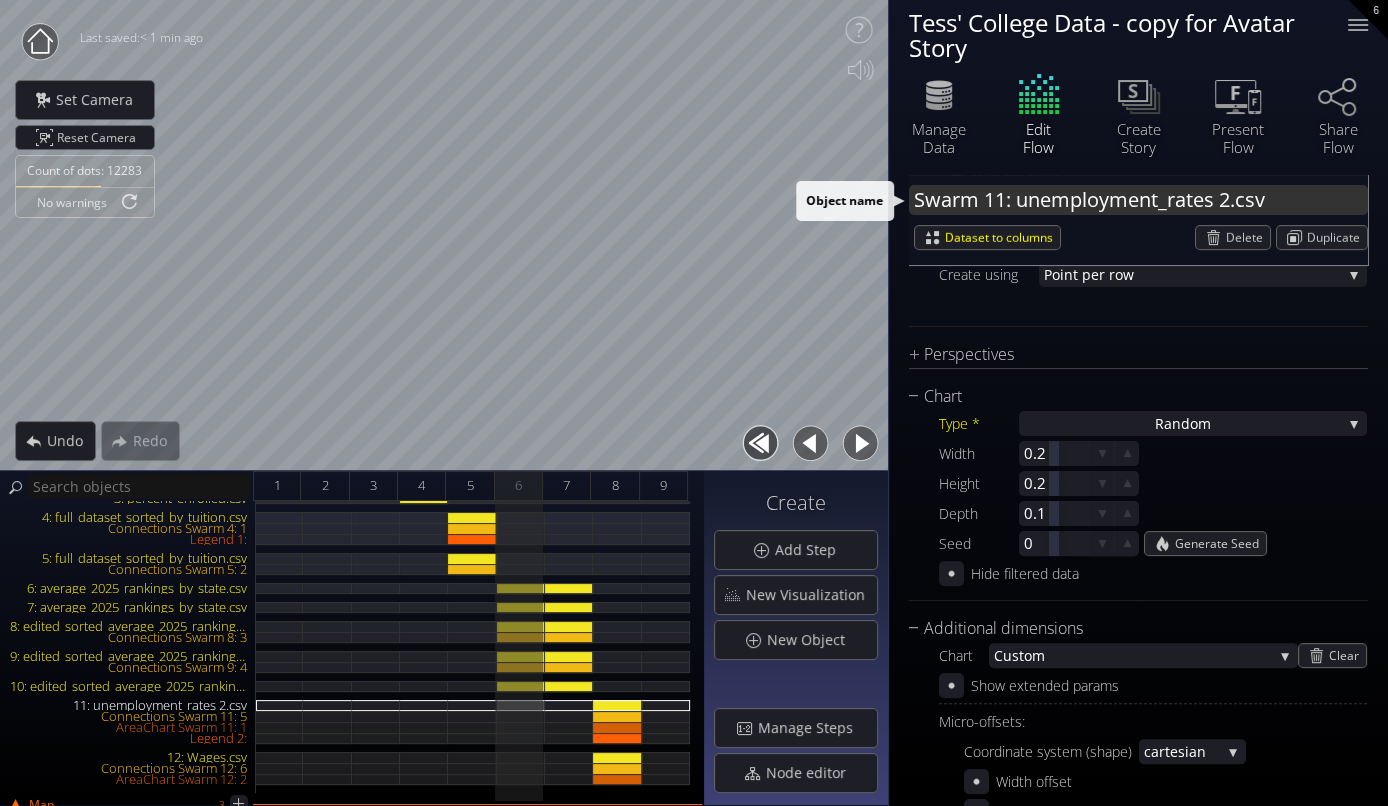 scroll, scrollTop: 0, scrollLeft: 0, axis: both 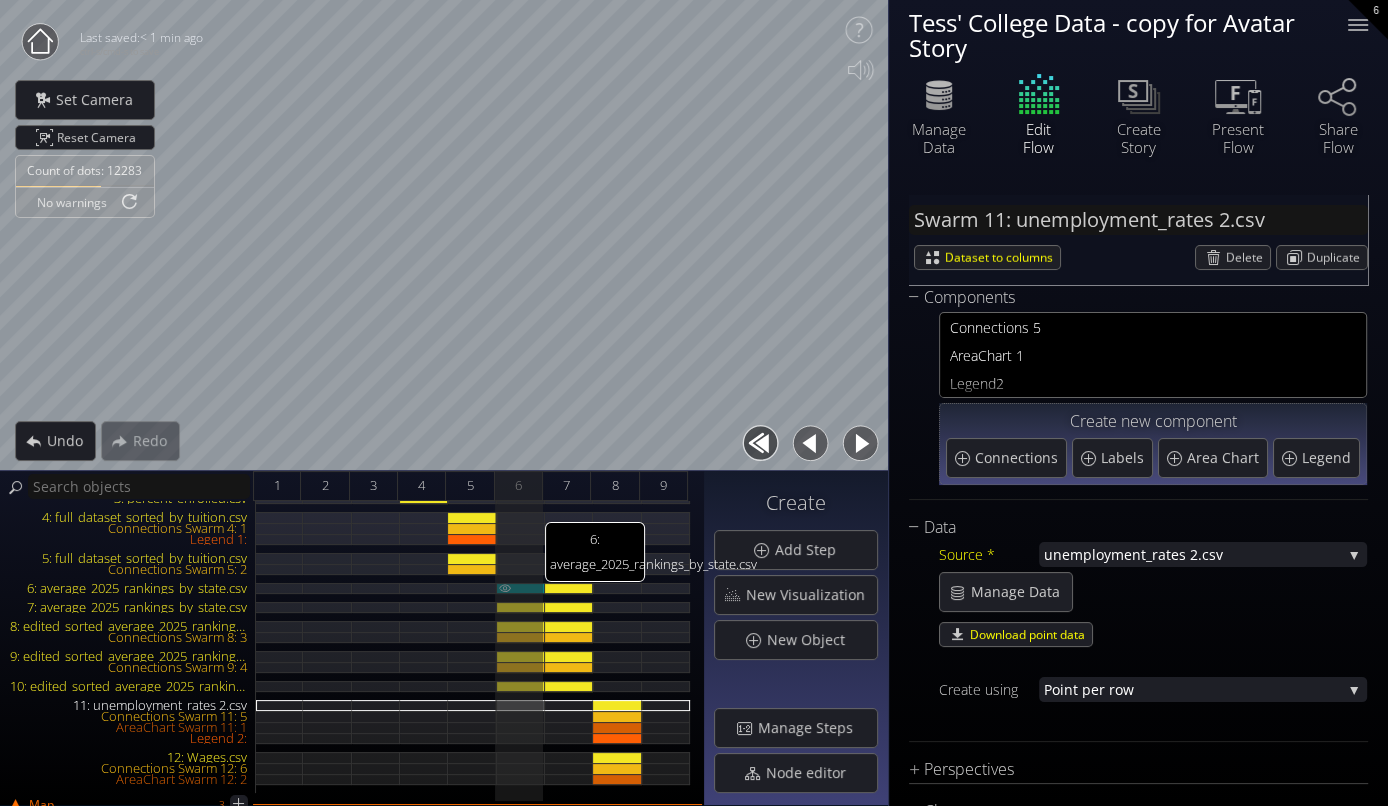 click on "6: average_2025_rankings_by_state.csv" at bounding box center [521, 588] 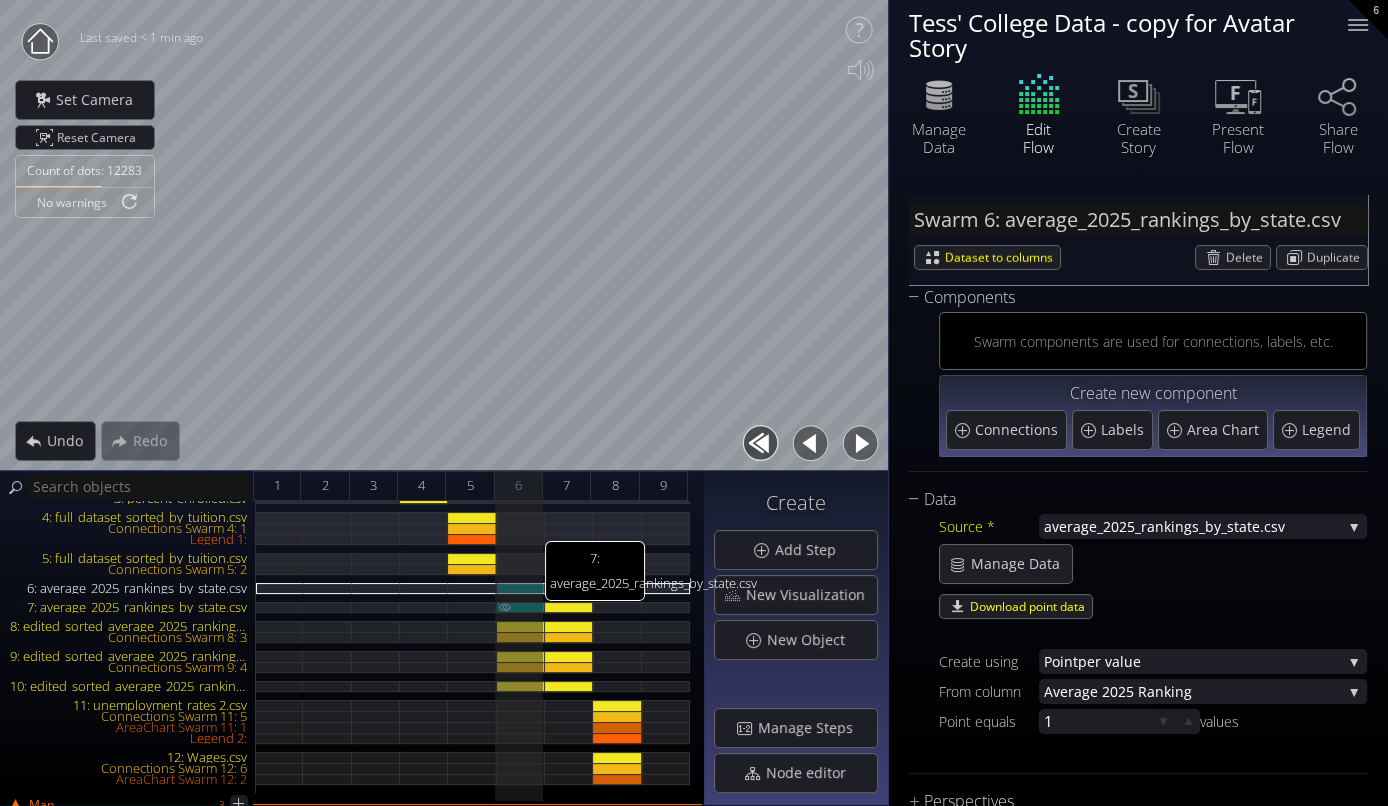 click on "7: average_2025_rankings_by_state.csv" at bounding box center [521, 607] 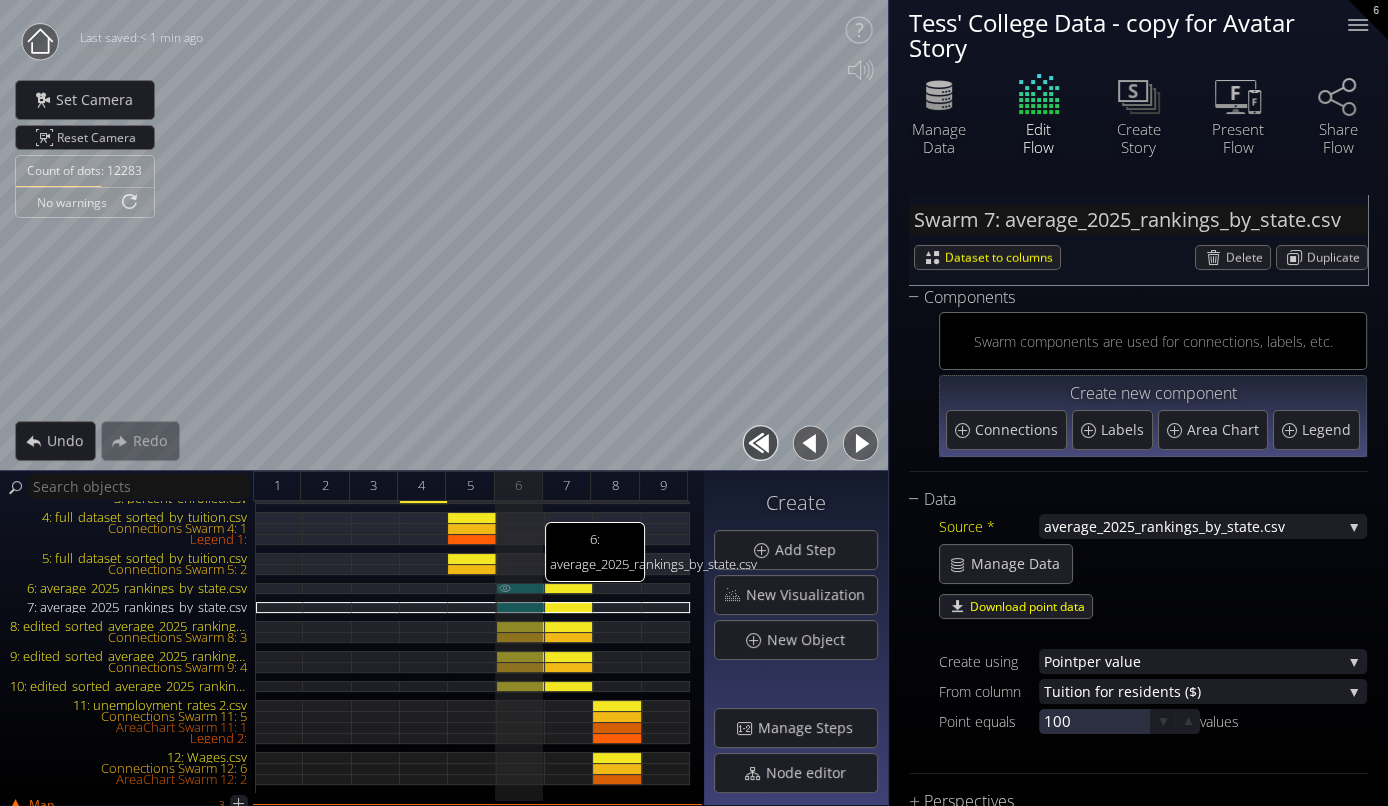 click on "6: average_2025_rankings_by_state.csv" at bounding box center [521, 588] 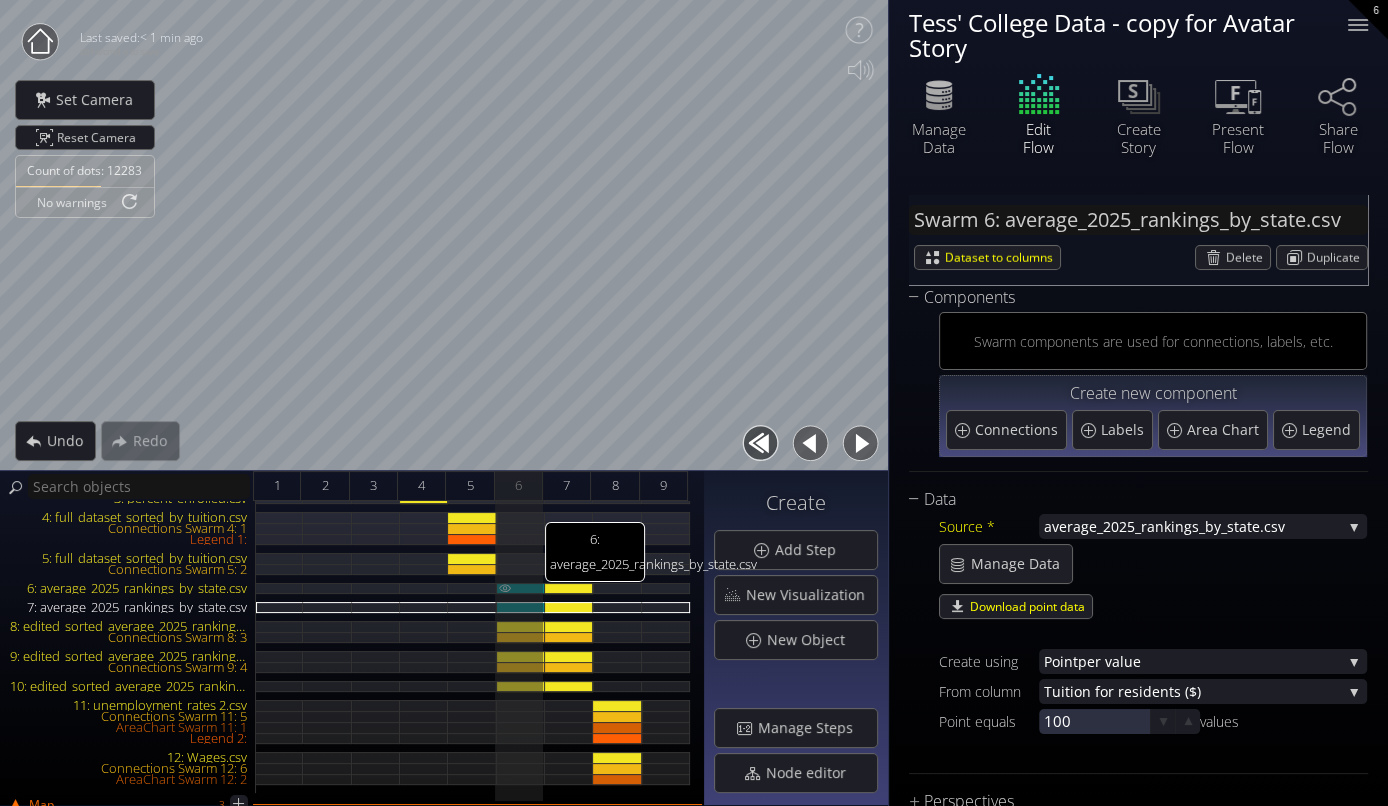 click on "6: average_2025_rankings_by_state.csv" at bounding box center (521, 588) 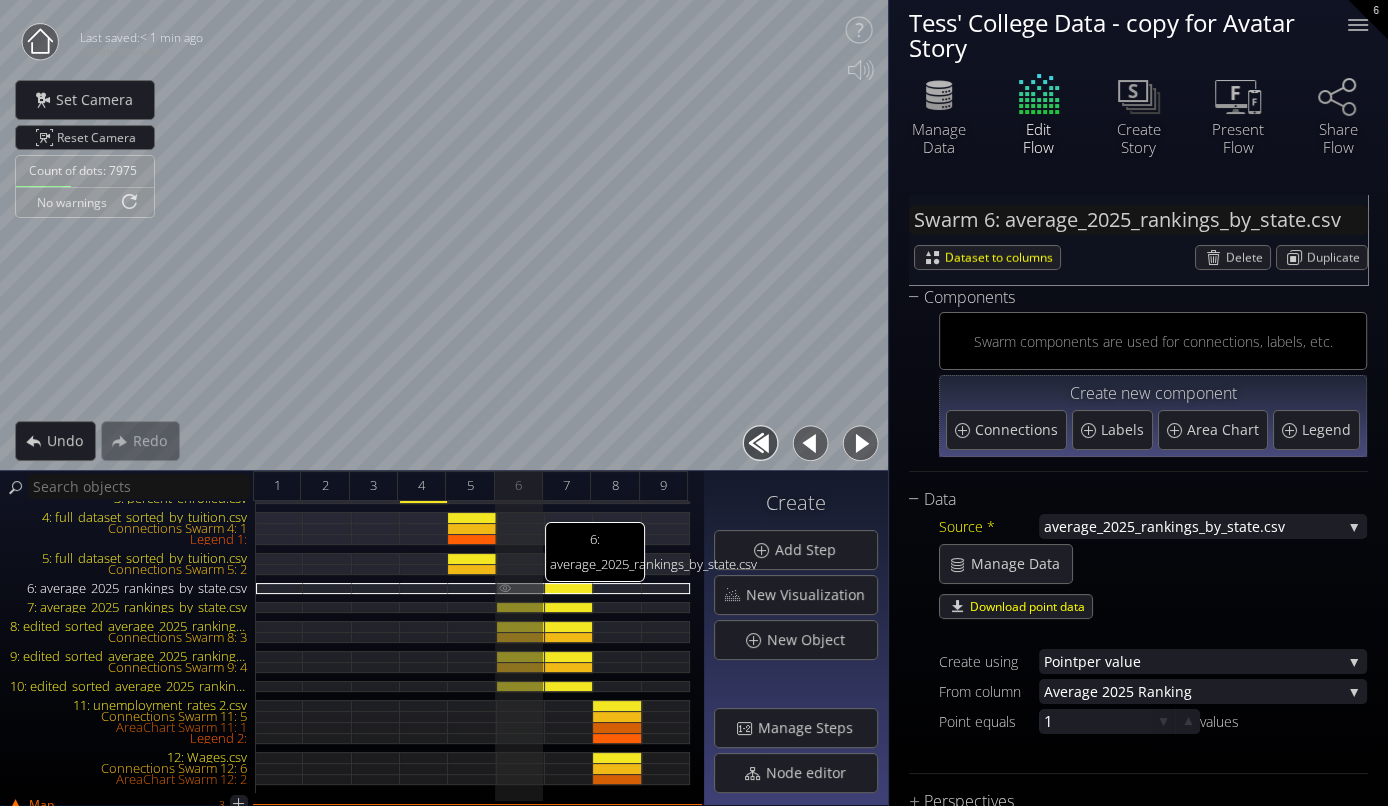 click on "6: average_2025_rankings_by_state.csv" at bounding box center (521, 588) 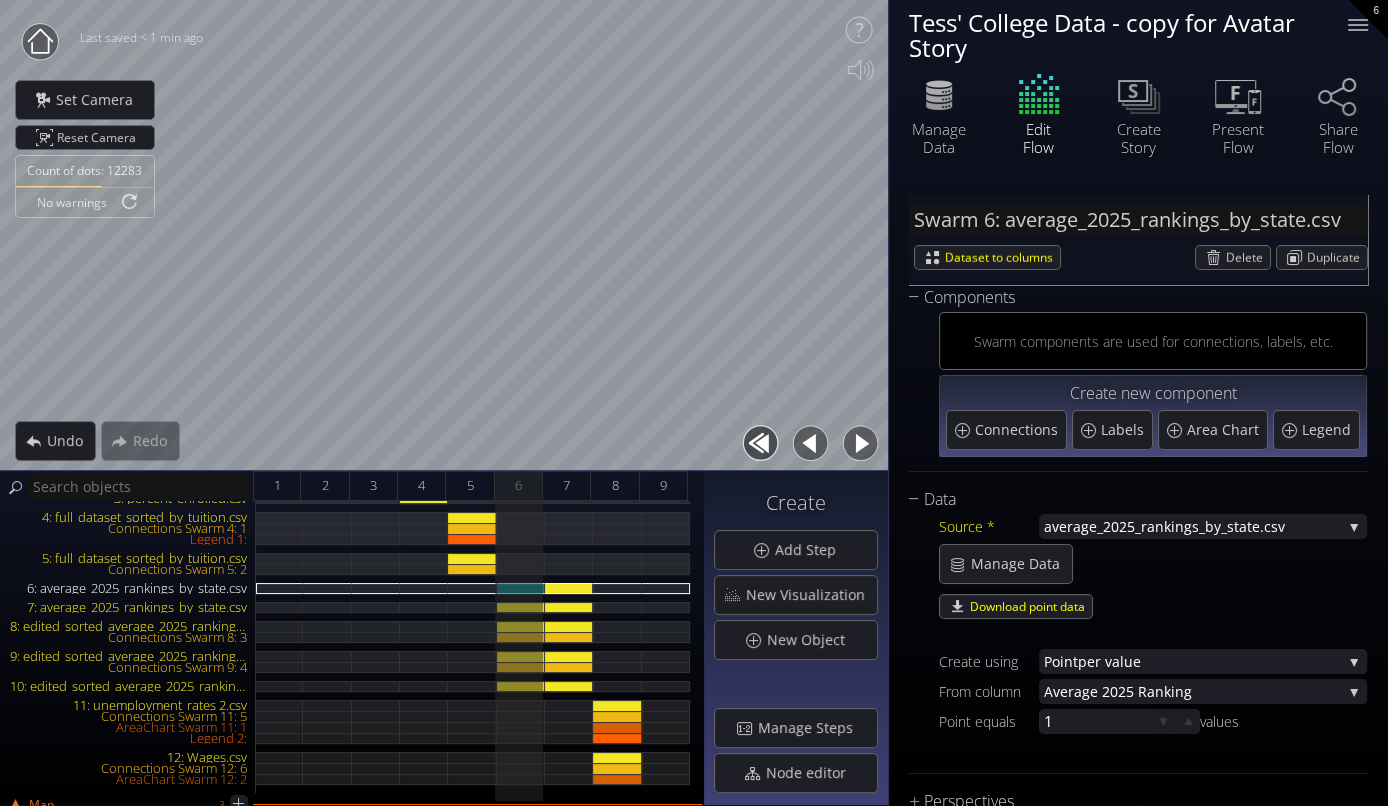 click at bounding box center (521, 624) 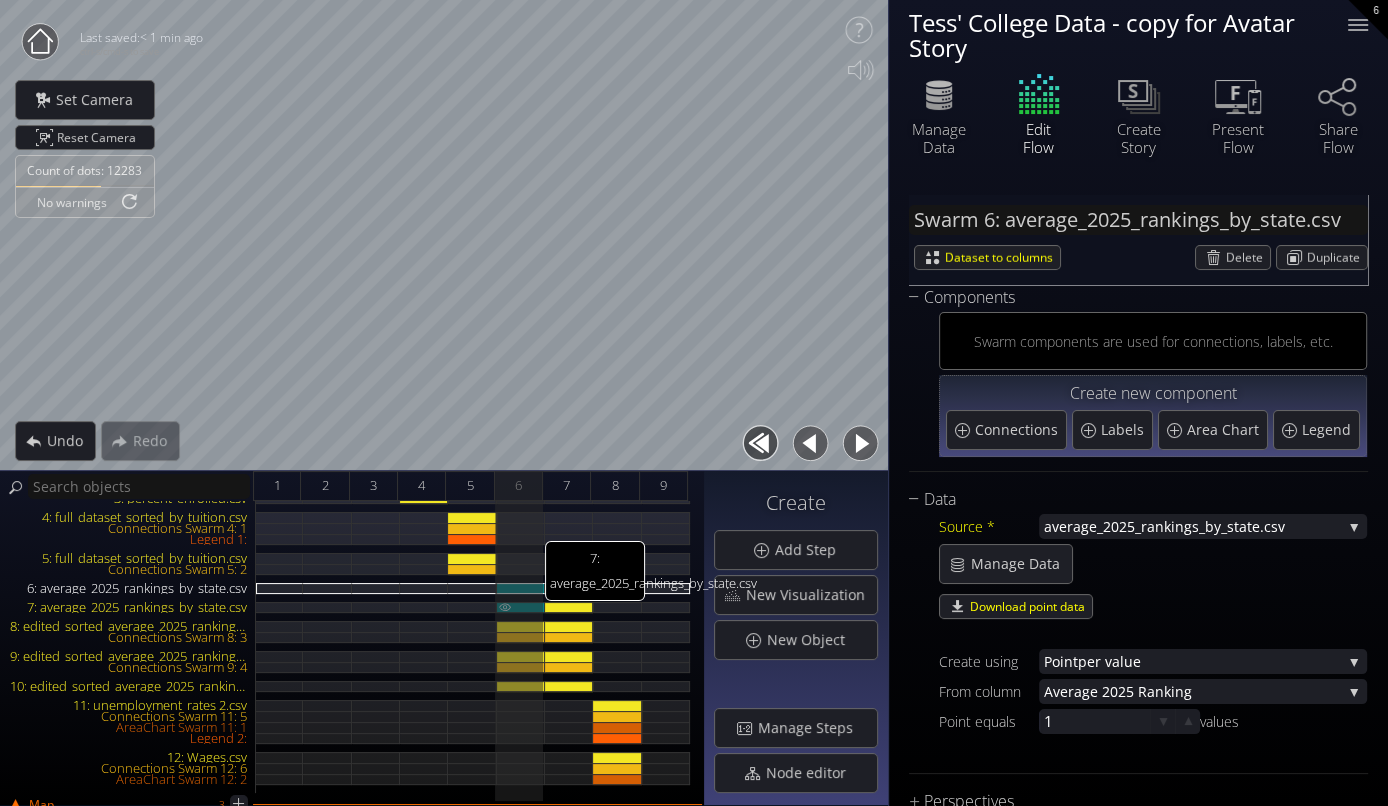 click on "7: average_2025_rankings_by_state.csv" at bounding box center [521, 607] 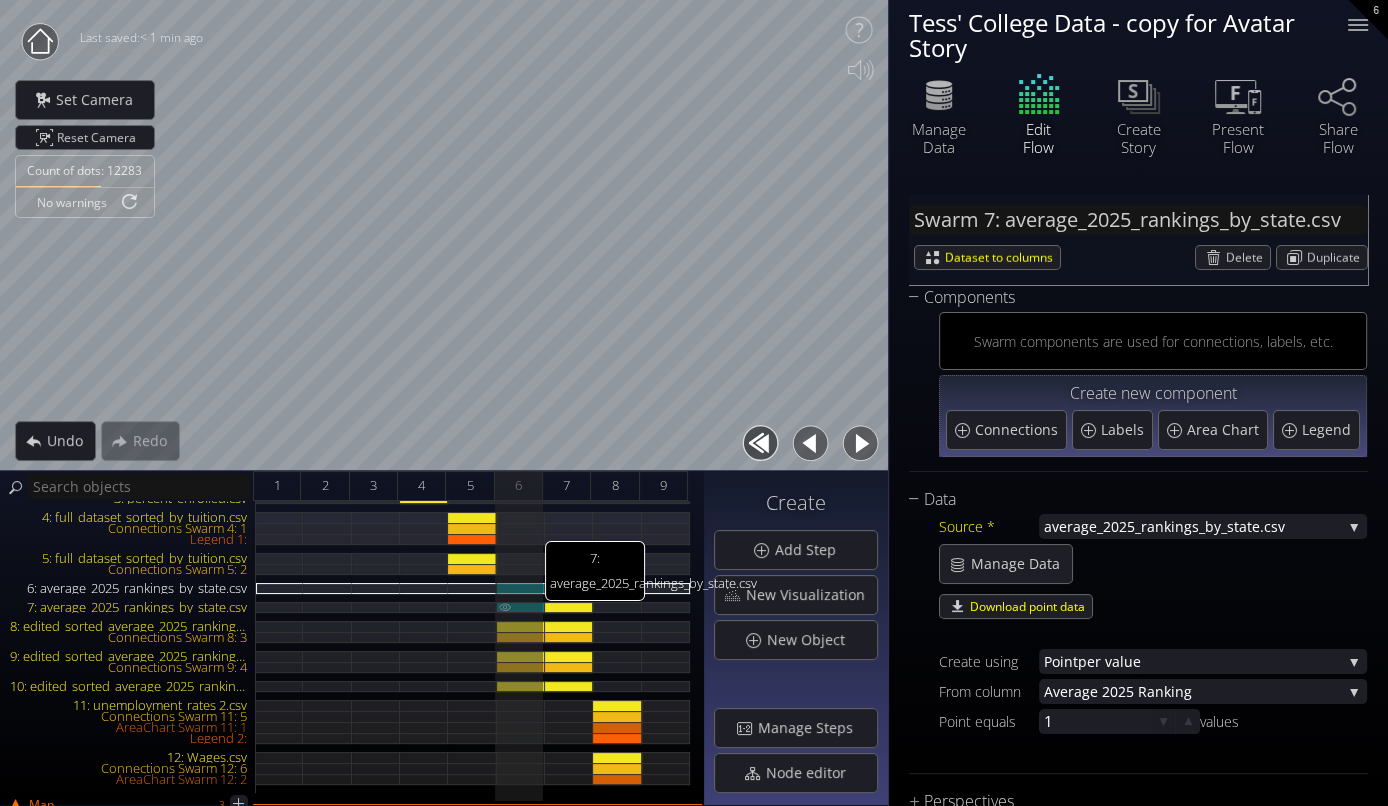 click on "7: average_2025_rankings_by_state.csv" at bounding box center [521, 607] 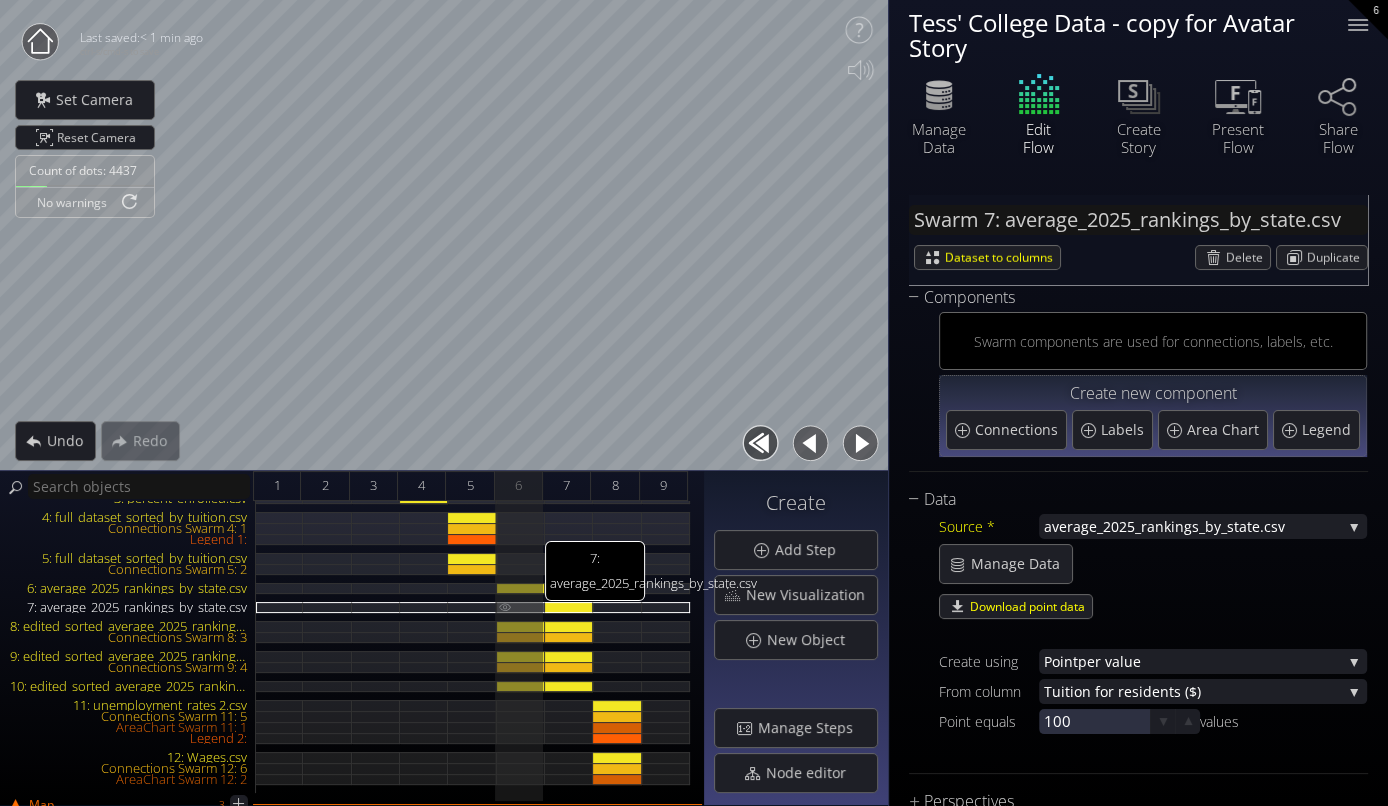 click on "7: average_2025_rankings_by_state.csv" at bounding box center [521, 607] 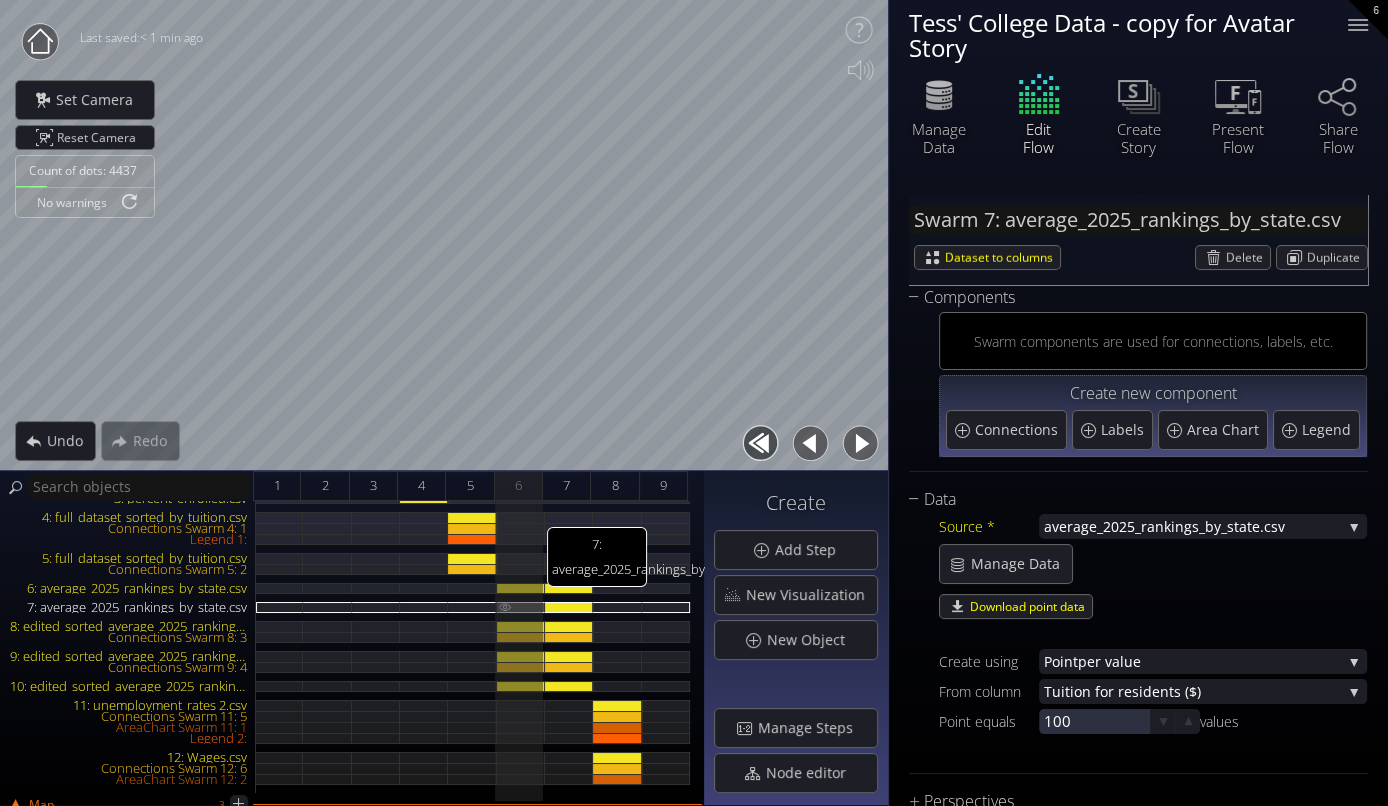click on "7: average_2025_rankings_by_state.csv" at bounding box center [521, 607] 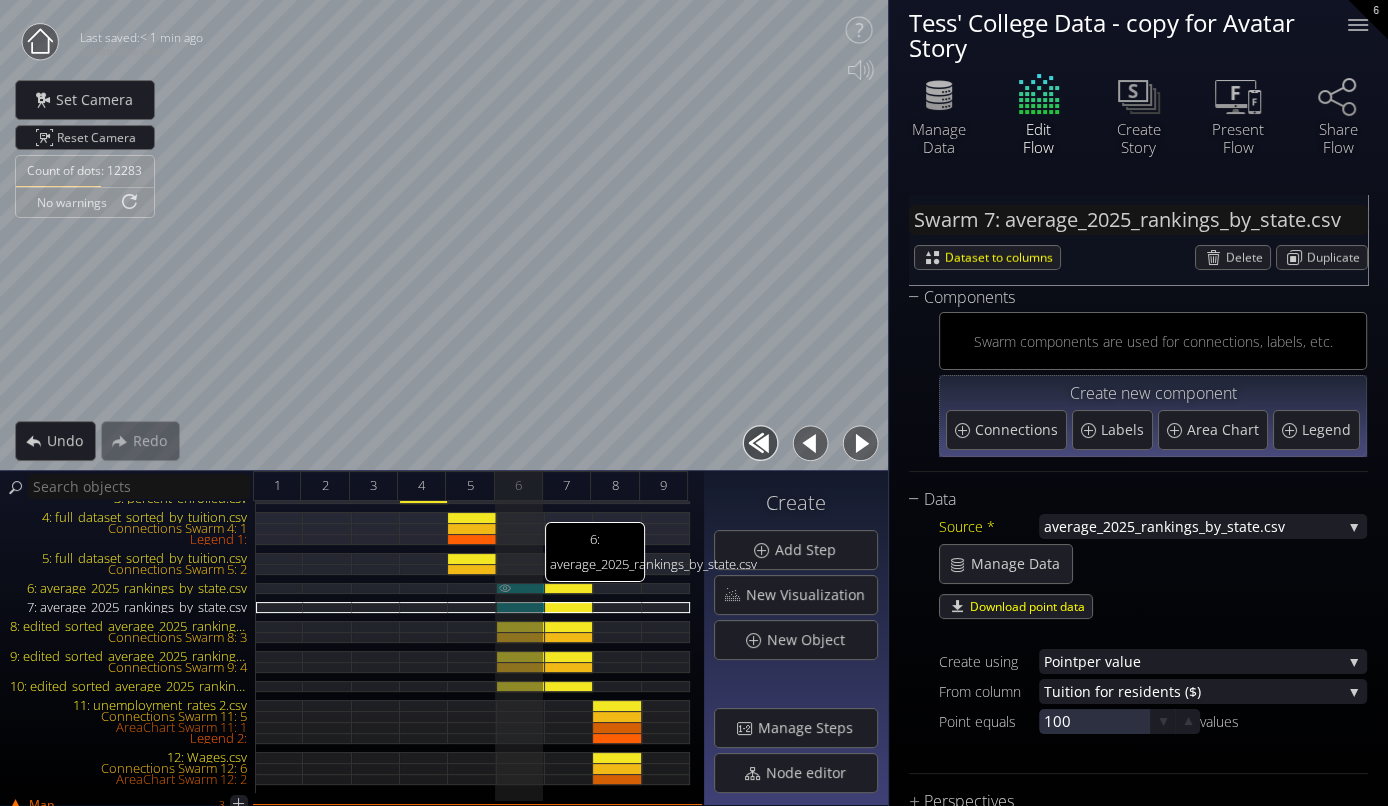 click on "6: average_2025_rankings_by_state.csv" at bounding box center [521, 588] 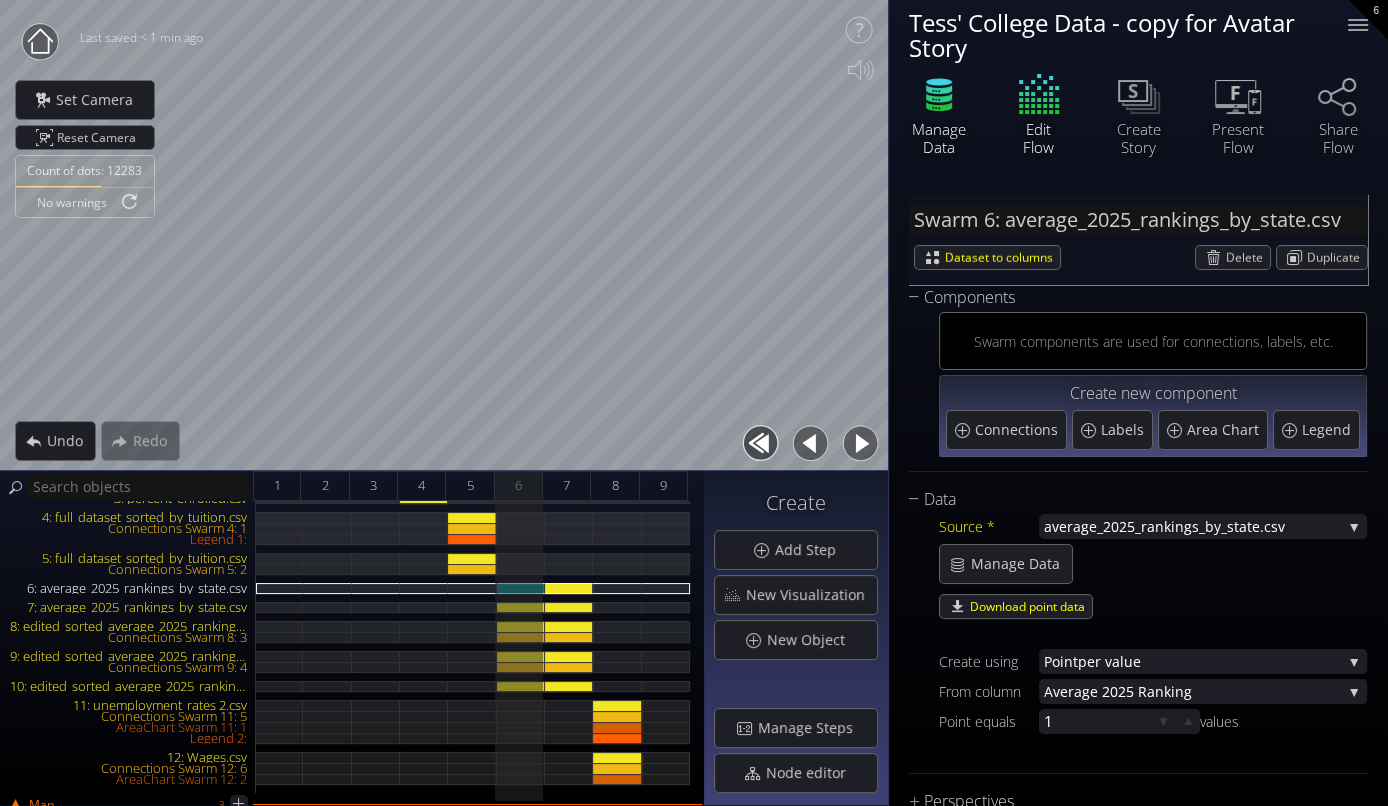 click 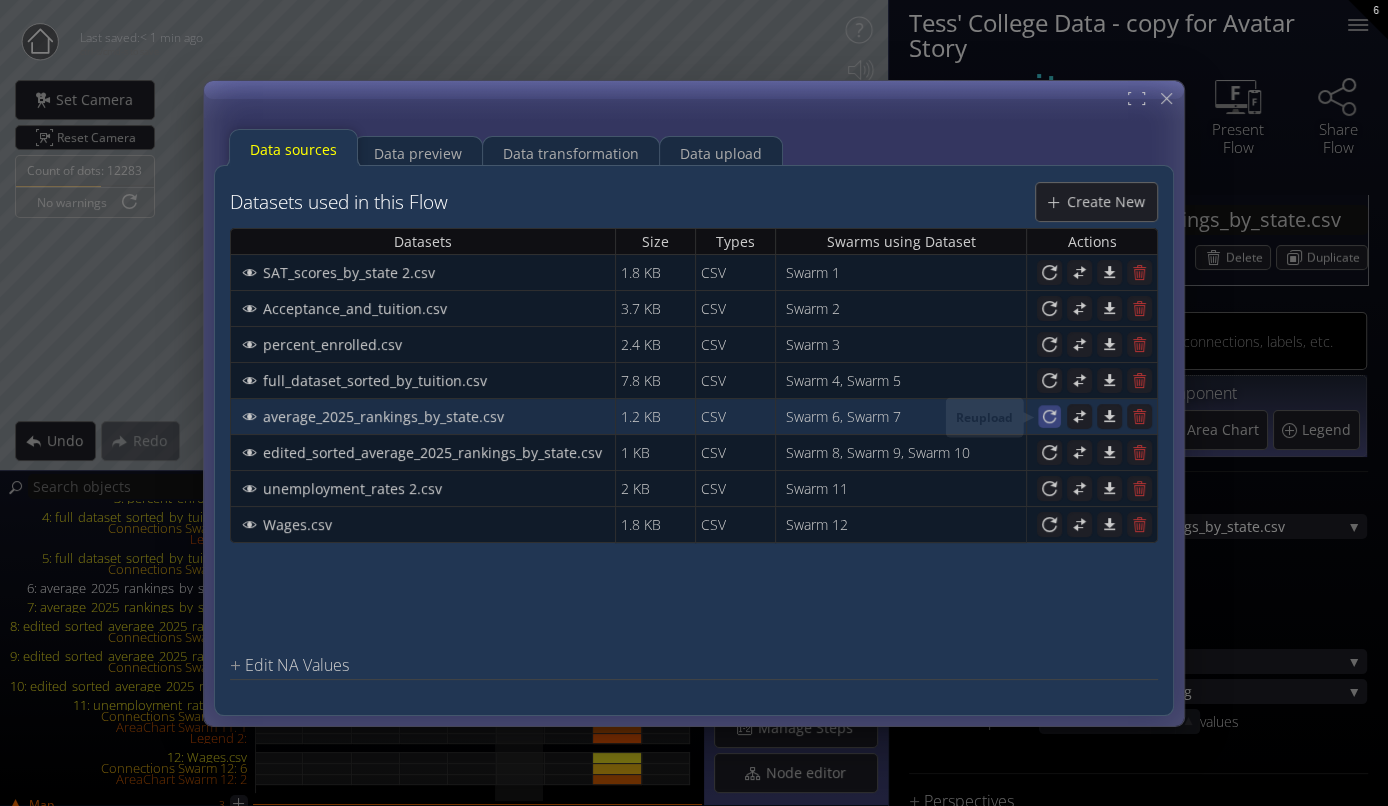 click 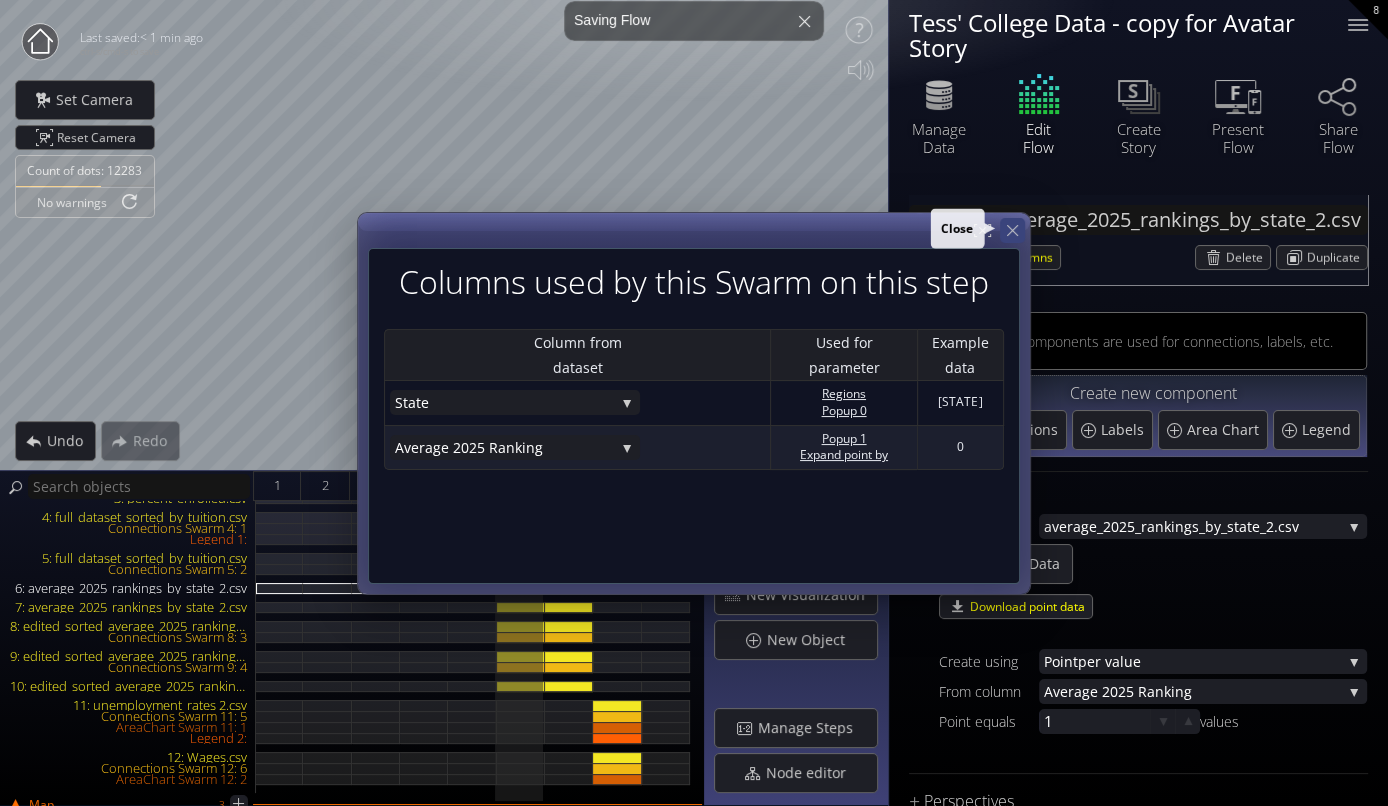 click at bounding box center (1012, 230) 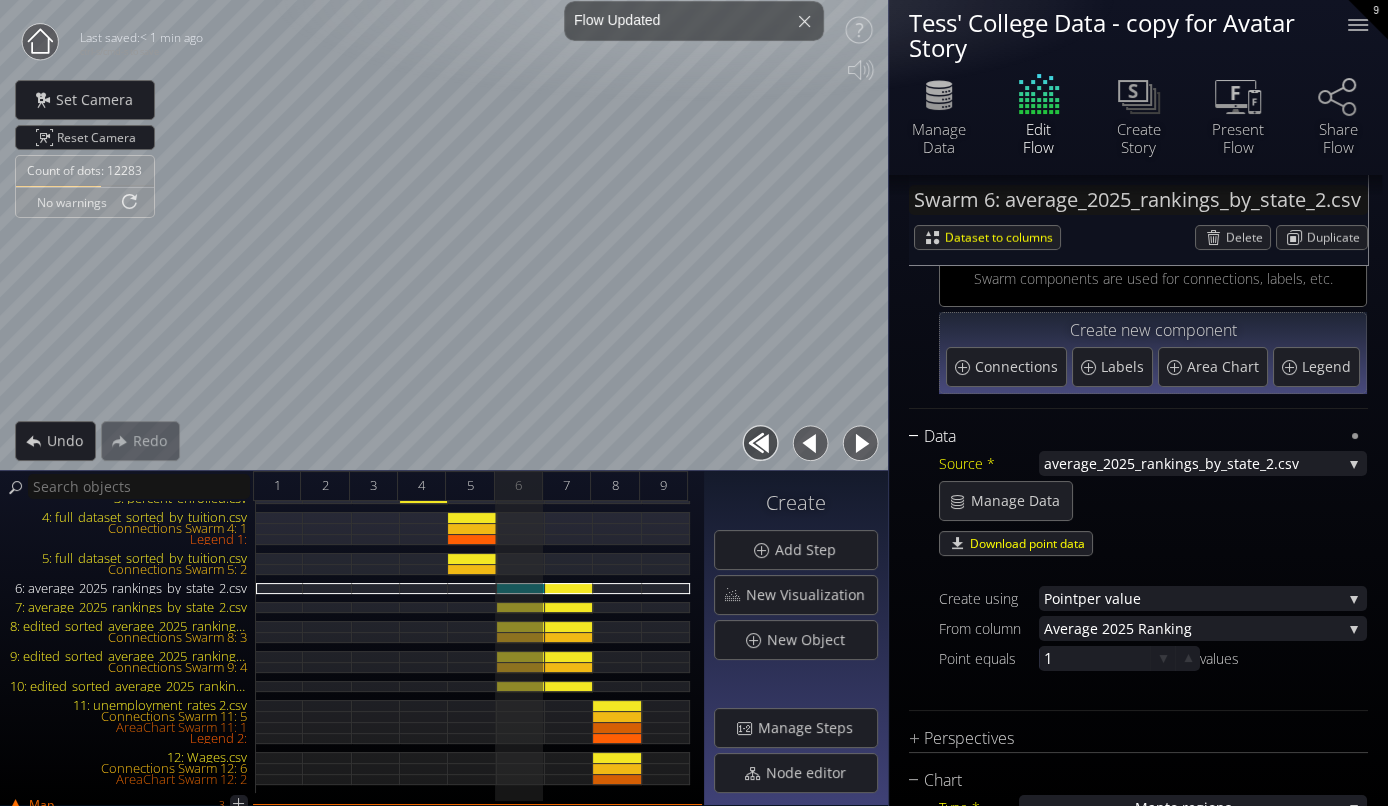 scroll, scrollTop: 70, scrollLeft: 0, axis: vertical 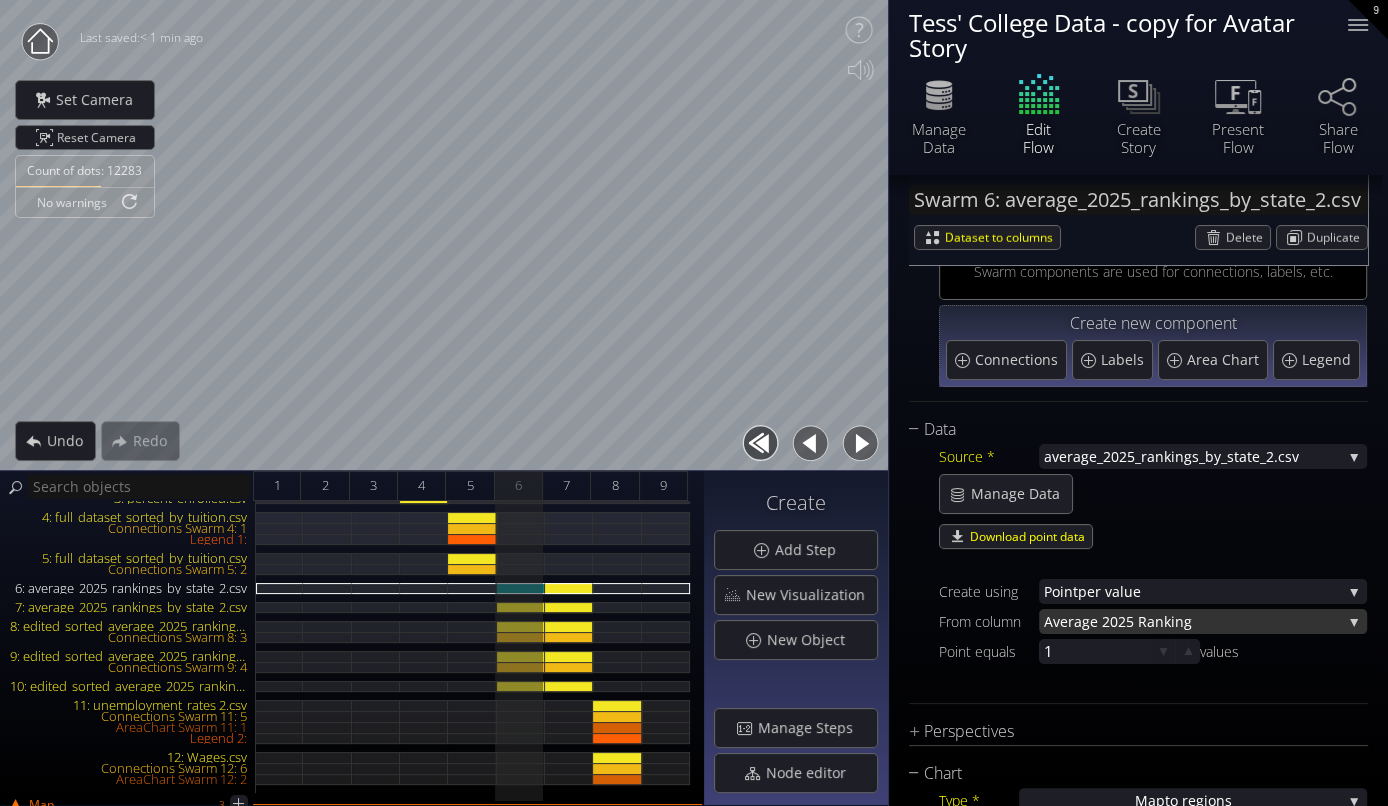 click on "Average 20" at bounding box center (1081, 621) 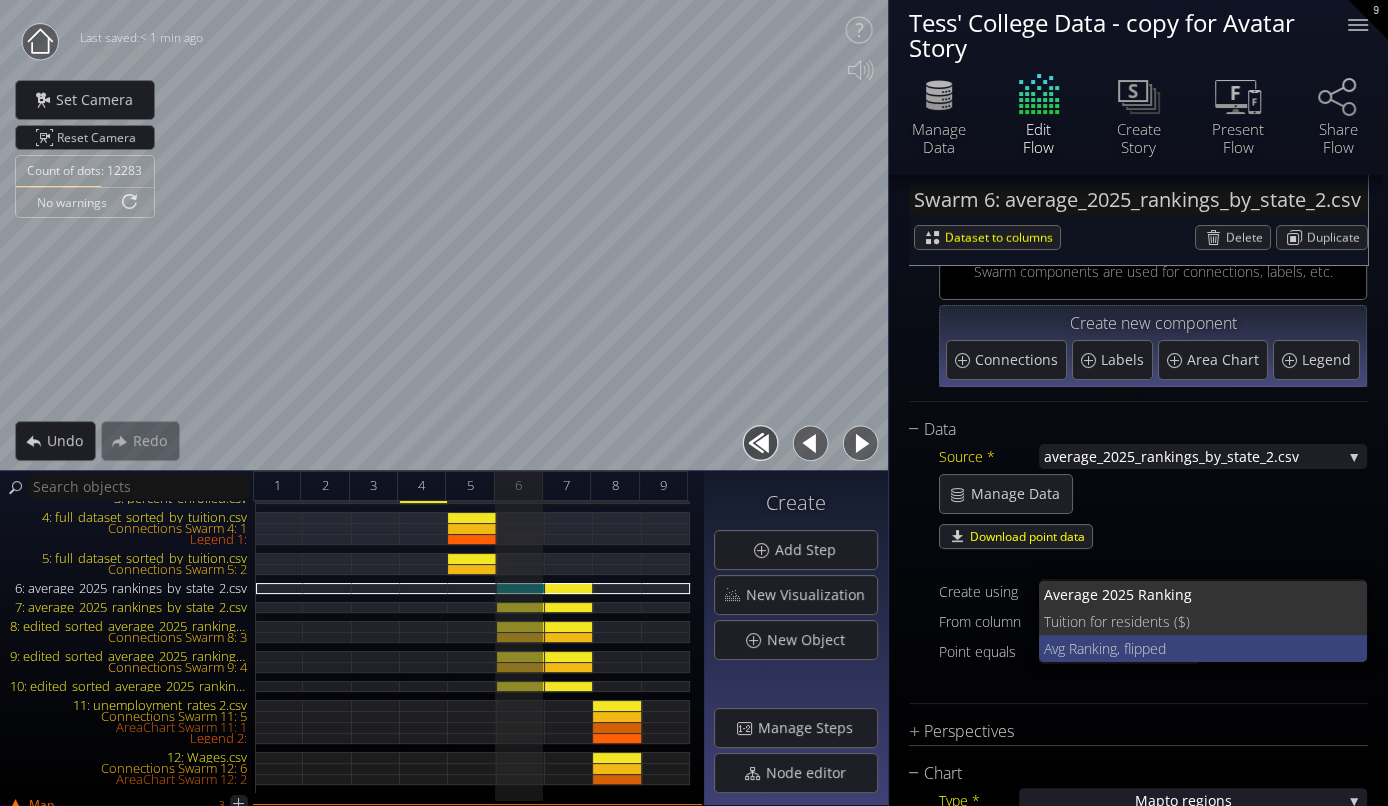 click on "Avg Rankin" at bounding box center (1077, 648) 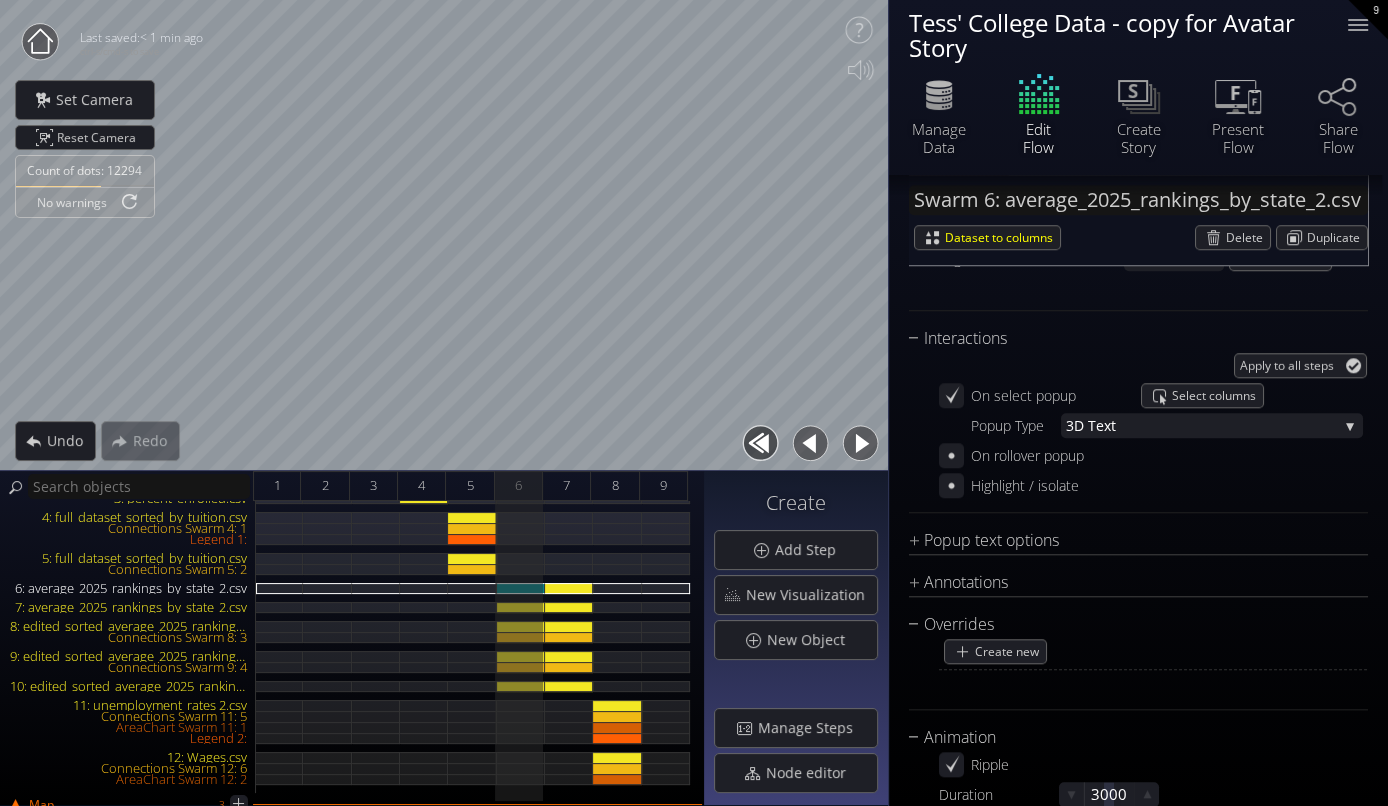 scroll, scrollTop: 1441, scrollLeft: 0, axis: vertical 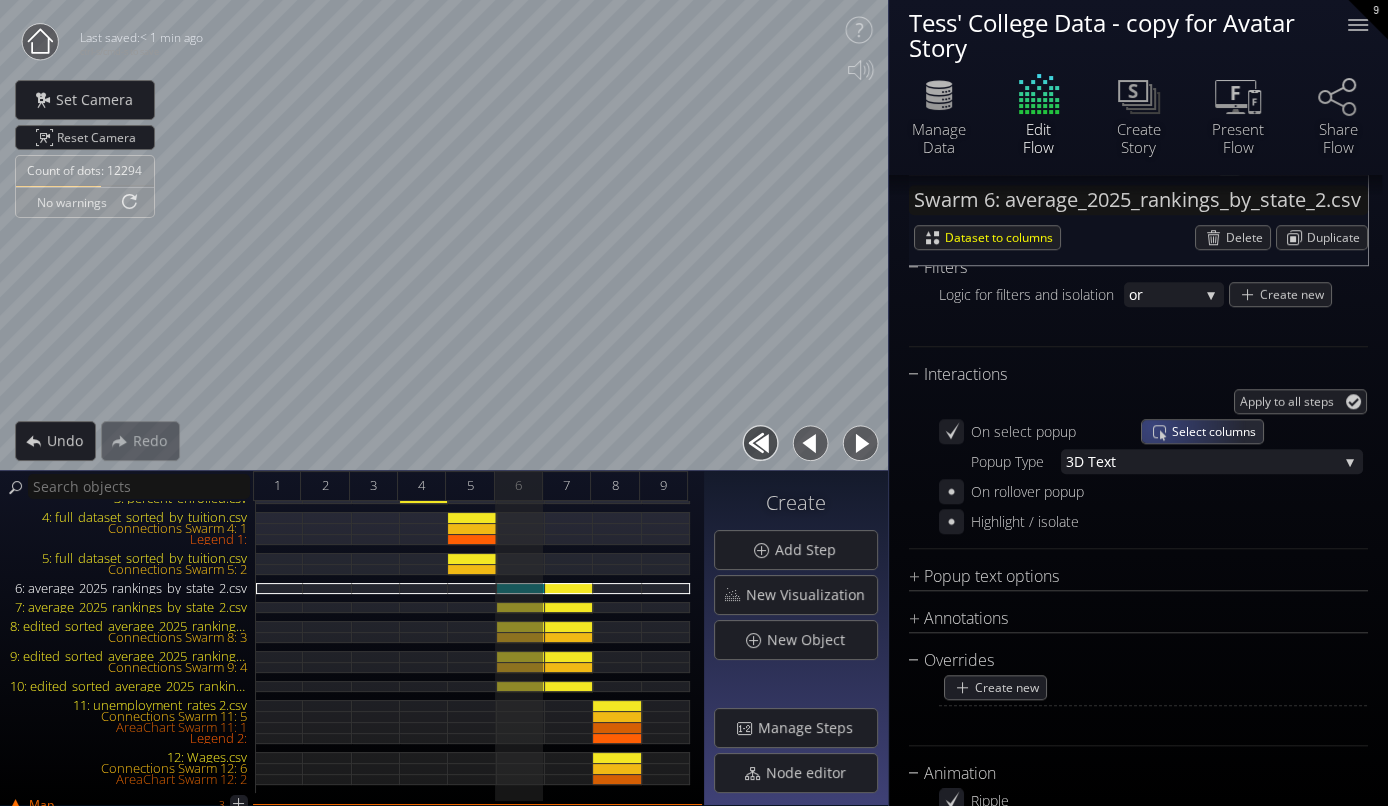 click on "Select columns" at bounding box center (1202, 431) 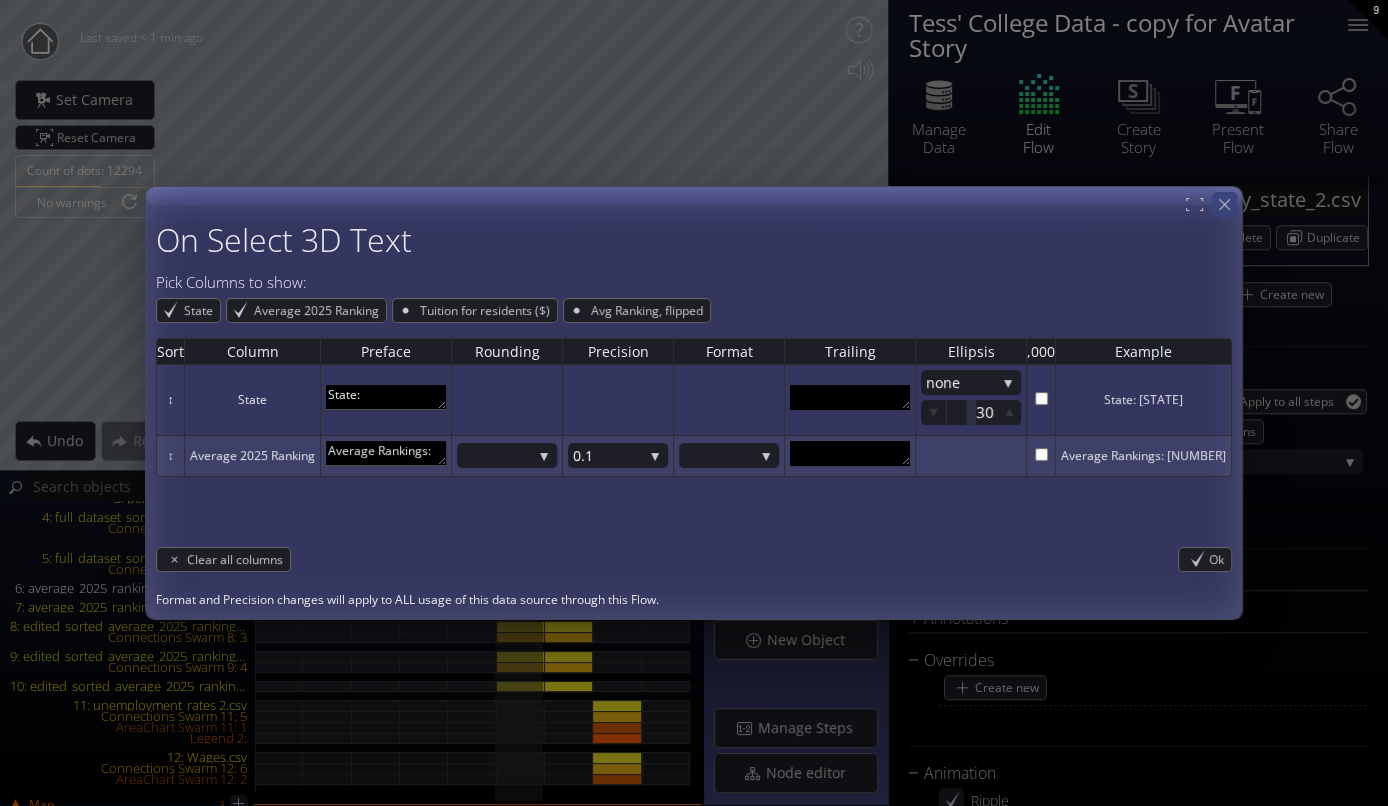 click 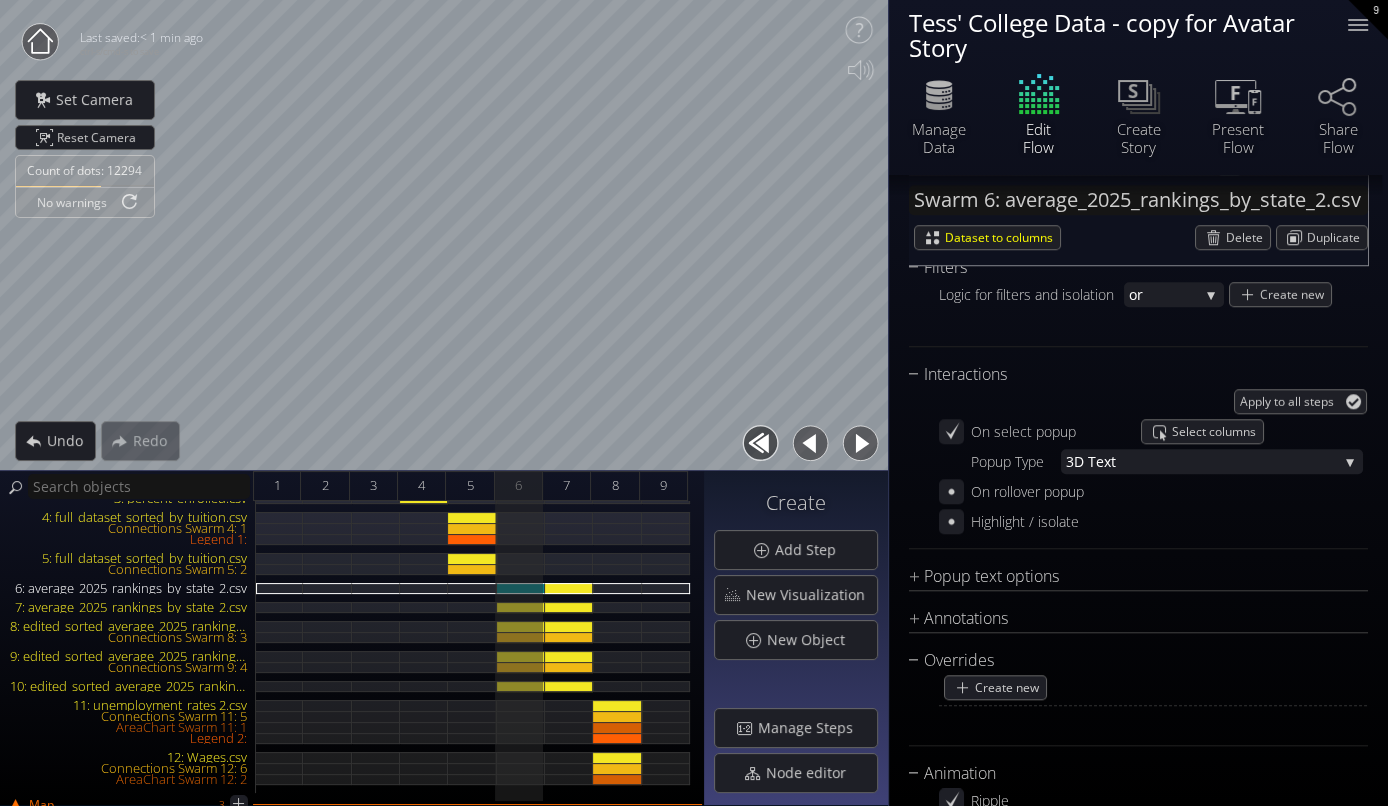 type on "Text 14: The bars on this chart sh..." 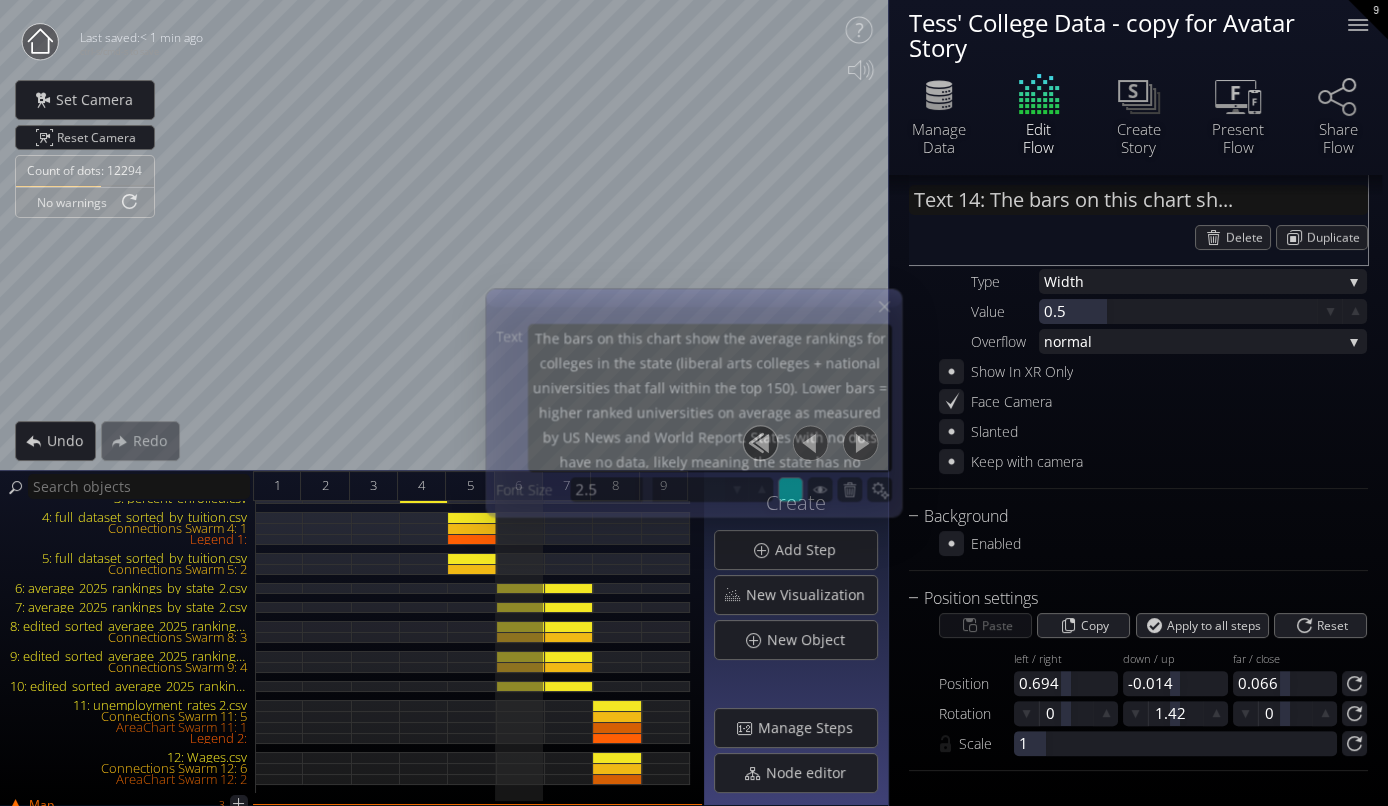 scroll, scrollTop: 297, scrollLeft: 0, axis: vertical 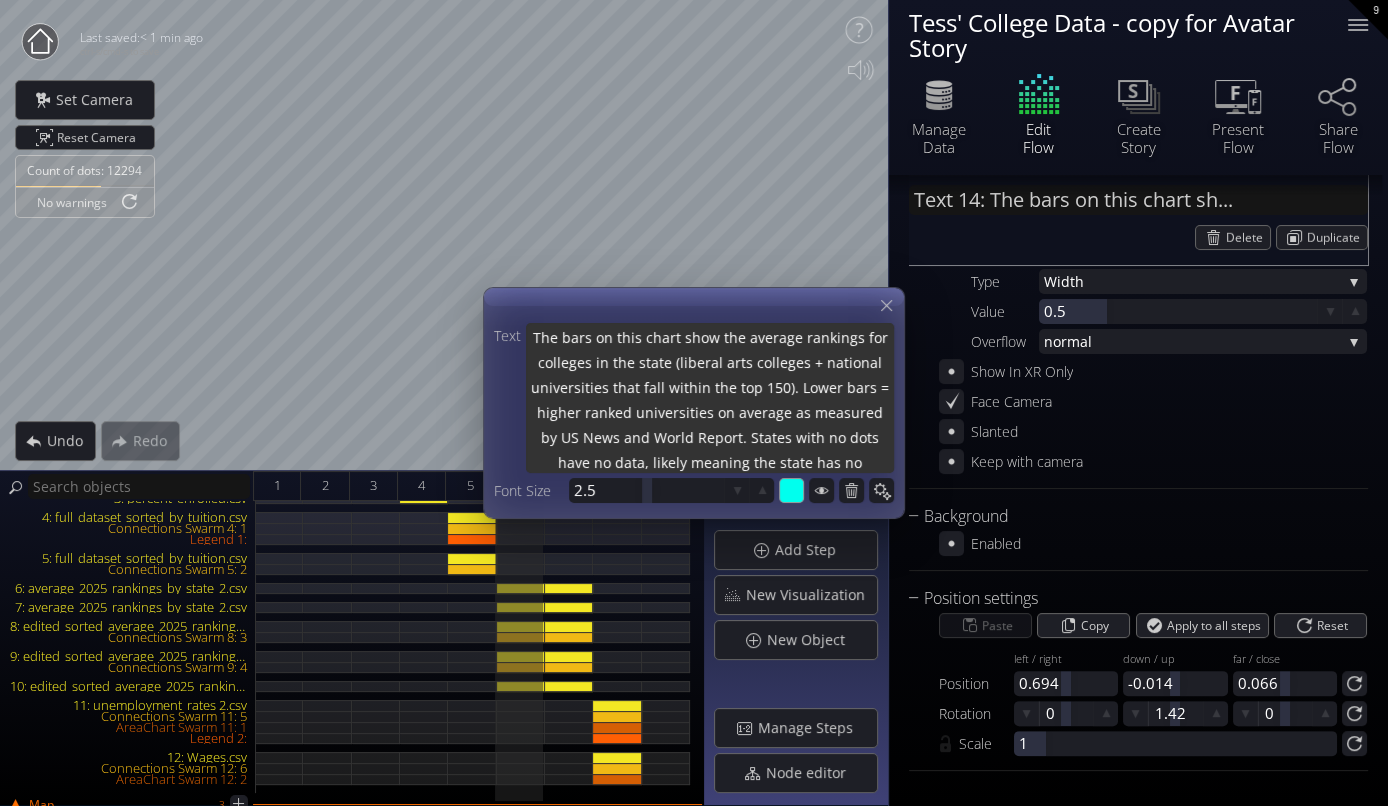 drag, startPoint x: 796, startPoint y: 390, endPoint x: 834, endPoint y: 393, distance: 38.118237 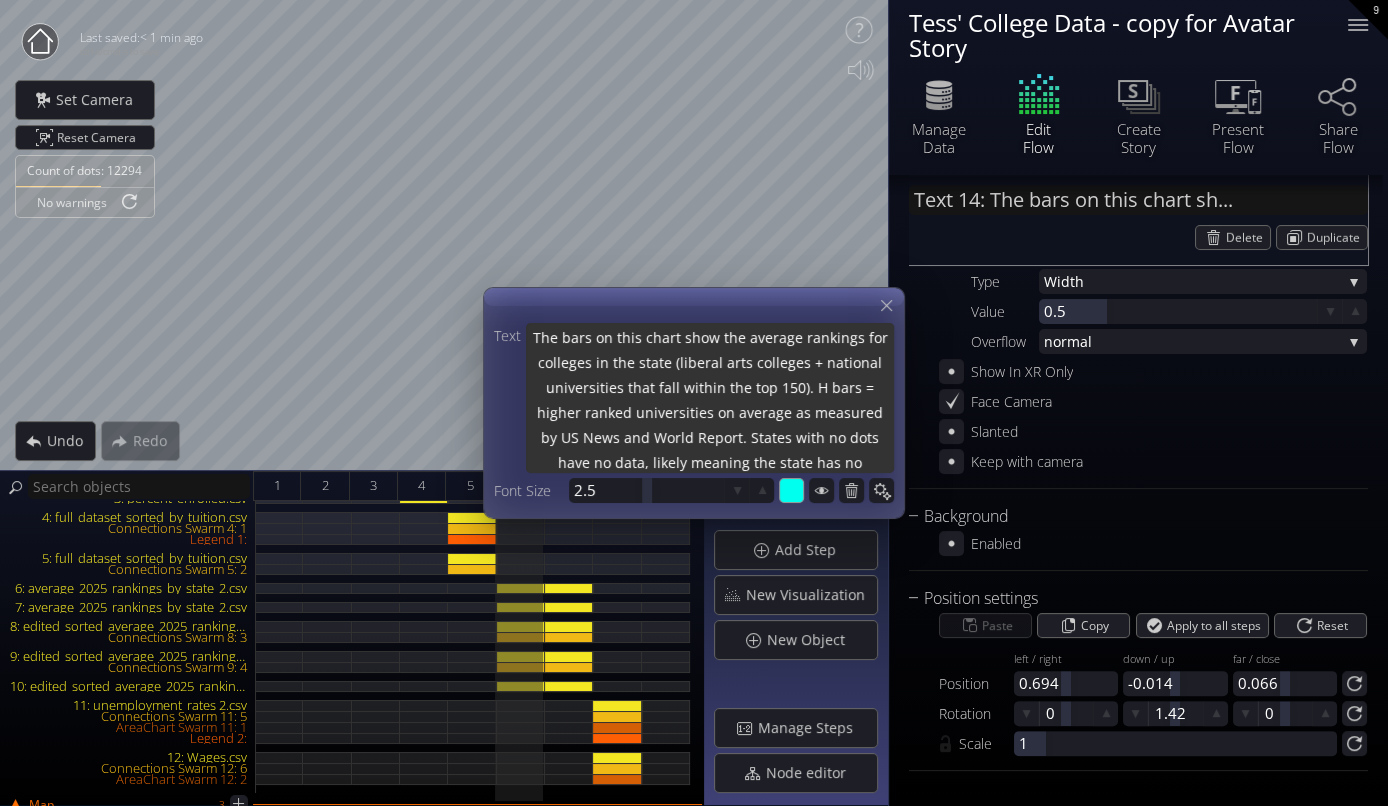 type on "The bars on this chart show the average rankings for colleges in the state (liberal arts colleges + national universities that fall within the top 150). Hi bars = higher ranked universities on average as measured by US News and World Report. States with no dots have no data, likely meaning the state has no universities within the top 150." 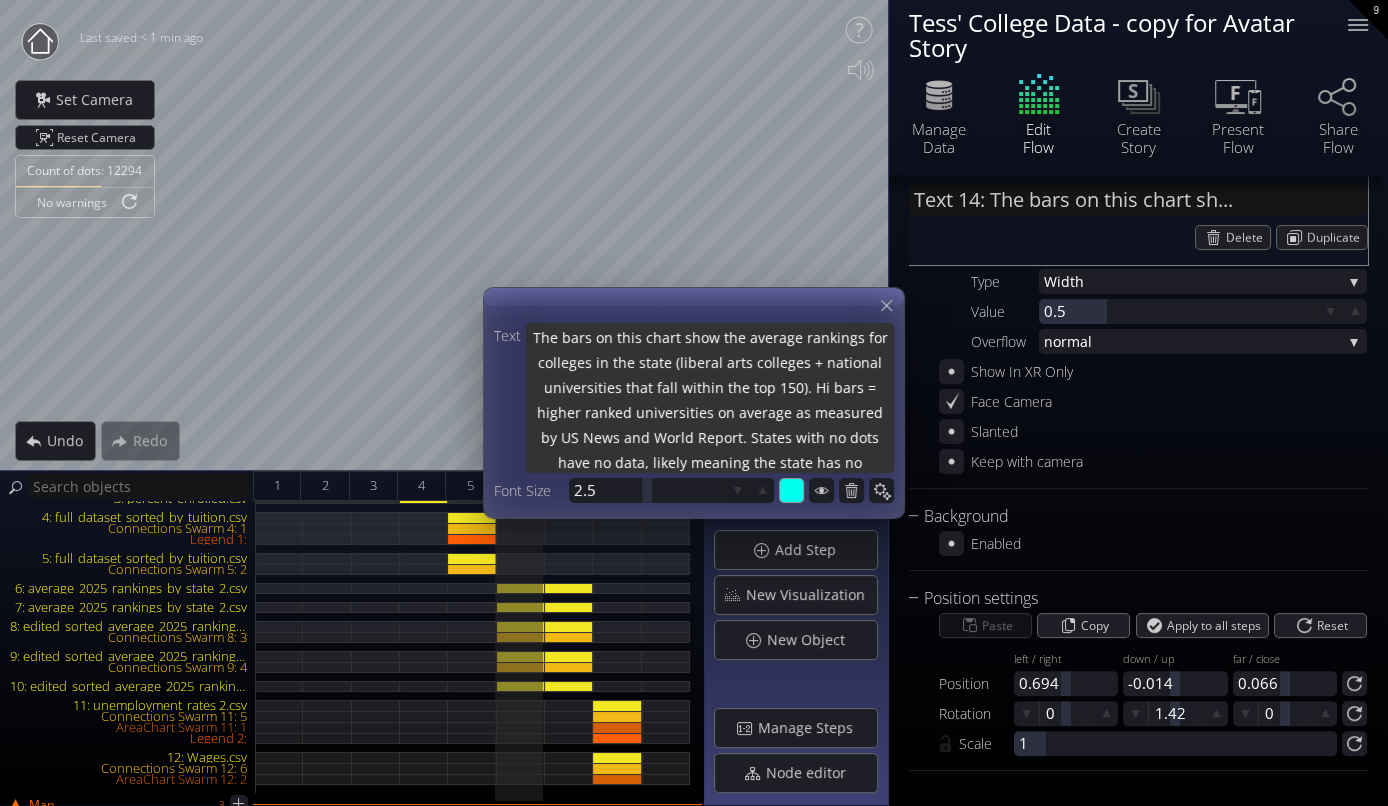 type on "The bars on this chart show the average rankings for colleges in the state (liberal arts colleges + national universities that fall within the top 150). Hig bars = higher ranked universities on average as measured by US News and World Report. States with no dots have no data, likely meaning the state has no universities within the top 150." 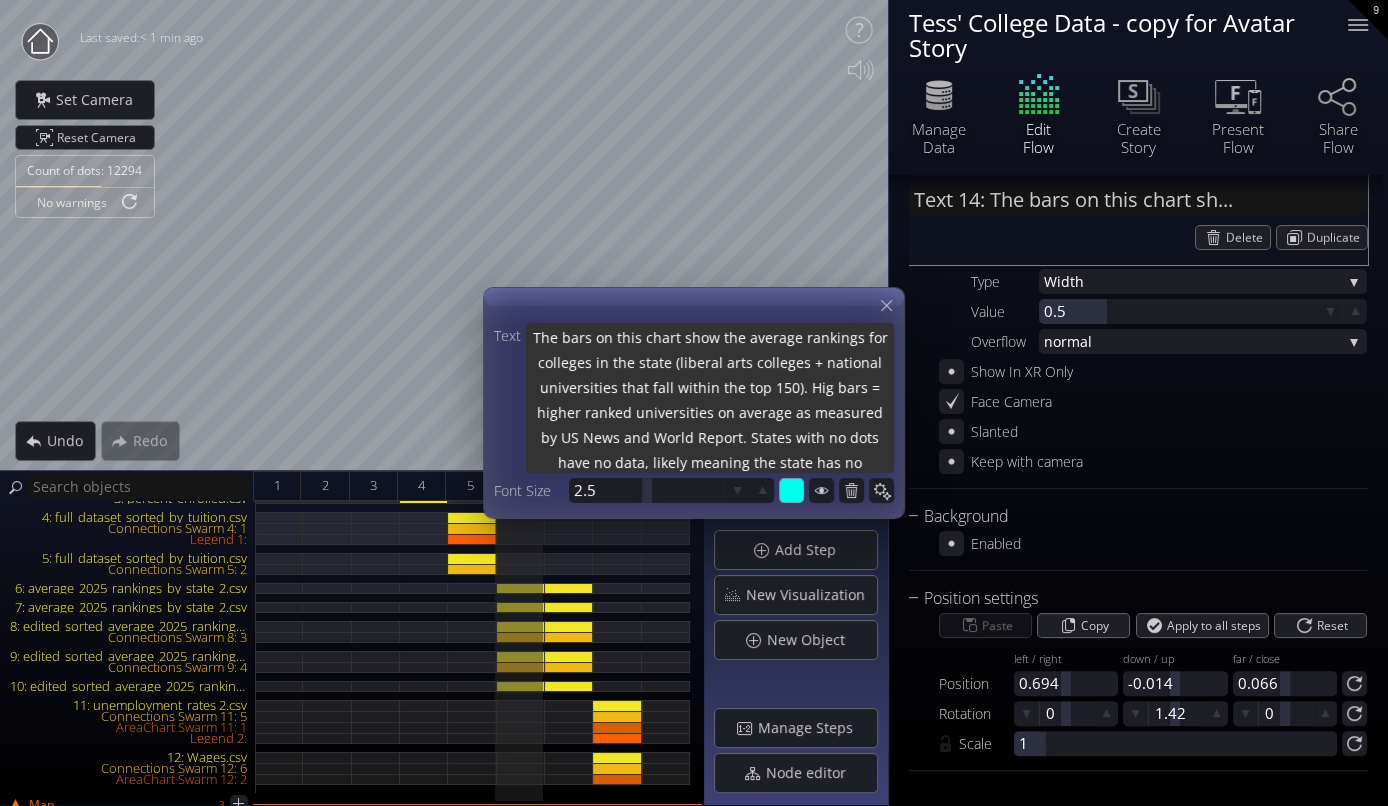 type on "The bars on this chart show the average rankings for colleges in the state (liberal arts colleges + national universities that fall within the top 150). High bars = higher ranked universities on average as measured by US News and World Report. States with no dots have no data, likely meaning the state has no universities within the top 150." 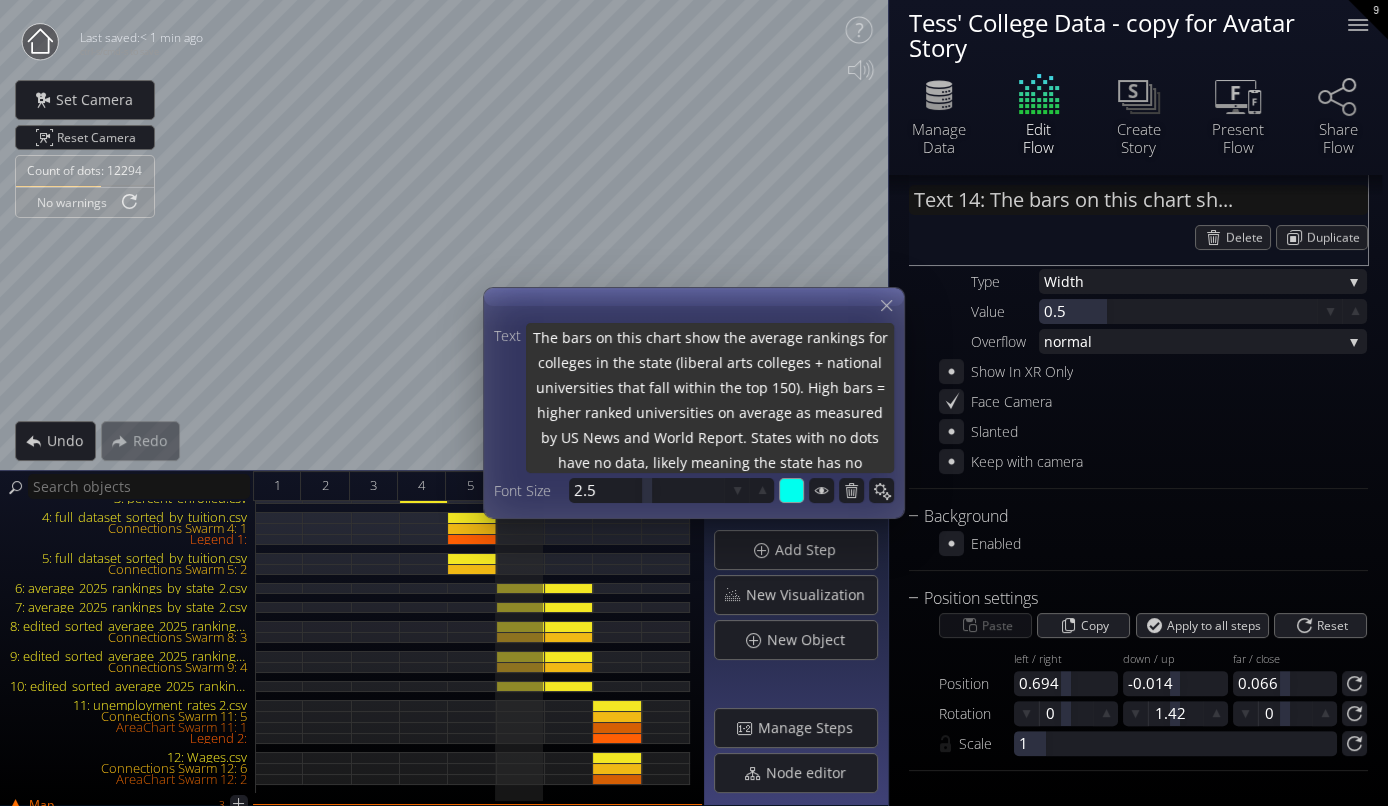 type on "The bars on this chart show the average rankings for colleges in the state (liberal arts colleges + national universities that fall within the top 150). Highe bars = higher ranked universities on average as measured by US News and World Report. States with no dots have no data, likely meaning the state has no universities within the top 150." 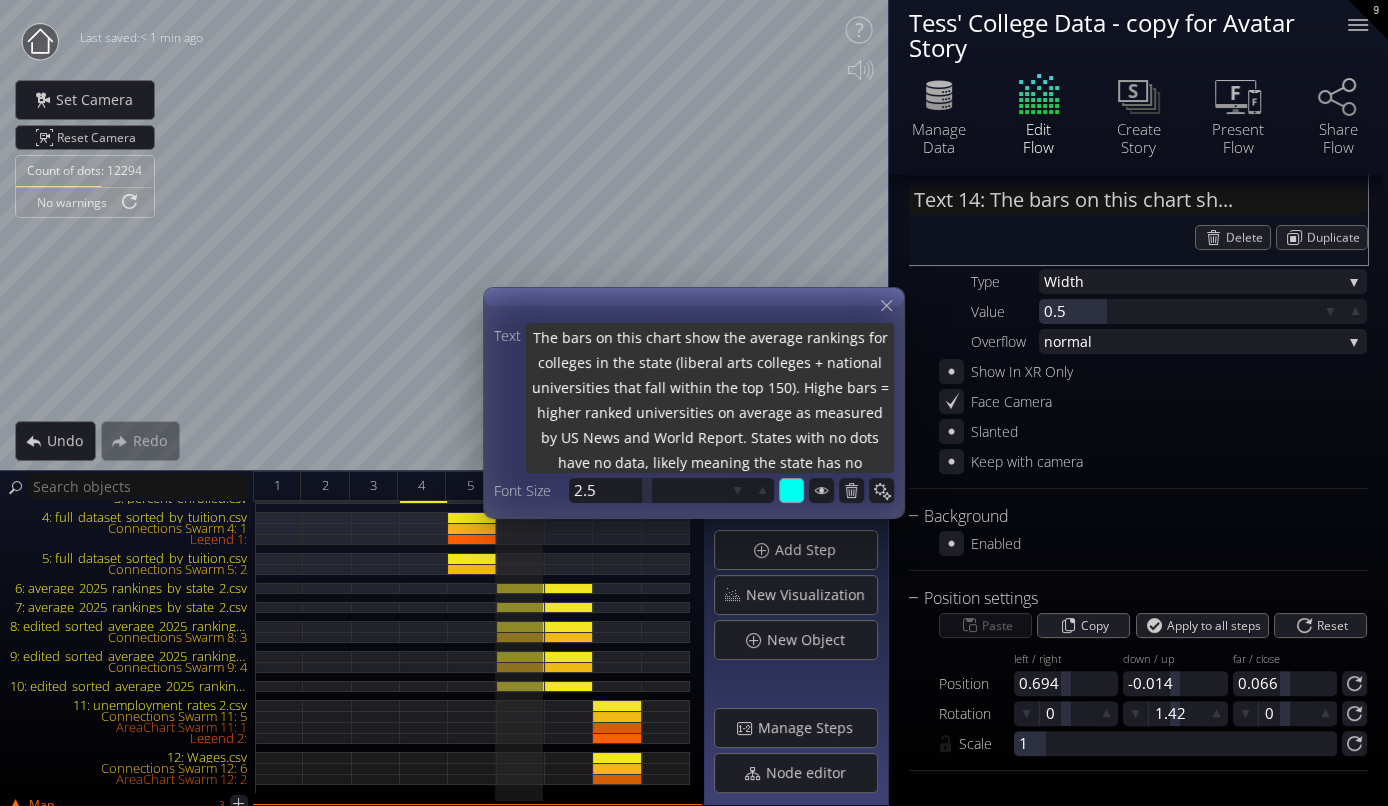 type on "The bars on this chart show the average rankings for colleges in the state (liberal arts colleges + national universities that fall within the top 150). Higher bars = higher ranked universities on average as measured by US News and World Report. States with no dots have no data, likely meaning the state has no universities within the top 150." 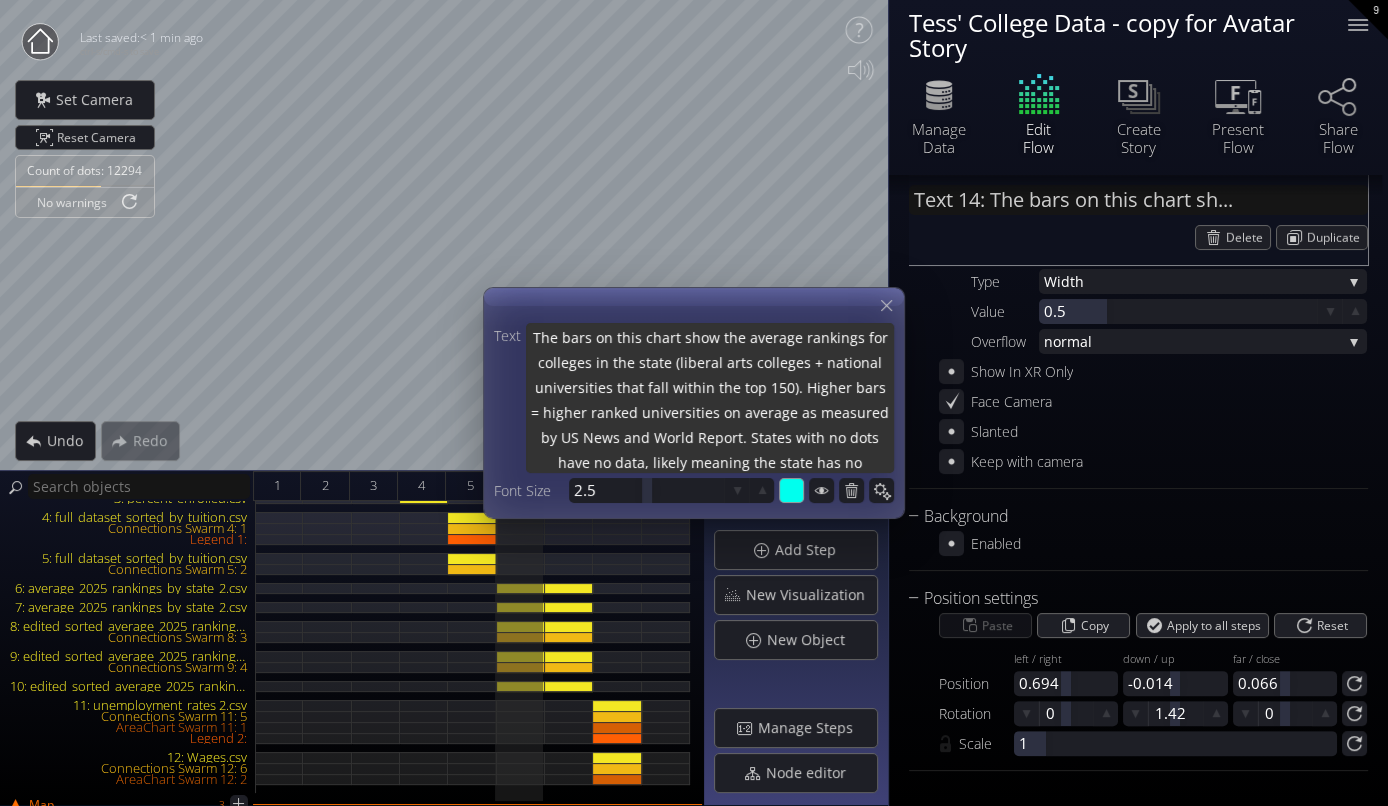 click on "The bars on this chart show the average rankings for colleges in the state (liberal arts colleges + national universities that fall within the top 150). Higher bars = higher ranked universities on average as measured by US News and World Report. States with no dots have no data, likely meaning the state has no universities within the top 150." at bounding box center (710, 400) 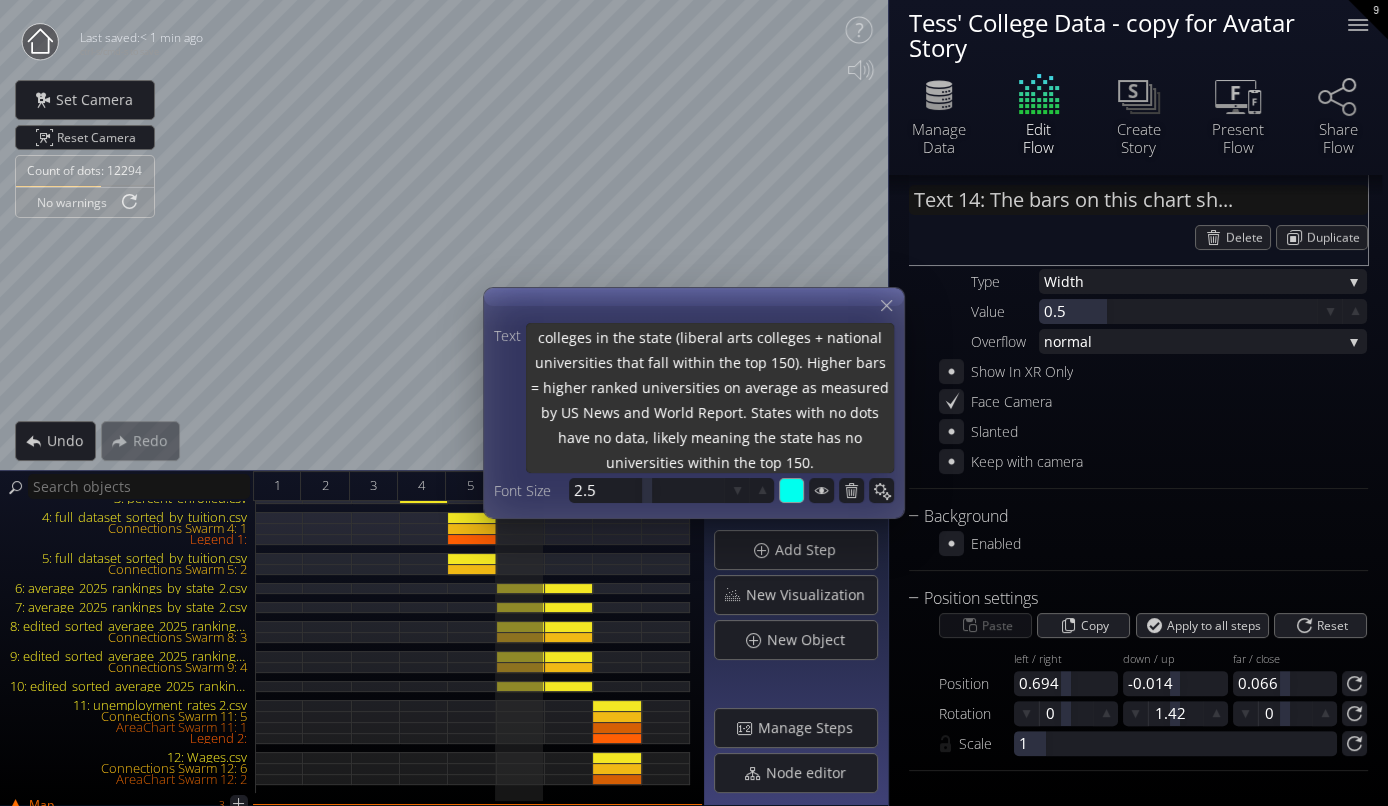 drag, startPoint x: 719, startPoint y: 409, endPoint x: 782, endPoint y: 474, distance: 90.52071 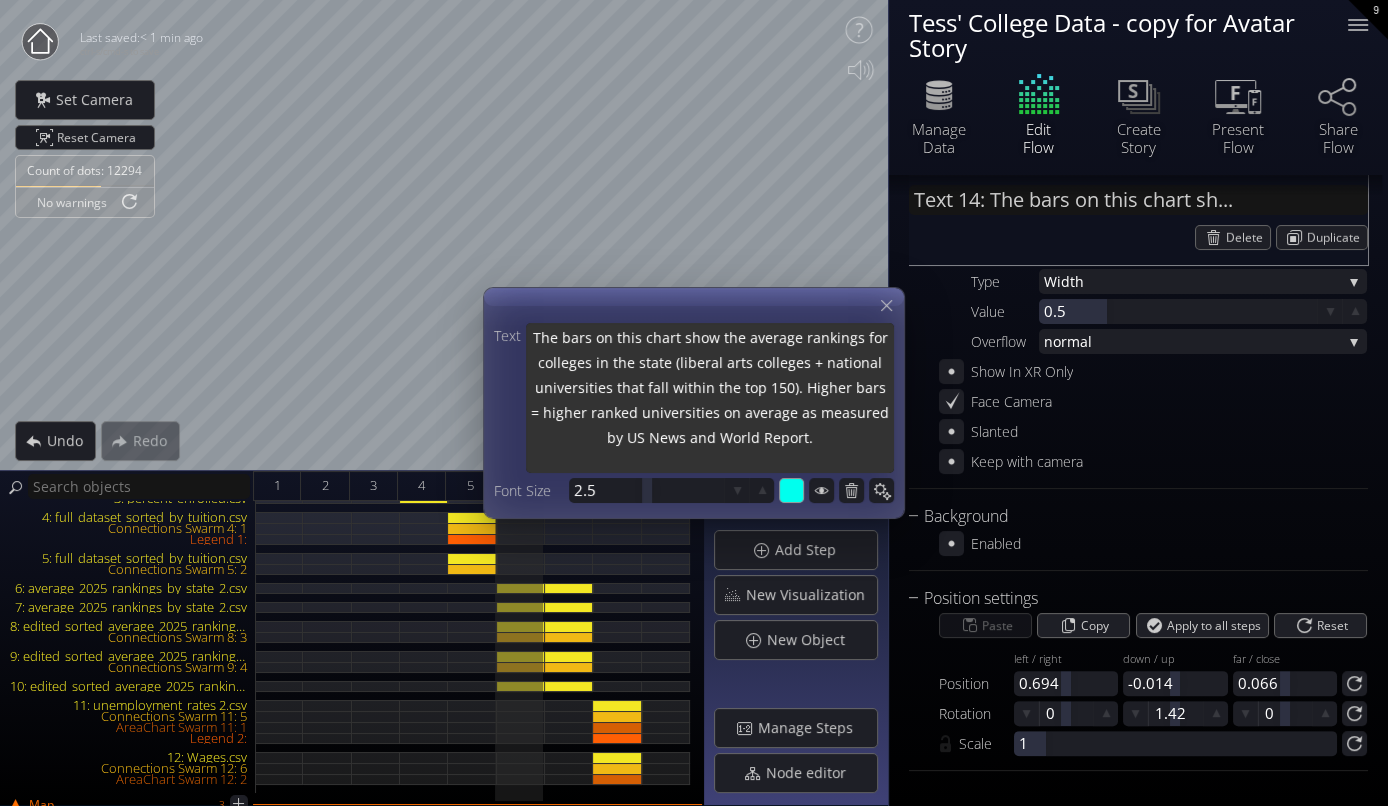 scroll, scrollTop: 0, scrollLeft: 0, axis: both 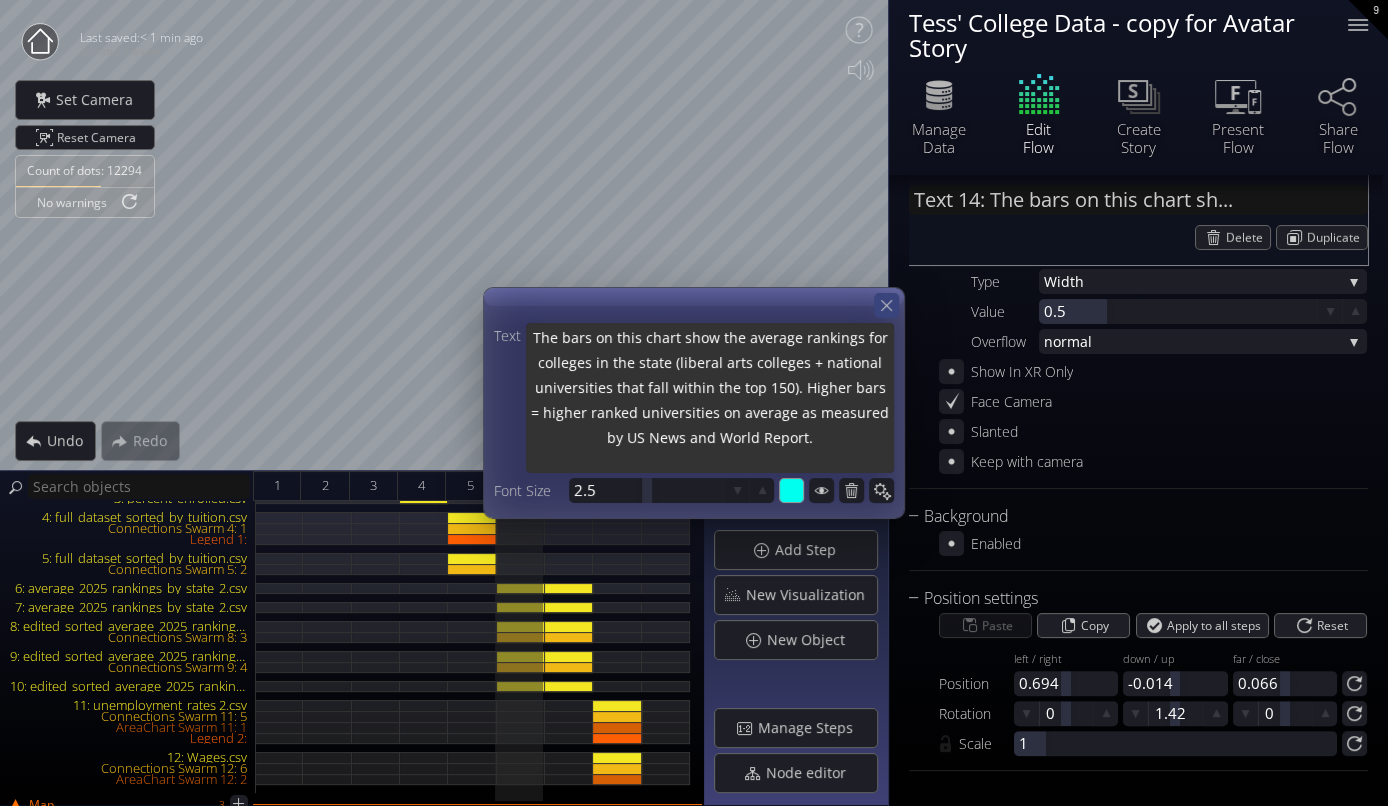 type on "The bars on this chart show the average rankings for colleges in the state (liberal arts colleges + national universities that fall within the top 150). Higher bars = higher ranked universities on average as measured by US News and World Report." 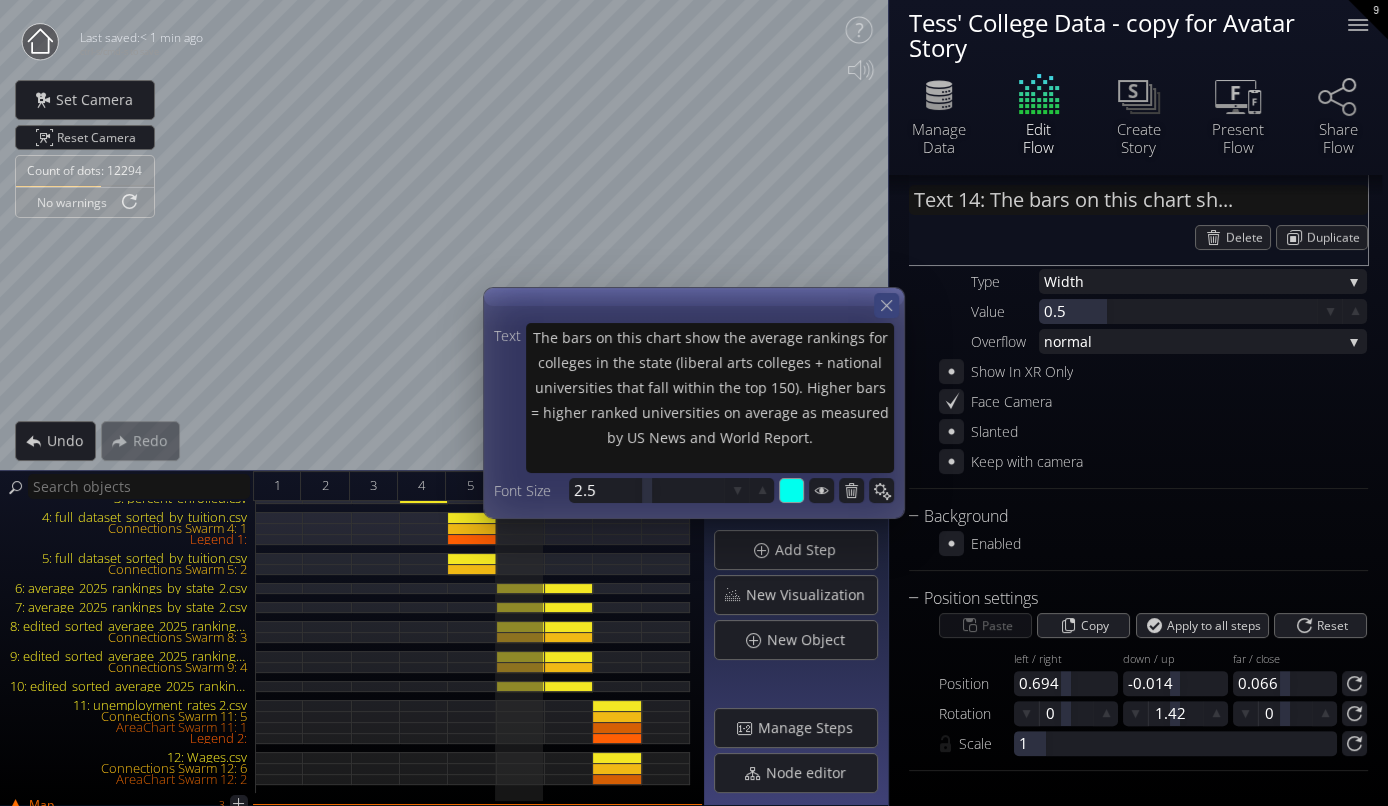 click at bounding box center (886, 305) 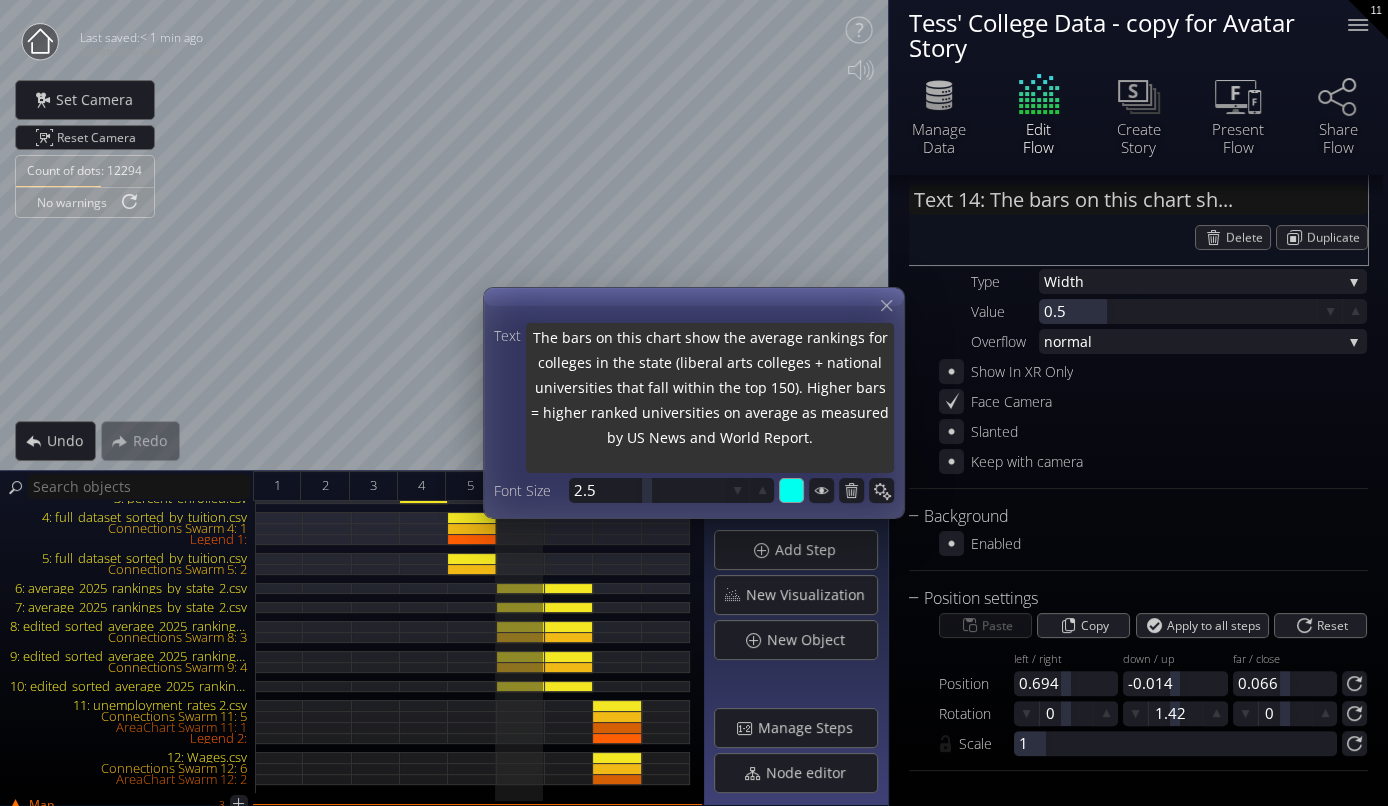 click on "The bars on this chart show the average rankings for colleges in the state (liberal arts colleges + national universities that fall within the top 150). Higher bars = higher ranked universities on average as measured by US News and World Report." at bounding box center [710, 400] 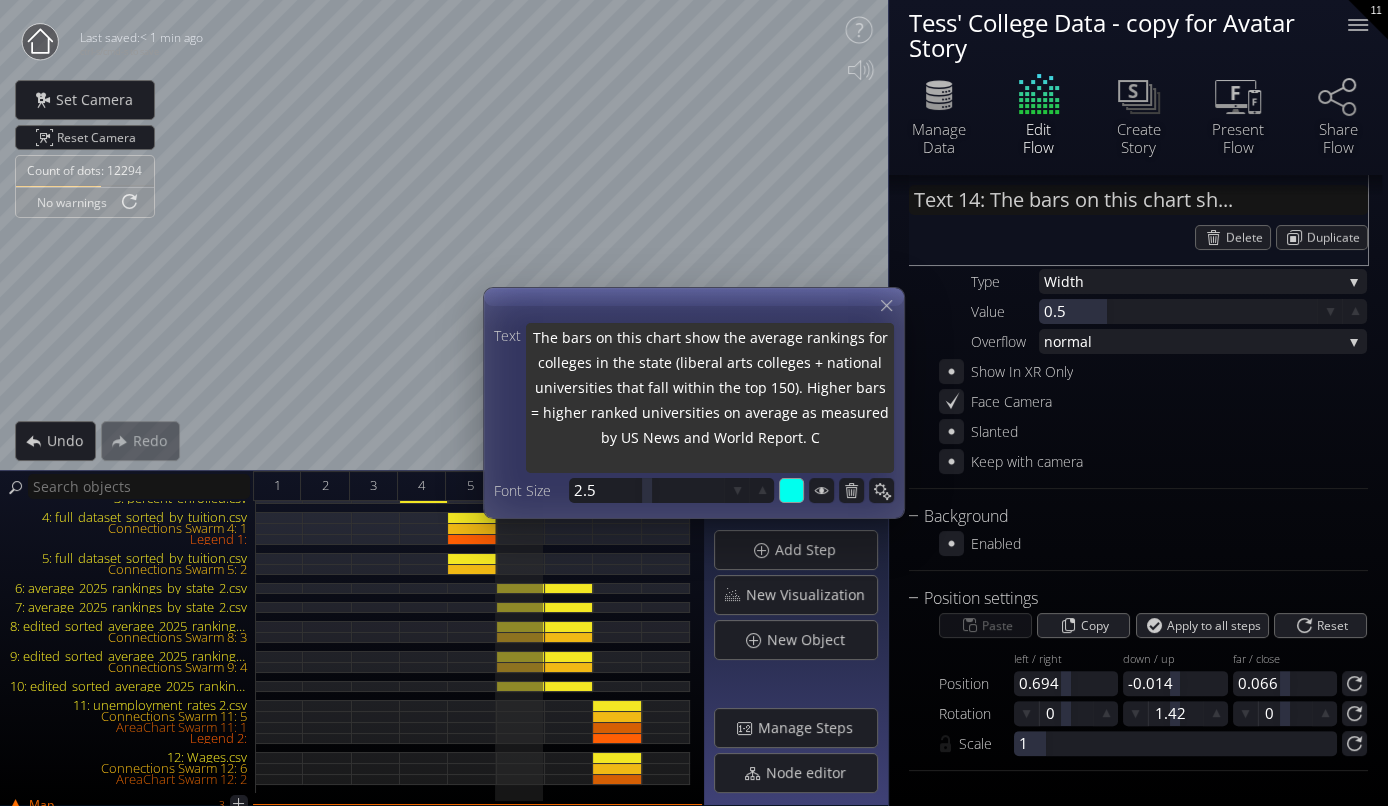 type on "The bars on this chart show the average rankings for colleges in the state (liberal arts colleges + national universities that fall within the top 150). Higher bars = higher ranked universities on average as measured by US News and World Report. Cl" 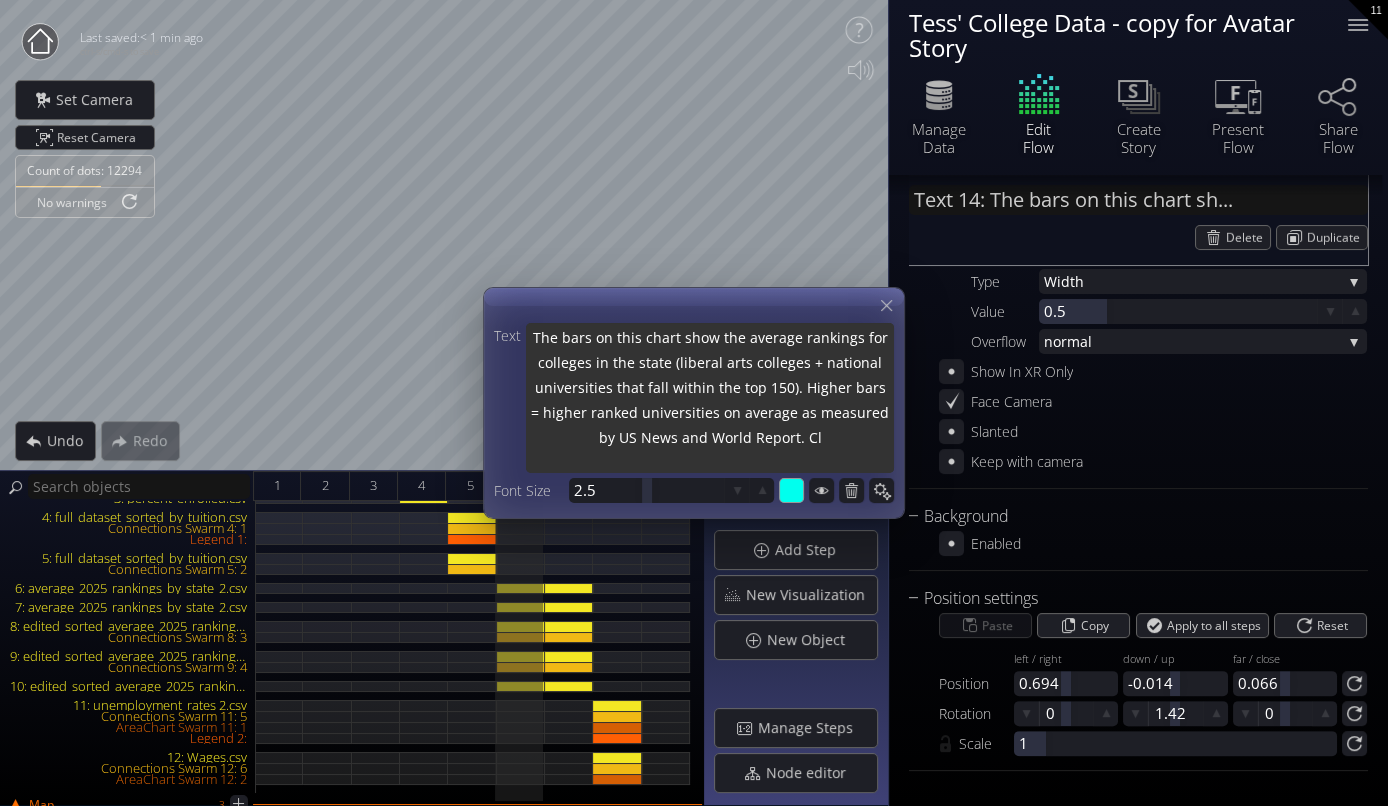 type on "The bars on this chart show the average rankings for colleges in the state (liberal arts colleges + national universities that fall within the top 150). Higher bars = higher ranked universities on average as measured by US News and World Report. Cli" 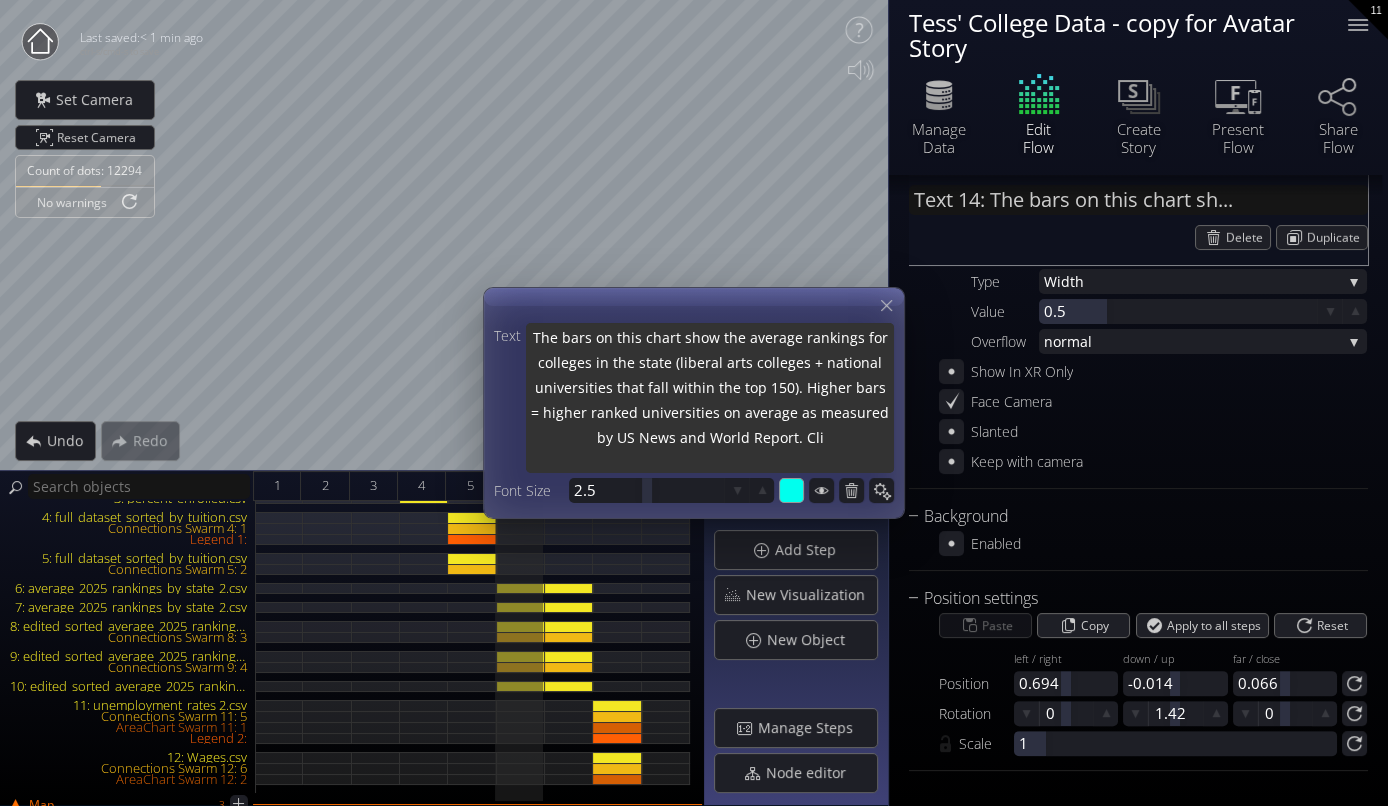 type on "The bars on this chart show the average rankings for colleges in the state (liberal arts colleges + national universities that fall within the top 150). Higher bars = higher ranked universities on average as measured by US News and World Report. Clic" 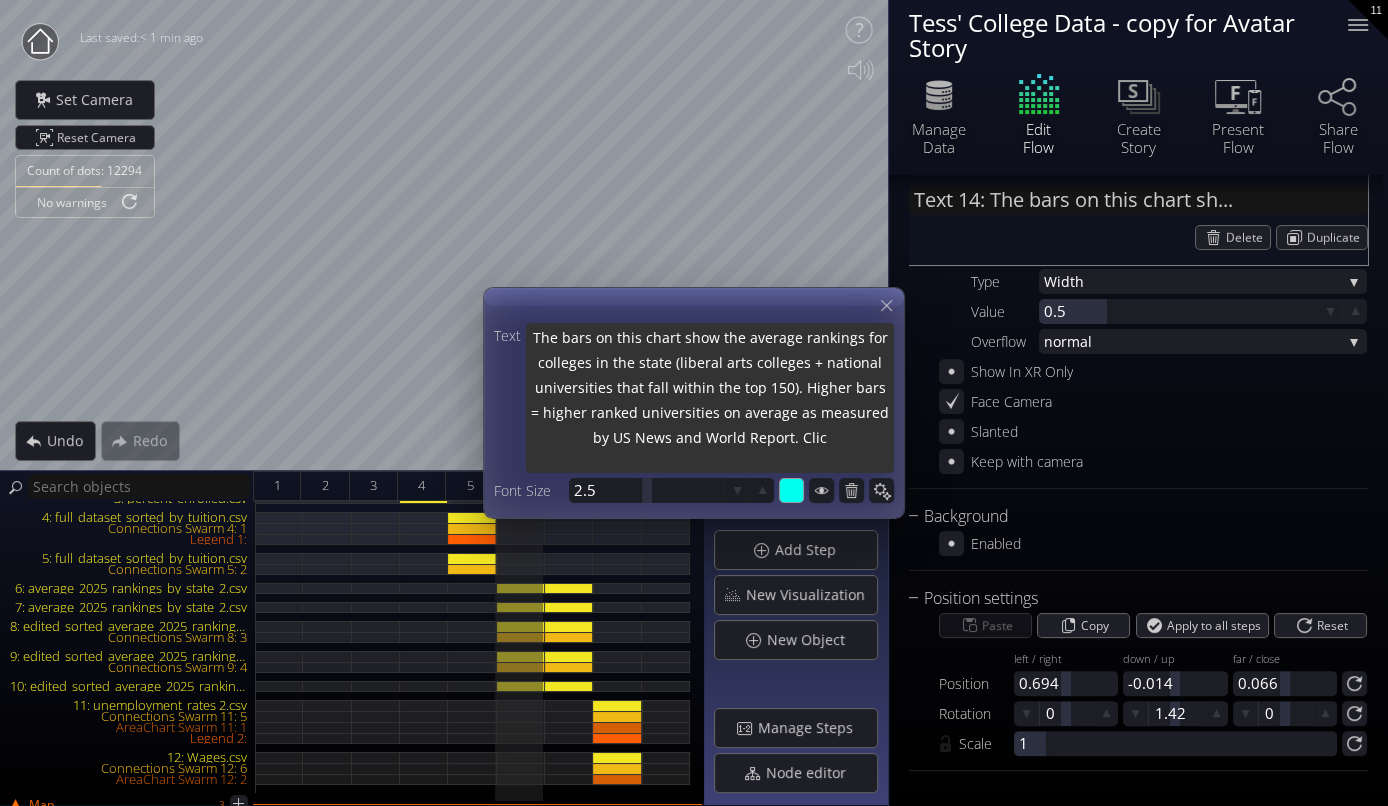 type on "The bars on this chart show the average rankings for colleges in the state (liberal arts colleges + national universities that fall within the top 150). Higher bars = higher ranked universities on average as measured by US News and World Report. Click" 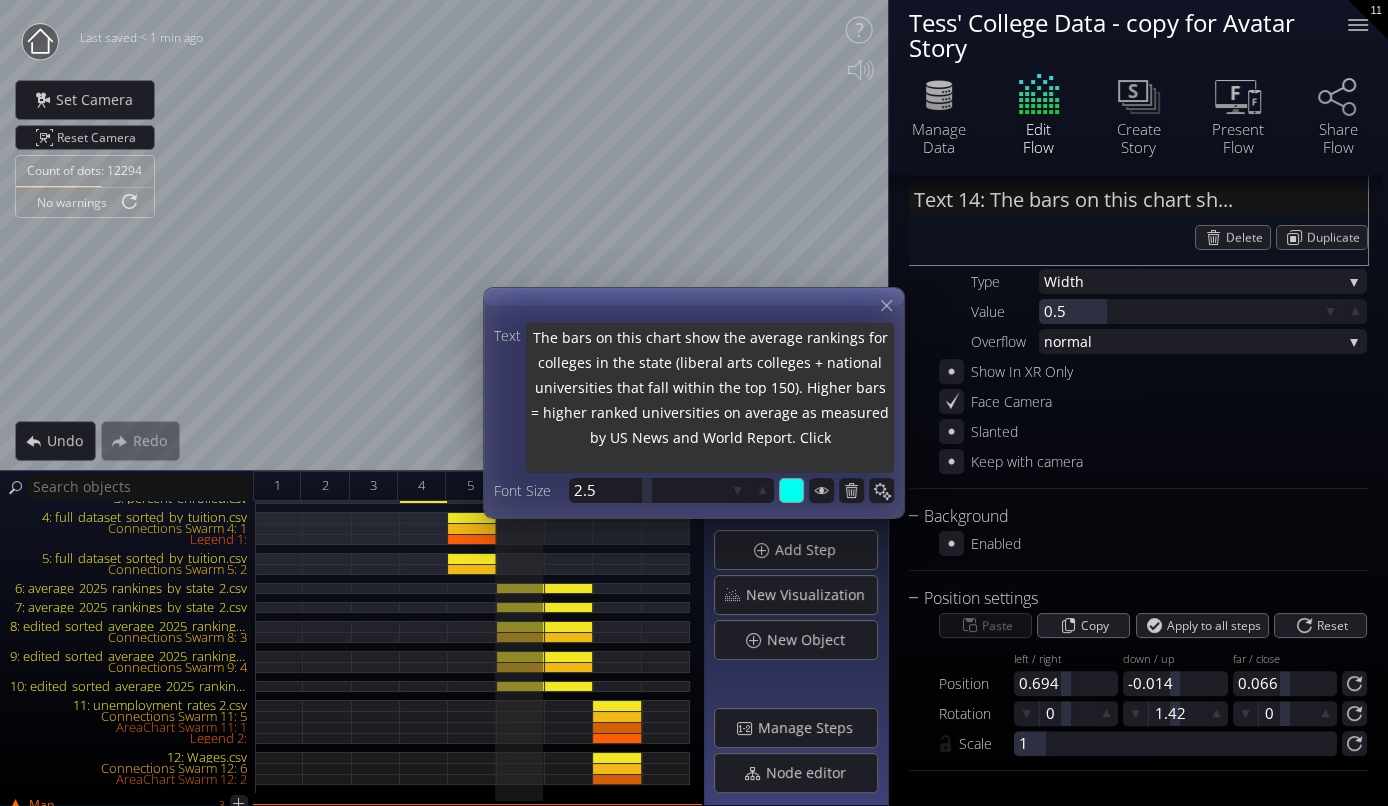 type on "The bars on this chart show the average rankings for colleges in the state (liberal arts colleges + national universities that fall within the top 150). Higher bars = higher ranked universities on average as measured by US News and World Report. Click" 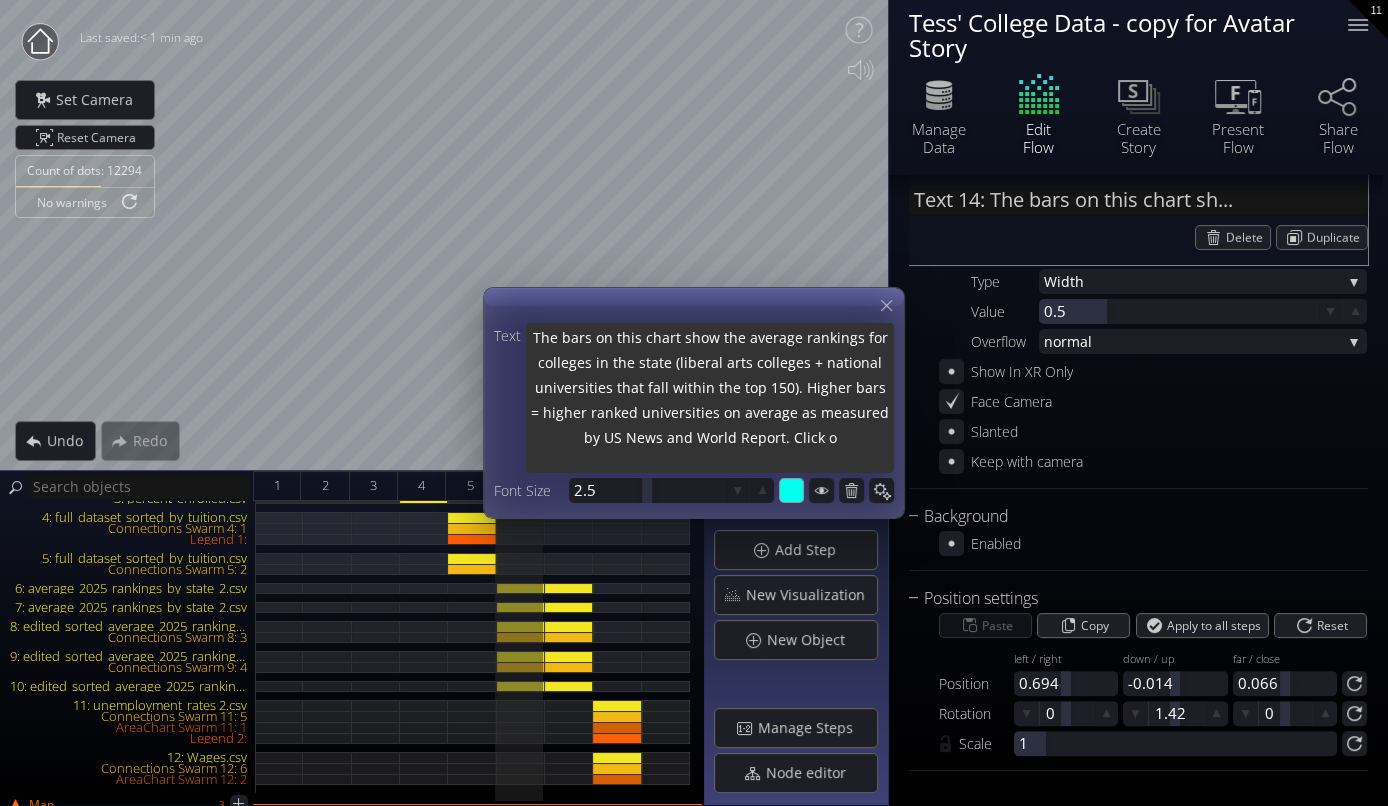 type on "The bars on this chart show the average rankings for colleges in the state (liberal arts colleges + national universities that fall within the top 150). Higher bars = higher ranked universities on average as measured by US News and World Report. Click on" 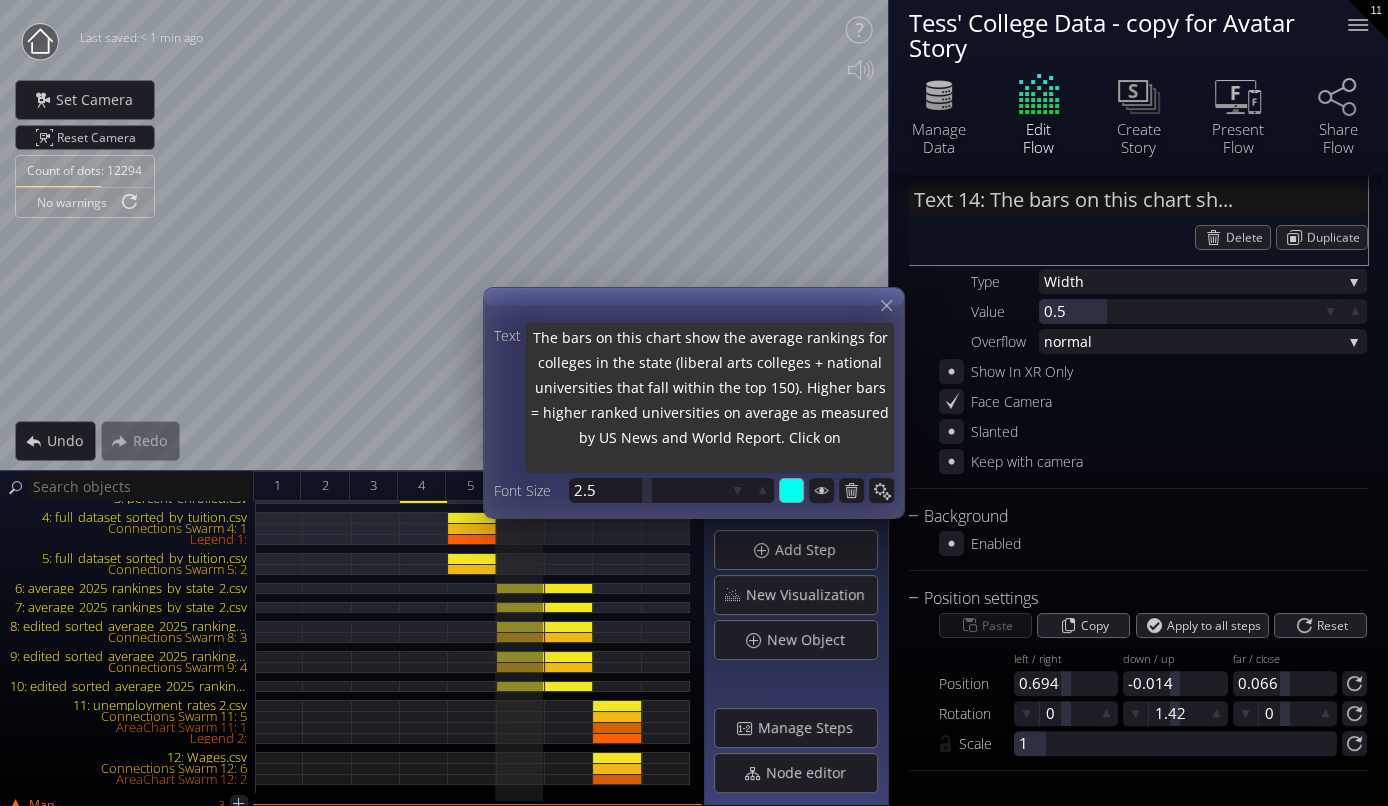 type on "The bars on this chart show the average rankings for colleges in the state (liberal arts colleges + national universities that fall within the top 150). Higher bars = higher ranked universities on average as measured by US News and World Report. Click on" 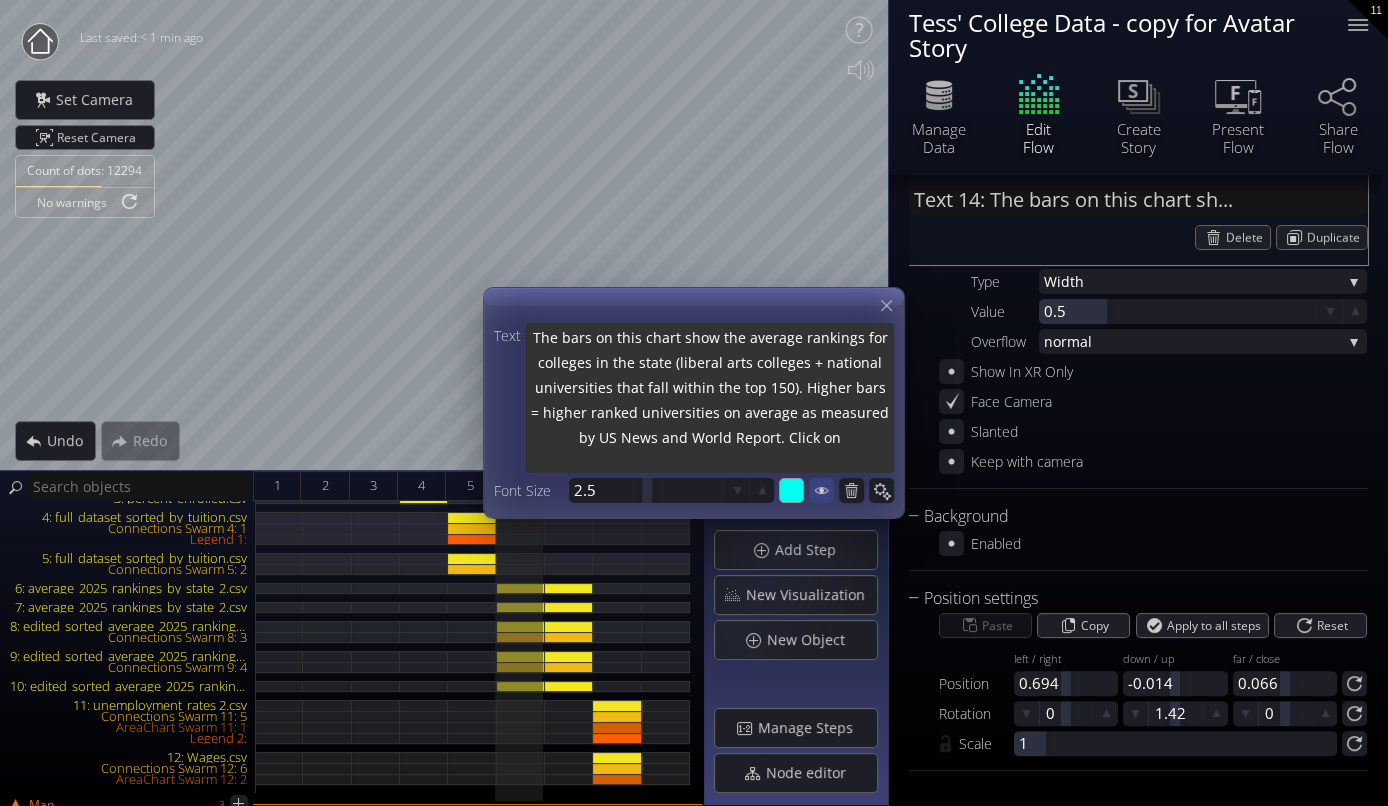 type on "The bars on this chart show the average rankings for colleges in the state (liberal arts colleges + national universities that fall within the top 150). Higher bars = higher ranked universities on average as measured by US News and World Report. Click on t" 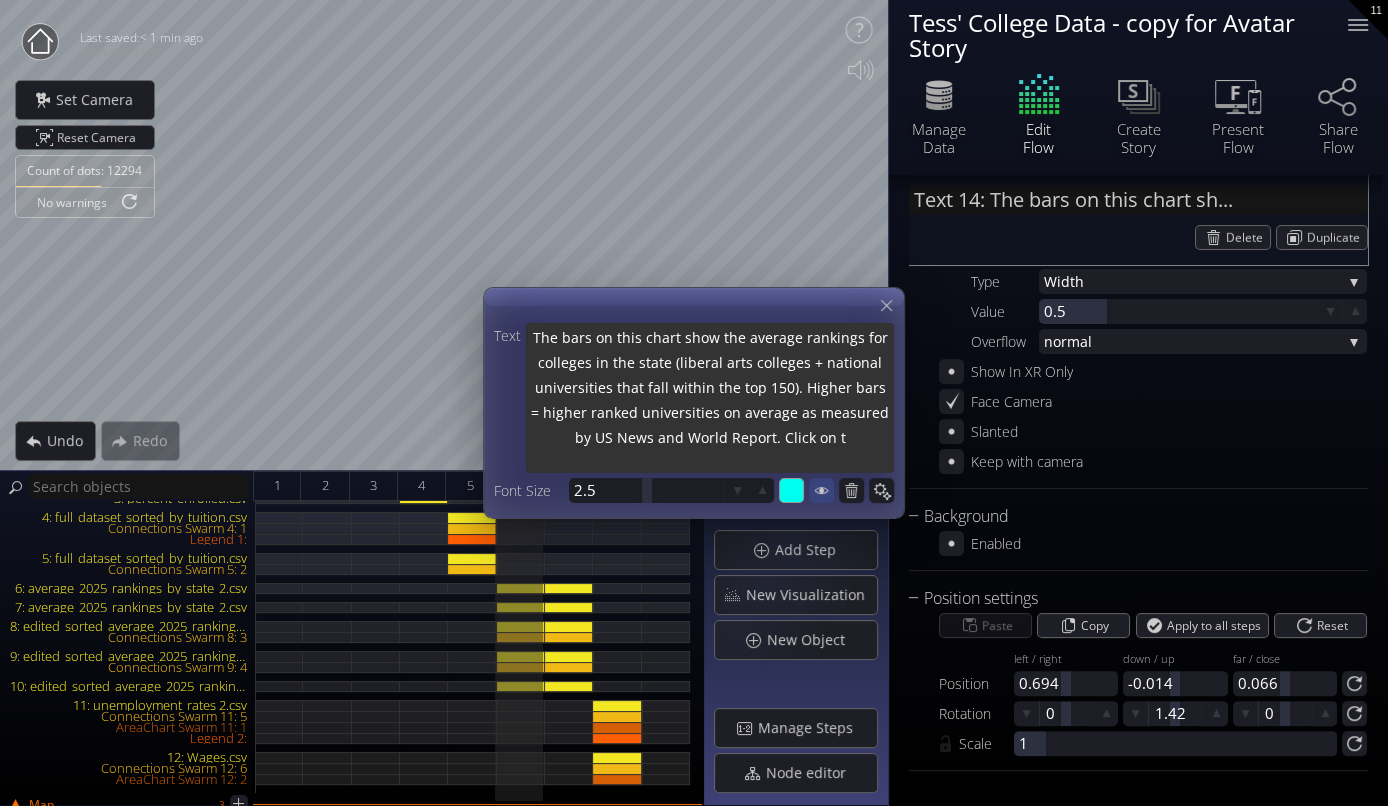type on "The bars on this chart show the average rankings for colleges in the state (liberal arts colleges + national universities that fall within the top 150). Higher bars = higher ranked universities on average as measured by US News and World Report. Click on th" 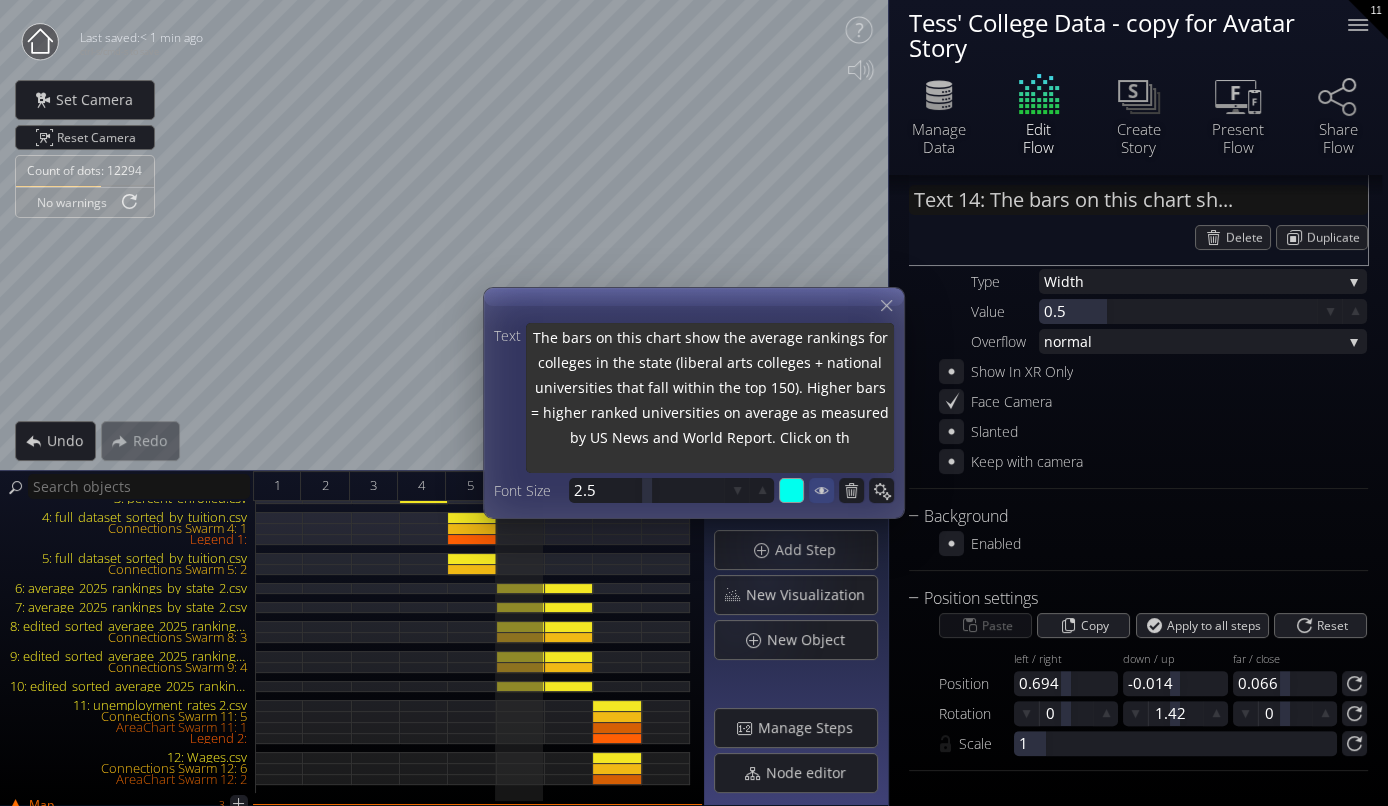 type on "The bars on this chart show the average rankings for colleges in the state (liberal arts colleges + national universities that fall within the top 150). Higher bars = higher ranked universities on average as measured by US News and World Report. Click on the" 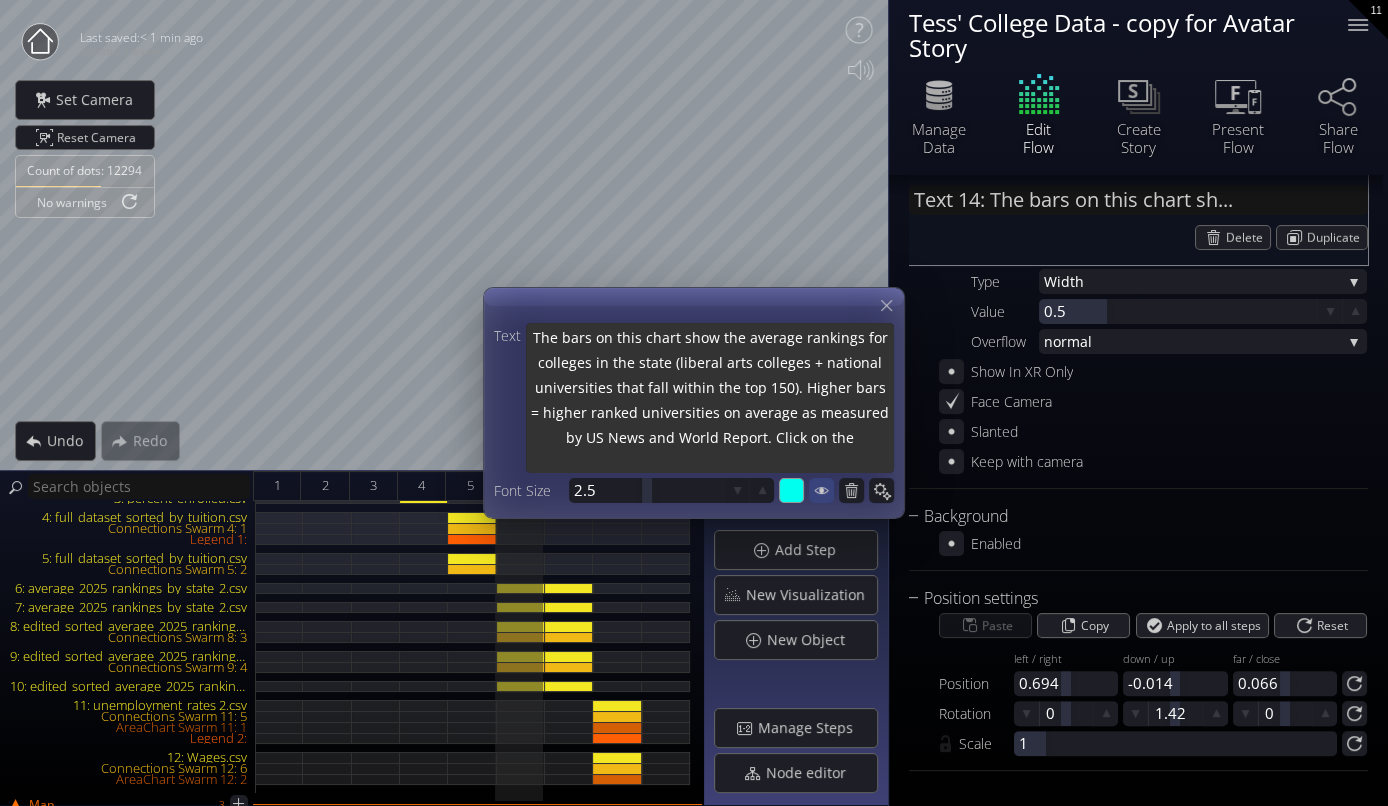 type on "The bars on this chart show the average rankings for colleges in the state (liberal arts colleges + national universities that fall within the top 150). Higher bars = higher ranked universities on average as measured by US News and World Report. Click on the" 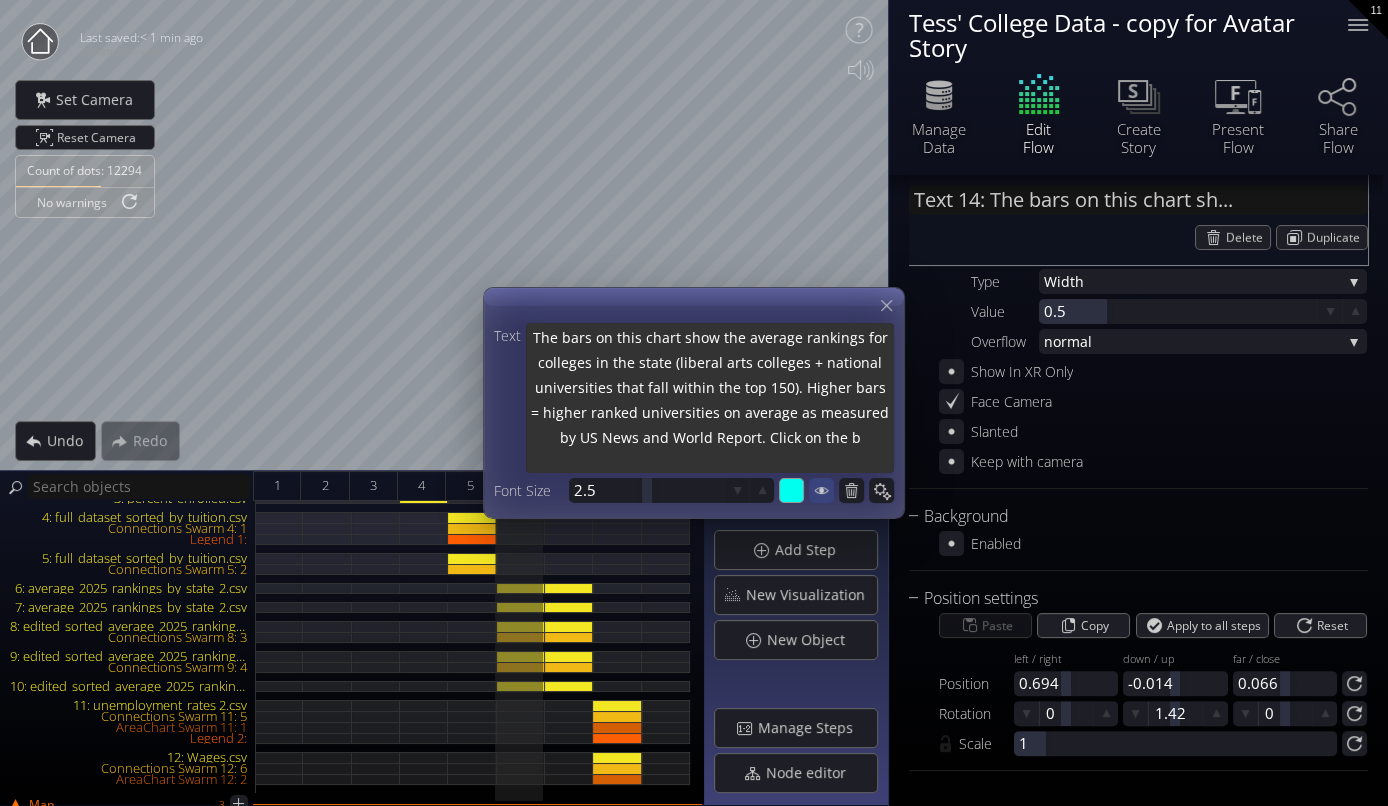 type on "The bars on this chart show the average rankings for colleges in the state (liberal arts colleges + national universities that fall within the top 150). Higher bars = higher ranked universities on average as measured by US News and World Report. Click on the bl" 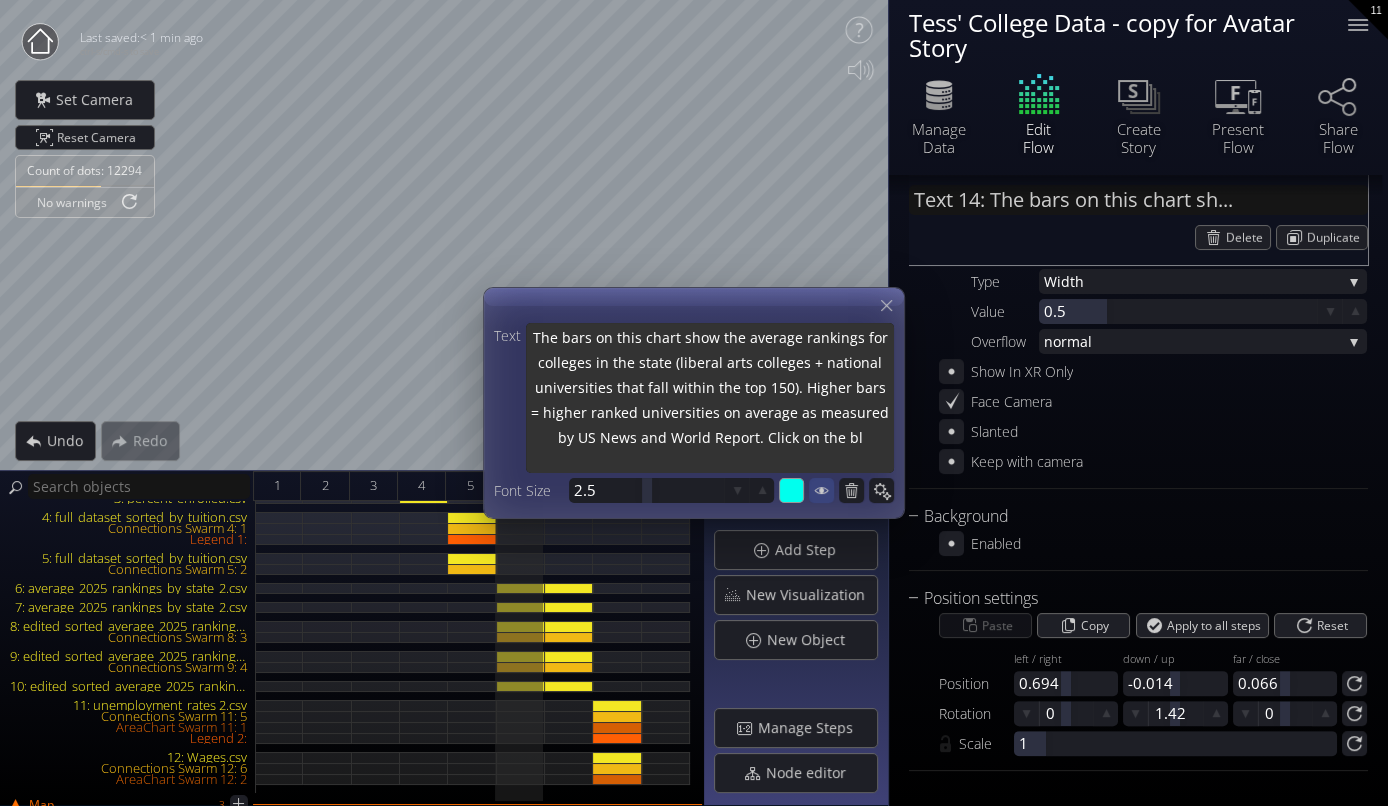 type on "The bars on this chart show the average rankings for colleges in the state (liberal arts colleges + national universities that fall within the top 150). Higher bars = higher ranked universities on average as measured by US News and World Report. Click on the blu" 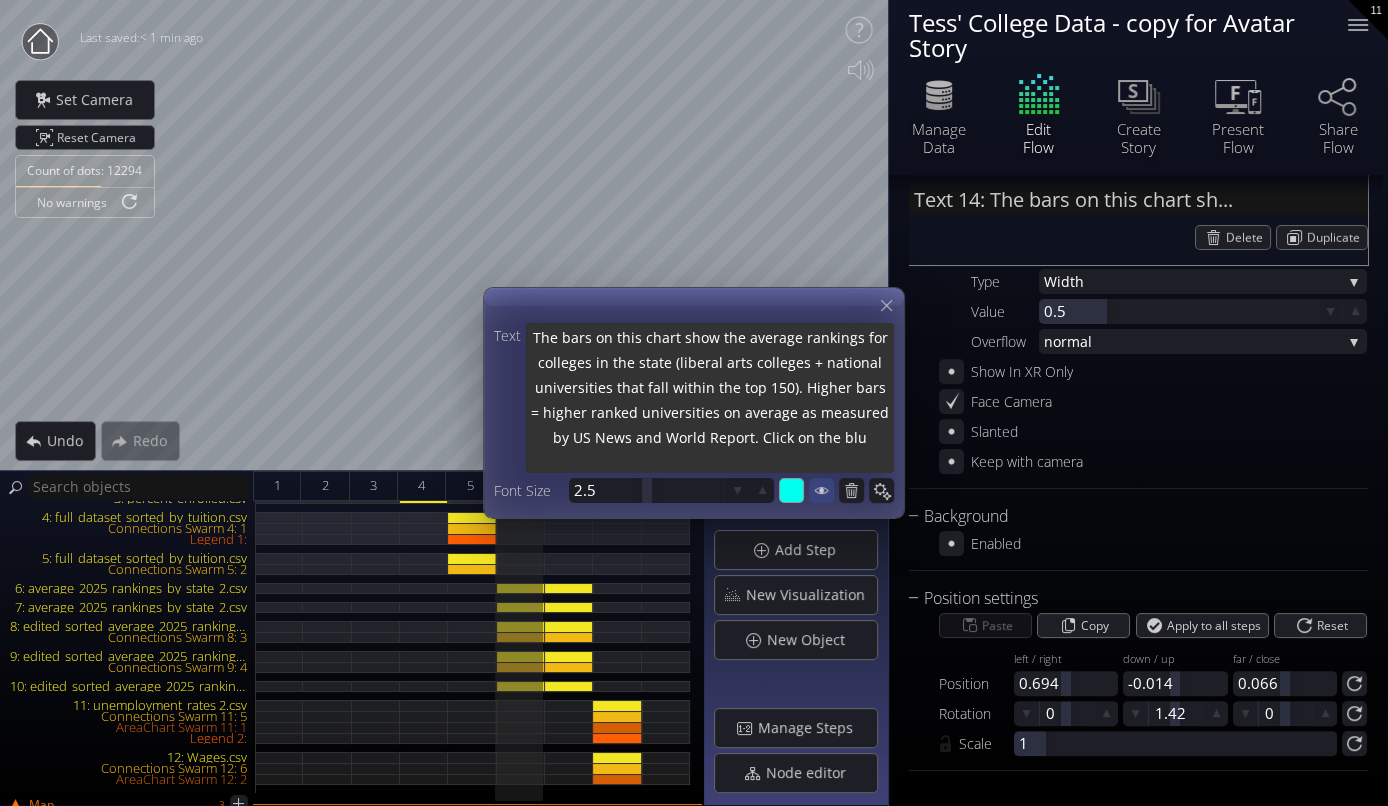 type on "The bars on this chart show the average rankings for colleges in the state (liberal arts colleges + national universities that fall within the top 150). Higher bars = higher ranked universities on average as measured by US News and World Report. Click on the blue" 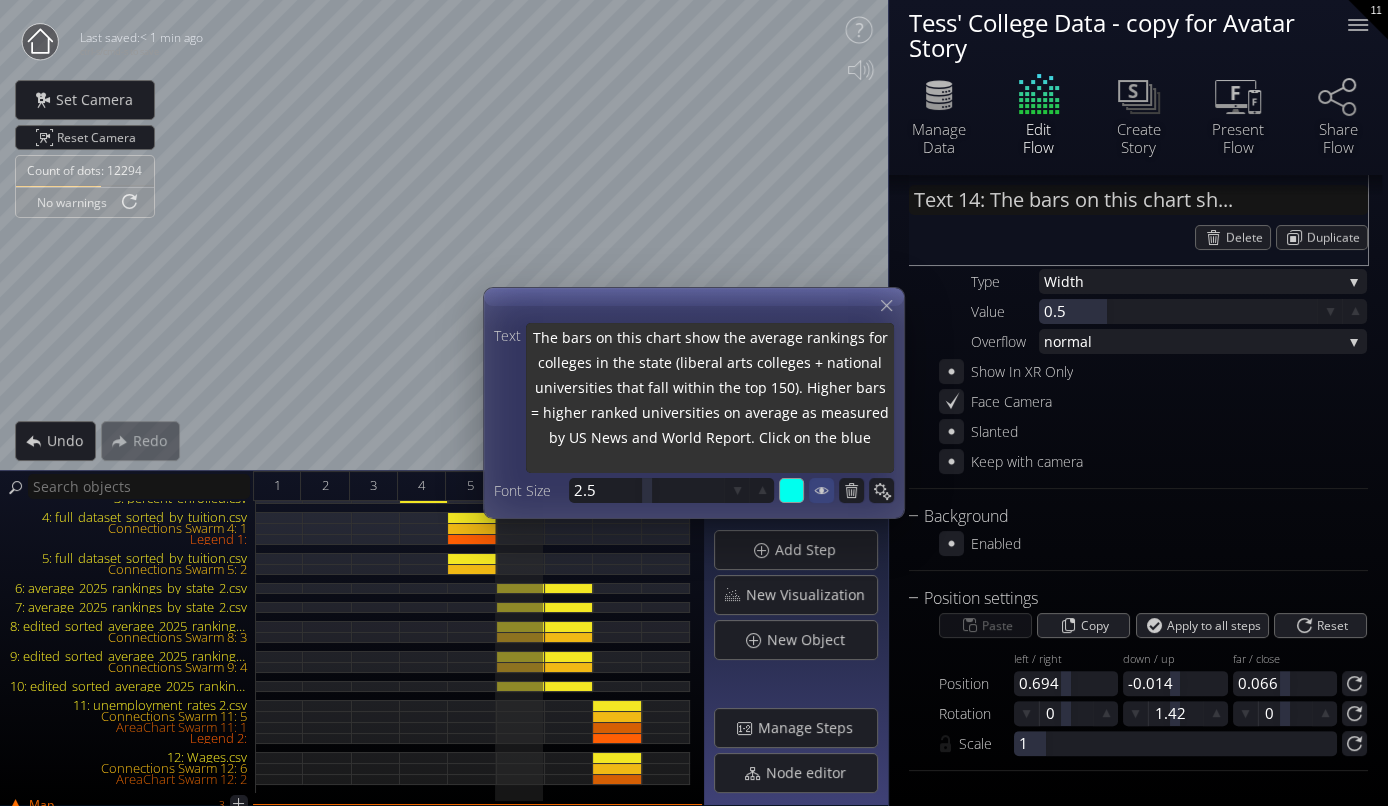 type on "The bars on this chart show the average rankings for colleges in the state (liberal arts colleges + national universities that fall within the top 150). Higher bars = higher ranked universities on average as measured by US News and World Report. Click on the blue" 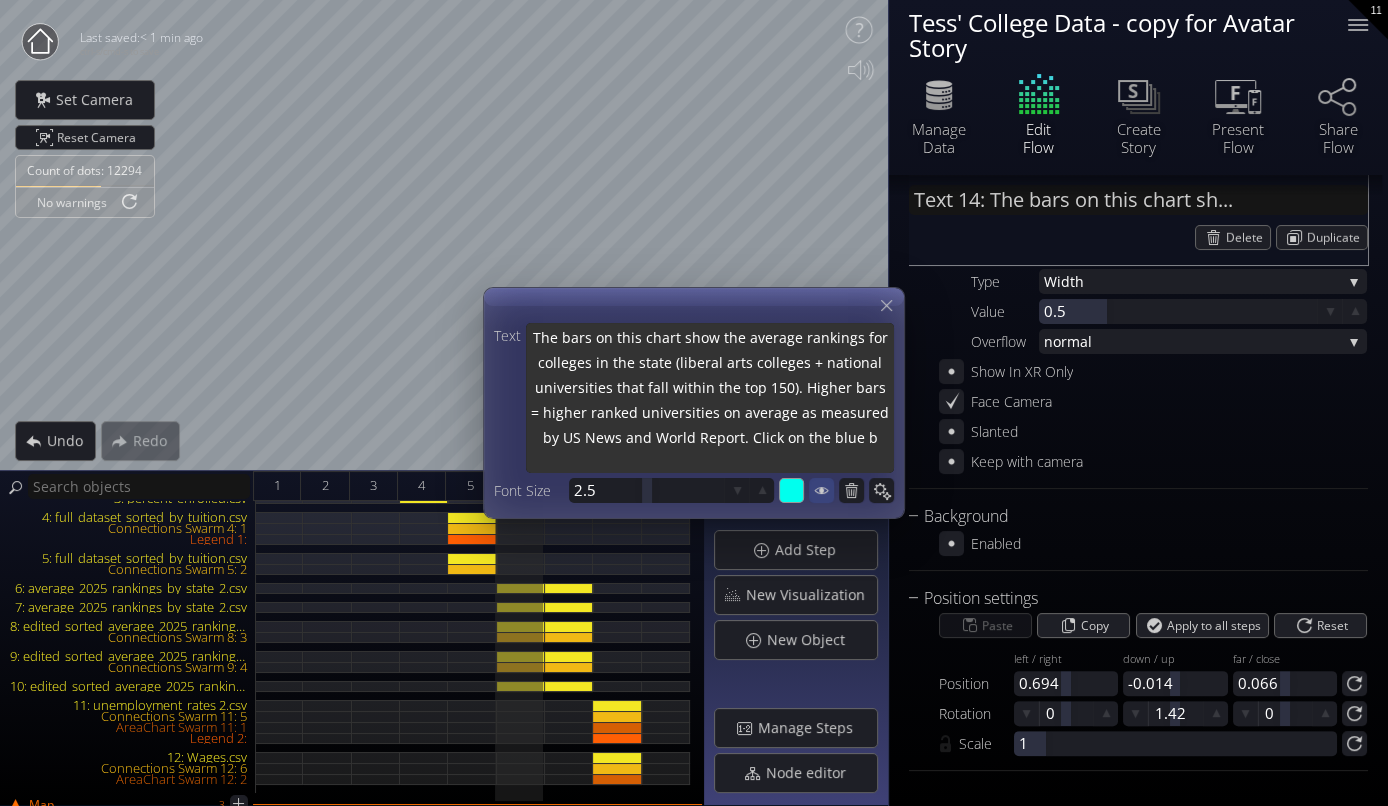 type on "The bars on this chart show the average rankings for colleges in the state (liberal arts colleges + national universities that fall within the top 150). Higher bars = higher ranked universities on average as measured by US News and World Report. Click on the blue ba" 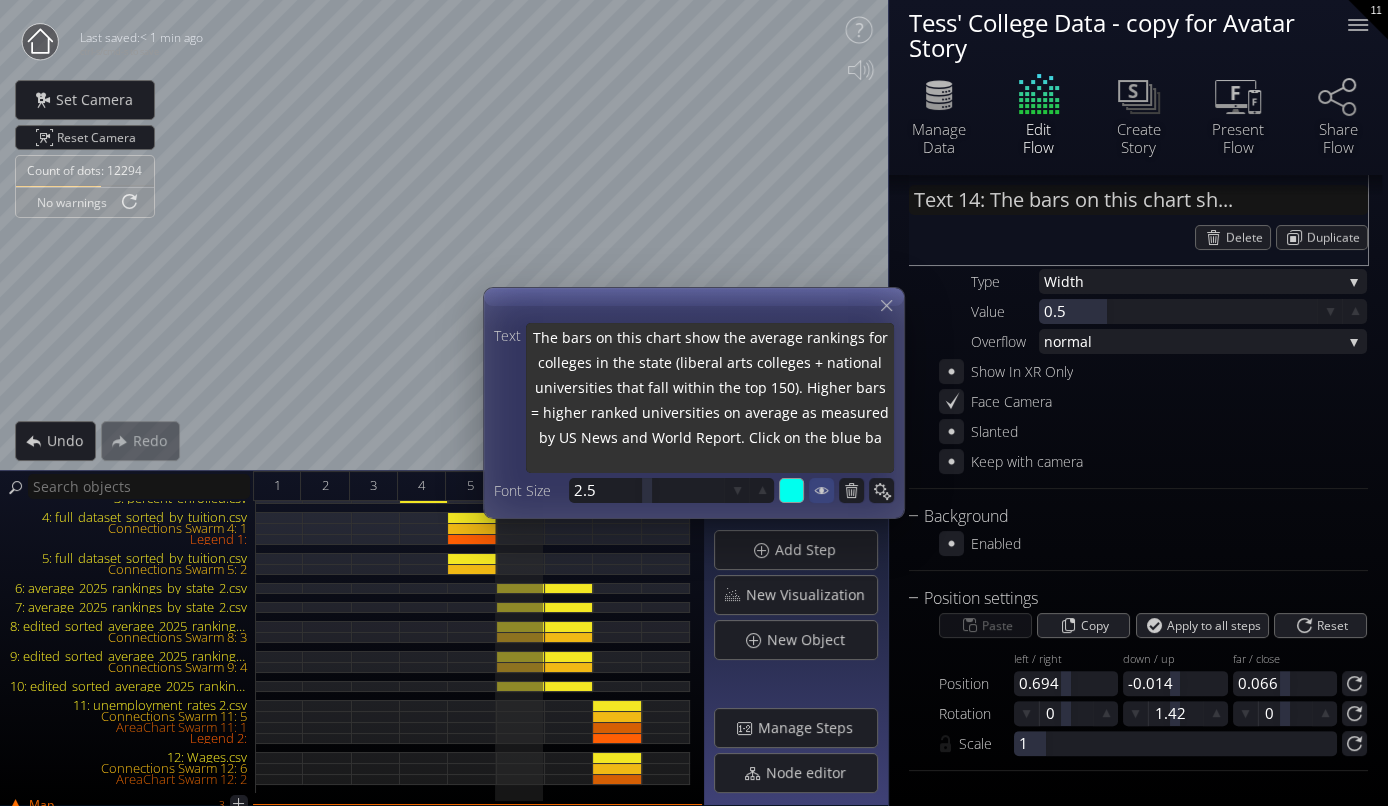 type on "The bars on this chart show the average rankings for colleges in the state (liberal arts colleges + national universities that fall within the top 150). Higher bars = higher ranked universities on average as measured by US News and World Report. Click on the blue bar" 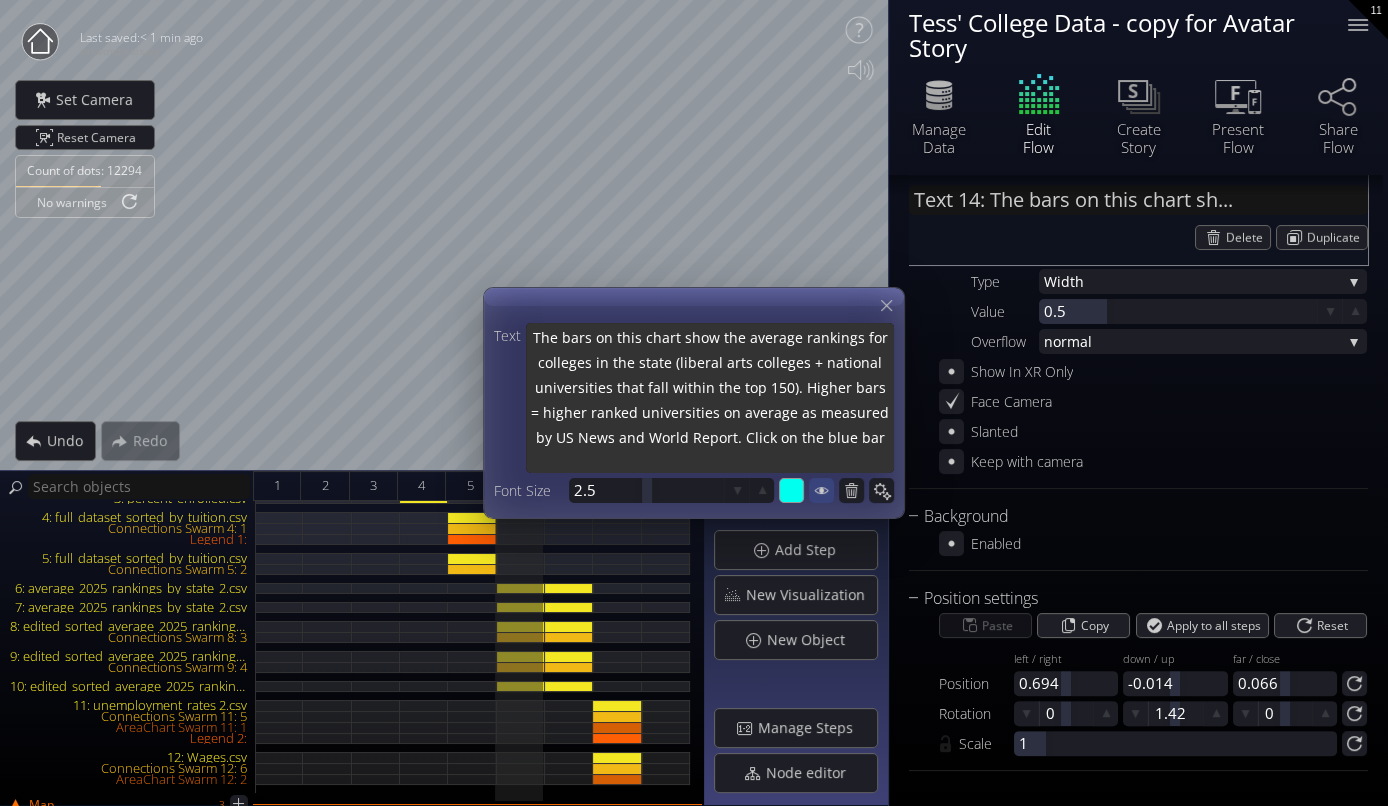 type on "The bars on this chart show the average rankings for colleges in the state (liberal arts colleges + national universities that fall within the top 150). Higher bars = higher ranked universities on average as measured by US News and World Report. Click on the blue bars" 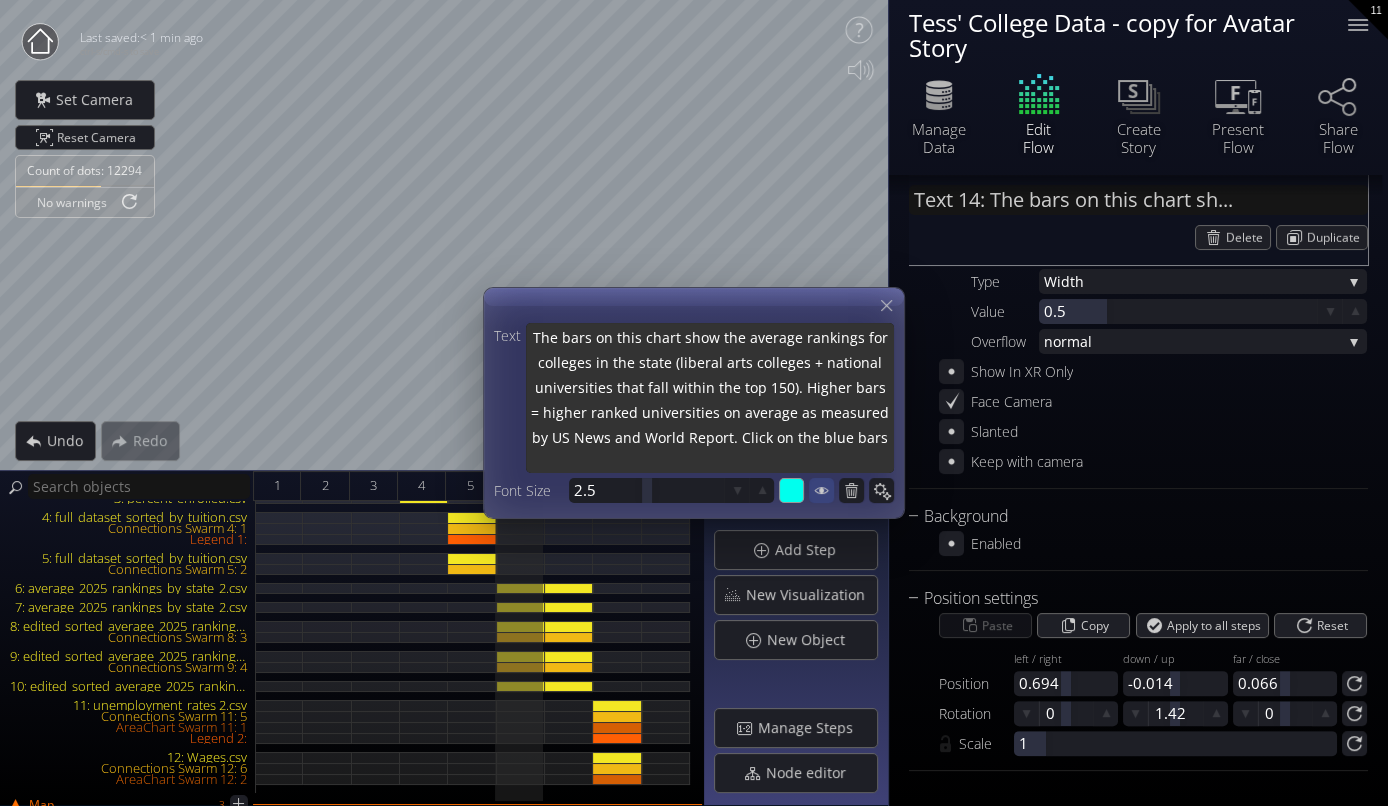 type on "The bars on this chart show the average rankings for colleges in the state (liberal arts colleges + national universities that fall within the top 150). Higher bars = higher ranked universities on average as measured by US News and World Report. Click on the blue bars" 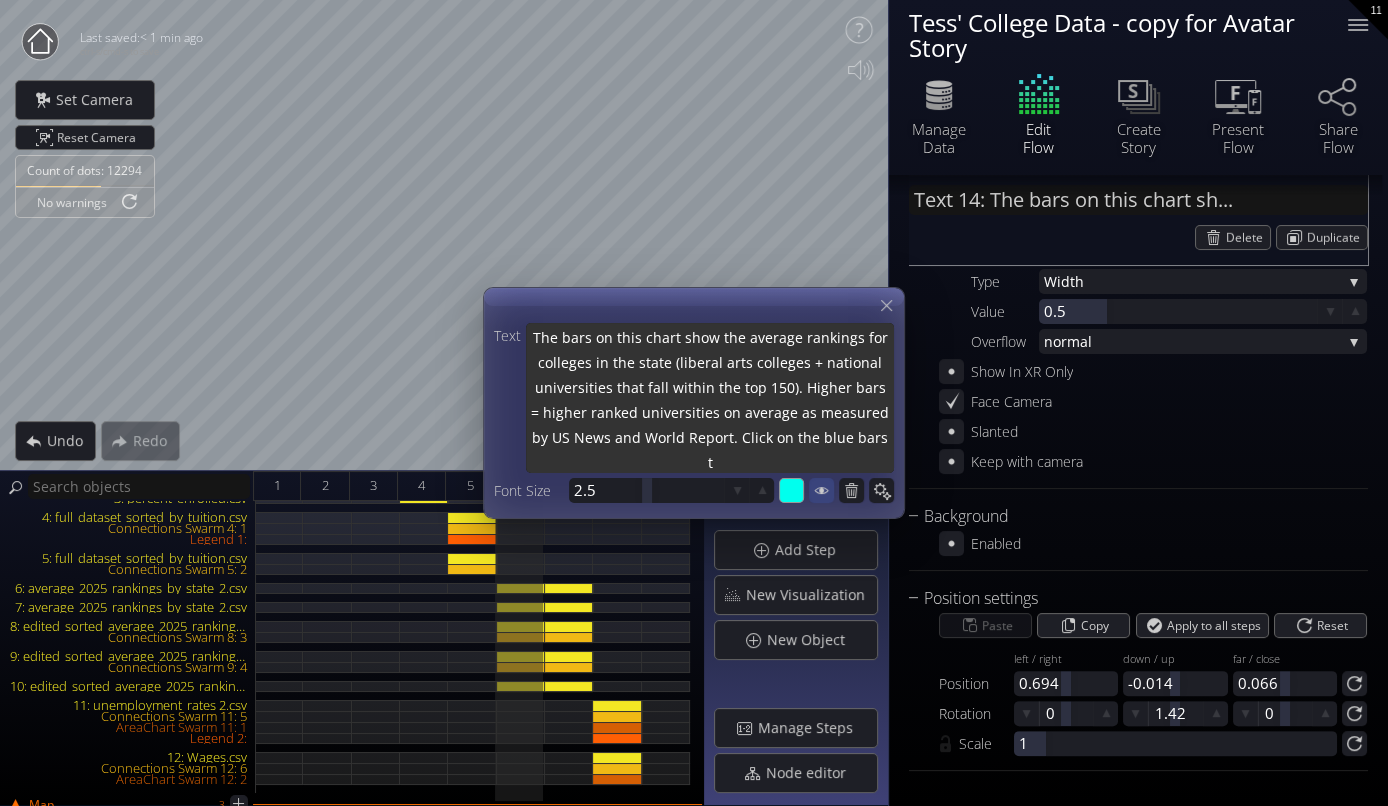 type on "The bars on this chart show the average rankings for colleges in the state (liberal arts colleges + national universities that fall within the top 150). Higher bars = higher ranked universities on average as measured by US News and World Report. Click on the blue bars to" 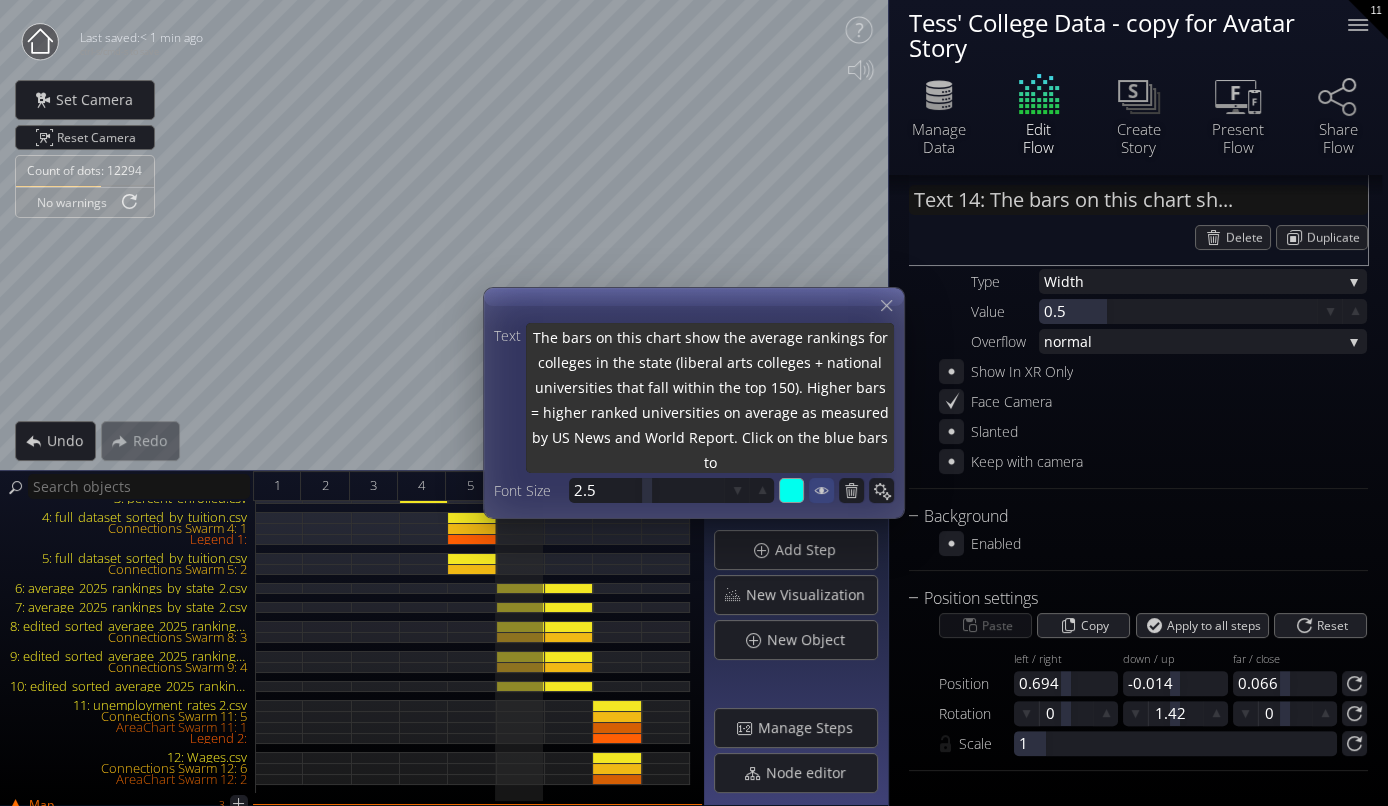 type on "The bars on this chart show the average rankings for colleges in the state (liberal arts colleges + national universities that fall within the top 150). Higher bars = higher ranked universities on average as measured by US News and World Report. Click on the blue bars to" 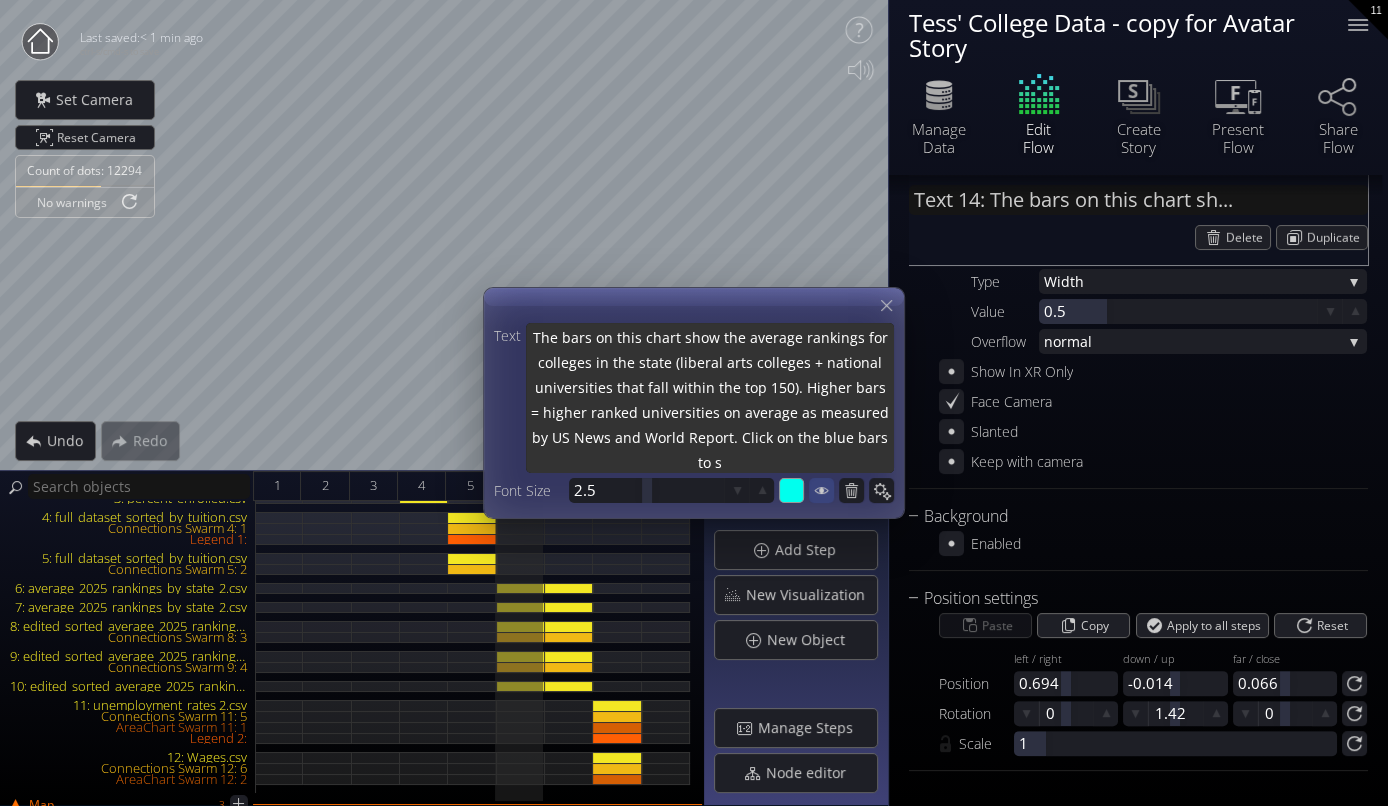 type on "The bars on this chart show the average rankings for colleges in the state (liberal arts colleges + national universities that fall within the top 150). Higher bars = higher ranked universities on average as measured by US News and World Report. Click on the blue bars to se" 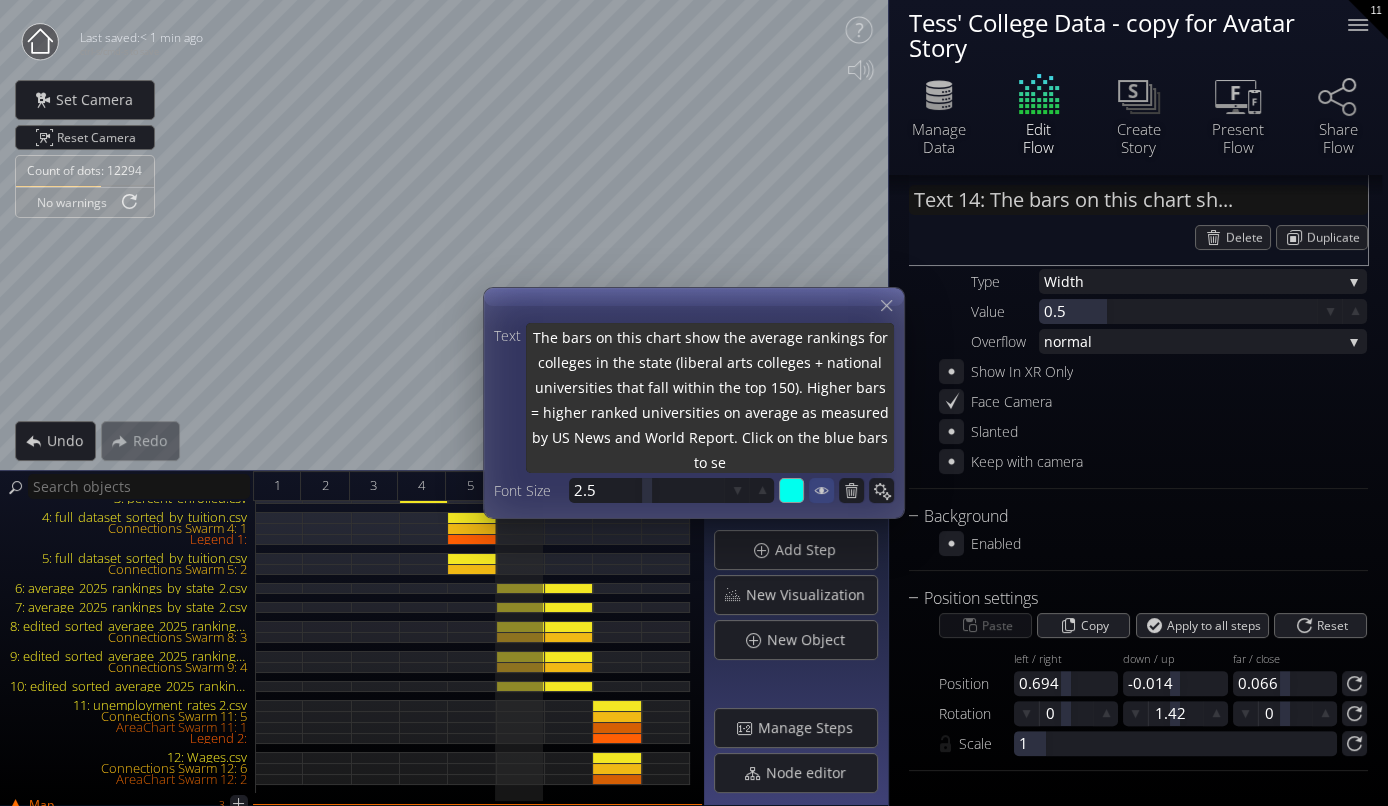 type on "The bars on this chart show the average rankings for colleges in the state (liberal arts colleges + national universities that fall within the top 150). Higher bars = higher ranked universities on average as measured by US News and World Report. Click on the blue bars to see" 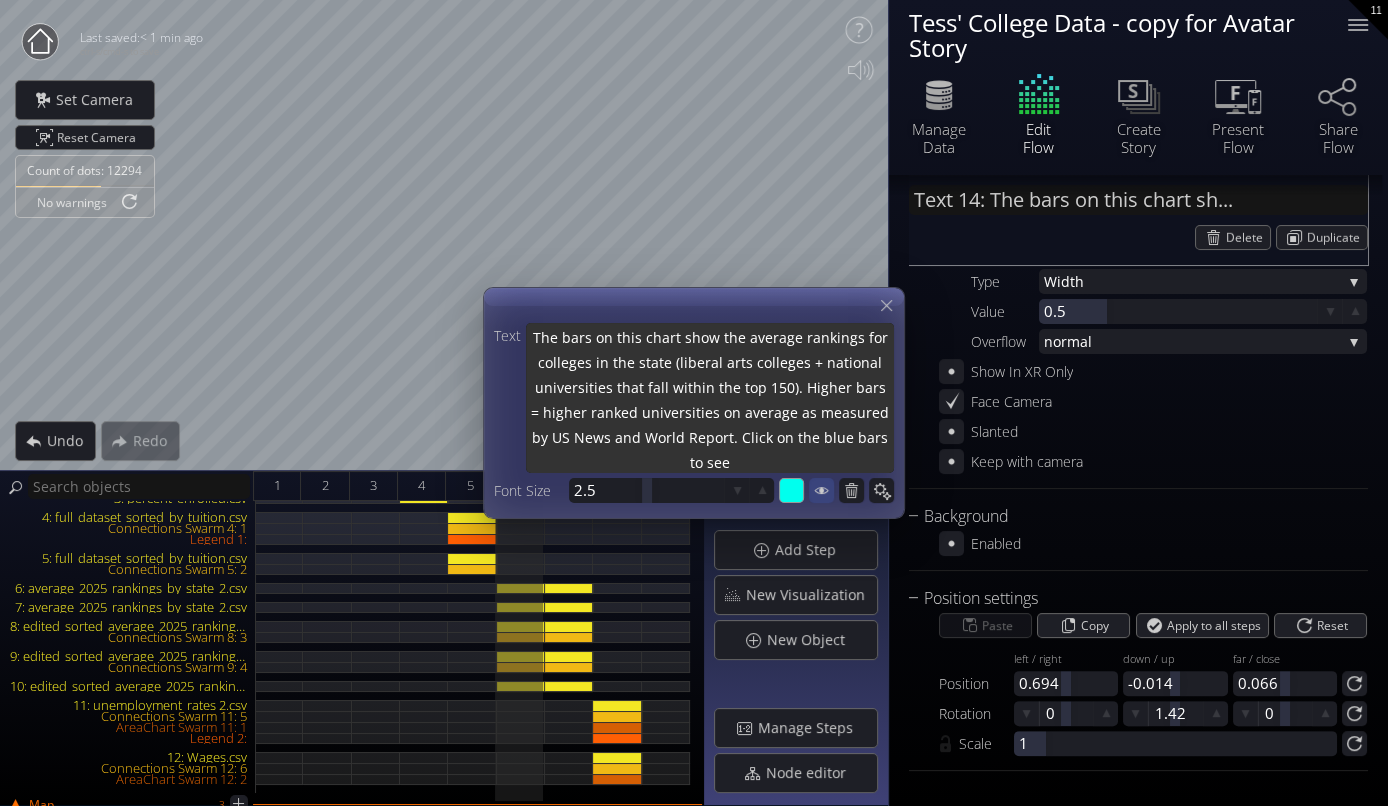 type on "The bars on this chart show the average rankings for colleges in the state (liberal arts colleges + national universities that fall within the top 150). Higher bars = higher ranked universities on average as measured by US News and World Report. Click on the blue bars to see" 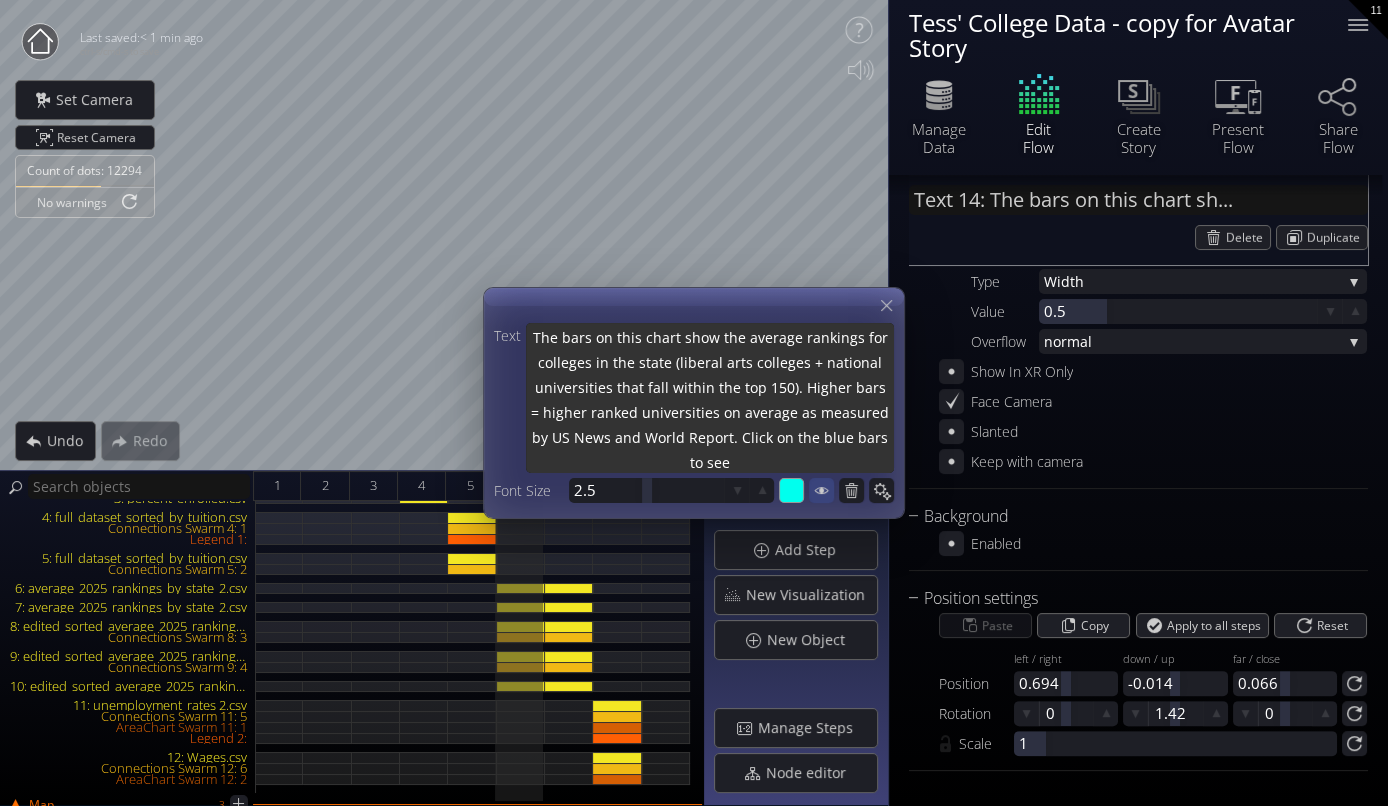 type on "The bars on this chart show the average rankings for colleges in the state (liberal arts colleges + national universities that fall within the top 150). Higher bars = higher ranked universities on average as measured by US News and World Report. Click on the blue bars to see" 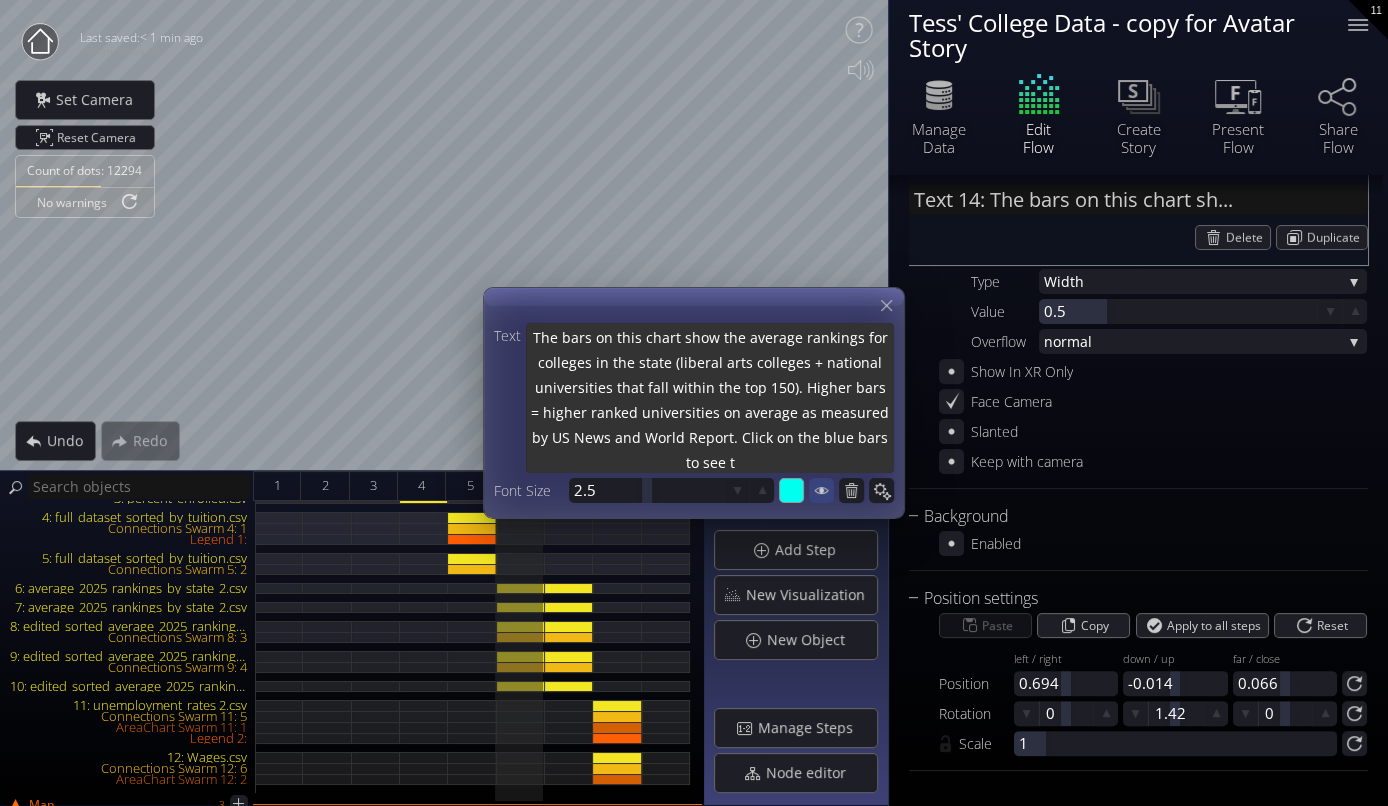 type on "The bars on this chart show the average rankings for colleges in the state (liberal arts colleges + national universities that fall within the top 150). Higher bars = higher ranked universities on average as measured by US News and World Report. Click on the blue bars to see th" 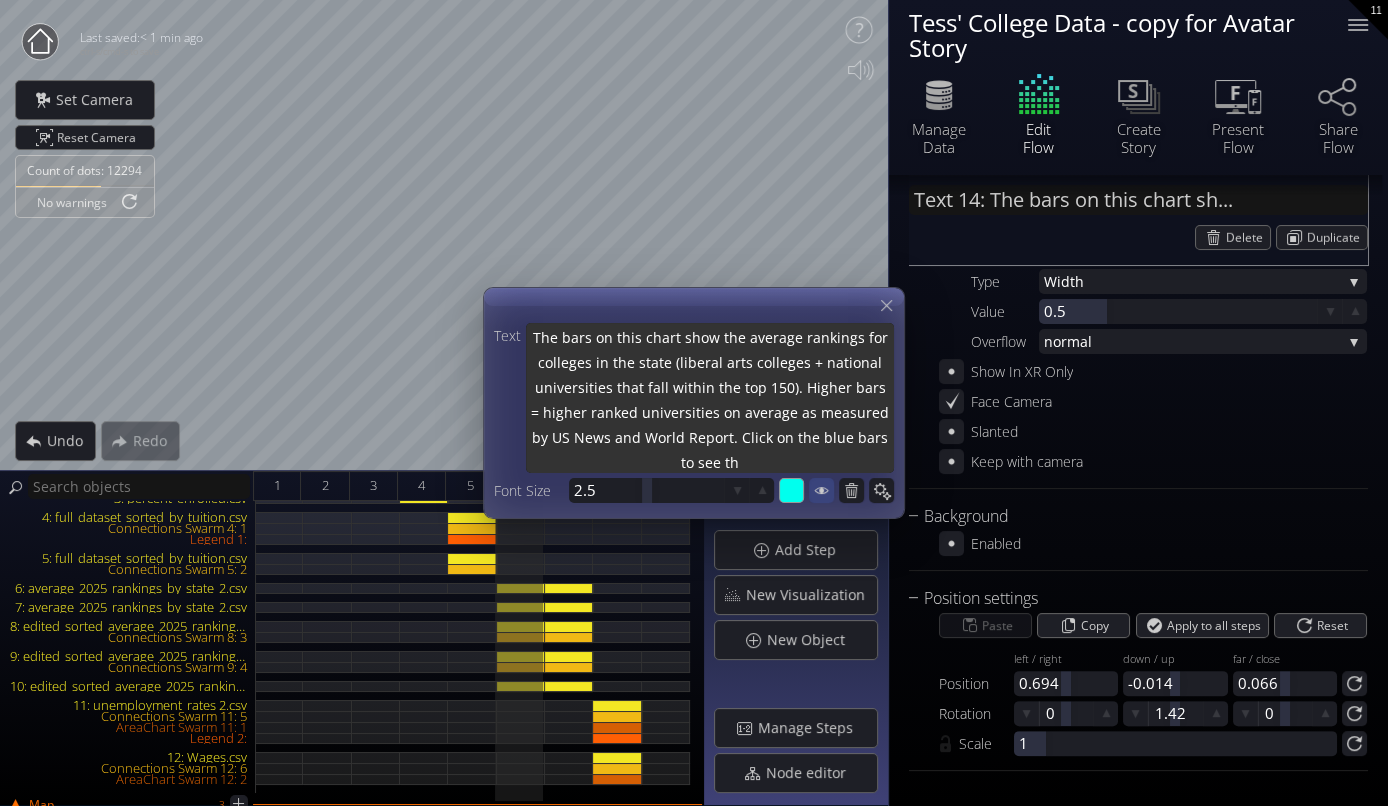 type on "The bars on this chart show the average rankings for colleges in the state (liberal arts colleges + national universities that fall within the top 150). Higher bars = higher ranked universities on average as measured by US News and World Report. Click on the blue bars to see the" 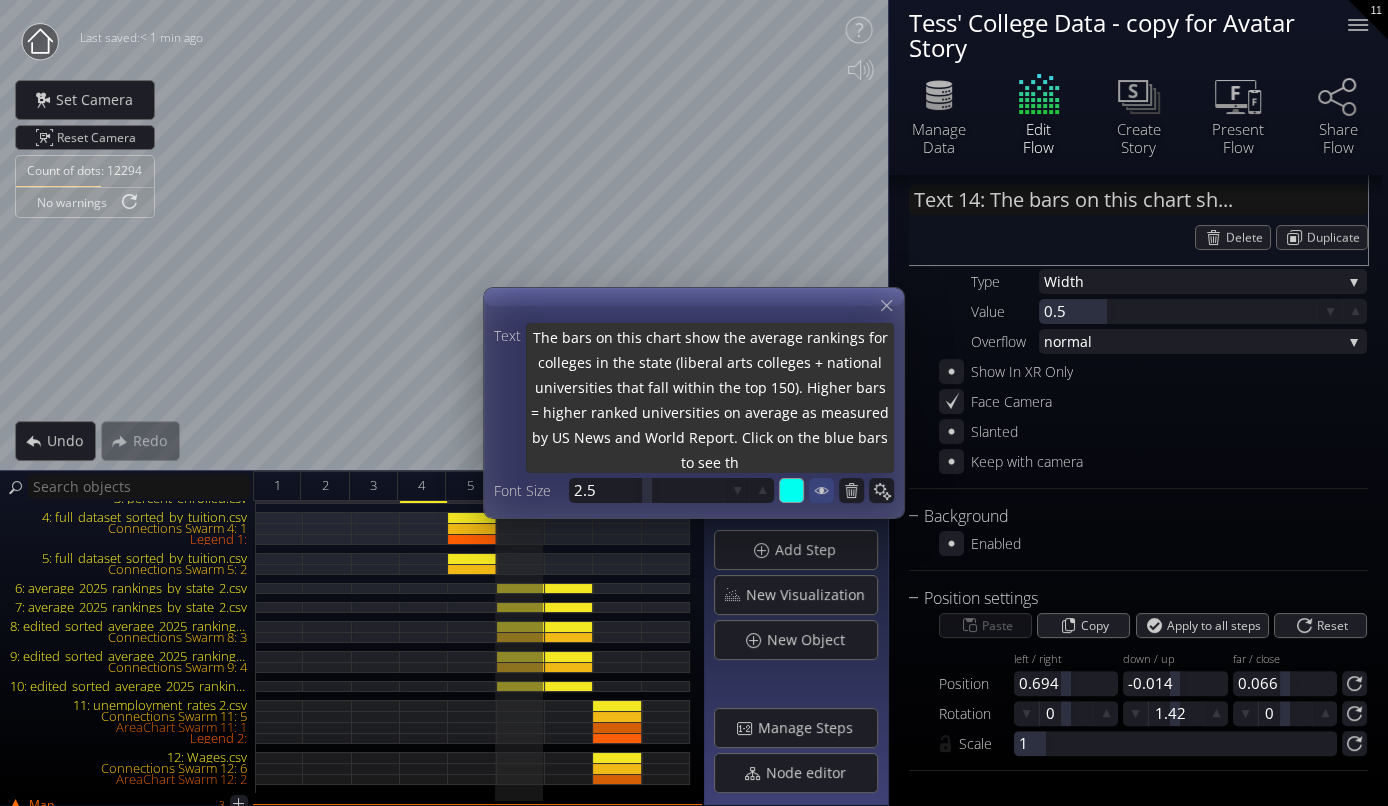type on "The bars on this chart show the average rankings for colleges in the state (liberal arts colleges + national universities that fall within the top 150). Higher bars = higher ranked universities on average as measured by US News and World Report. Click on the blue bars to see the" 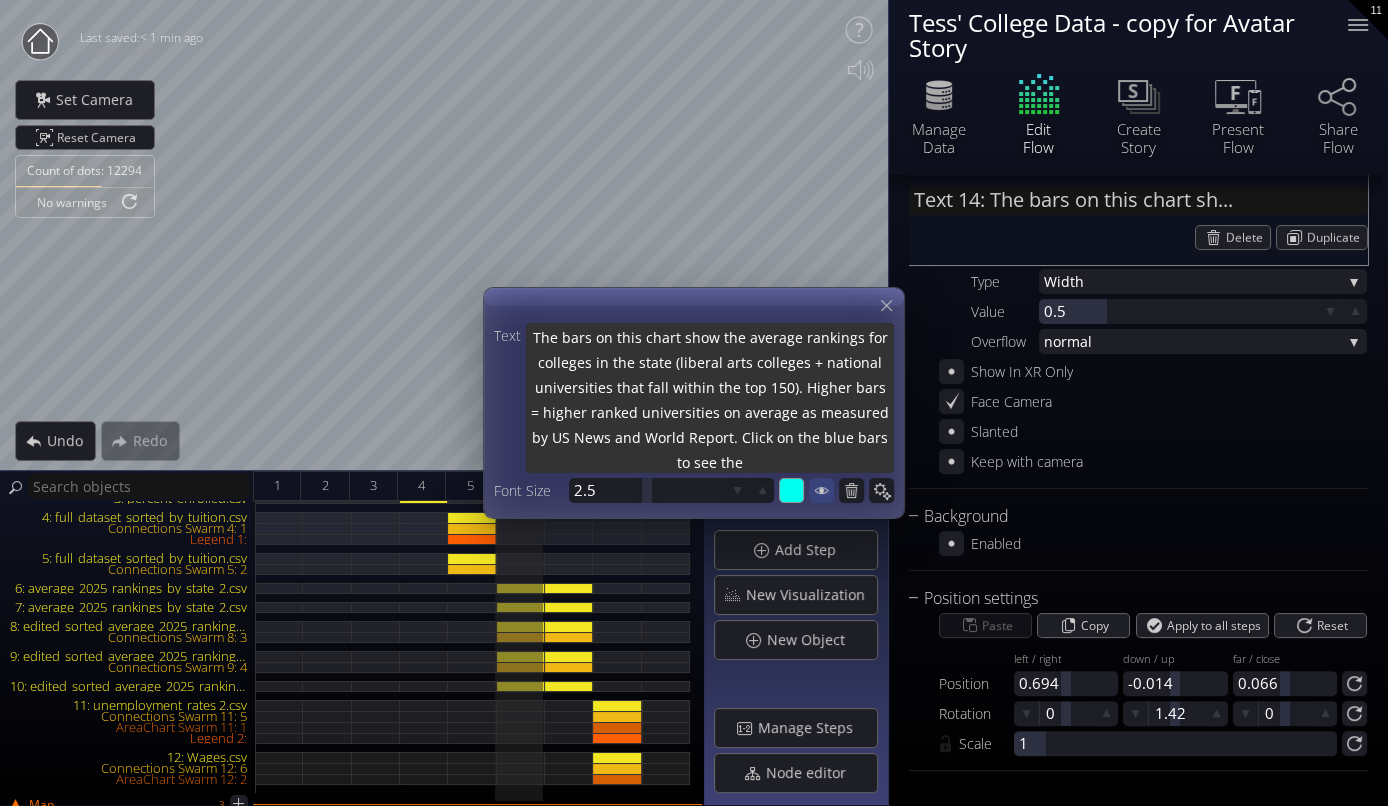 type on "The bars on this chart show the average rankings for colleges in the state (liberal arts colleges + national universities that fall within the top 150). Higher bars = higher ranked universities on average as measured by US News and World Report. Click on the blue bars to see the" 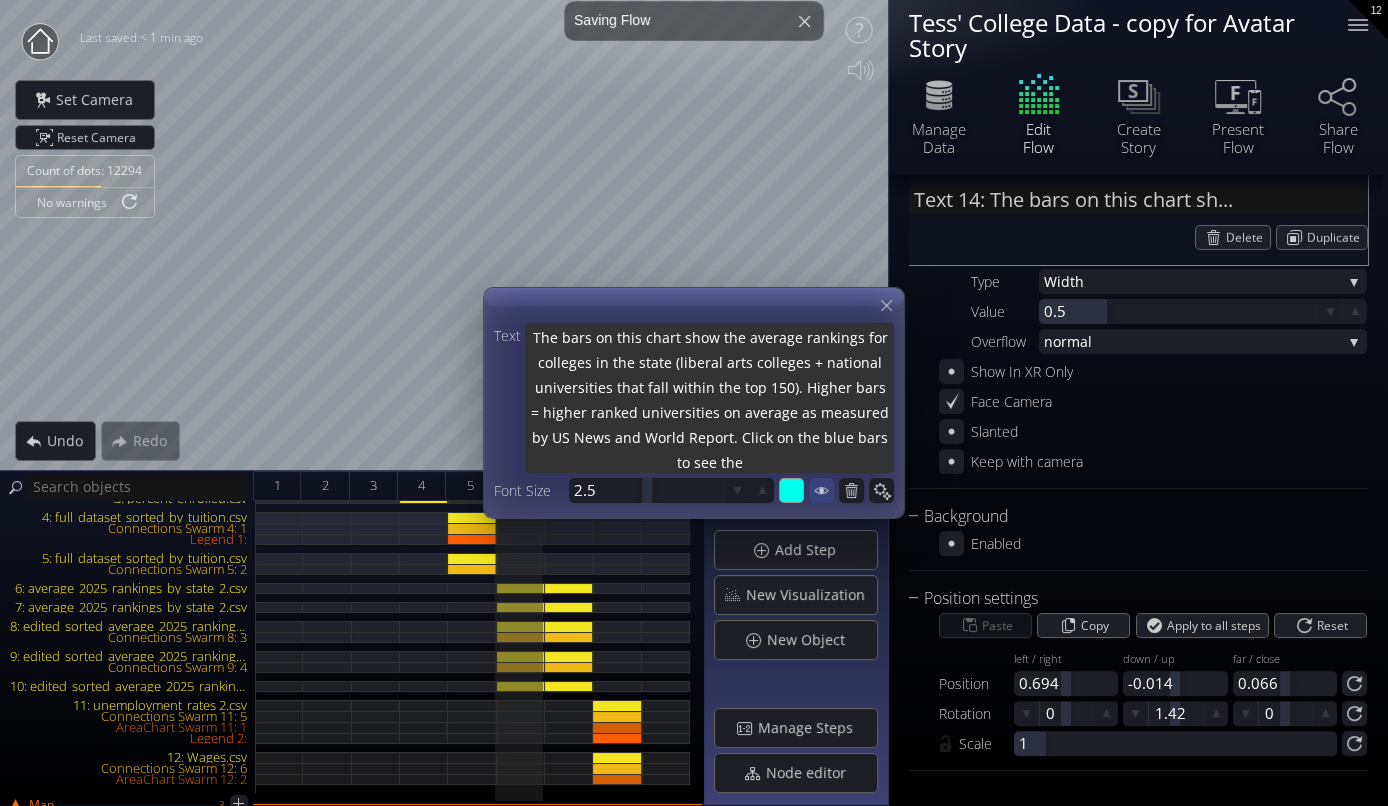 type on "The bars on this chart show the average rankings for colleges in the state (liberal arts colleges + national universities that fall within the top 150). Higher bars = higher ranked universities on average as measured by US News and World Report. Click on the blue bars to see the a" 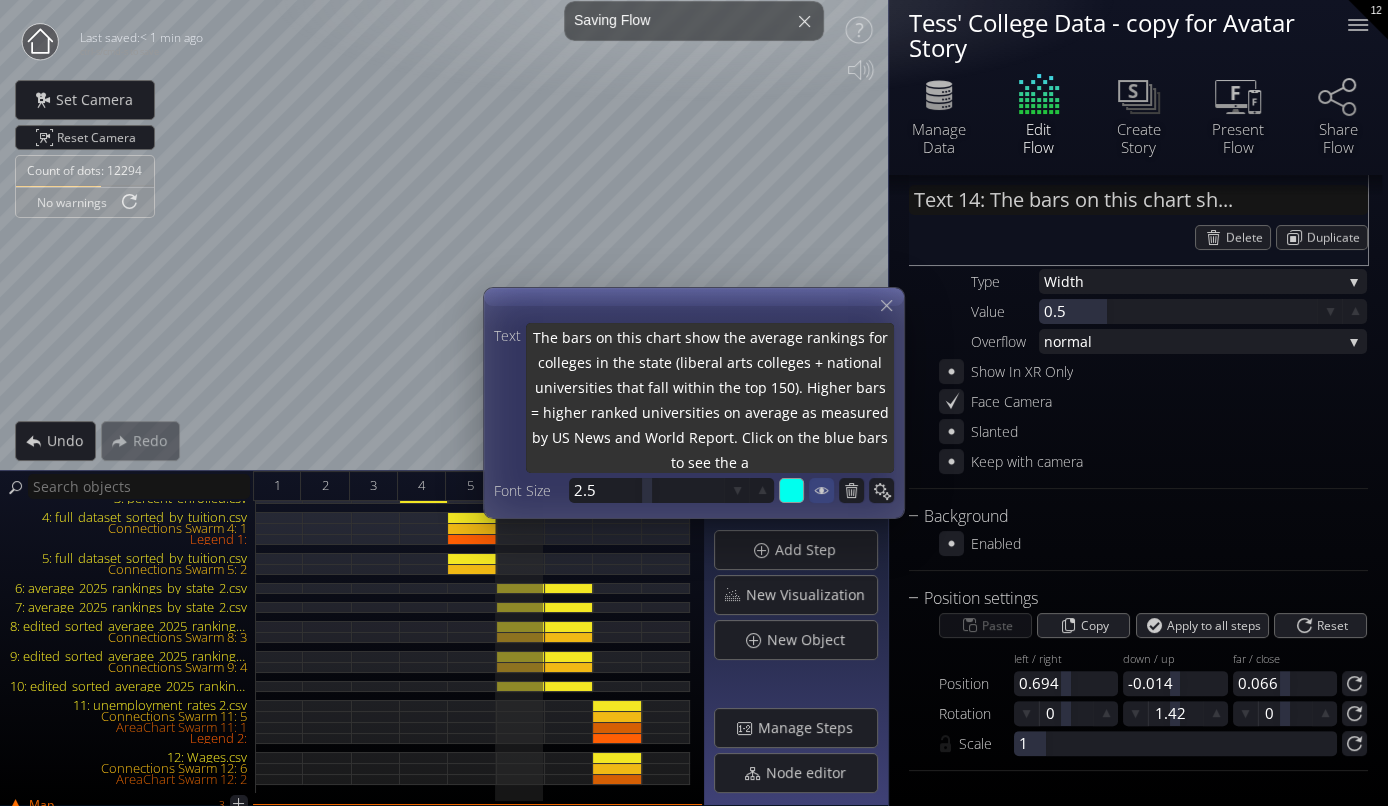 type on "The bars on this chart show the average rankings for colleges in the state (liberal arts colleges + national universities that fall within the top 150). Higher bars = higher ranked universities on average as measured by US News and World Report. Click on the blue bars to see the ac" 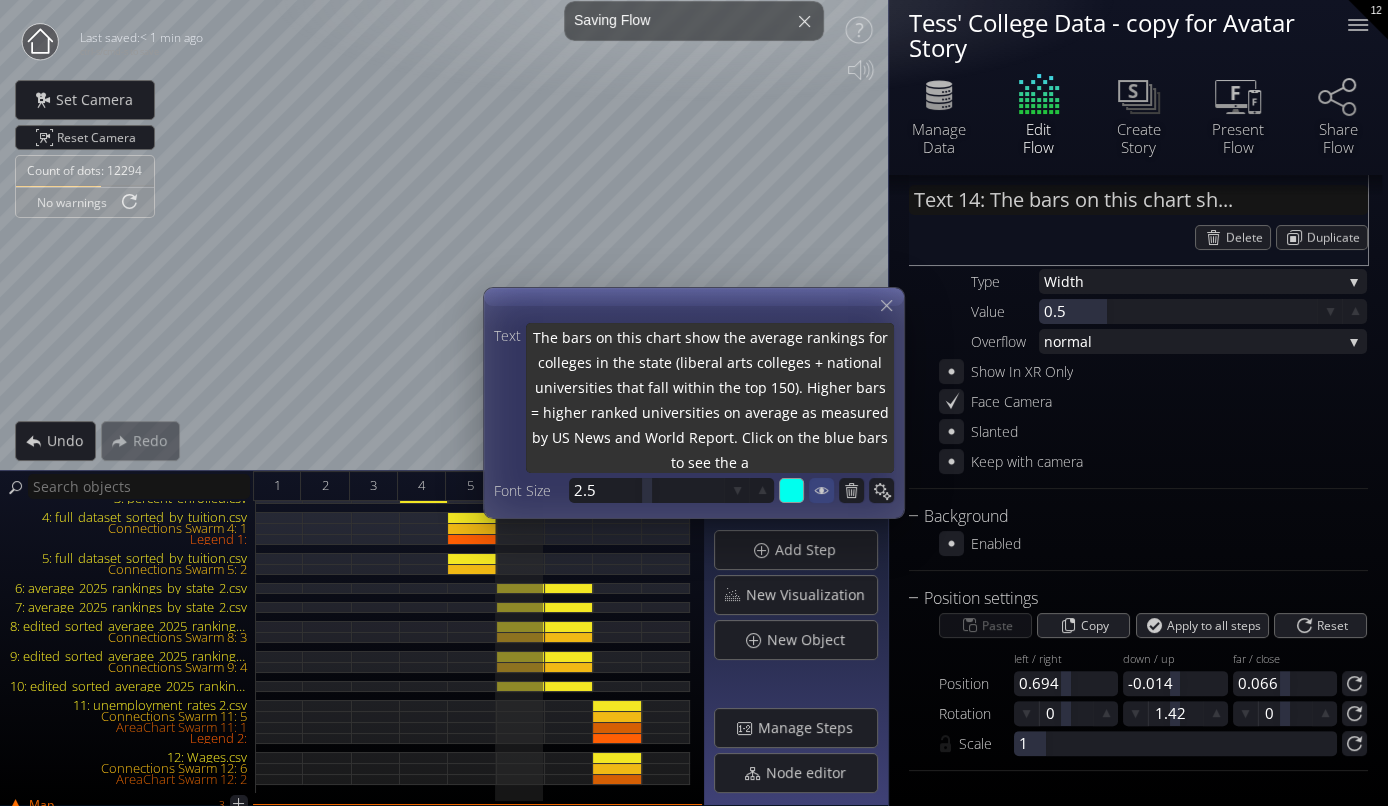 type on "The bars on this chart show the average rankings for colleges in the state (liberal arts colleges + national universities that fall within the top 150). Higher bars = higher ranked universities on average as measured by US News and World Report. Click on the blue bars to see the ac" 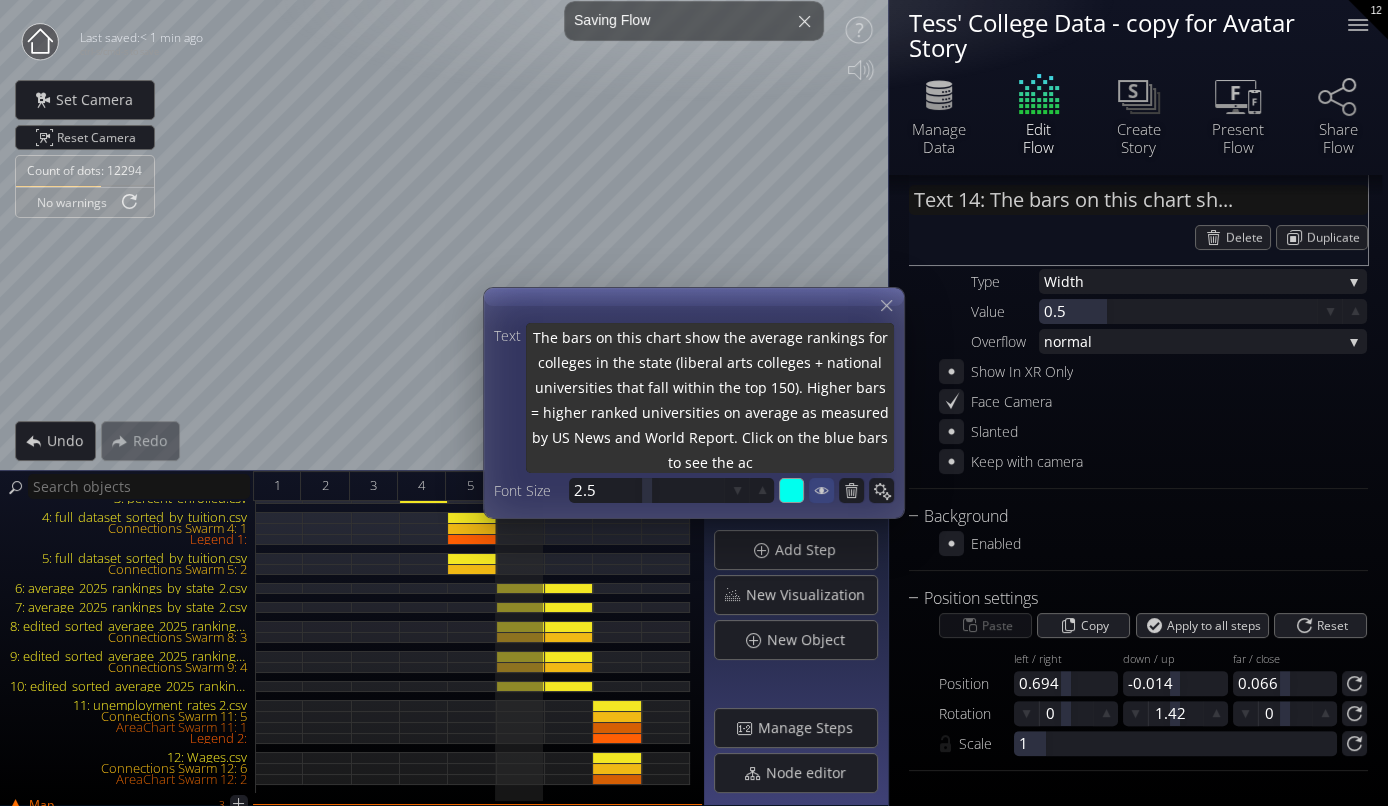 type on "The bars on this chart show the average rankings for colleges in the state (liberal arts colleges + national universities that fall within the top 150). Higher bars = higher ranked universities on average as measured by US News and World Report. Click on the blue bars to see the act" 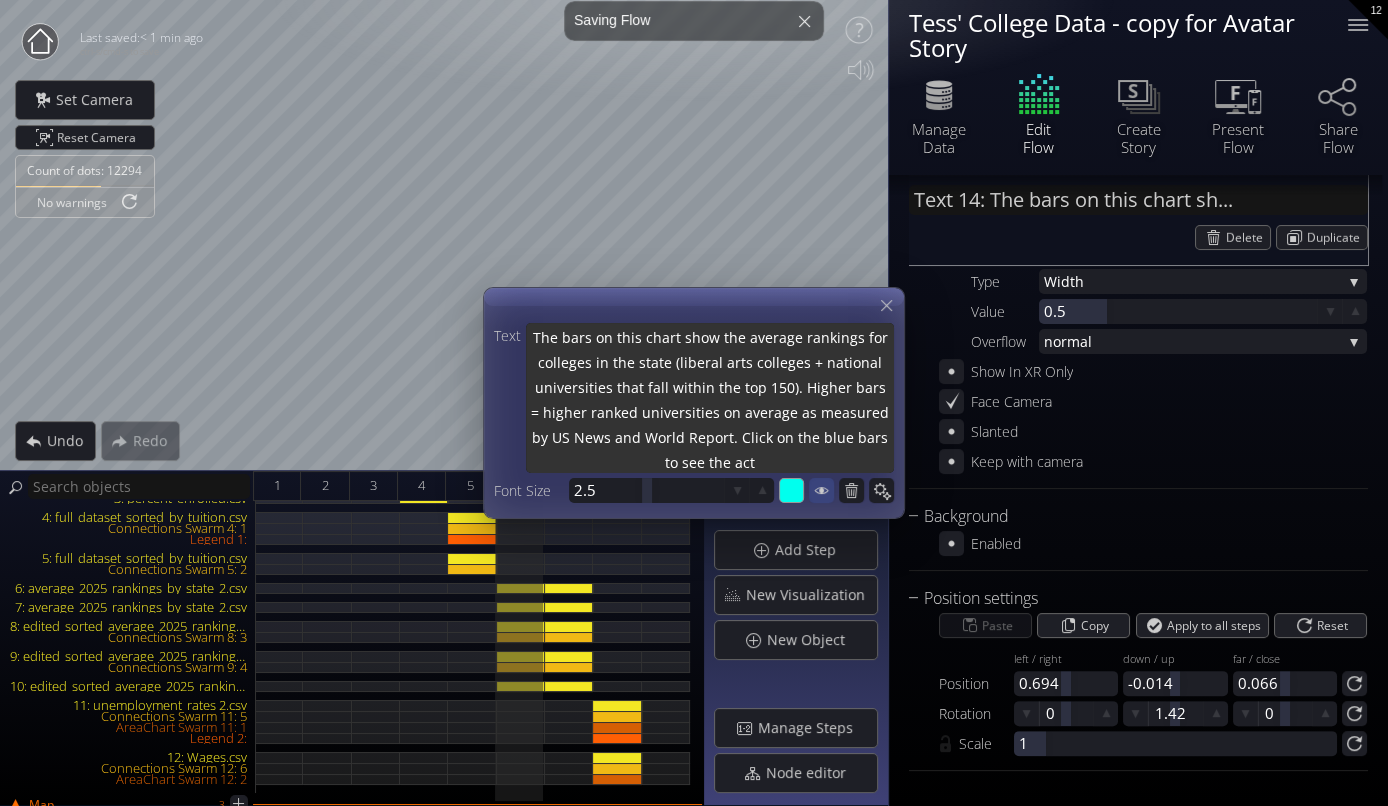 type on "The bars on this chart show the average rankings for colleges in the state (liberal arts colleges + national universities that fall within the top 150). Higher bars = higher ranked universities on average as measured by US News and World Report. Click on the blue bars to see the actu" 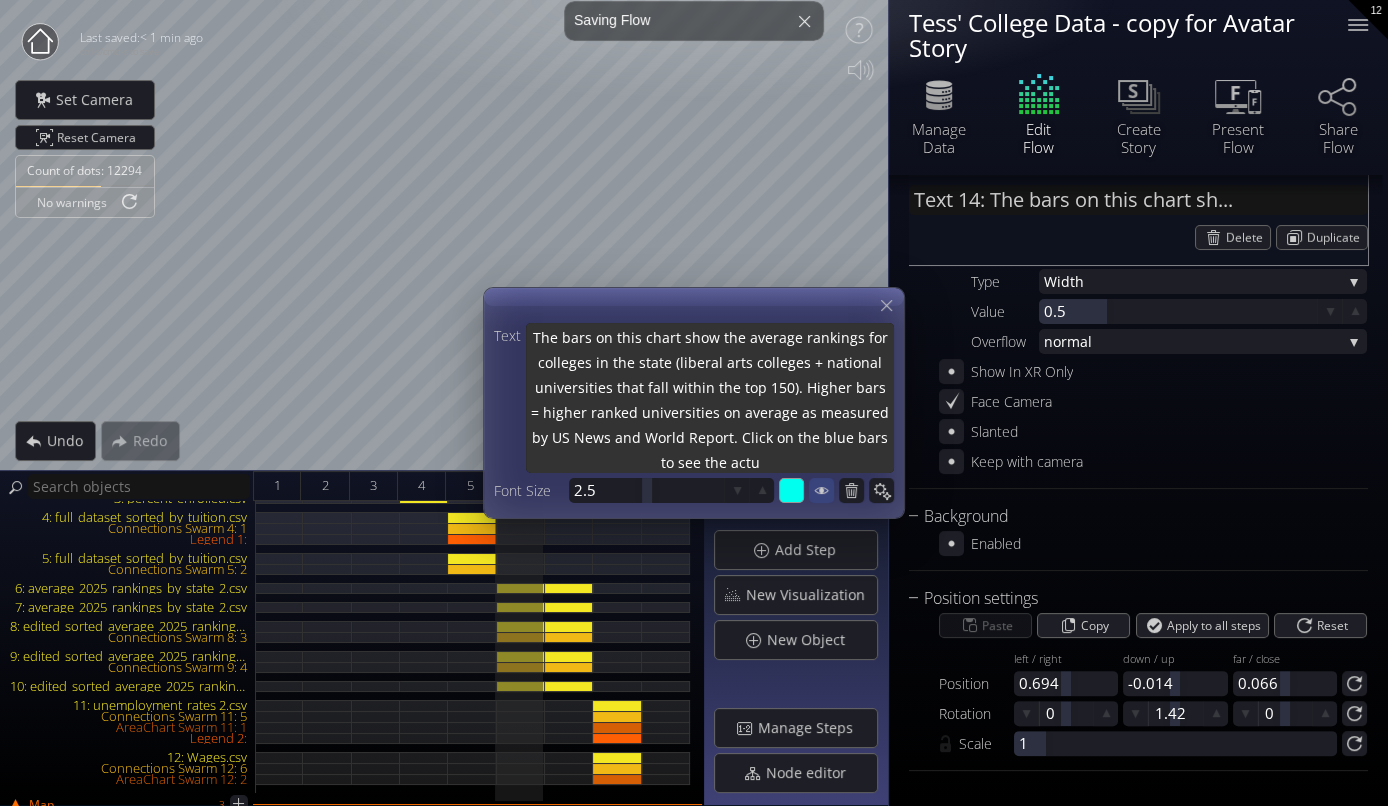 type on "The bars on this chart show the average rankings for colleges in the state (liberal arts colleges + national universities that fall within the top 150). Higher bars = higher ranked universities on average as measured by US News and World Report. Click on the blue bars to see the actua" 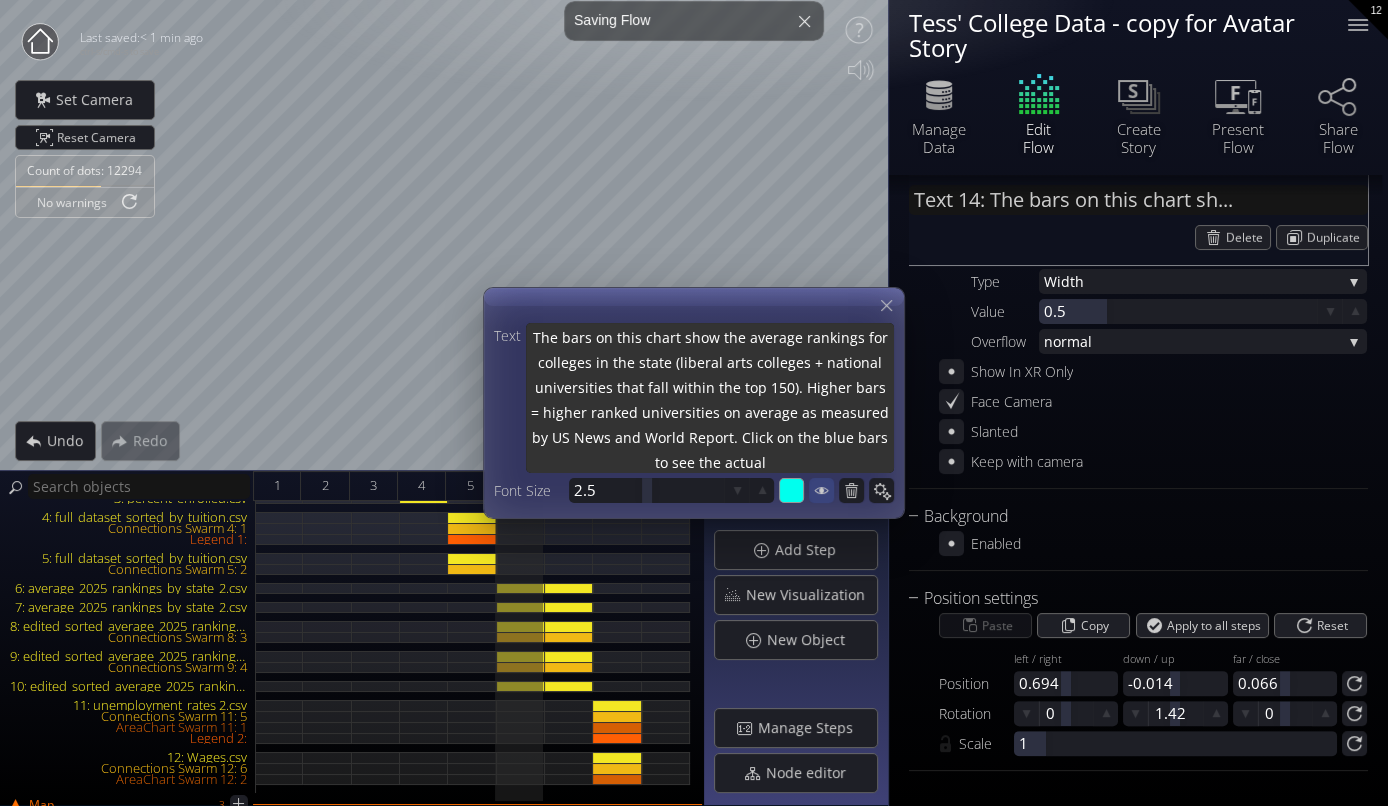 type on "The bars on this chart show the average rankings for colleges in the state (liberal arts colleges + national universities that fall within the top 150). Higher bars = higher ranked universities on average as measured by US News and World Report. Click on the blue bars to see the actual" 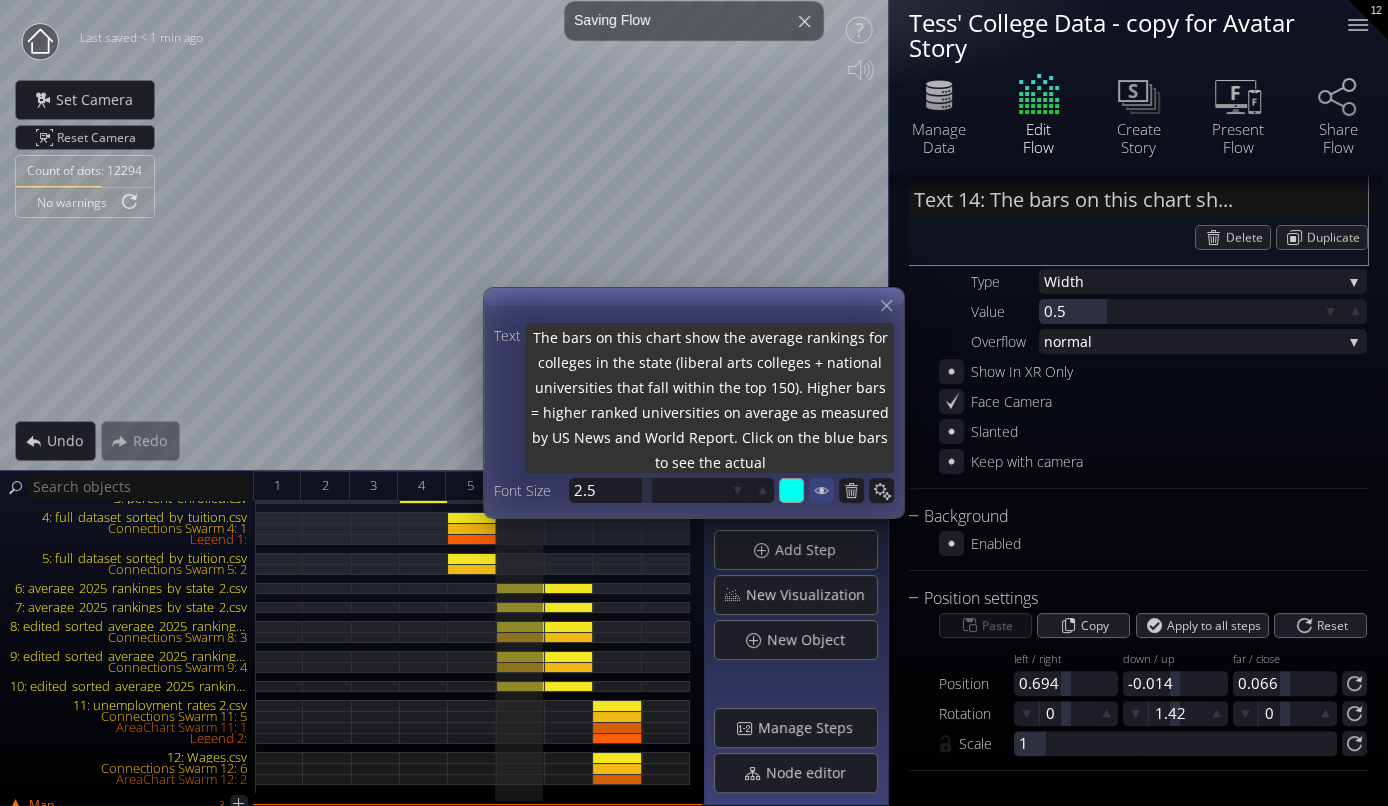 type on "The bars on this chart show the average rankings for colleges in the state (liberal arts colleges + national universities that fall within the top 150). Higher bars = higher ranked universities on average as measured by US News and World Report. Click on the blue bars to see the actual" 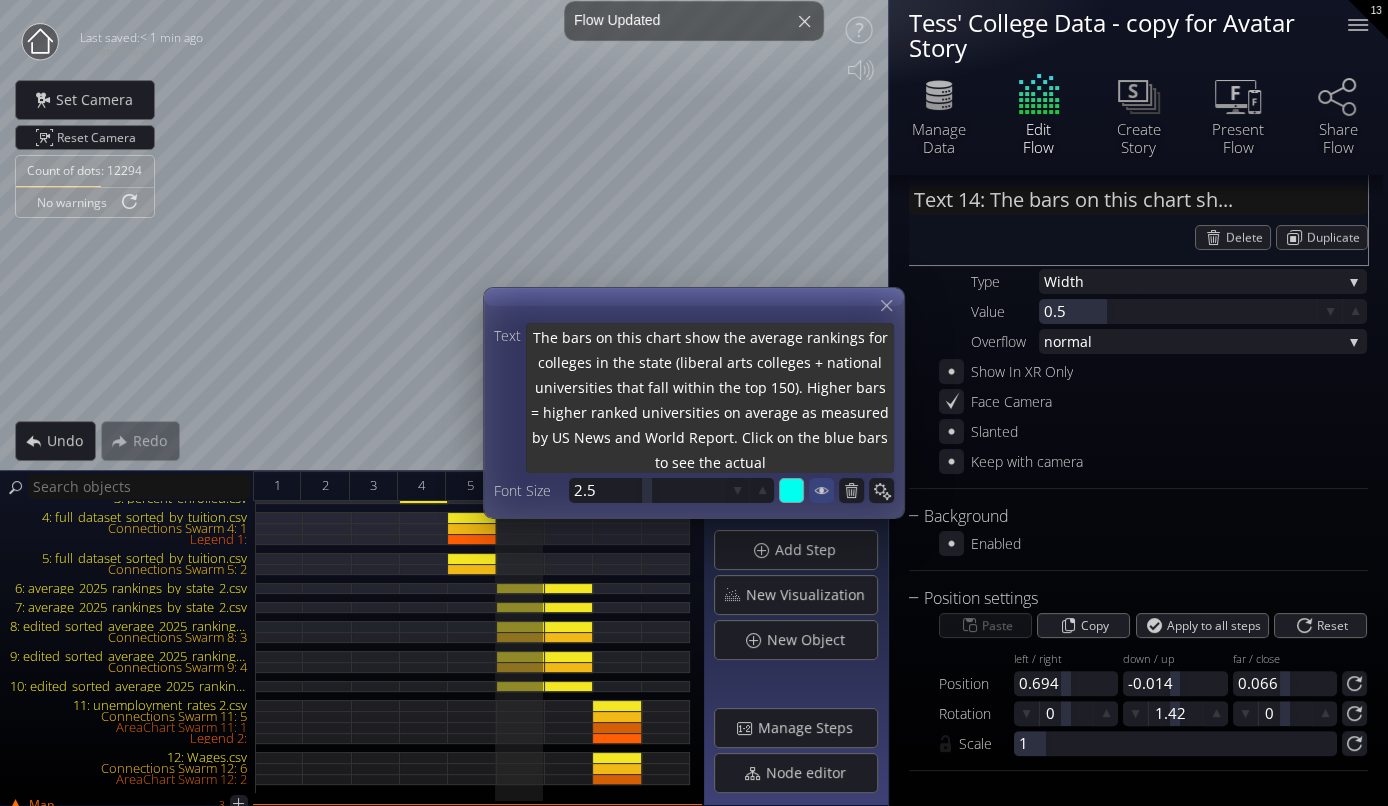 type on "The bars on this chart show the average rankings for colleges in the state (liberal arts colleges + national universities that fall within the top 150). Higher bars = higher ranked universities on average as measured by US News and World Report. Click on the blue bars to see the actual r" 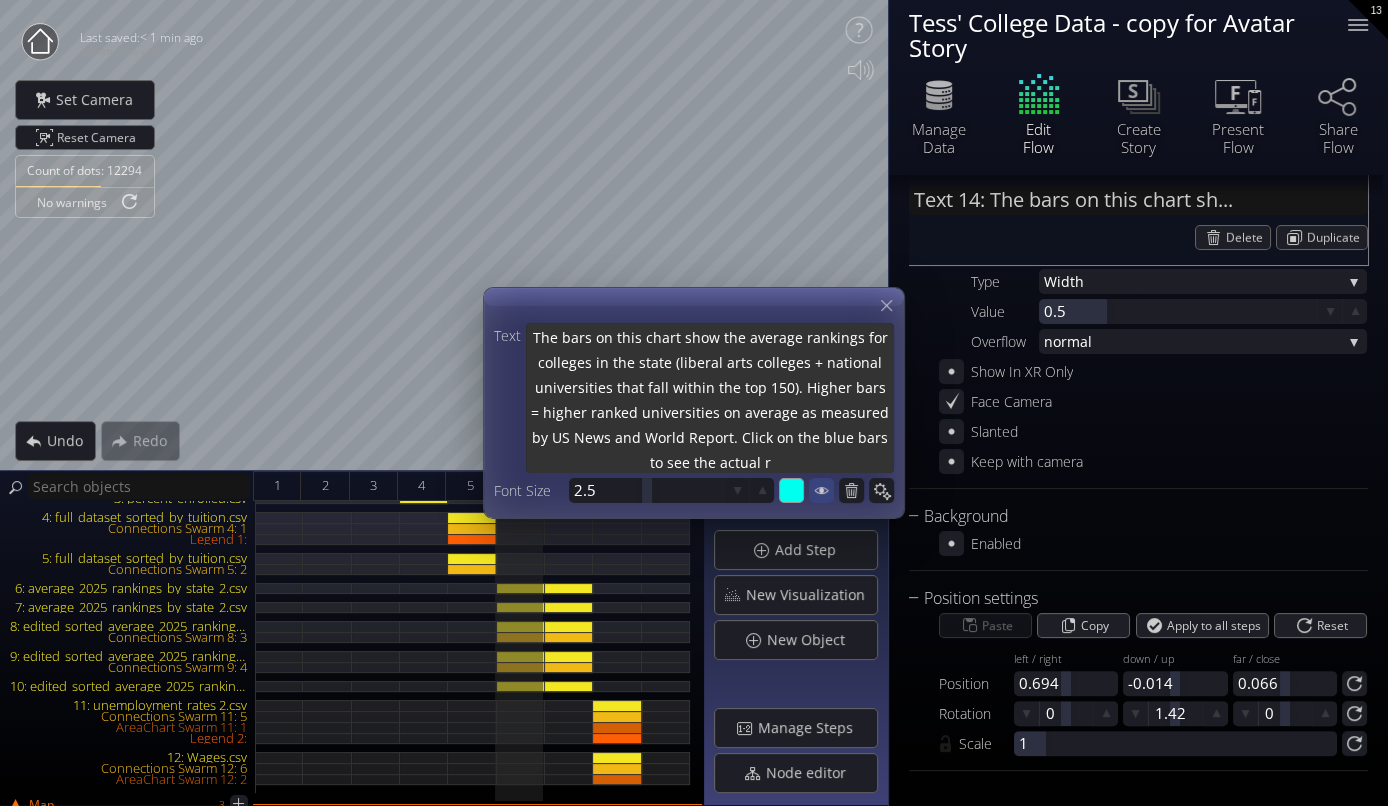 type on "The bars on this chart show the average rankings for colleges in the state (liberal arts colleges + national universities that fall within the top 150). Higher bars = higher ranked universities on average as measured by US News and World Report. Click on the blue bars to see the actual ra" 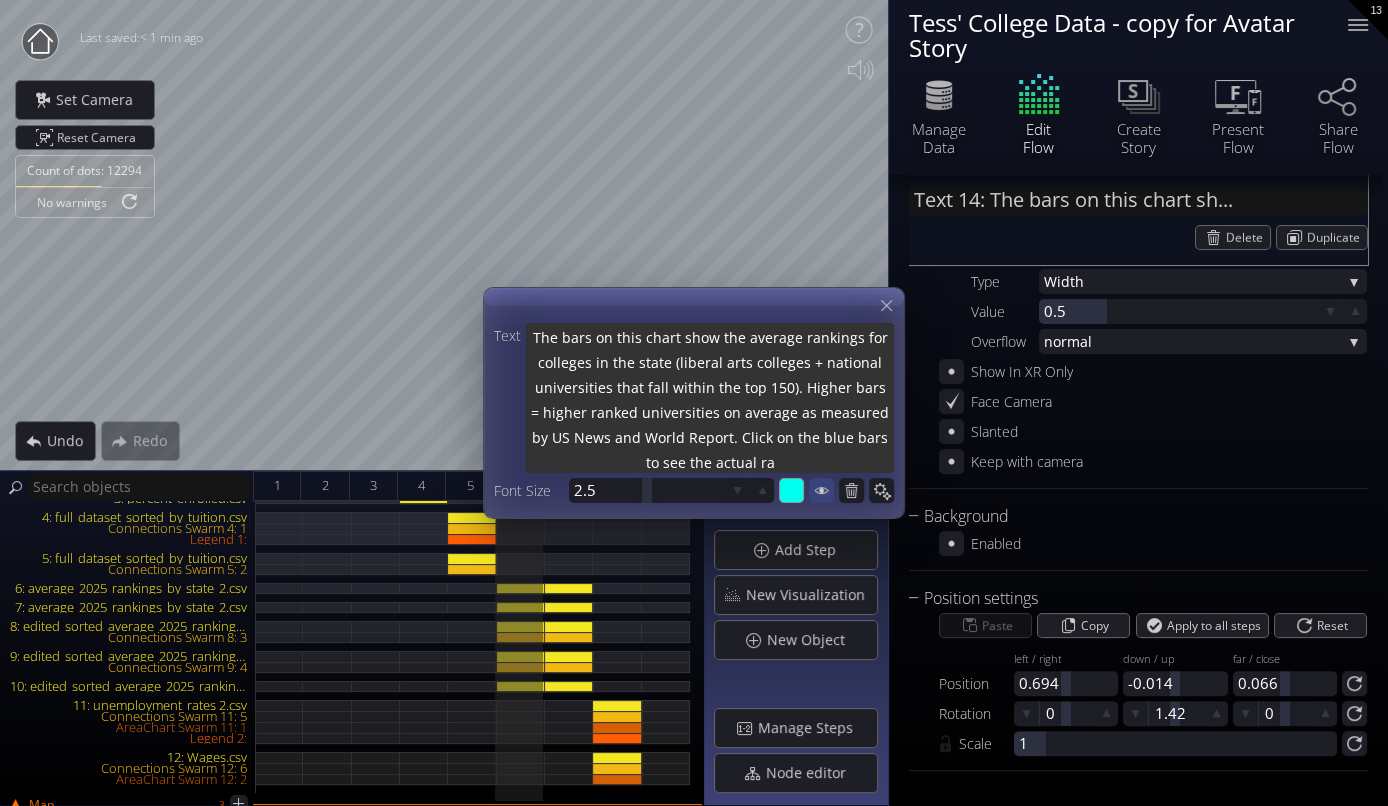 type on "The bars on this chart show the average rankings for colleges in the state (liberal arts colleges + national universities that fall within the top 150). Higher bars = higher ranked universities on average as measured by US News and World Report. Click on the blue bars to see the actual ran" 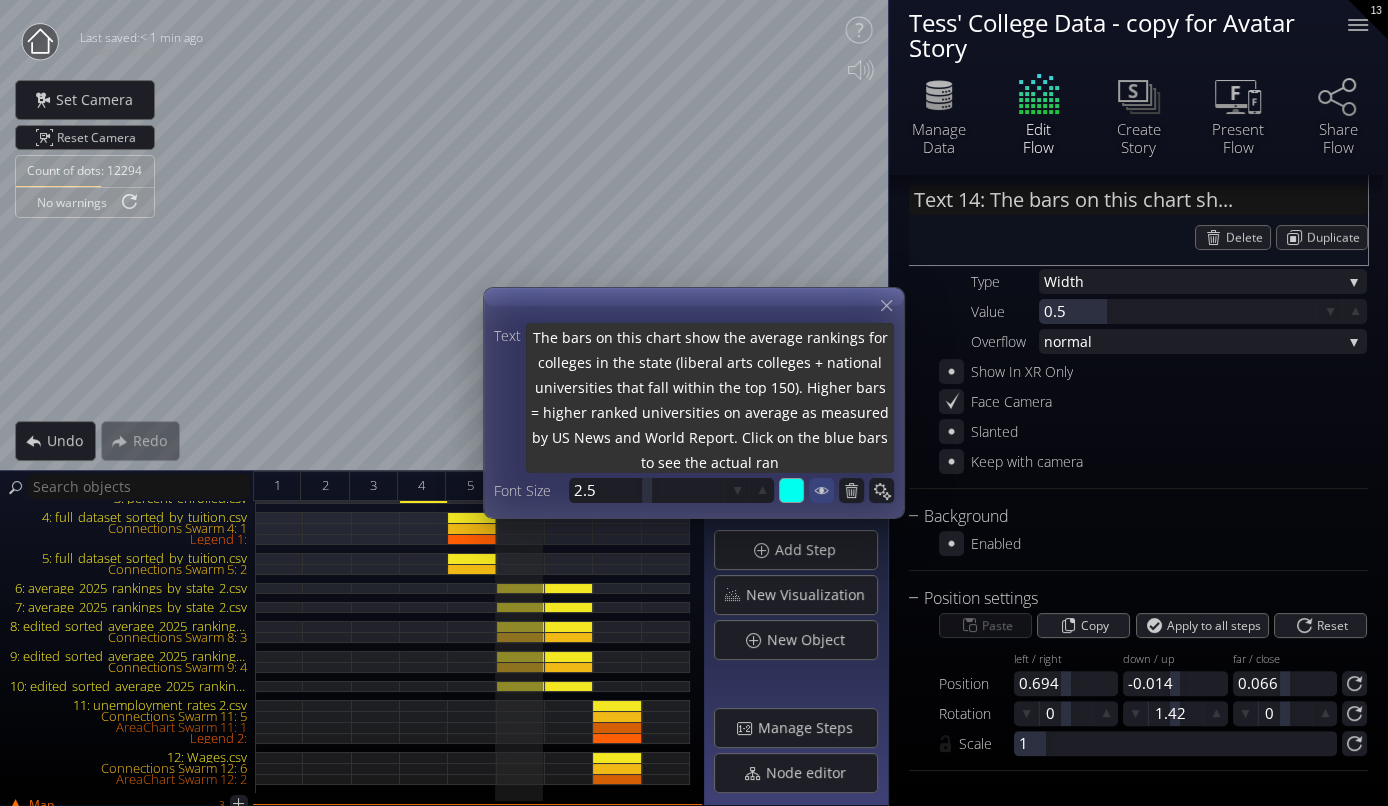 type on "The bars on this chart show the average rankings for colleges in the state (liberal arts colleges + national universities that fall within the top 150). Higher bars = higher ranked universities on average as measured by US News and World Report. Click on the blue bars to see the actual rank" 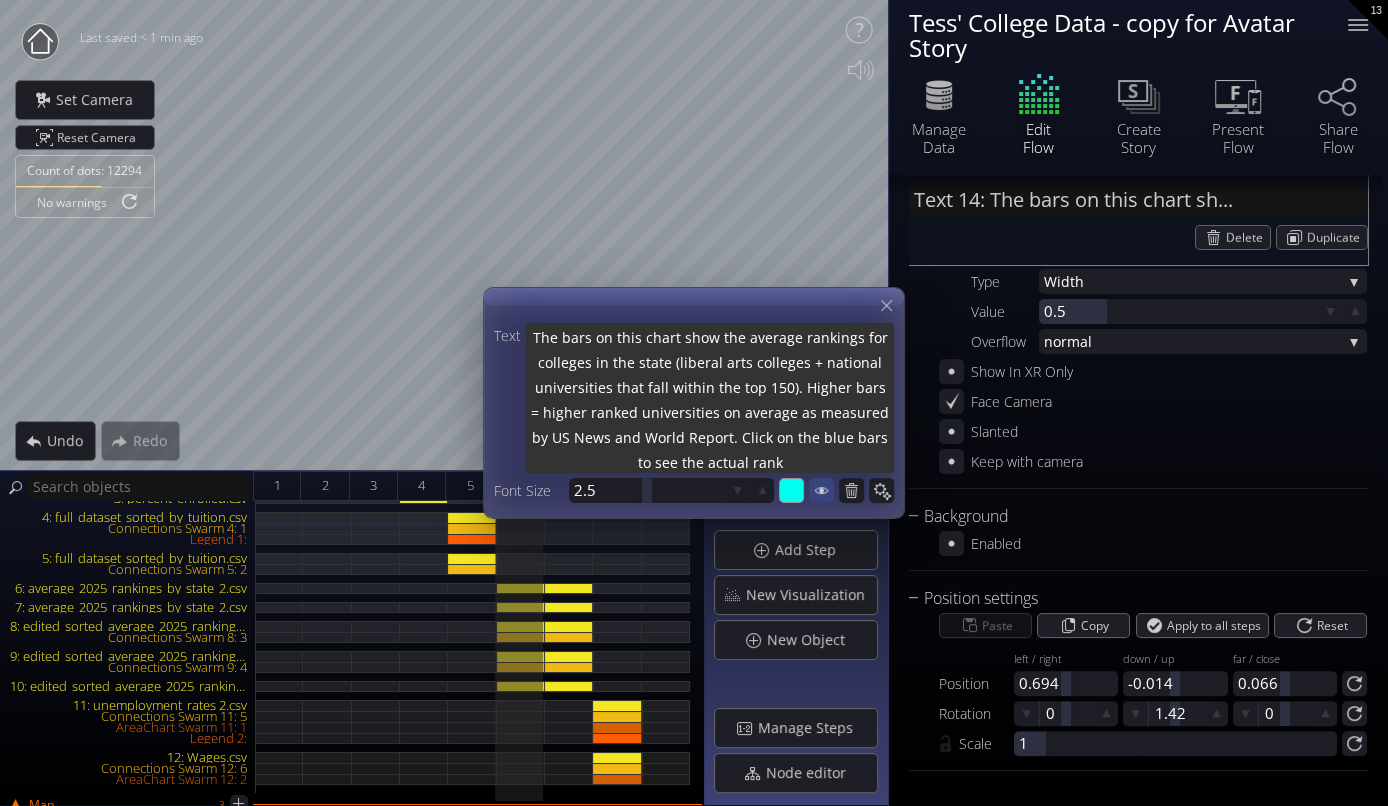 type on "The bars on this chart show the average rankings for colleges in the state (liberal arts colleges + national universities that fall within the top 150). Higher bars = higher ranked universities on average as measured by US News and World Report. Click on the blue bars to see the actual ranki" 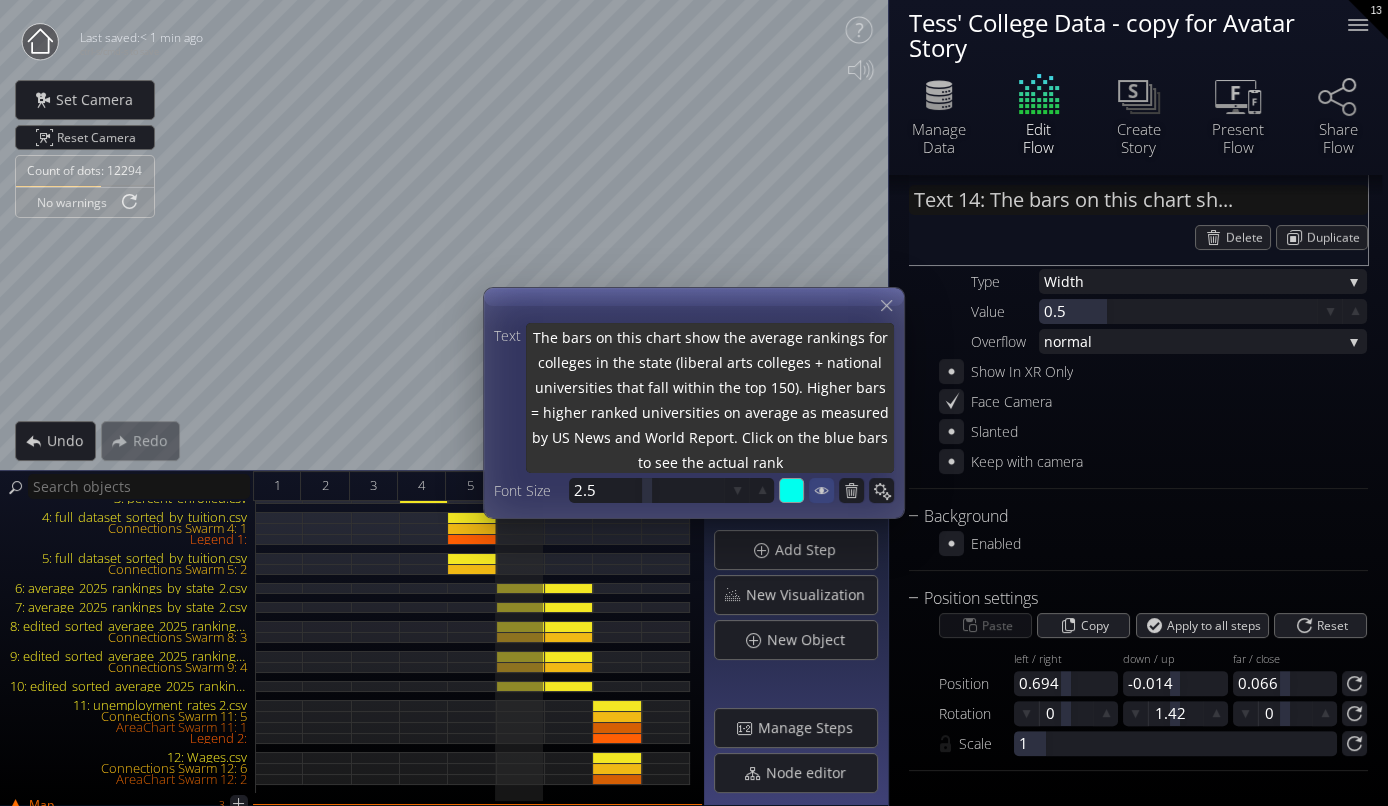 type on "The bars on this chart show the average rankings for colleges in the state (liberal arts colleges + national universities that fall within the top 150). Higher bars = higher ranked universities on average as measured by US News and World Report. Click on the blue bars to see the actual ranki" 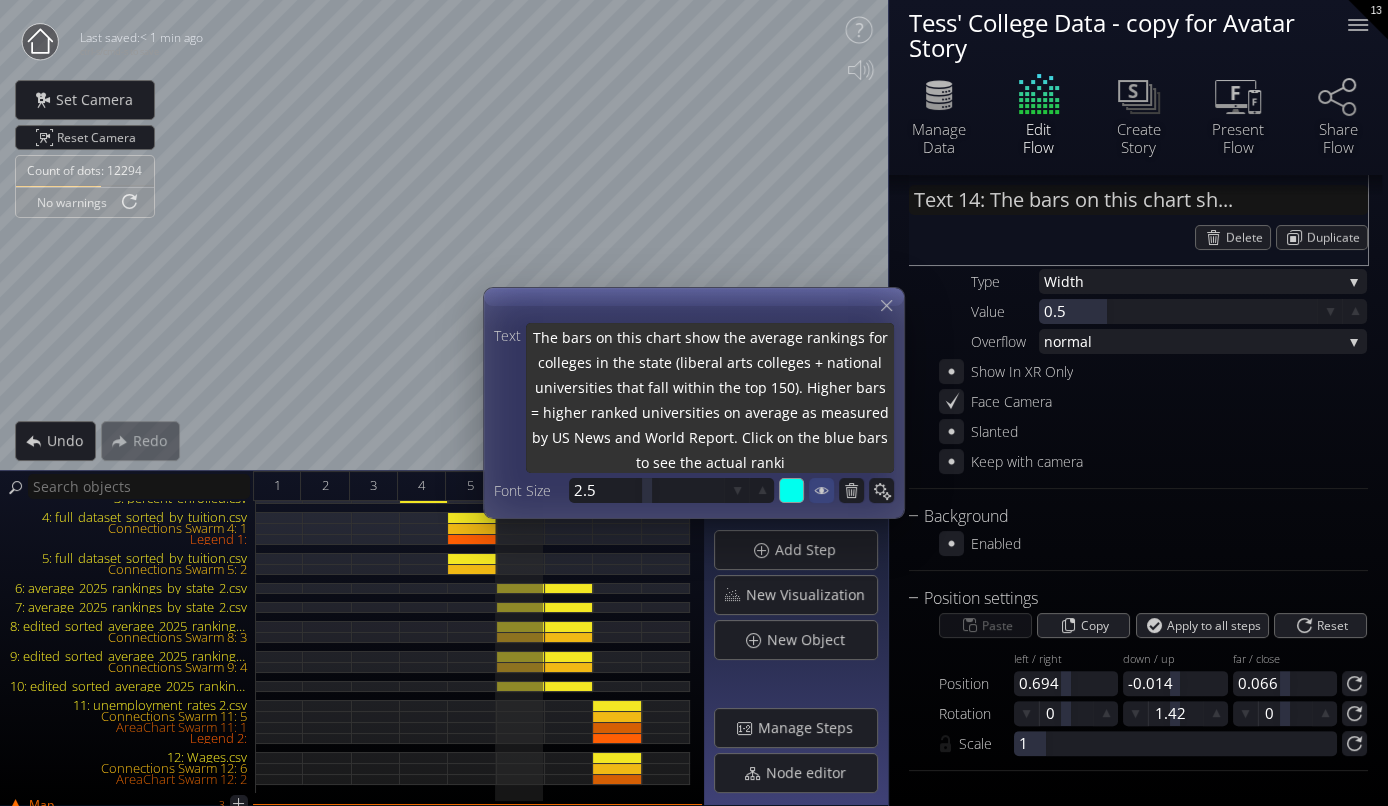 type on "The bars on this chart show the average rankings for colleges in the state (liberal arts colleges + national universities that fall within the top 150). Higher bars = higher ranked universities on average as measured by US News and World Report. Click on the blue bars to see the actual rankin" 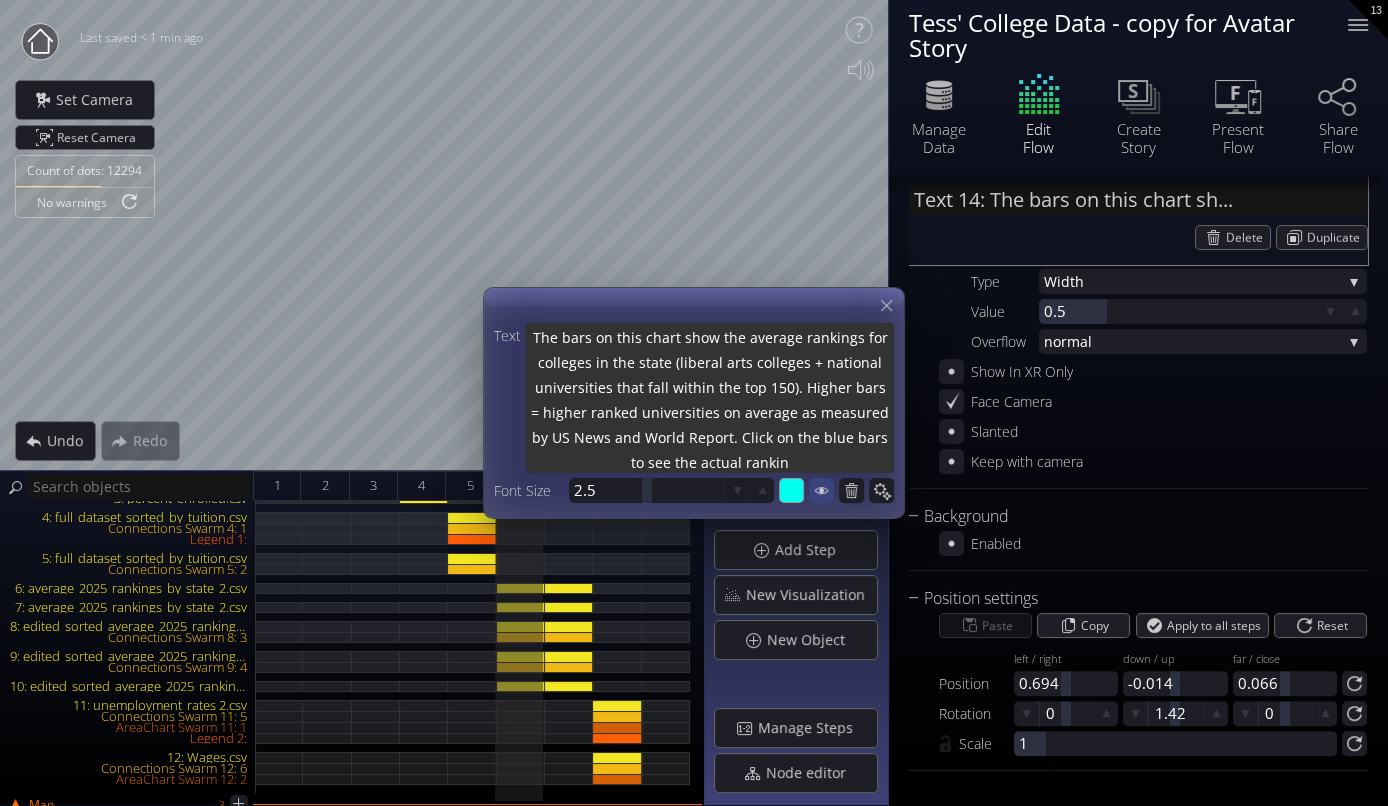 type on "The bars on this chart show the average rankings for colleges in the state (liberal arts colleges + national universities that fall within the top 150). Higher bars = higher ranked universities on average as measured by US News and World Report. Click on the blue bars to see the actual ranking" 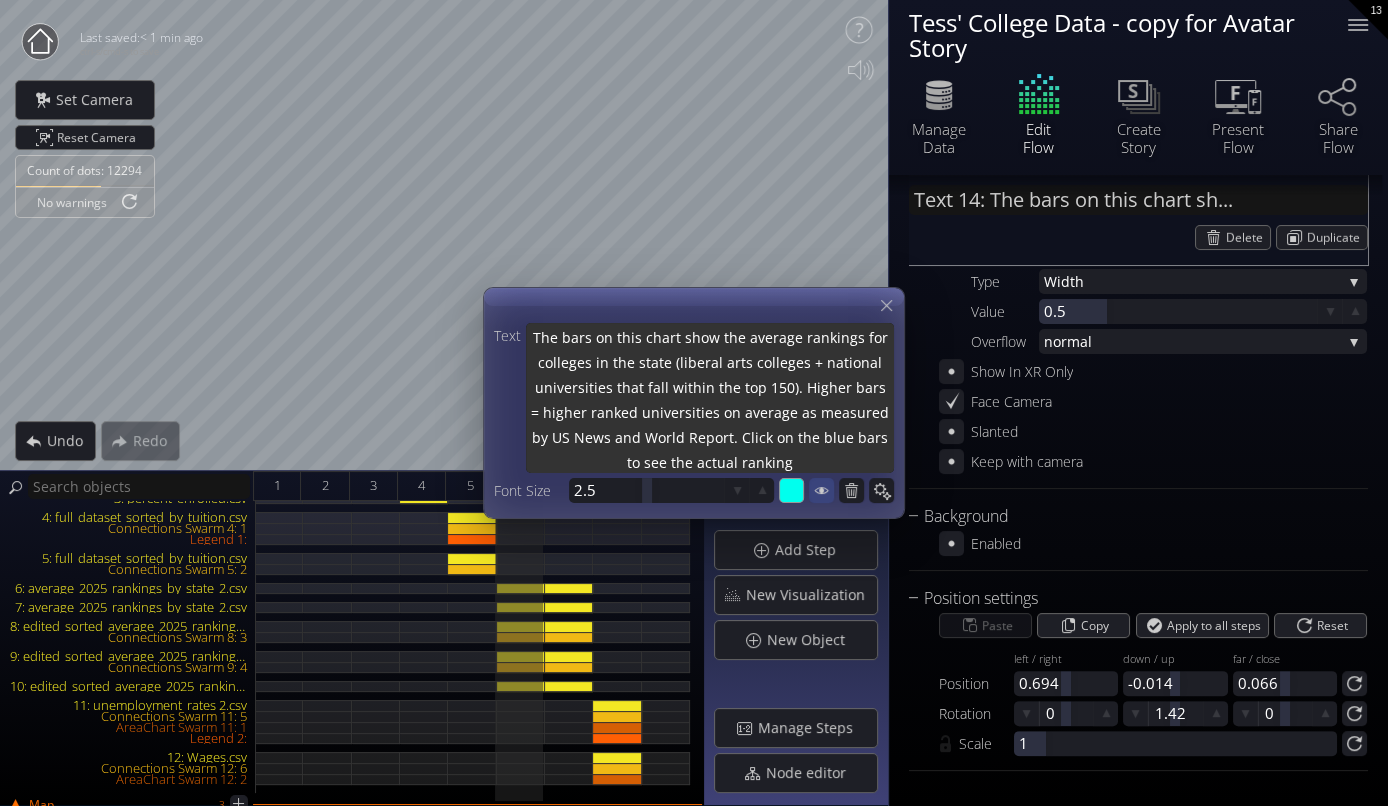 type on "The bars on this chart show the average rankings for colleges in the state (liberal arts colleges + national universities that fall within the top 150). Higher bars = higher ranked universities on average as measured by US News and World Report. Click on the blue bars to see the actual ranking." 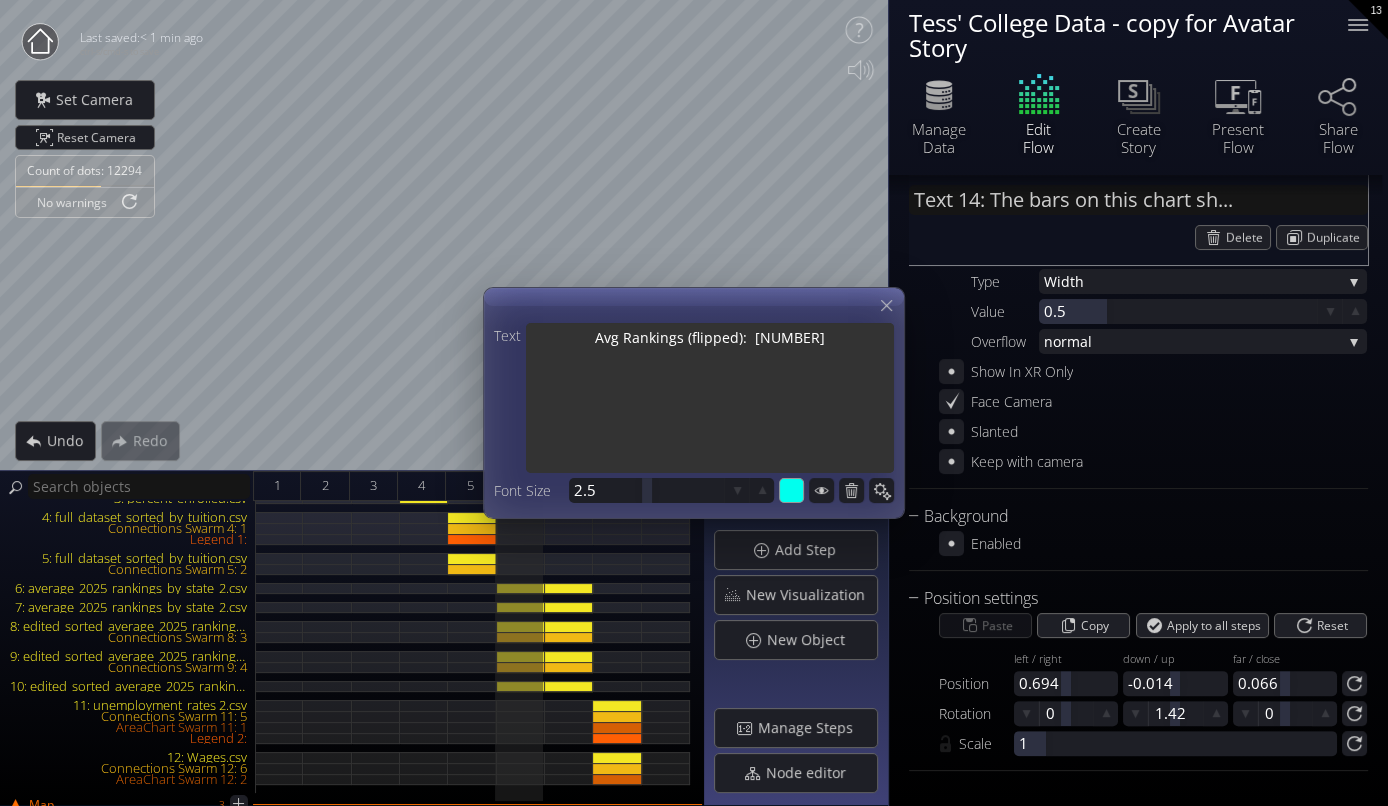 type on "The bars on this chart show the average rankings for colleges in the state (liberal arts colleges + national universities that fall within the top 150). Higher bars = higher ranked universities on average as measured by US News and World Report. Click on the blue bars to see the actual ranking" 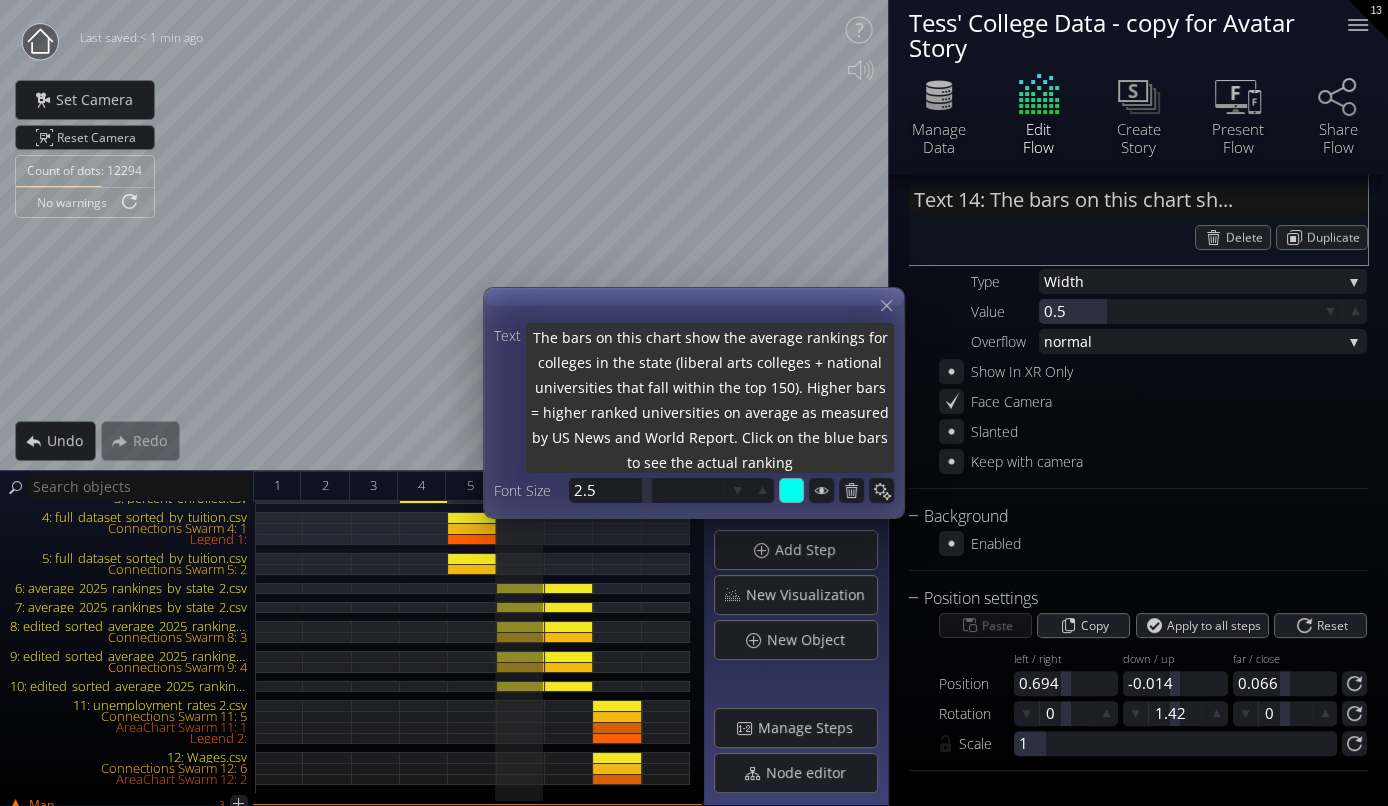 type on "The bars on this chart show the average rankings for colleges in the state (liberal arts colleges + national universities that fall within the top 150). Higher bars = higher ranked universities on average as measured by US News and World Report. Click on the blue bars to see the actual rankin" 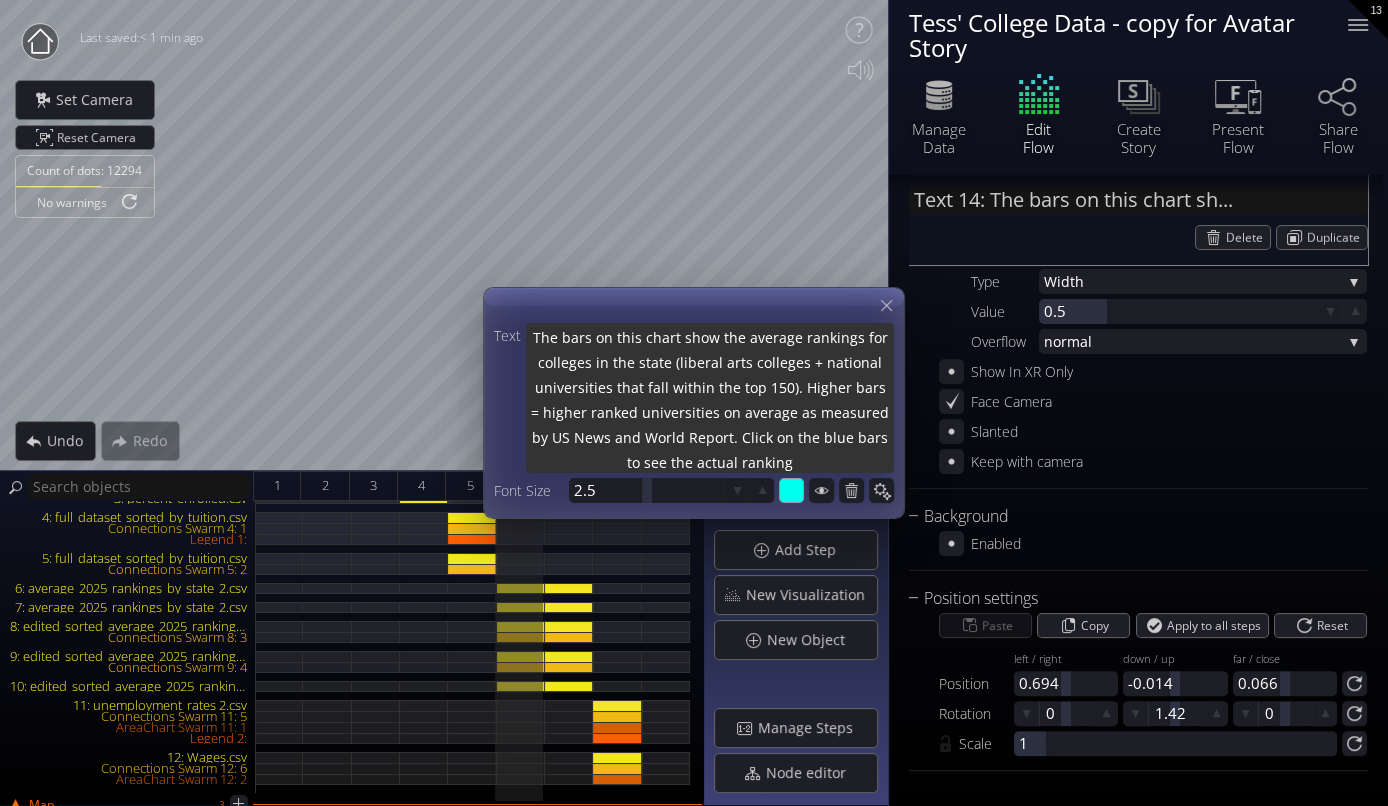 type on "The bars on this chart show the average rankings for colleges in the state (liberal arts colleges + national universities that fall within the top 150). Higher bars = higher ranked universities on average as measured by US News and World Report. Click on the blue bars to see the actual rankin" 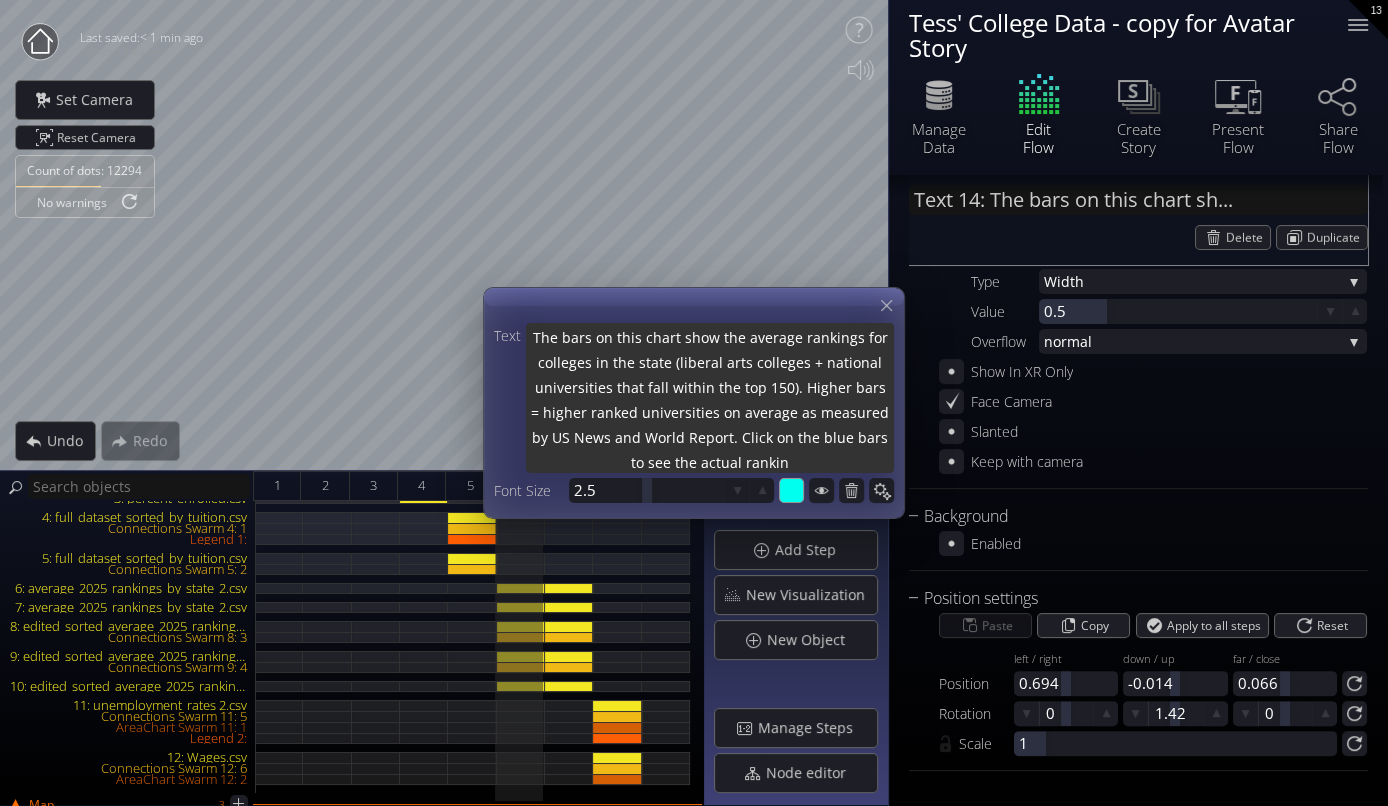 type on "The bars on this chart show the average rankings for colleges in the state (liberal arts colleges + national universities that fall within the top 150). Higher bars = higher ranked universities on average as measured by US News and World Report. Click on the blue bars to see the actual ranki" 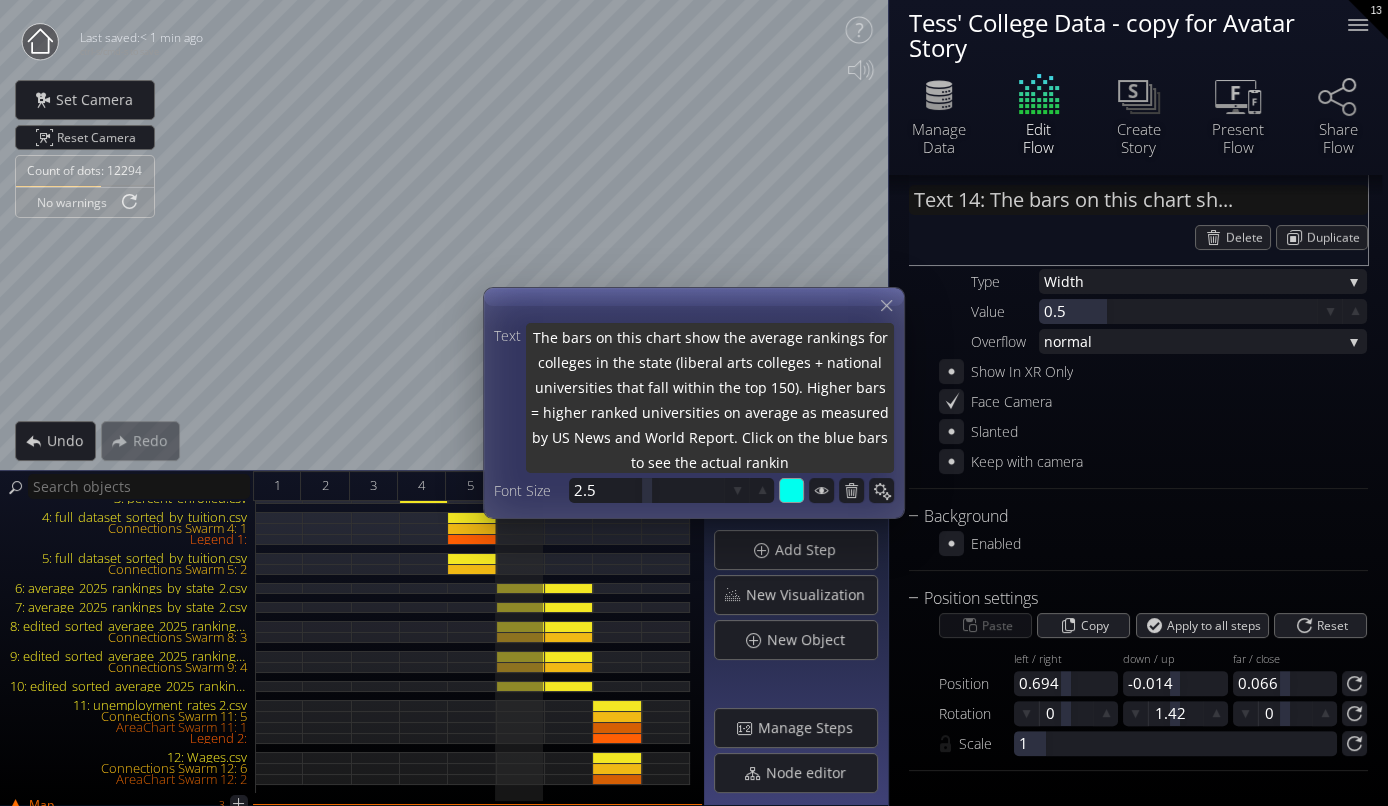 type on "The bars on this chart show the average rankings for colleges in the state (liberal arts colleges + national universities that fall within the top 150). Higher bars = higher ranked universities on average as measured by US News and World Report. Click on the blue bars to see the actual ranki" 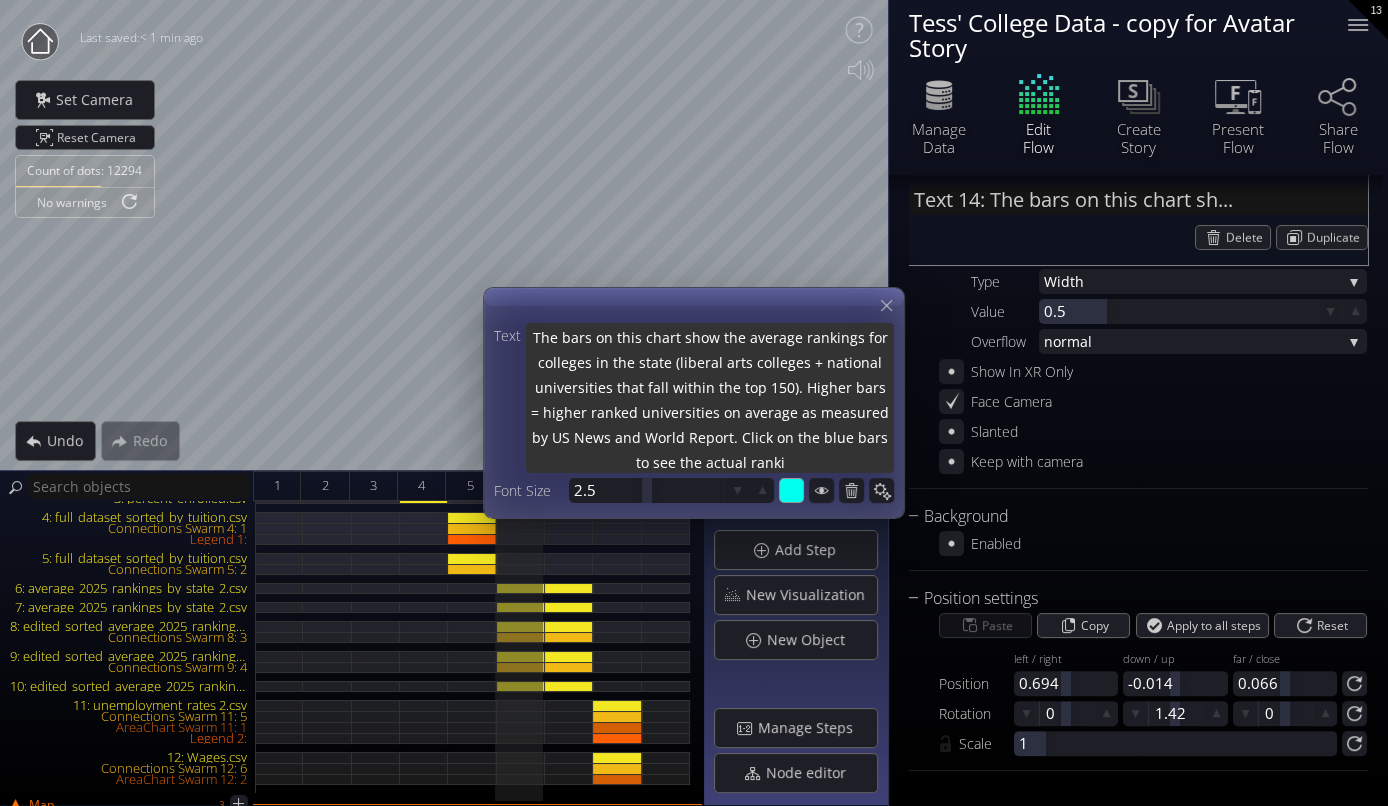 type on "The bars on this chart show the average rankings for colleges in the state (liberal arts colleges + national universities that fall within the top 150). Higher bars = higher ranked universities on average as measured by US News and World Report. Click on the blue bars to see the actual rank" 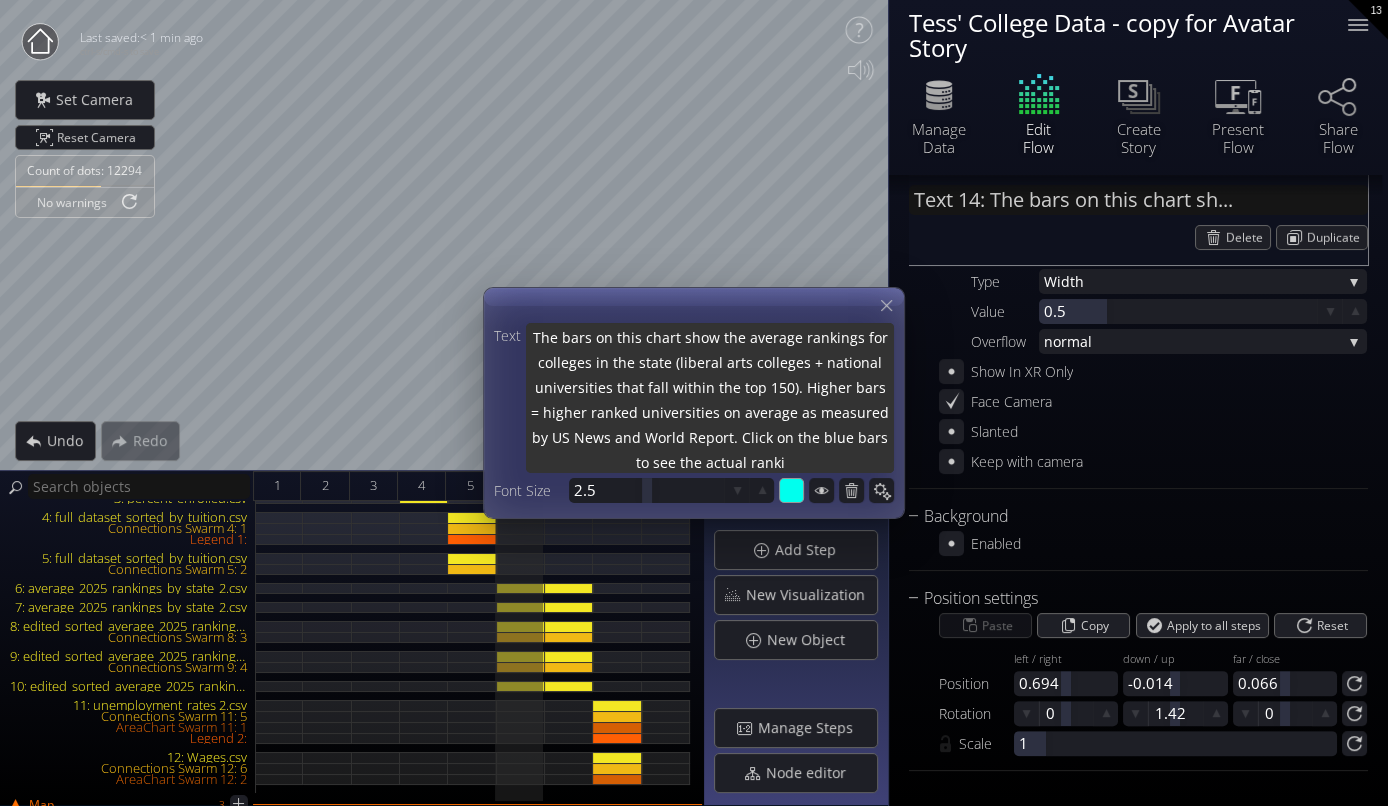type on "The bars on this chart show the average rankings for colleges in the state (liberal arts colleges + national universities that fall within the top 150). Higher bars = higher ranked universities on average as measured by US News and World Report. Click on the blue bars to see the actual rank" 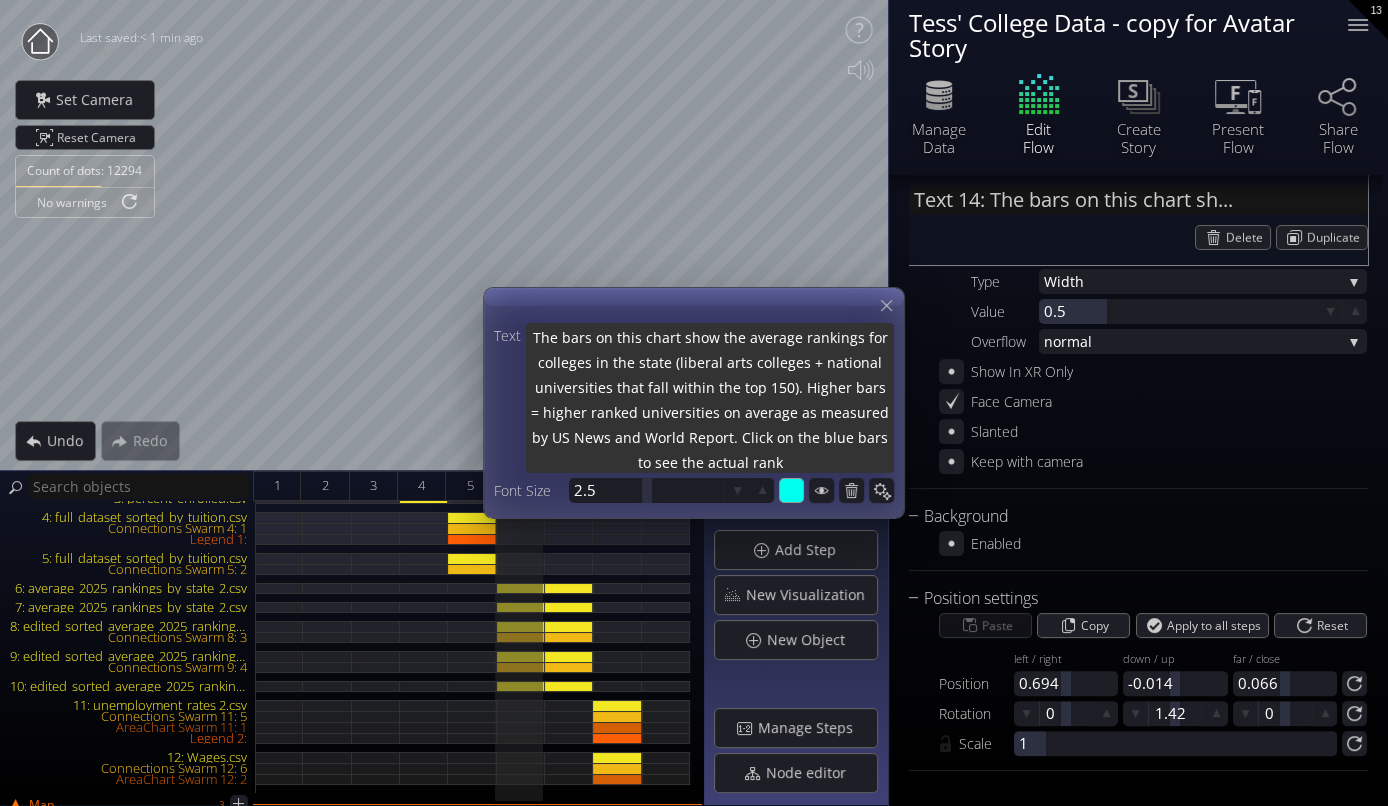 type on "The bars on this chart show the average rankings for colleges in the state (liberal arts colleges + national universities that fall within the top 150). Higher bars = higher ranked universities on average as measured by US News and World Report. Click on the blue bars to see the actual ran" 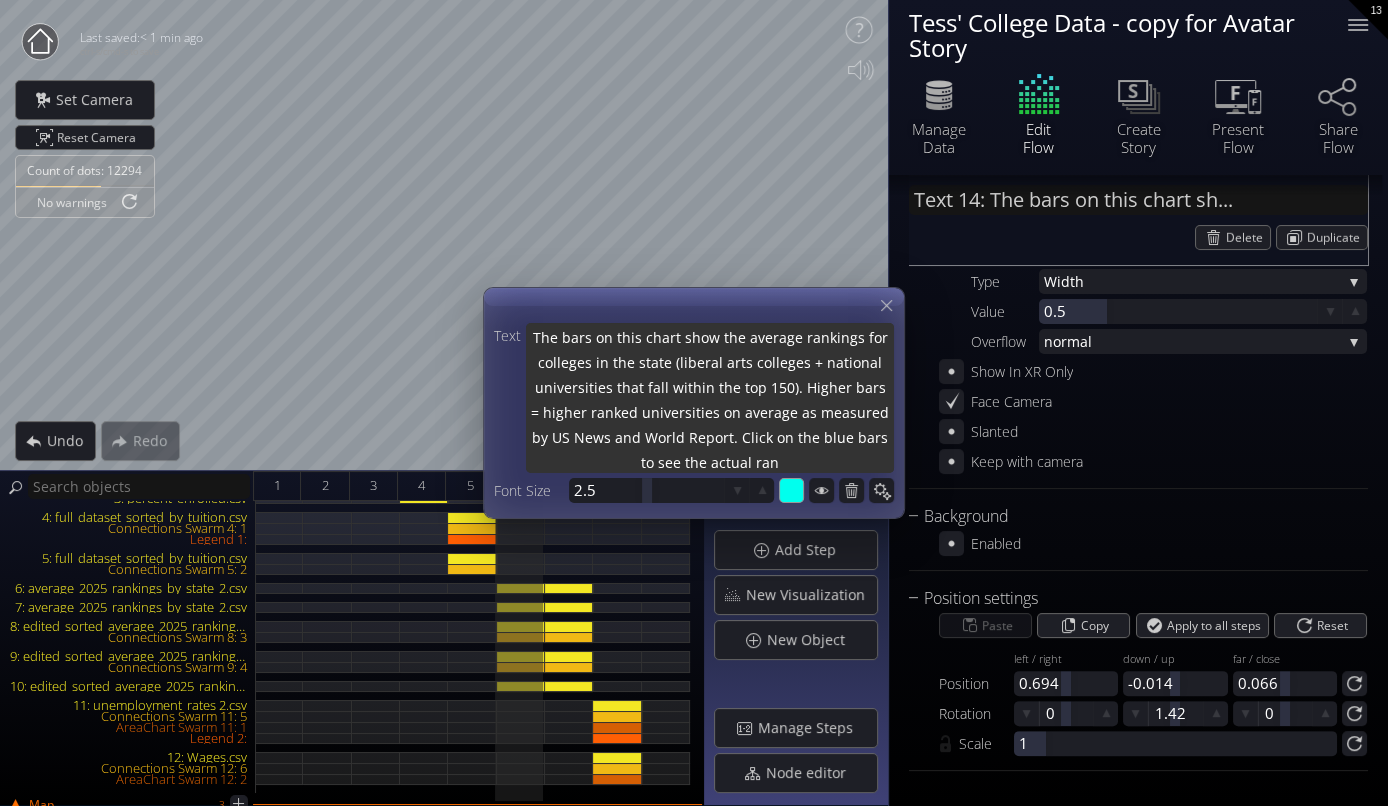 type on "The bars on this chart show the average rankings for colleges in the state (liberal arts colleges + national universities that fall within the top 150). Higher bars = higher ranked universities on average as measured by US News and World Report. Click on the blue bars to see the actual ra" 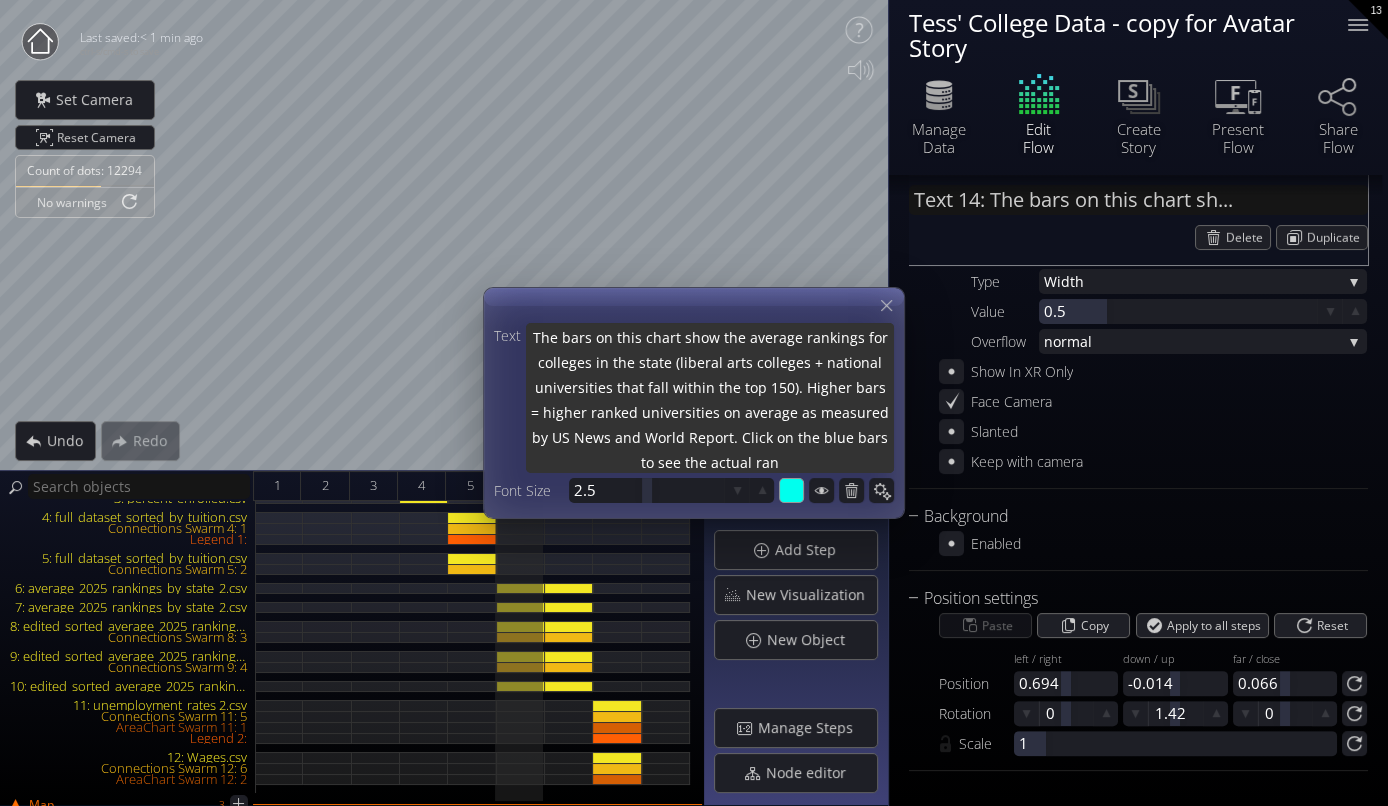 type on "The bars on this chart show the average rankings for colleges in the state (liberal arts colleges + national universities that fall within the top 150). Higher bars = higher ranked universities on average as measured by US News and World Report. Click on the blue bars to see the actual ra" 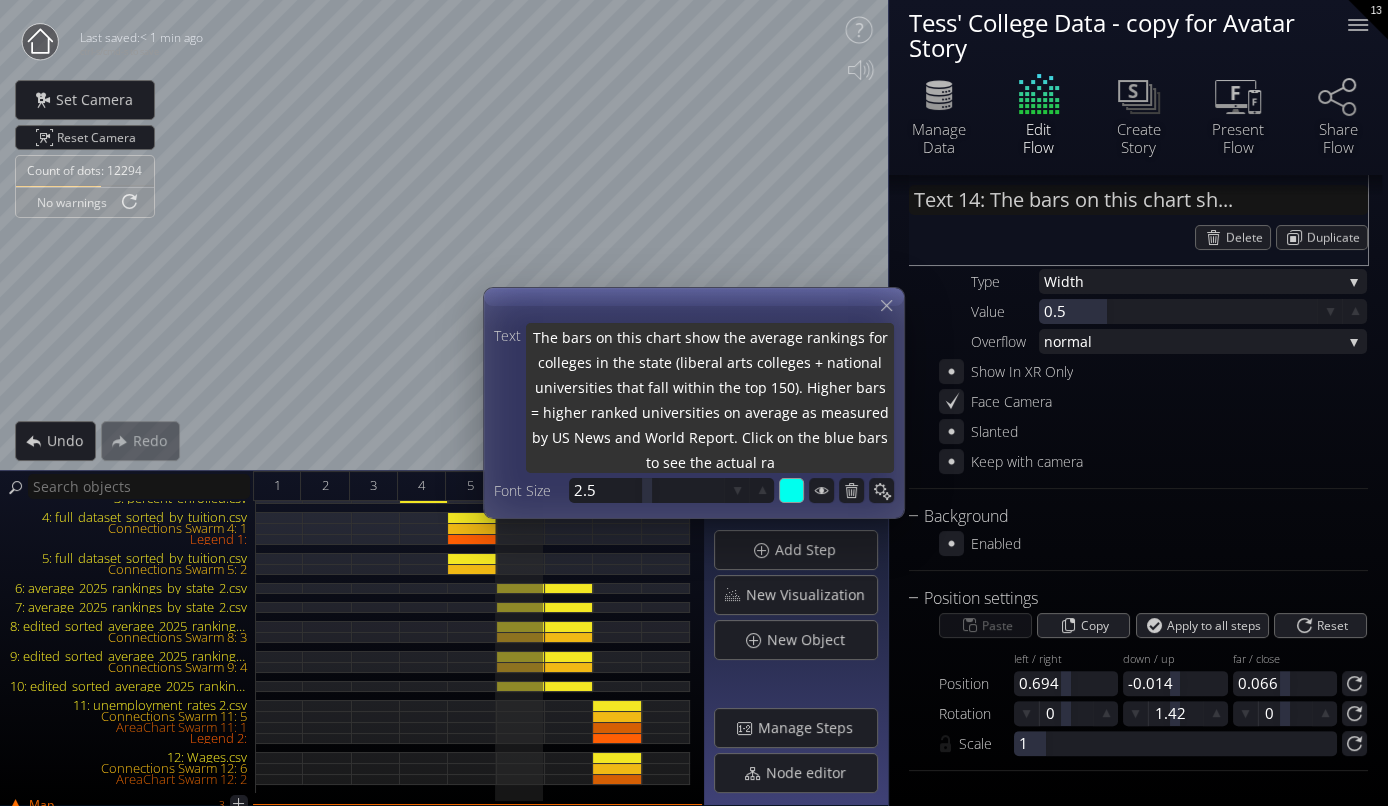 type on "The bars on this chart show the average rankings for colleges in the state (liberal arts colleges + national universities that fall within the top 150). Higher bars = higher ranked universities on average as measured by US News and World Report. Click on the blue bars to see the actual r" 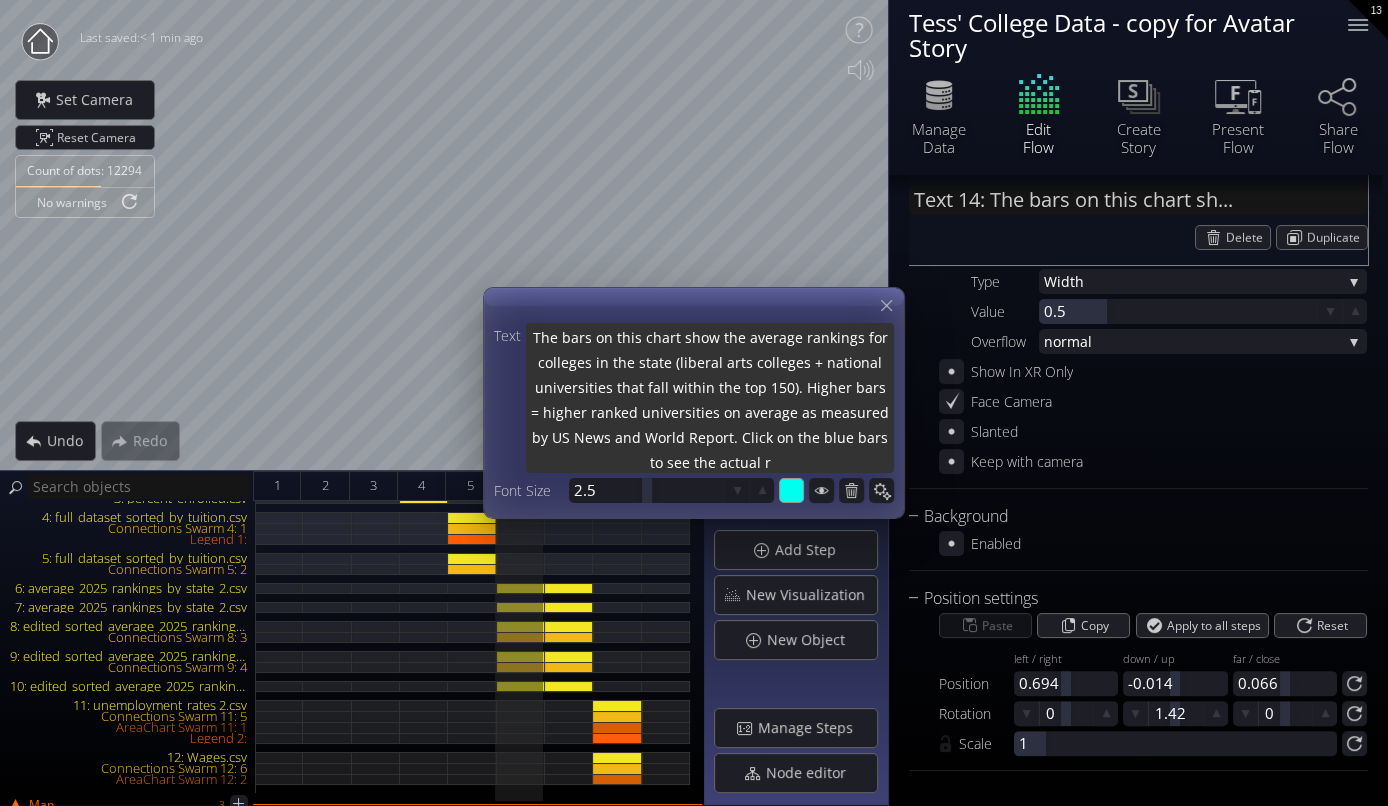 type on "The bars on this chart show the average rankings for colleges in the state (liberal arts colleges + national universities that fall within the top 150). Higher bars = higher ranked universities on average as measured by US News and World Report. Click on the blue bars to see the actual" 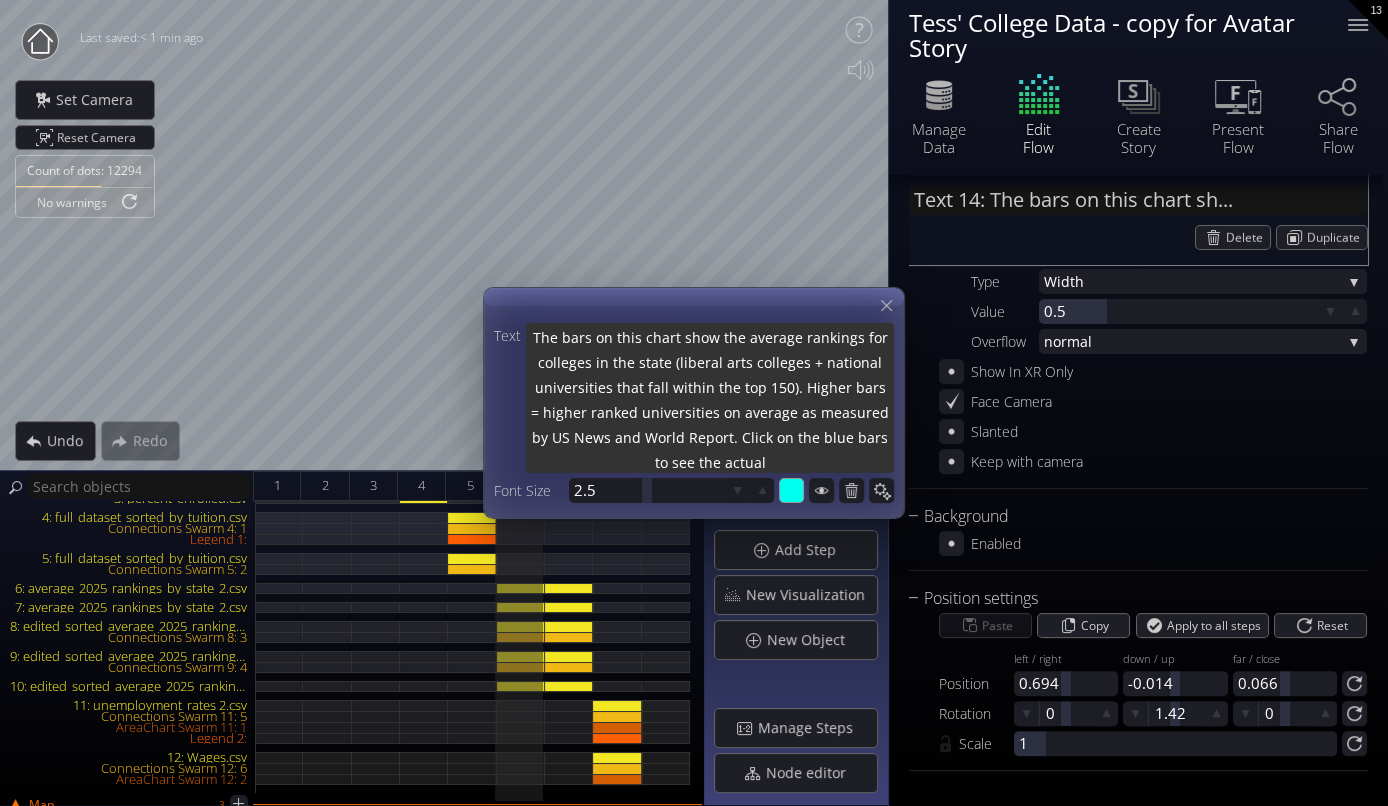 type on "The bars on this chart show the average rankings for colleges in the state (liberal arts colleges + national universities that fall within the top 150). Higher bars = higher ranked universities on average as measured by US News and World Report. Click on the blue bars to see the actual a" 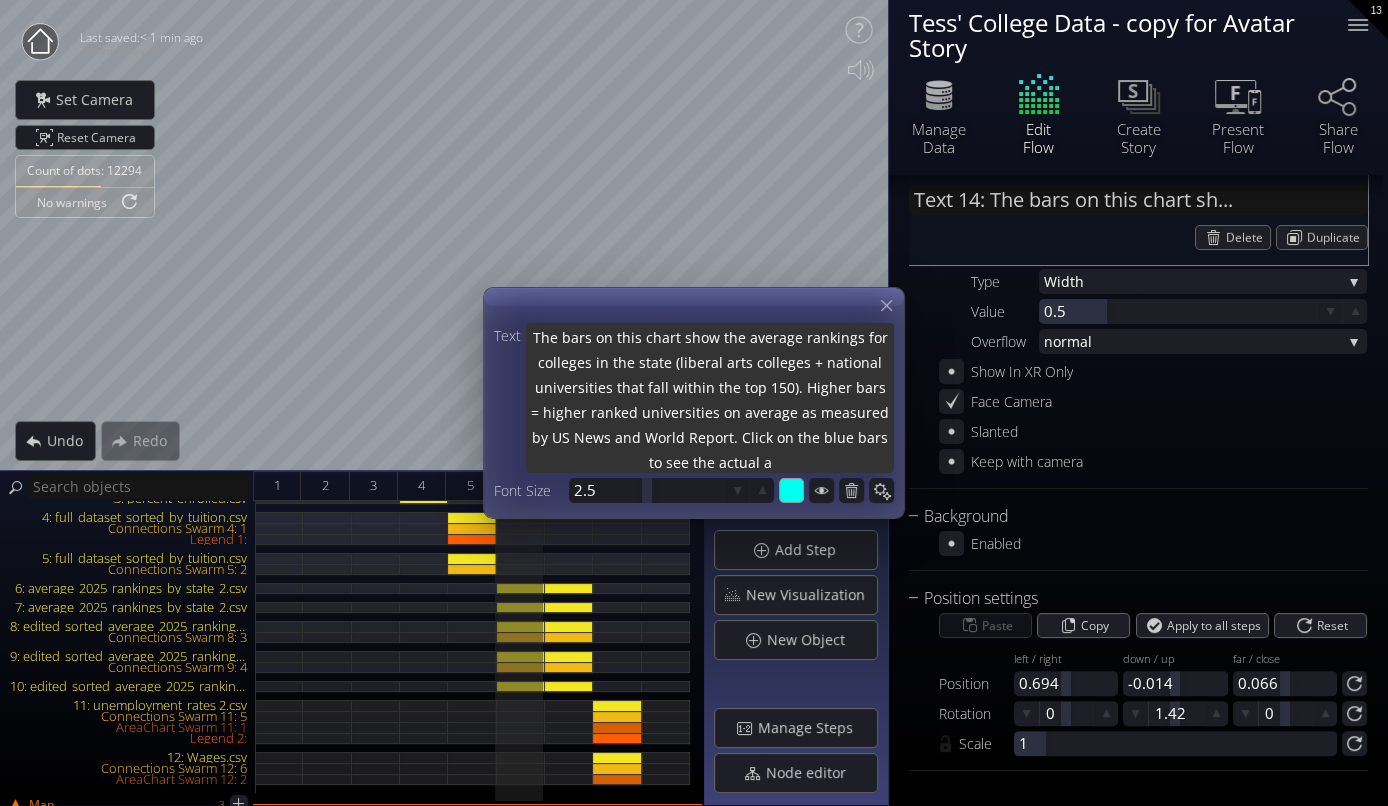 type on "The bars on this chart show the average rankings for colleges in the state (liberal arts colleges + national universities that fall within the top 150). Higher bars = higher ranked universities on average as measured by US News and World Report. Click on the blue bars to see the actual av" 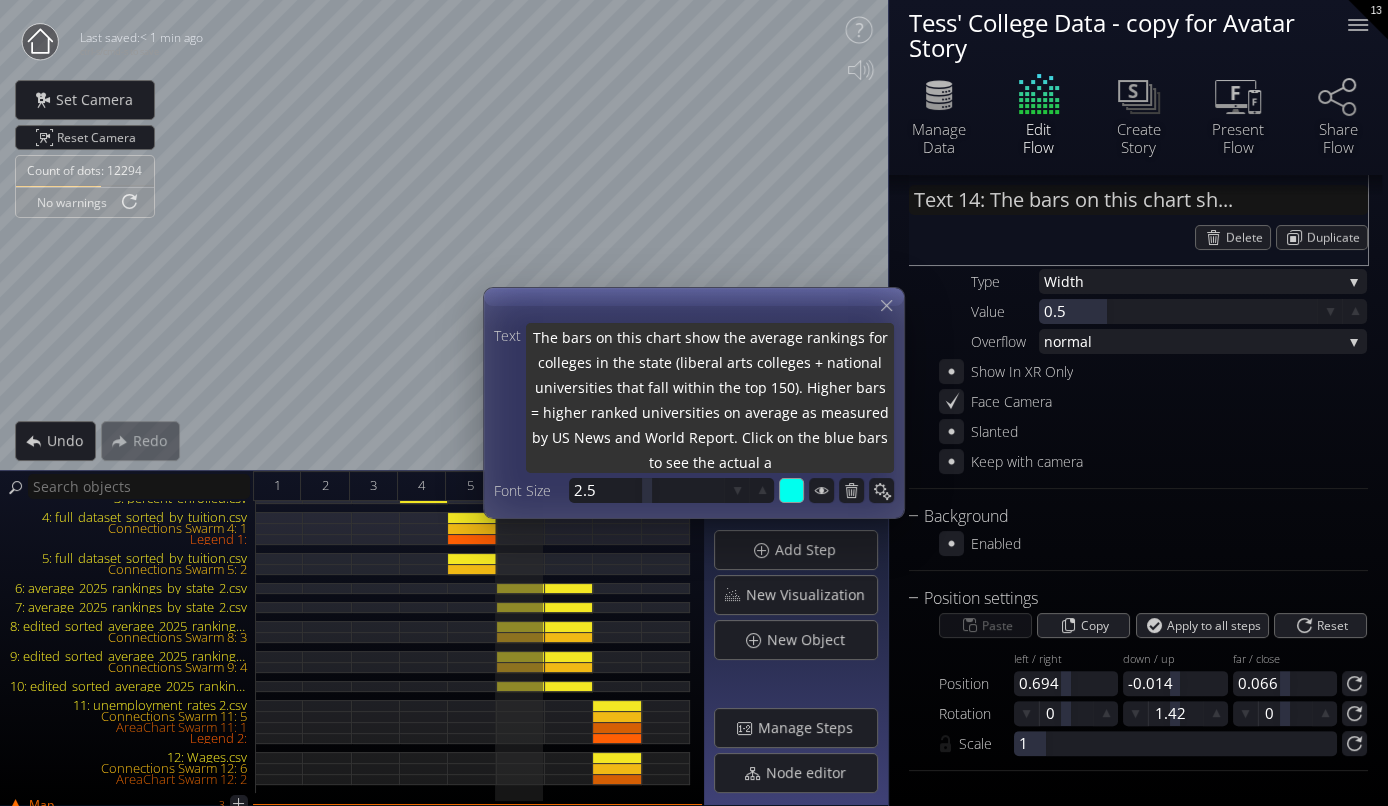 type on "The bars on this chart show the average rankings for colleges in the state (liberal arts colleges + national universities that fall within the top 150). Higher bars = higher ranked universities on average as measured by US News and World Report. Click on the blue bars to see the actual av" 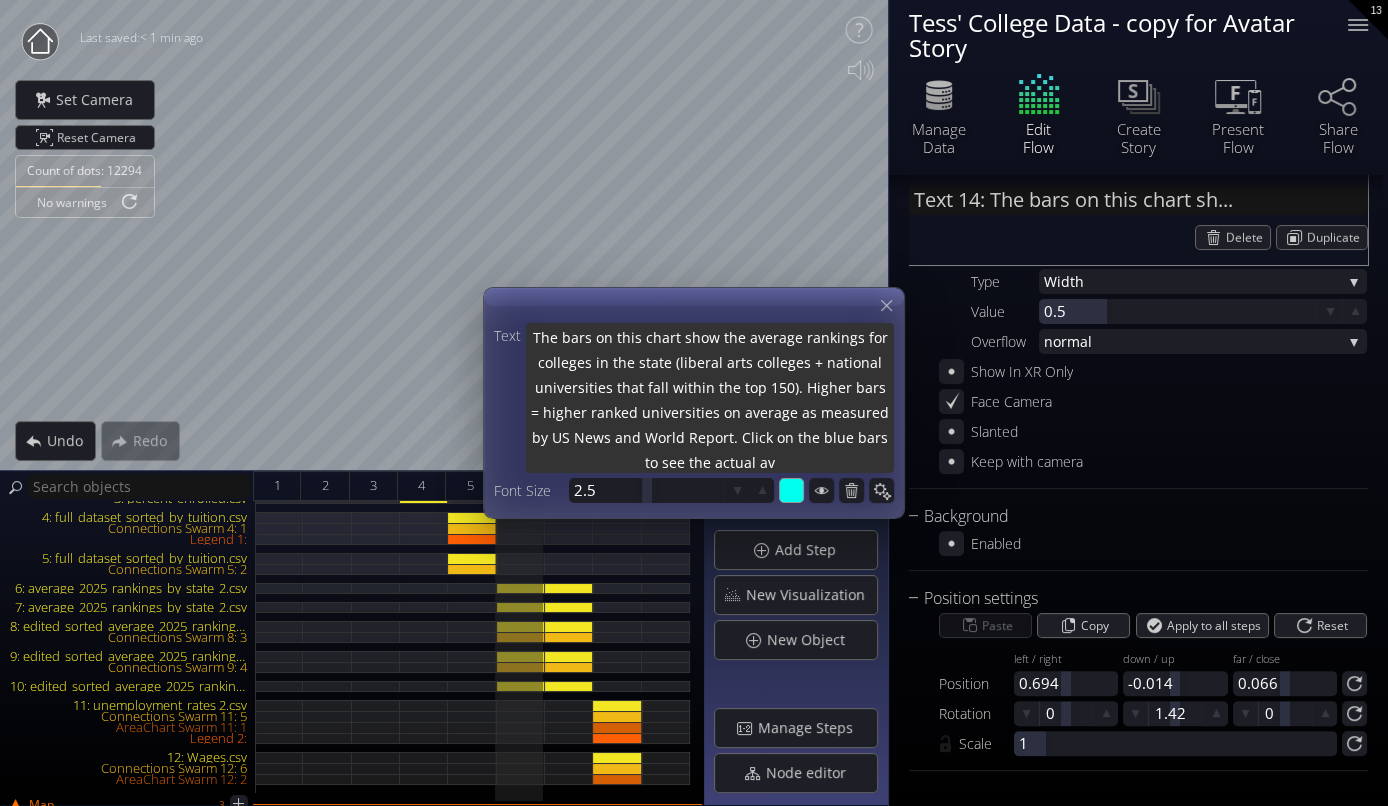 type on "The bars on this chart show the average rankings for colleges in the state (liberal arts colleges + national universities that fall within the top 150). Higher bars = higher ranked universities on average as measured by US News and World Report. Click on the blue bars to see the actual ave" 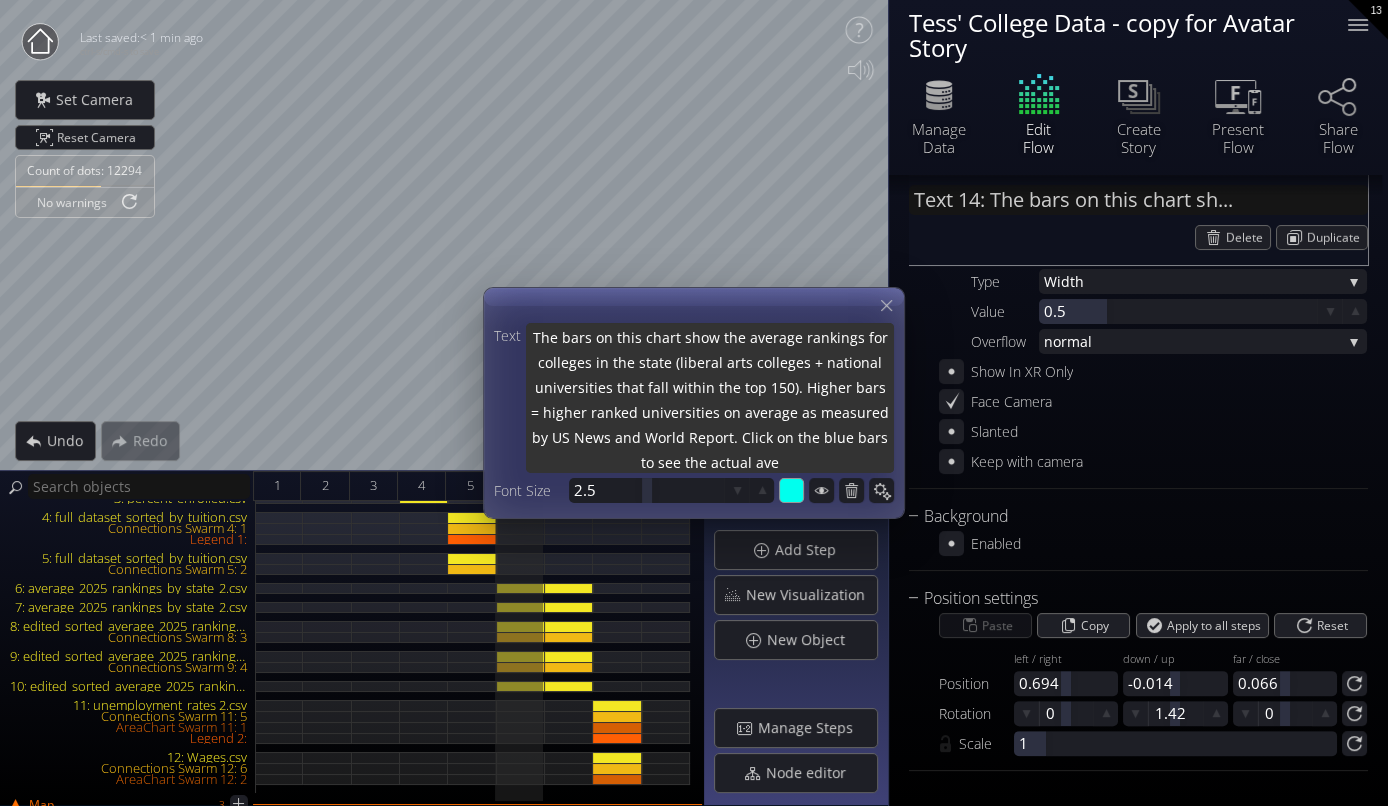 type on "The bars on this chart show the average rankings for colleges in the state (liberal arts colleges + national universities that fall within the top 150). Higher bars = higher ranked universities on average as measured by US News and World Report. Click on the blue bars to see the actual aver" 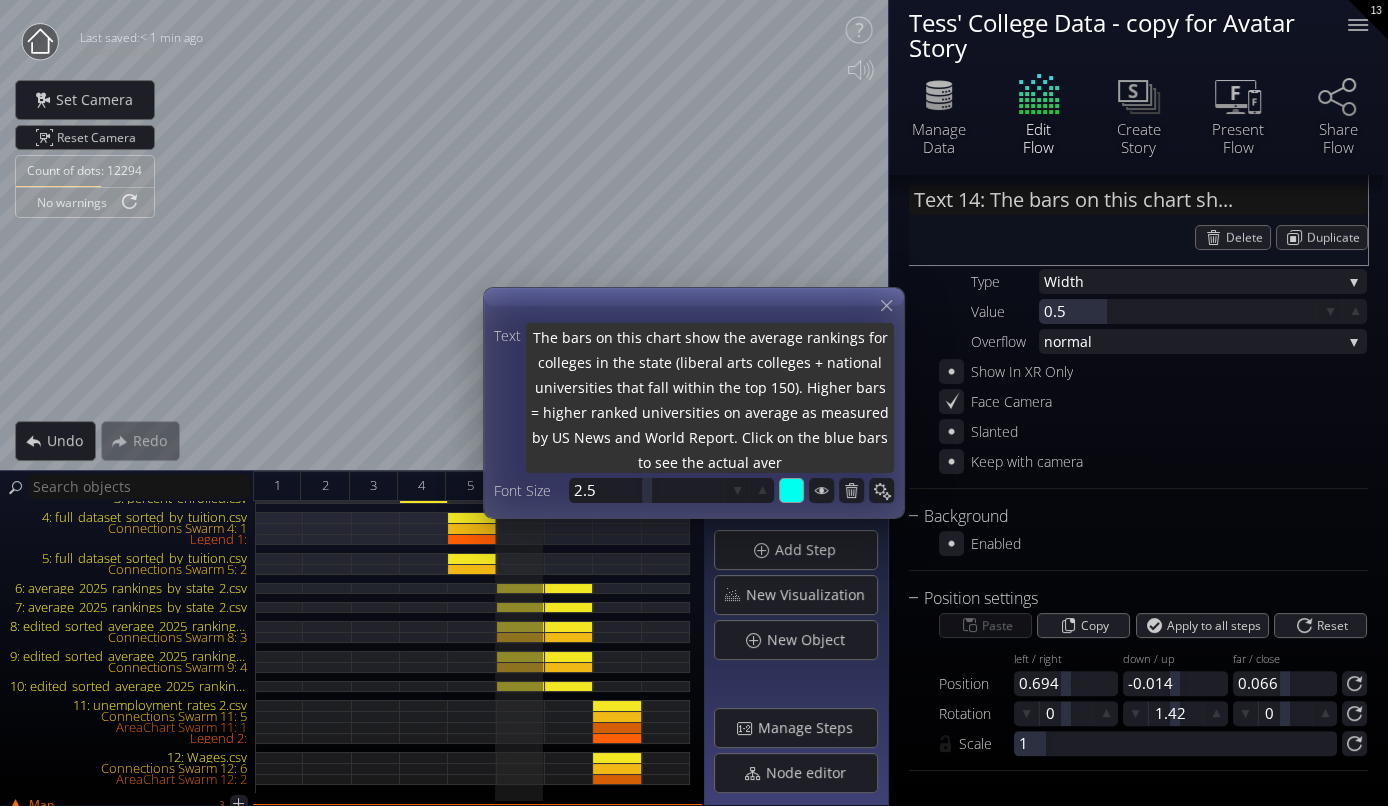 type on "The bars on this chart show the average rankings for colleges in the state (liberal arts colleges + national universities that fall within the top 150). Higher bars = higher ranked universities on average as measured by US News and World Report. Click on the blue bars to see the actual averg" 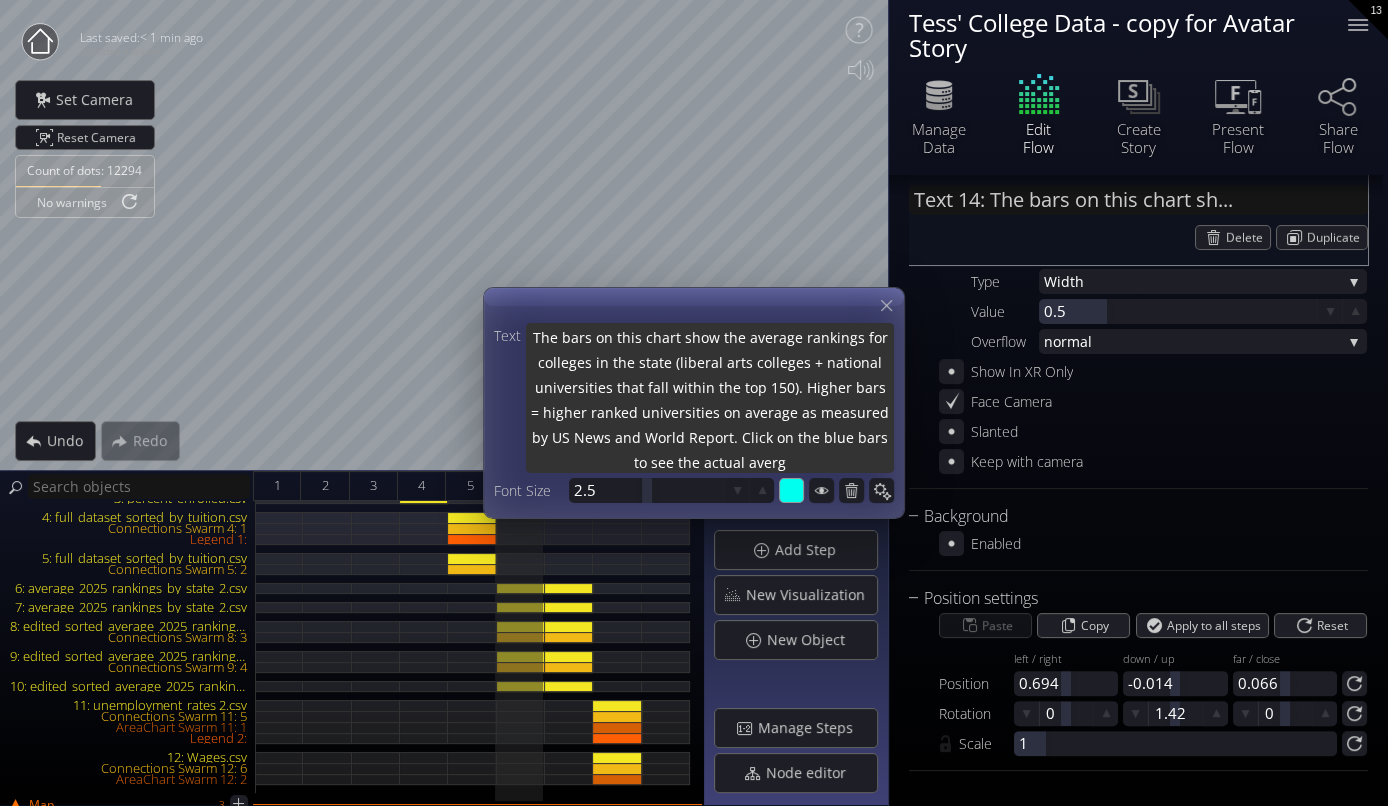 type on "The bars on this chart show the average rankings for colleges in the state (liberal arts colleges + national universities that fall within the top 150). Higher bars = higher ranked universities on average as measured by US News and World Report. Click on the blue bars to see the actual aver" 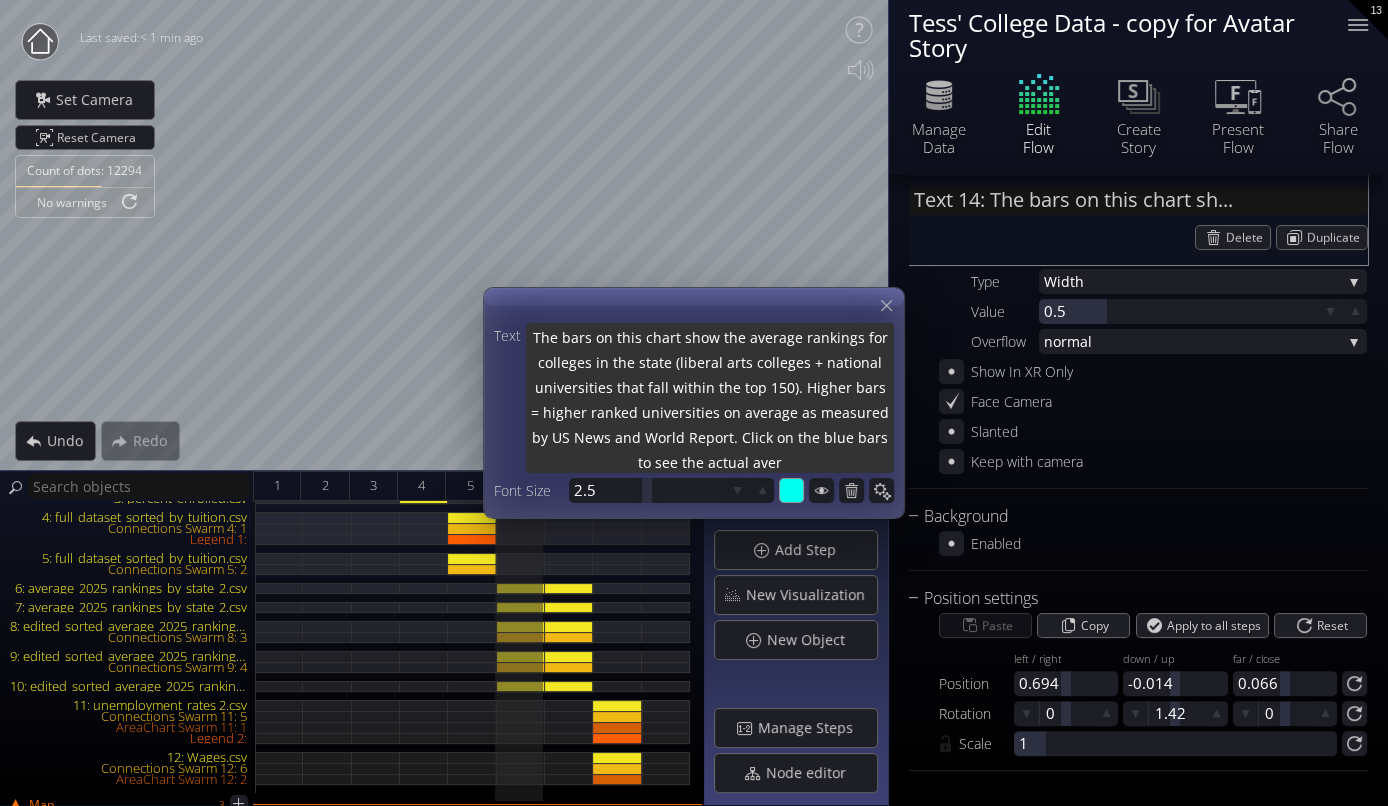 type on "The bars on this chart show the average rankings for colleges in the state (liberal arts colleges + national universities that fall within the top 150). Higher bars = higher ranked universities on average as measured by US News and World Report. Click on the blue bars to see the actual avera" 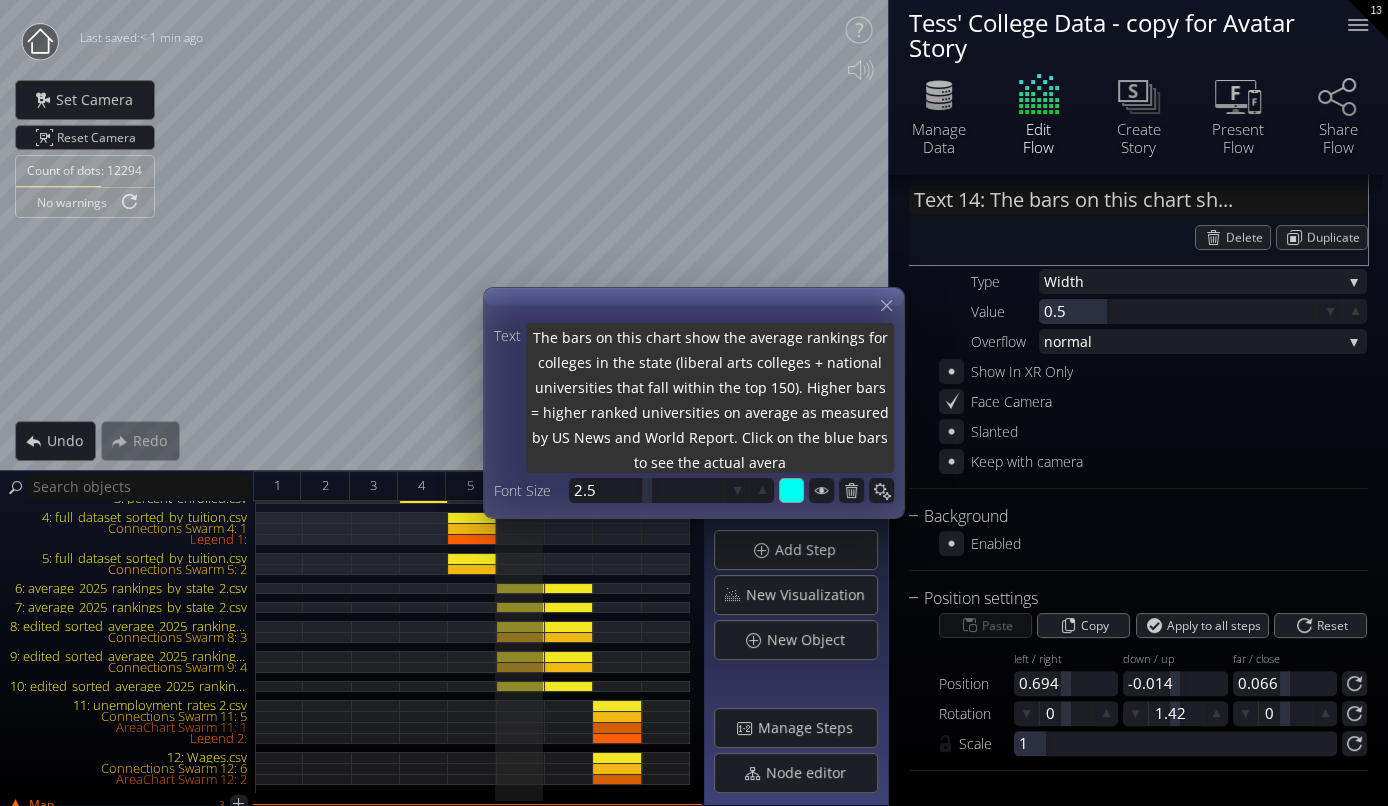 type on "The bars on this chart show the average rankings for colleges in the state (liberal arts colleges + national universities that fall within the top 150). Higher bars = higher ranked universities on average as measured by US News and World Report. Click on the blue bars to see the actual averag" 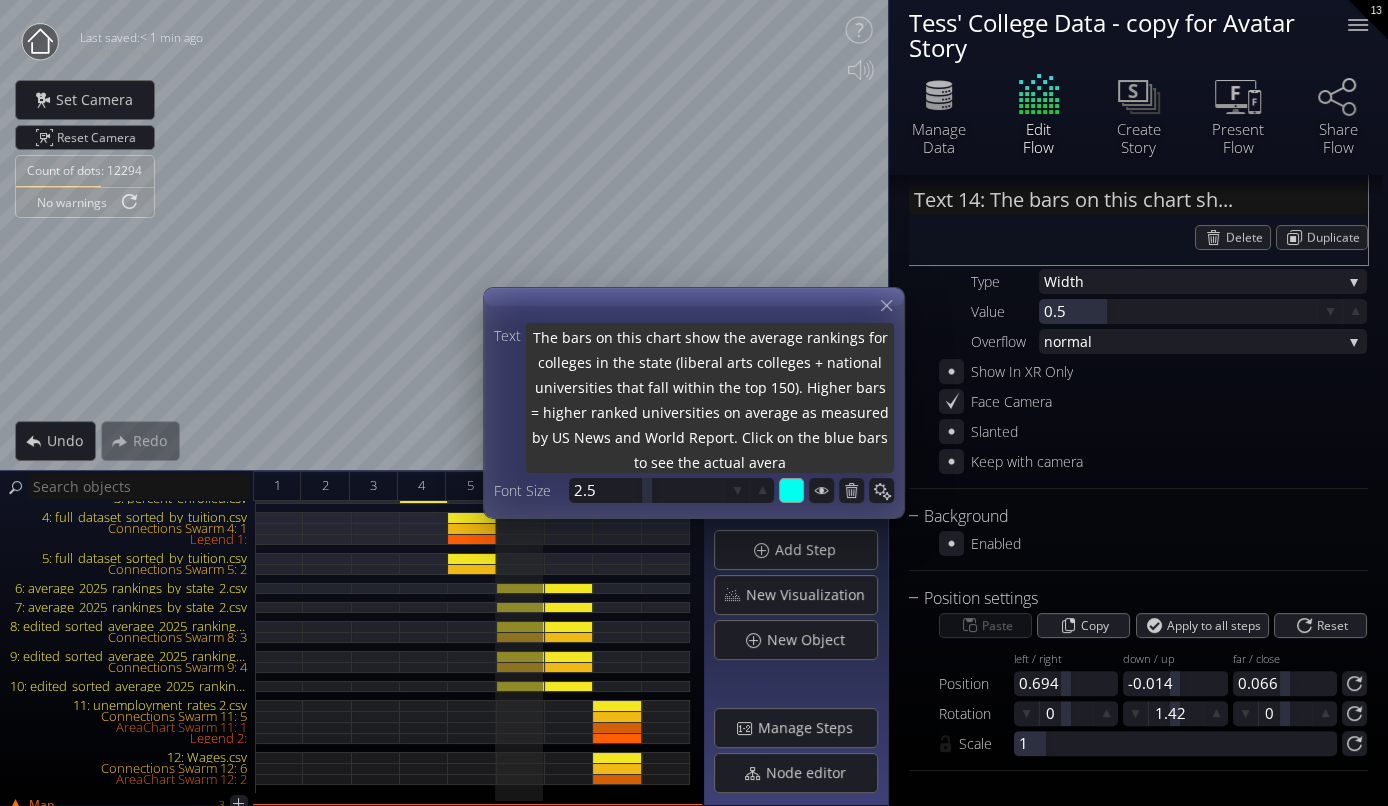 type on "The bars on this chart show the average rankings for colleges in the state (liberal arts colleges + national universities that fall within the top 150). Higher bars = higher ranked universities on average as measured by US News and World Report. Click on the blue bars to see the actual averag" 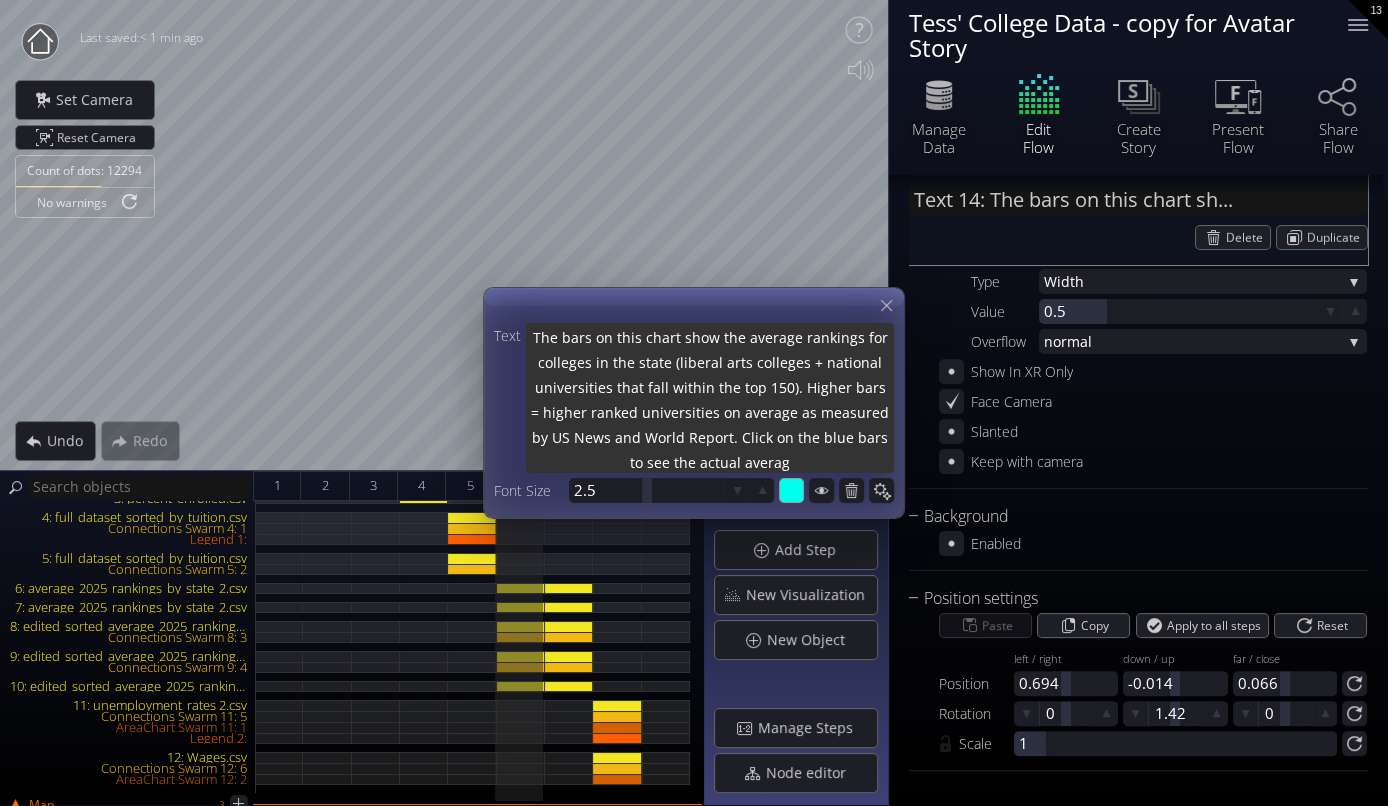 type on "The bars on this chart show the average rankings for colleges in the state (liberal arts colleges + national universities that fall within the top 150). Higher bars = higher ranked universities on average as measured by US News and World Report. Click on the blue bars to see the actual average" 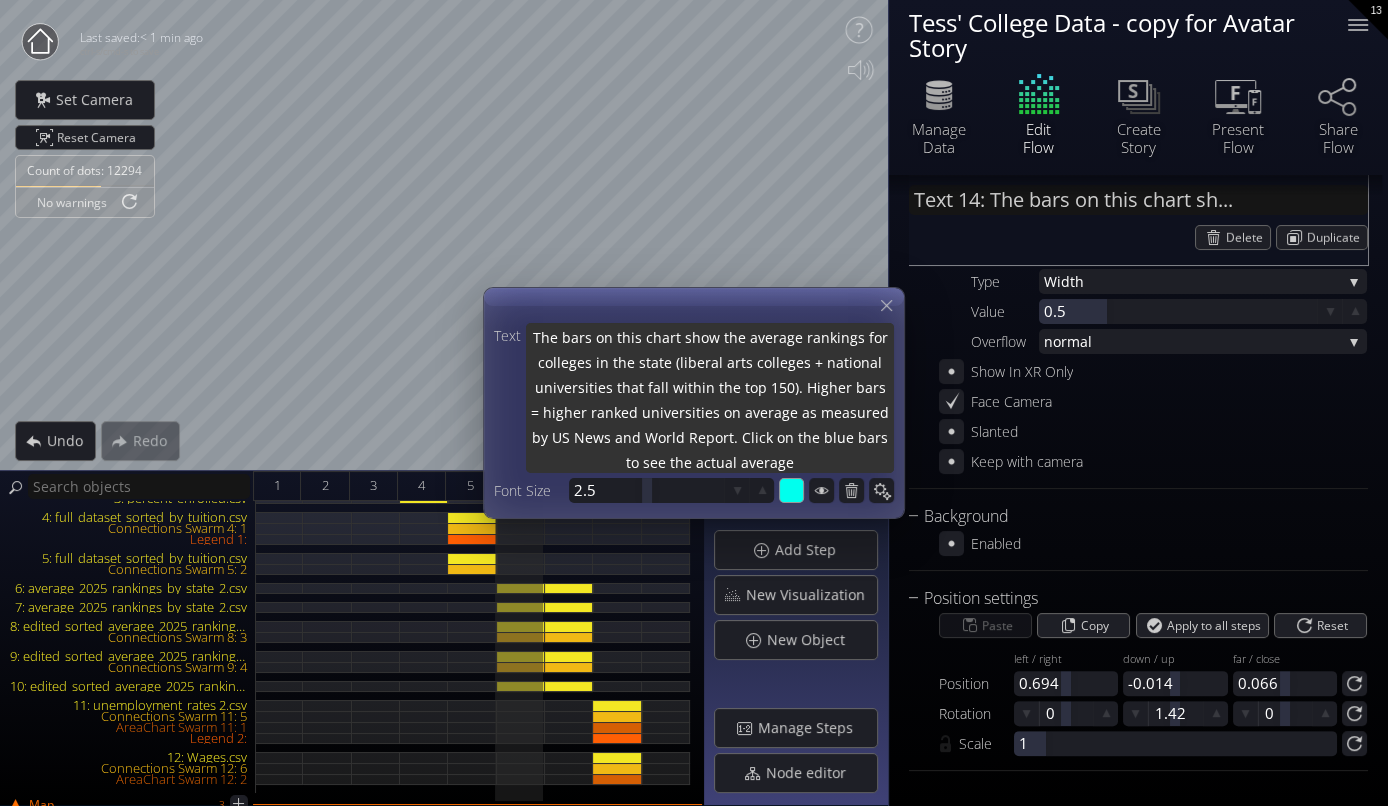 type on "The bars on this chart show the average rankings for colleges in the state (liberal arts colleges + national universities that fall within the top 150). Higher bars = higher ranked universities on average as measured by US News and World Report. Click on the blue bars to see the actual average" 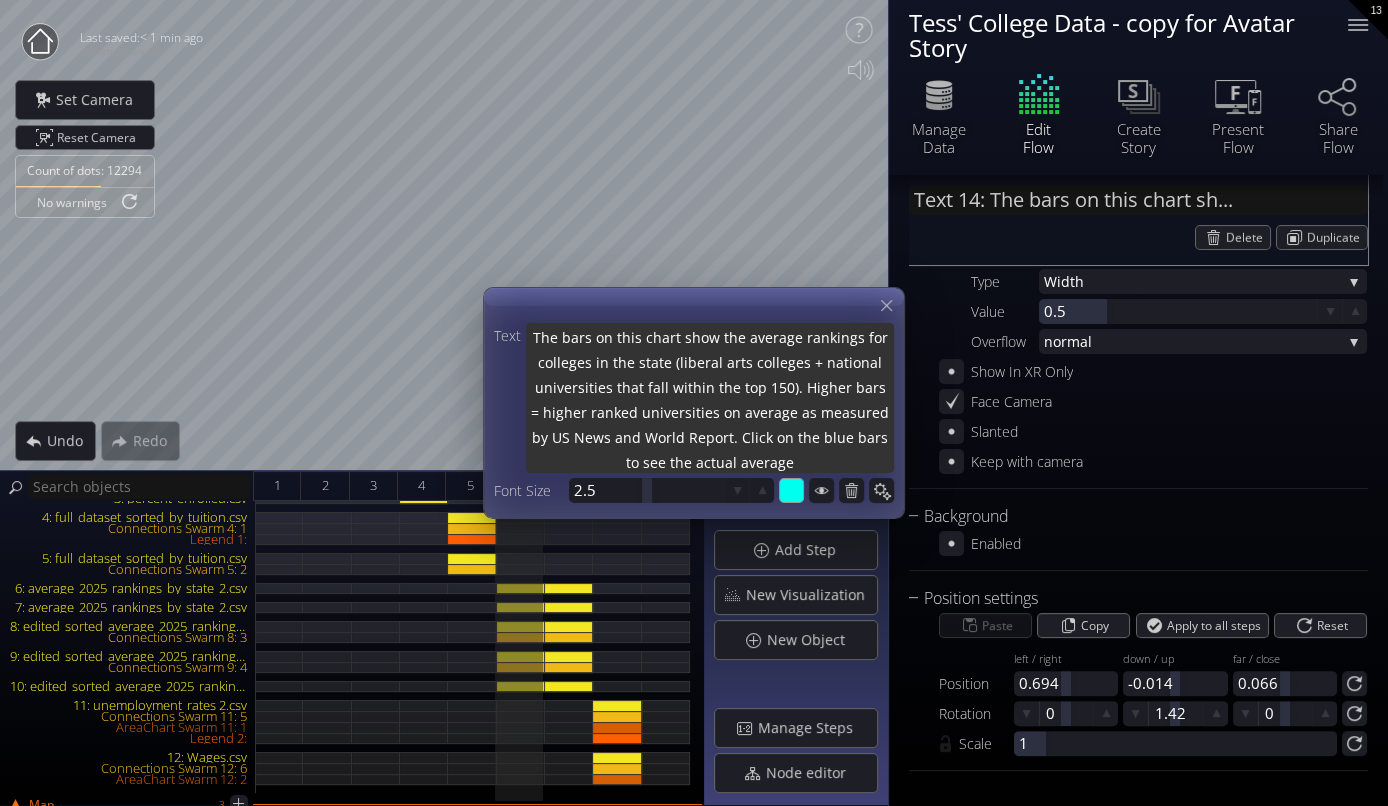 type on "The bars on this chart show the average rankings for colleges in the state (liberal arts colleges + national universities that fall within the top 150). Higher bars = higher ranked universities on average as measured by US News and World Report. Click on the blue bars to see the actual average r" 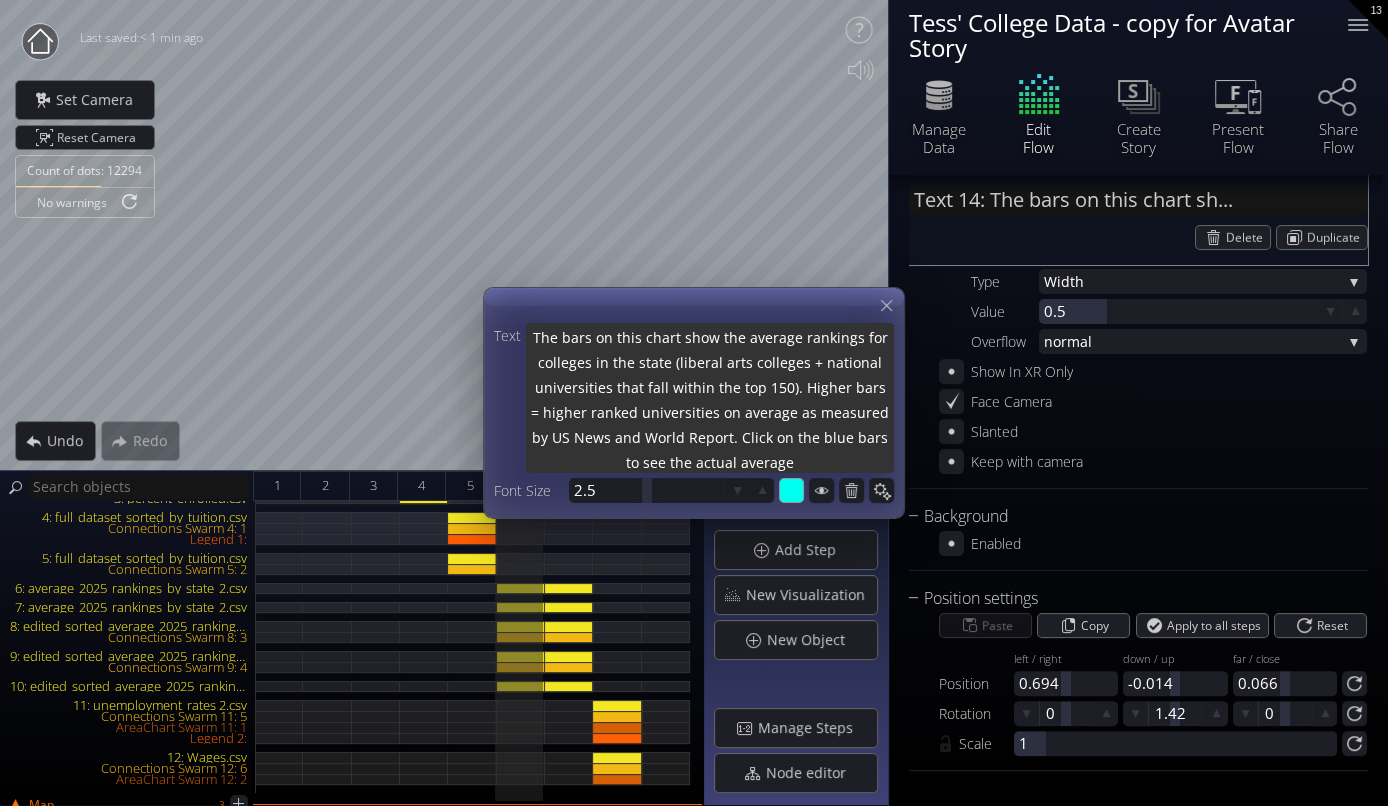 type on "The bars on this chart show the average rankings for colleges in the state (liberal arts colleges + national universities that fall within the top 150). Higher bars = higher ranked universities on average as measured by US News and World Report. Click on the blue bars to see the actual average r" 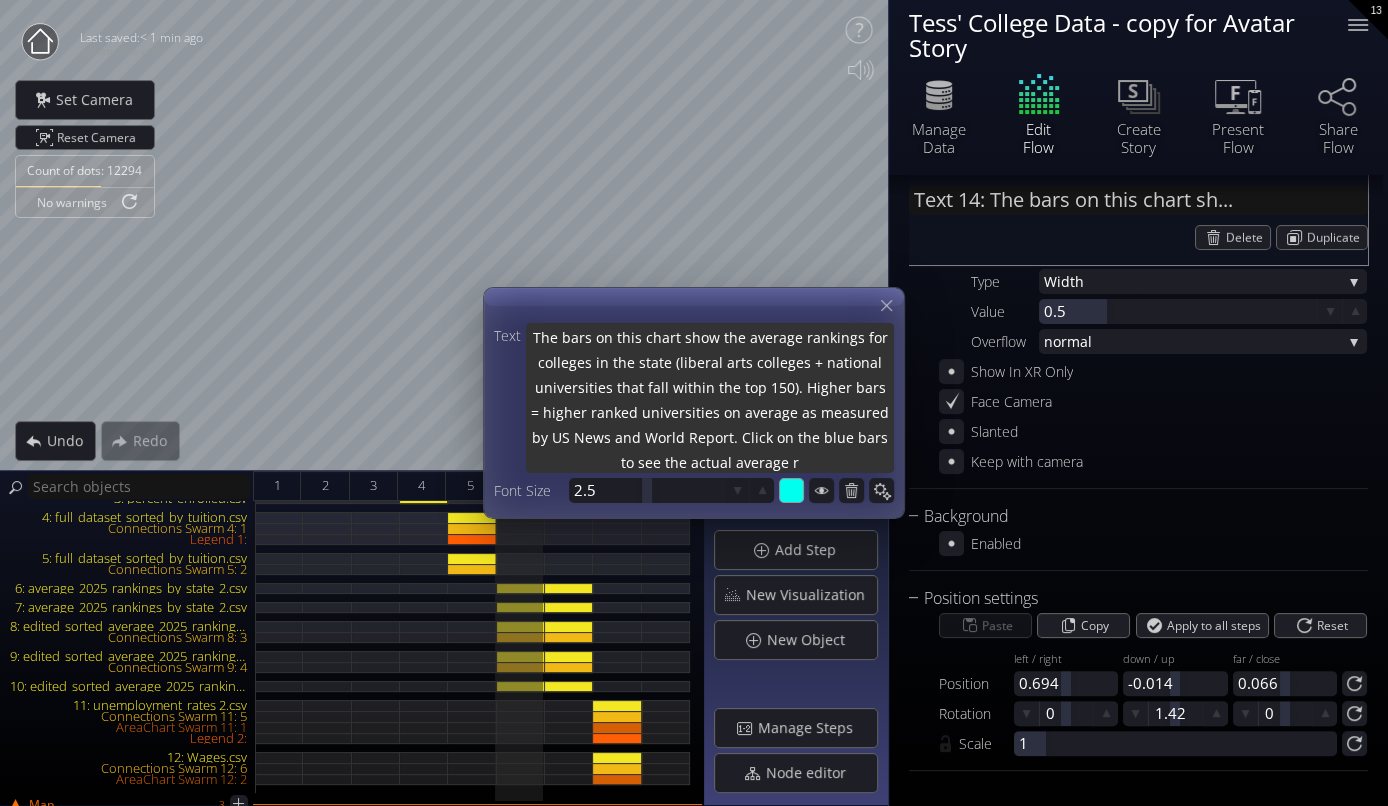 type on "The bars on this chart show the average rankings for colleges in the state (liberal arts colleges + national universities that fall within the top 150). Higher bars = higher ranked universities on average as measured by US News and World Report. Click on the blue bars to see the actual average ra" 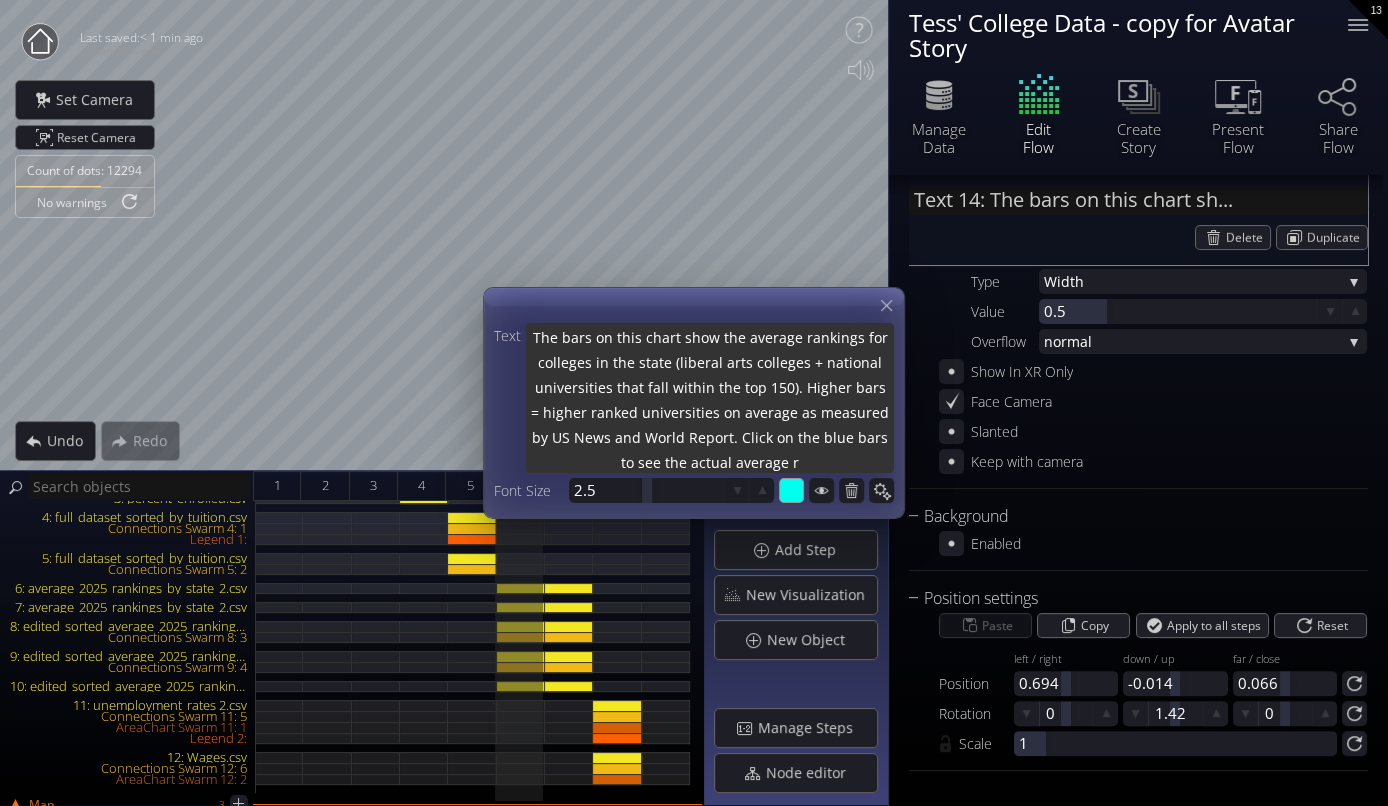 type on "The bars on this chart show the average rankings for colleges in the state (liberal arts colleges + national universities that fall within the top 150). Higher bars = higher ranked universities on average as measured by US News and World Report. Click on the blue bars to see the actual average ra" 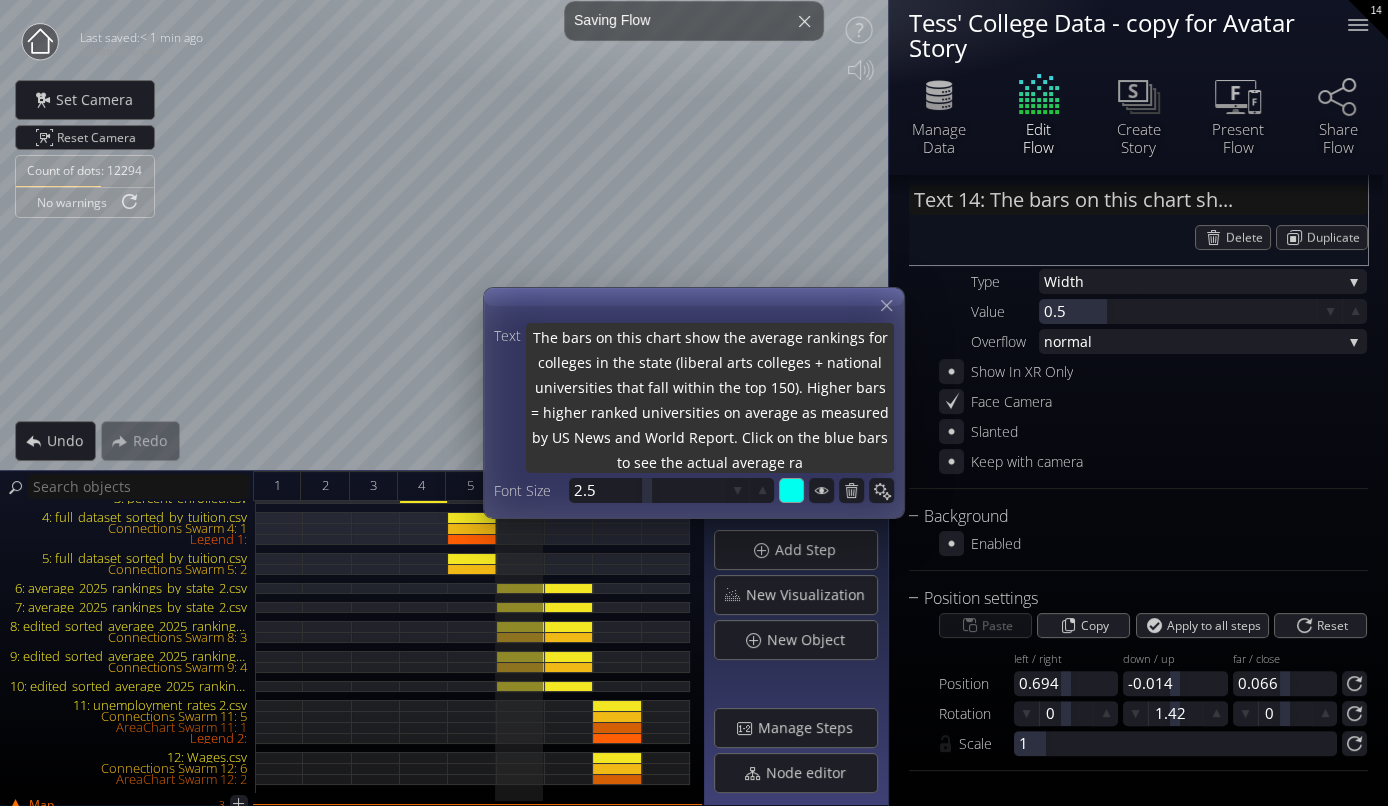 type on "The bars on this chart show the average rankings for colleges in the state (liberal arts colleges + national universities that fall within the top 150). Higher bars = higher ranked universities on average as measured by US News and World Report. Click on the blue bars to see the actual average ran" 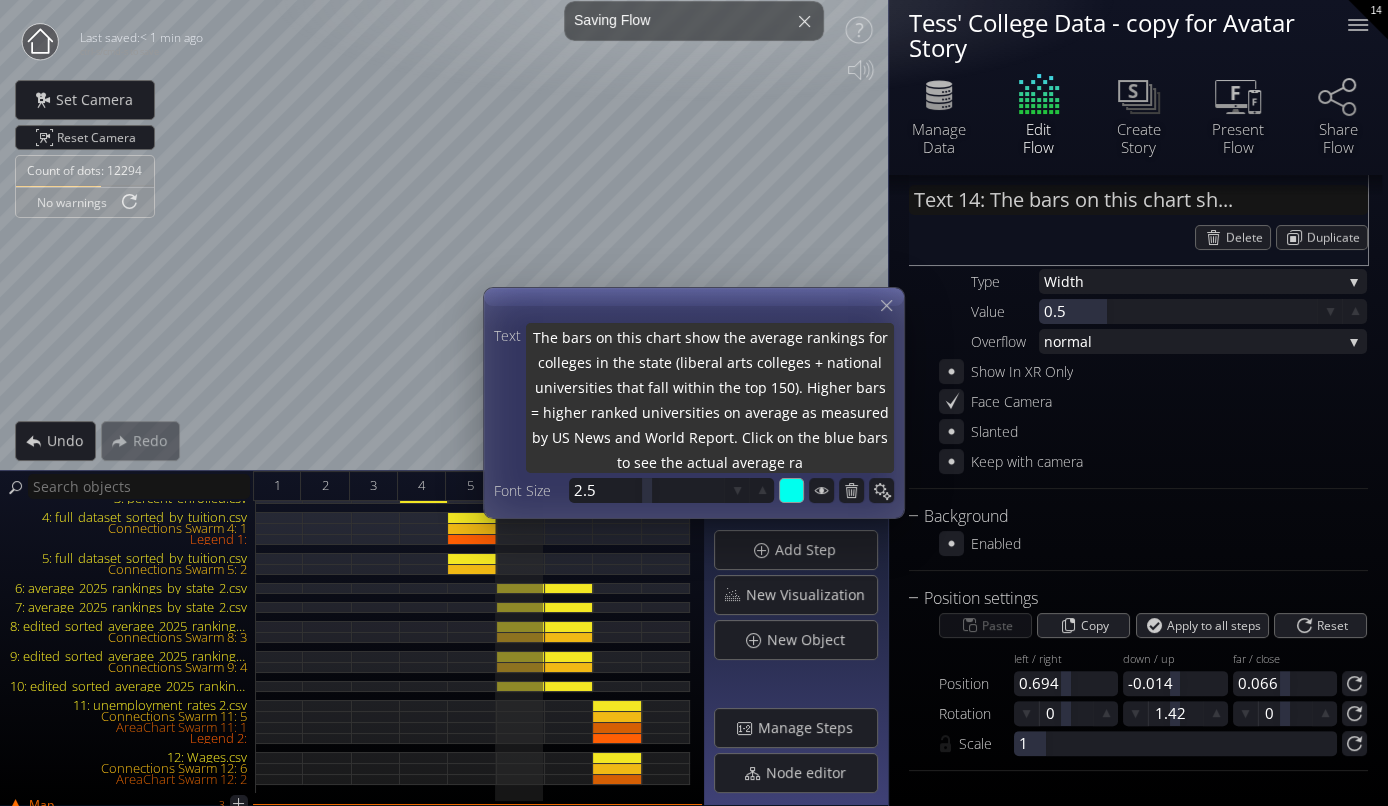 type on "The bars on this chart show the average rankings for colleges in the state (liberal arts colleges + national universities that fall within the top 150). Higher bars = higher ranked universities on average as measured by US News and World Report. Click on the blue bars to see the actual average ran" 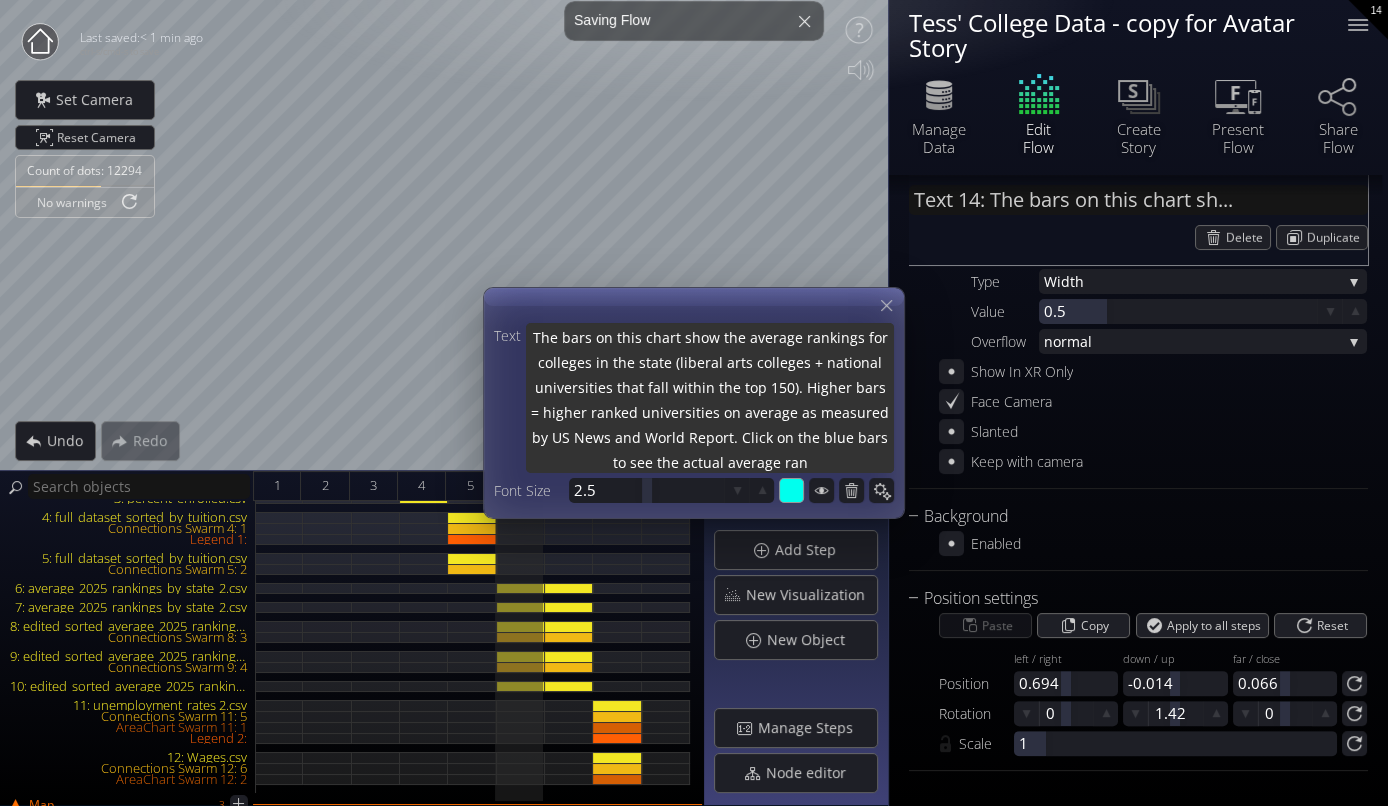 type on "The bars on this chart show the average rankings for colleges in the state (liberal arts colleges + national universities that fall within the top 150). Higher bars = higher ranked universities on average as measured by US News and World Report. Click on the blue bars to see the actual average rank" 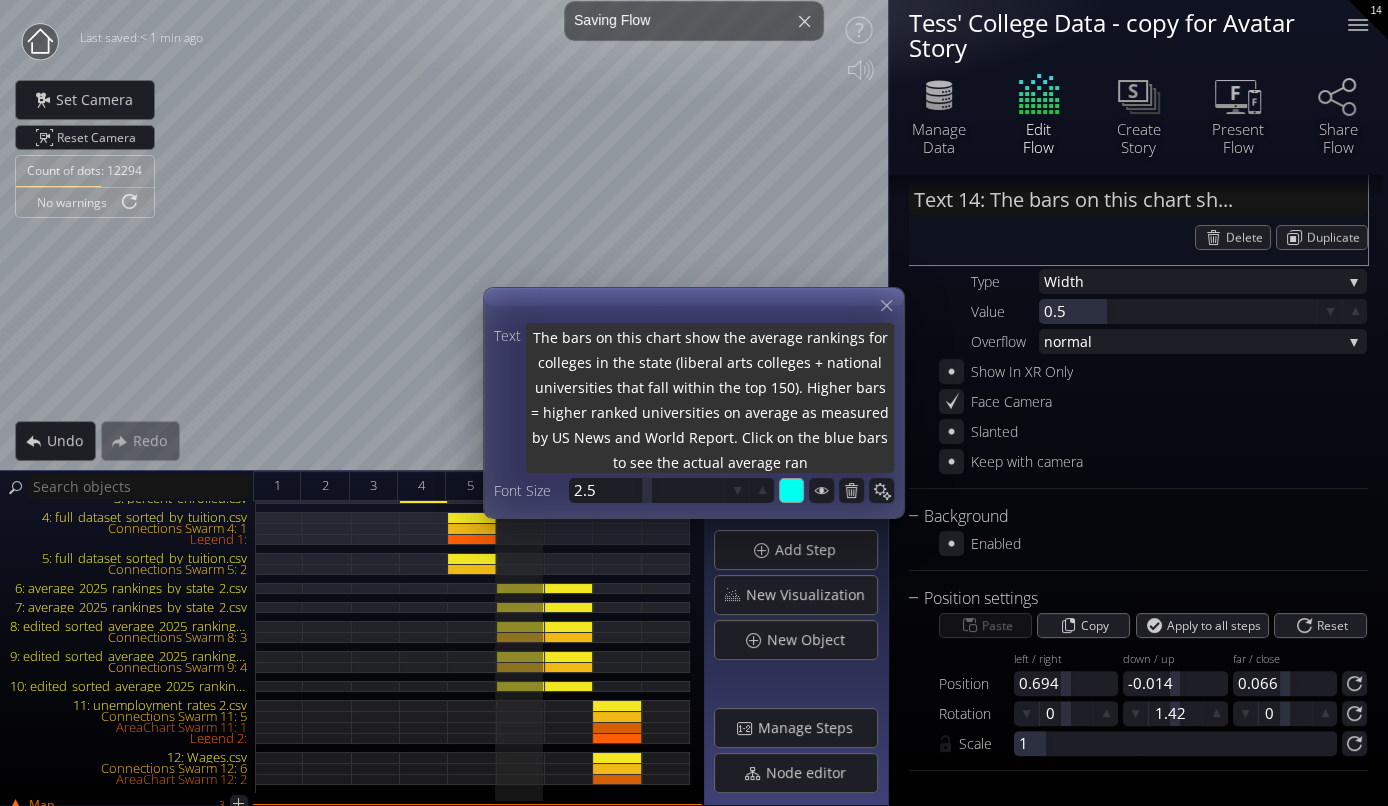 type on "The bars on this chart show the average rankings for colleges in the state (liberal arts colleges + national universities that fall within the top 150). Higher bars = higher ranked universities on average as measured by US News and World Report. Click on the blue bars to see the actual average rank" 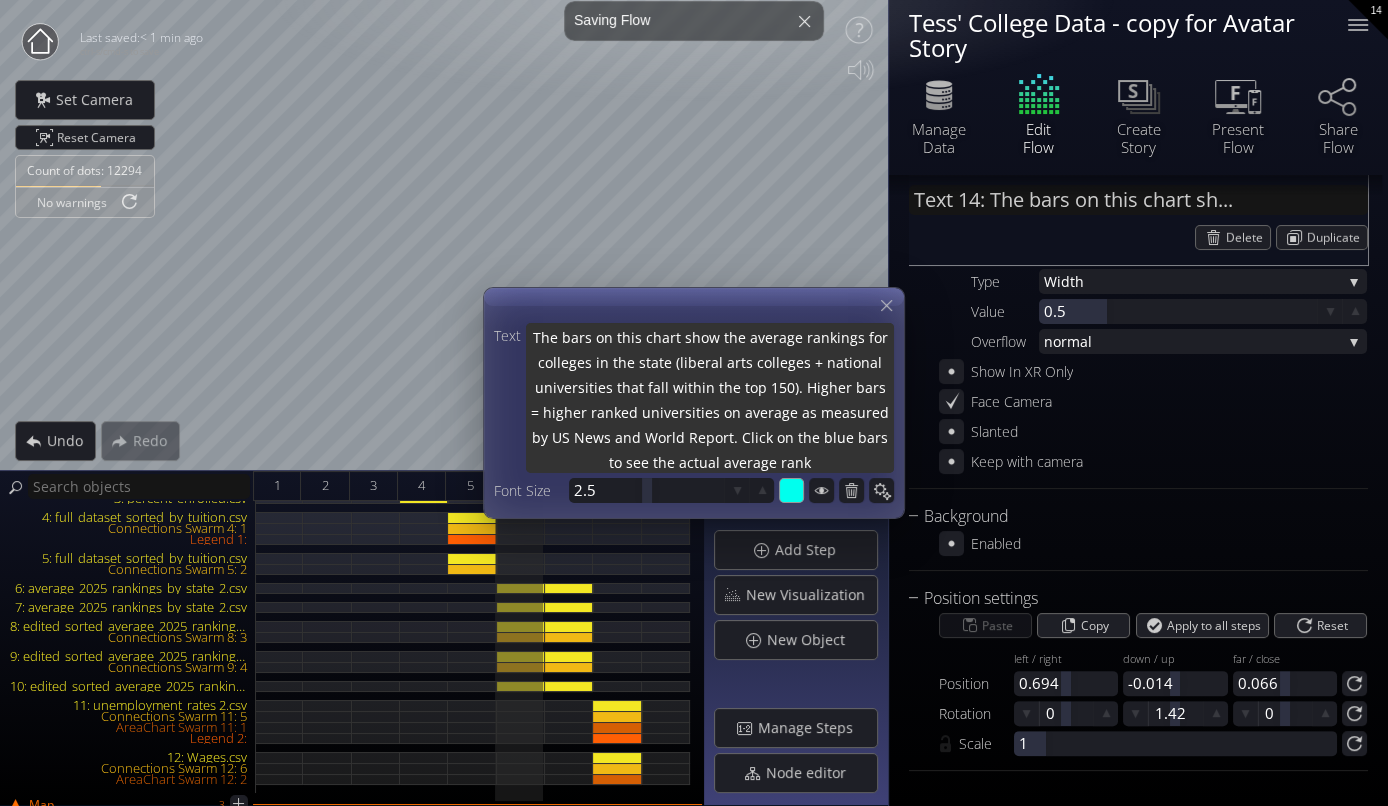 type on "The bars on this chart show the average rankings for colleges in the state (liberal arts colleges + national universities that fall within the top 150). Higher bars = higher ranked universities on average as measured by US News and World Report. Click on the blue bars to see the actual average ranki" 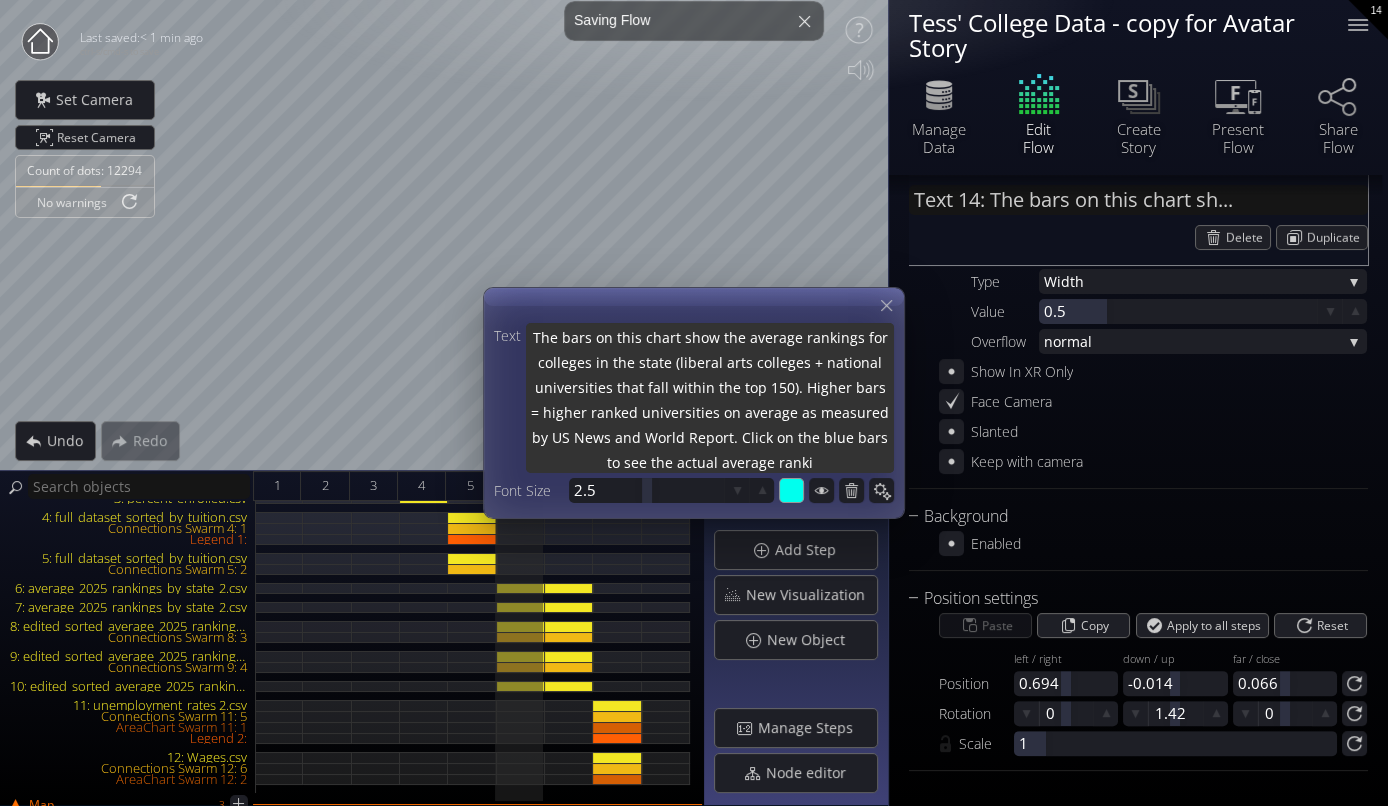 type on "The bars on this chart show the average rankings for colleges in the state (liberal arts colleges + national universities that fall within the top 150). Higher bars = higher ranked universities on average as measured by US News and World Report. Click on the blue bars to see the actual average rankin" 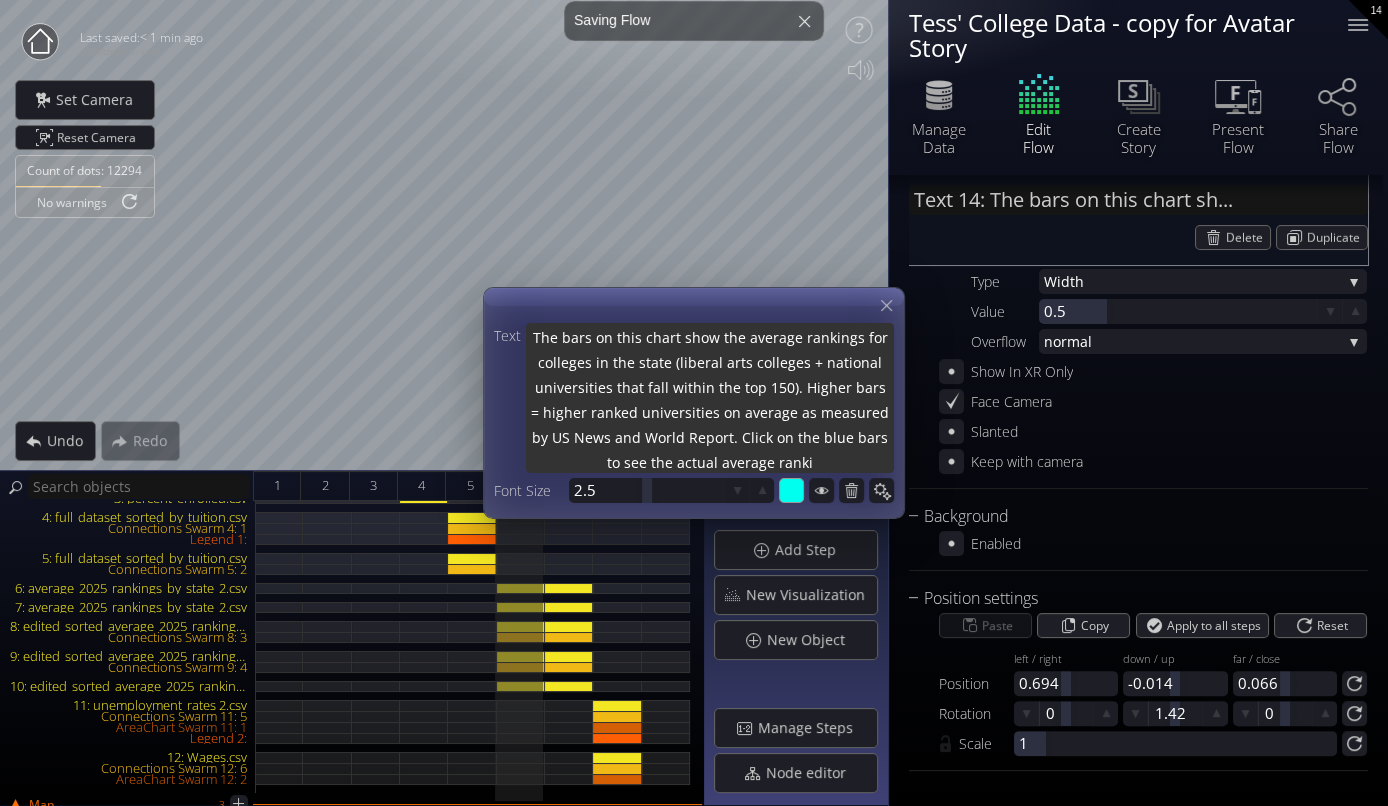 type on "The bars on this chart show the average rankings for colleges in the state (liberal arts colleges + national universities that fall within the top 150). Higher bars = higher ranked universities on average as measured by US News and World Report. Click on the blue bars to see the actual average rankin" 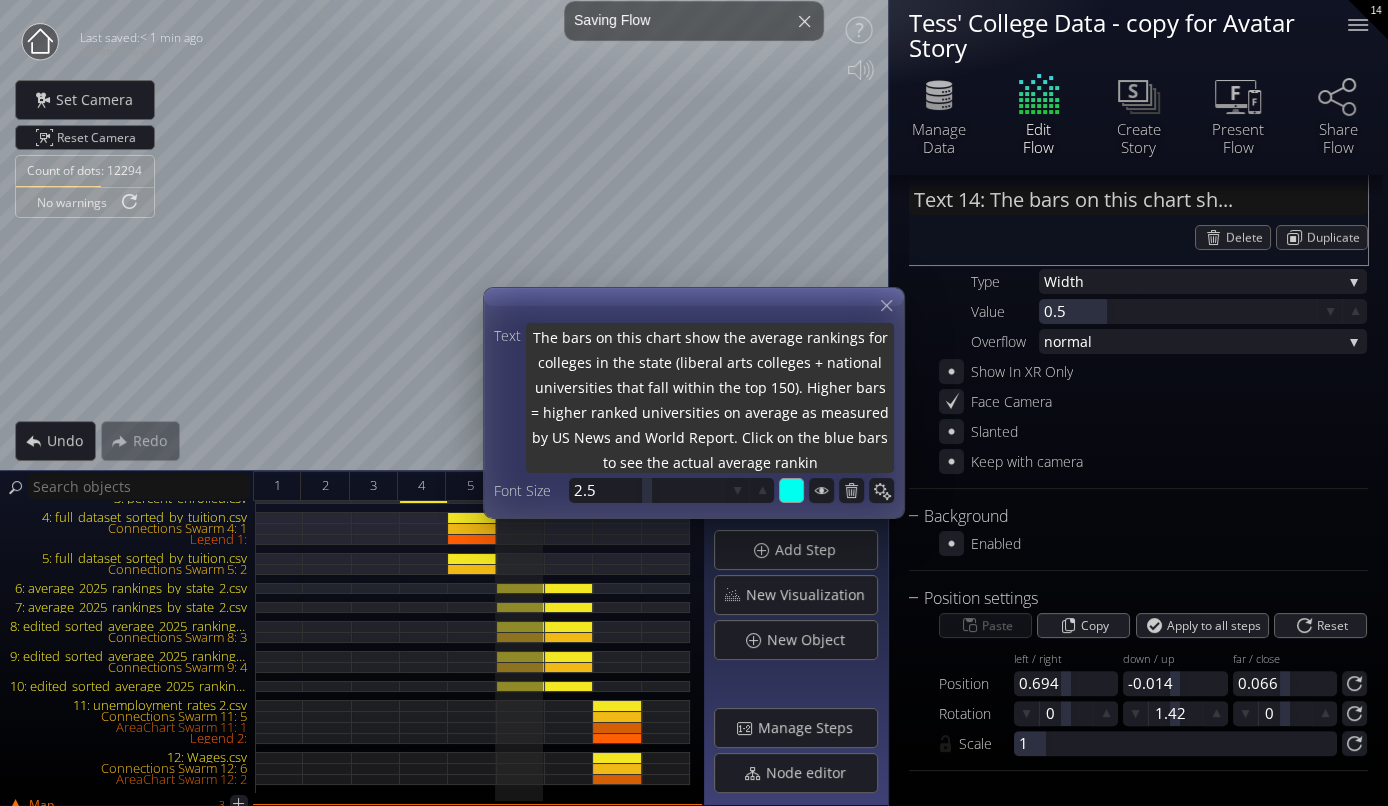 type on "The bars on this chart show the average rankings for colleges in the state (liberal arts colleges + national universities that fall within the top 150). Higher bars = higher ranked universities on average as measured by US News and World Report. Click on the blue bars to see the actual average ranking" 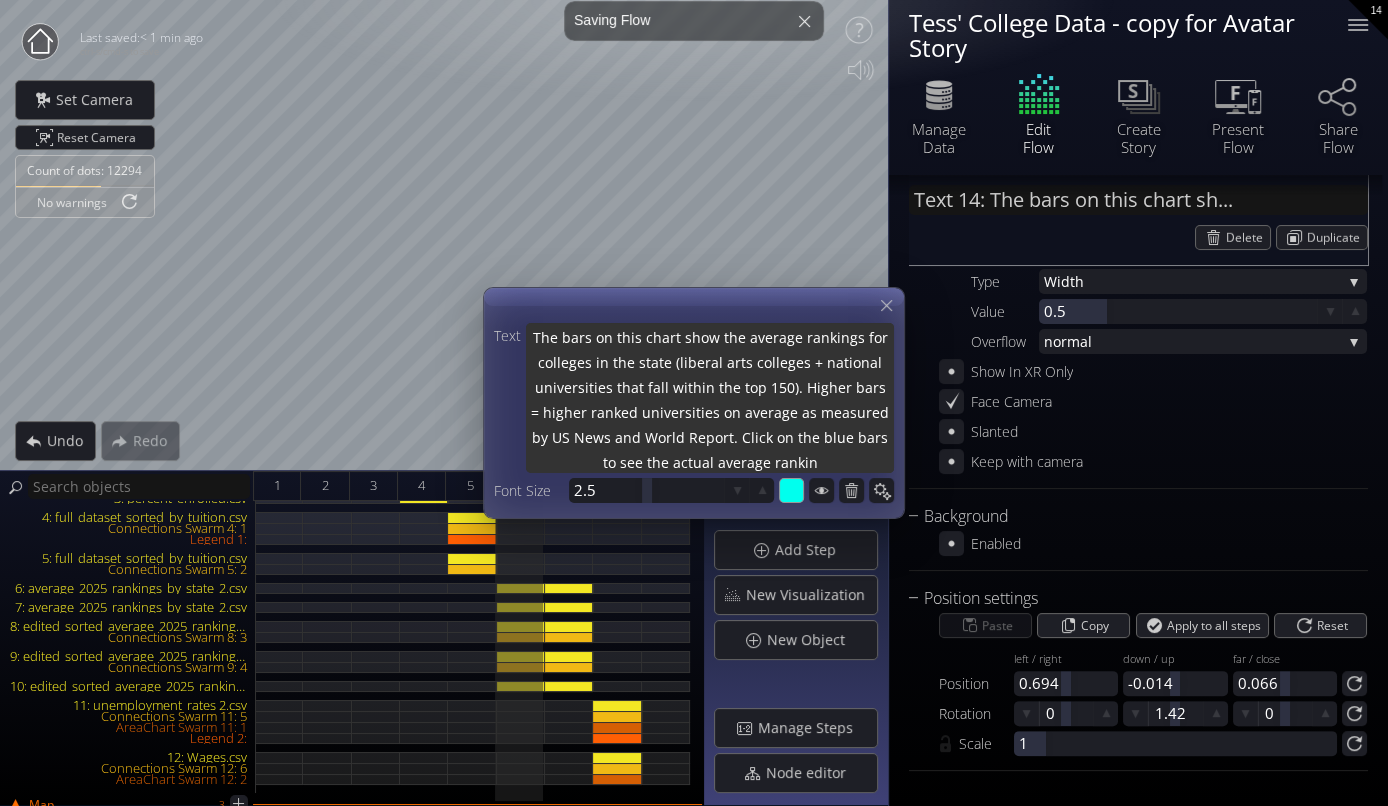 type on "The bars on this chart show the average rankings for colleges in the state (liberal arts colleges + national universities that fall within the top 150). Higher bars = higher ranked universities on average as measured by US News and World Report. Click on the blue bars to see the actual average ranking" 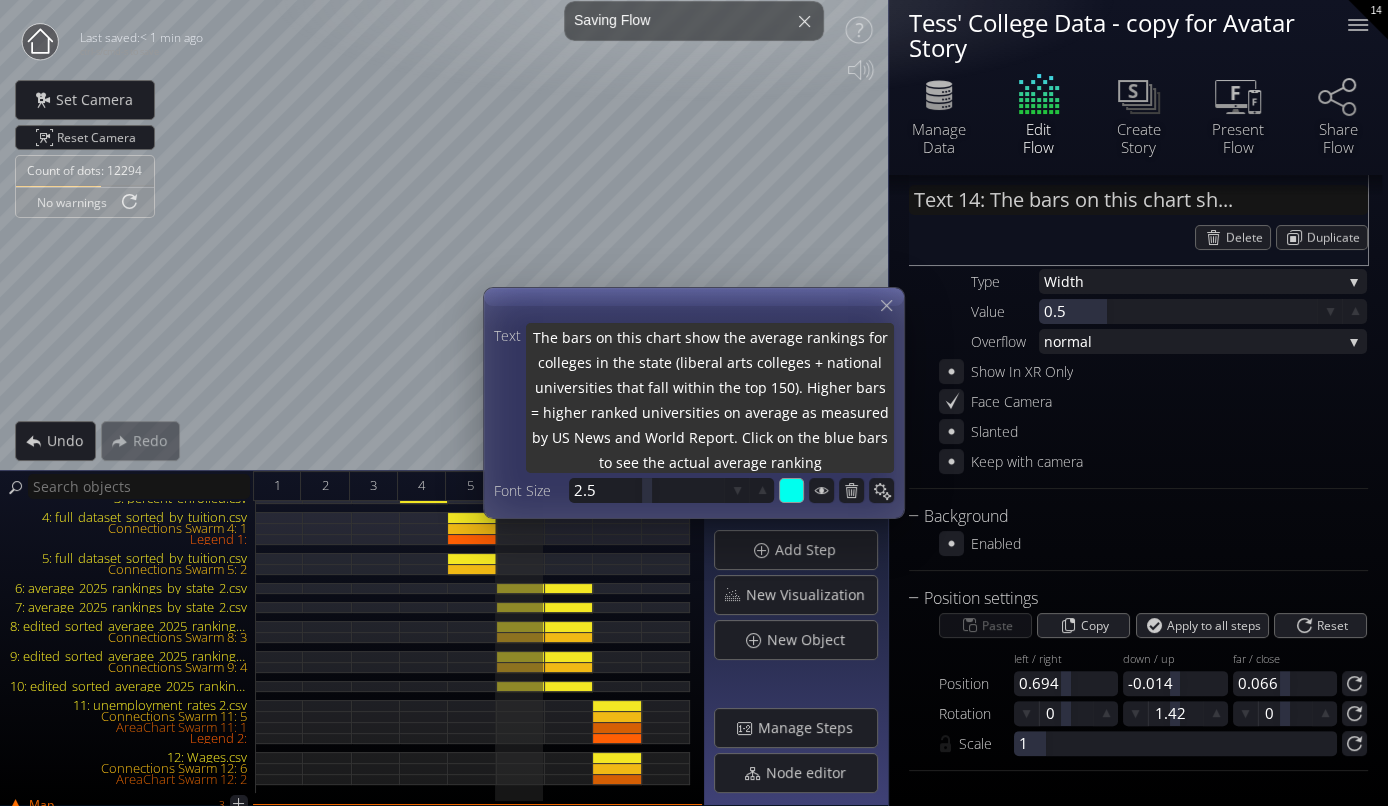 type on "The bars on this chart show the average rankings for colleges in the state (liberal arts colleges + national universities that fall within the top 150). Higher bars = higher ranked universities on average as measured by US News and World Report. Click on the blue bars to see the actual average ranking." 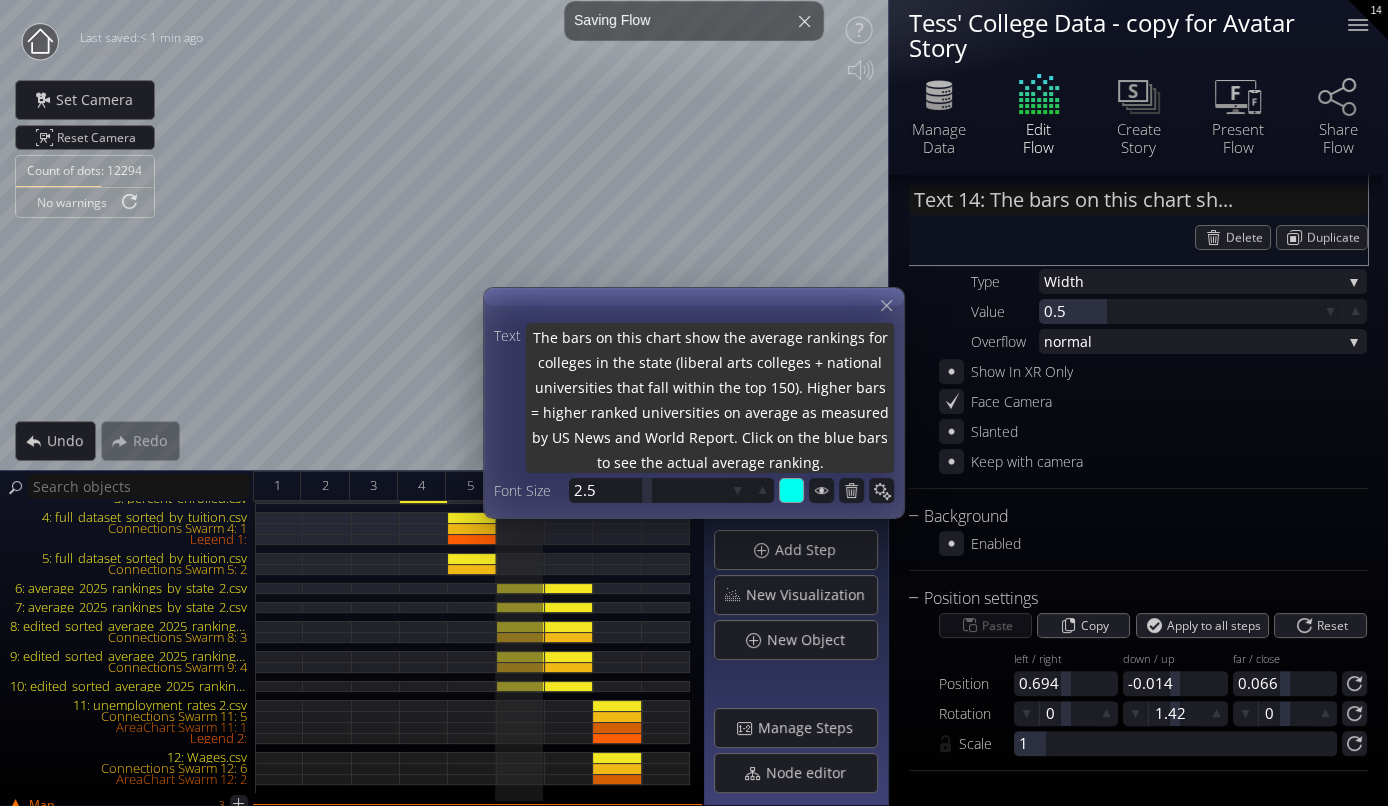 click on "The bars on this chart show the average rankings for colleges in the state (liberal arts colleges + national universities that fall within the top 150). Higher bars = higher ranked universities on average as measured by US News and World Report. Click on the blue bars to see the actual average ranking." at bounding box center [710, 400] 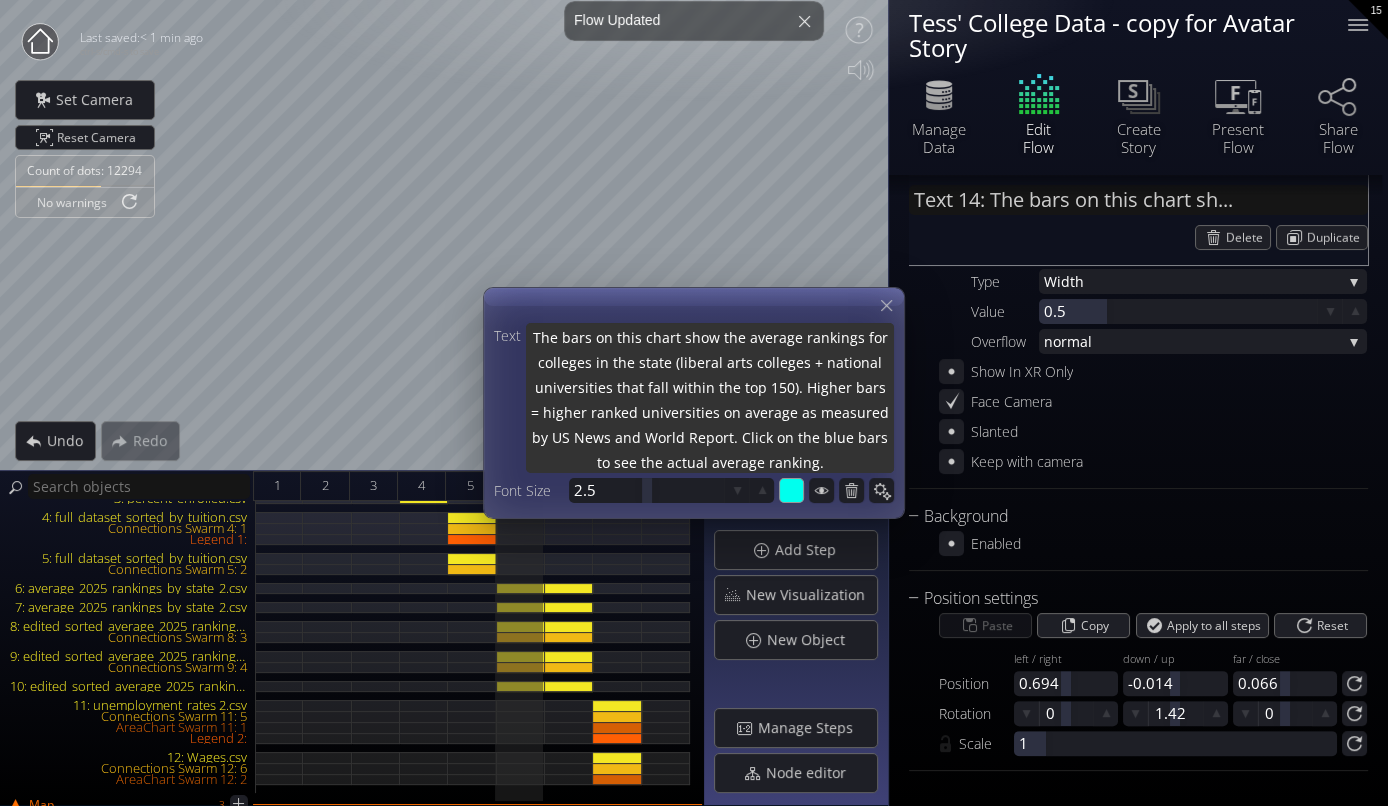 type on "The bars on this chart show the average rankings for colleges in the state (liberal arts colleges + national universities that fall within the top 150). THigher bars = higher ranked universities on average as measured by US News and World Report. Click on the blue bars to see the actual average ranking." 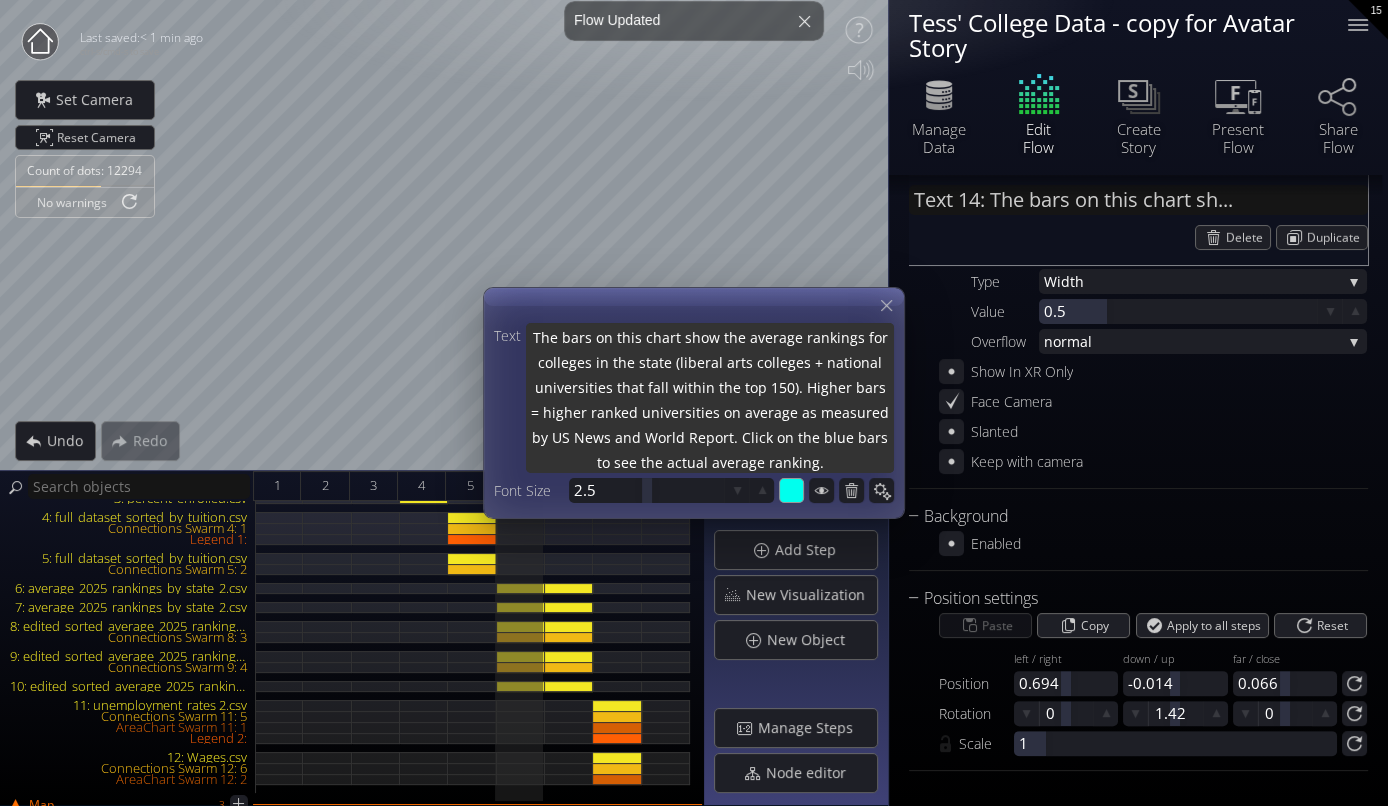 type on "The bars on this chart show the average rankings for colleges in the state (liberal arts colleges + national universities that fall within the top 150). THigher bars = higher ranked universities on average as measured by US News and World Report. Click on the blue bars to see the actual average ranking." 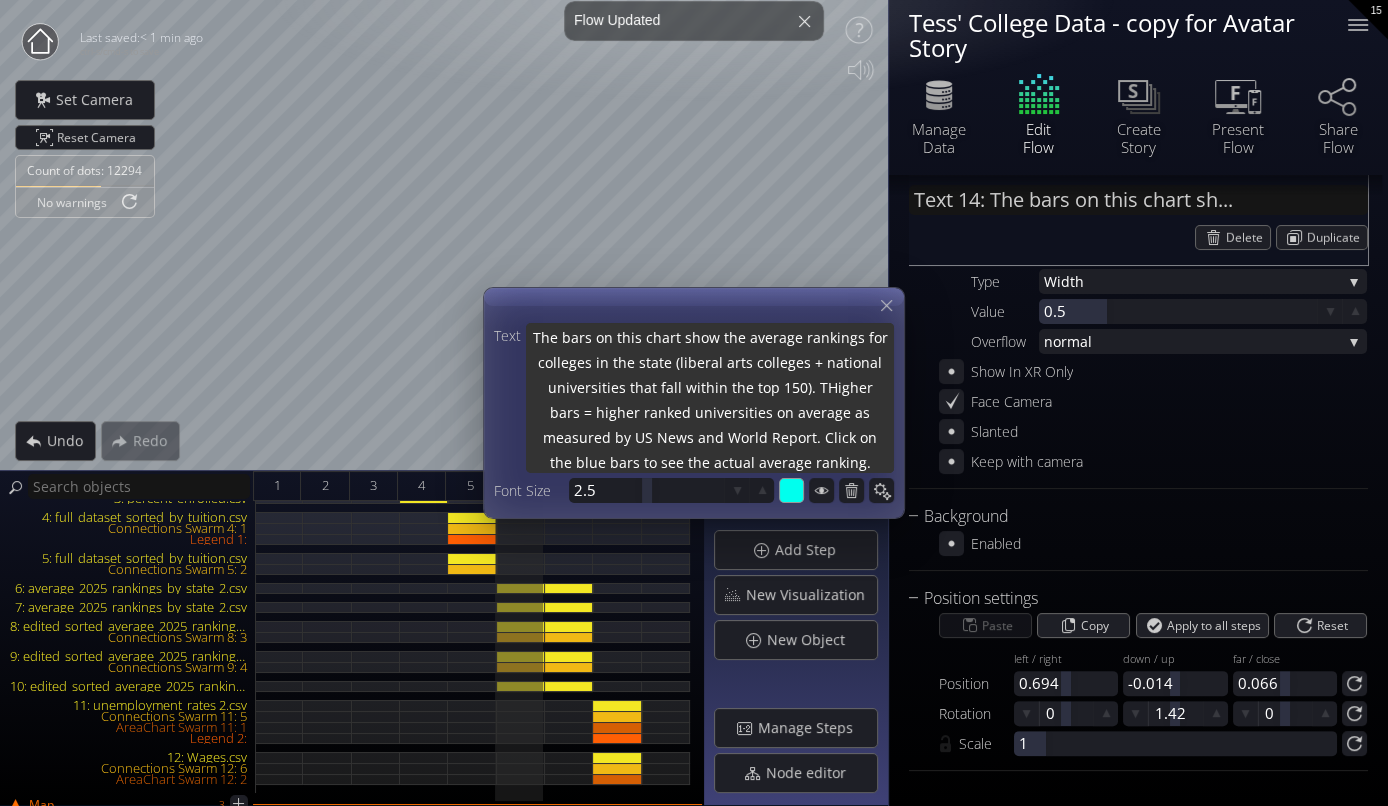type on "The bars on this chart show the average rankings for colleges in the state (liberal arts colleges + national universities that fall within the top 150). ThHigher bars = higher ranked universities on average as measured by US News and World Report. Click on the blue bars to see the actual average ranking." 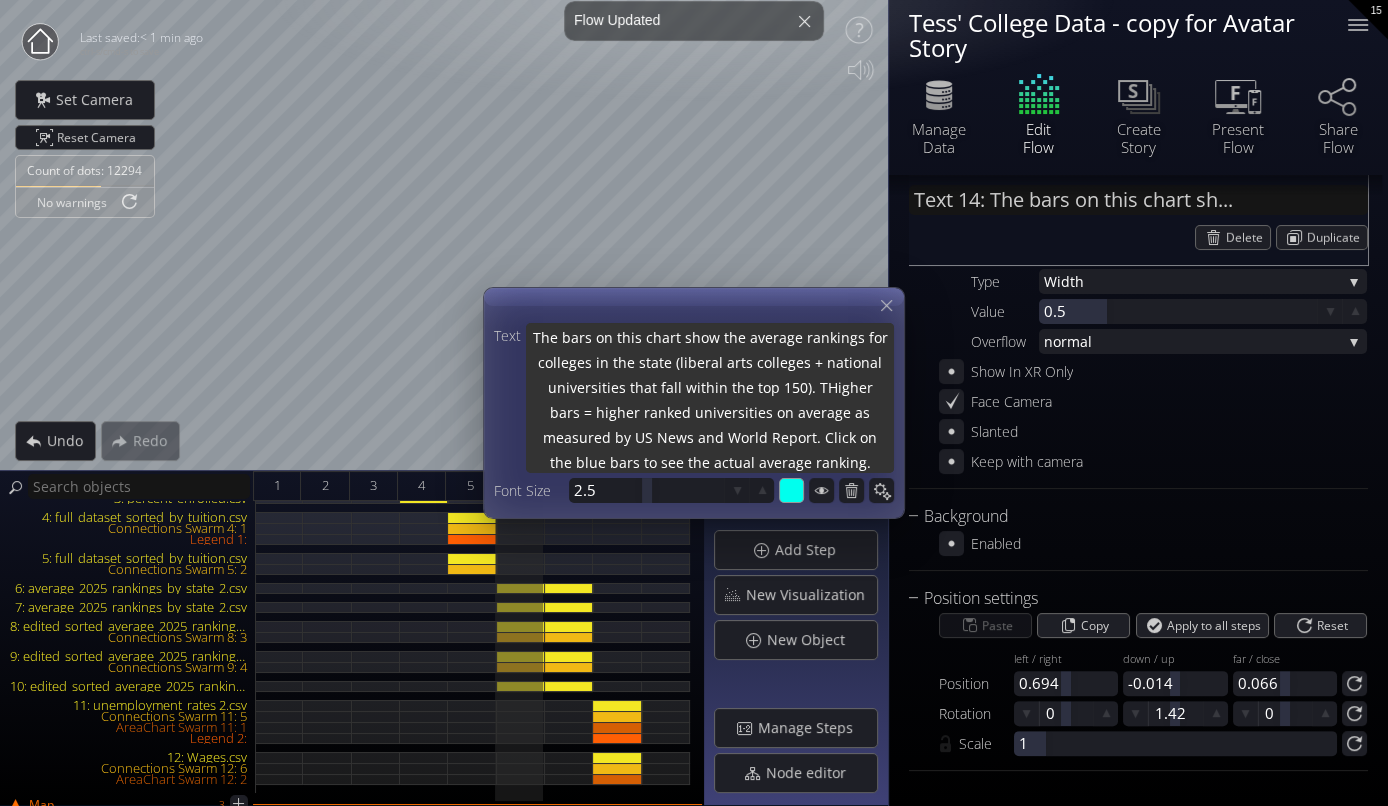 type on "The bars on this chart show the average rankings for colleges in the state (liberal arts colleges + national universities that fall within the top 150). ThHigher bars = higher ranked universities on average as measured by US News and World Report. Click on the blue bars to see the actual average ranking." 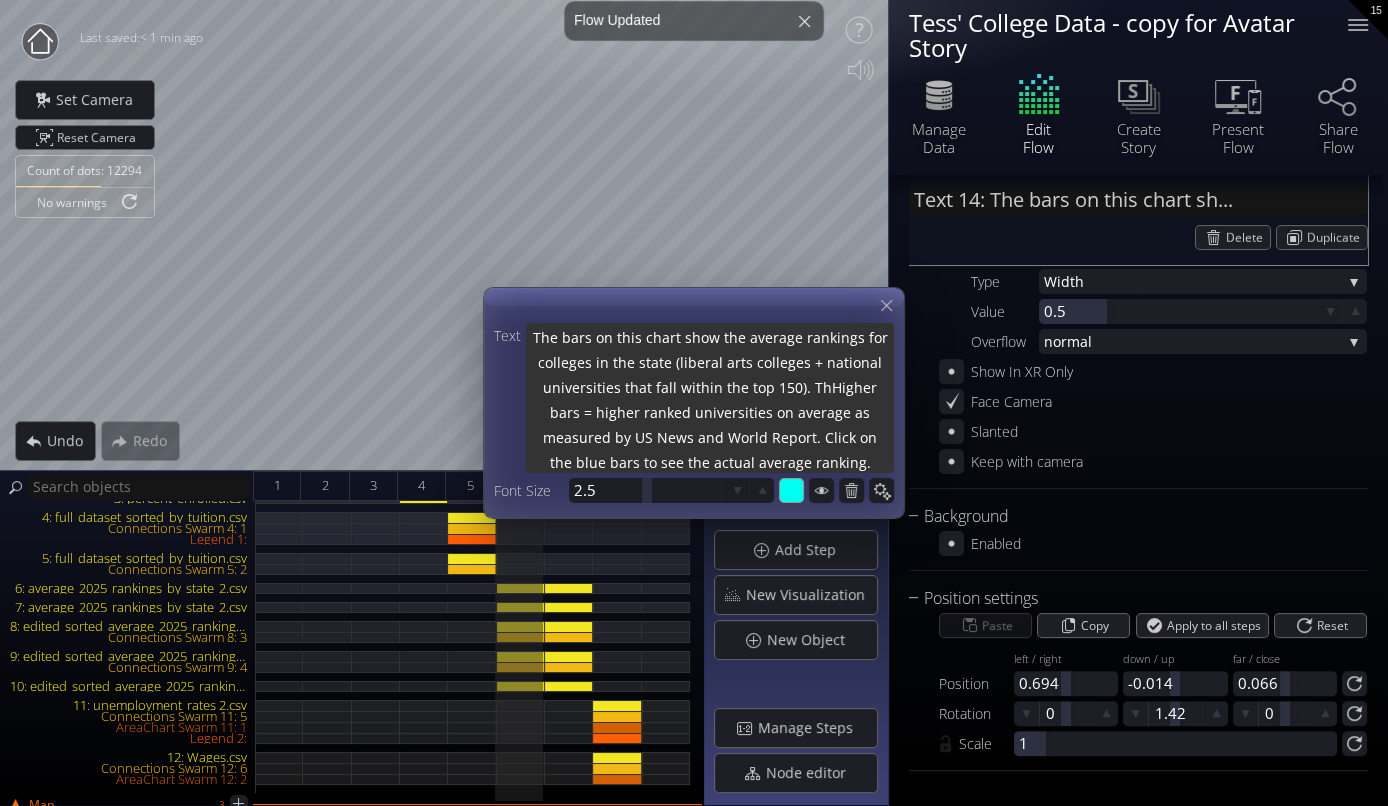 type on "The bars on this chart show the average rankings for colleges in the state (liberal arts colleges + national universities that fall within the top 150). TheHigher bars = higher ranked universities on average as measured by US News and World Report. Click on the blue bars to see the actual average ranking." 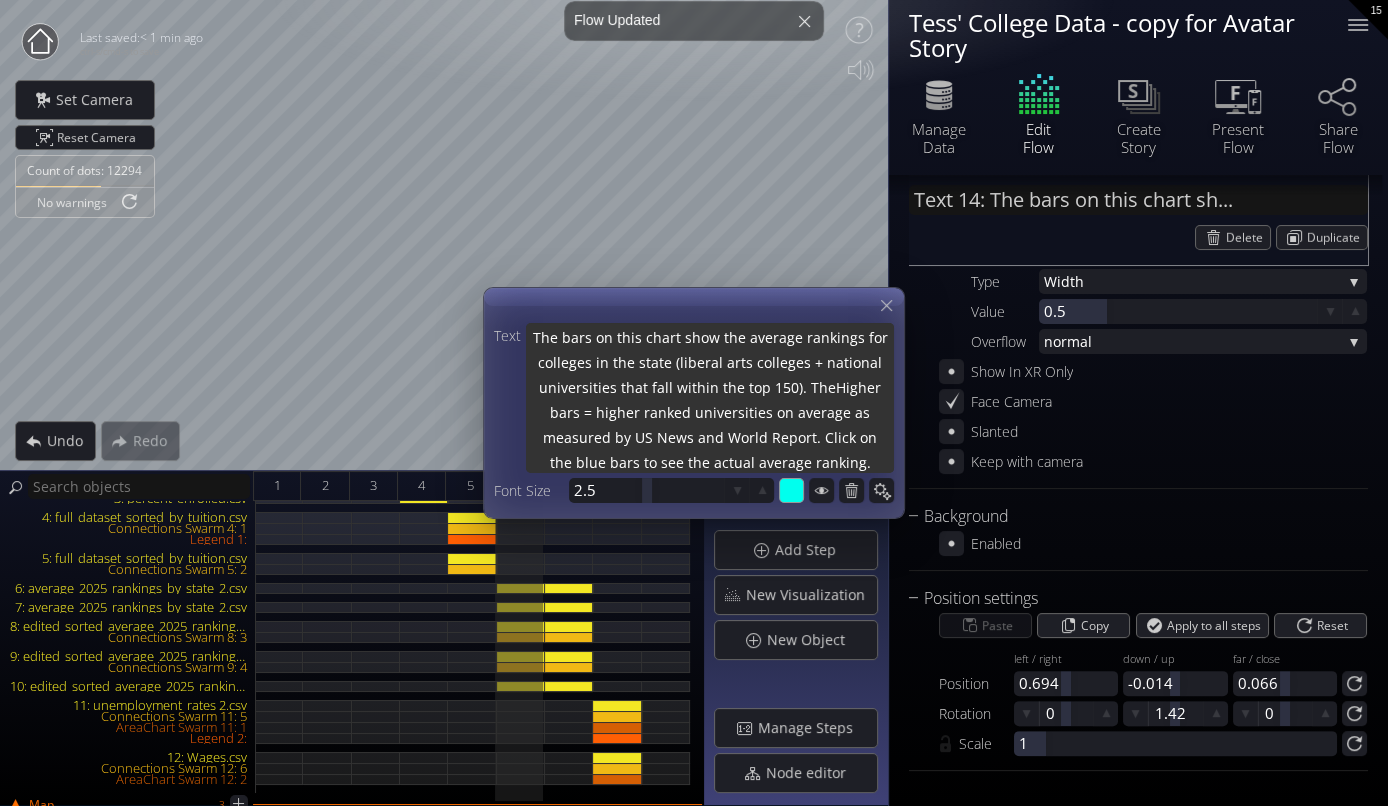 type on "The bars on this chart show the average rankings for colleges in the state (liberal arts colleges + national universities that fall within the top 150). The Higher bars = higher ranked universities on average as measured by US News and World Report. Click on the blue bars to see the actual average ranking." 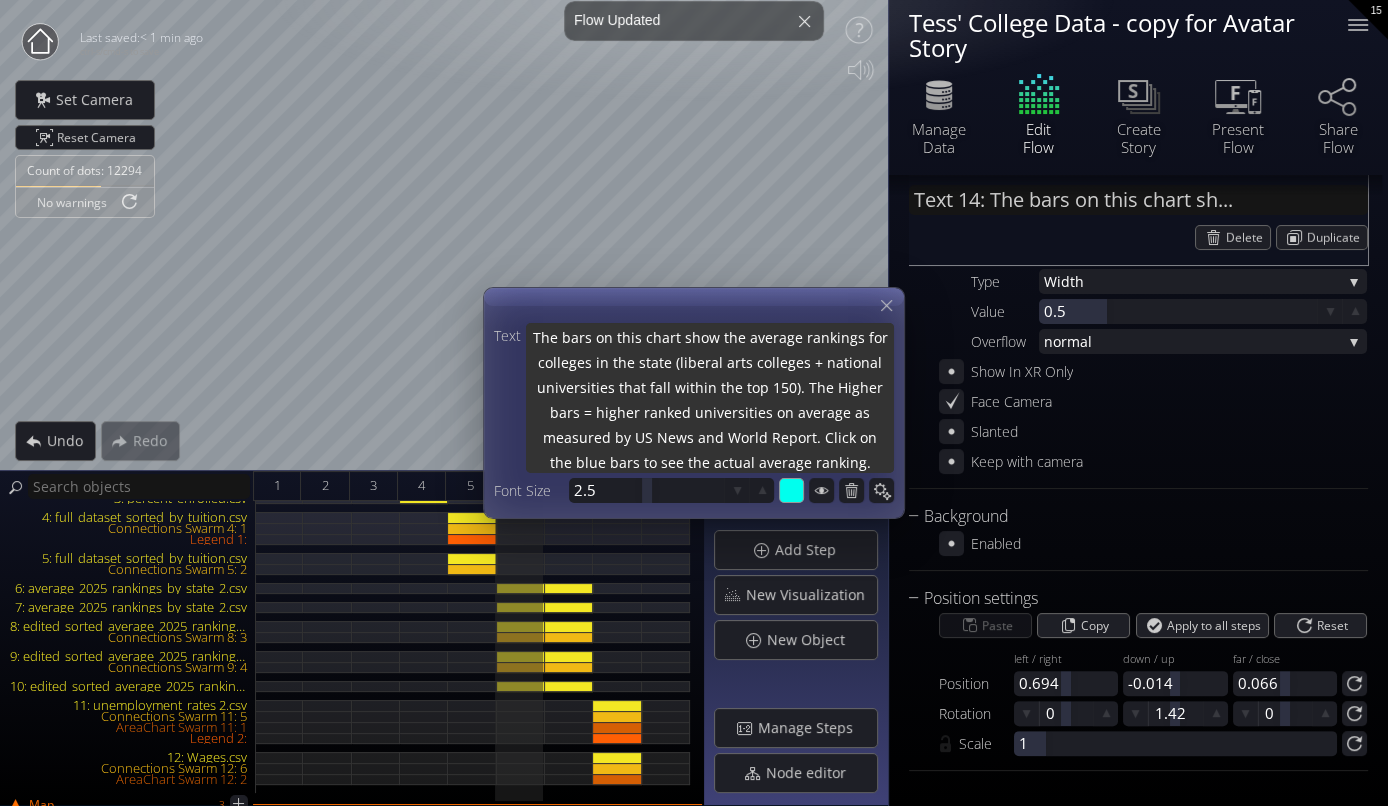 type on "The bars on this chart show the average rankings for colleges in the state (liberal arts colleges + national universities that fall within the top 150). The mHigher bars = higher ranked universities on average as measured by US News and World Report. Click on the blue bars to see the actual average ranking." 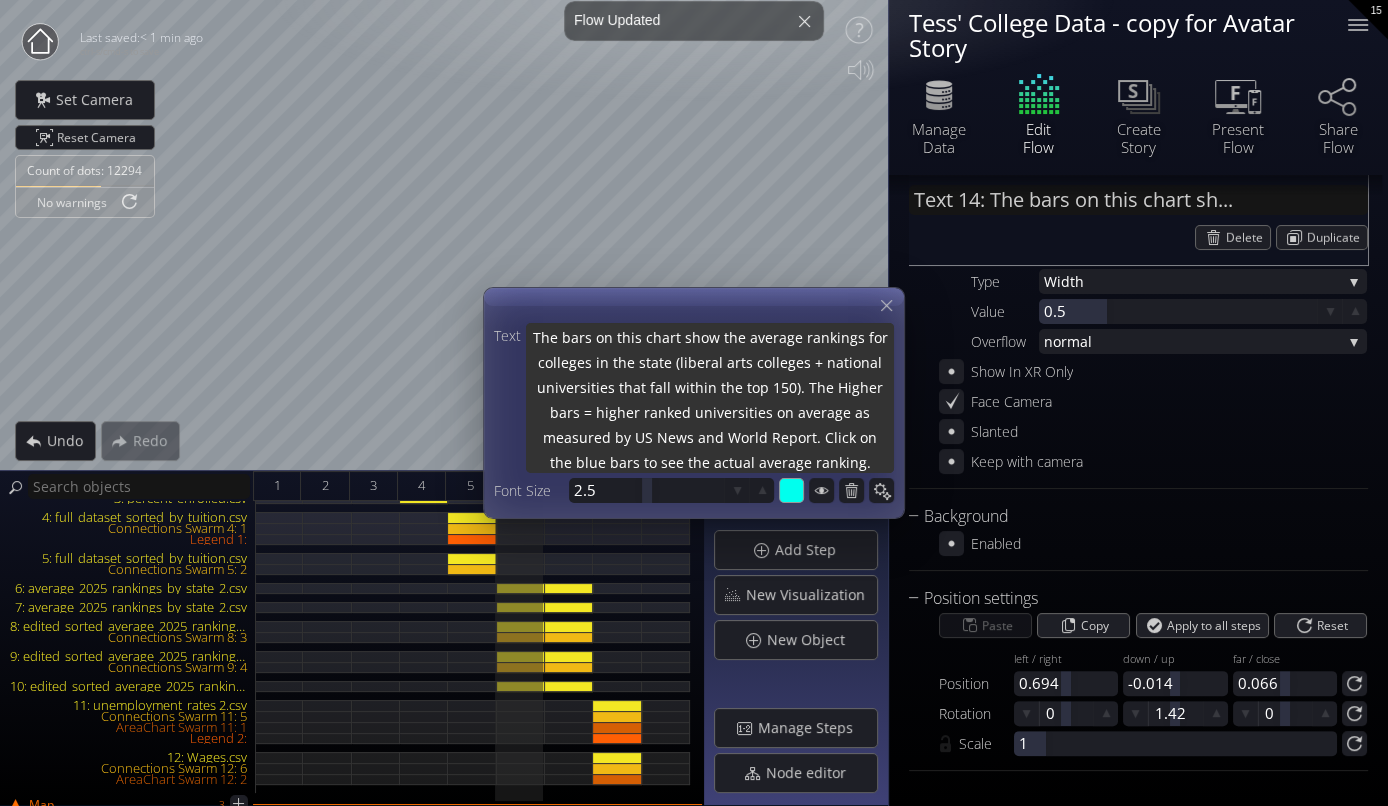 type on "The bars on this chart show the average rankings for colleges in the state (liberal arts colleges + national universities that fall within the top 150). The mHigher bars = higher ranked universities on average as measured by US News and World Report. Click on the blue bars to see the actual average ranking." 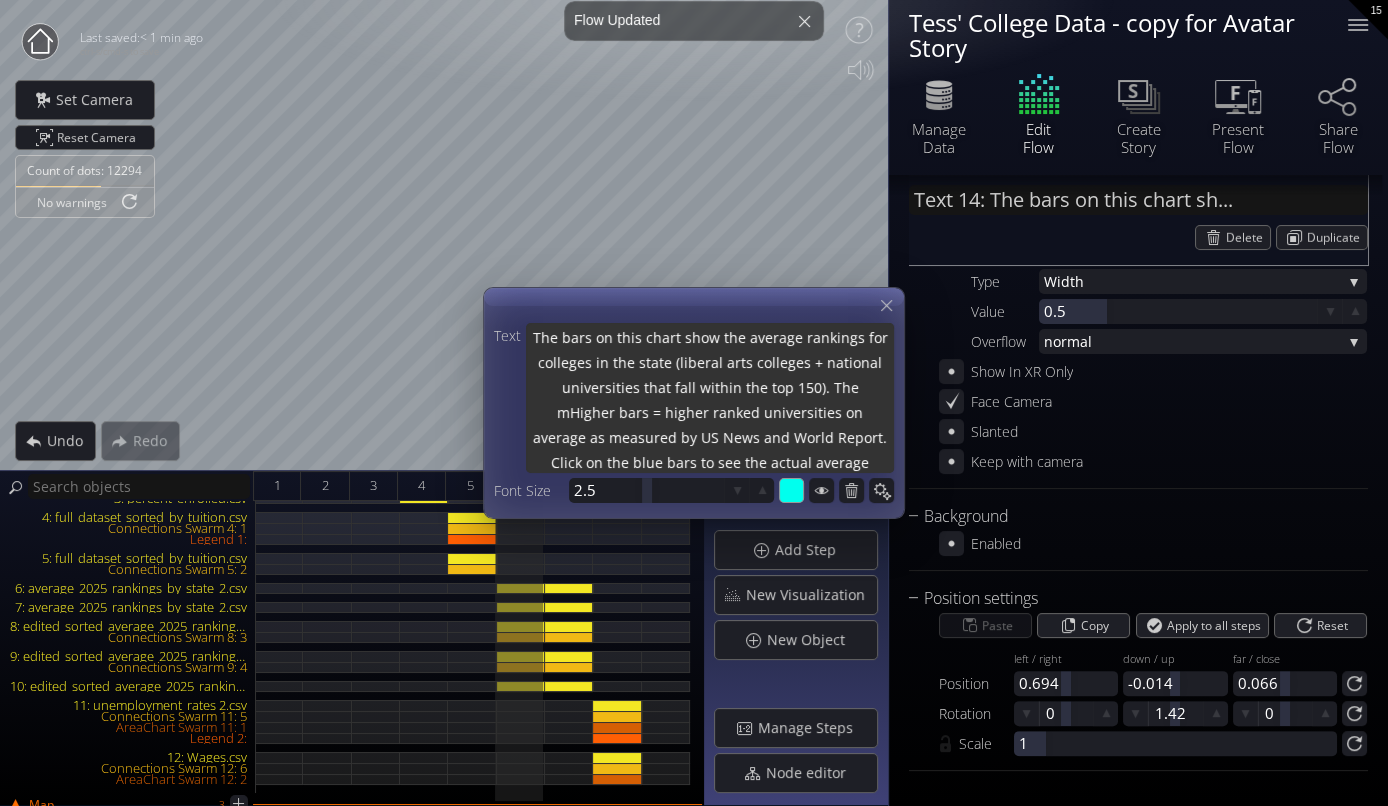 type on "The bars on this chart show the average rankings for colleges in the state (liberal arts colleges + national universities that fall within the top 150). The meHigher bars = higher ranked universities on average as measured by US News and World Report. Click on the blue bars to see the actual average ranking." 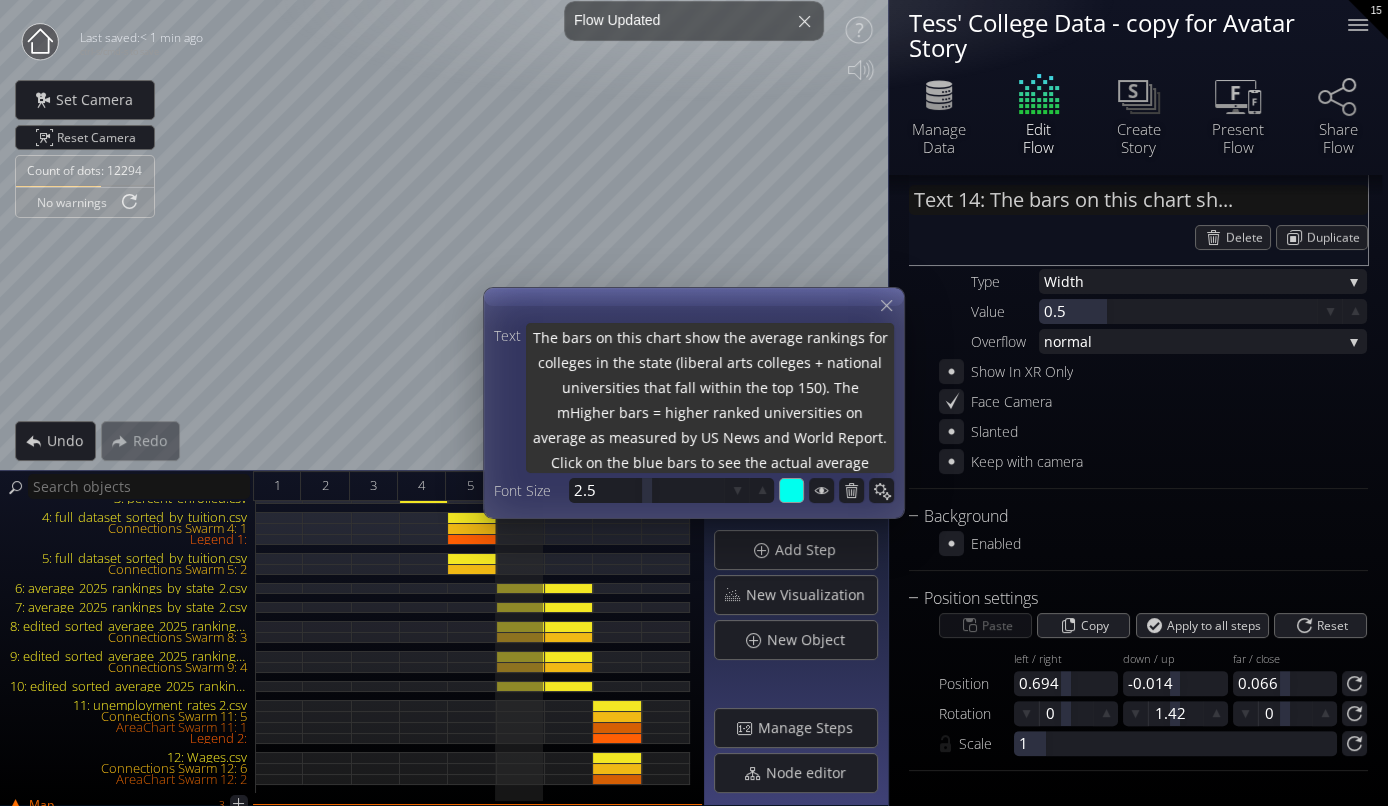 type on "The bars on this chart show the average rankings for colleges in the state (liberal arts colleges + national universities that fall within the top 150). The meHigher bars = higher ranked universities on average as measured by US News and World Report. Click on the blue bars to see the actual average ranking." 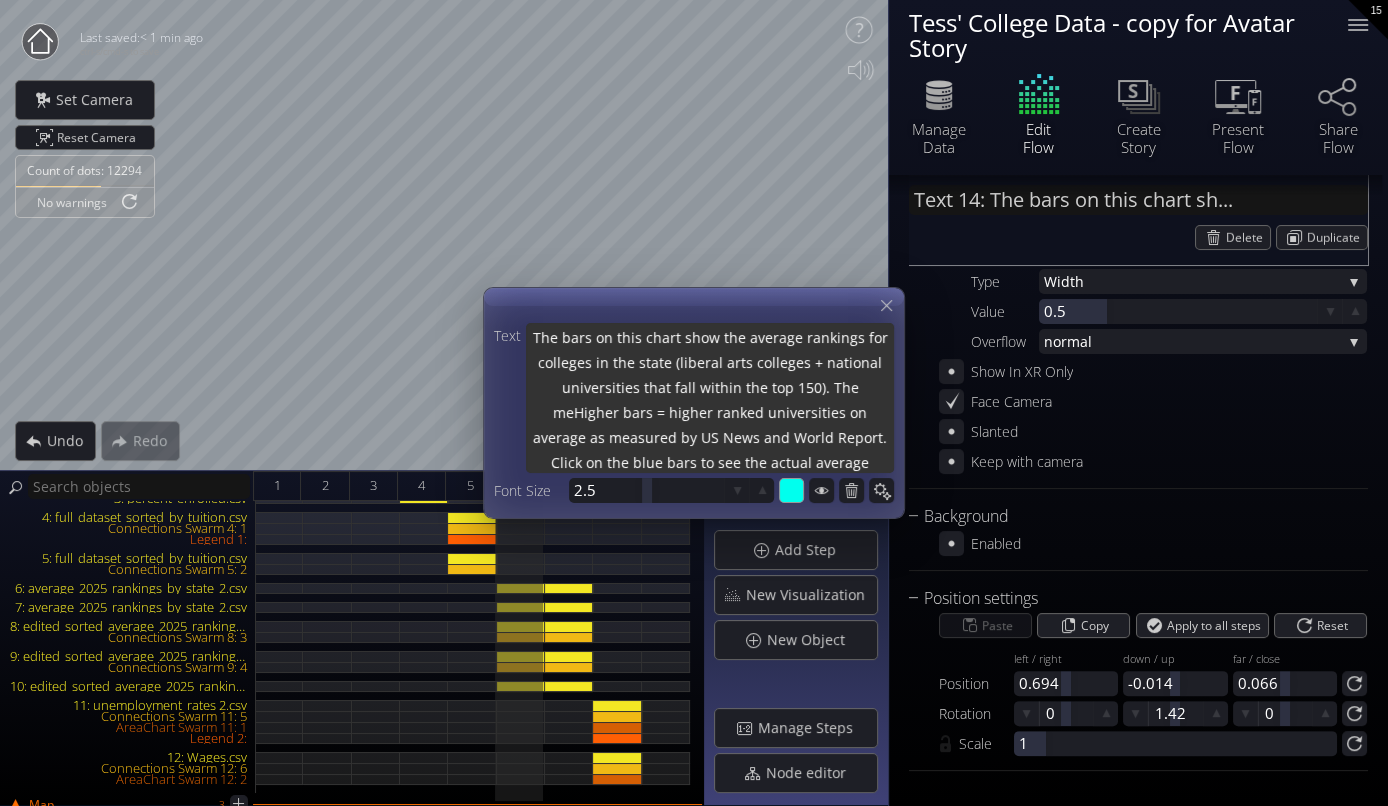 type on "The bars on this chart show the average rankings for colleges in the state (liberal arts colleges + national universities that fall within the top 150). The metHigher bars = higher ranked universities on average as measured by US News and World Report. Click on the blue bars to see the actual average ranking." 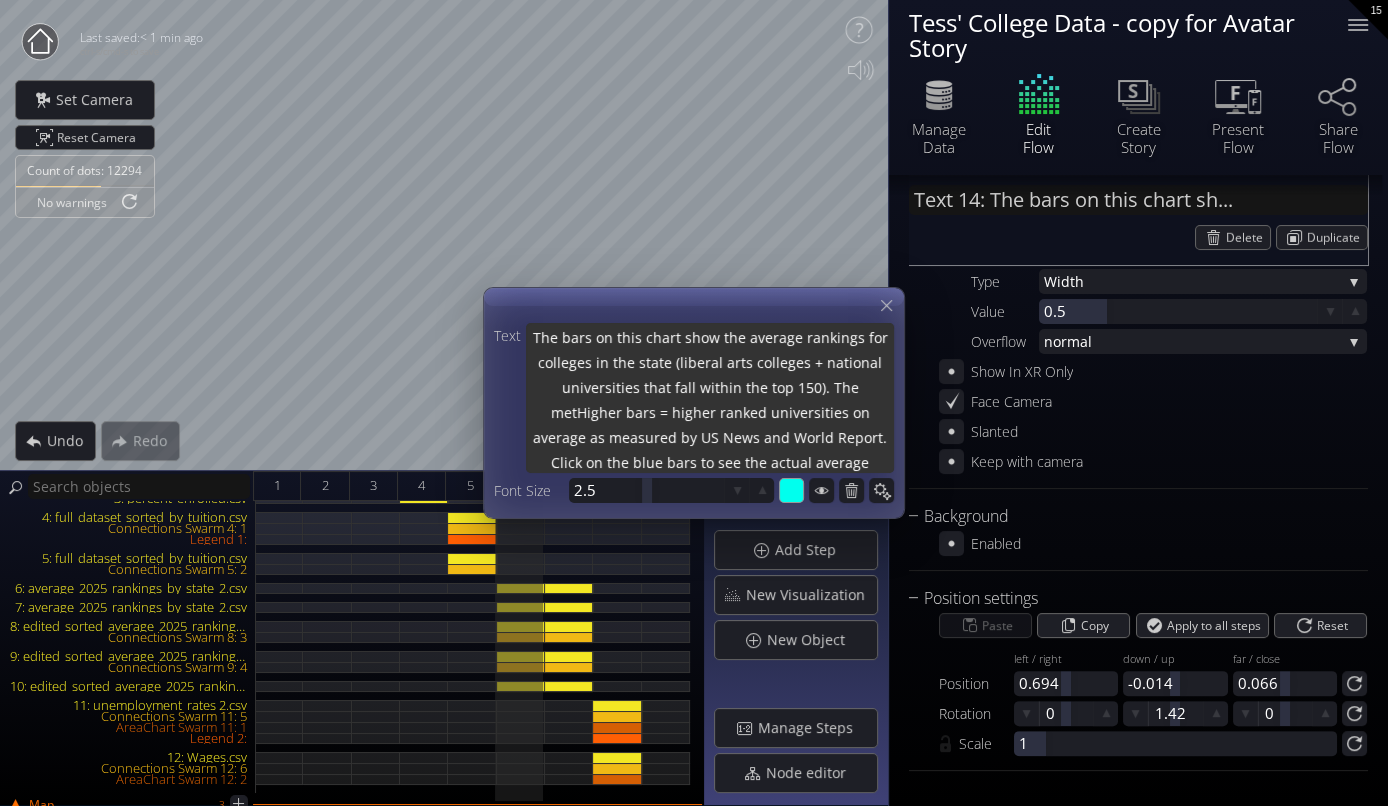 type on "The bars on this chart show the average rankings for colleges in the state (liberal arts colleges + national universities that fall within the top 150). The metrHigher bars = higher ranked universities on average as measured by US News and World Report. Click on the blue bars to see the actual average ranking." 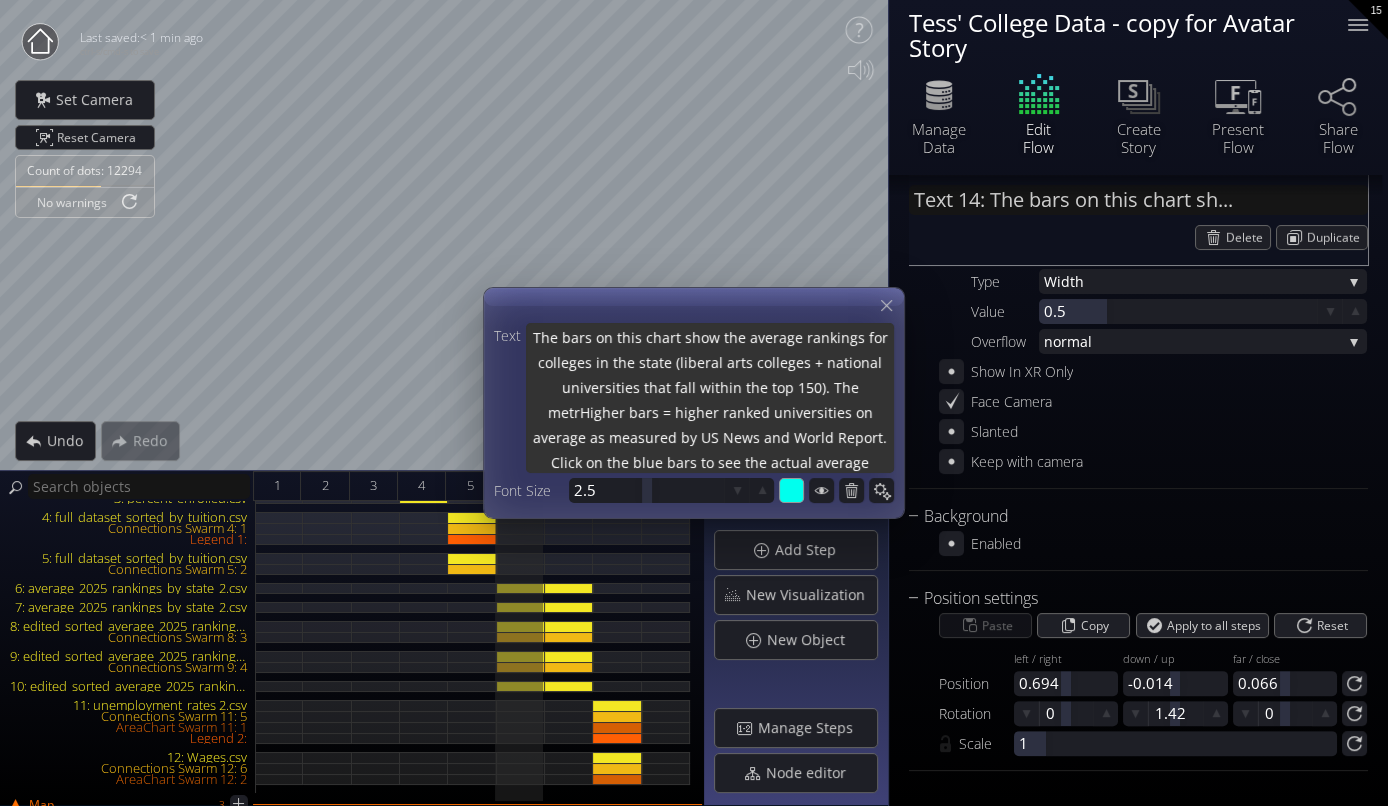 type on "The bars on this chart show the average rankings for colleges in the state (liberal arts colleges + national universities that fall within the top 150). The metriHigher bars = higher ranked universities on average as measured by US News and World Report. Click on the blue bars to see the actual average ranking." 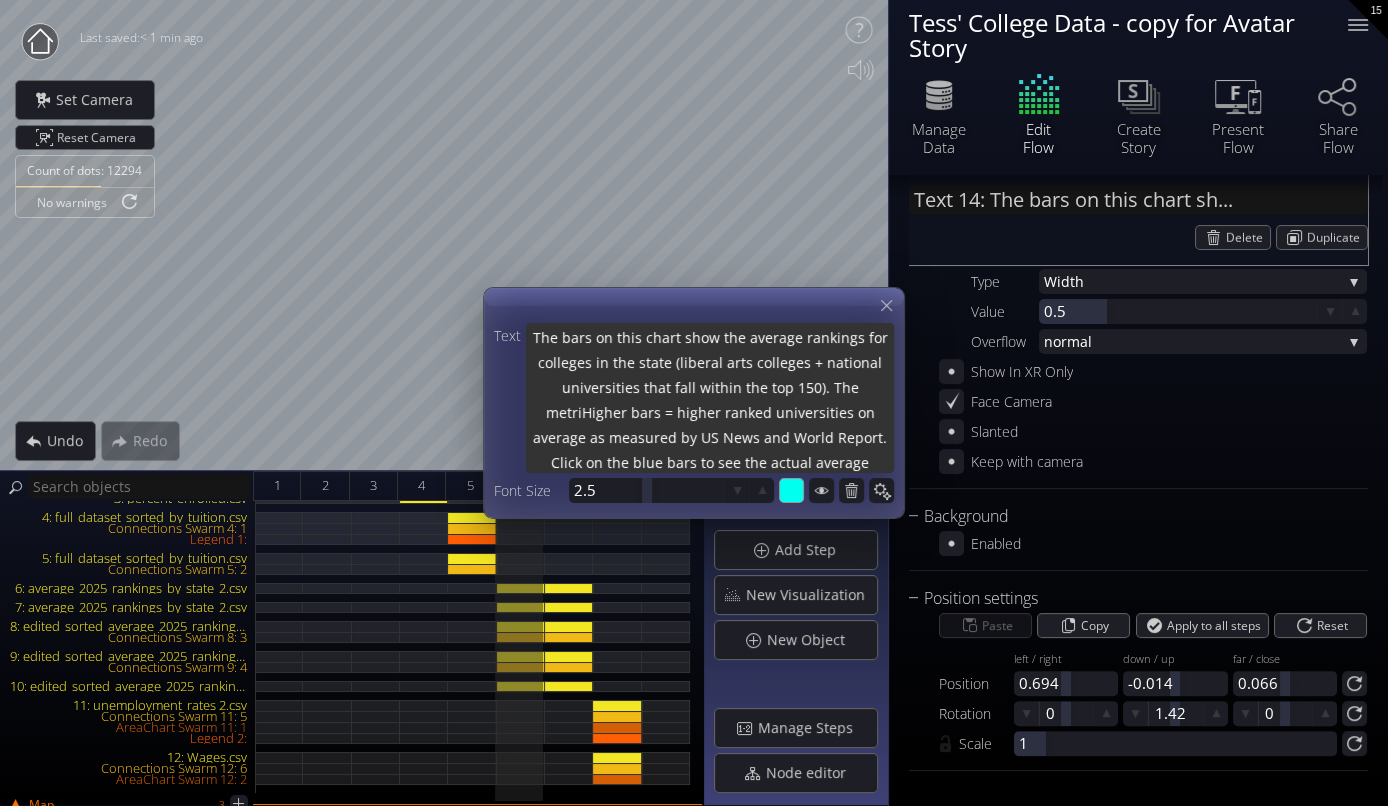type on "The bars on this chart show the average rankings for colleges in the state (liberal arts colleges + national universities that fall within the top 150). The metricHigher bars = higher ranked universities on average as measured by US News and World Report. Click on the blue bars to see the actual average ranking." 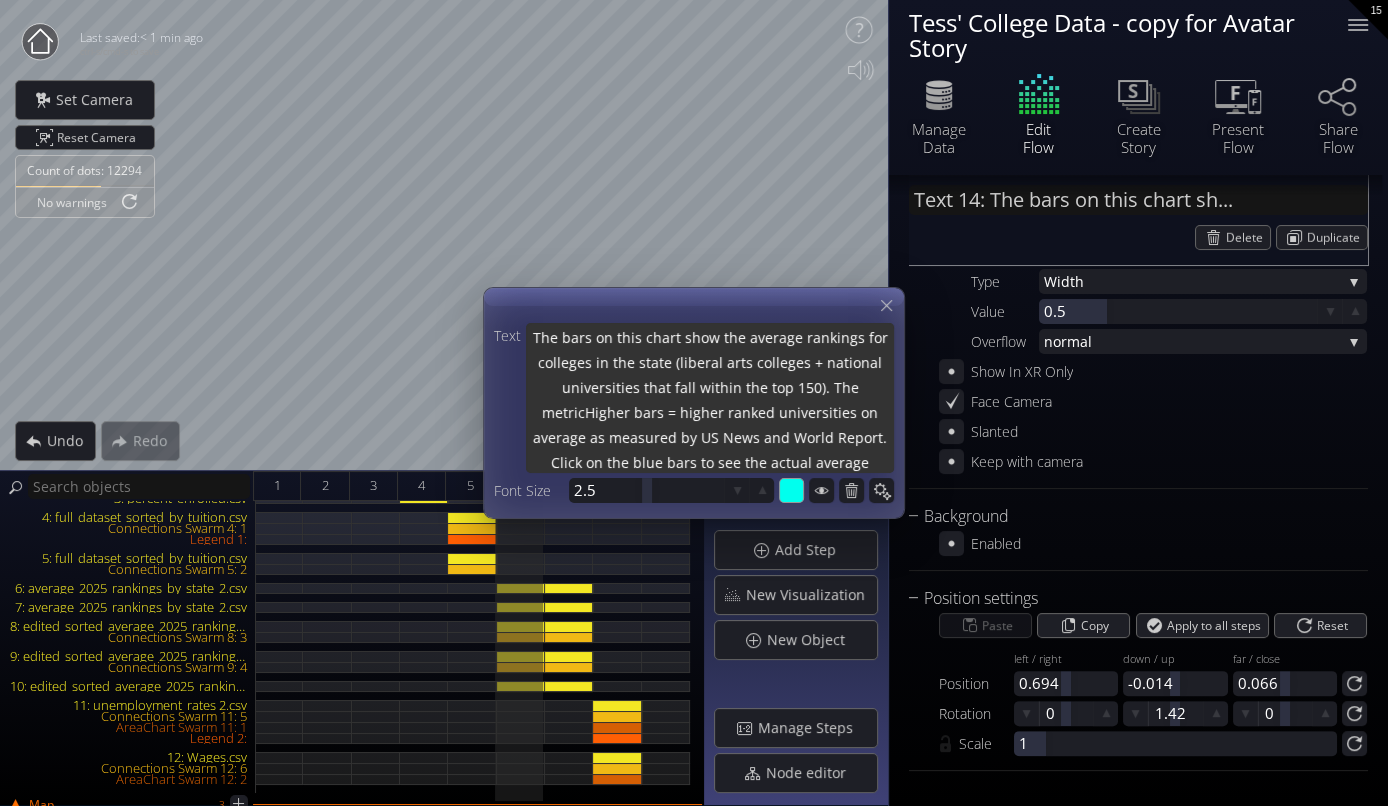 type on "The bars on this chart show the average rankings for colleges in the state (liberal arts colleges + national universities that fall within the top 150). The metric Higher bars = higher ranked universities on average as measured by US News and World Report. Click on the blue bars to see the actual average ranking." 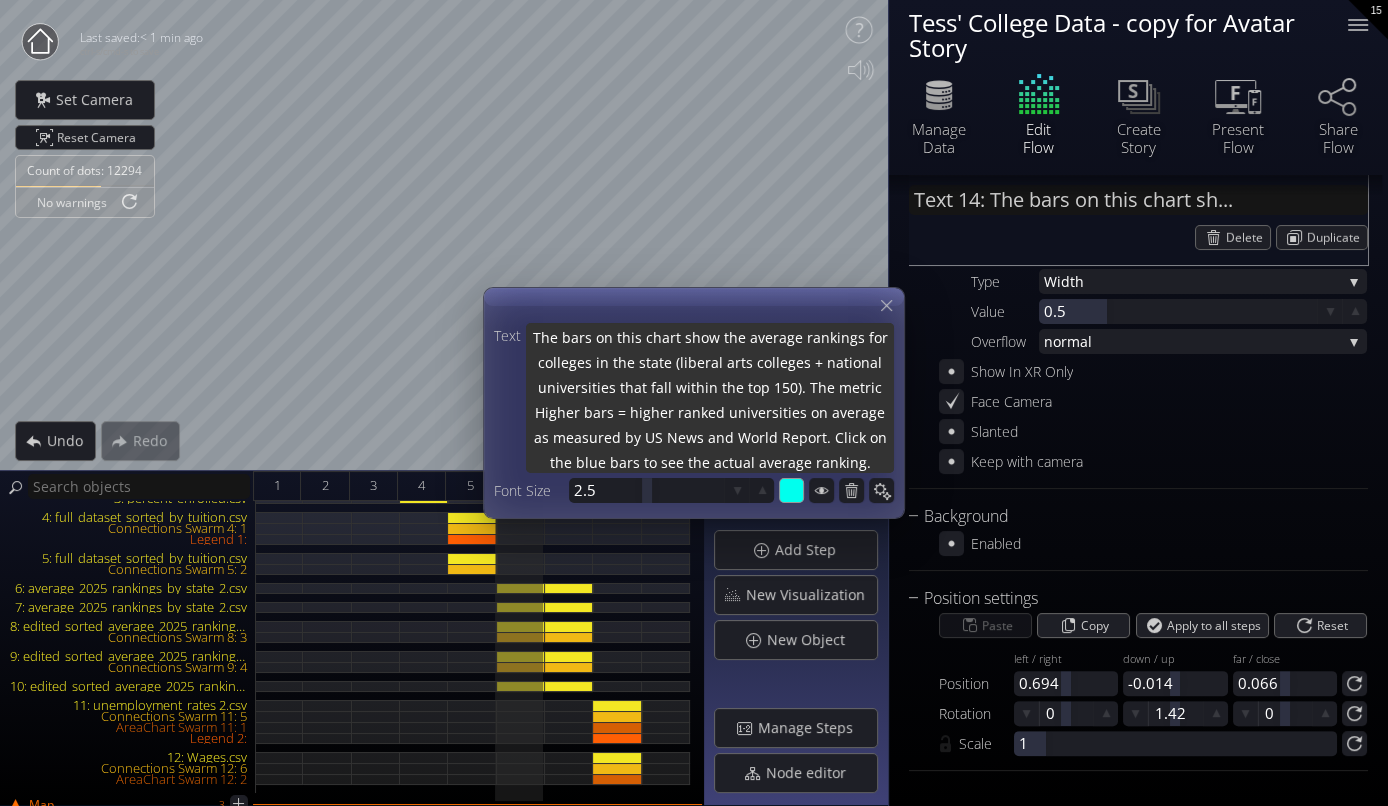 type on "The bars on this chart show the average rankings for colleges in the state (liberal arts colleges + national universities that fall within the top 150). The metric hHigher bars = higher ranked universities on average as measured by US News and World Report. Click on the blue bars to see the actual average ranking." 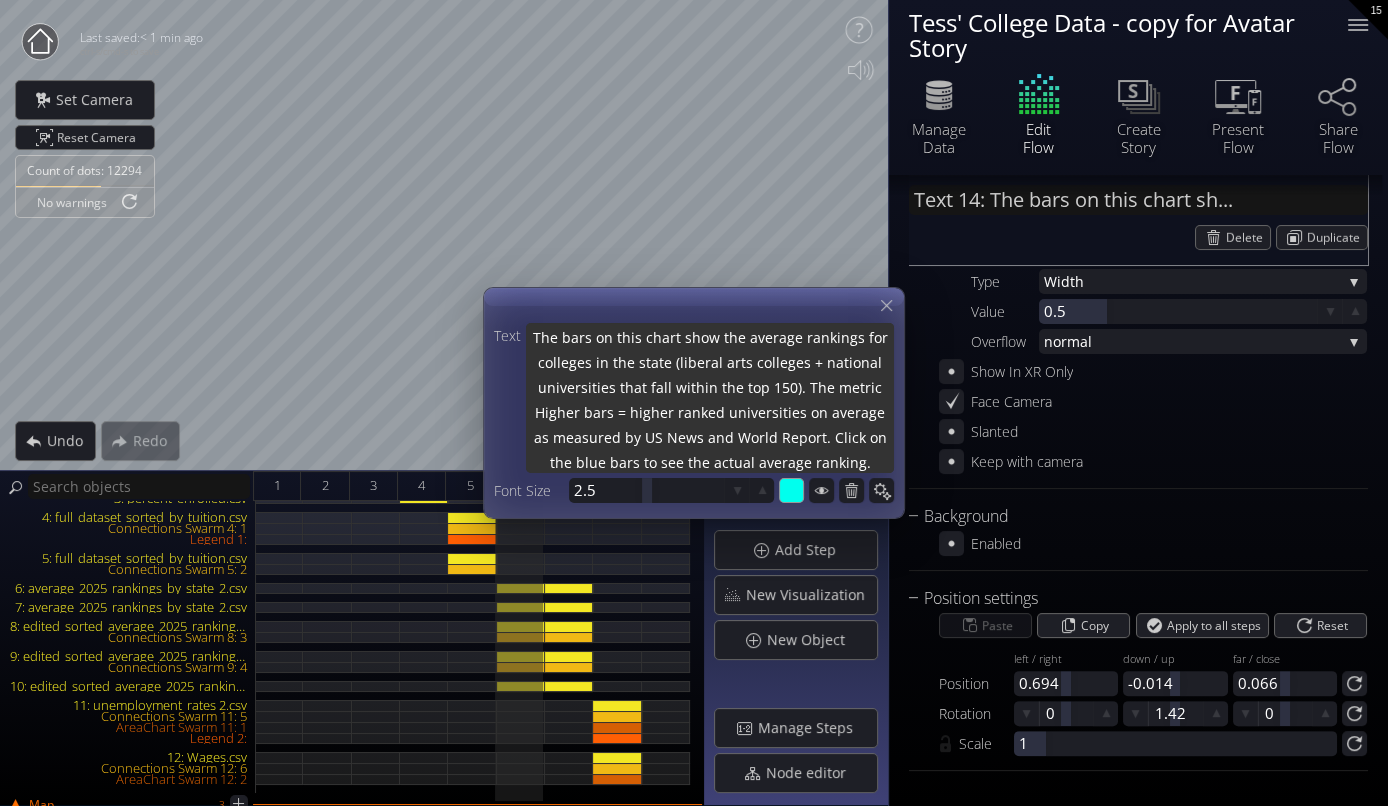 type on "The bars on this chart show the average rankings for colleges in the state (liberal arts colleges + national universities that fall within the top 150). The metric hHigher bars = higher ranked universities on average as measured by US News and World Report. Click on the blue bars to see the actual average ranking." 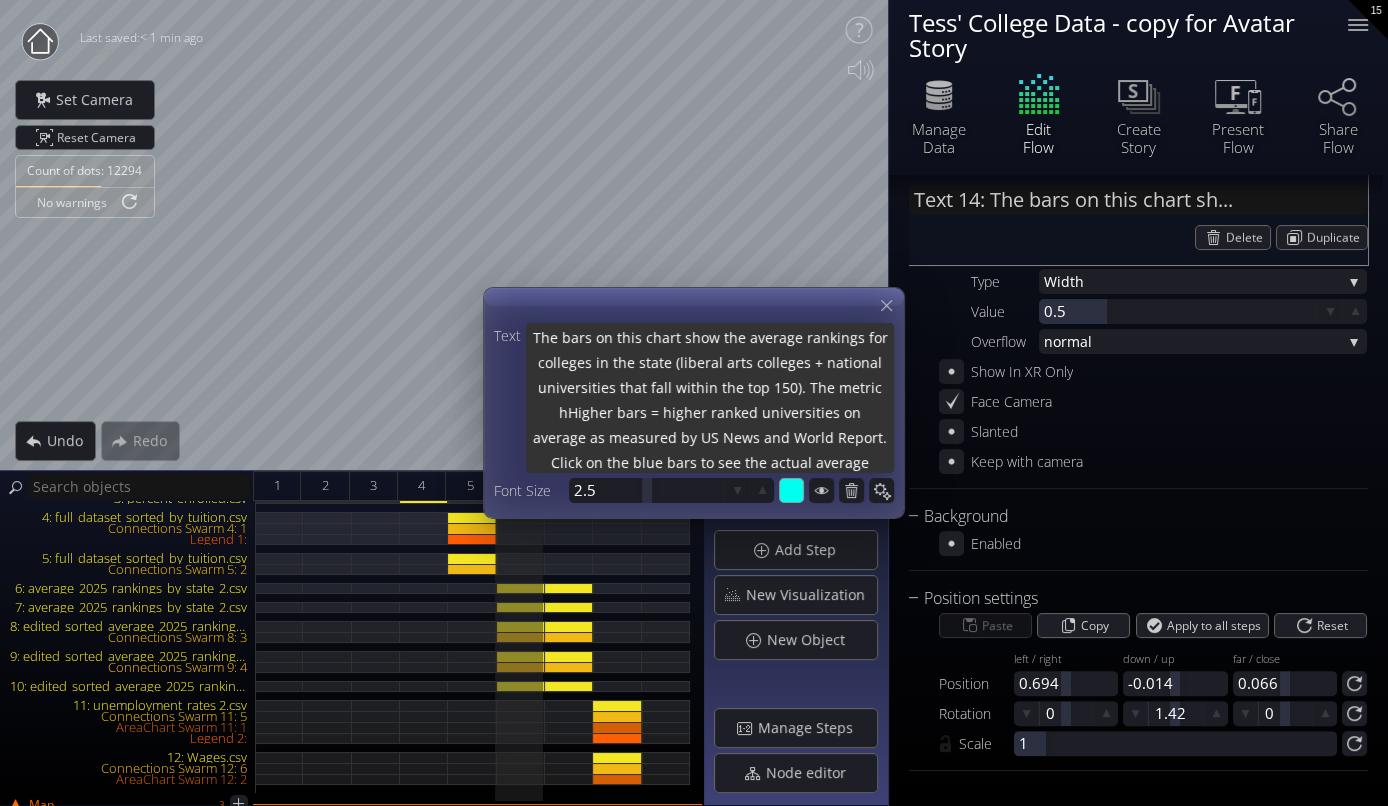 type on "The bars on this chart show the average rankings for colleges in the state (liberal arts colleges + national universities that fall within the top 150). The metric haHigher bars = higher ranked universities on average as measured by US News and World Report. Click on the blue bars to see the actual average ranking." 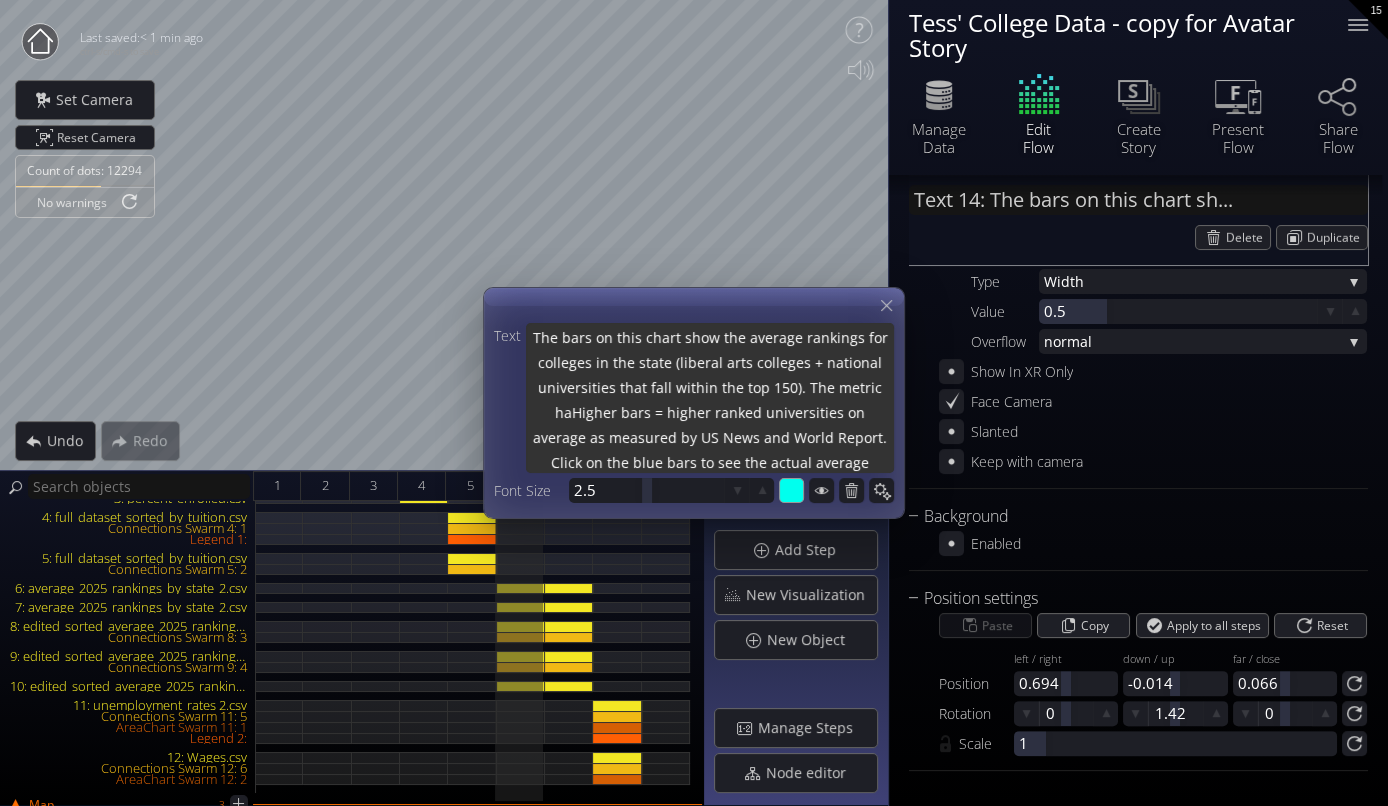 type on "The bars on this chart show the average rankings for colleges in the state (liberal arts colleges + national universities that fall within the top 150). The metric hasHigher bars = higher ranked universities on average as measured by US News and World Report. Click on the blue bars to see the actual average ranking." 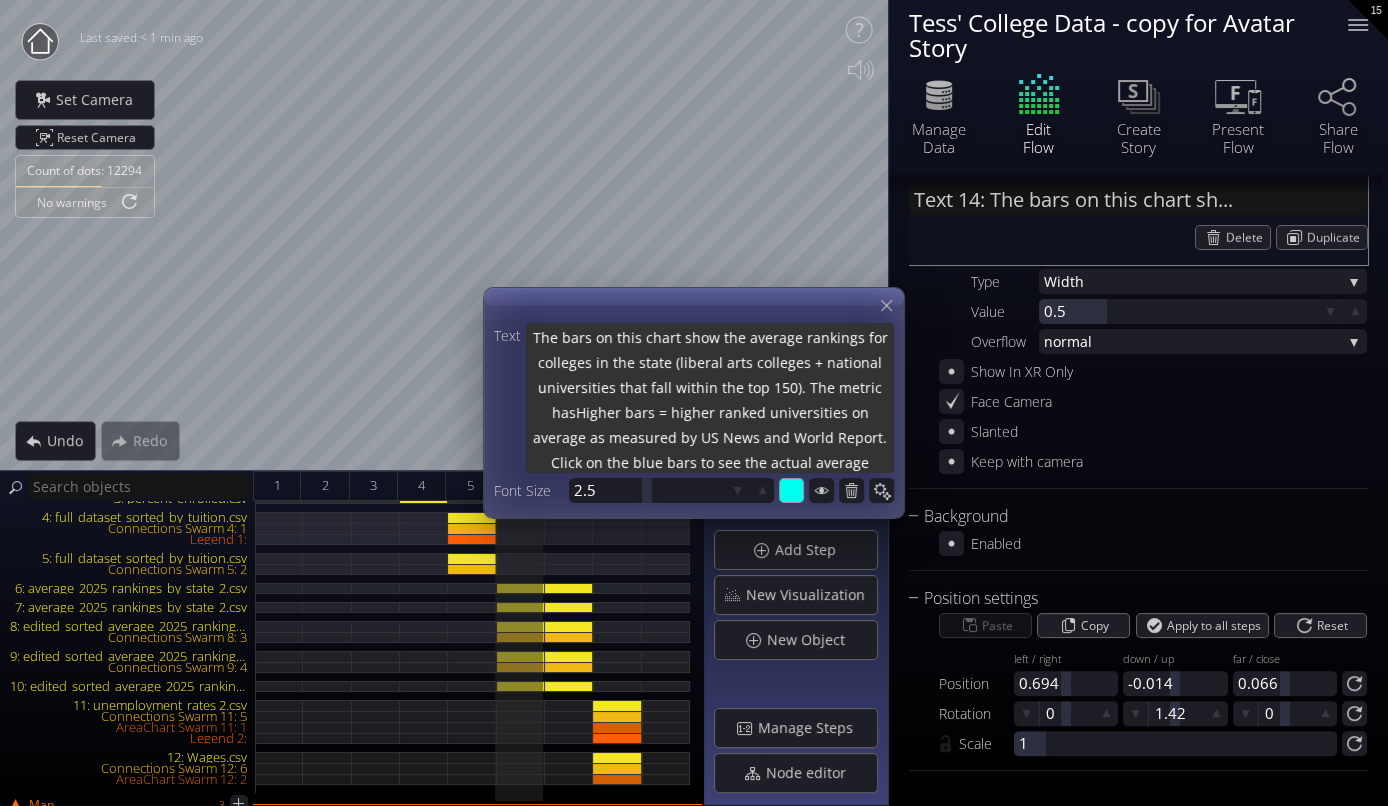 type on "The bars on this chart show the average rankings for colleges in the state (liberal arts colleges + national universities that fall within the top 150). The metric hasHigher bars = higher ranked universities on average as measured by US News and World Report. Click on the blue bars to see the actual average ranking." 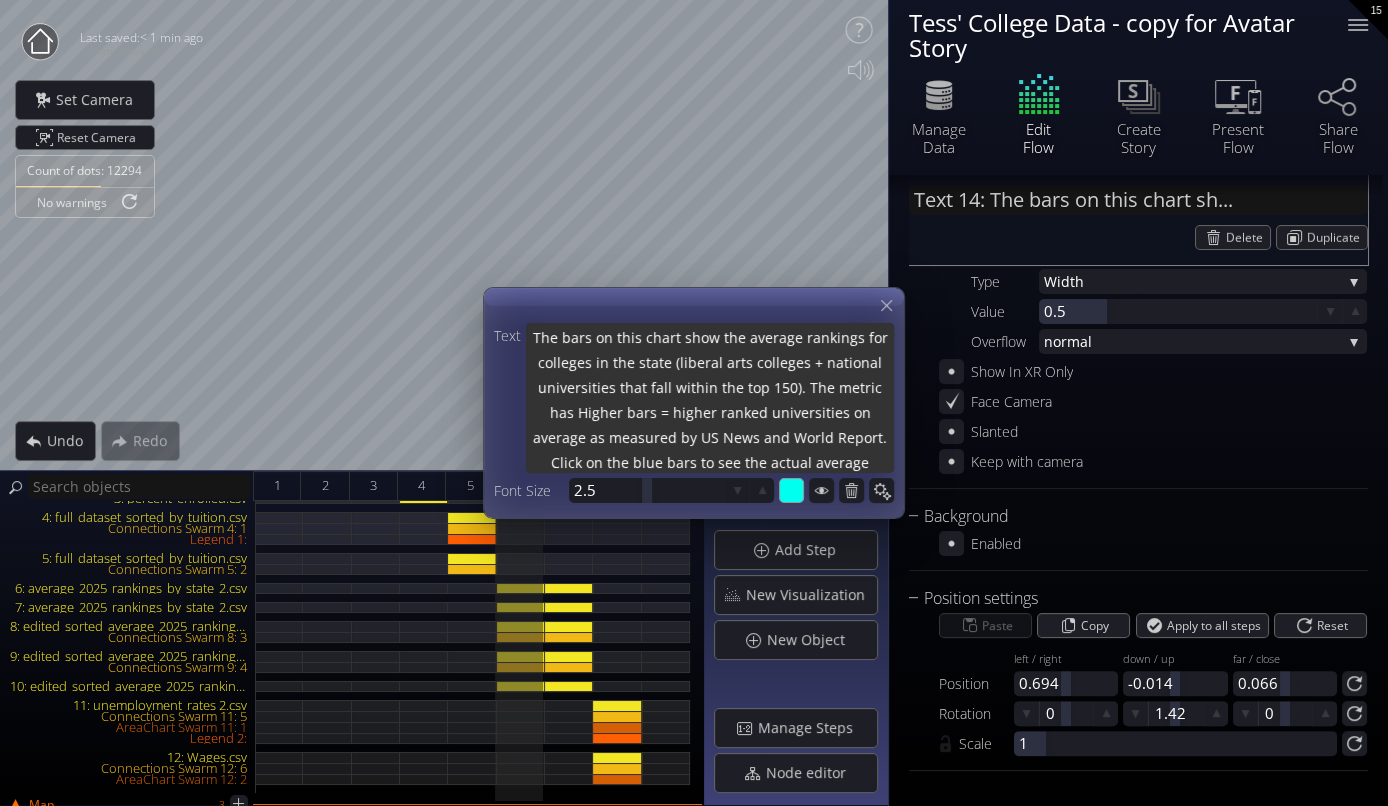 type on "The bars on this chart show the average rankings for colleges in the state (liberal arts colleges + national universities that fall within the top 150). The metric has bHigher bars = higher ranked universities on average as measured by US News and World Report. Click on the blue bars to see the actual average ranking." 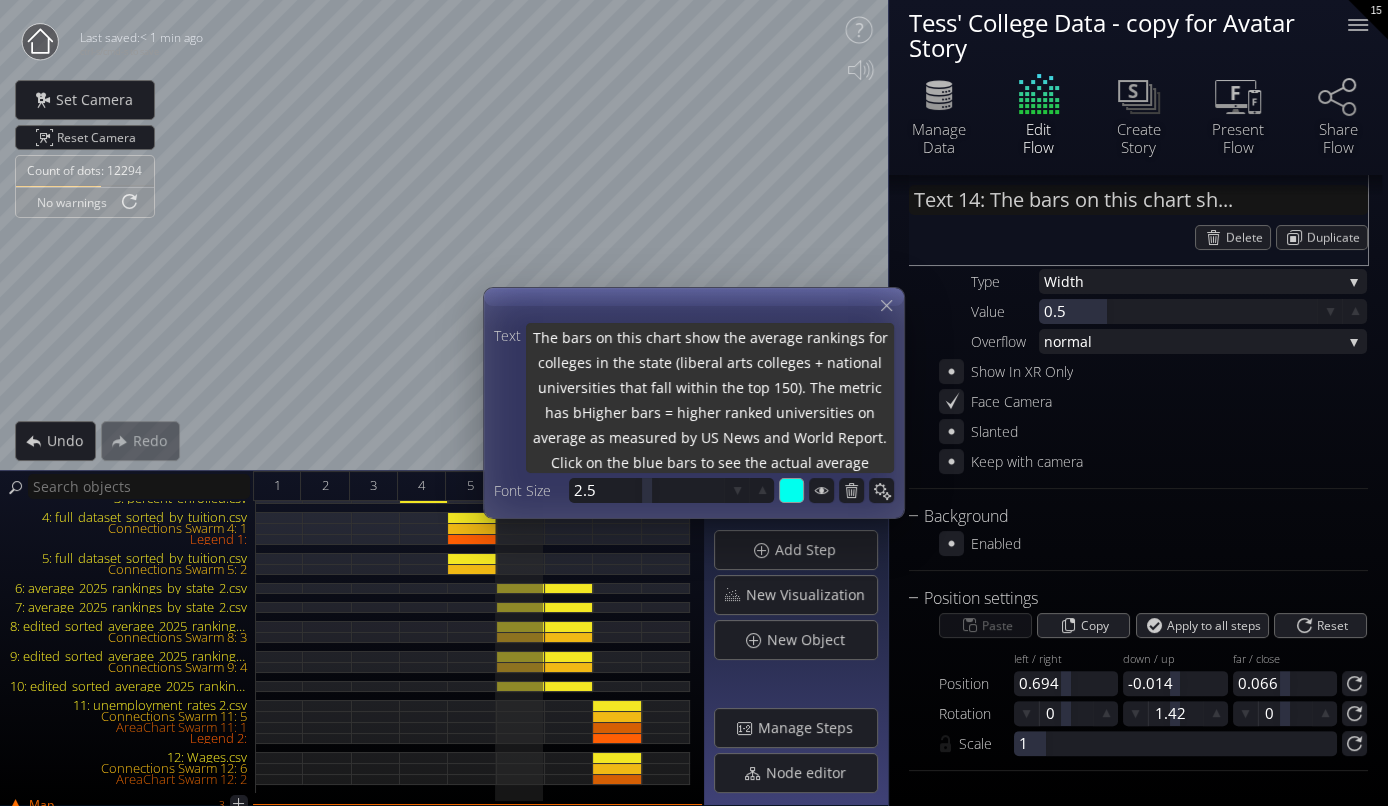 type on "The bars on this chart show the average rankings for colleges in the state (liberal arts colleges + national universities that fall within the top 150). The metric has beHigher bars = higher ranked universities on average as measured by US News and World Report. Click on the blue bars to see the actual average ranking." 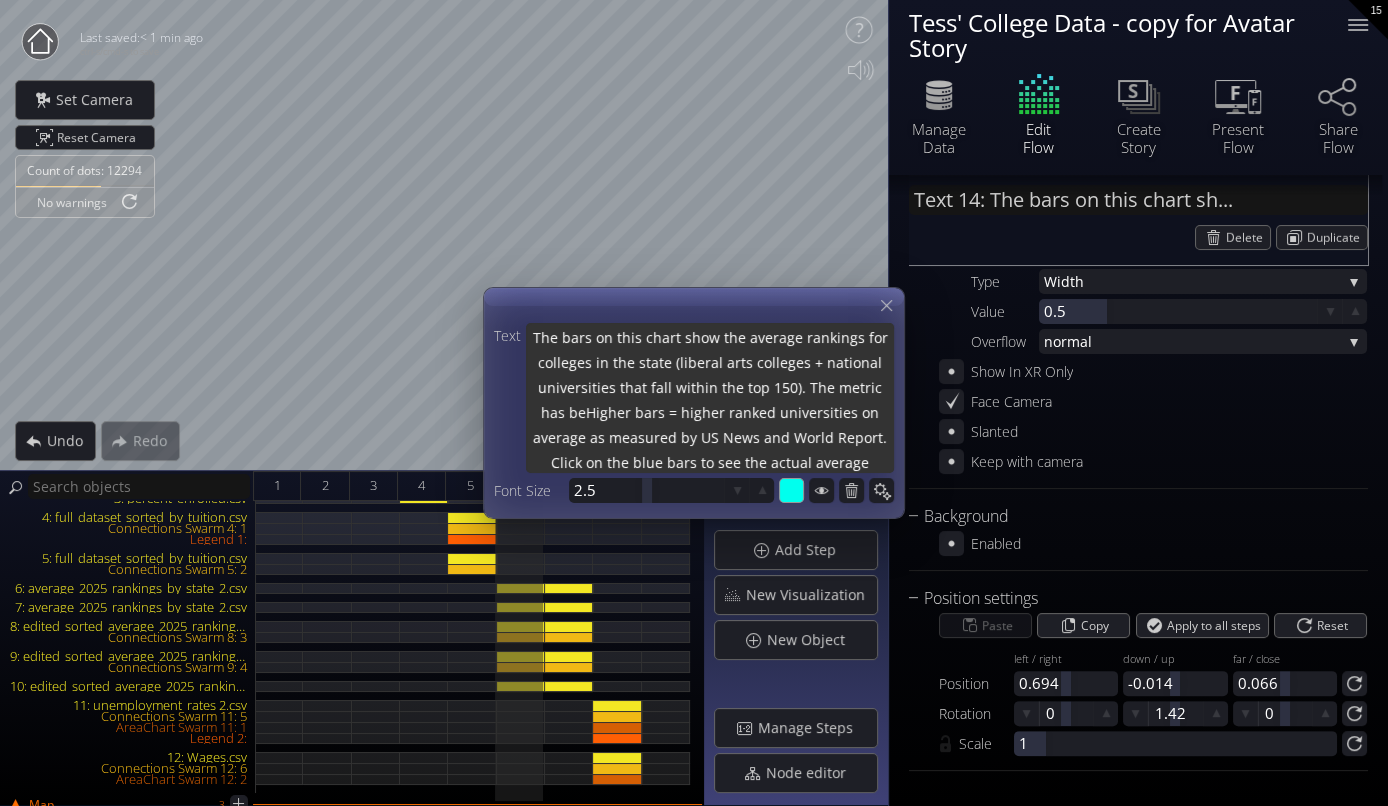type on "The bars on this chart show the average rankings for colleges in the state (liberal arts colleges + national universities that fall within the top 150). The metric has beeHigher bars = higher ranked universities on average as measured by US News and World Report. Click on the blue bars to see the actual average ranking." 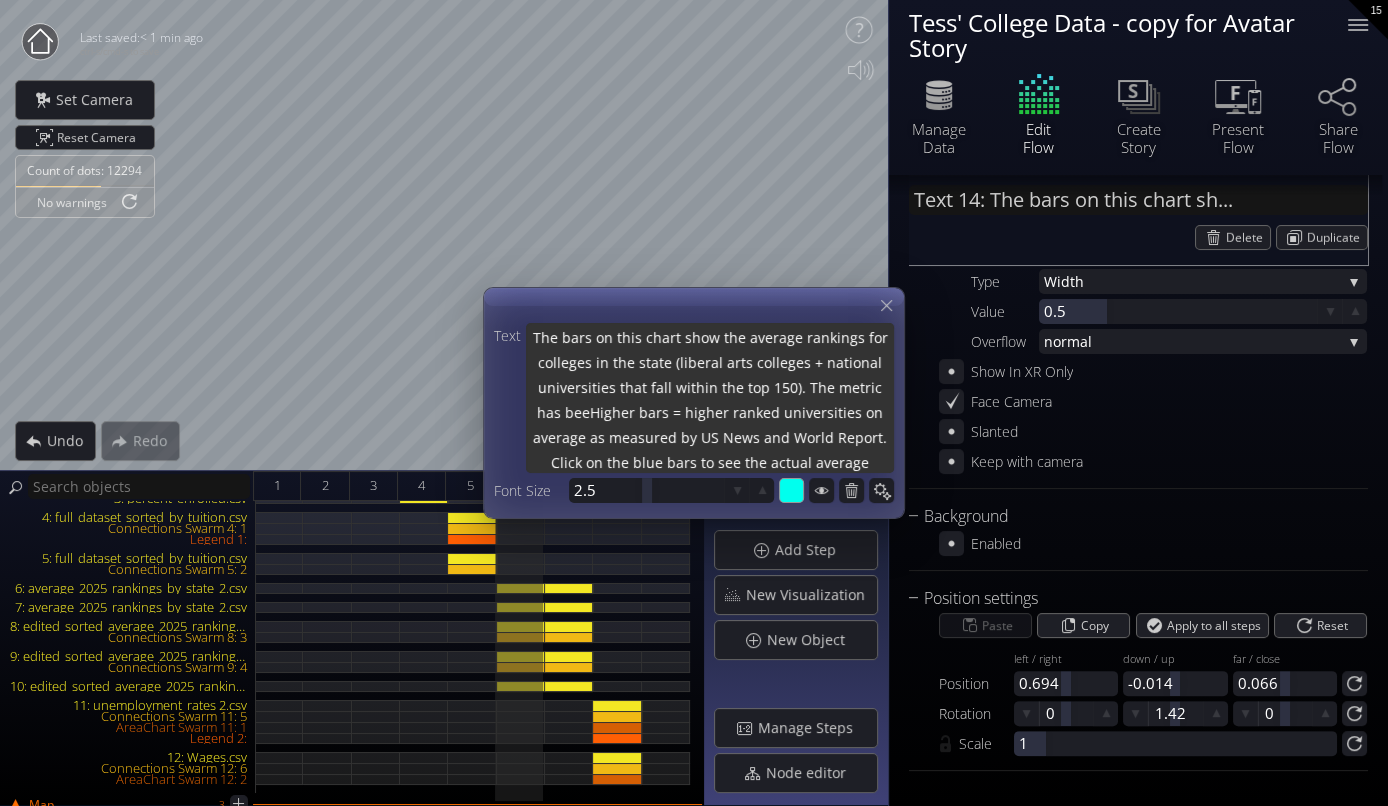 type on "The bars on this chart show the average rankings for colleges in the state (liberal arts colleges + national universities that fall within the top 150). The metric has beenHigher bars = higher ranked universities on average as measured by US News and World Report. Click on the blue bars to see the actual average ranking." 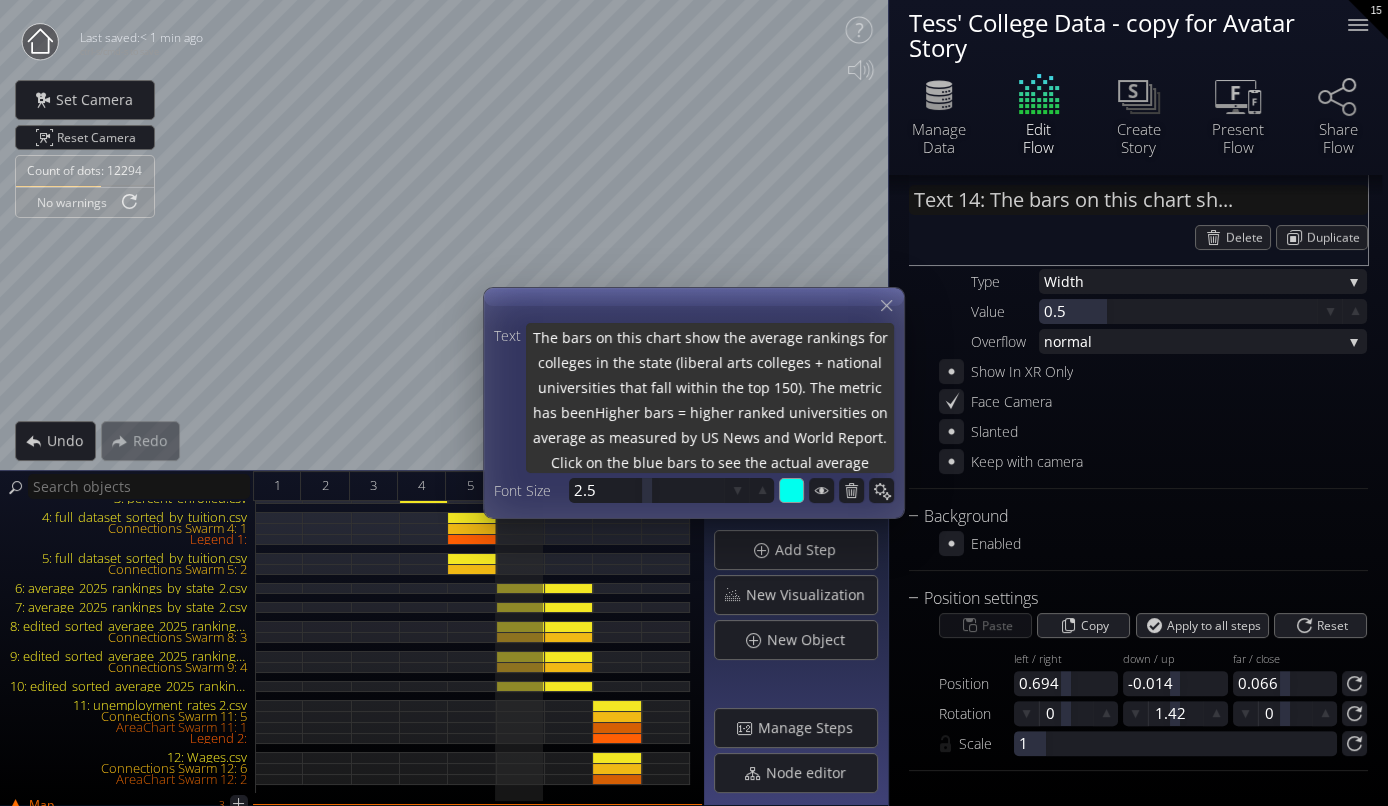 type on "The bars on this chart show the average rankings for colleges in the state (liberal arts colleges + national universities that fall within the top 150). The metric has been Higher bars = higher ranked universities on average as measured by US News and World Report. Click on the blue bars to see the actual average ranking." 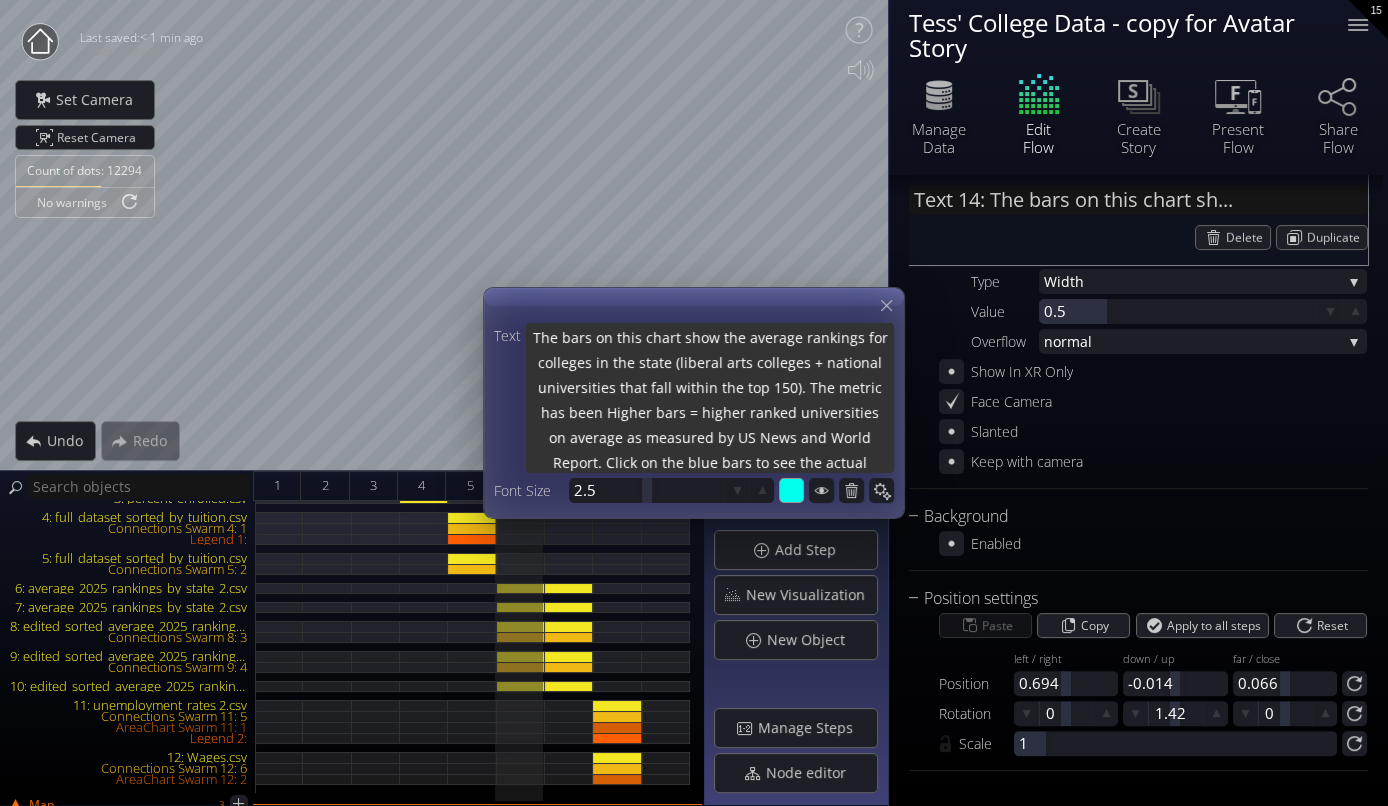 type on "The bars on this chart show the average rankings for colleges in the state (liberal arts colleges + national universities that fall within the top 150). The metric has been pHigher bars = higher ranked universities on average as measured by US News and World Report. Click on the blue bars to see the actual average ranking." 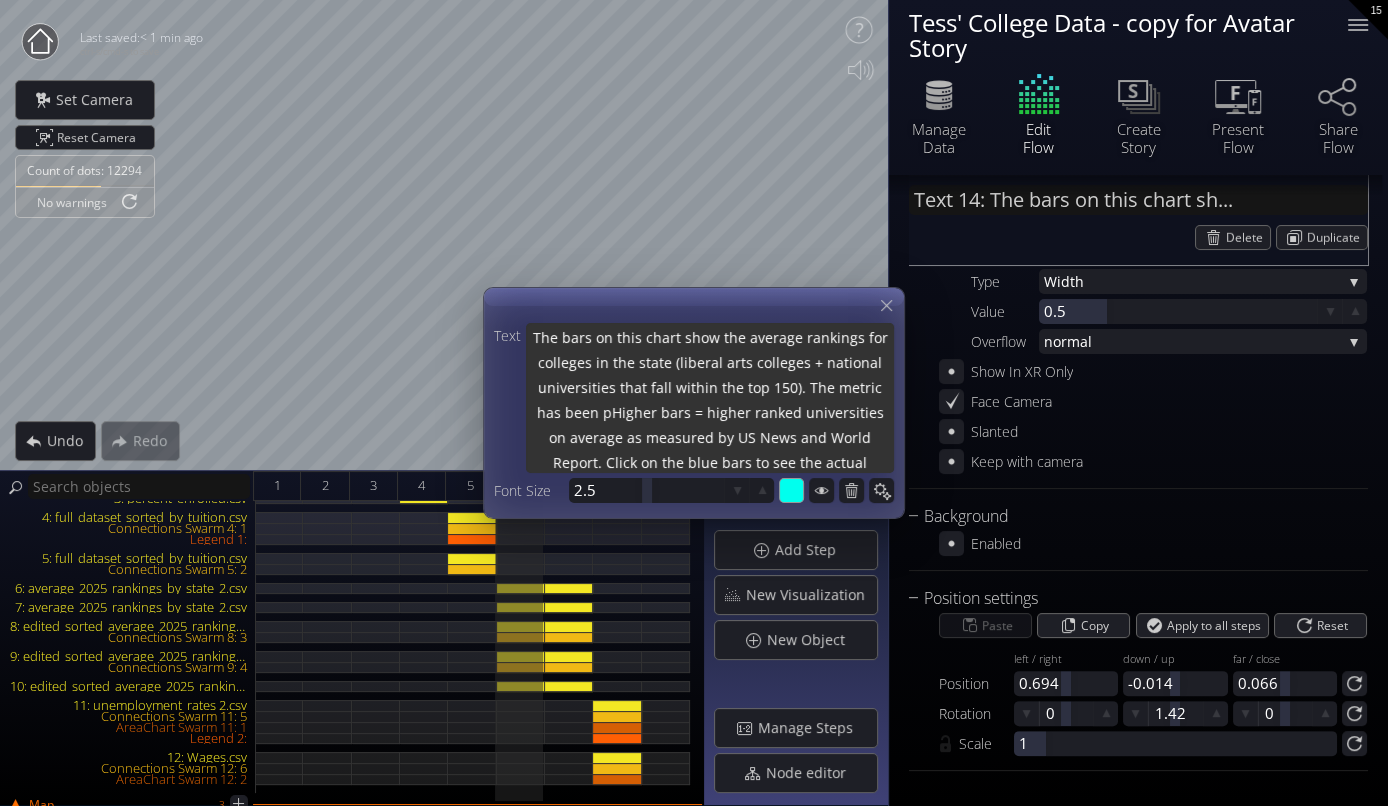 type 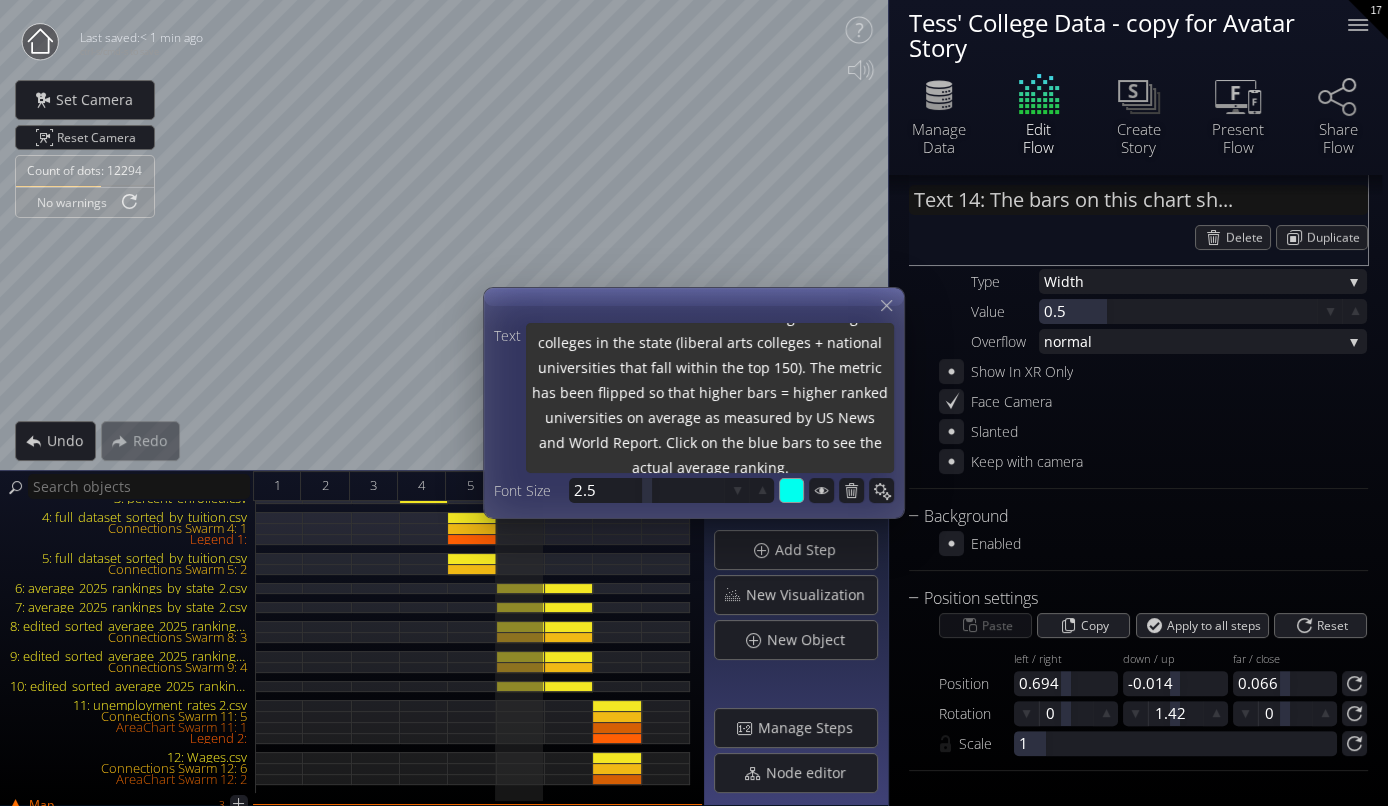 scroll, scrollTop: 25, scrollLeft: 0, axis: vertical 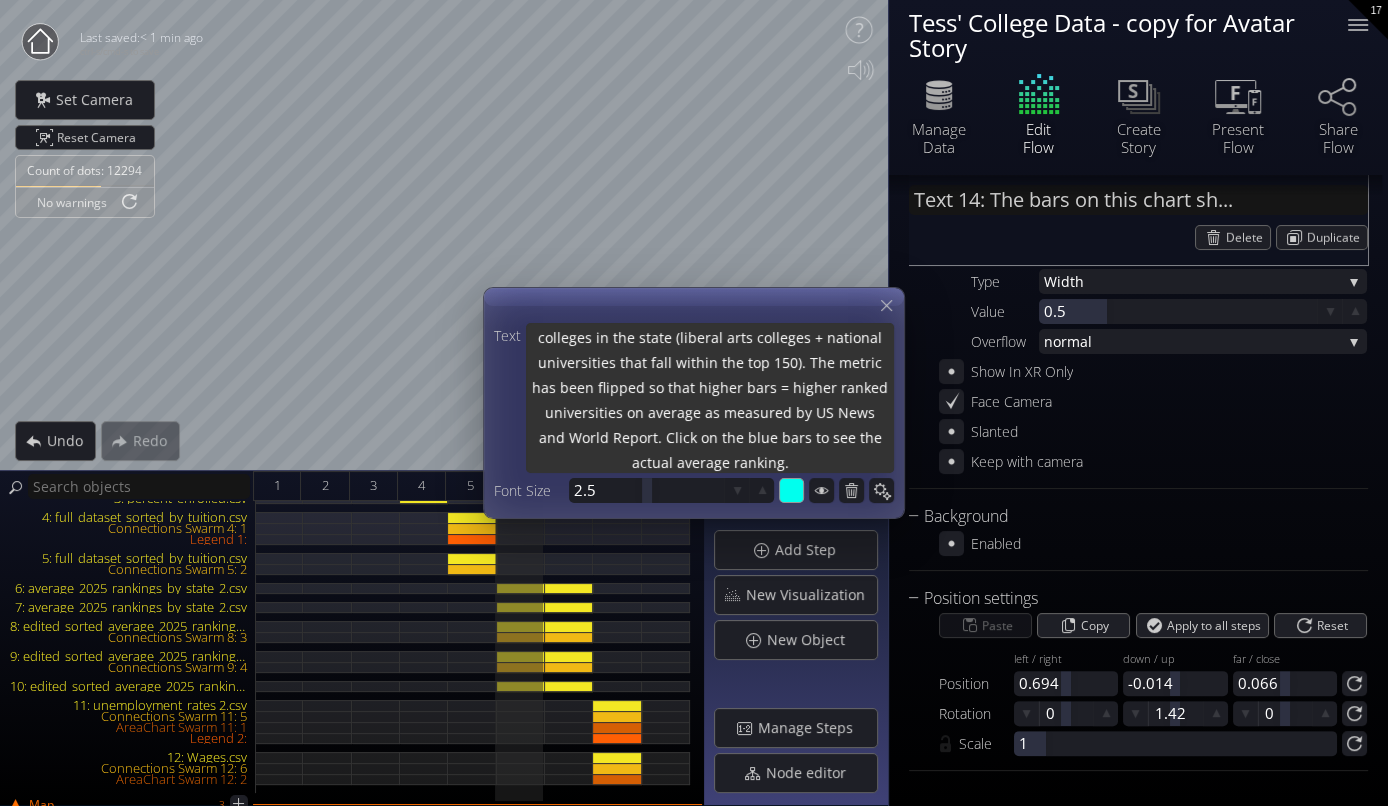 click on "The bars on this chart show the average rankings for colleges in the state (liberal arts colleges + national universities that fall within the top 150). The metric has been flipped so that higher bars = higher ranked universities on average as measured by US News and World Report. Click on the blue bars to see the actual average ranking." at bounding box center (710, 400) 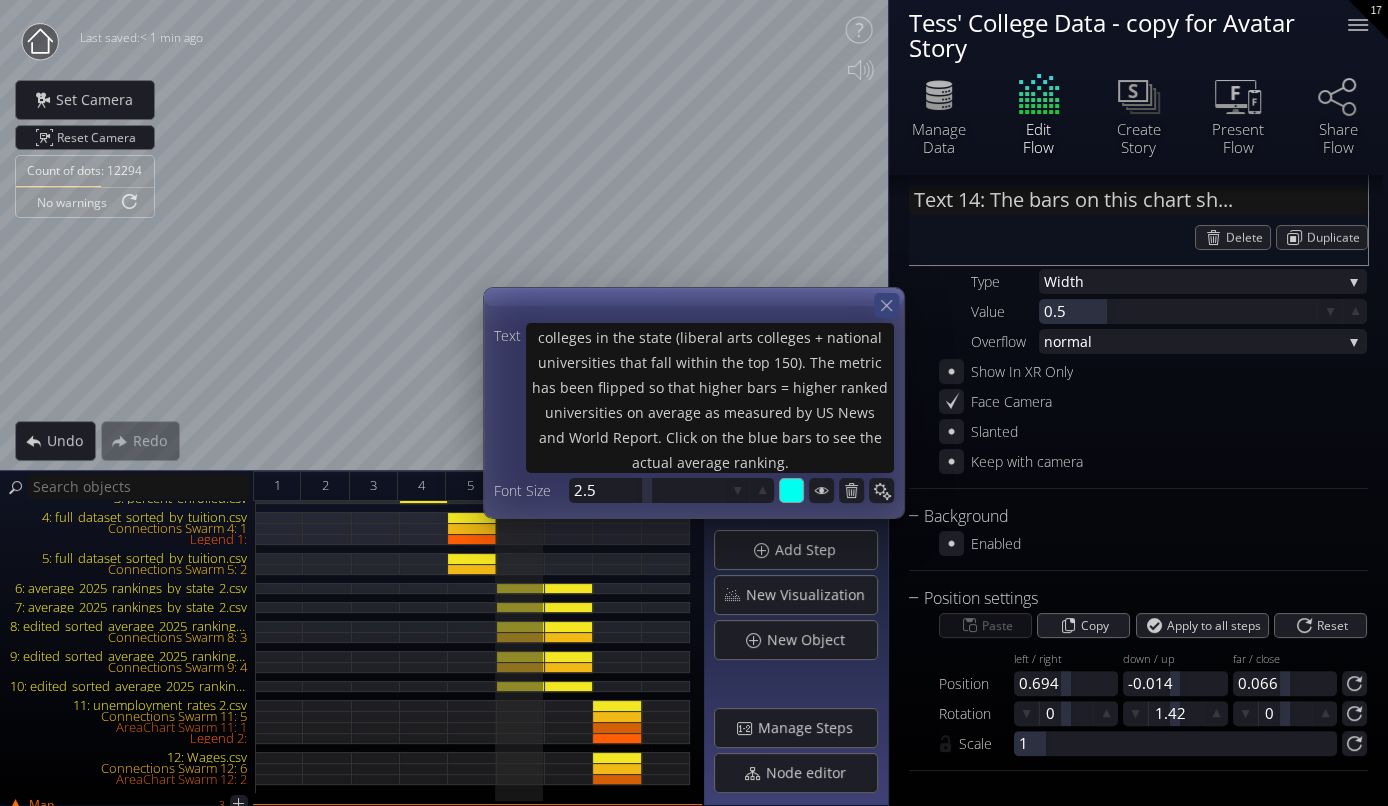 click 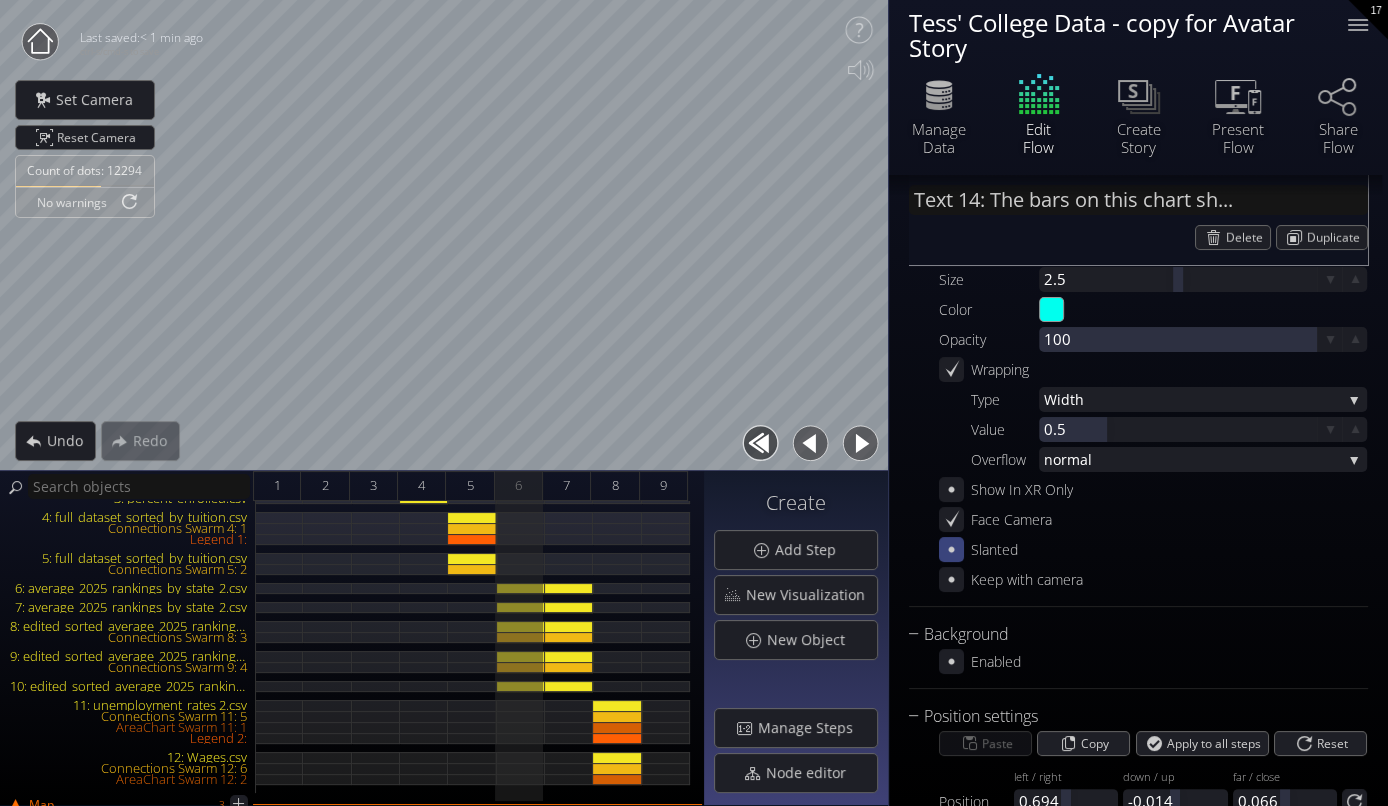 scroll, scrollTop: 171, scrollLeft: 0, axis: vertical 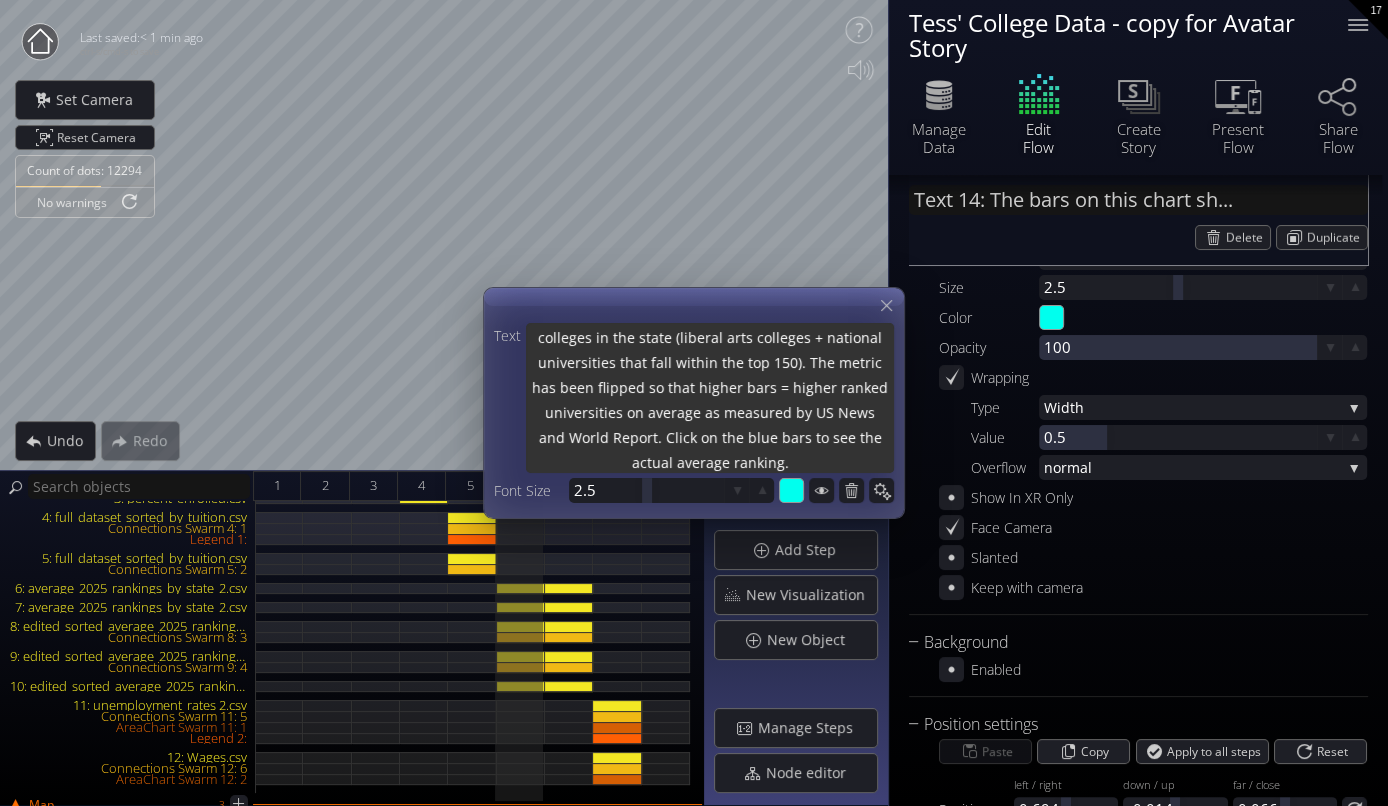 drag, startPoint x: 806, startPoint y: 470, endPoint x: 628, endPoint y: 445, distance: 179.74704 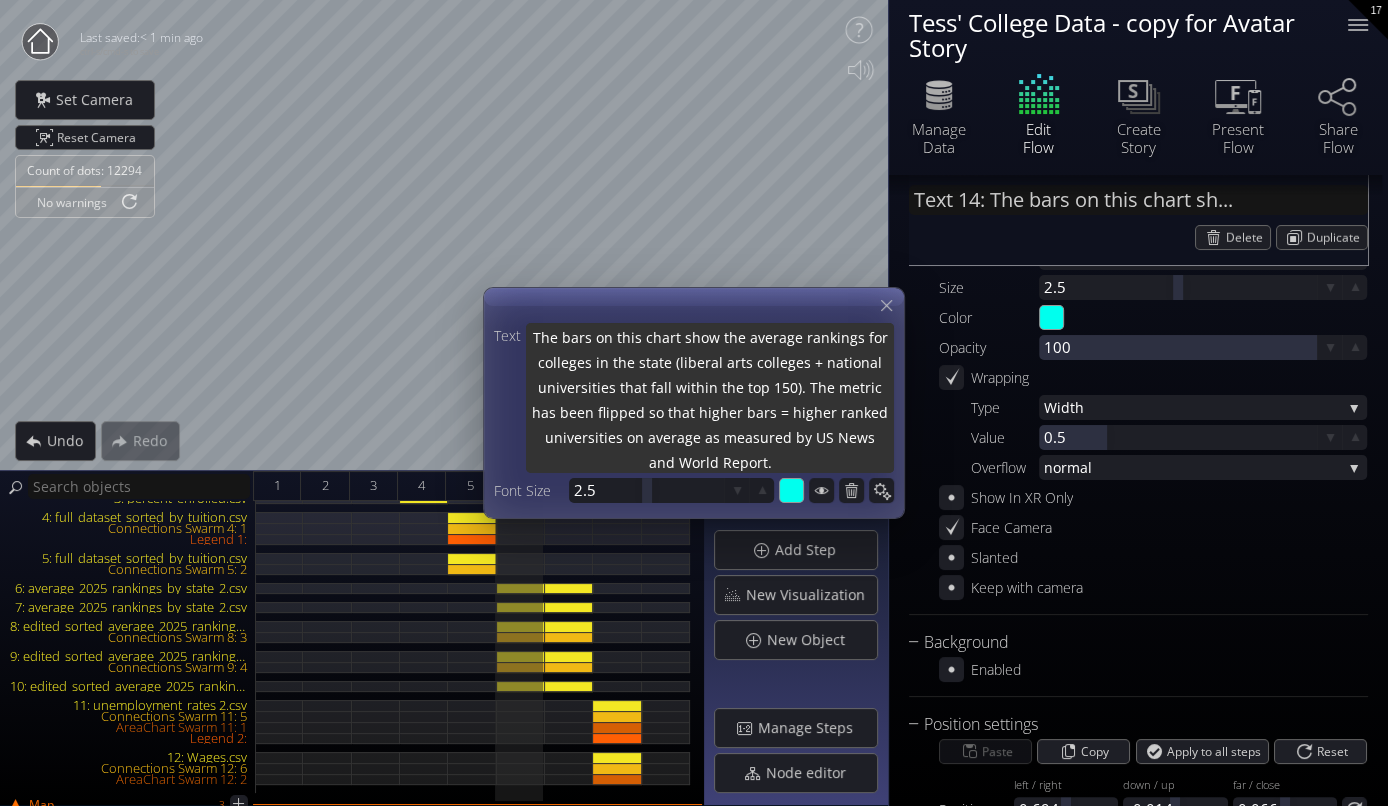 scroll, scrollTop: 0, scrollLeft: 0, axis: both 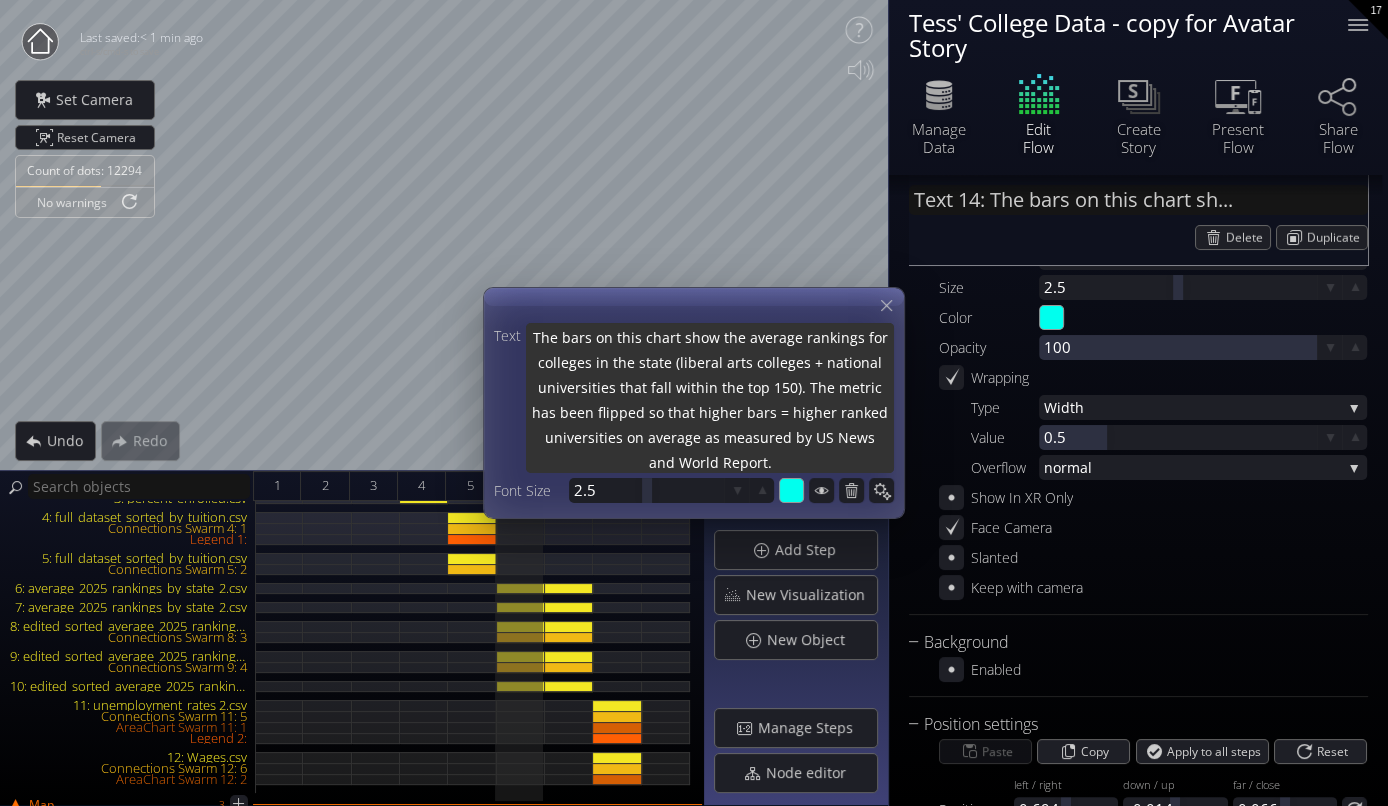click on "The bars on this chart show the average rankings for colleges in the state (liberal arts colleges + national universities that fall within the top 150). The metric has been flipped so that higher bars = higher ranked universities on average as measured by US News and World Report." at bounding box center [710, 400] 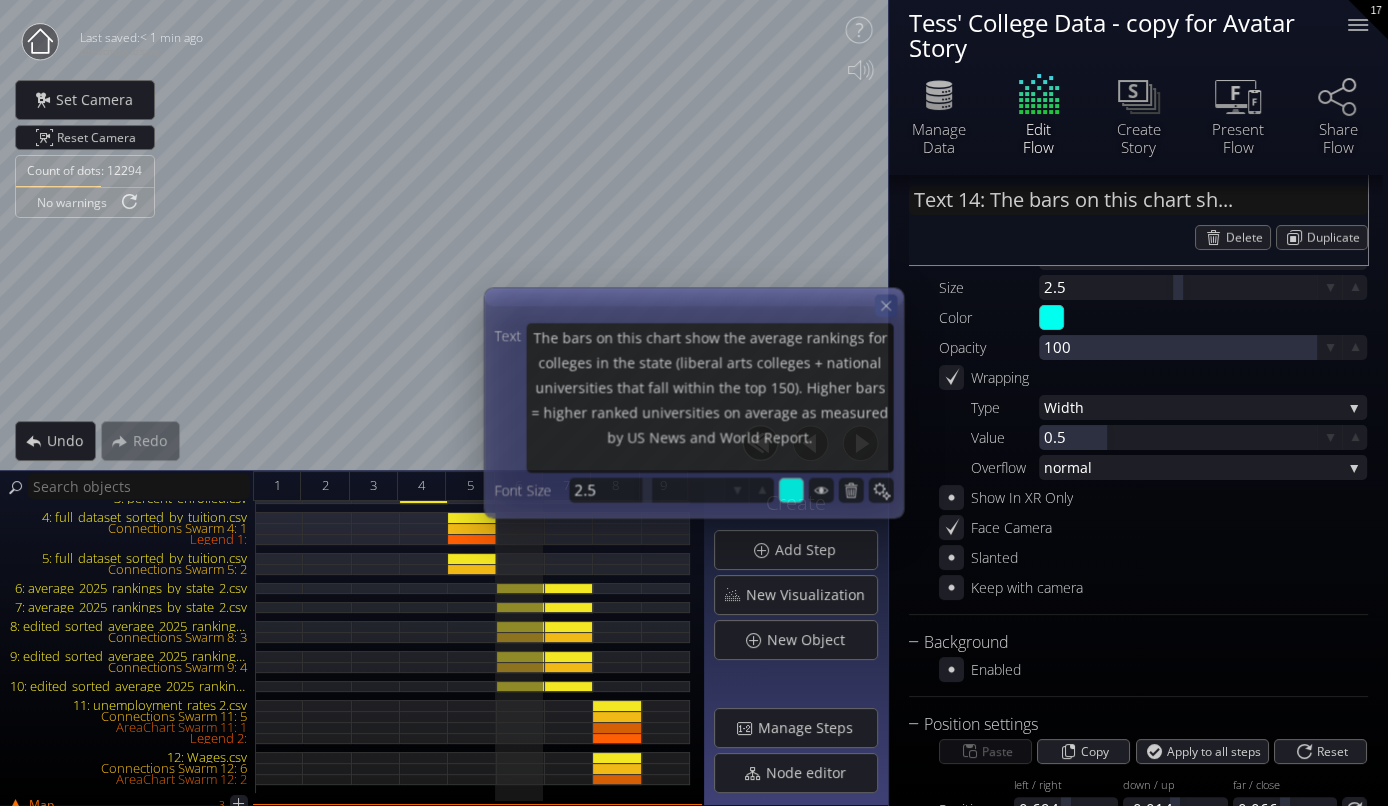 click 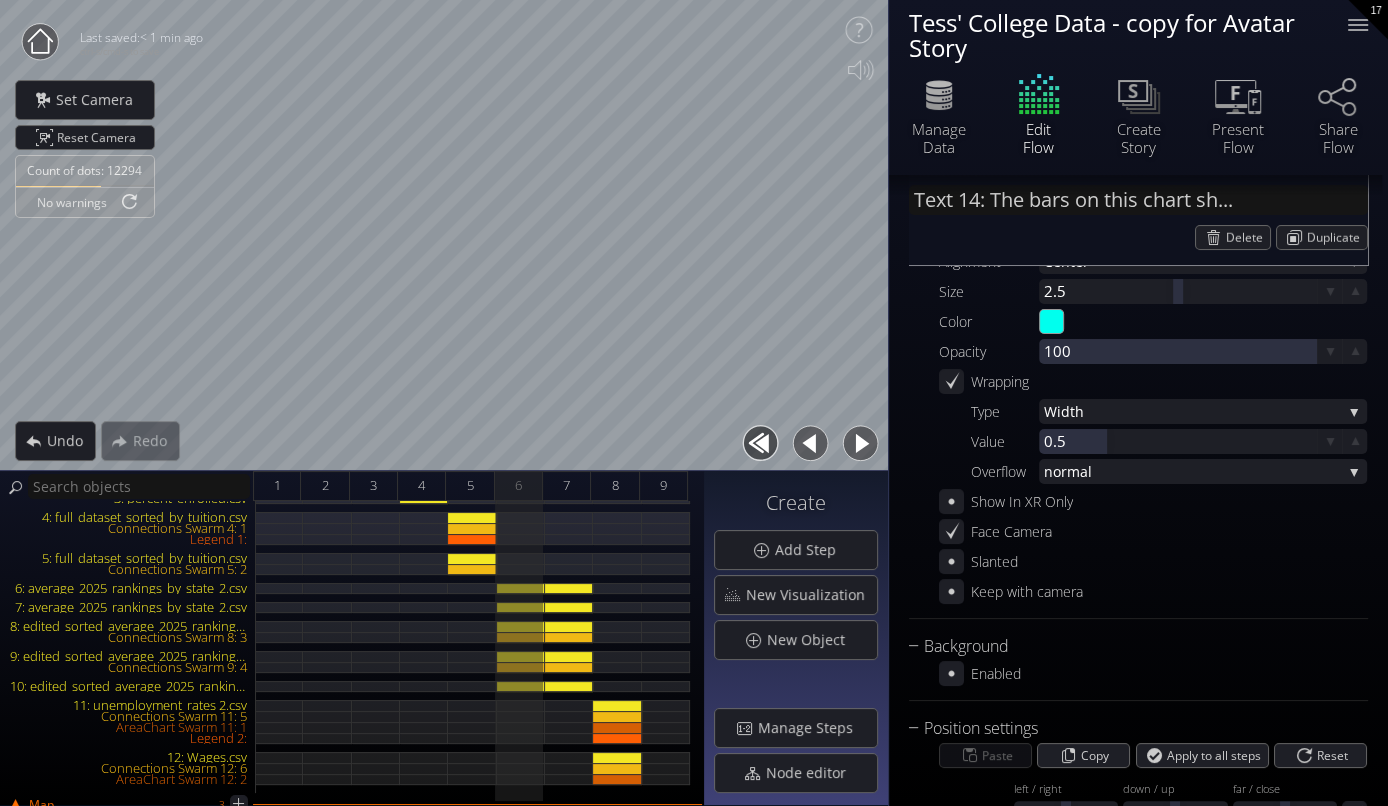 scroll, scrollTop: 0, scrollLeft: 0, axis: both 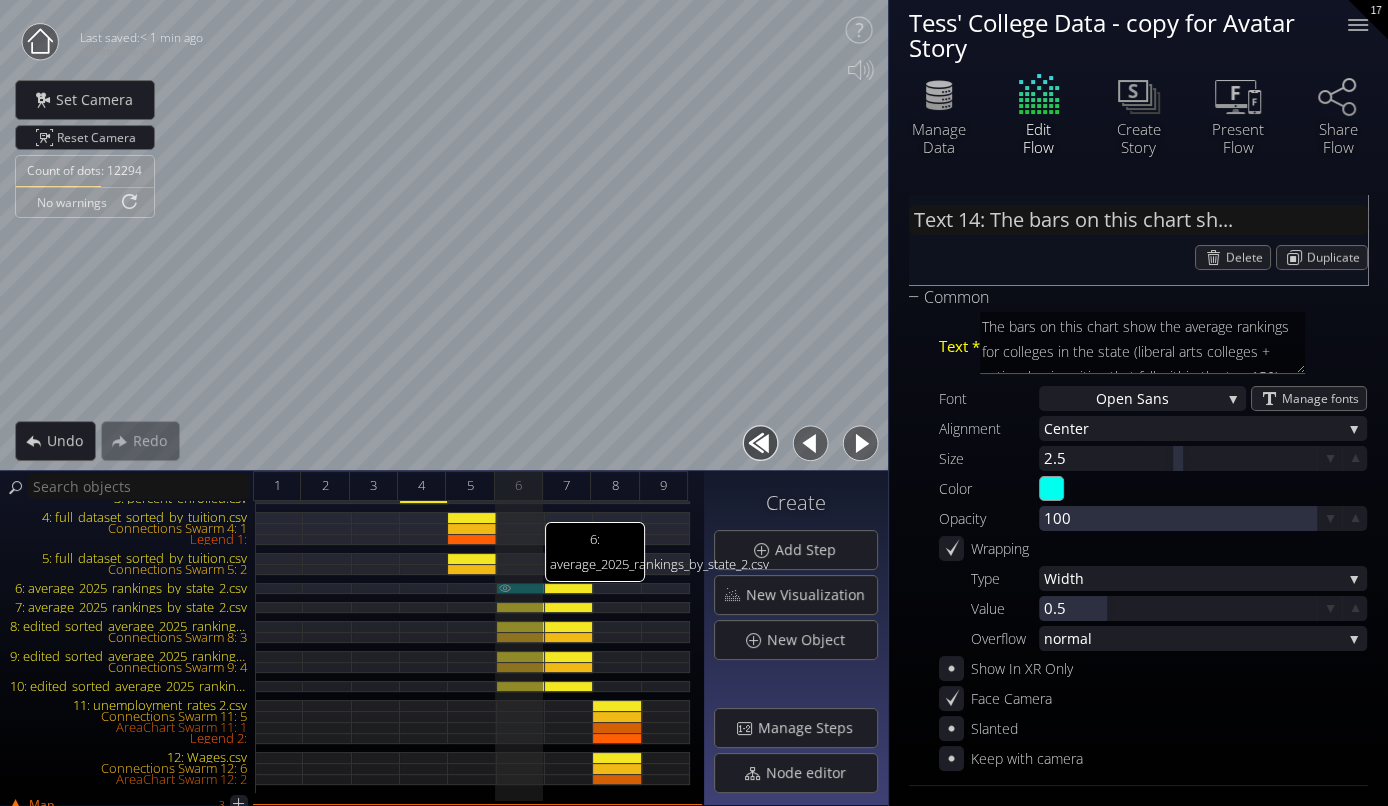 click on "6: average_2025_rankings_by_state_2.csv" at bounding box center [521, 588] 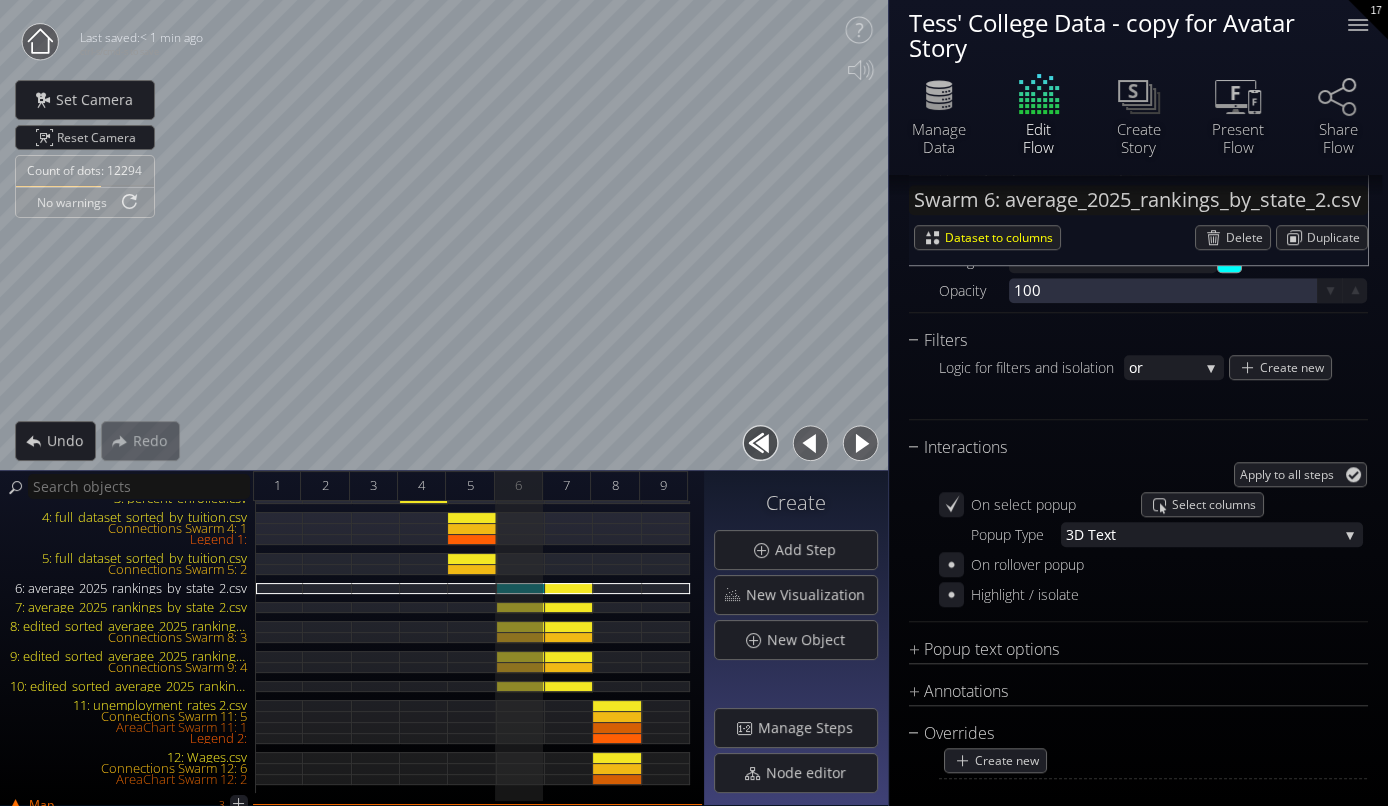 scroll, scrollTop: 1383, scrollLeft: 0, axis: vertical 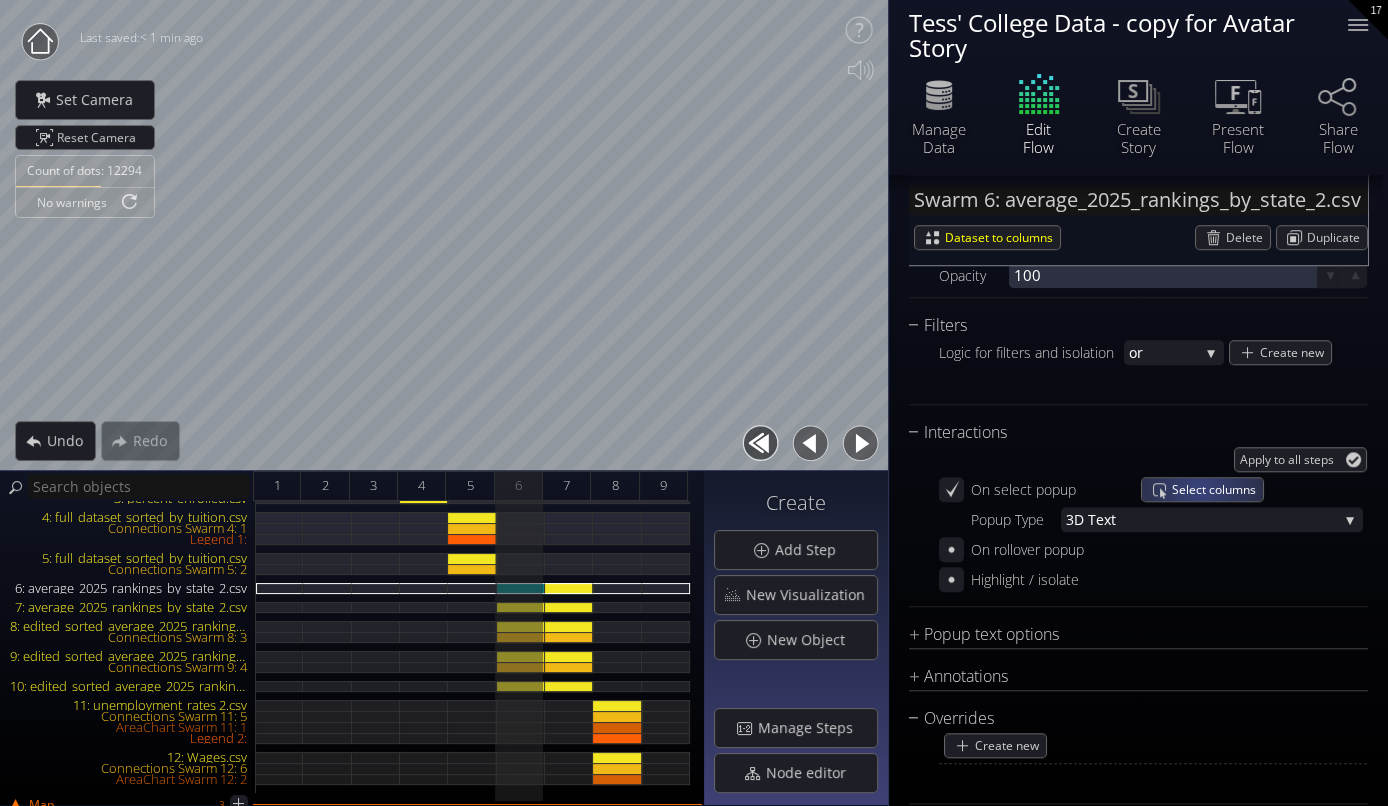 click on "Select columns" at bounding box center [1217, 489] 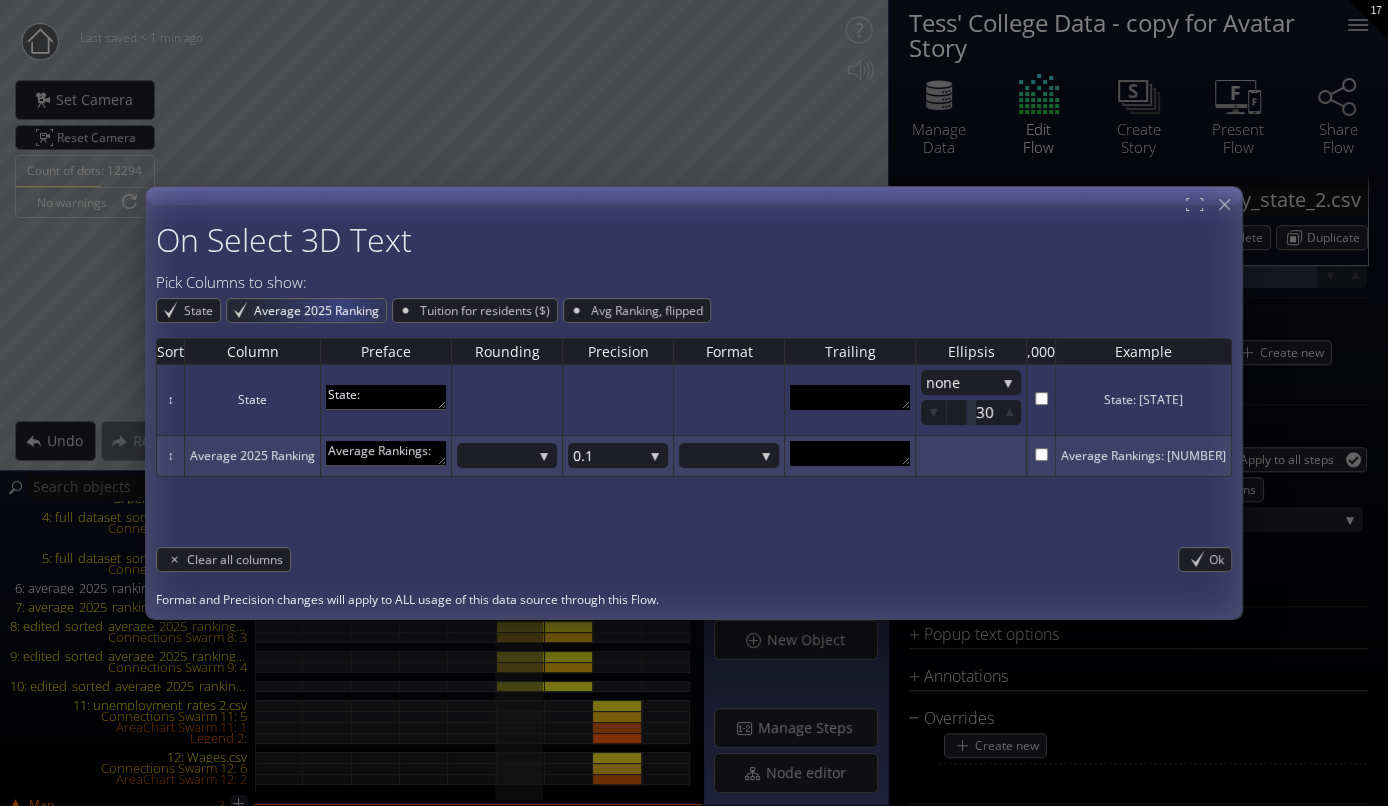 click on "Average 2025 Ranking" at bounding box center [319, 310] 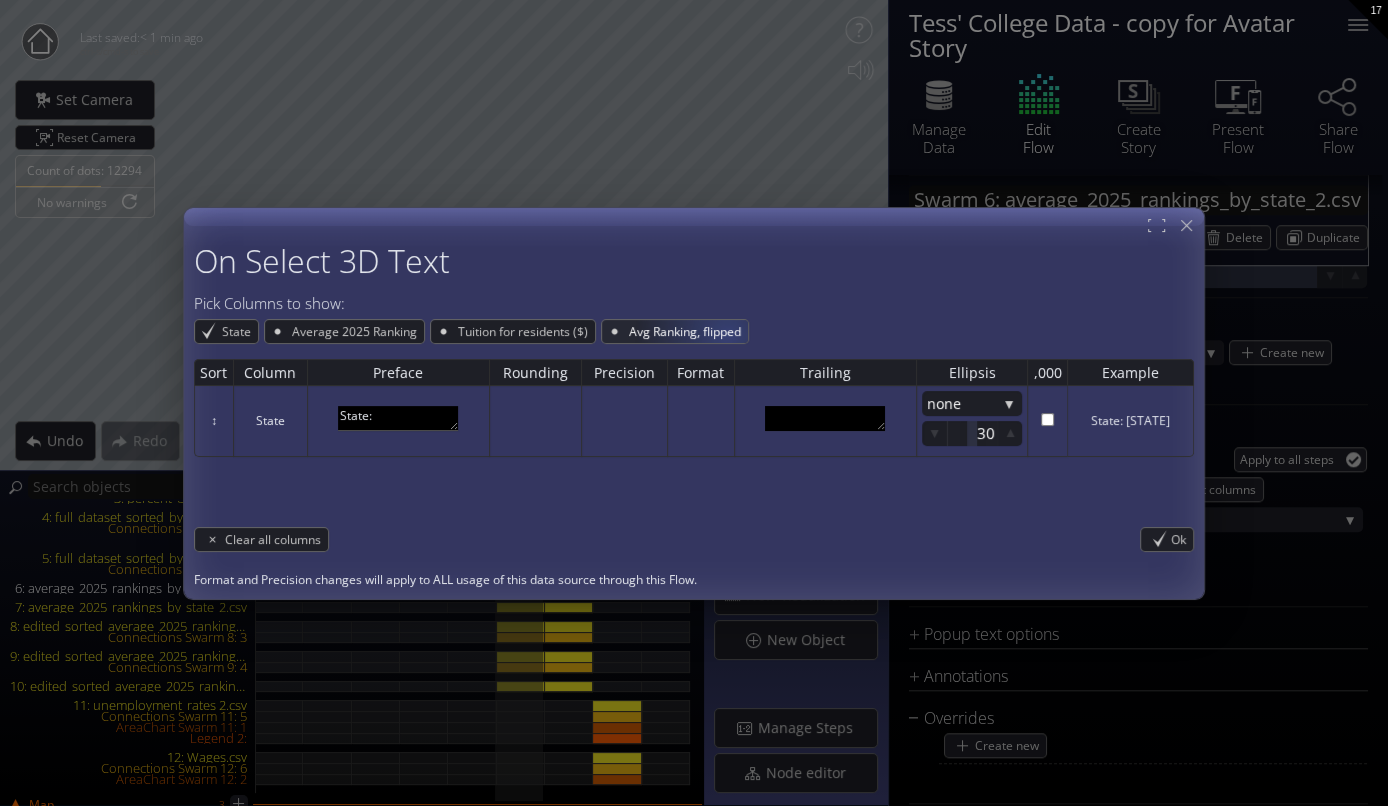 click on "Avg Ranking, flipped" at bounding box center (687, 331) 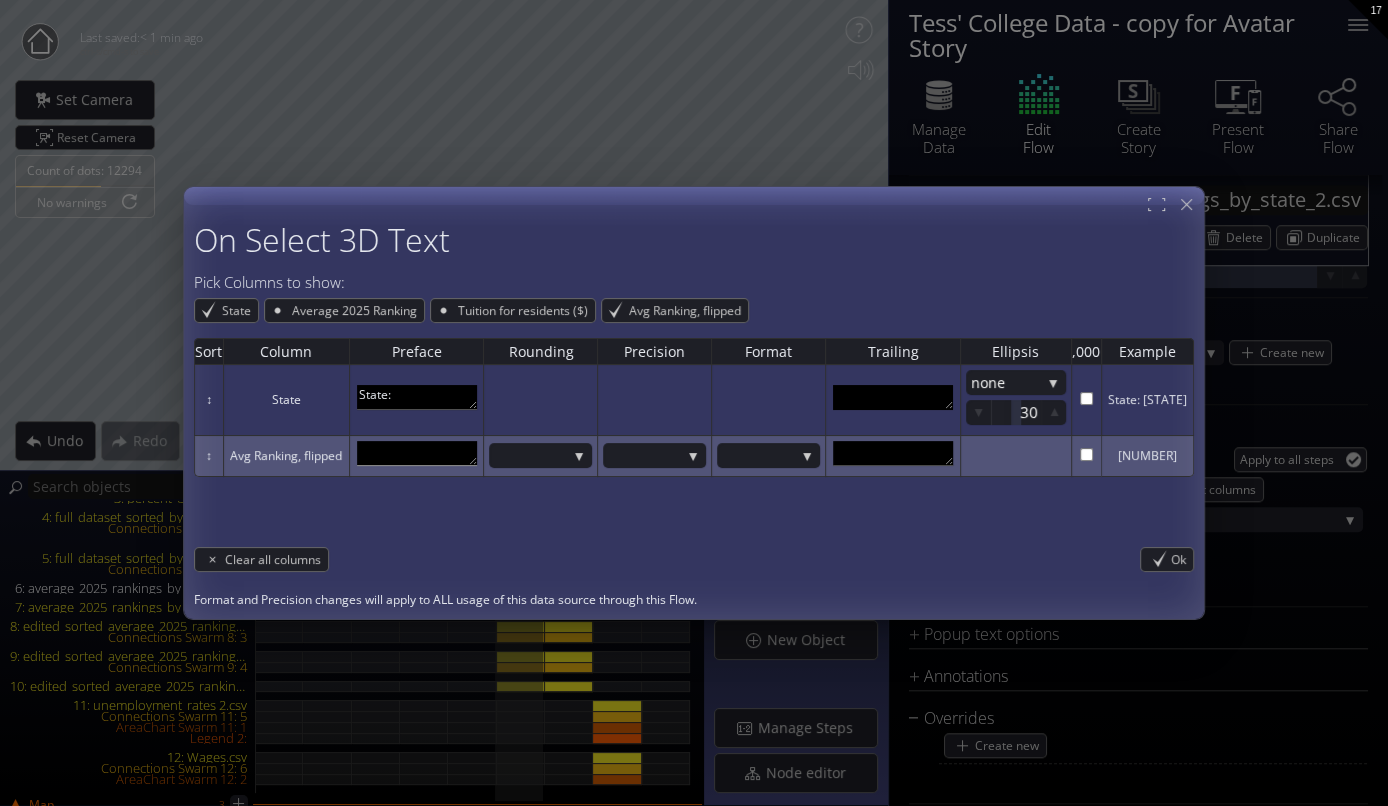click at bounding box center (417, 453) 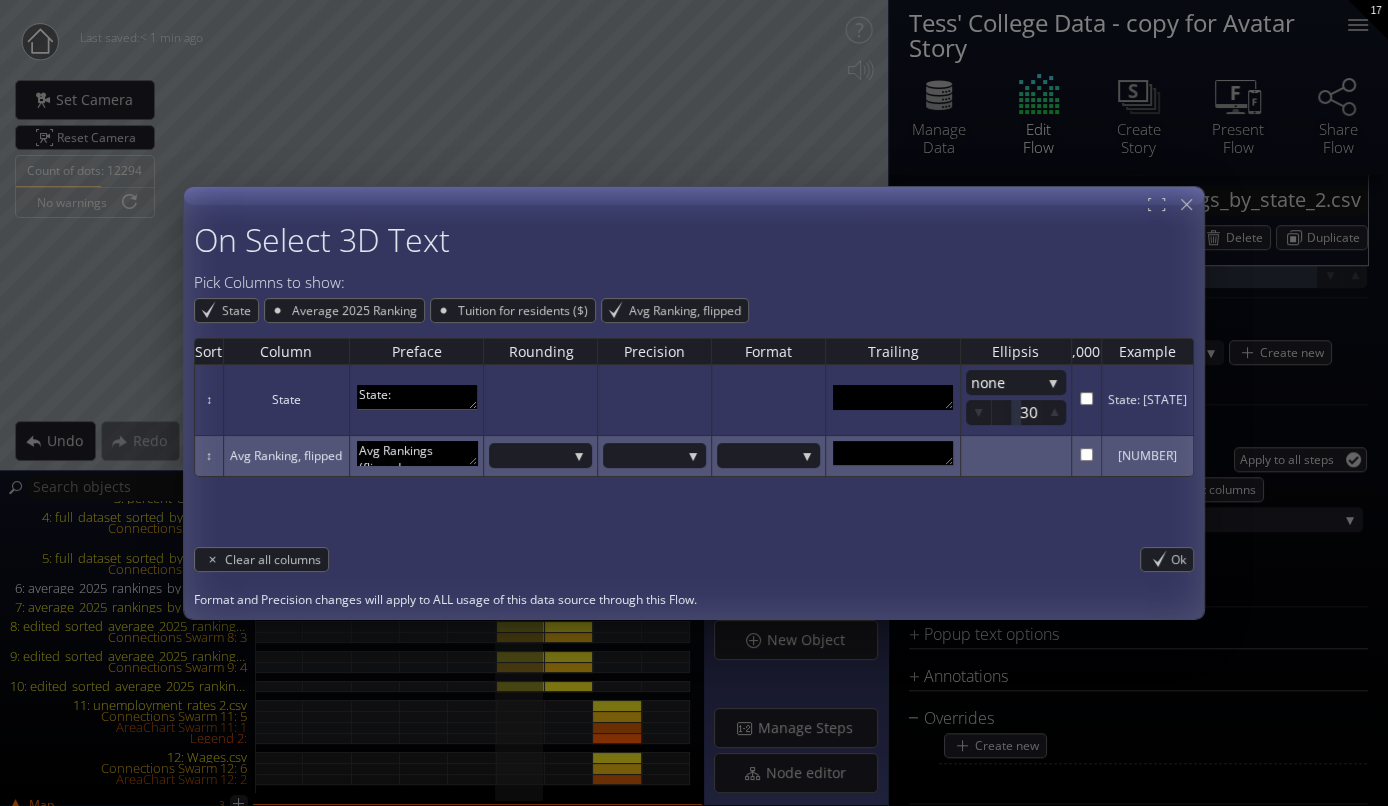 scroll, scrollTop: 10, scrollLeft: 0, axis: vertical 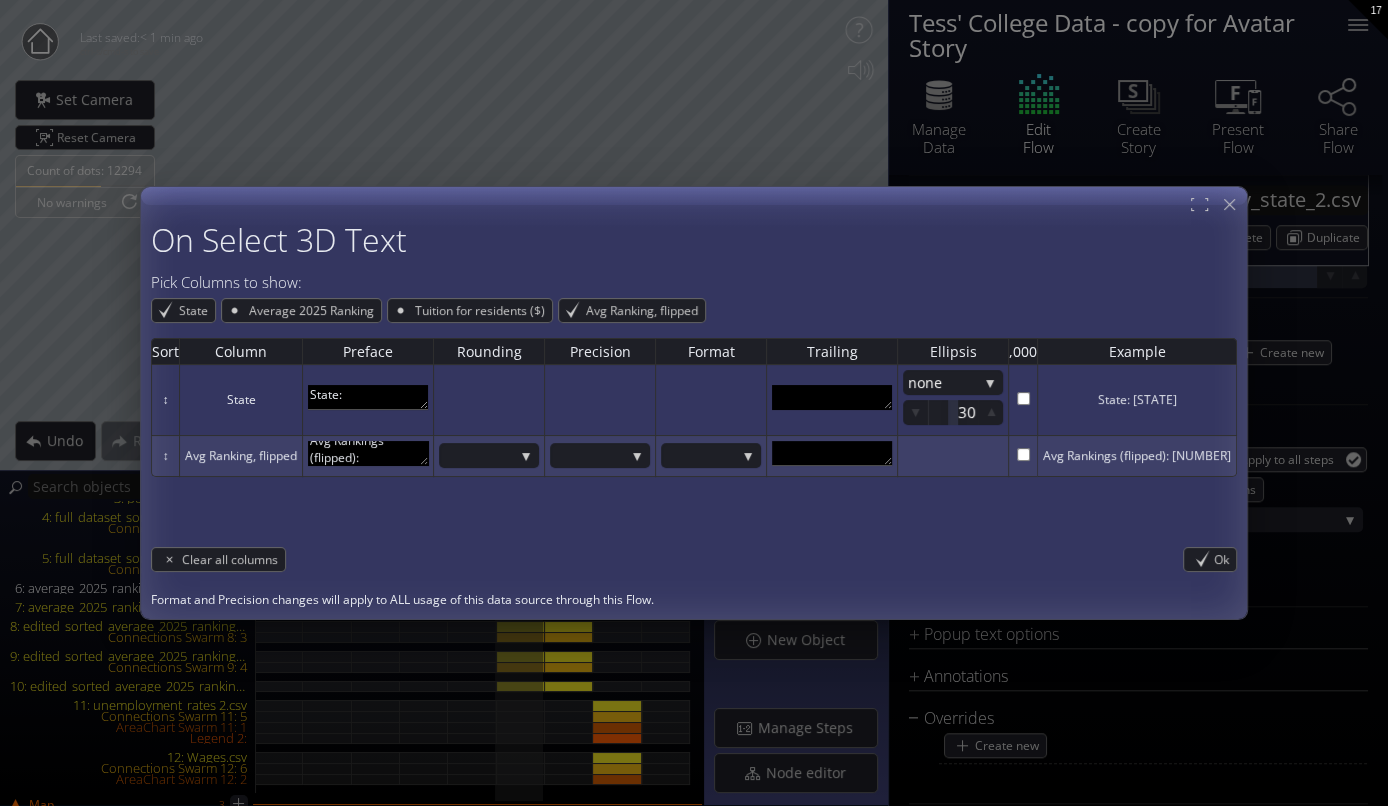 click on "Sort   Column   Preface   Rounding   Precision   Format   Trailing   Ellipsis     ,000   Example
↕
State   State:                 none       none     end   mi   ddle
30
State:  AL
↕
Avg Ranking, flipped   Avg Rankings (flipped):                   1K     1.1K     1M     1.1M     1B     1.1B                   0.001     0.01     0.1     1     10     100                   $     euro     %     deg
Avg Rankings (flipped):  59" at bounding box center (694, 430) 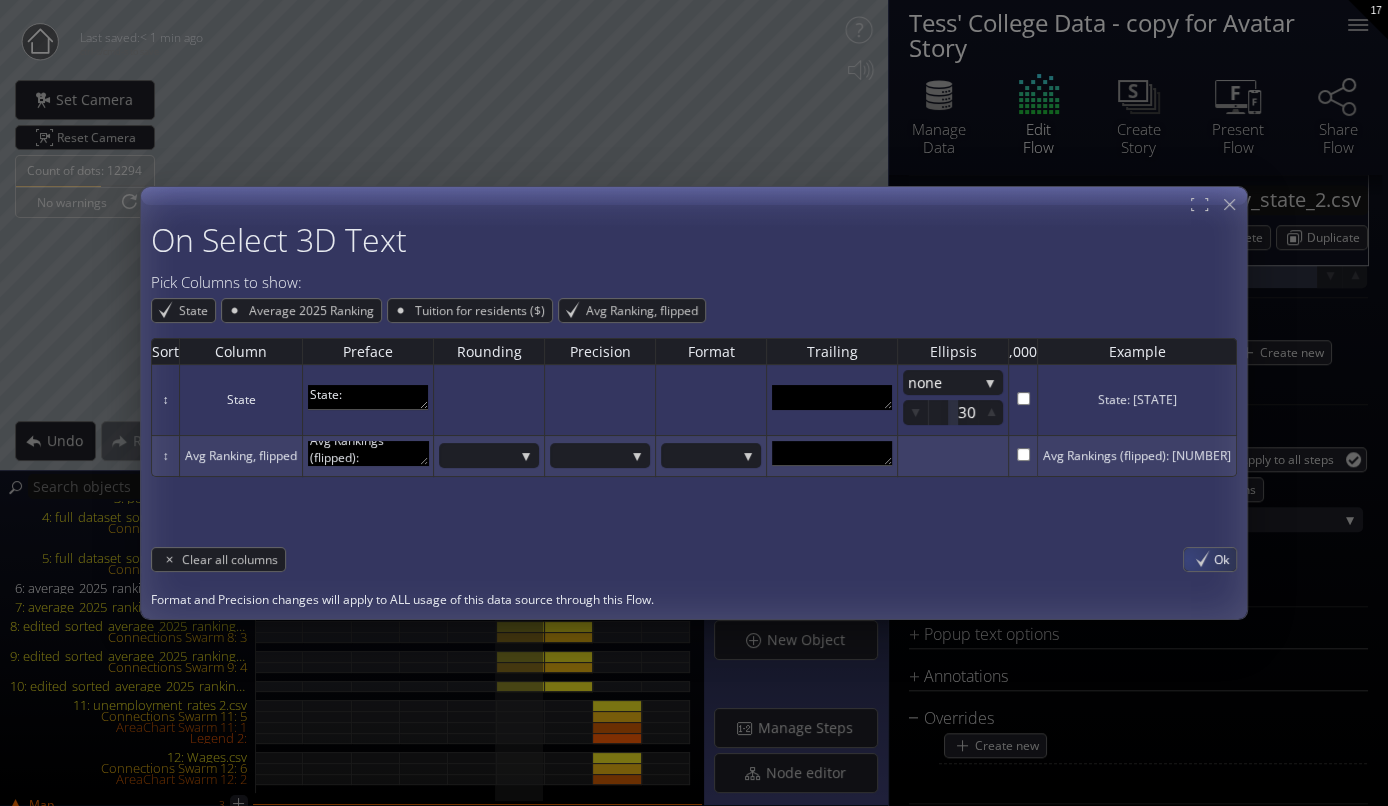 click on "Ok" at bounding box center (1210, 559) 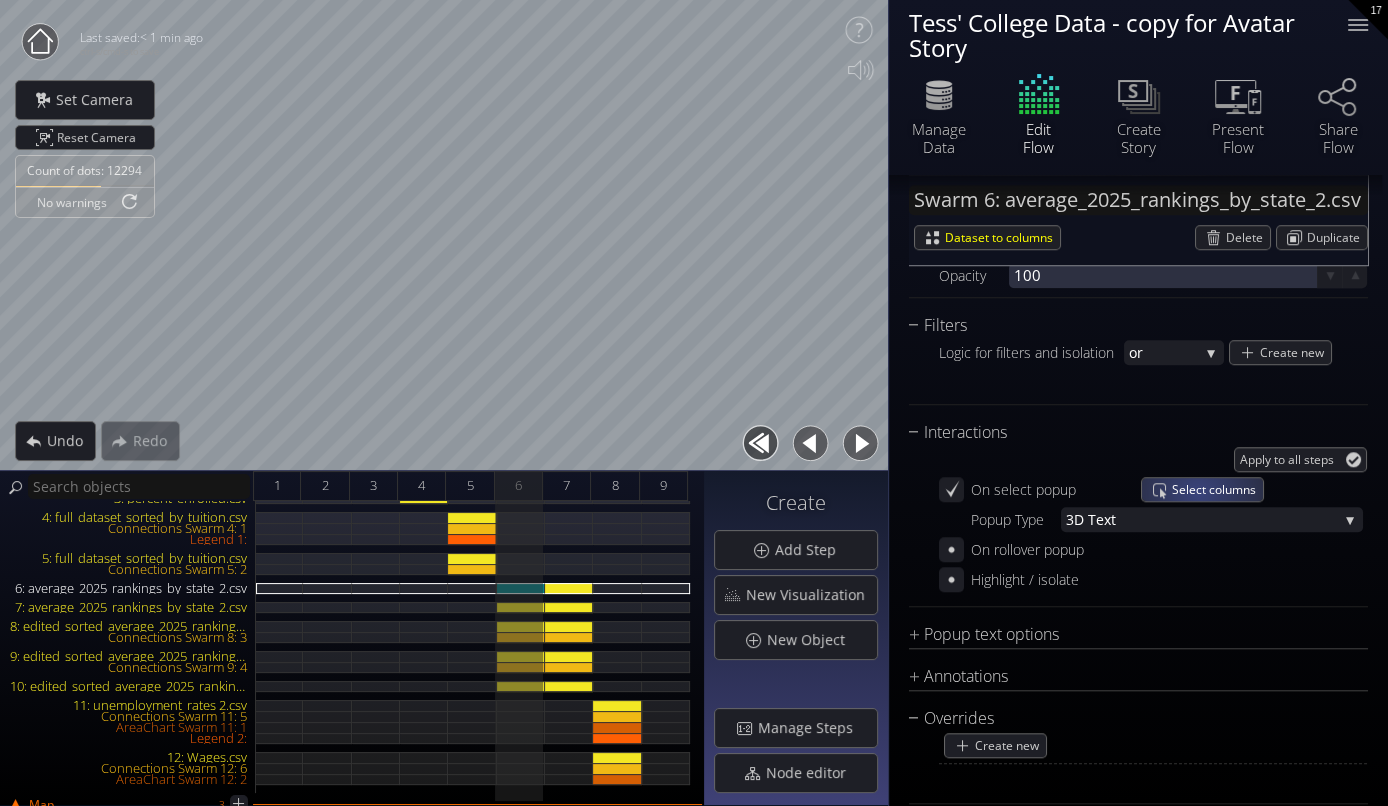 click on "Select columns" at bounding box center [1217, 489] 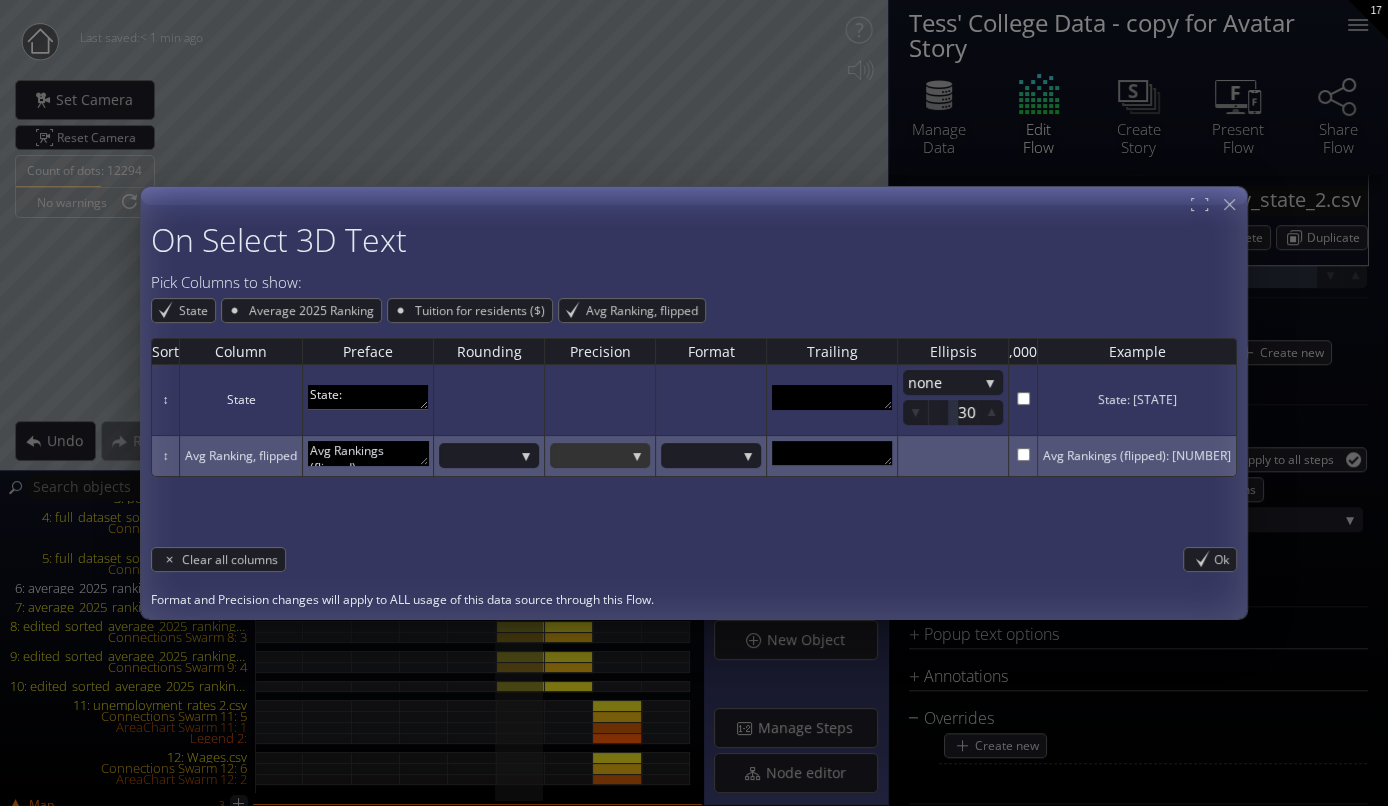 click at bounding box center (590, 456) 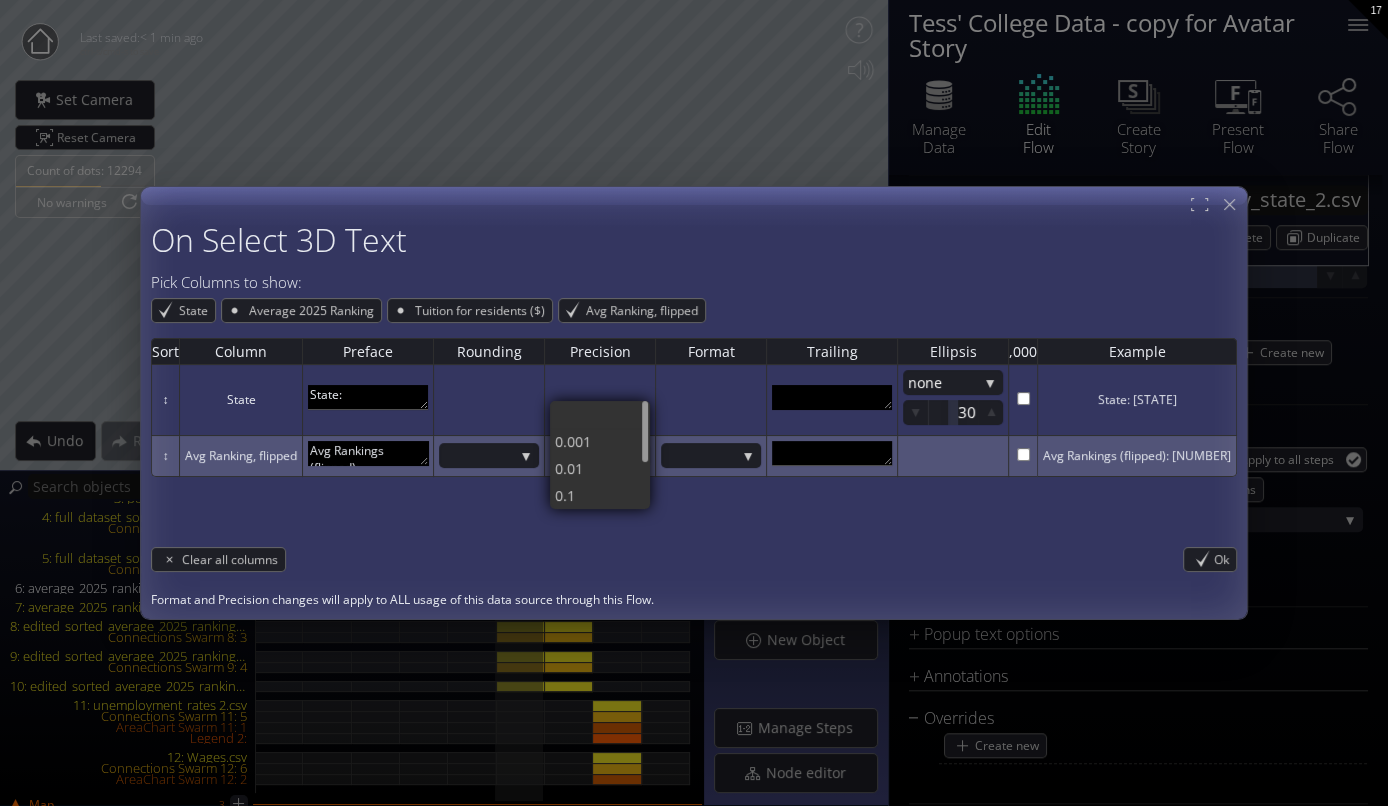 click on "0.01" at bounding box center (595, 469) 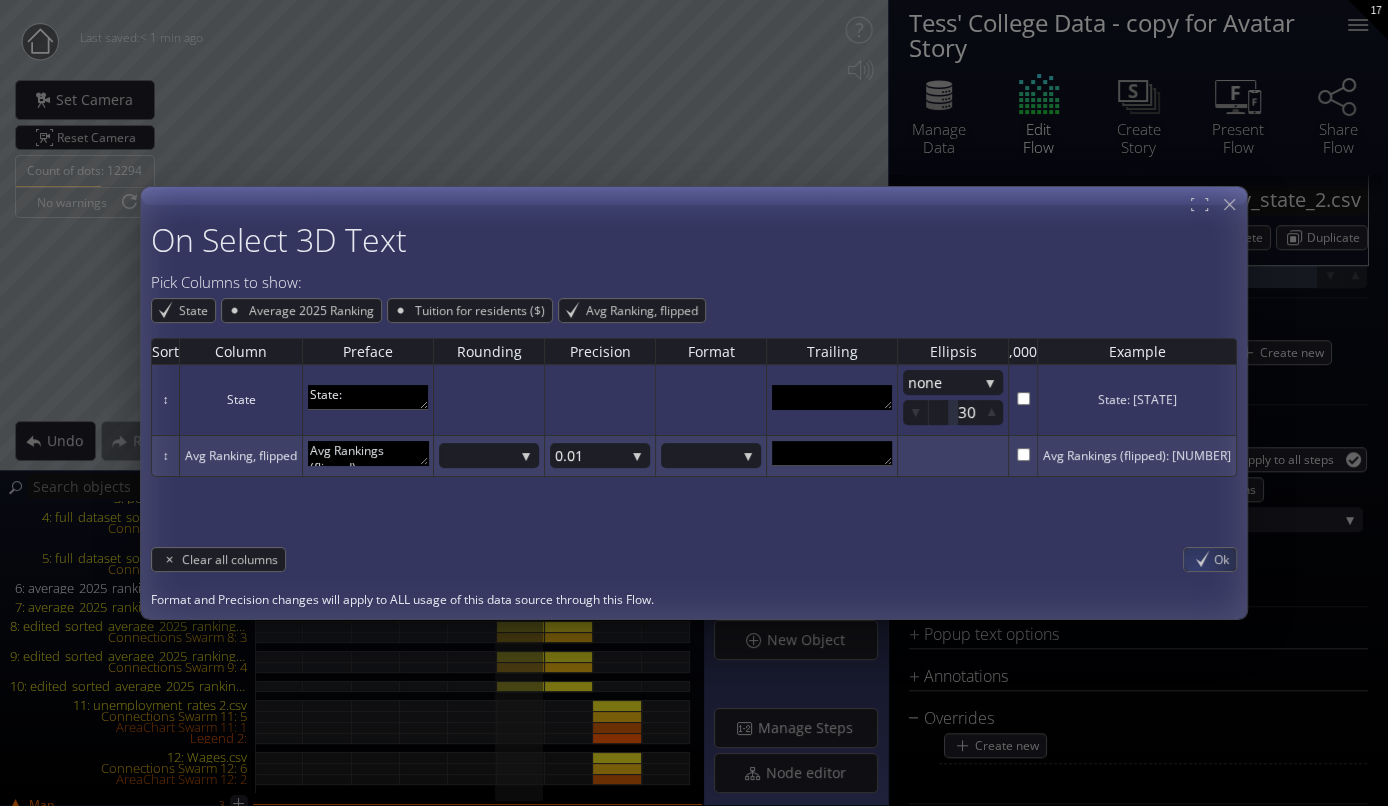 click on "Ok" at bounding box center [1210, 559] 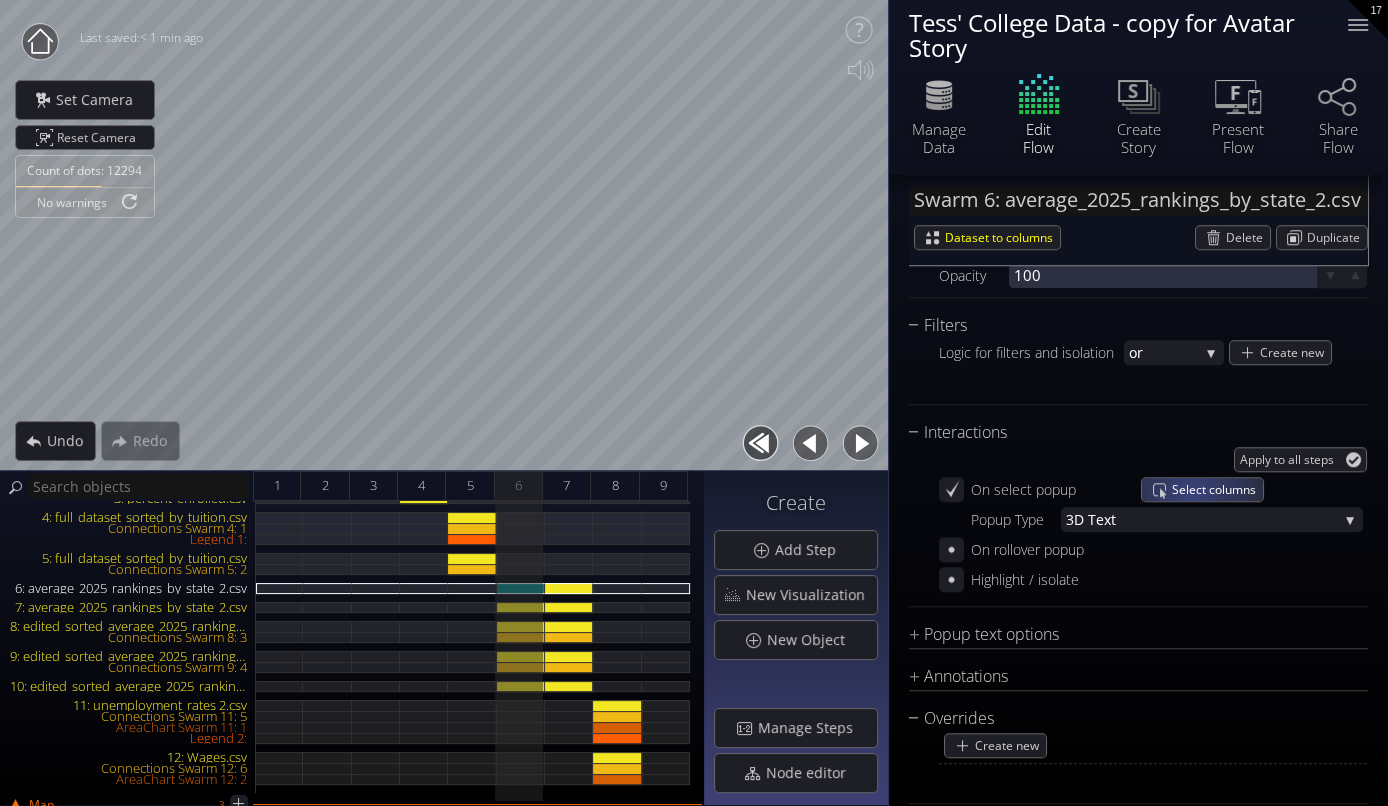 click on "Select columns" at bounding box center [1217, 489] 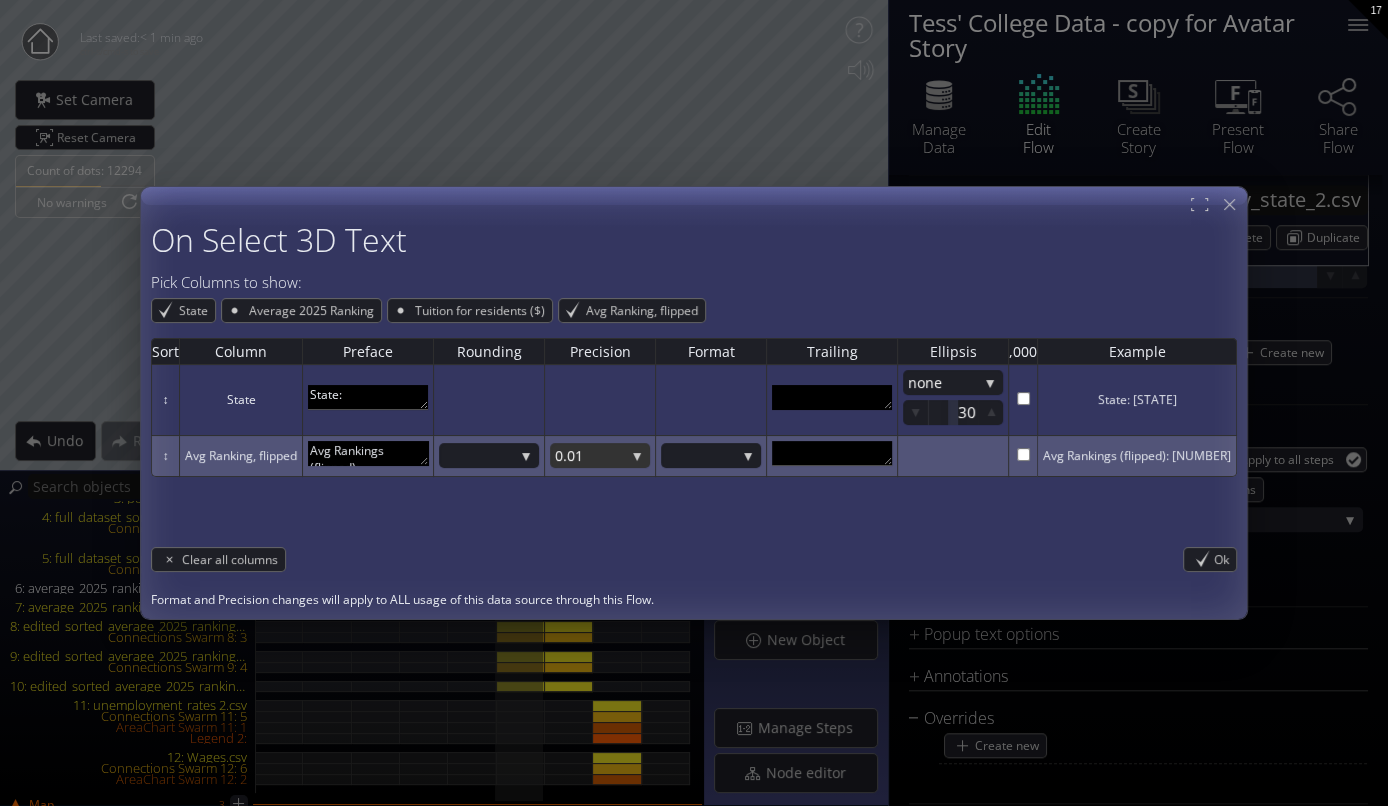 click on "0.01" at bounding box center (590, 456) 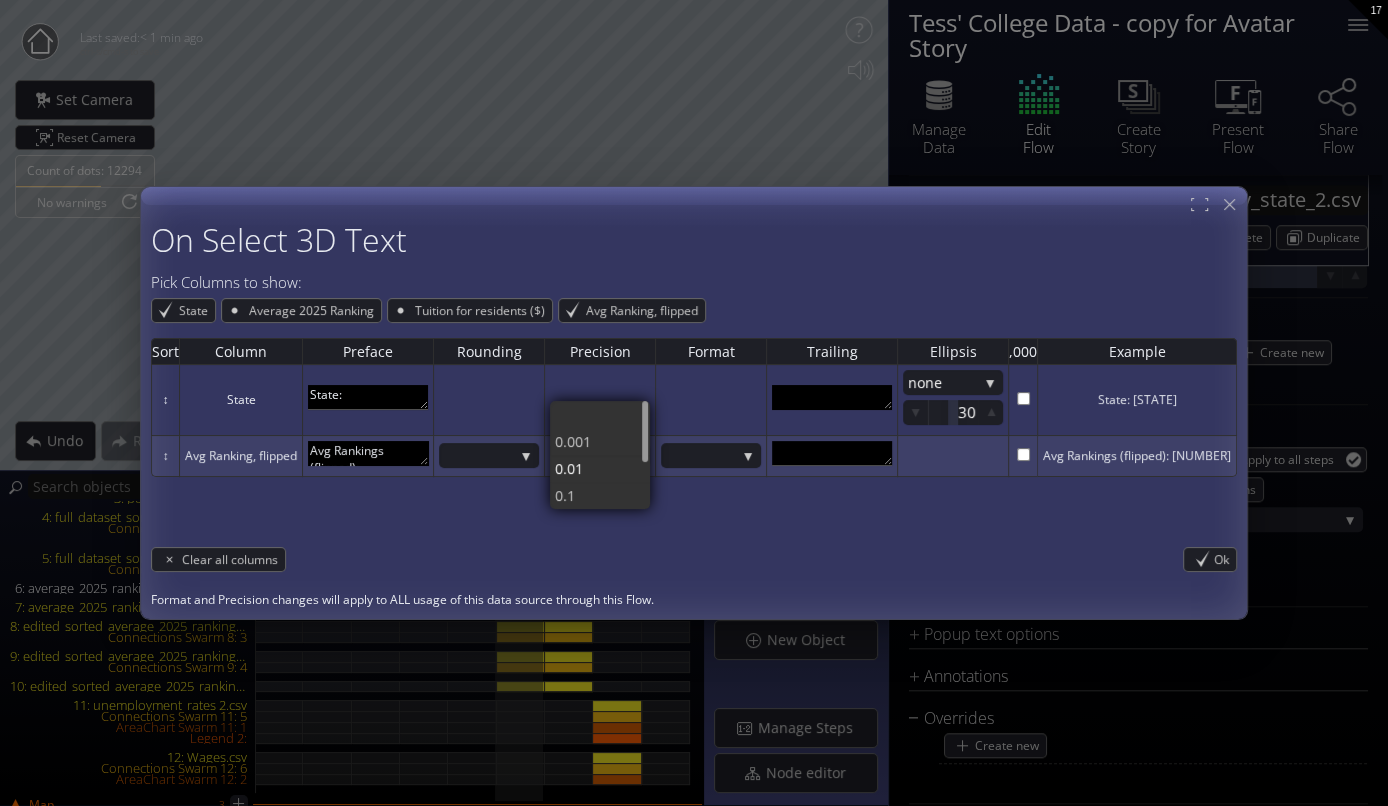 click on "0.01" at bounding box center (595, 469) 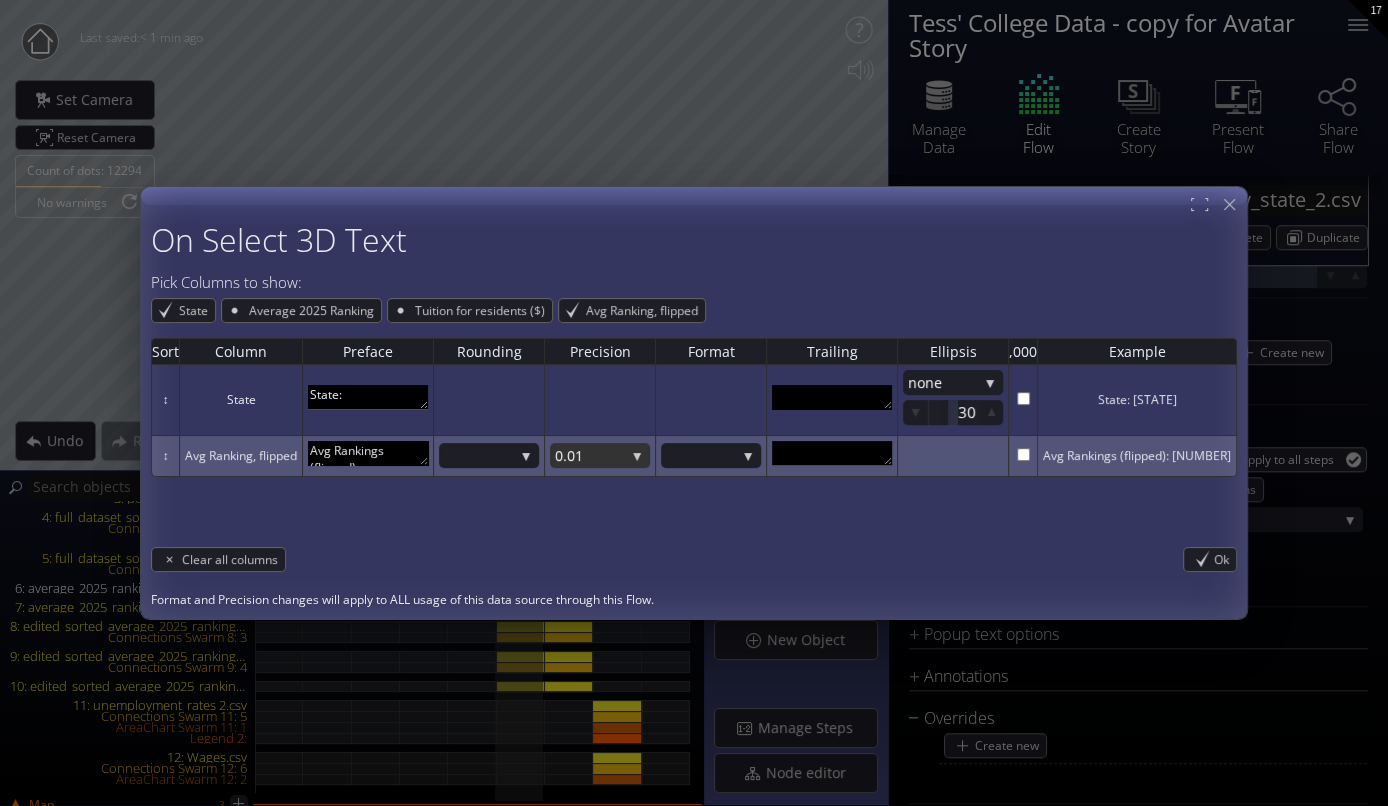 click on "0.01" at bounding box center (590, 456) 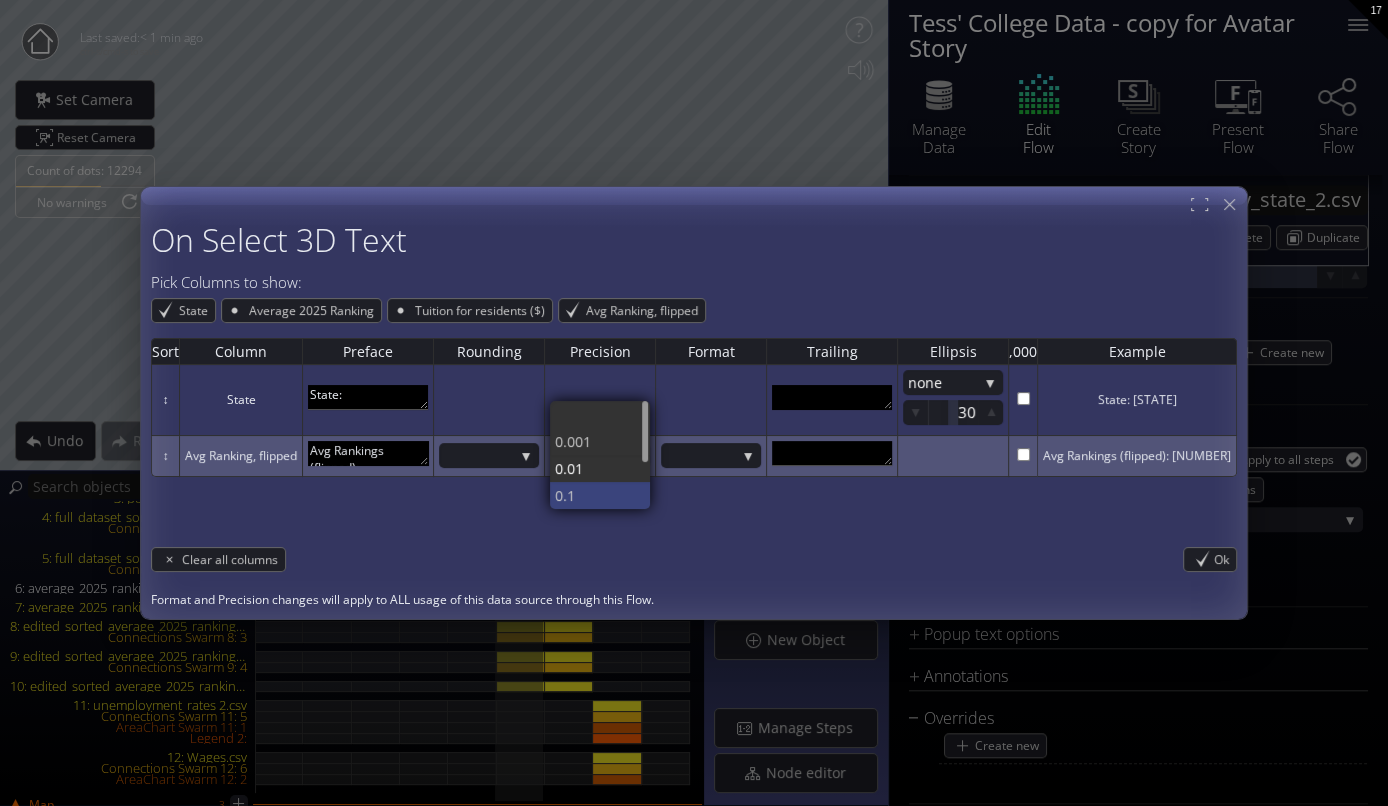 click on "0.1" at bounding box center [595, 496] 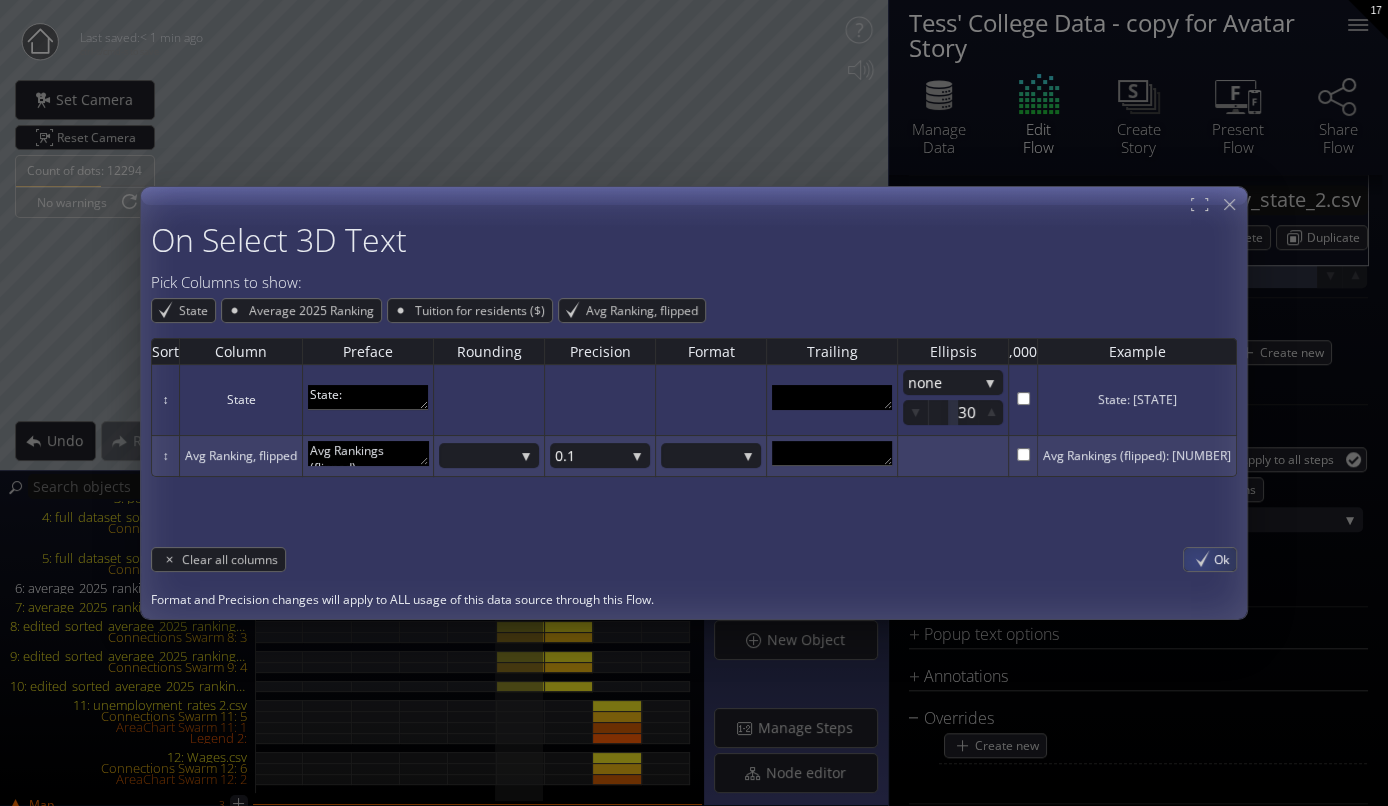 click on "Ok" at bounding box center (1210, 559) 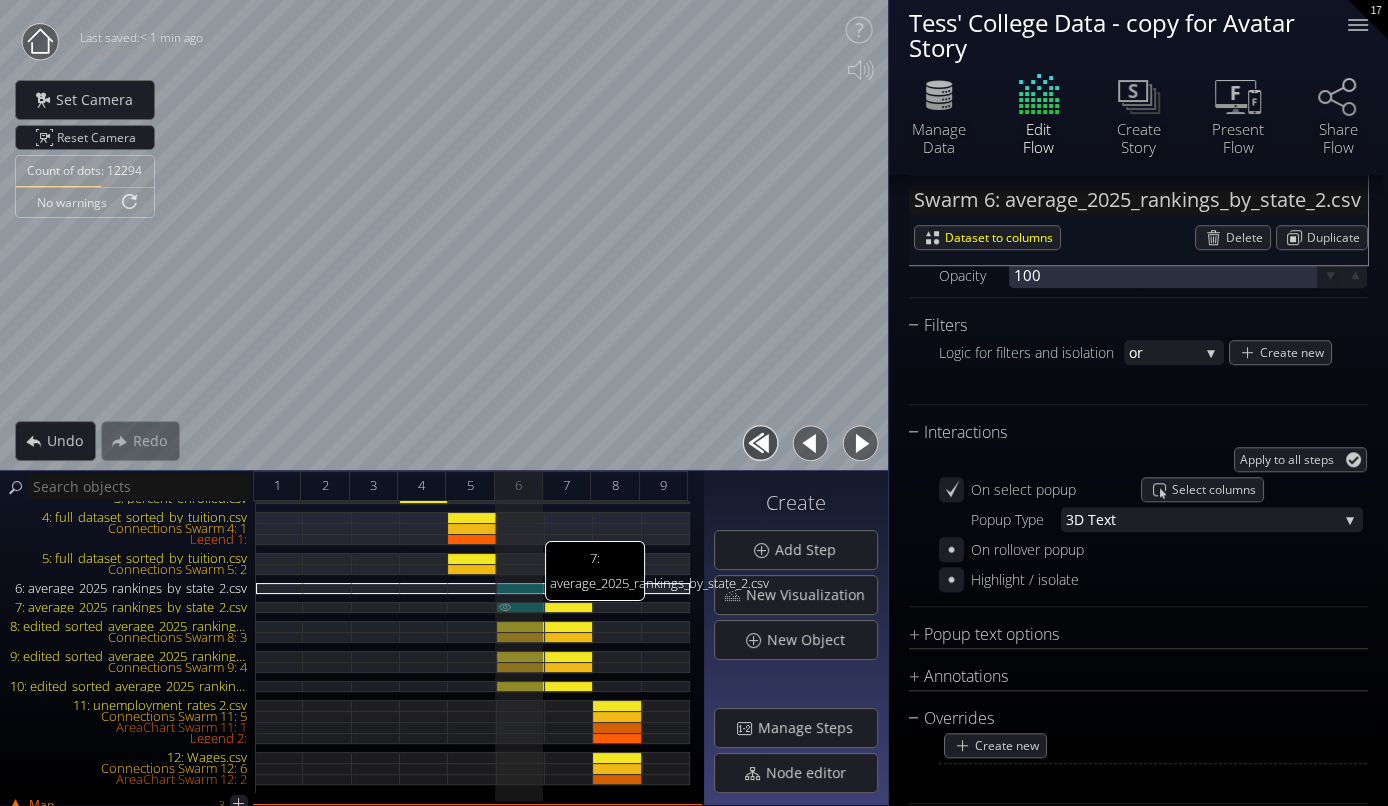 click on "7: average_2025_rankings_by_state_2.csv" at bounding box center (521, 607) 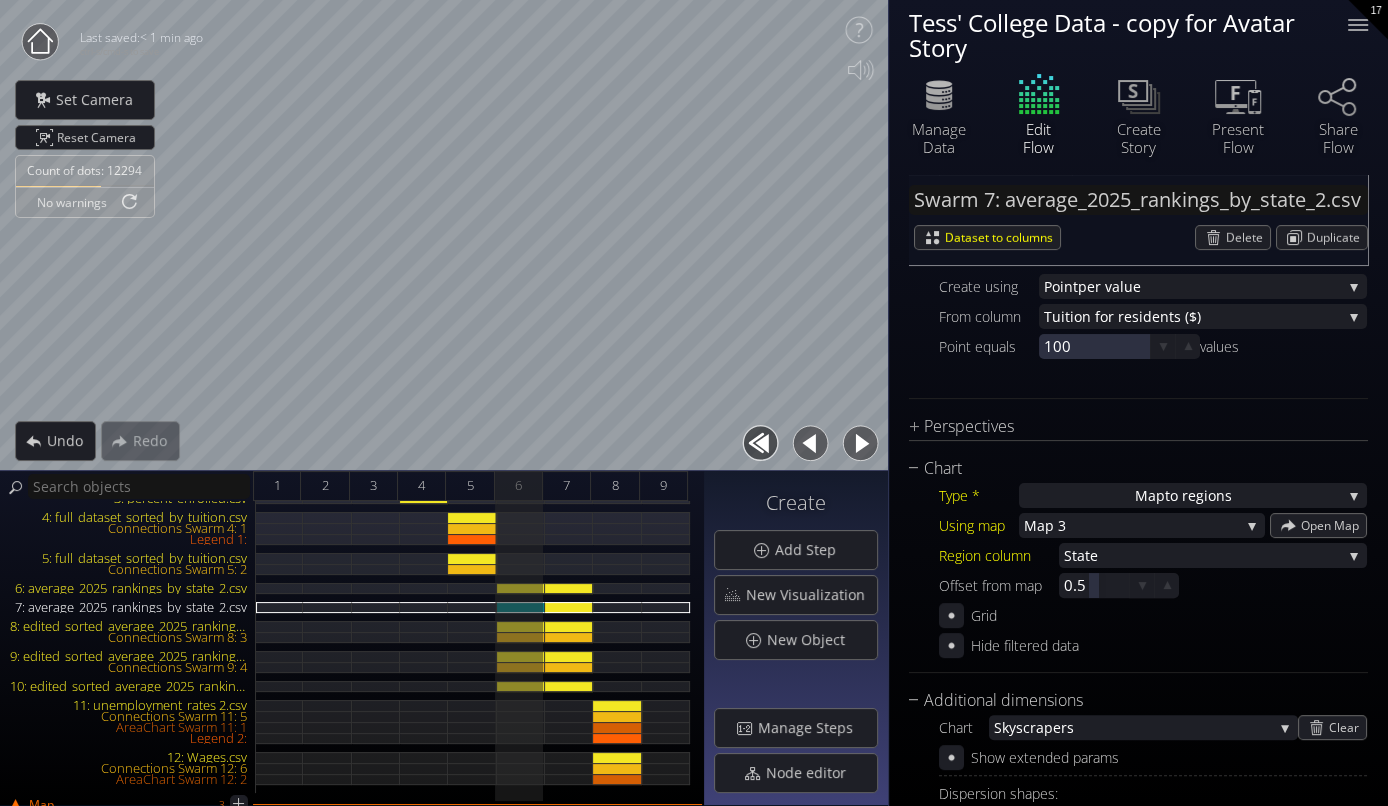 scroll, scrollTop: 0, scrollLeft: 0, axis: both 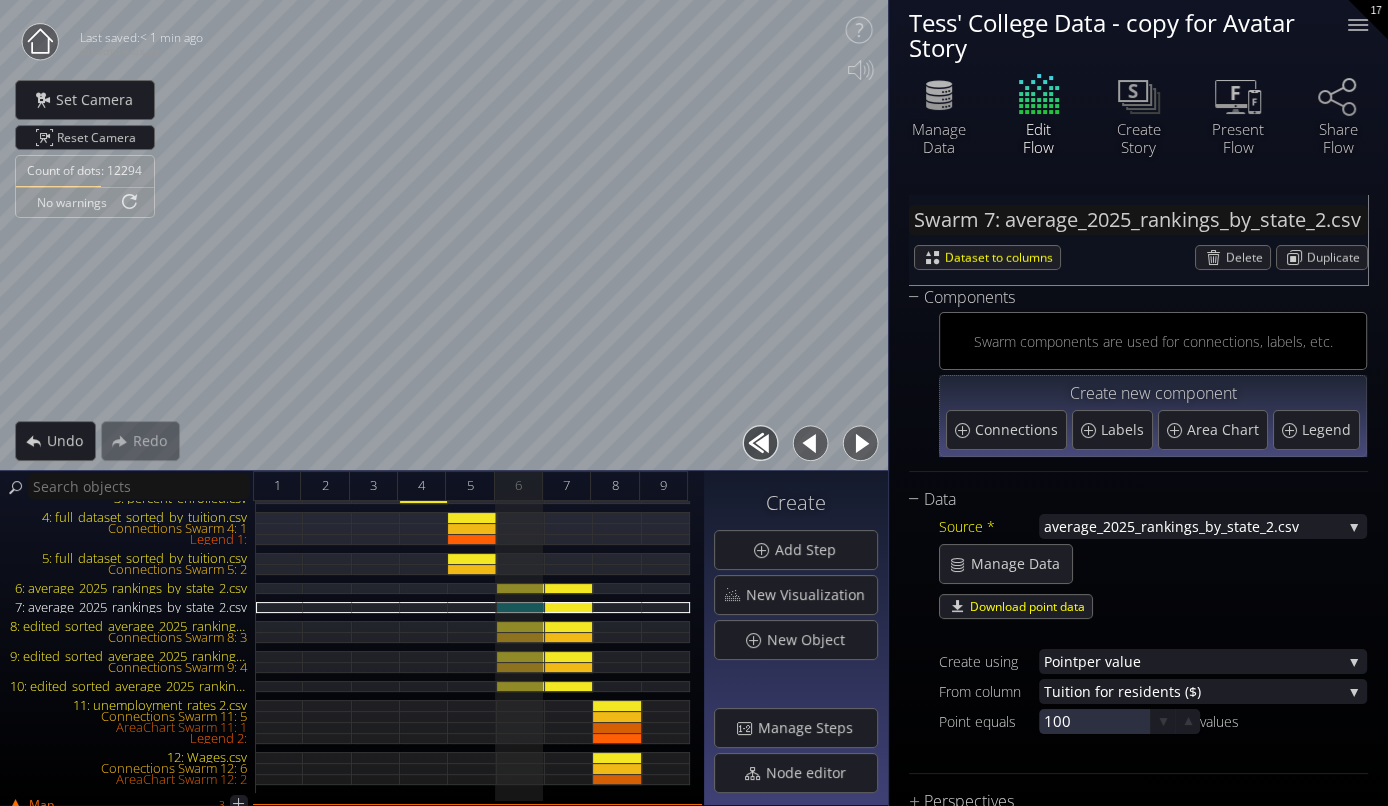 click at bounding box center [521, 624] 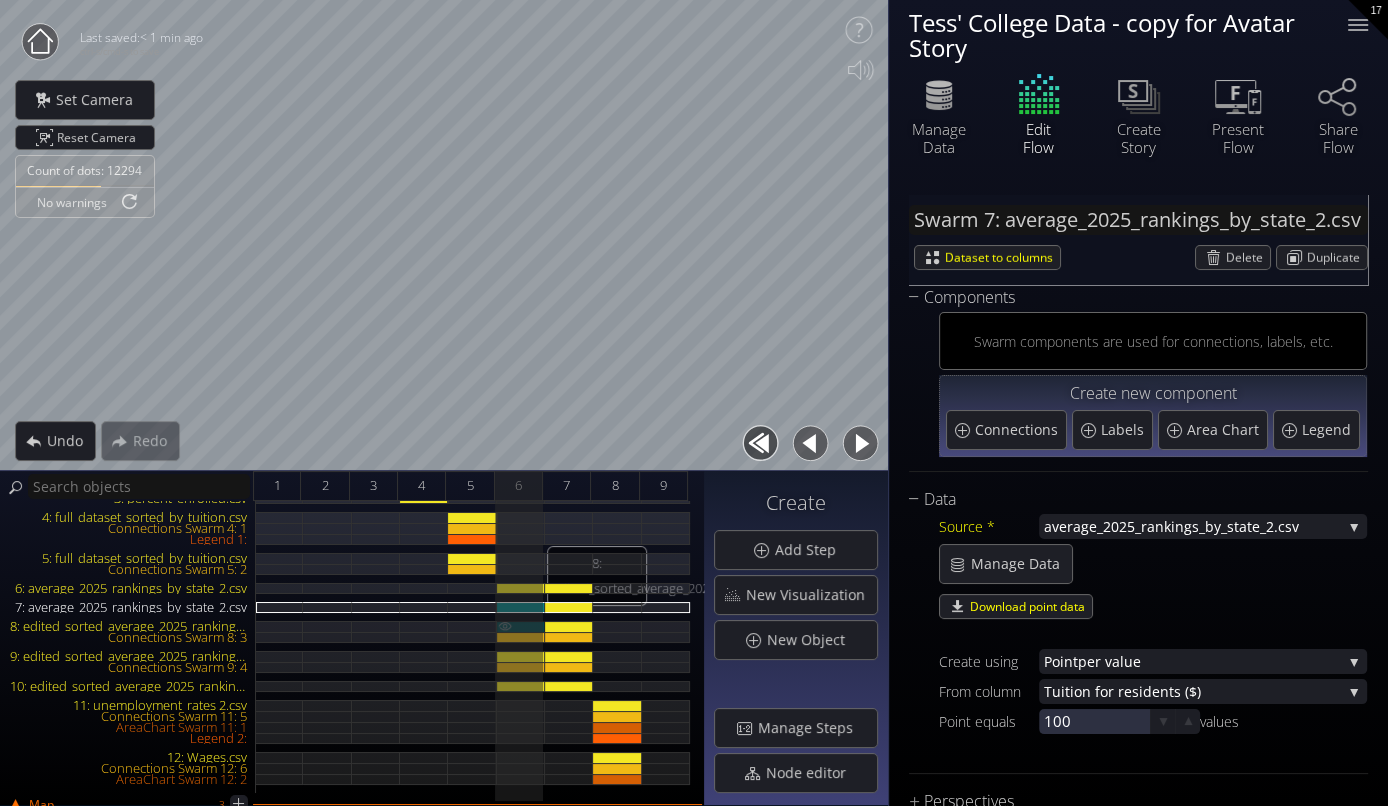 click on "8: edited_sorted_average_2025_rankings_by_state.csv" at bounding box center [521, 626] 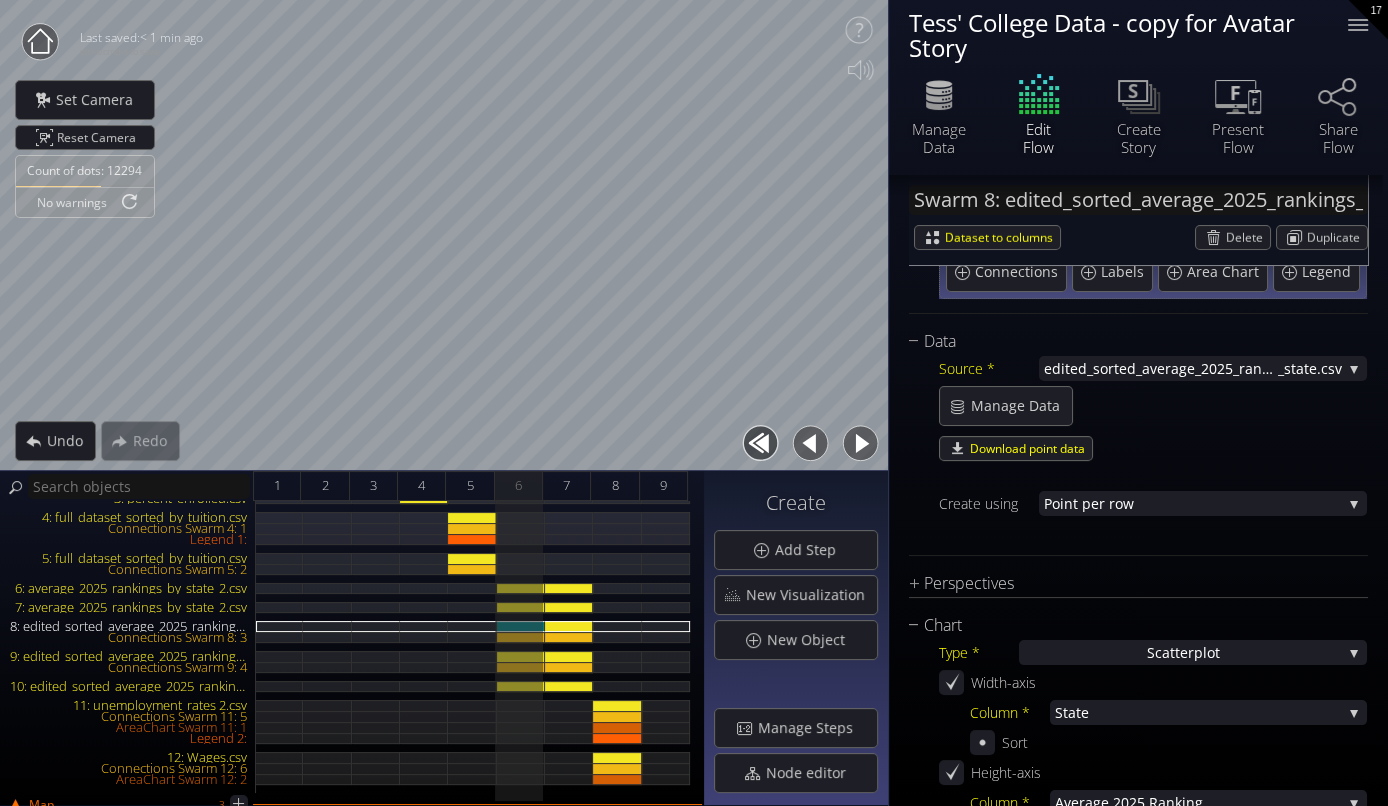 scroll, scrollTop: 161, scrollLeft: 0, axis: vertical 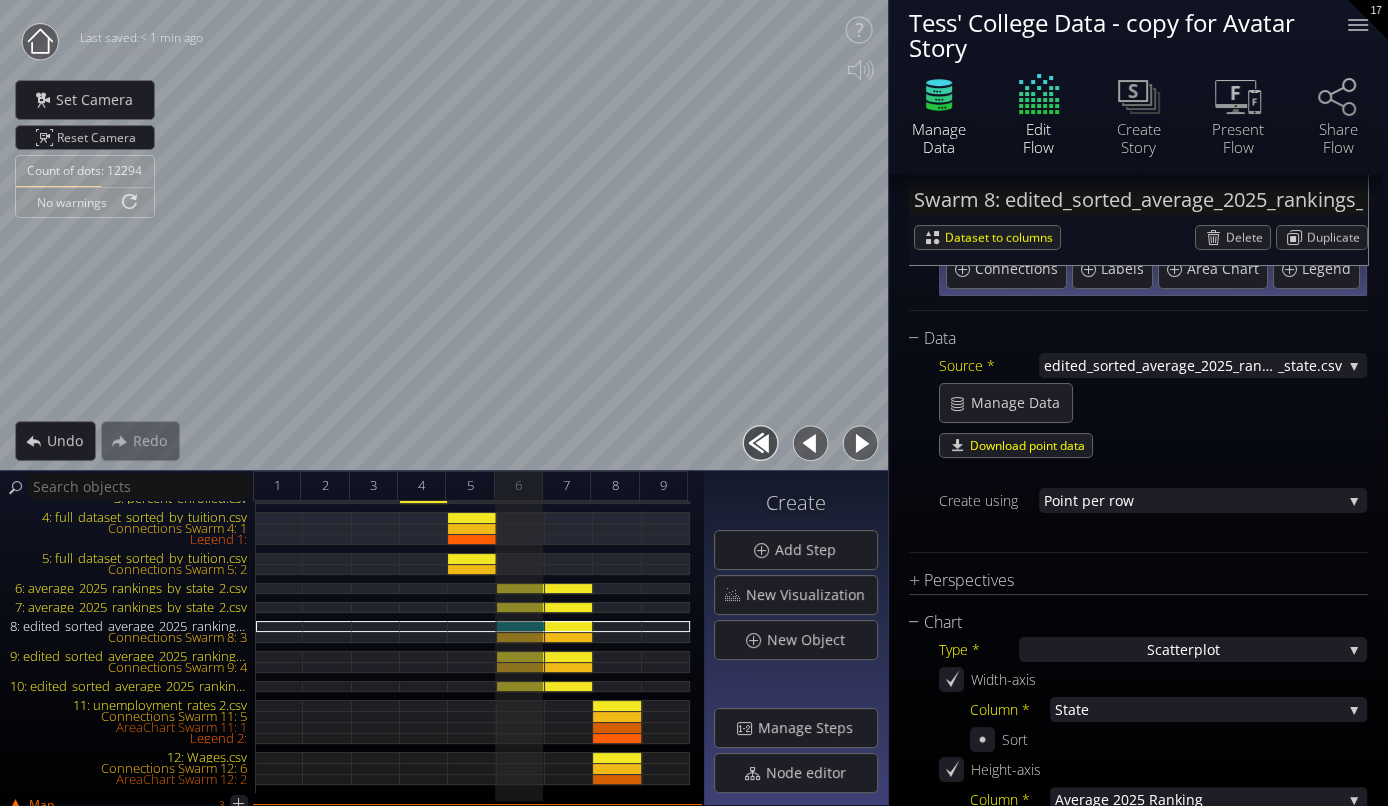 click 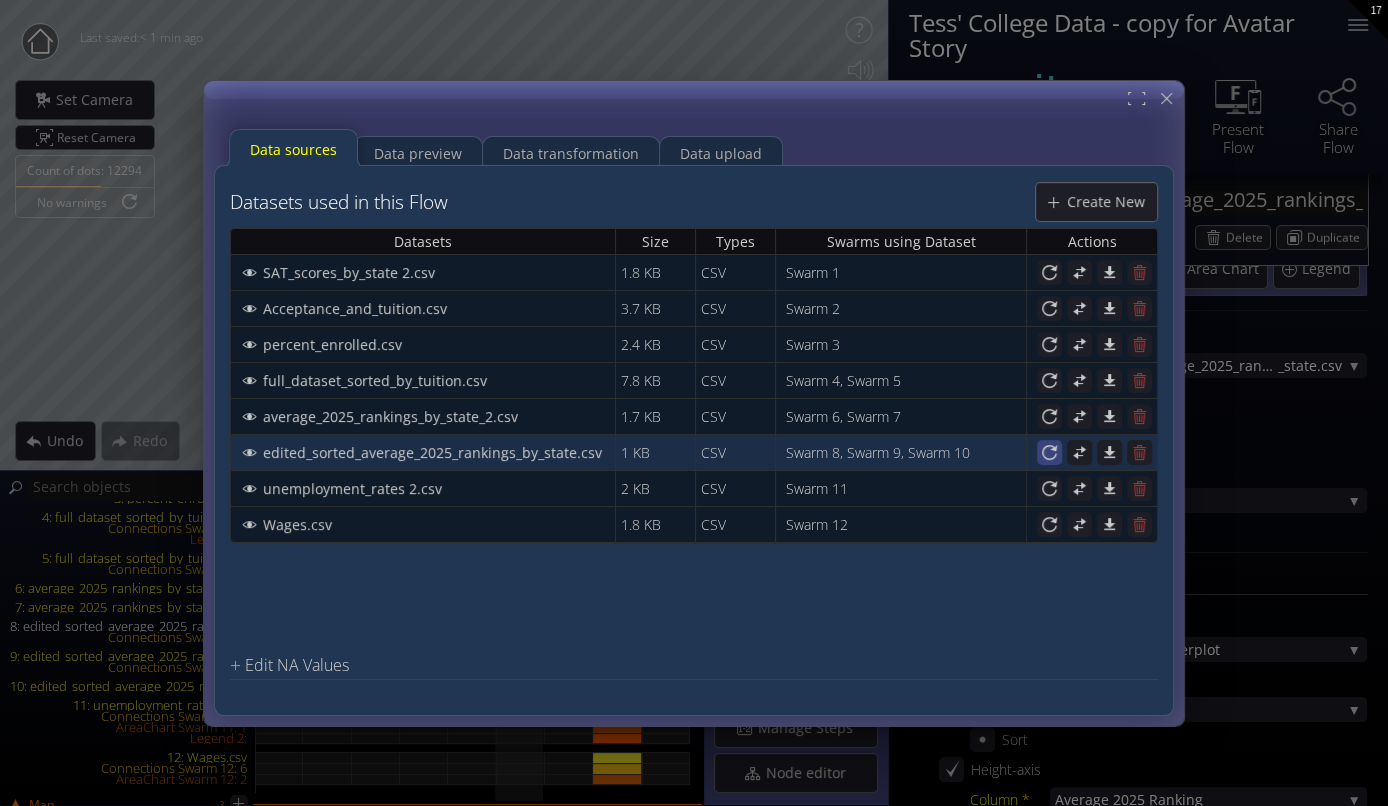 click 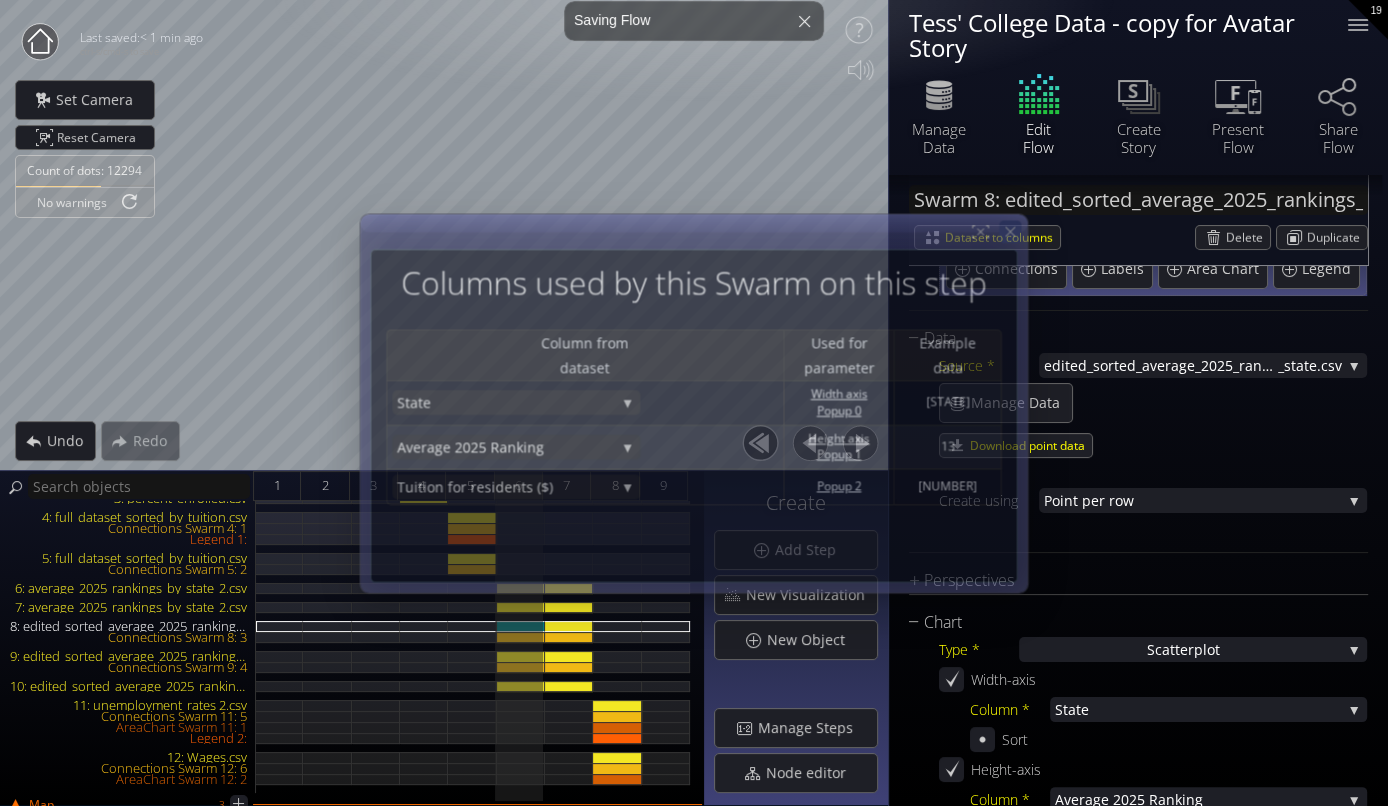 click 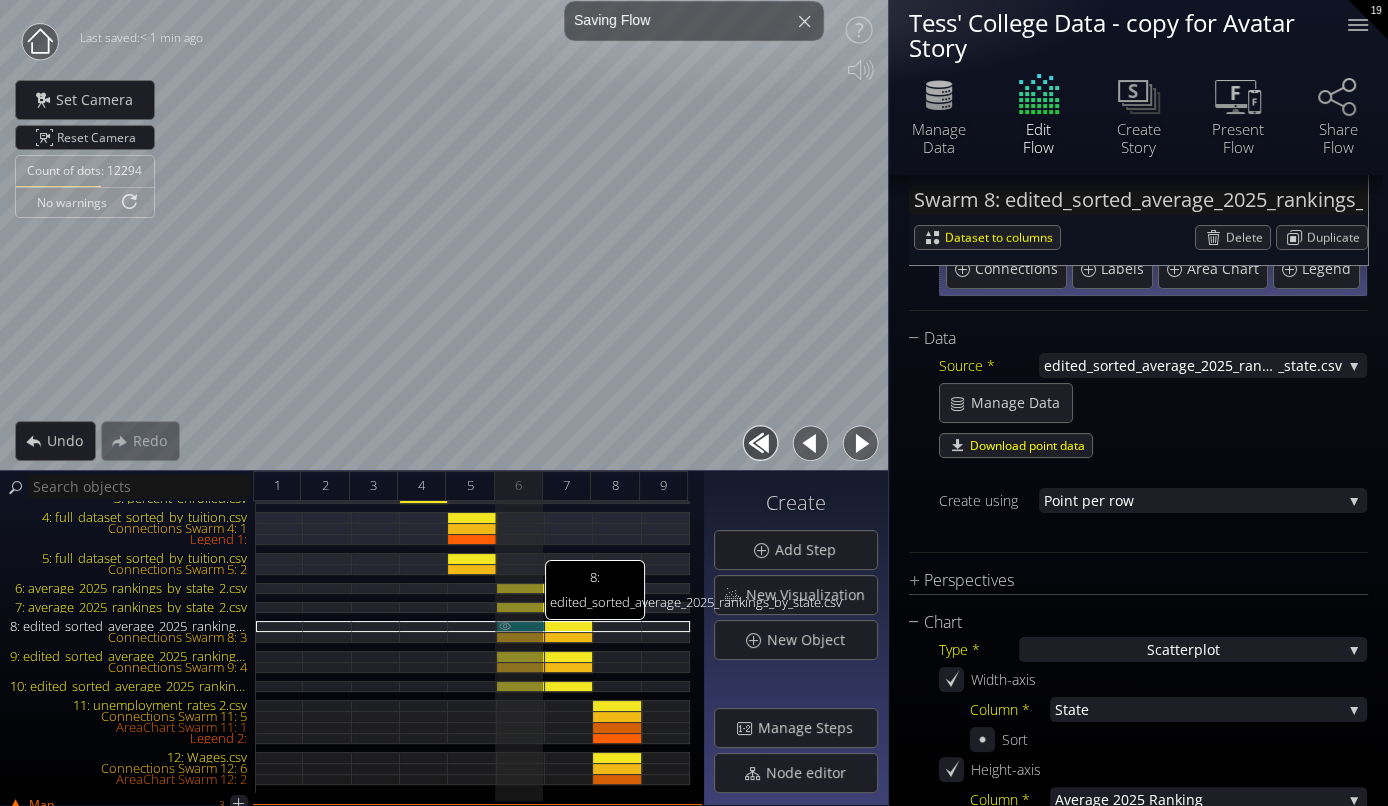 click on "8: edited_sorted_average_2025_rankings_by_state.csv" at bounding box center [521, 626] 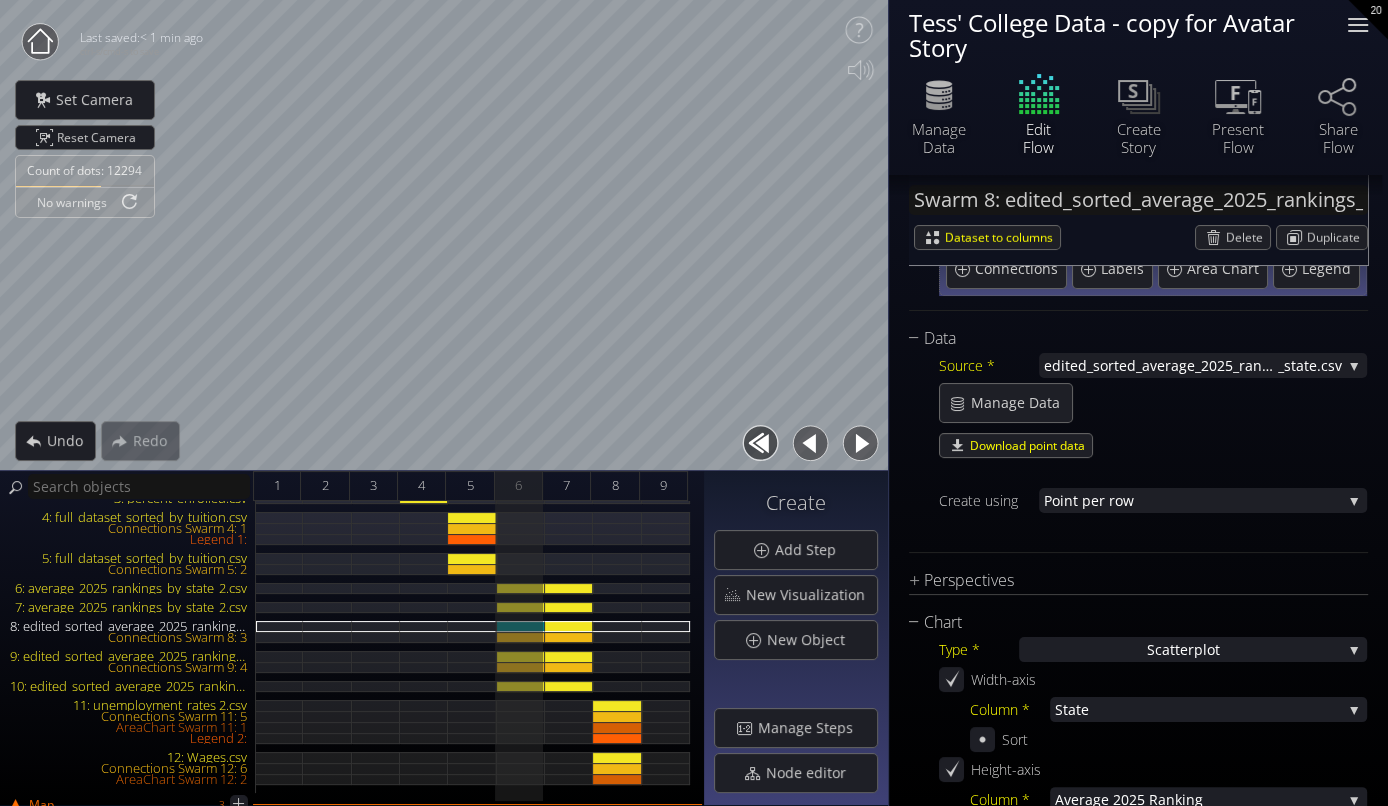 click at bounding box center (1358, 25) 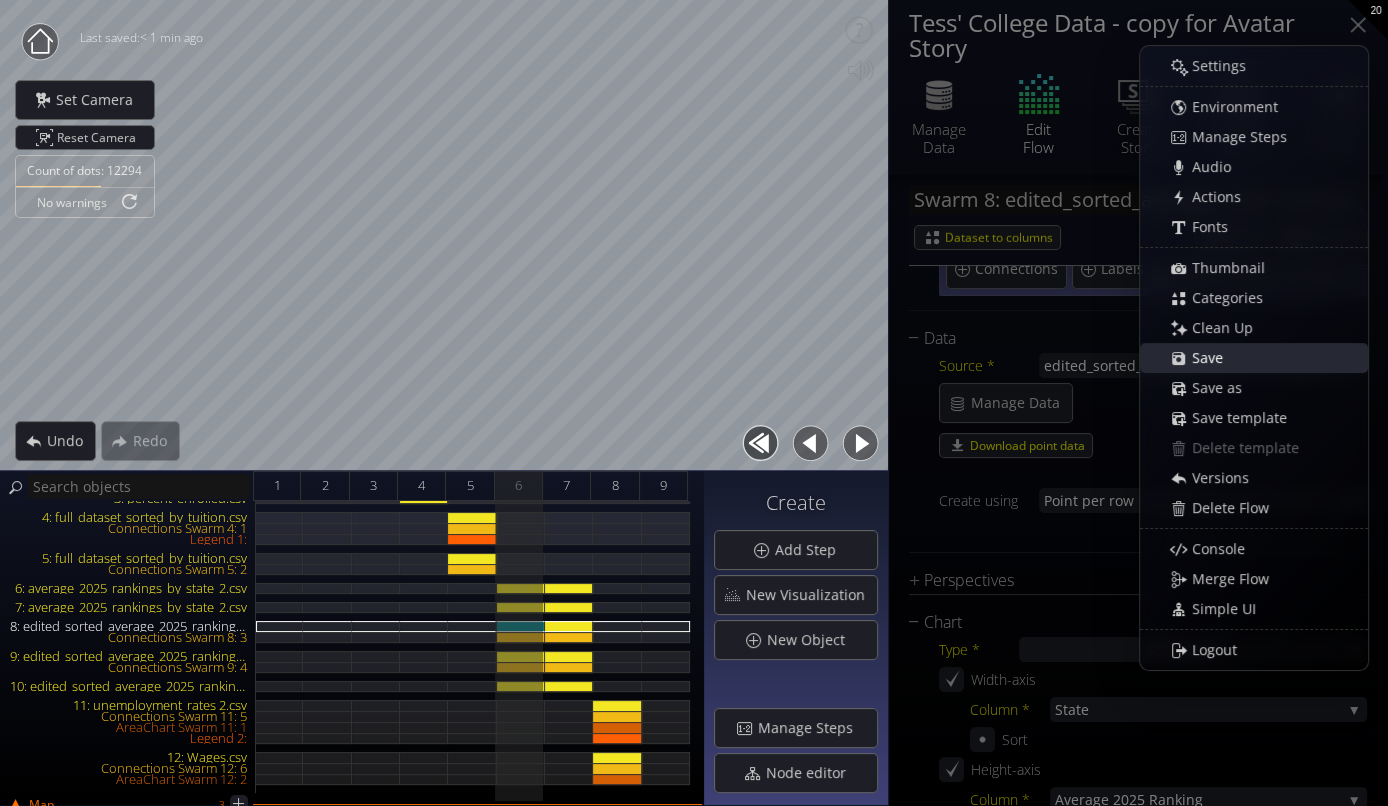 click on "Save" at bounding box center (1213, 358) 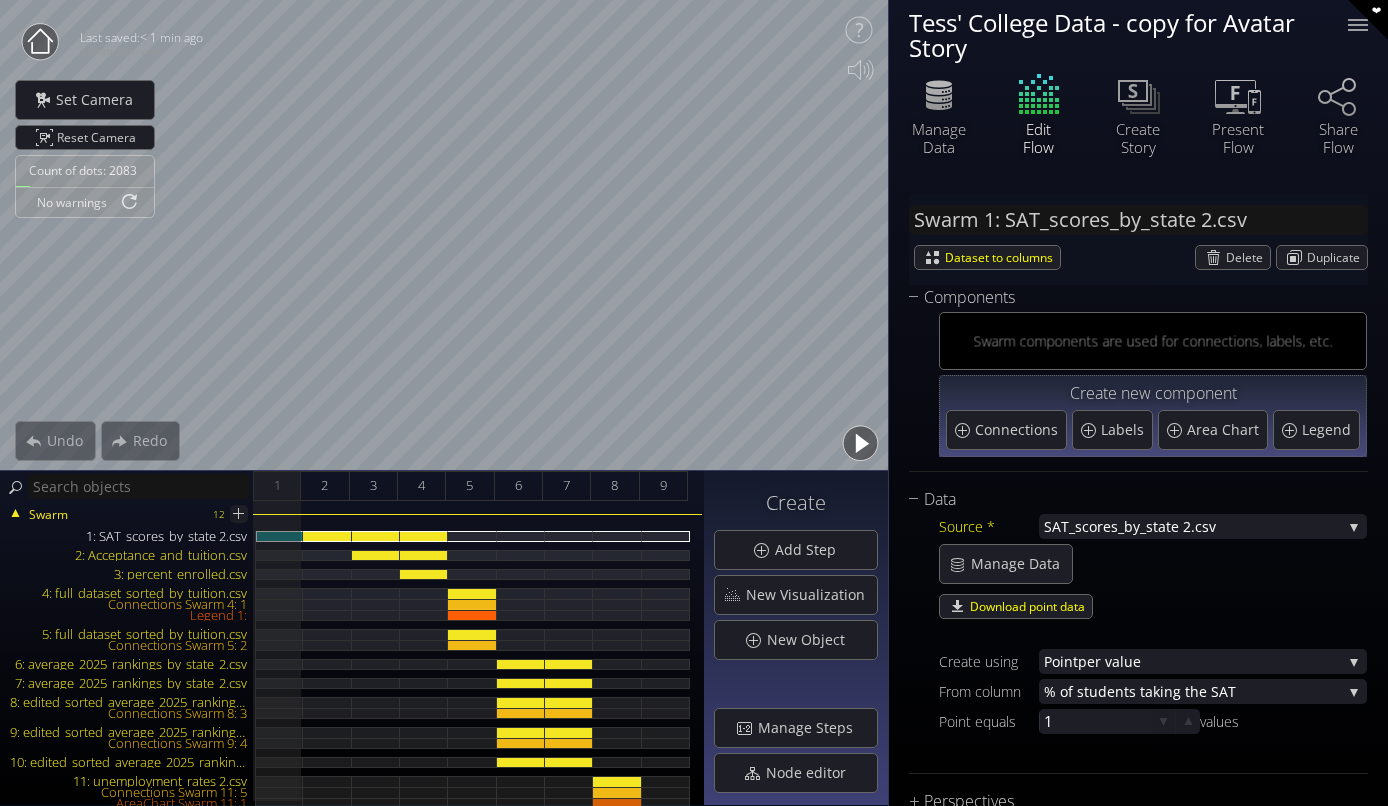 scroll, scrollTop: 0, scrollLeft: 0, axis: both 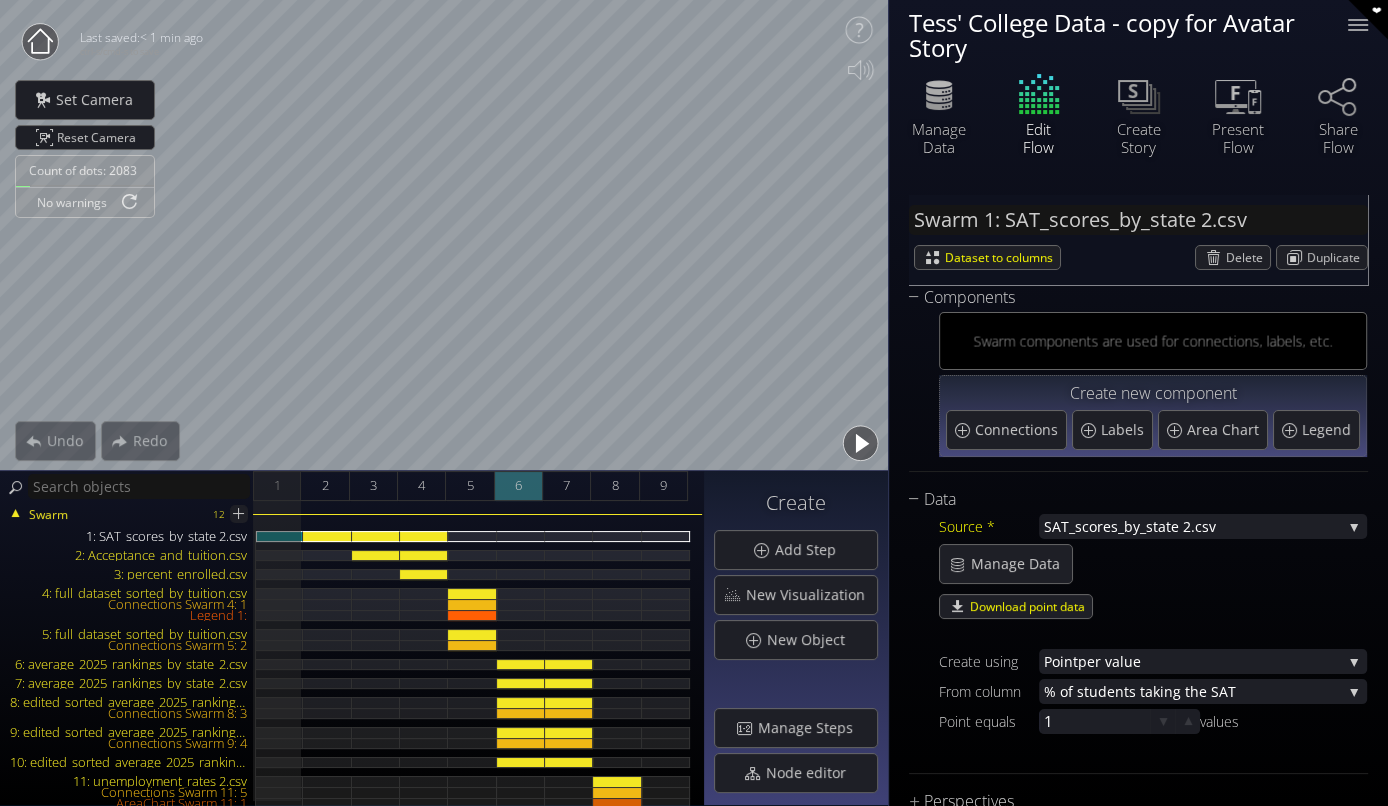click on "6" at bounding box center (519, 486) 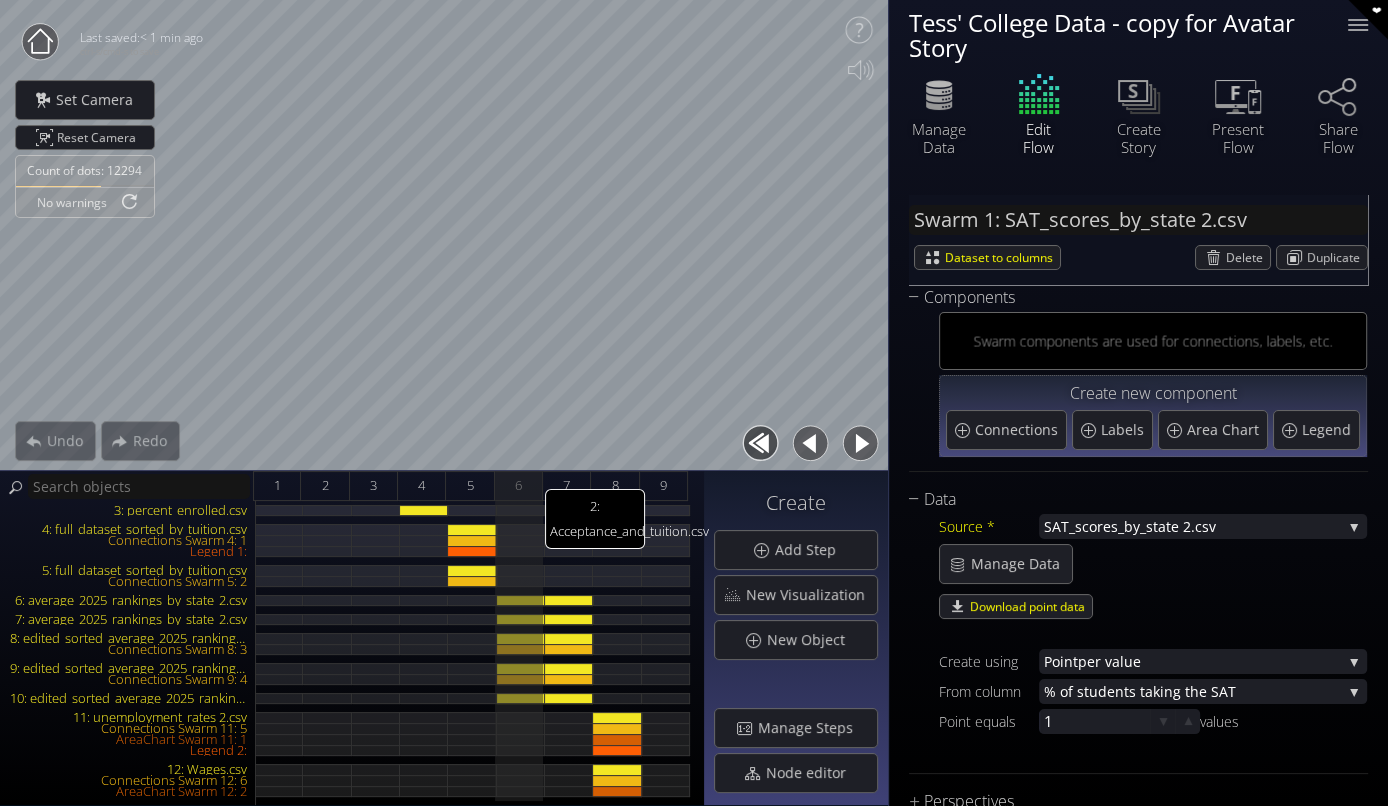 scroll, scrollTop: 80, scrollLeft: 0, axis: vertical 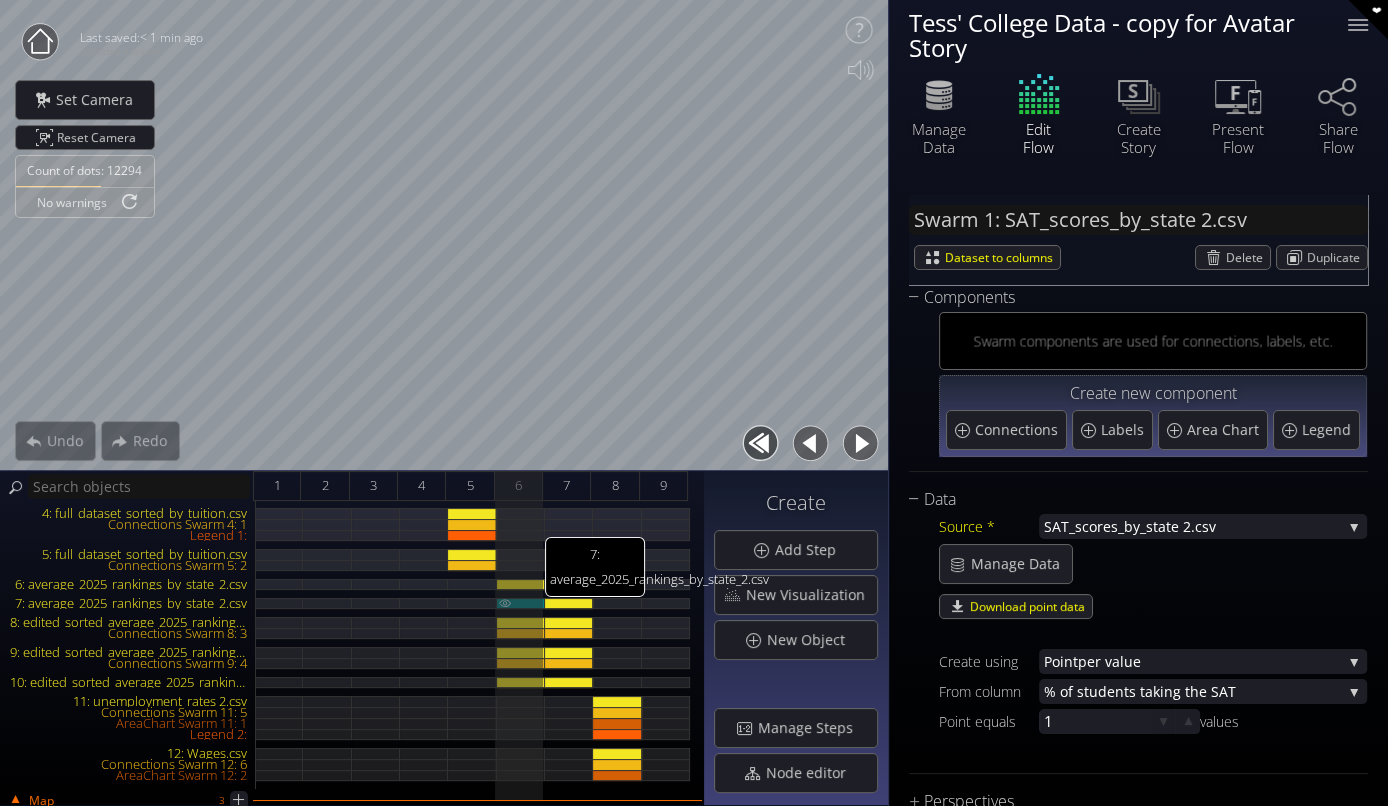 click on "7: average_2025_rankings_by_state_2.csv" at bounding box center [521, 603] 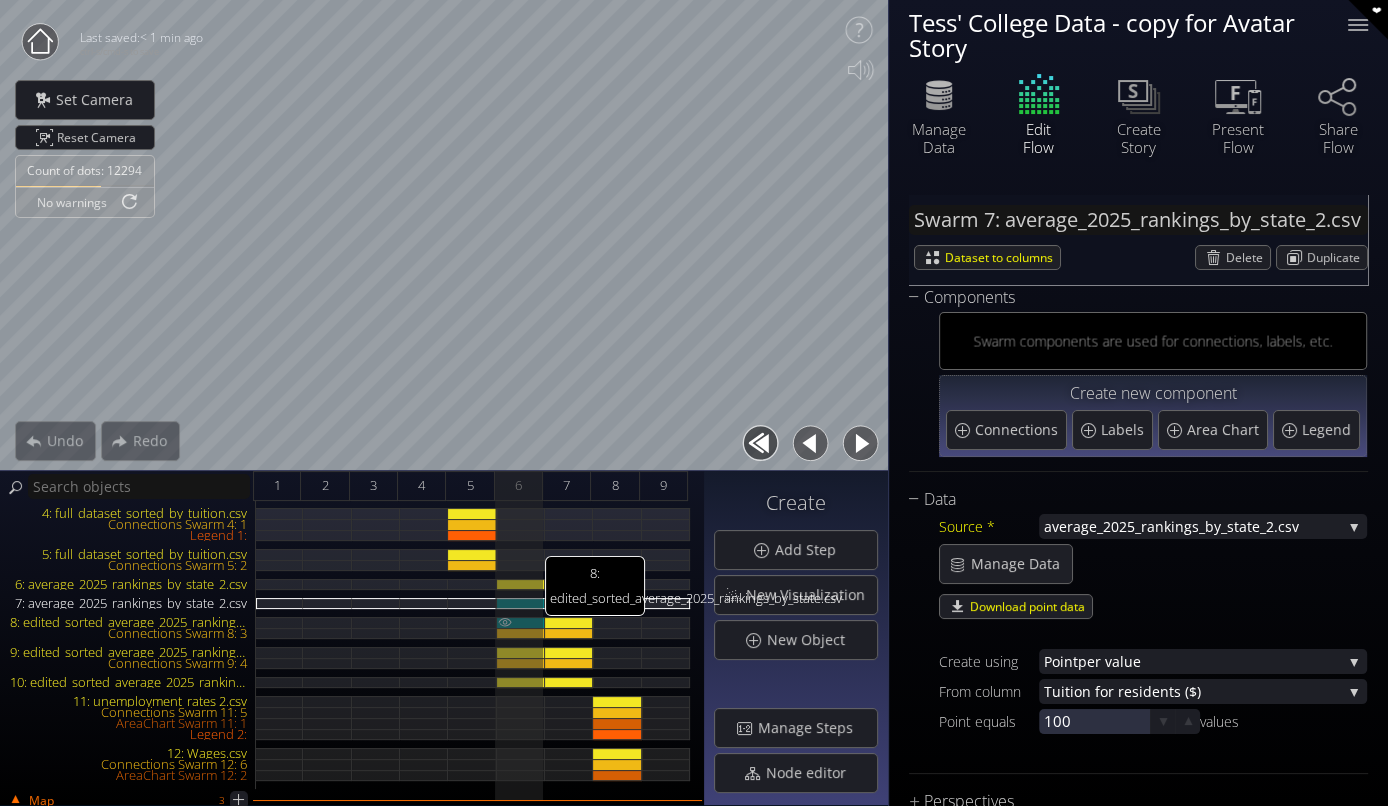 click on "8: edited_sorted_average_2025_rankings_by_state.csv" at bounding box center [521, 622] 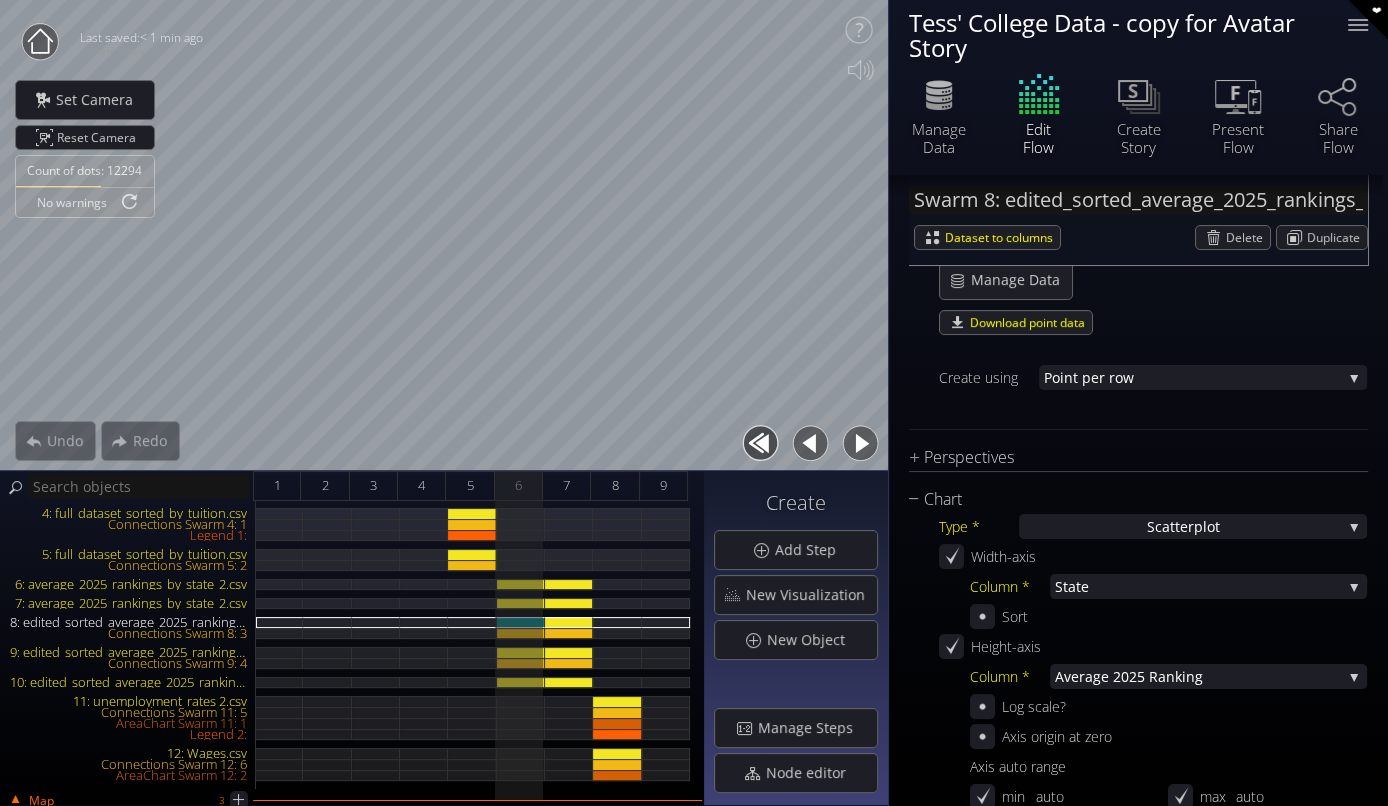 scroll, scrollTop: 302, scrollLeft: 0, axis: vertical 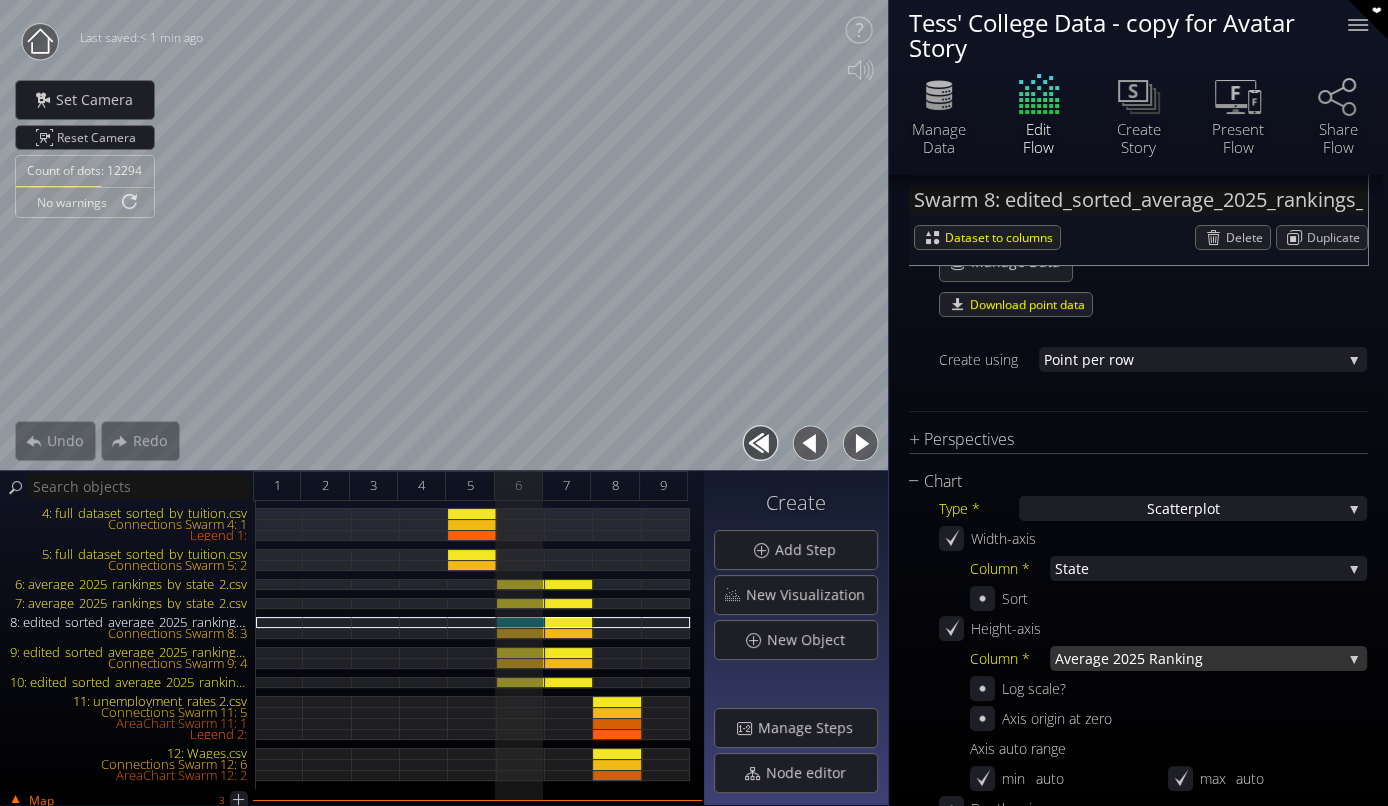 click on "Average 20" at bounding box center (1092, 658) 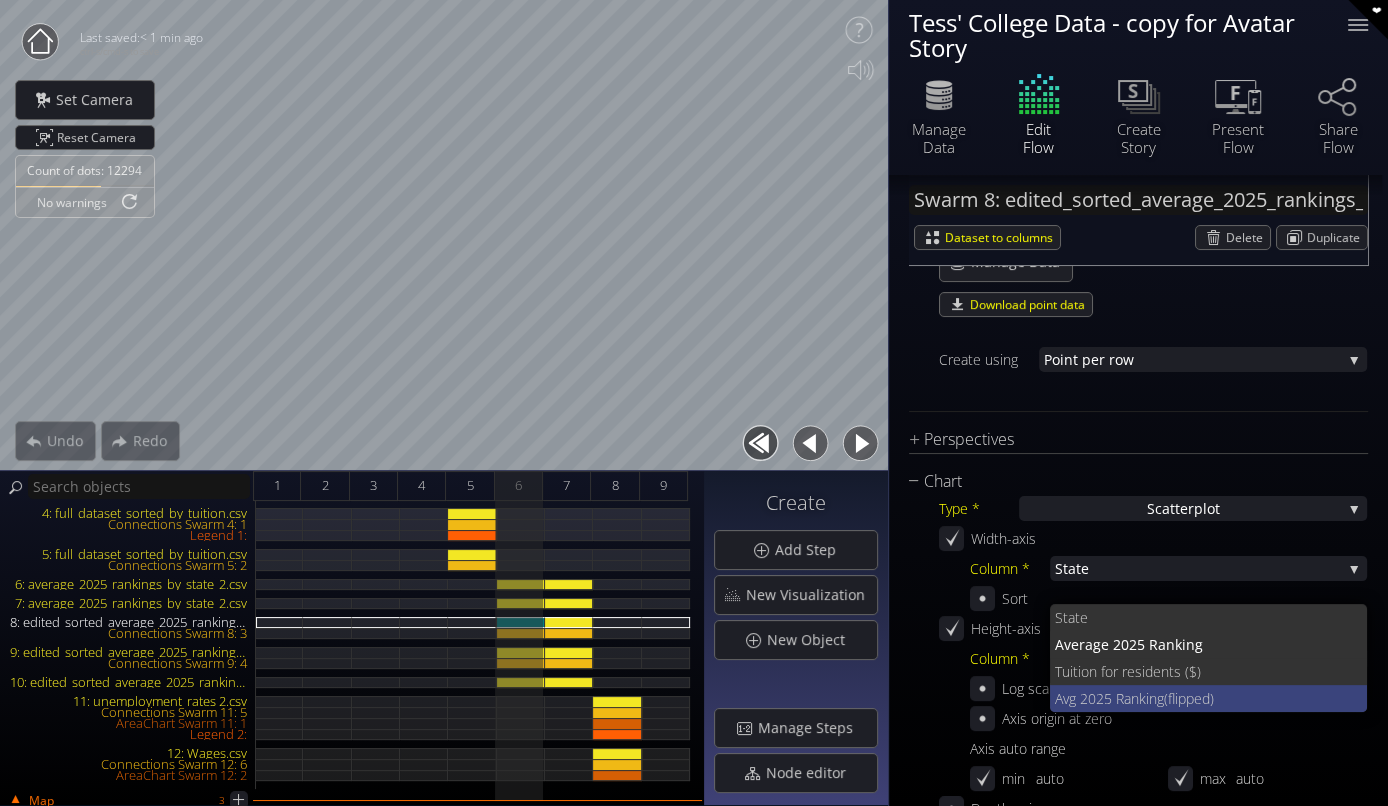 click on "Avg 2025 Ranking" at bounding box center [1109, 698] 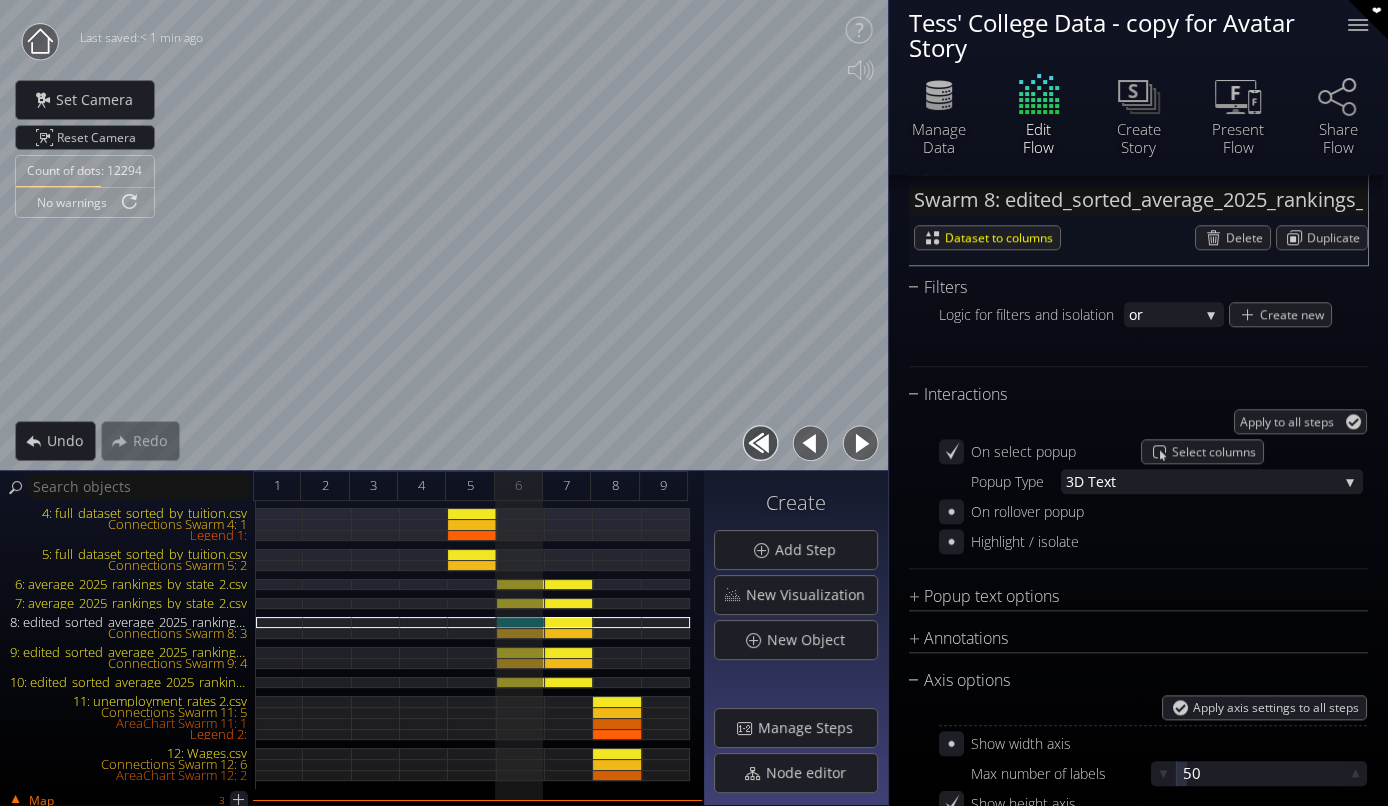 scroll, scrollTop: 1723, scrollLeft: 0, axis: vertical 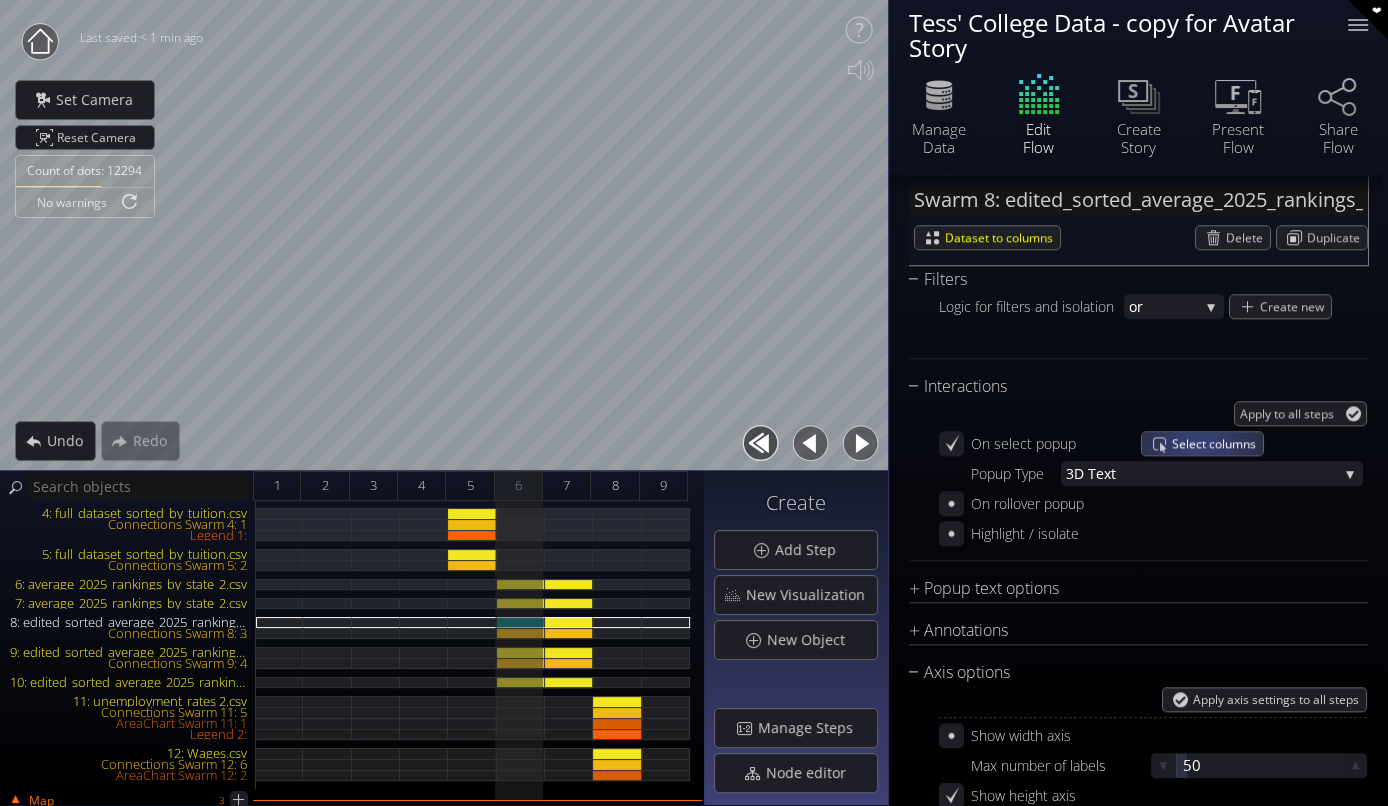 click on "Select columns" at bounding box center (1217, 443) 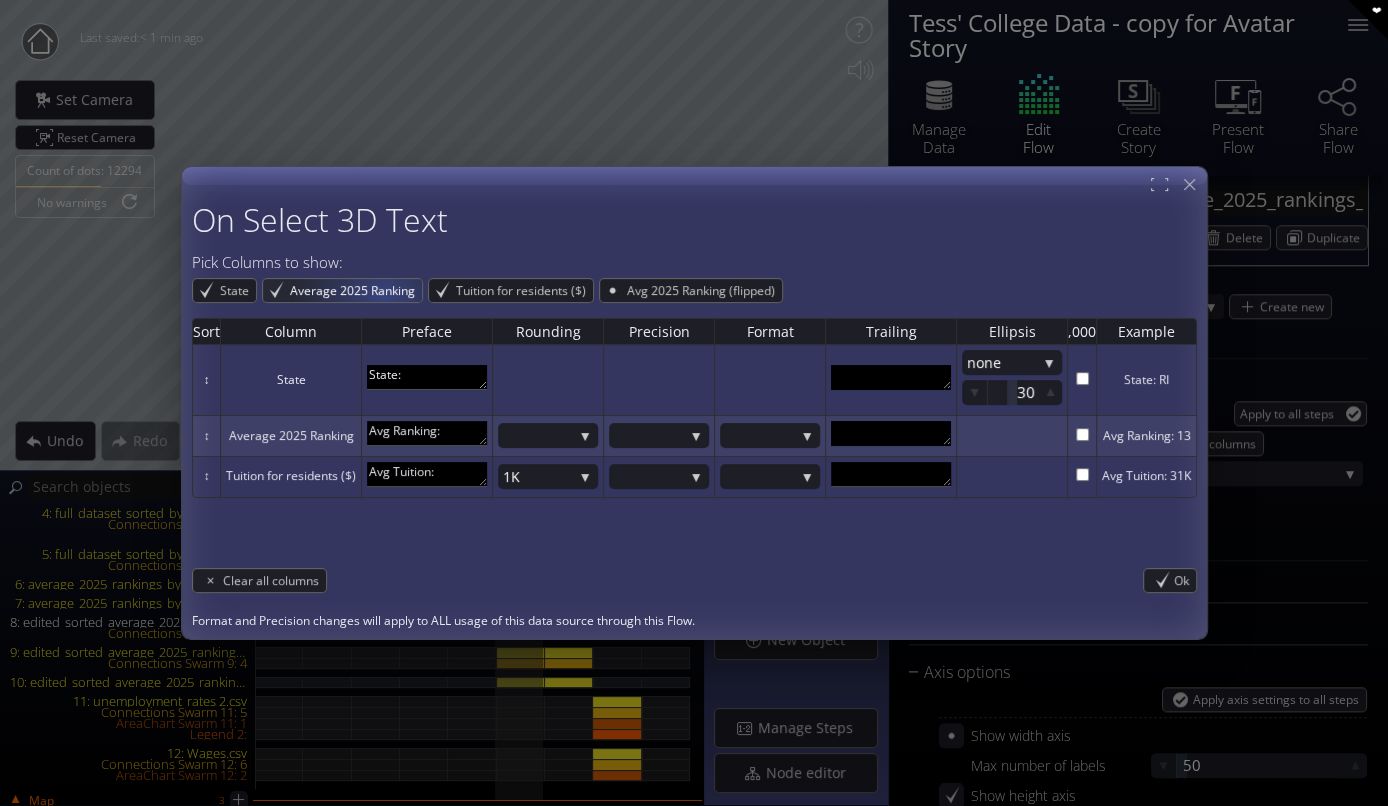 click on "Average 2025 Ranking" at bounding box center [355, 290] 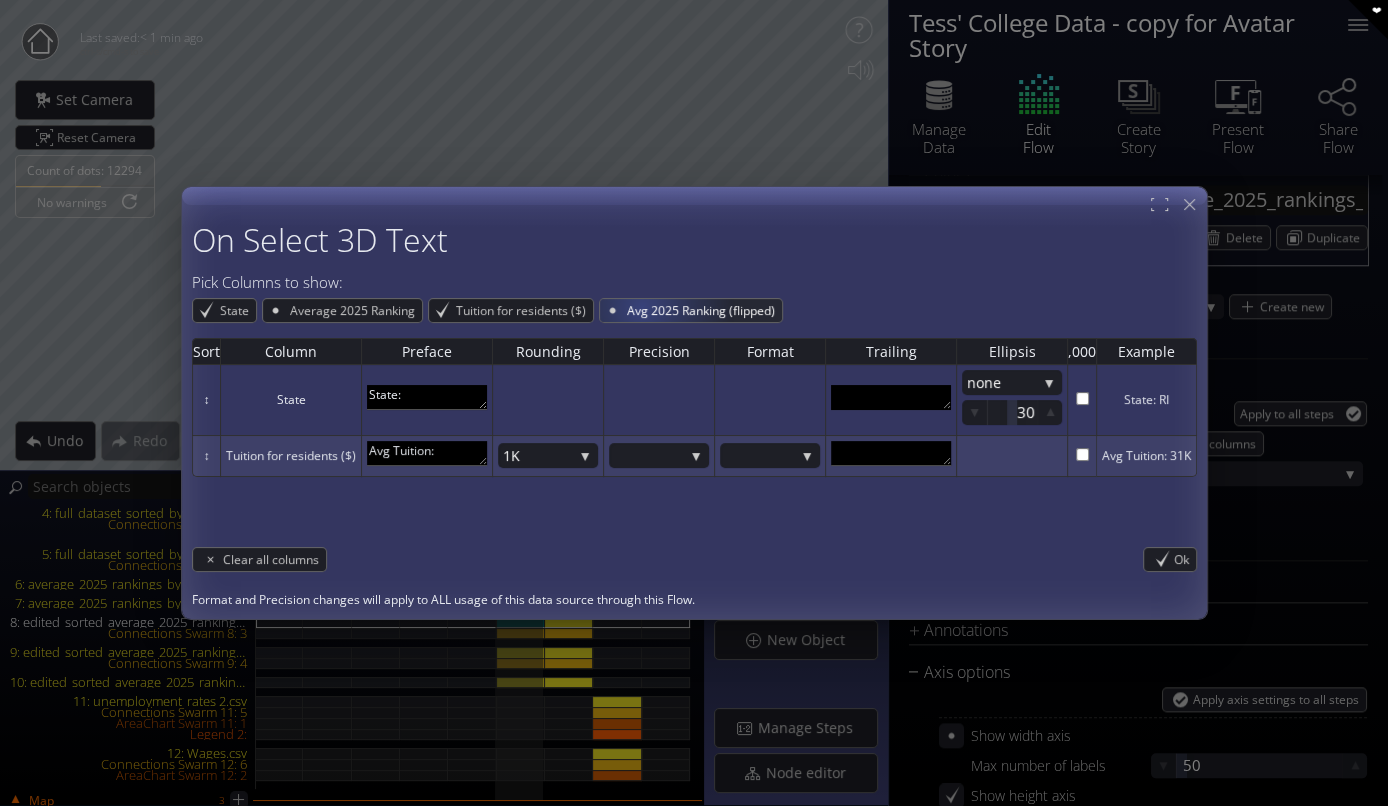 click on "Avg 2025 Ranking (flipped)" at bounding box center [703, 310] 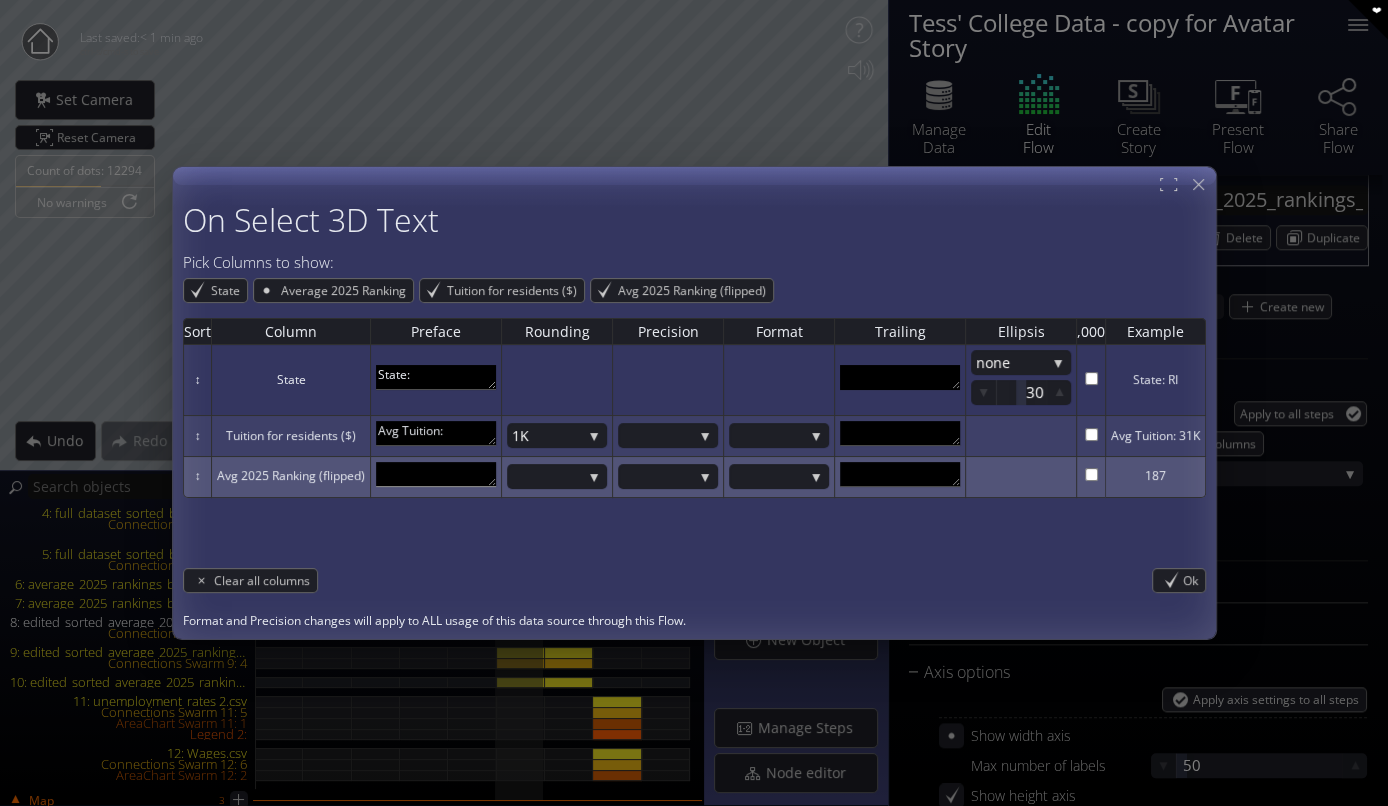 click at bounding box center (436, 474) 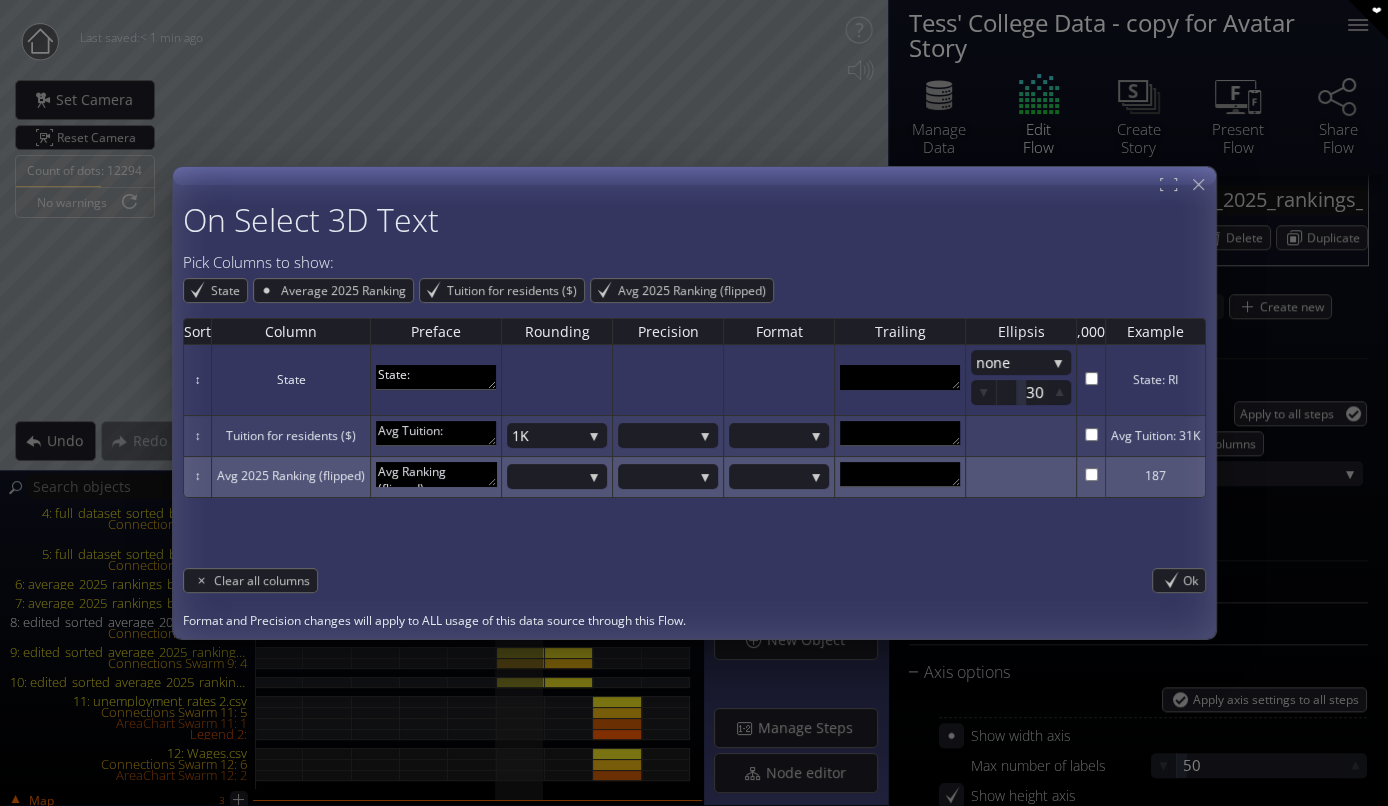 scroll, scrollTop: 11, scrollLeft: 0, axis: vertical 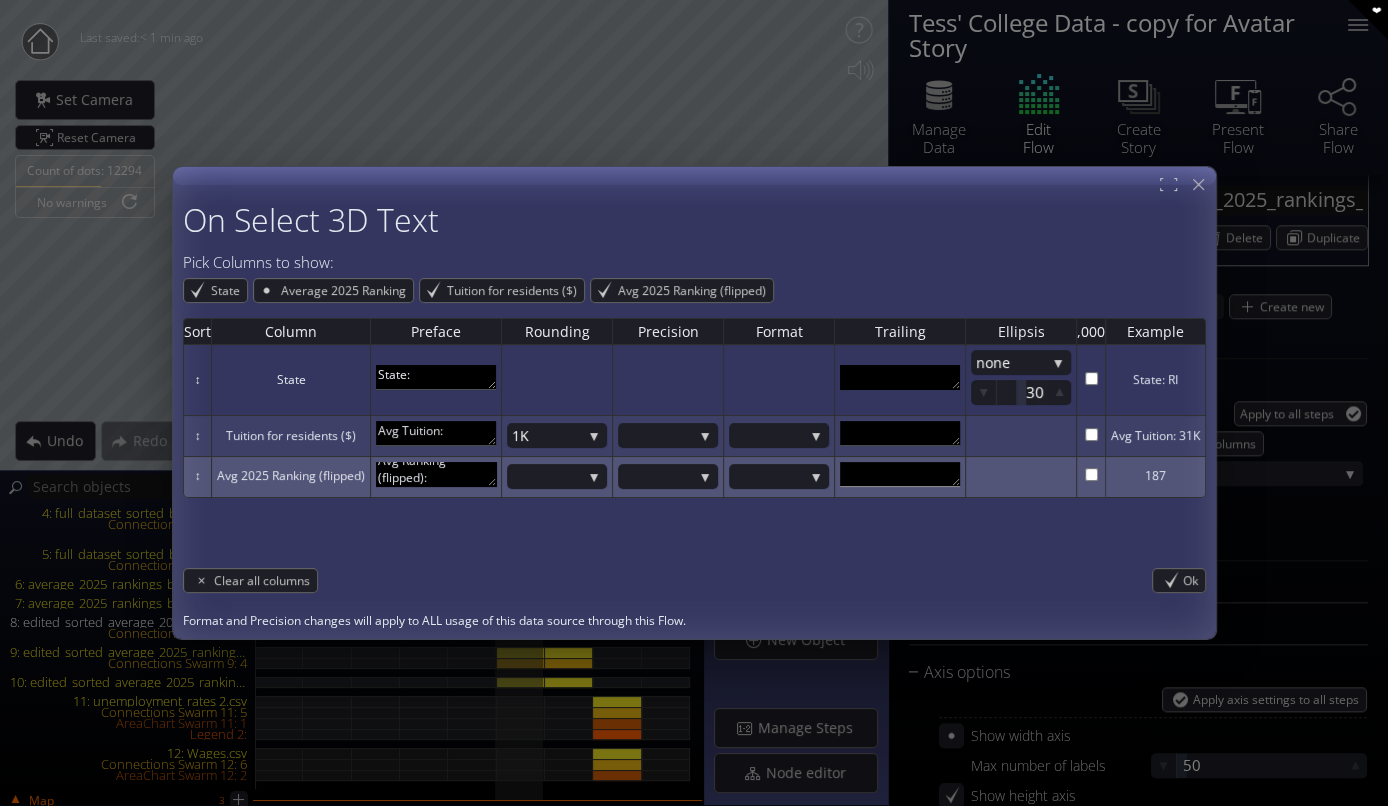 type on "Avg Ranking (flipped):" 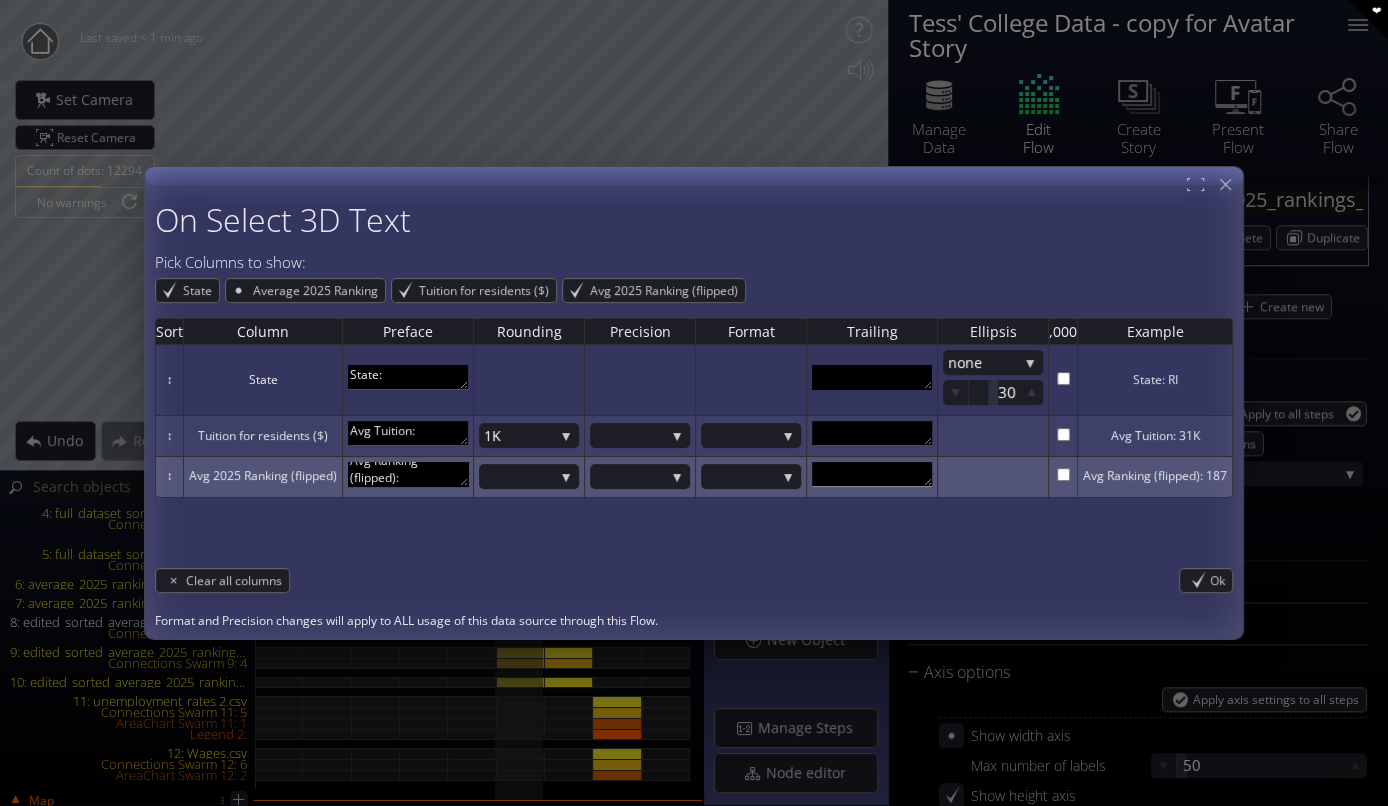 click at bounding box center (872, 474) 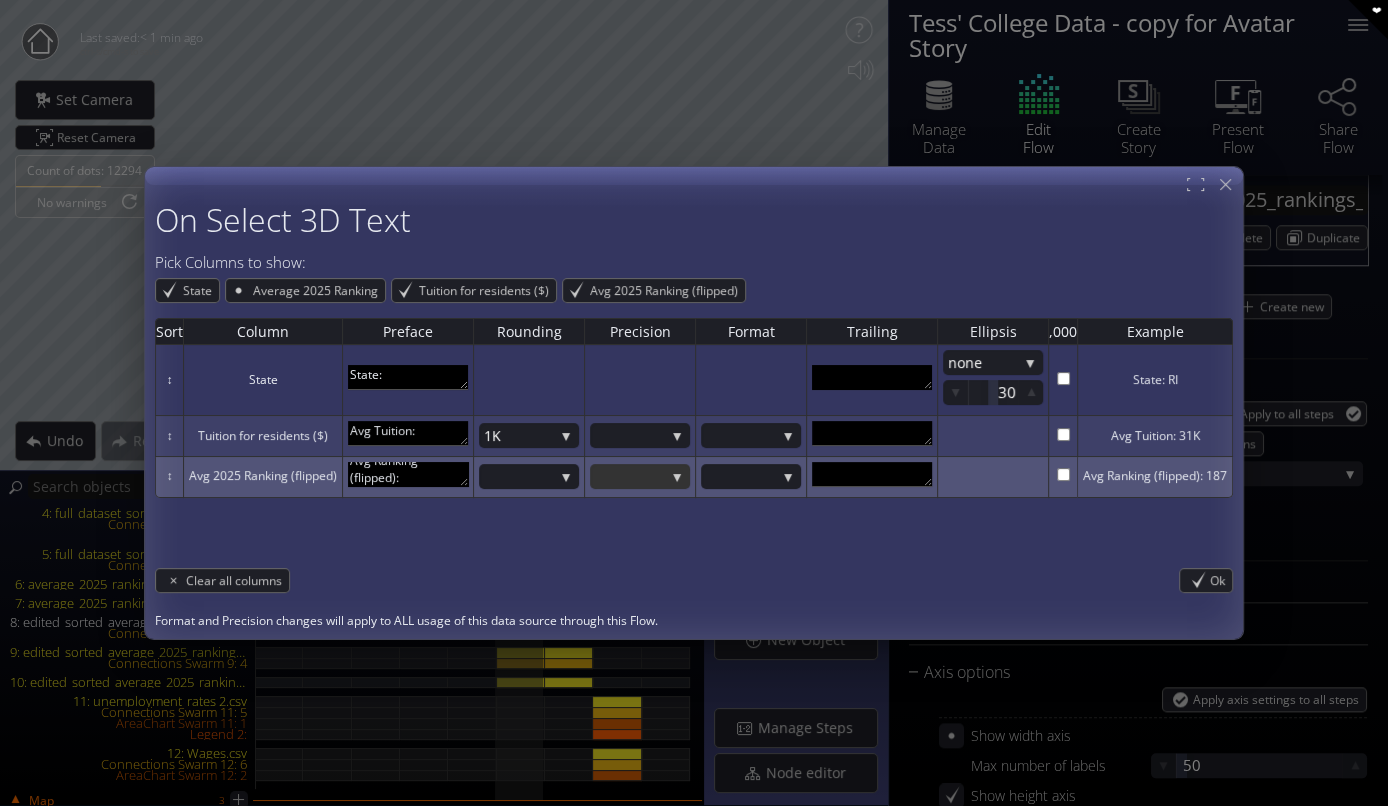 click at bounding box center [630, 476] 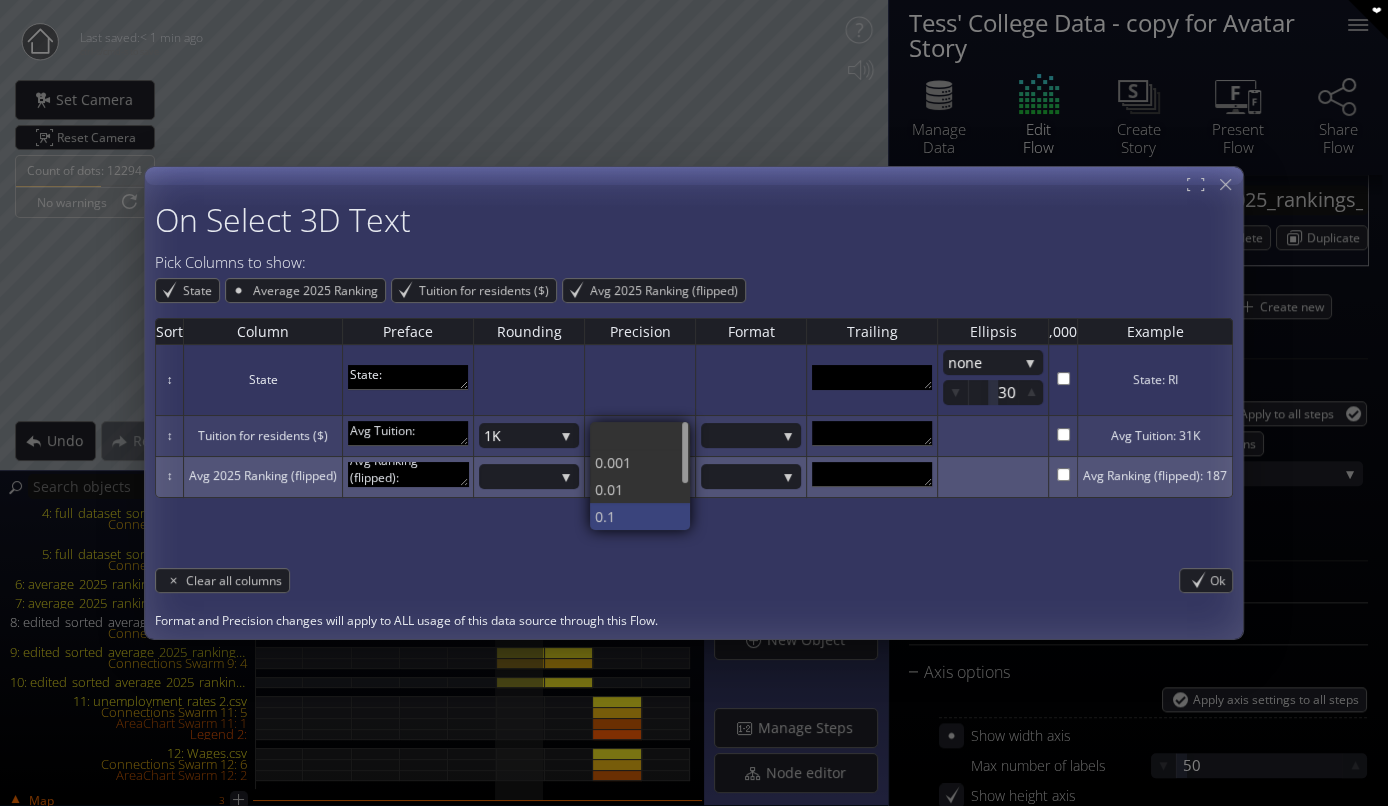 click on "0.1" at bounding box center (635, 516) 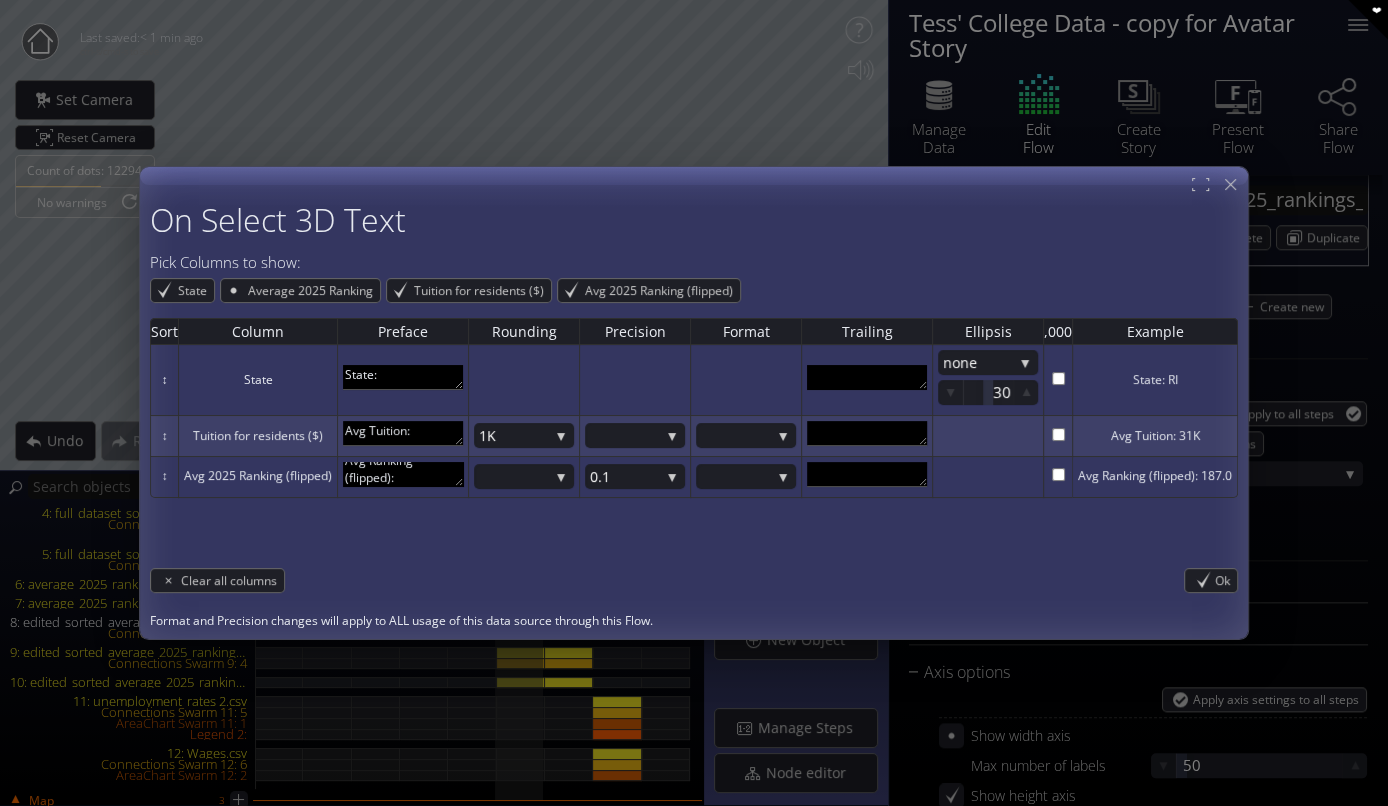 click on "Sort   Column   Preface   Rounding   Precision   Format   Trailing   Ellipsis     ,000   Example
↕
State   State:                 none       none     end   mi   ddle
30
State:  RI
↕
Tuition for residents ($)   Avg Tuition:         1K           1K     1.1K     1M     1.1M     1B     1.1B                   0.001     0.01     0.1     1     10     100                   $     euro     %     deg
Avg Tuition:  31K
↕
Avg 2025 Ranking (flipped)   Avg Ranking (flipped):                   1K     1.1K     1M     1.1M     1B     1.1B         0.1           0.001     0.01     0.1     1     10     100                   $     euro     %     deg
Avg Ranking (flipped):  187.0" at bounding box center [694, 430] 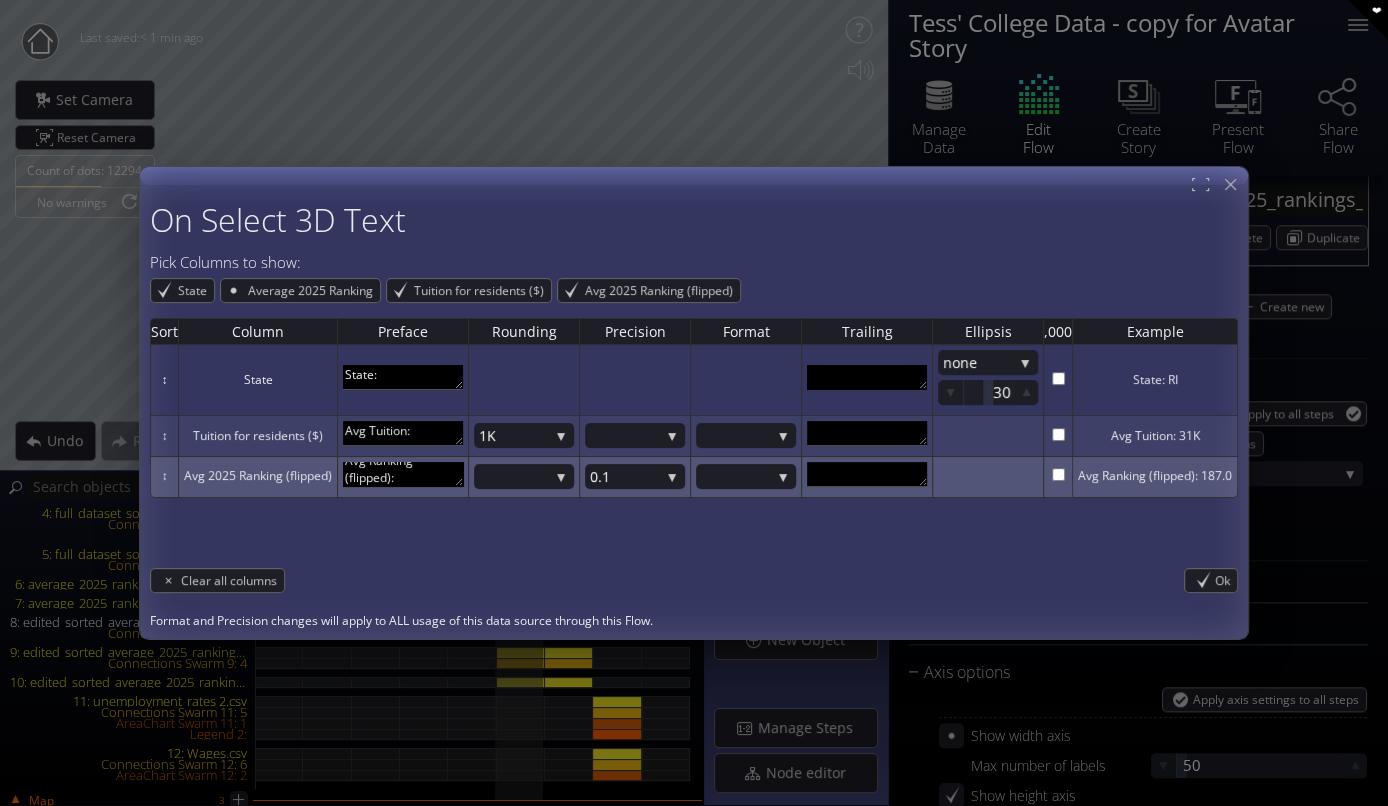 type 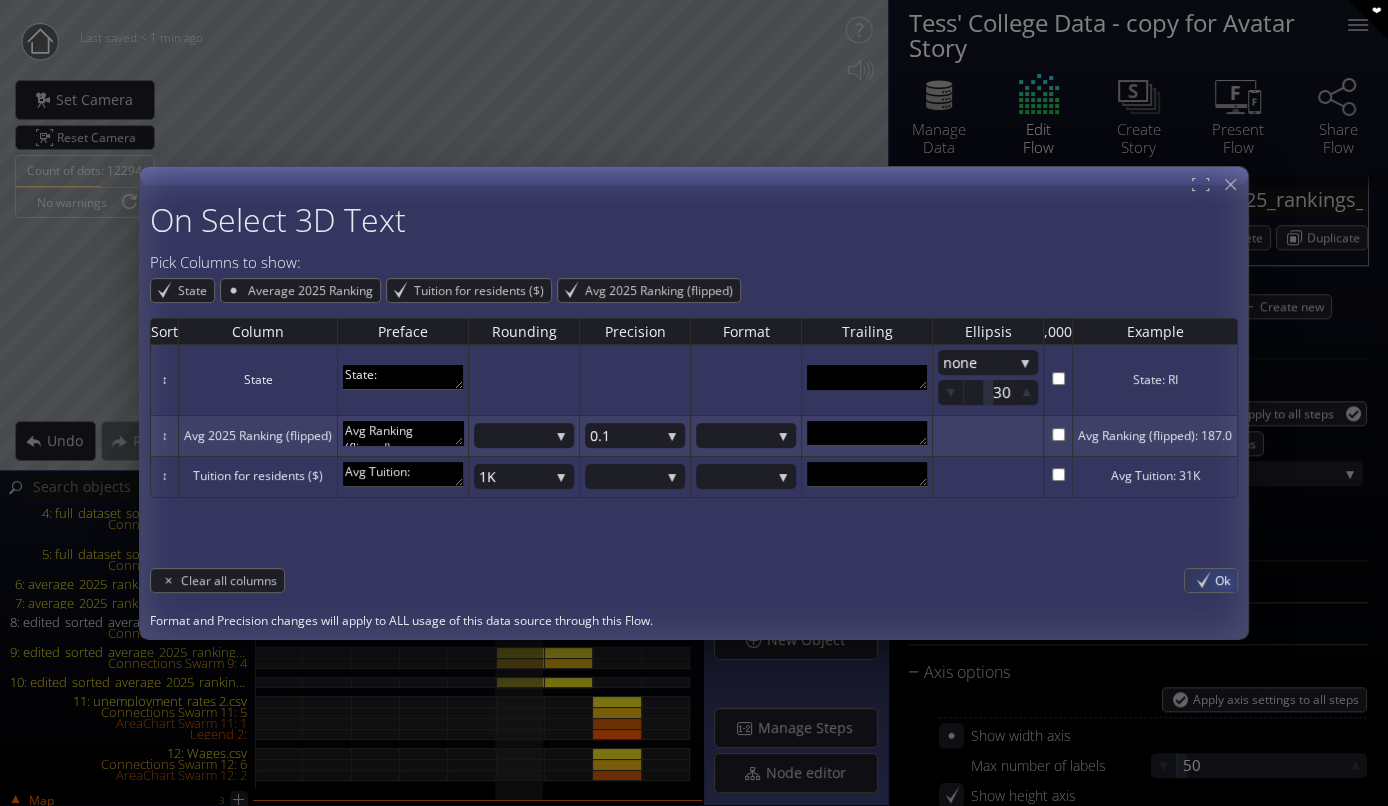 click on "Ok" at bounding box center (1226, 579) 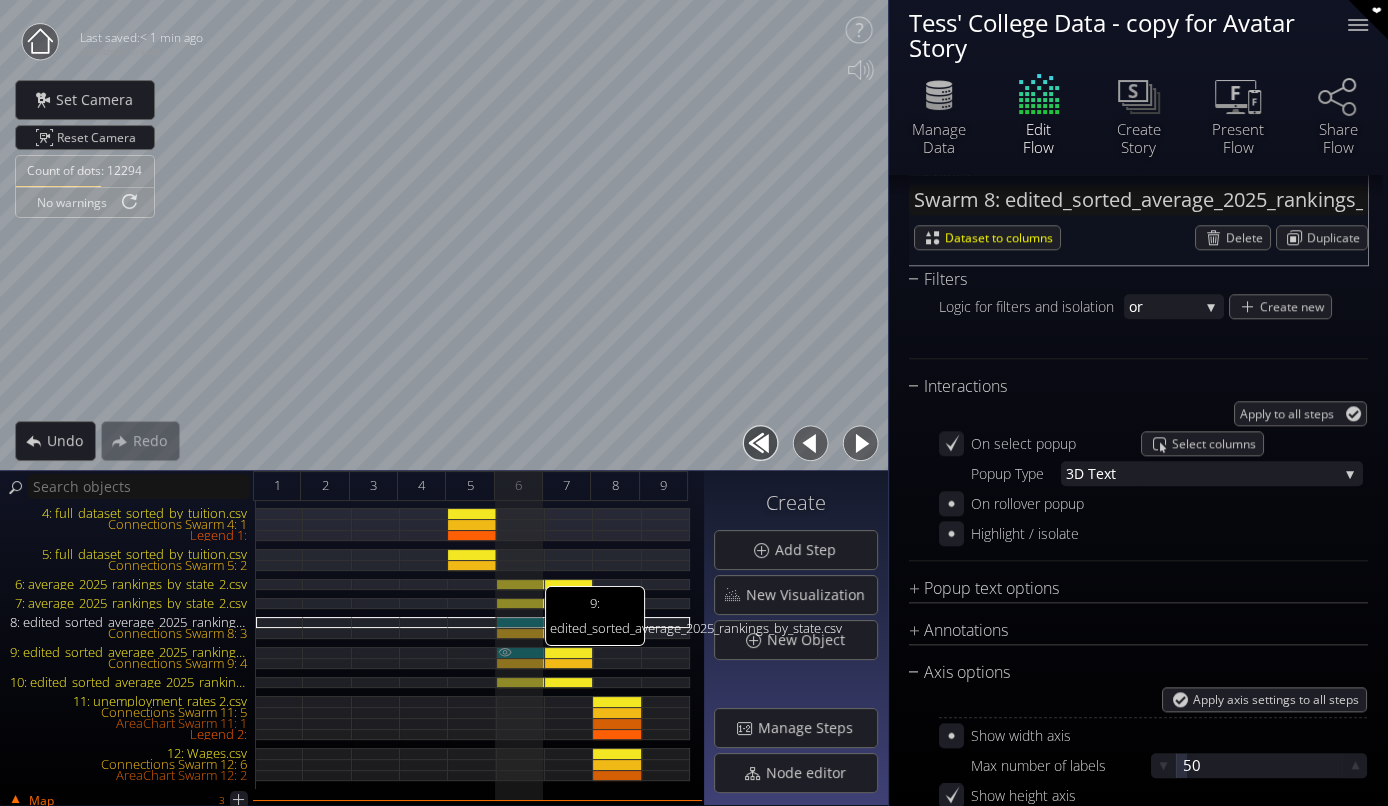 click on "9: edited_sorted_average_2025_rankings_by_state.csv" at bounding box center (521, 652) 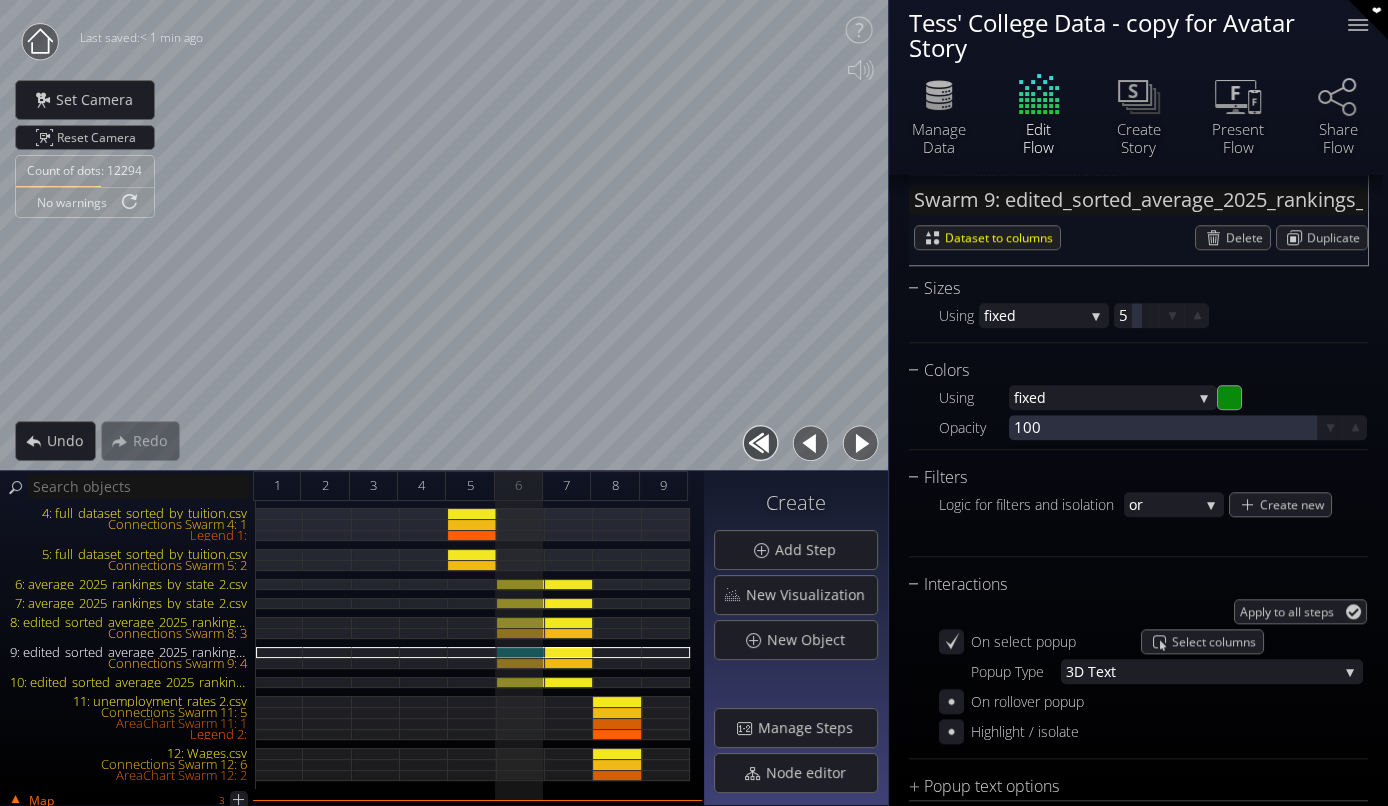 scroll, scrollTop: 1566, scrollLeft: 0, axis: vertical 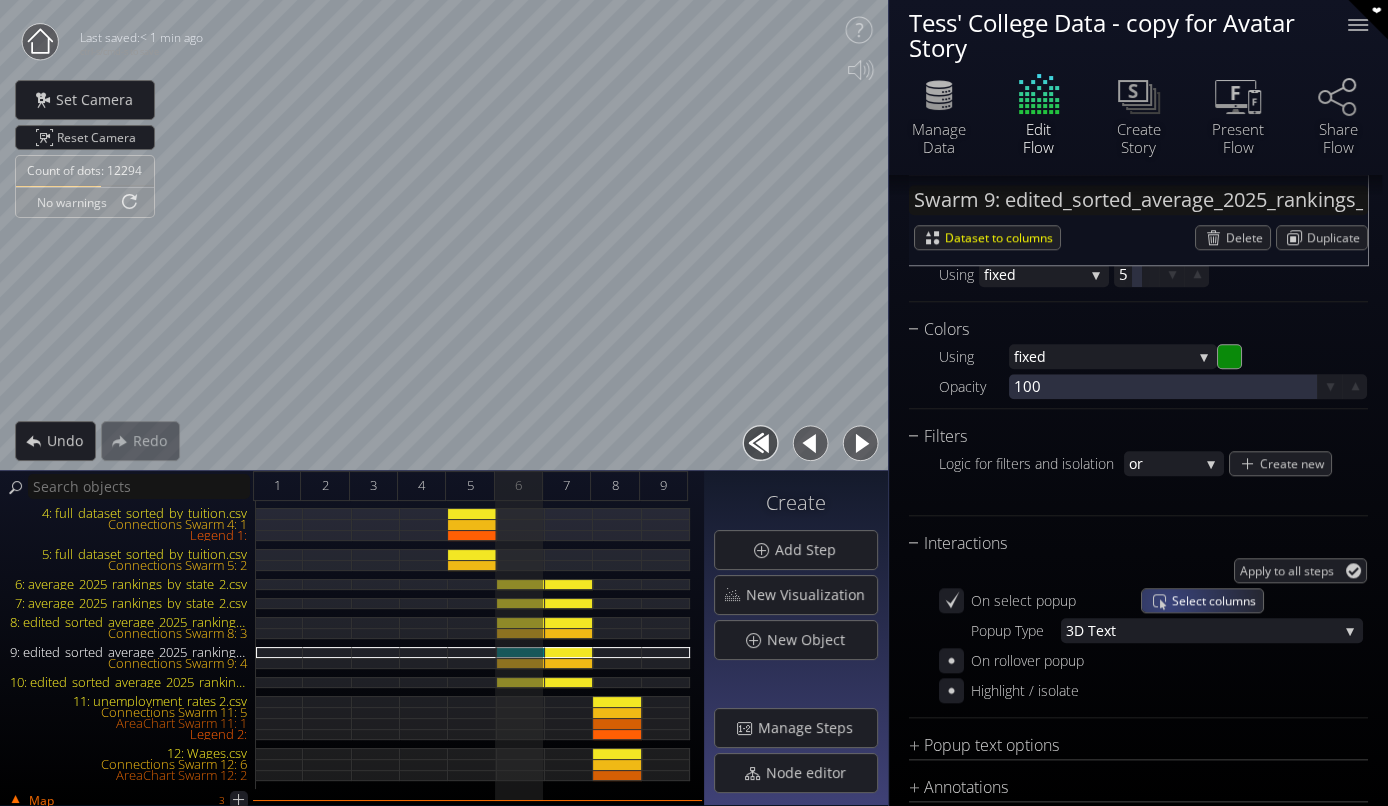 click on "Select columns" at bounding box center (1202, 600) 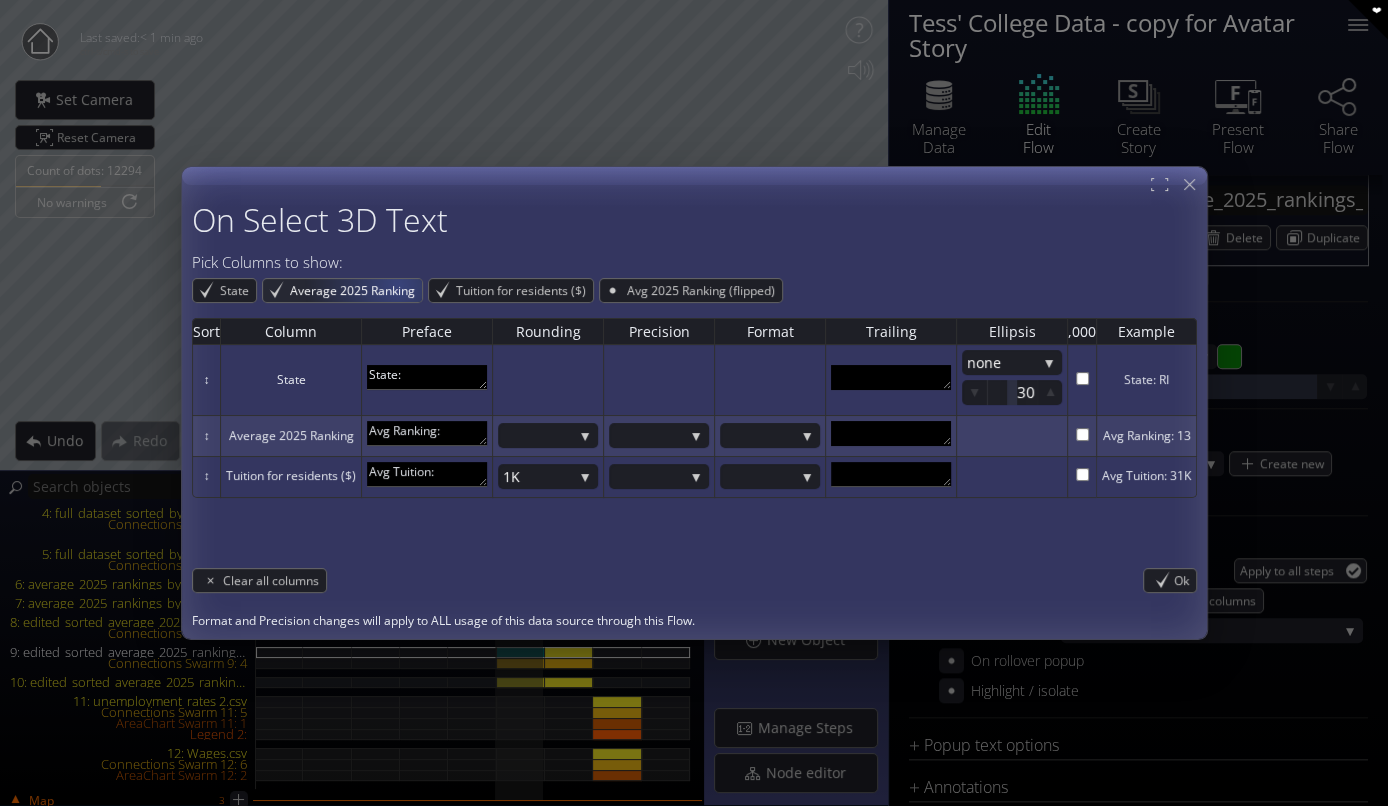 click on "Average 2025 Ranking" at bounding box center (355, 290) 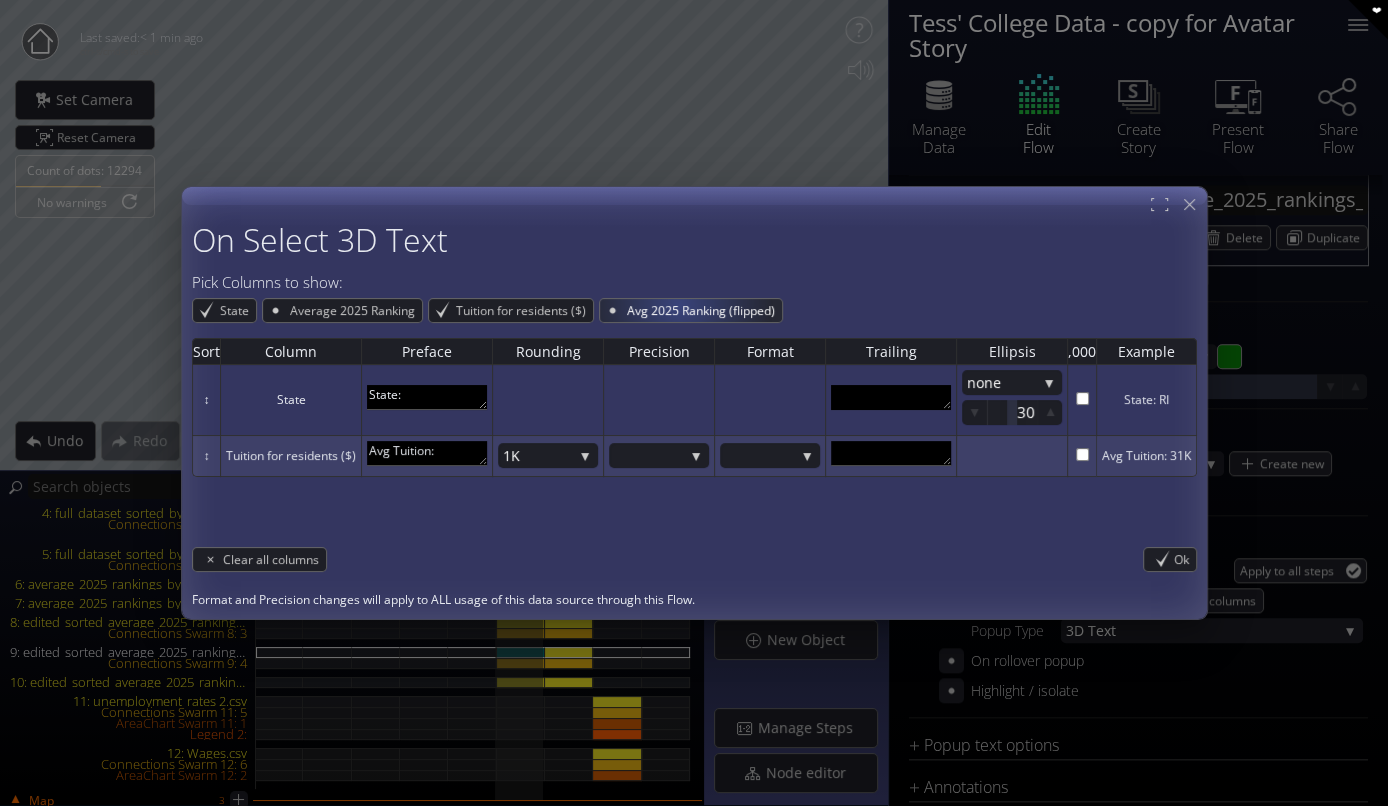 click on "Avg 2025 Ranking (flipped)" at bounding box center [703, 310] 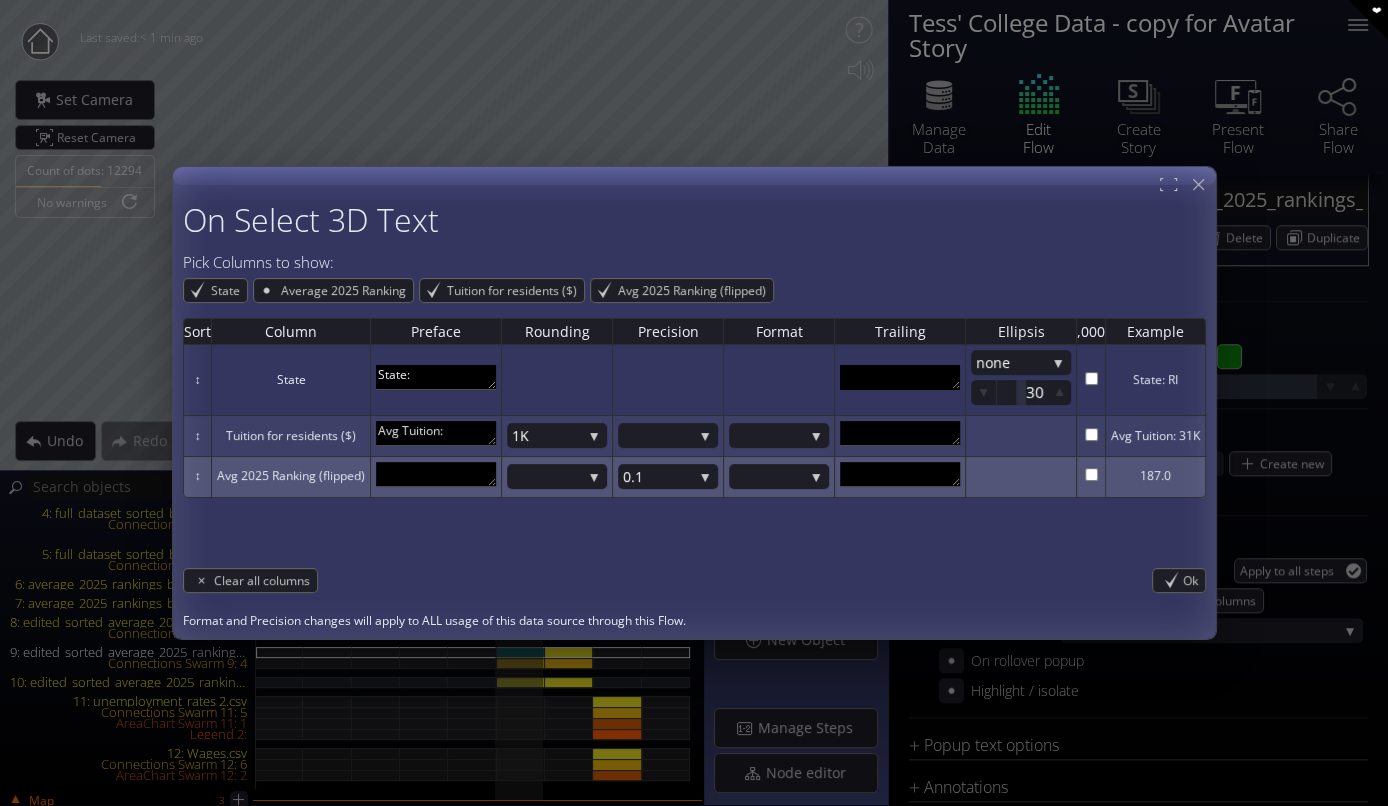 type 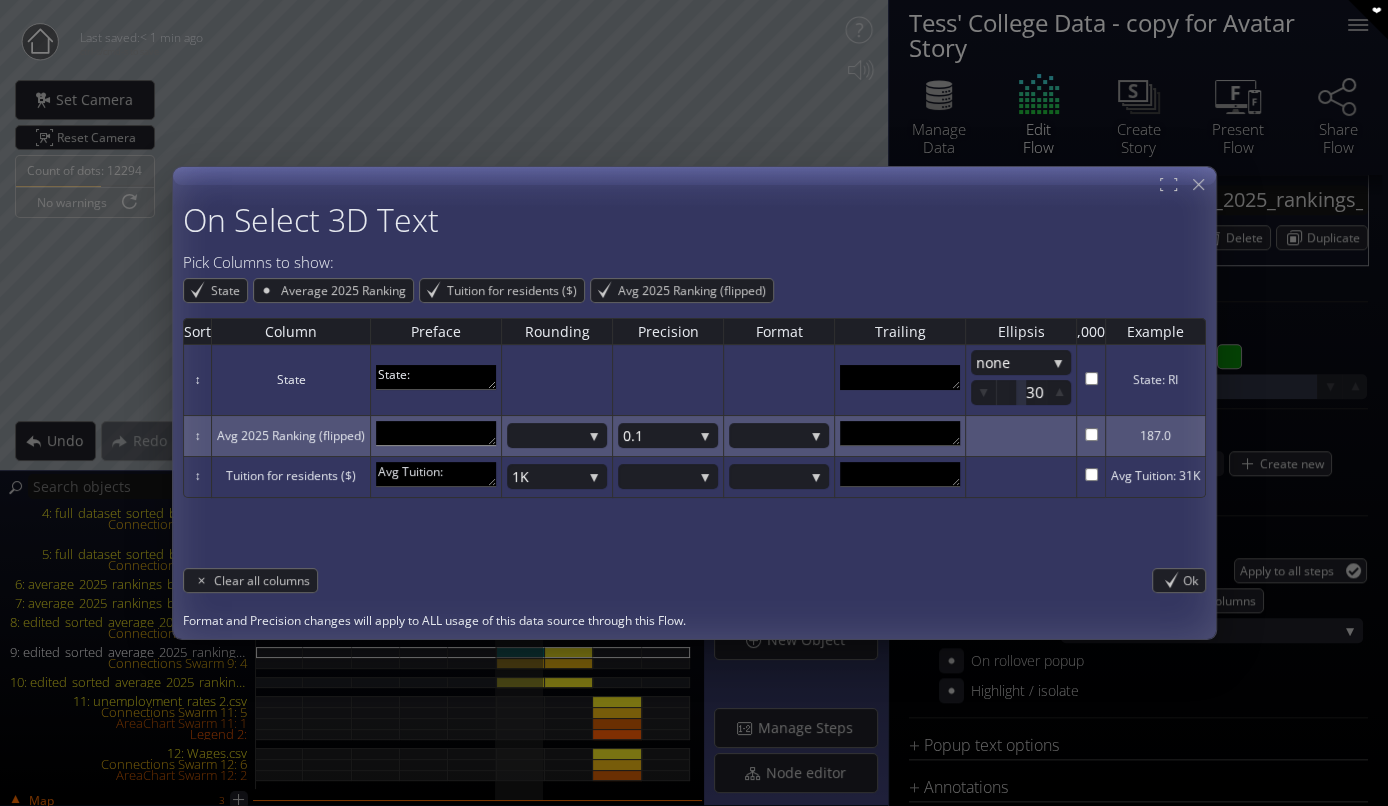 click at bounding box center [436, 433] 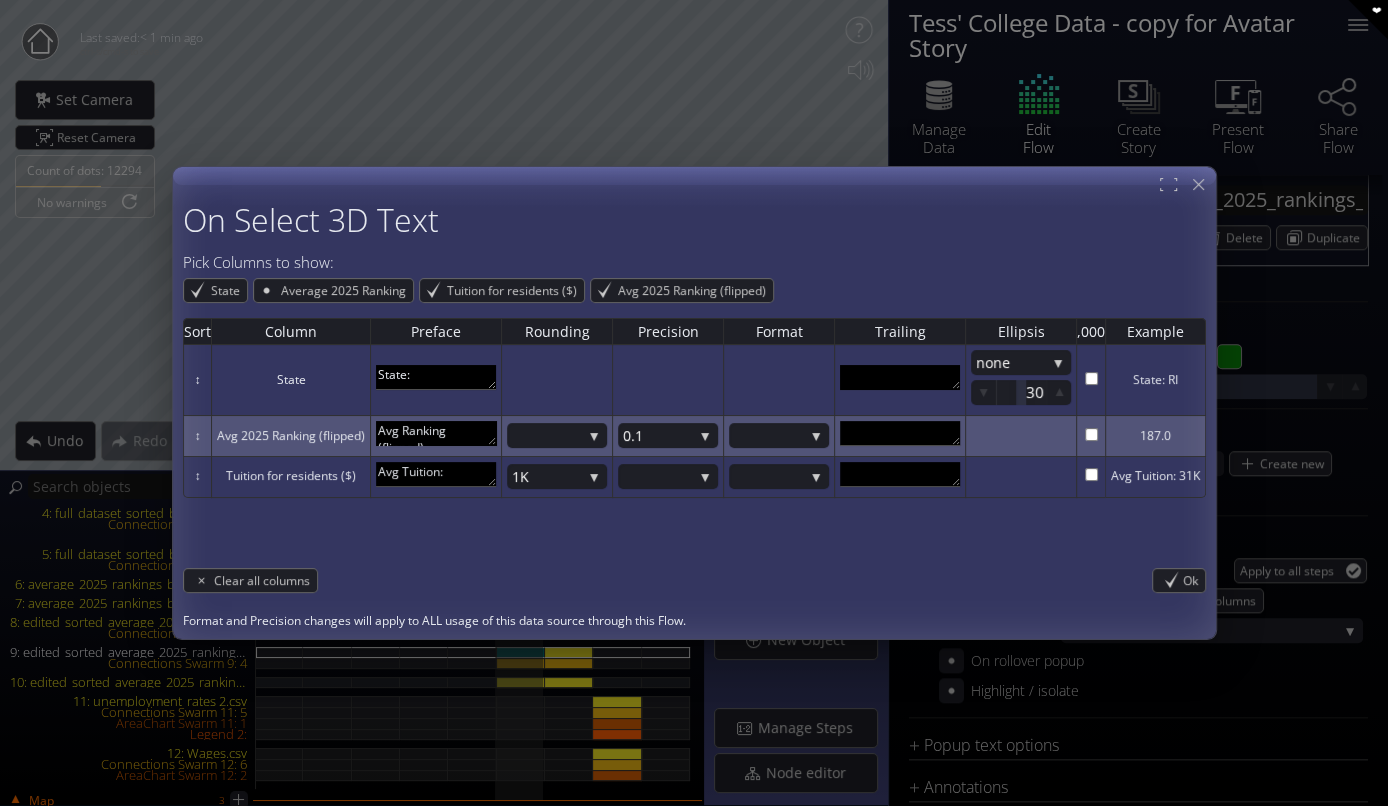 scroll, scrollTop: 10, scrollLeft: 0, axis: vertical 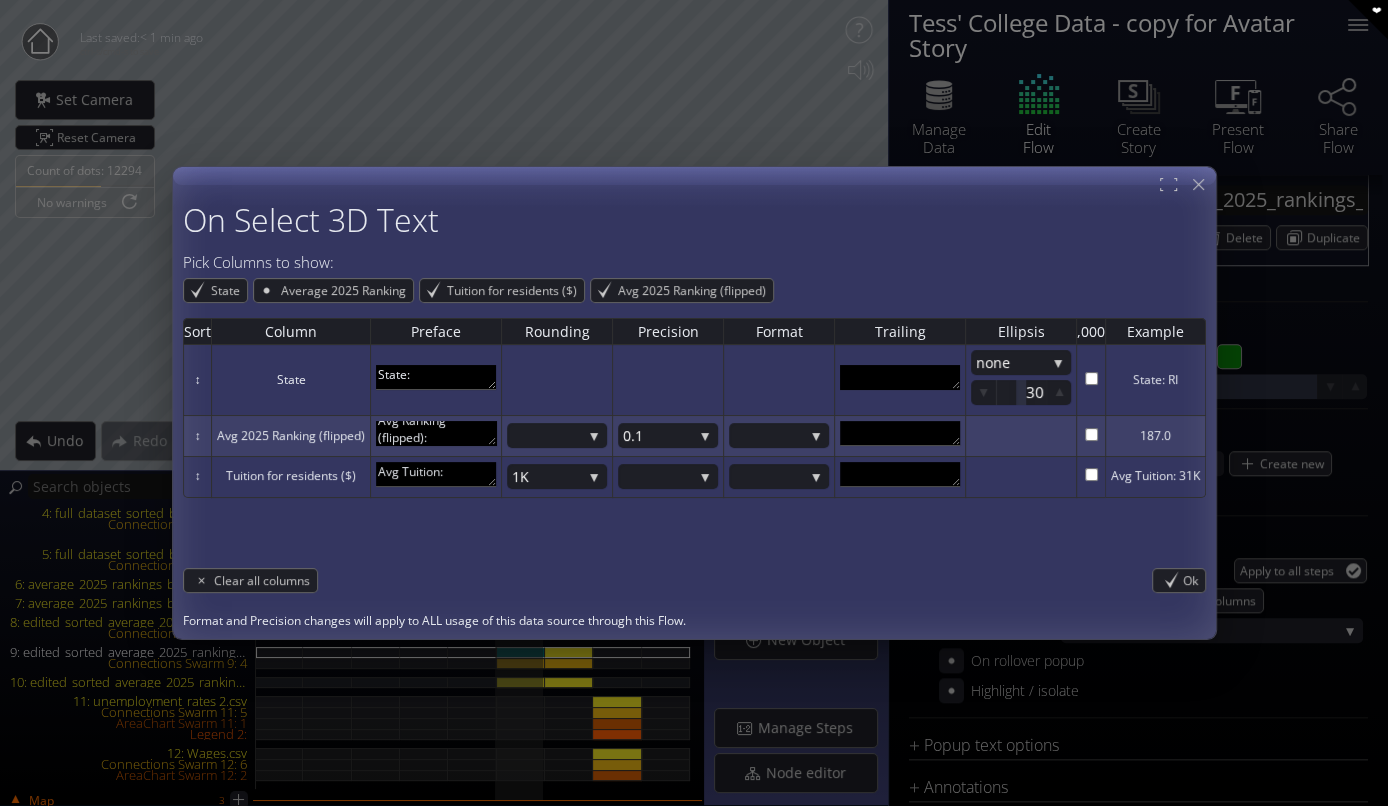 type on "Avg Ranking (flipped):" 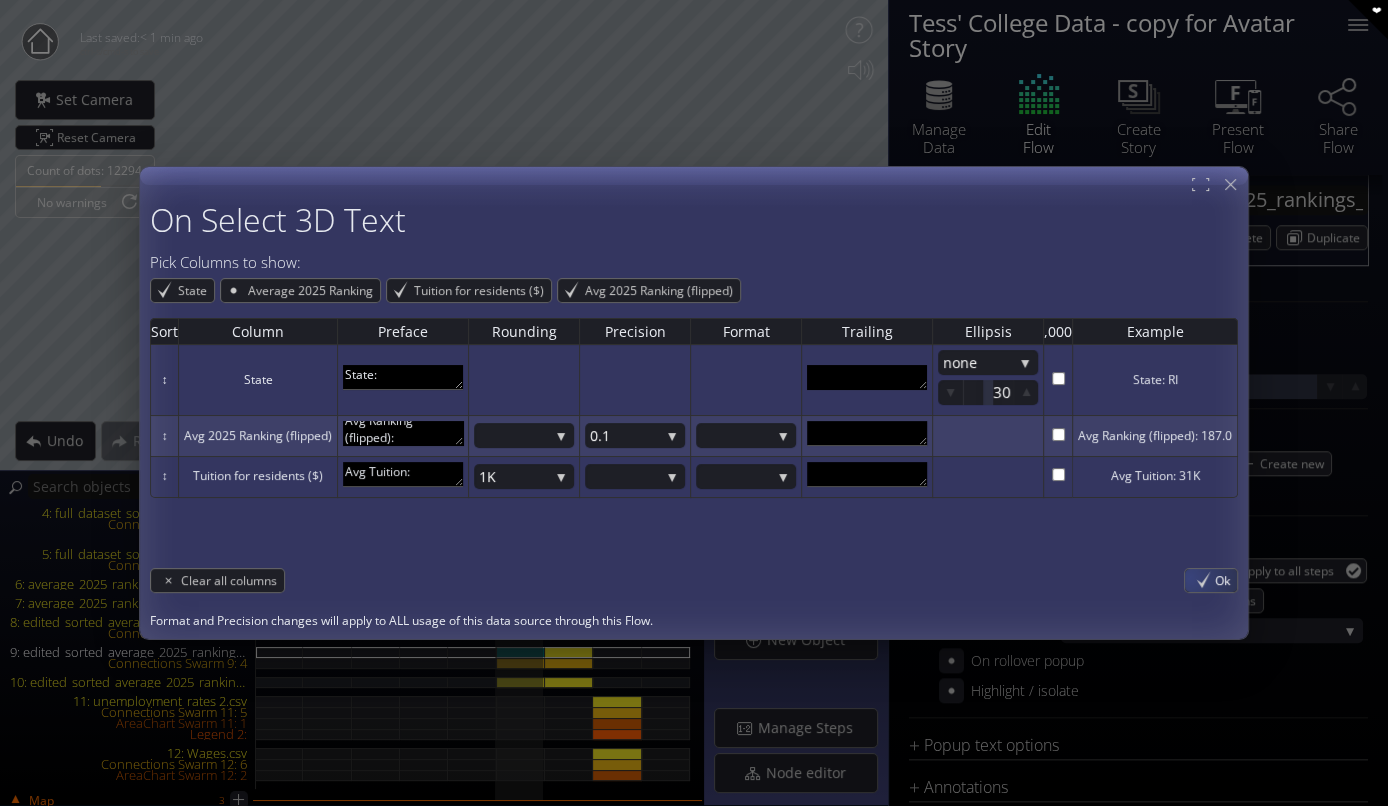 click on "Ok" at bounding box center [1211, 579] 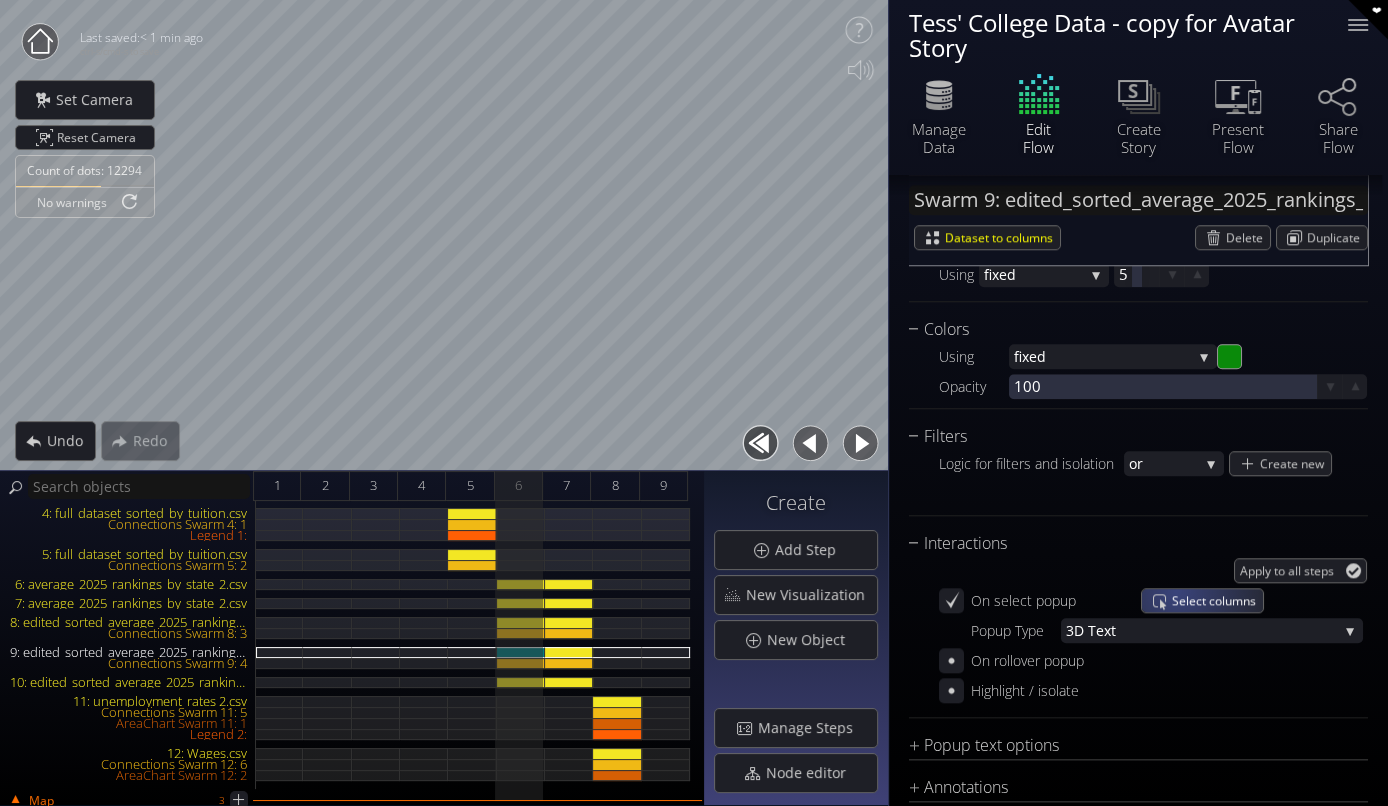 click on "Select columns" at bounding box center (1217, 600) 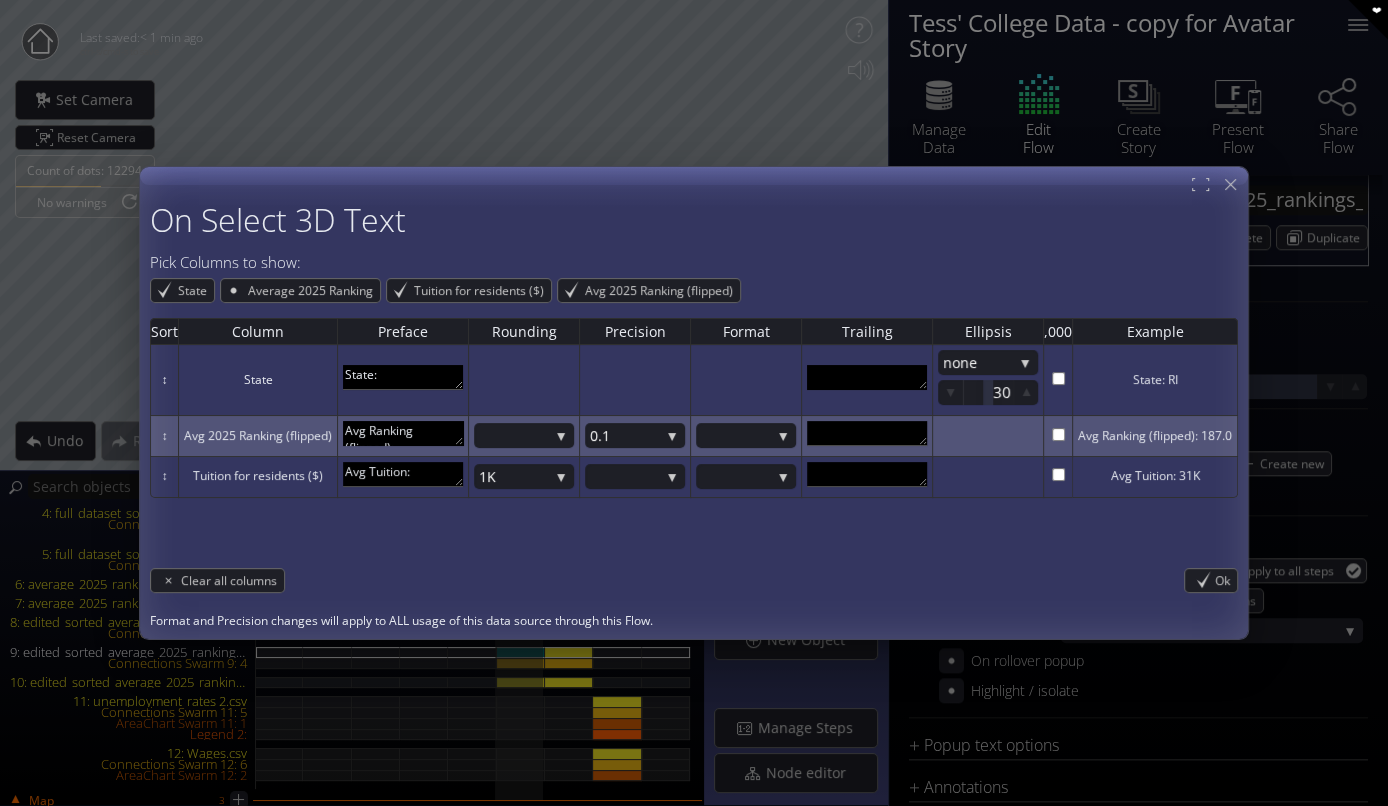 click at bounding box center [866, 436] 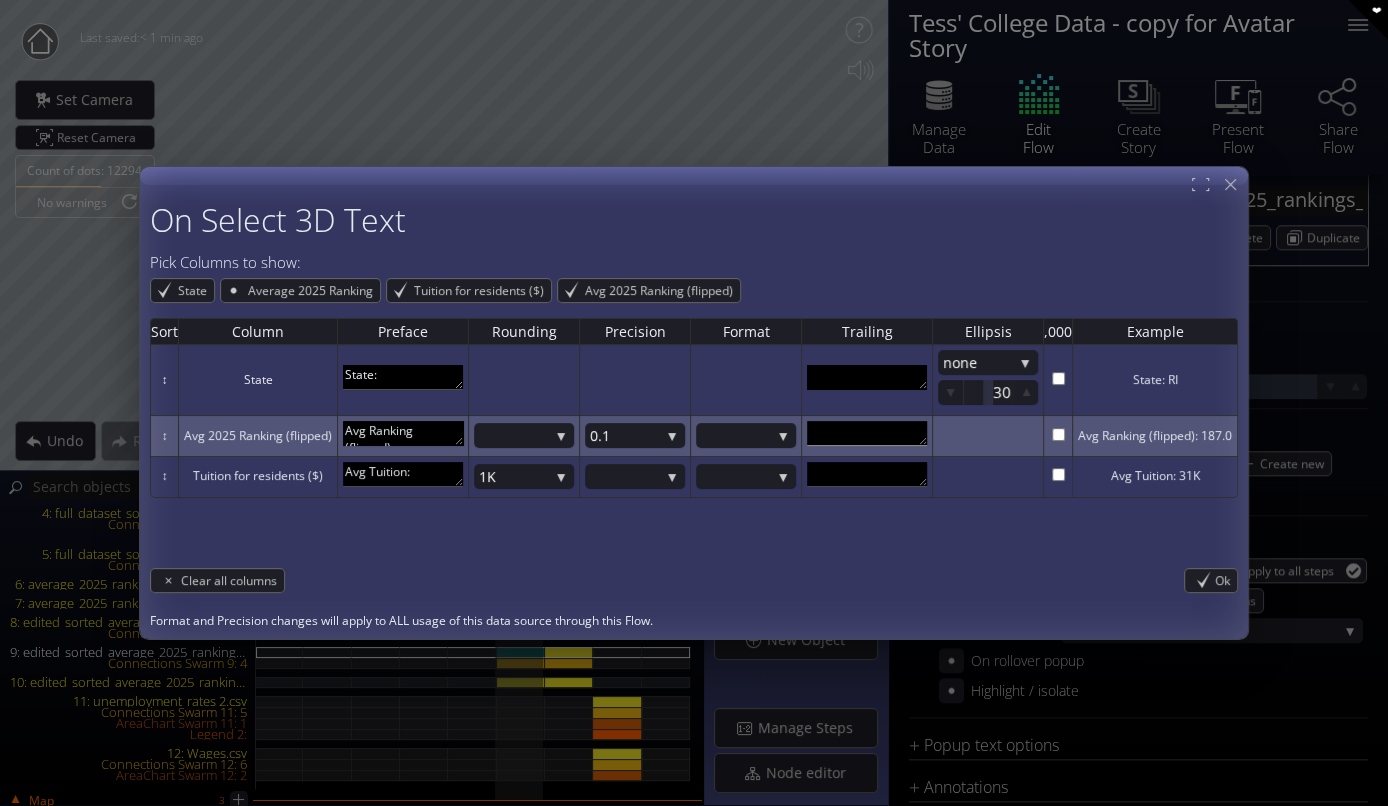 click at bounding box center (867, 433) 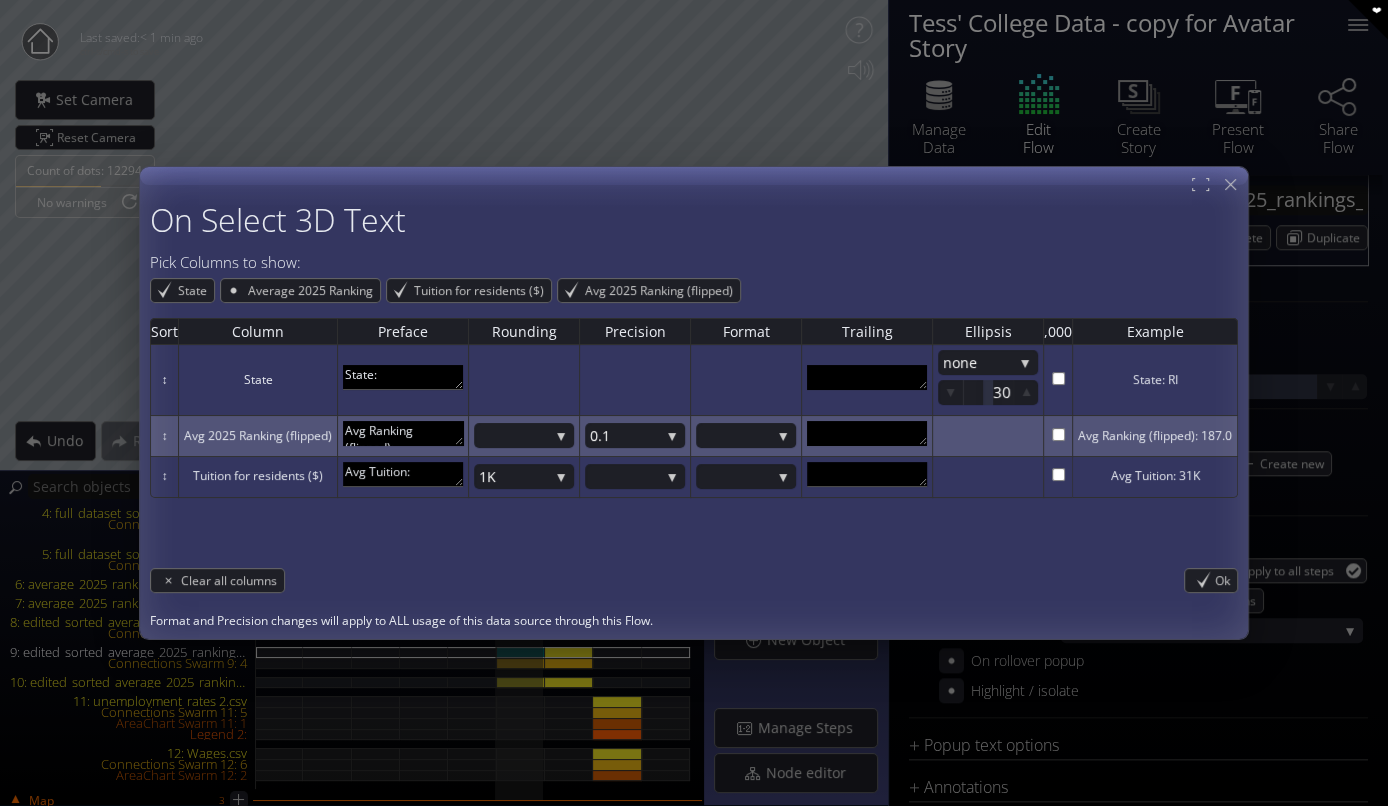 scroll, scrollTop: 10, scrollLeft: 0, axis: vertical 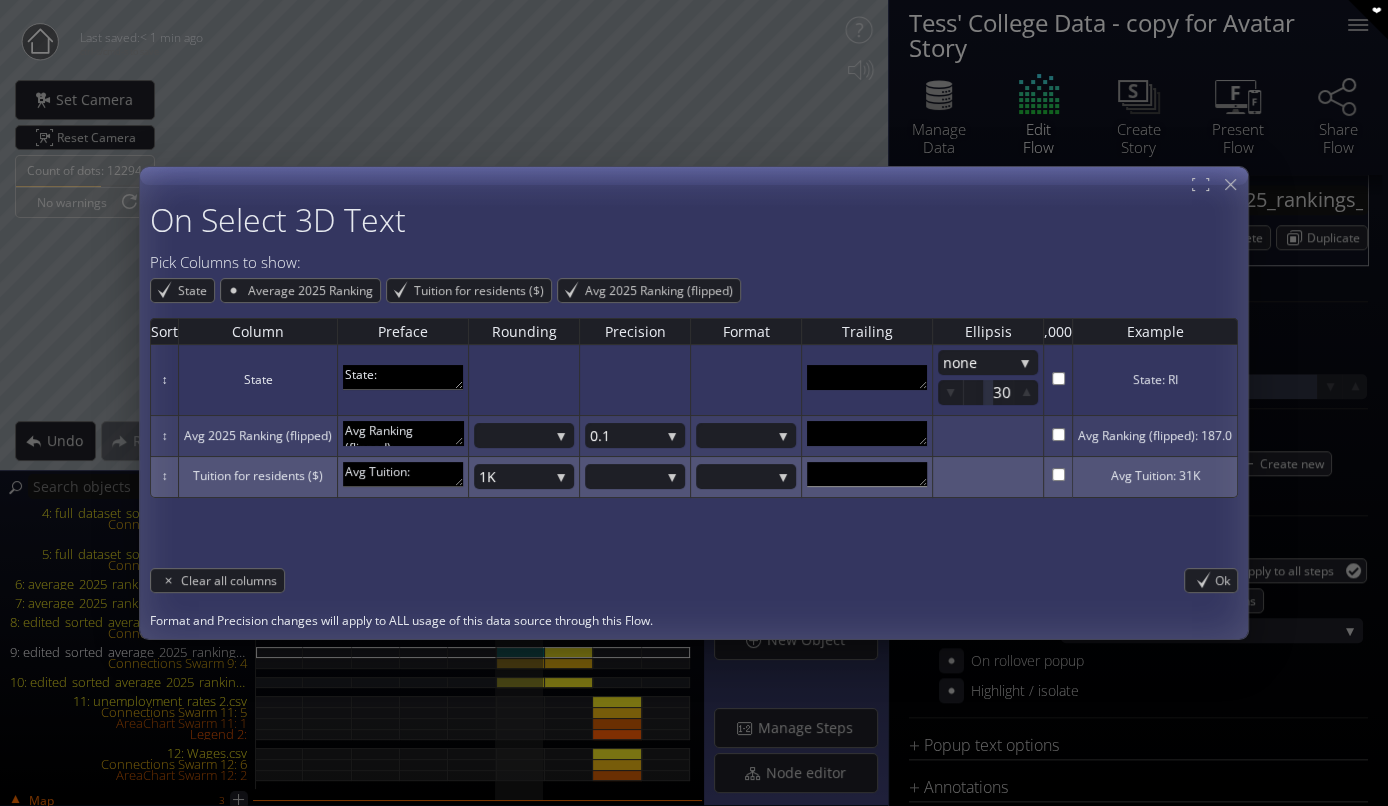 type 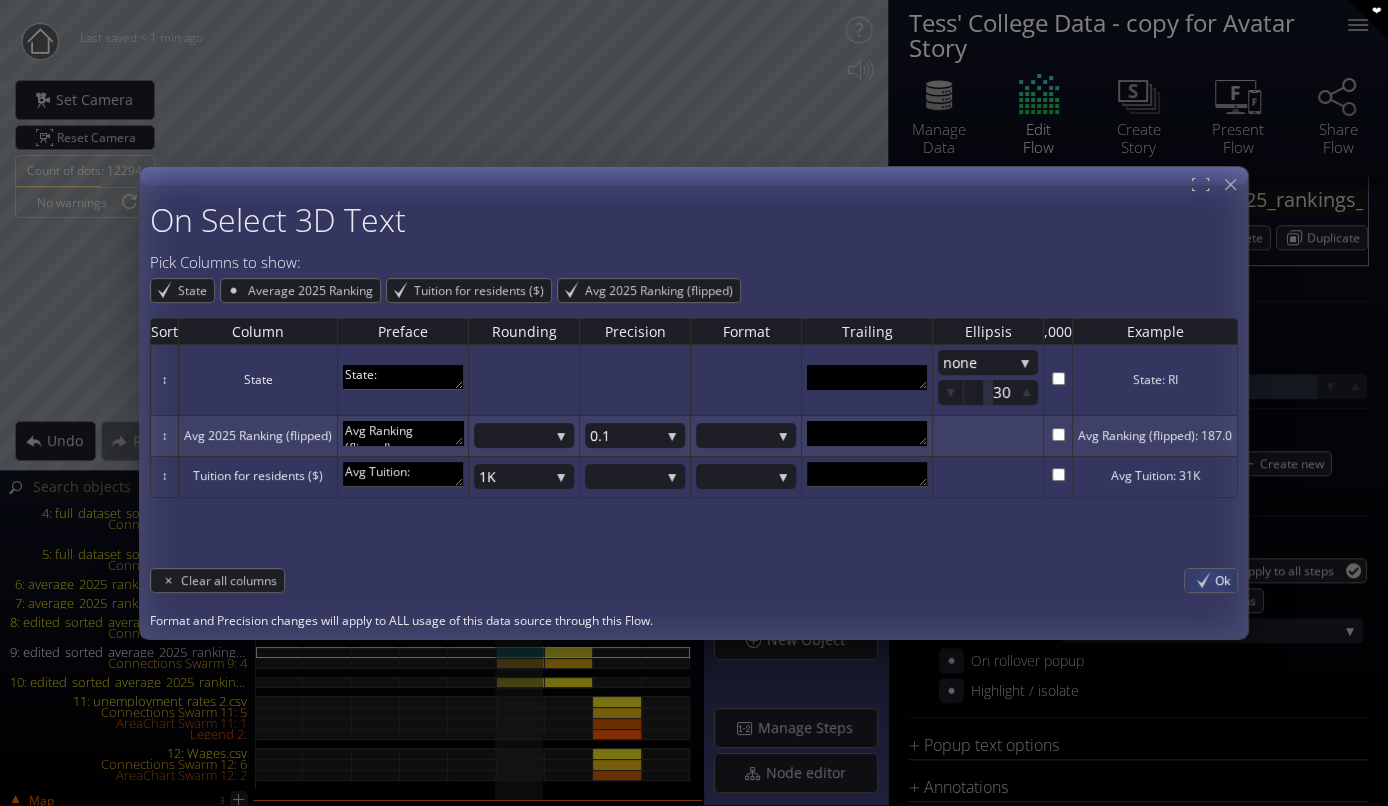 click on "Ok" at bounding box center (1211, 579) 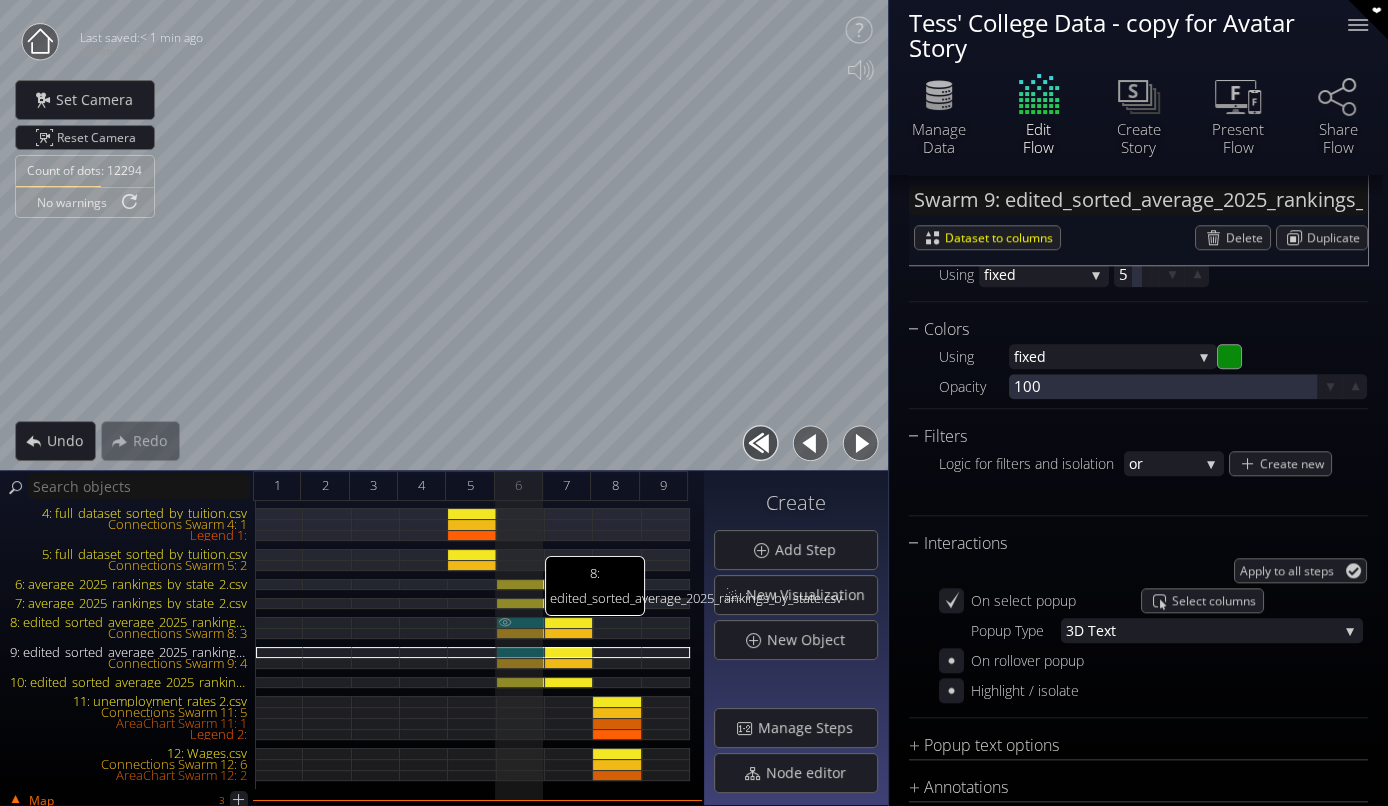 click on "8: edited_sorted_average_2025_rankings_by_state.csv" at bounding box center (521, 622) 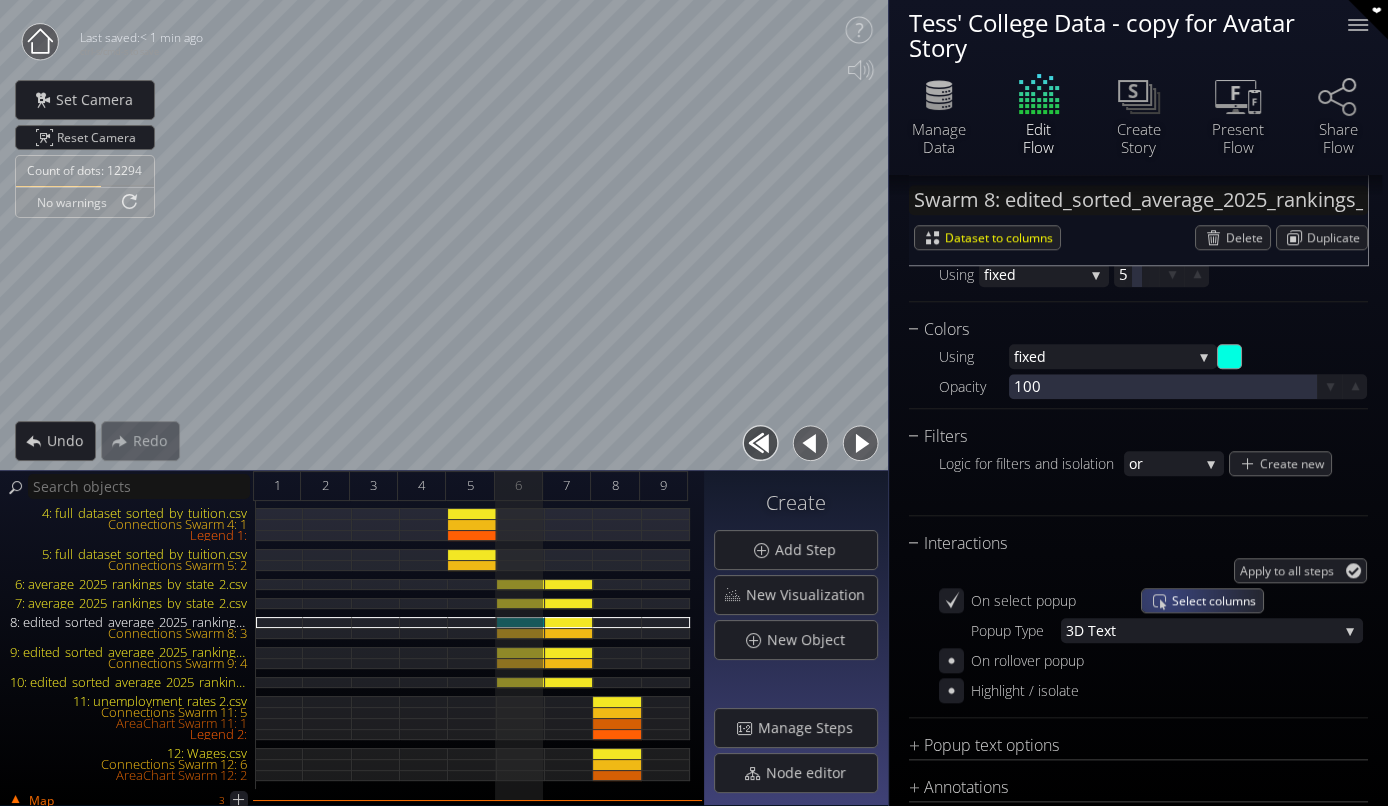 click on "Select columns" at bounding box center (1202, 600) 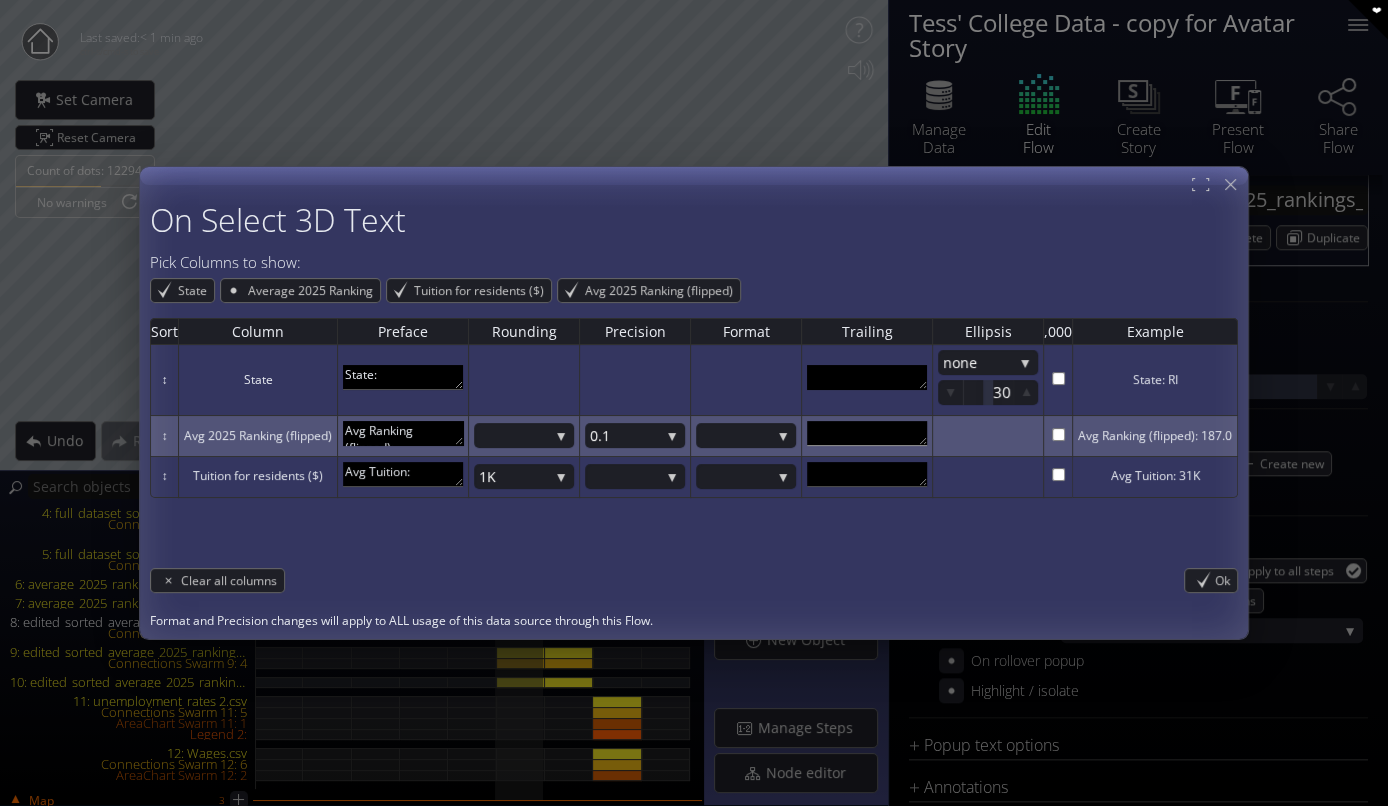 click at bounding box center (867, 433) 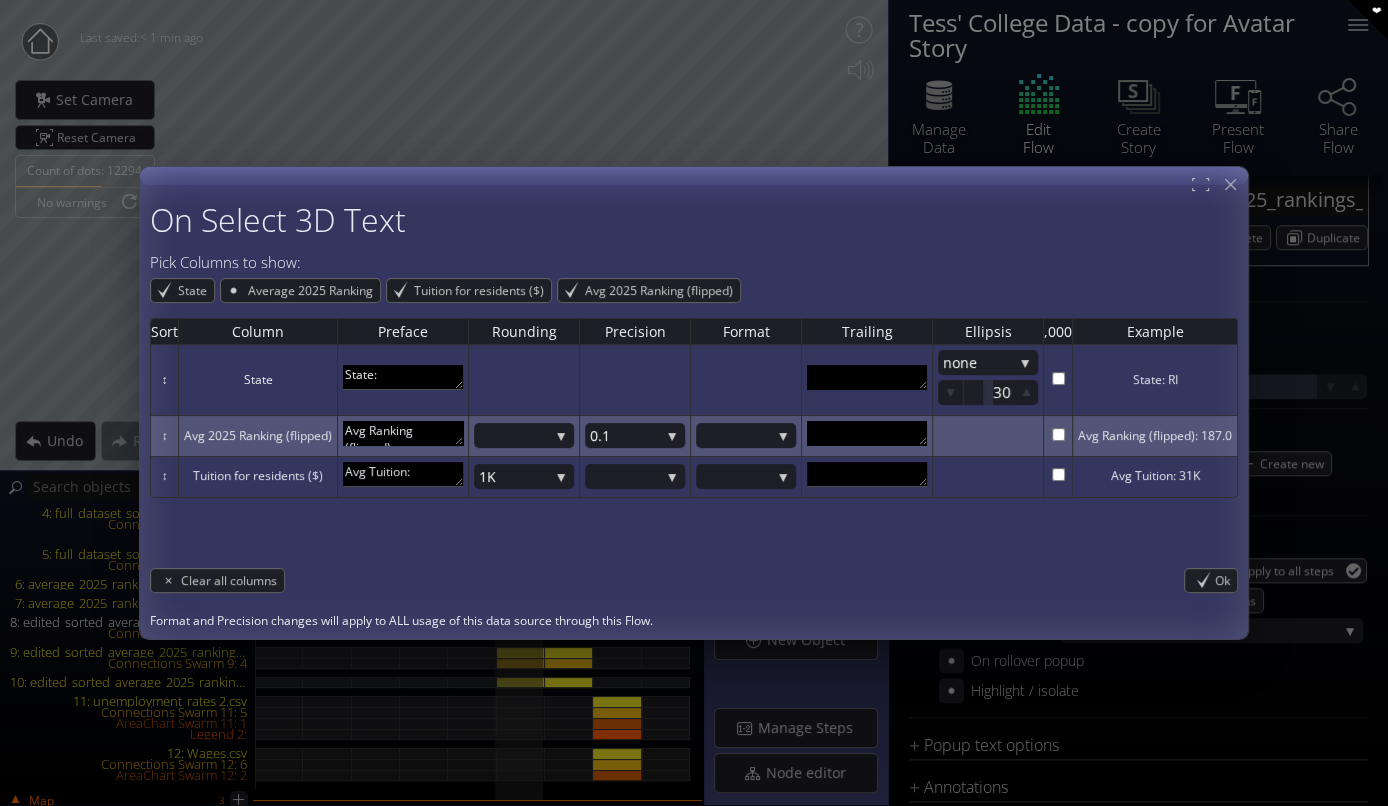 scroll, scrollTop: 10, scrollLeft: 0, axis: vertical 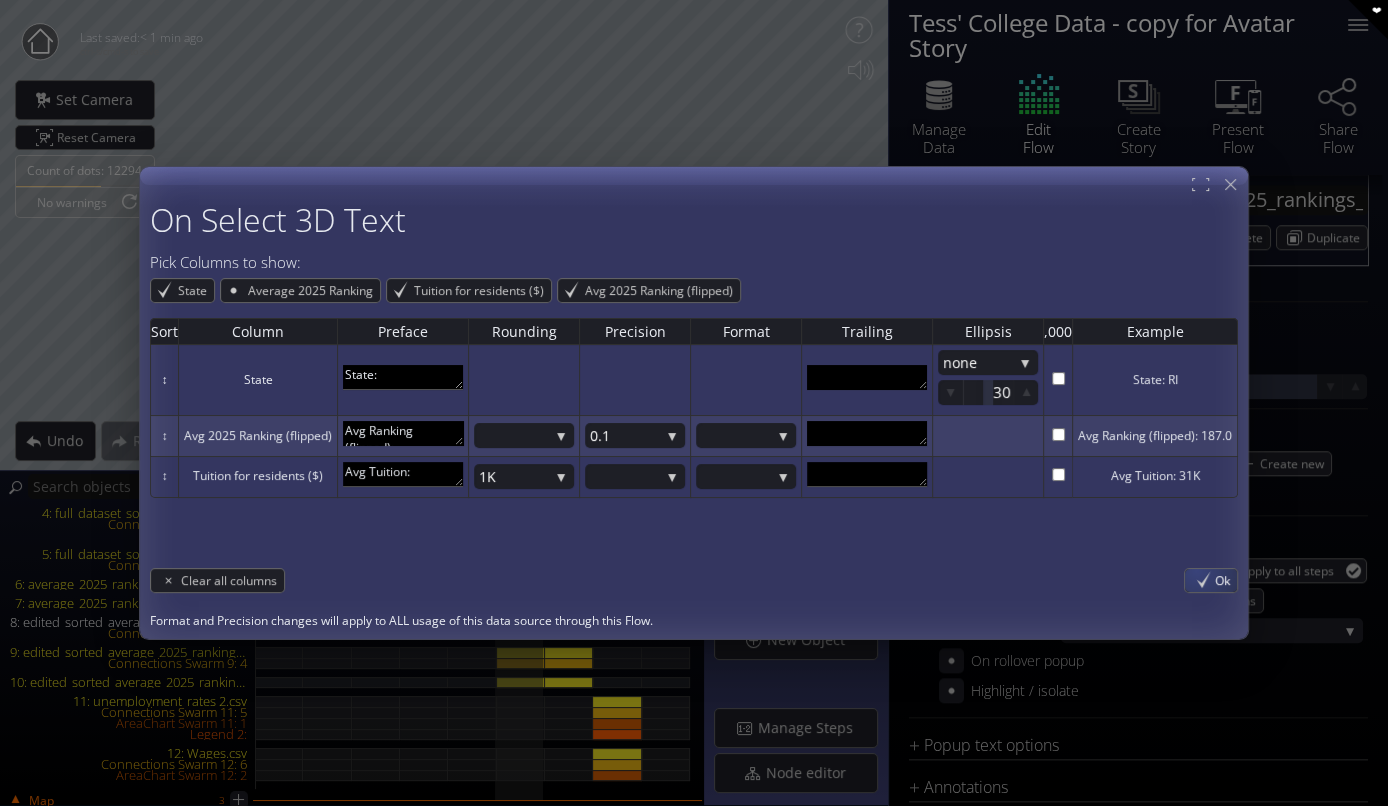 type 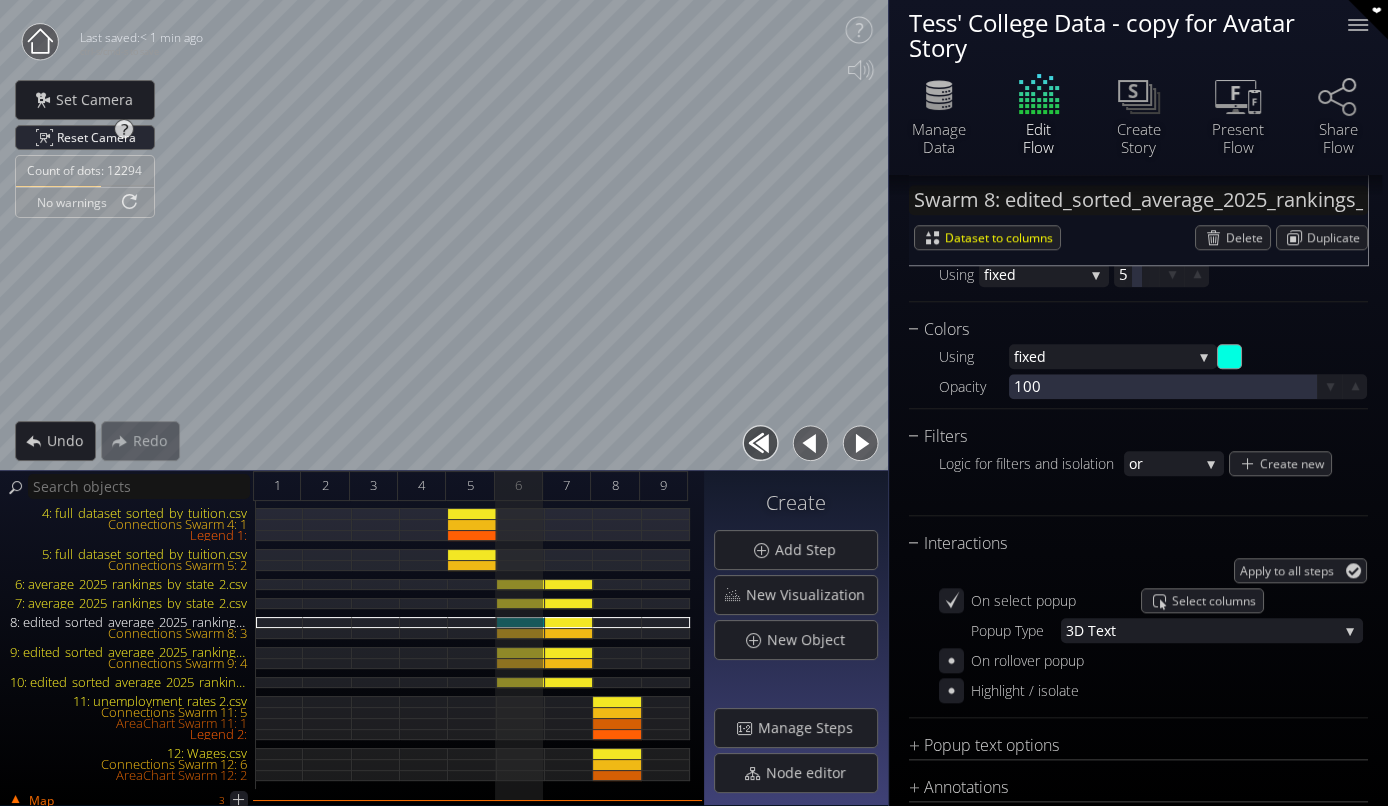 type on "Text 14: The bars on this chart sh..." 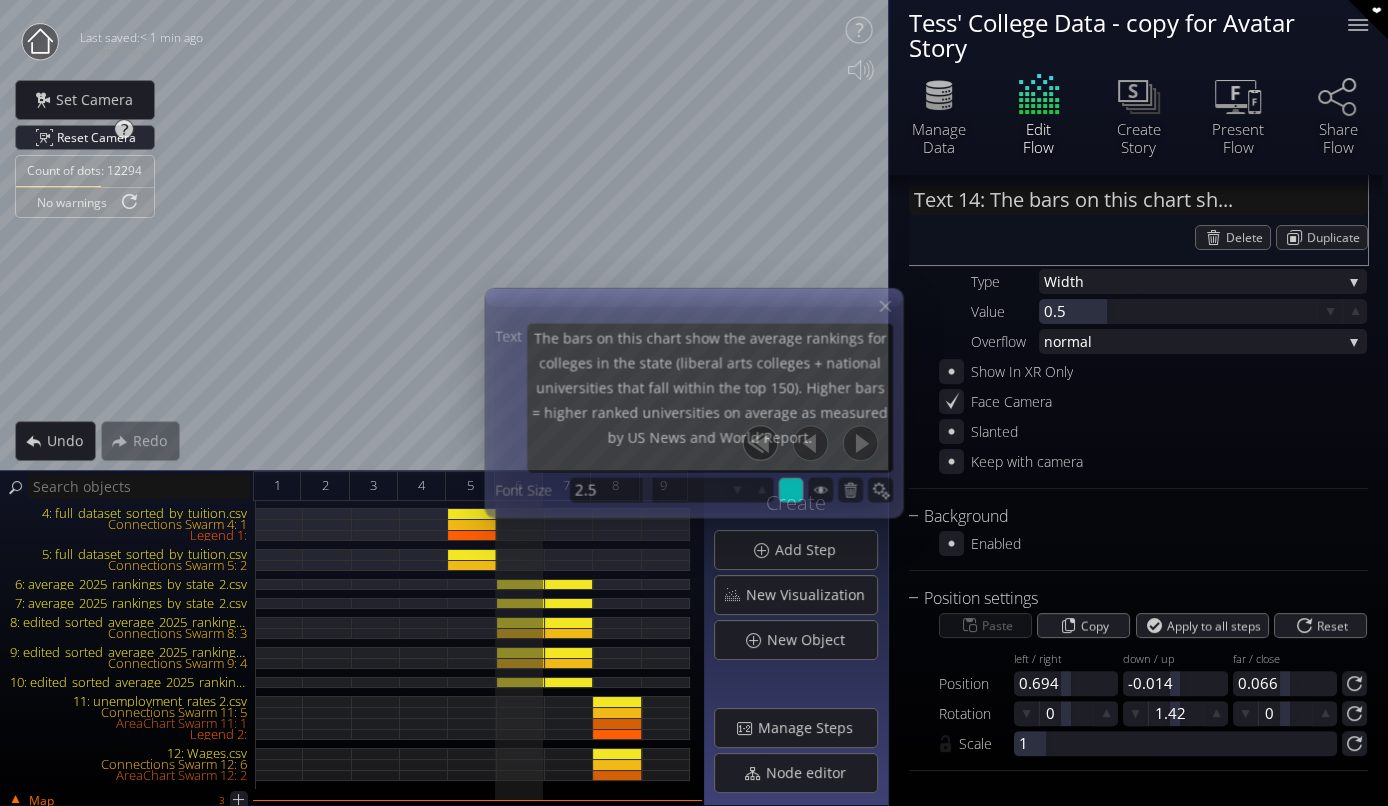 scroll, scrollTop: 297, scrollLeft: 0, axis: vertical 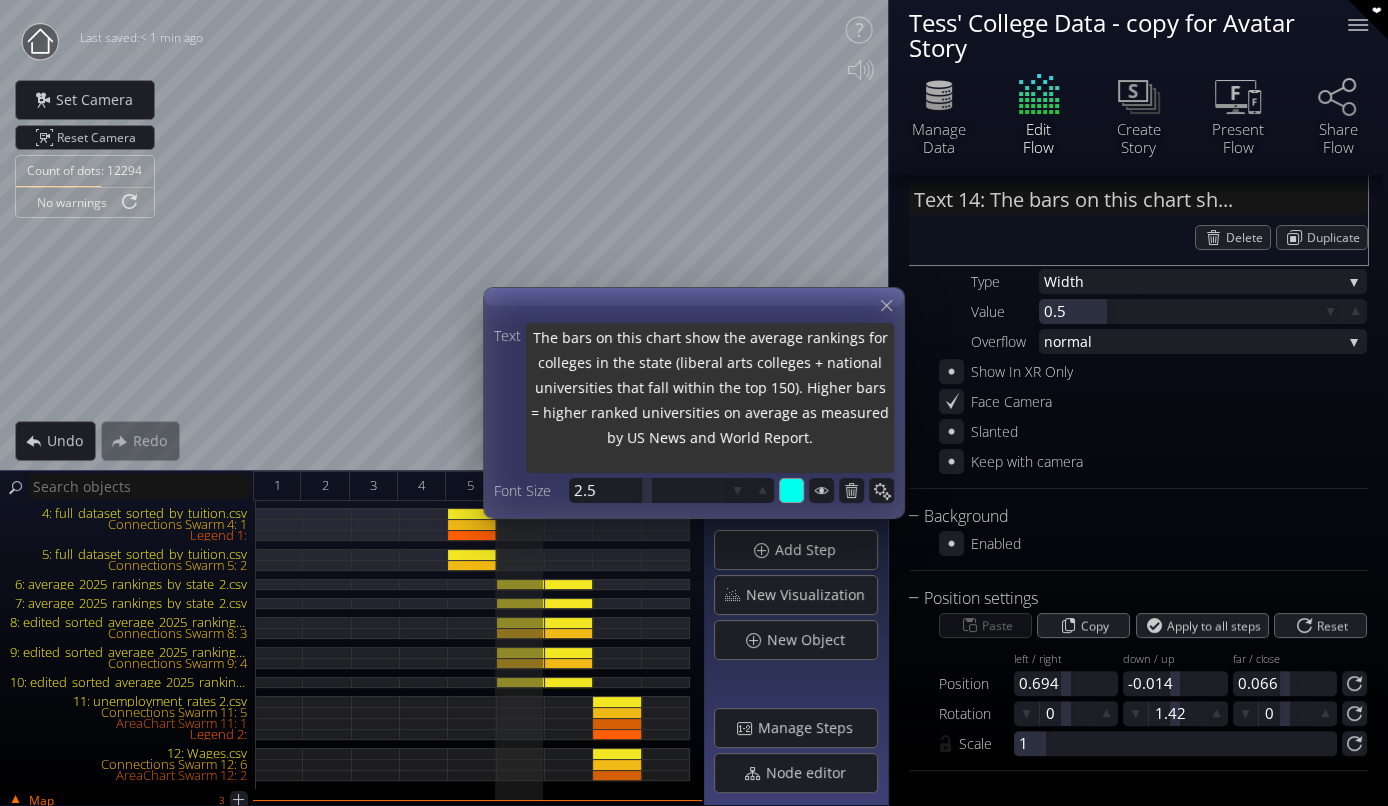 click on "The bars on this chart show the average rankings for colleges in the state (liberal arts colleges + national universities that fall within the top 150). Higher bars = higher ranked universities on average as measured by US News and World Report." at bounding box center (710, 400) 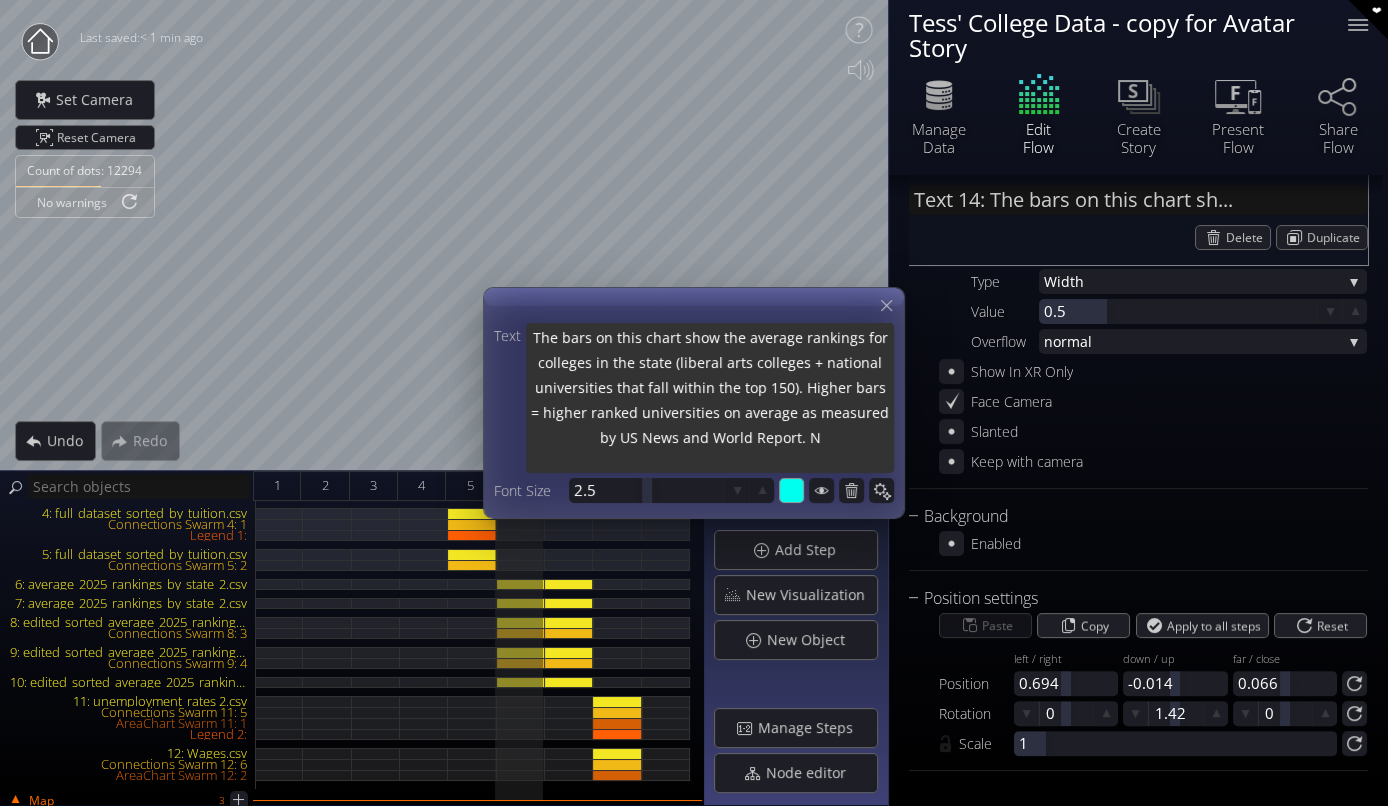 type on "The bars on this chart show the average rankings for colleges in the state (liberal arts colleges + national universities that fall within the top 150). Higher bars = higher ranked universities on average as measured by US News and World Report. No" 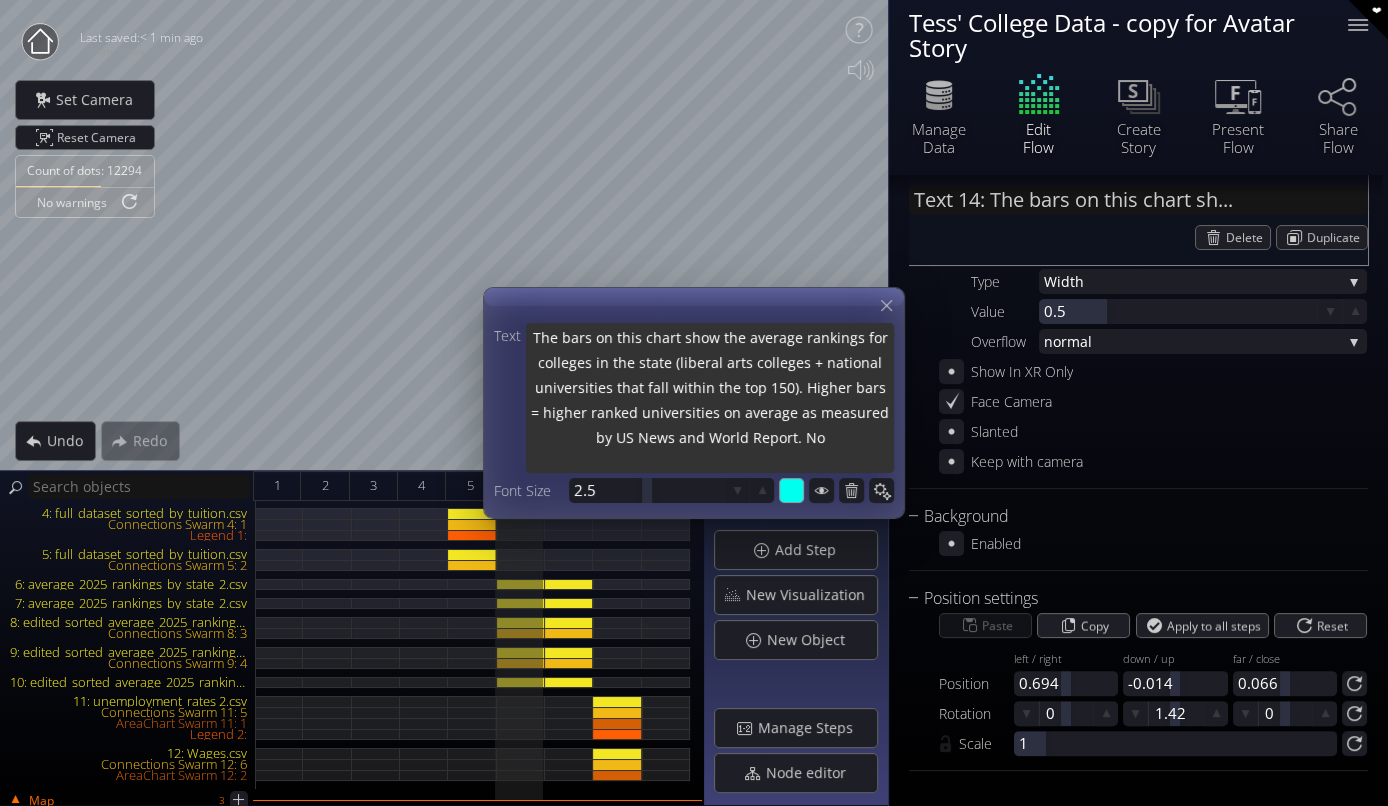 type on "The bars on this chart show the average rankings for colleges in the [STATE] (liberal arts colleges + national universities that fall within the top 150). Higher bars = higher ranked universities on average as measured by US News and World Report. Note: the actu" 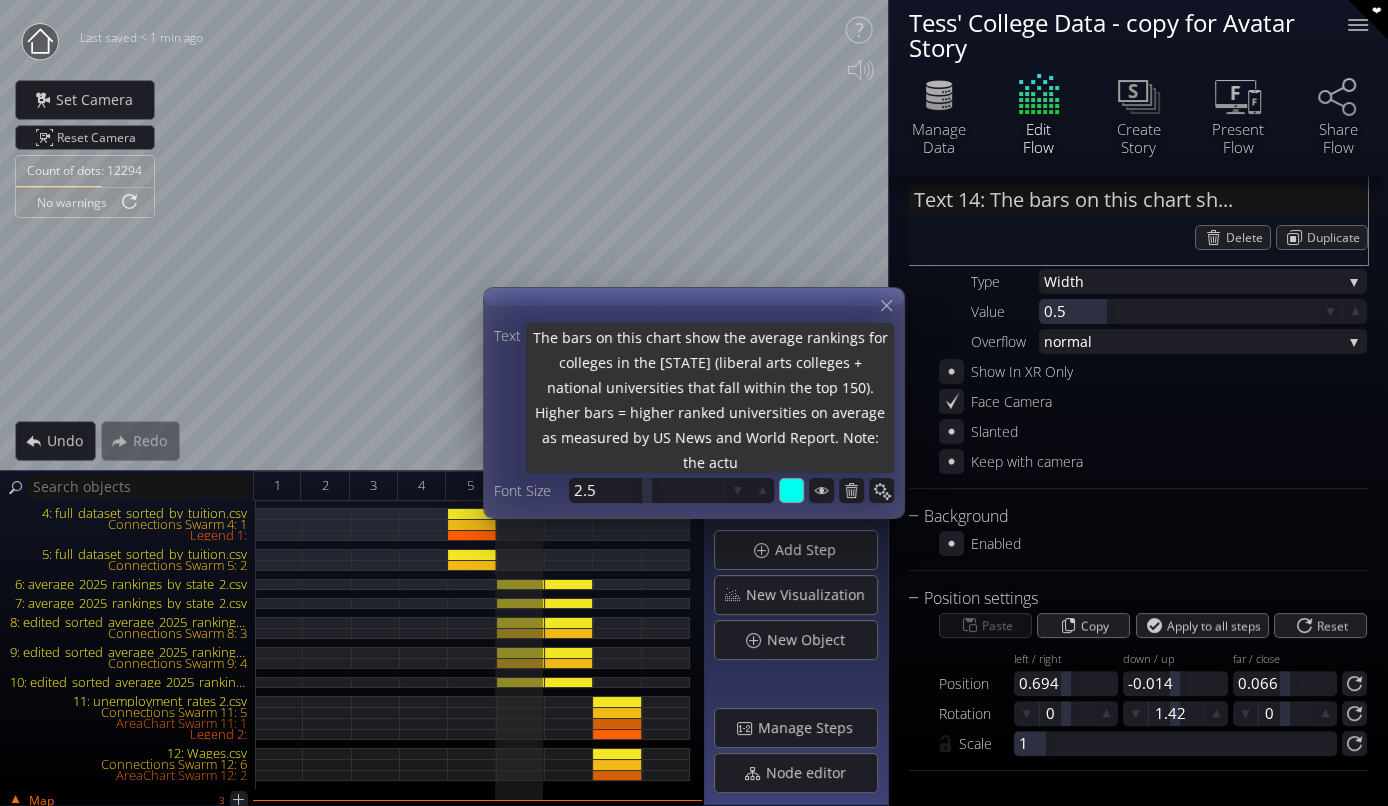type on "The bars on this chart show the average rankings for colleges in the state (liberal arts colleges + national universities that fall within the top 150). Higher bars = higher ranked universities on average as measured by US News and World Report. Note" 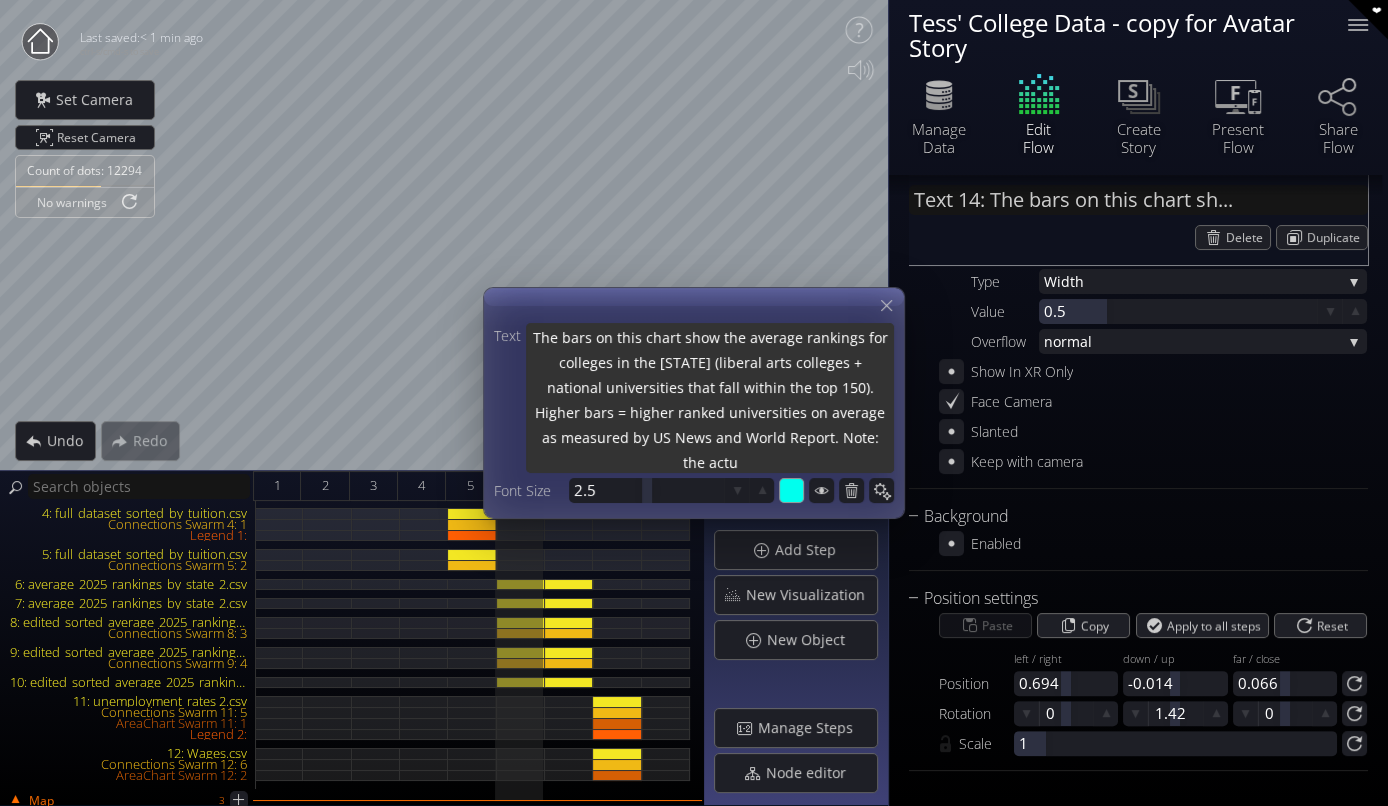 type on "The bars on this chart show the average rankings for colleges in the state (liberal arts colleges + national universities that fall within the top 150). Higher bars = higher ranked universities on average as measured by US News and World Report. Note" 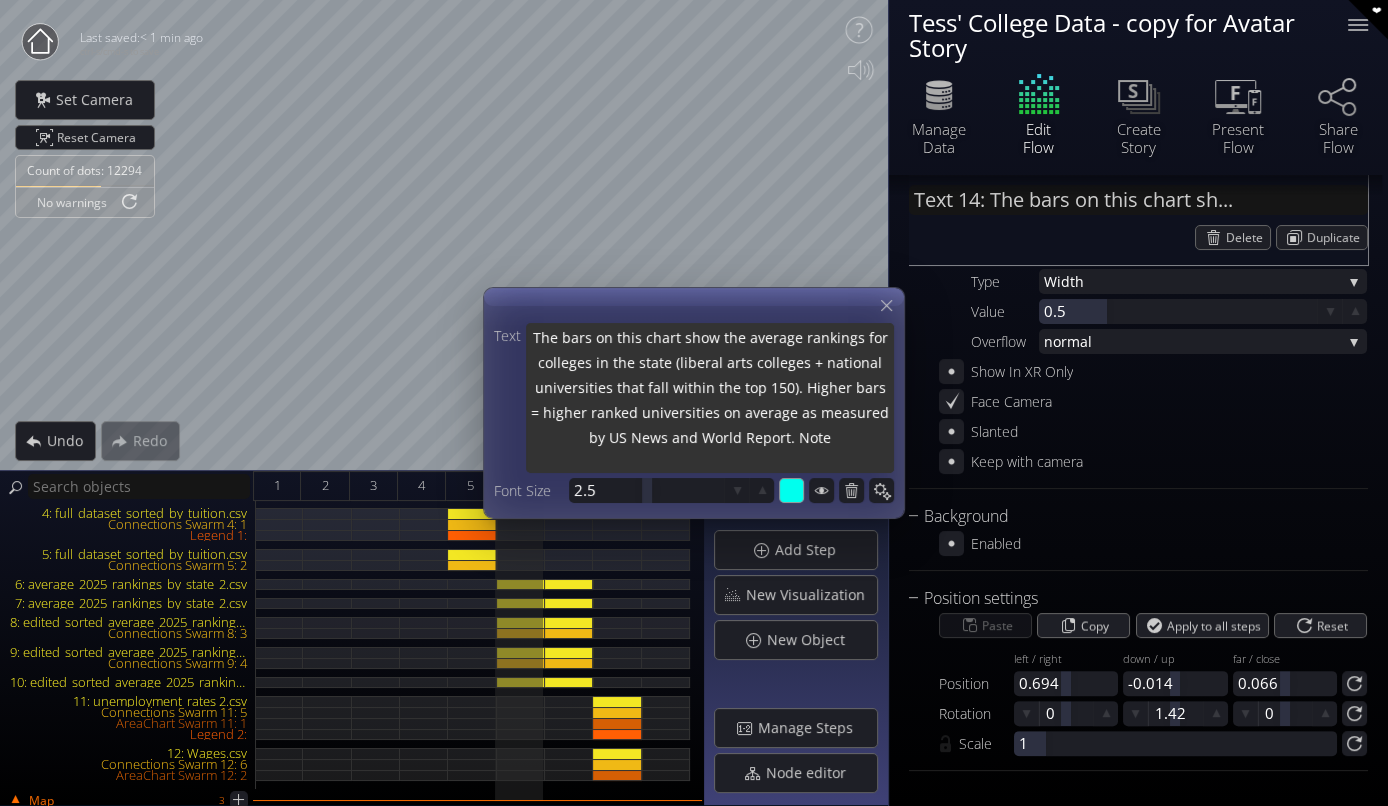 type on "The bars on this chart show the average rankings for colleges in the state (liberal arts colleges + national universities that fall within the top 150). Higher bars = higher ranked universities on average as measured by US News and World Report. Note:" 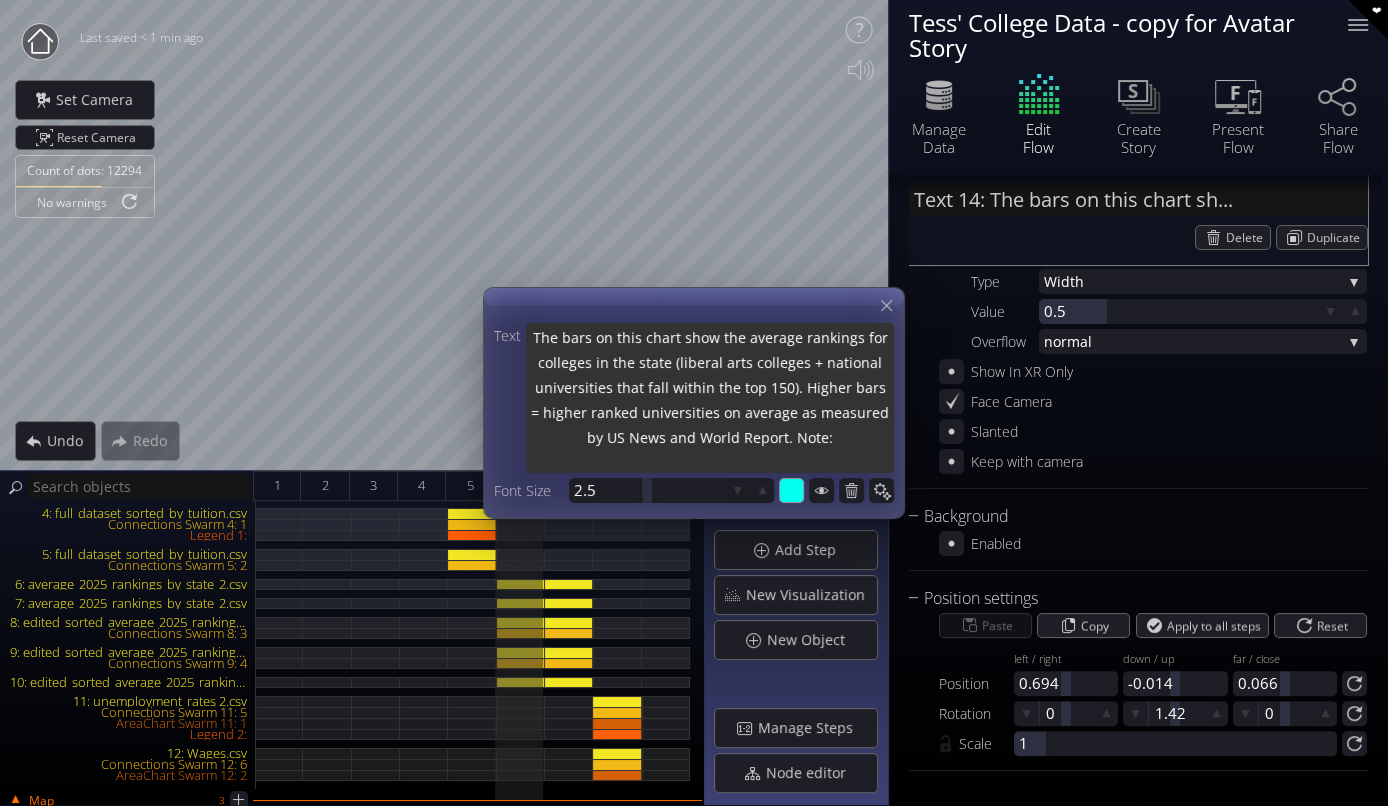 type on "The bars on this chart show the average rankings for colleges in the state (liberal arts colleges + national universities that fall within the top 150). Higher bars = higher ranked universities on average as measured by US News and World Report. Note:" 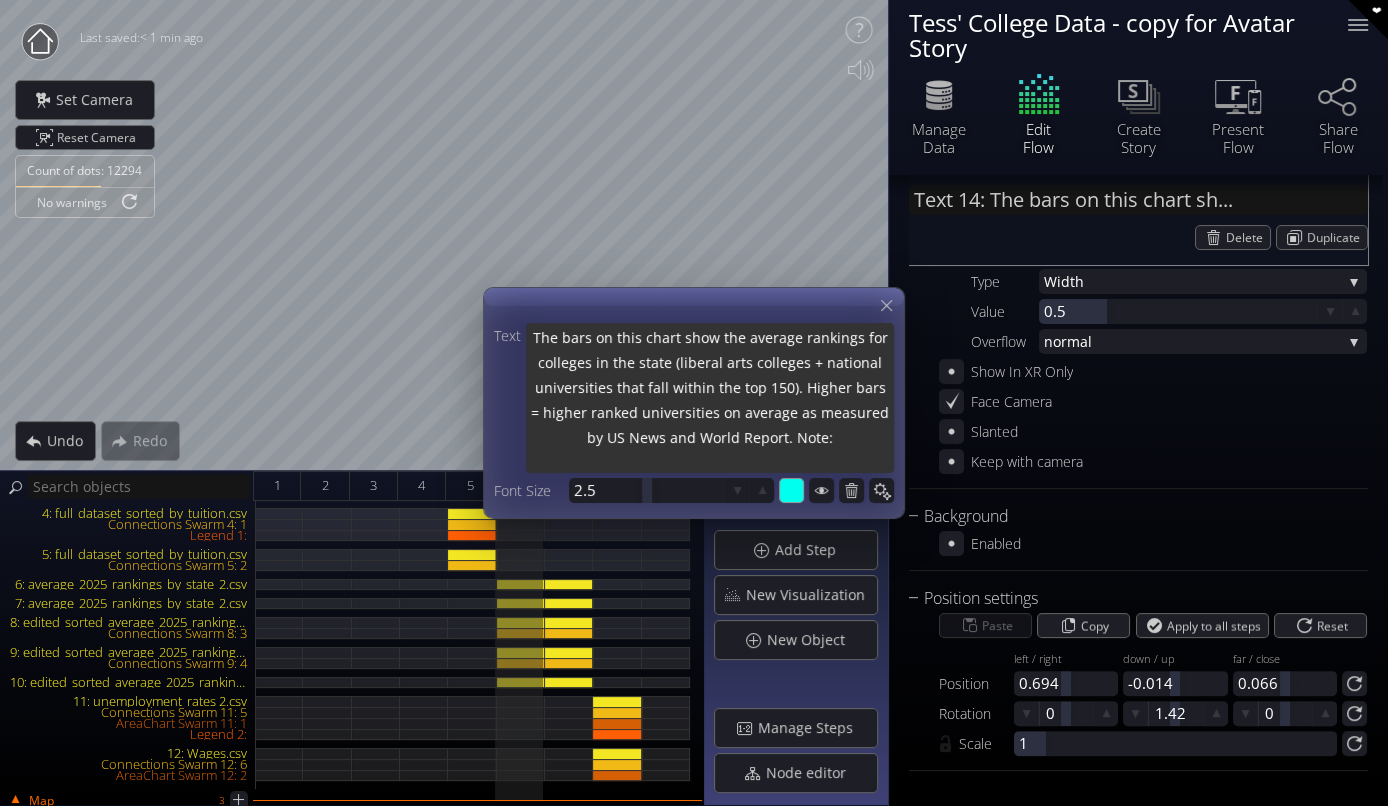 type on "The bars on this chart show the average rankings for colleges in the state (liberal arts colleges + national universities that fall within the top 150). Higher bars = higher ranked universities on average as measured by US News and World Report. Note: t" 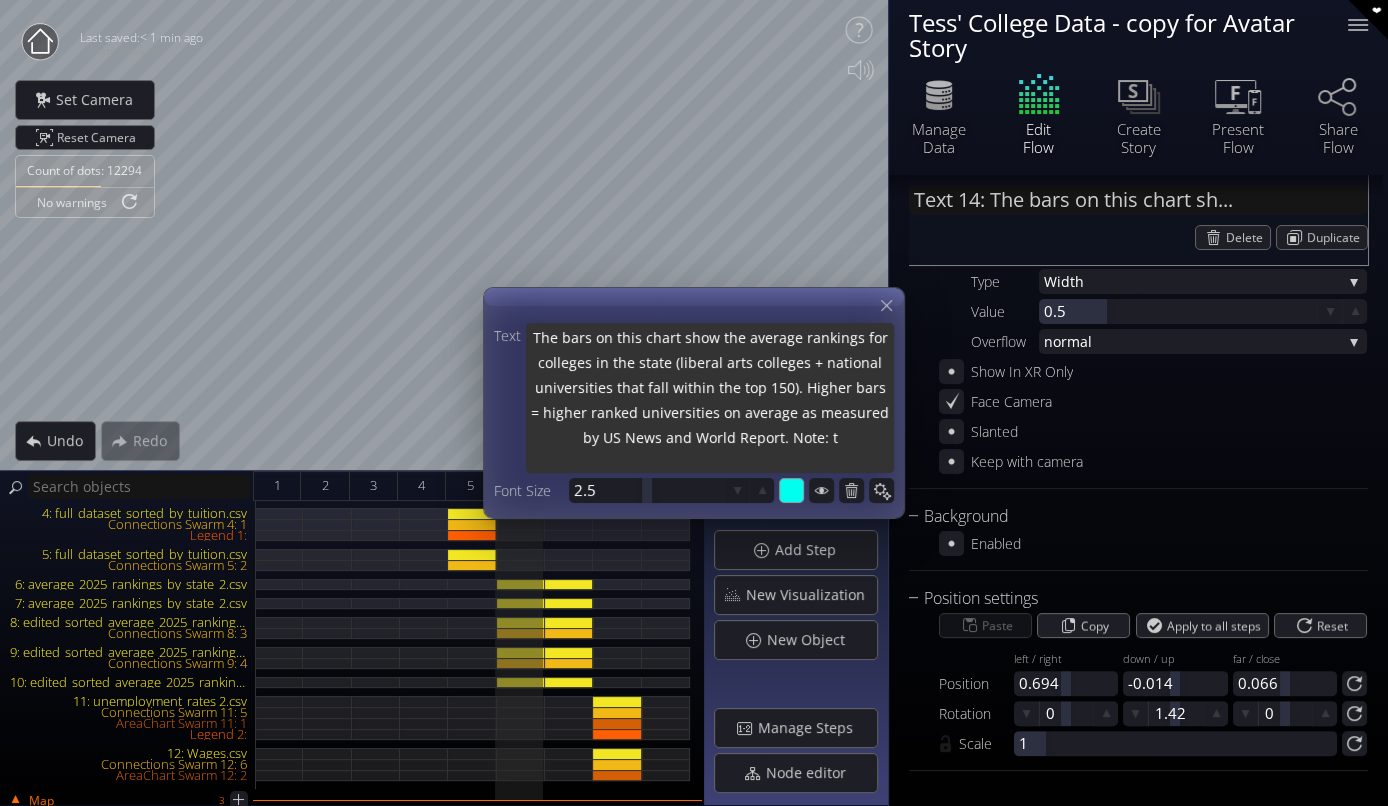 type on "The bars on this chart show the average rankings for colleges in the state (liberal arts colleges + national universities that fall within the top 150). Higher bars = higher ranked universities on average as measured by US News and World Report. Note: th" 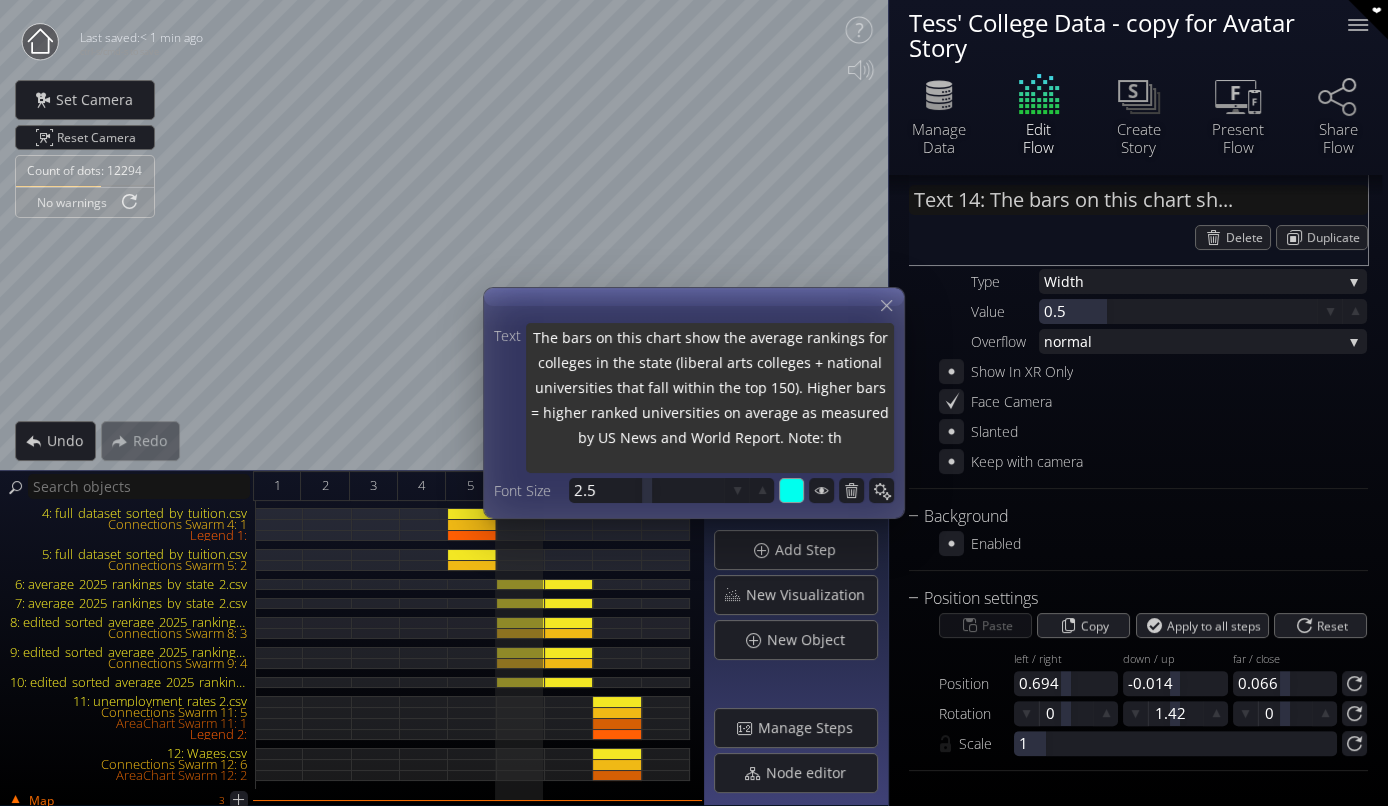 type on "The bars on this chart show the average rankings for colleges in the state (liberal arts colleges + national universities that fall within the top 150). Higher bars = higher ranked universities on average as measured by US News and World Report. Note: the" 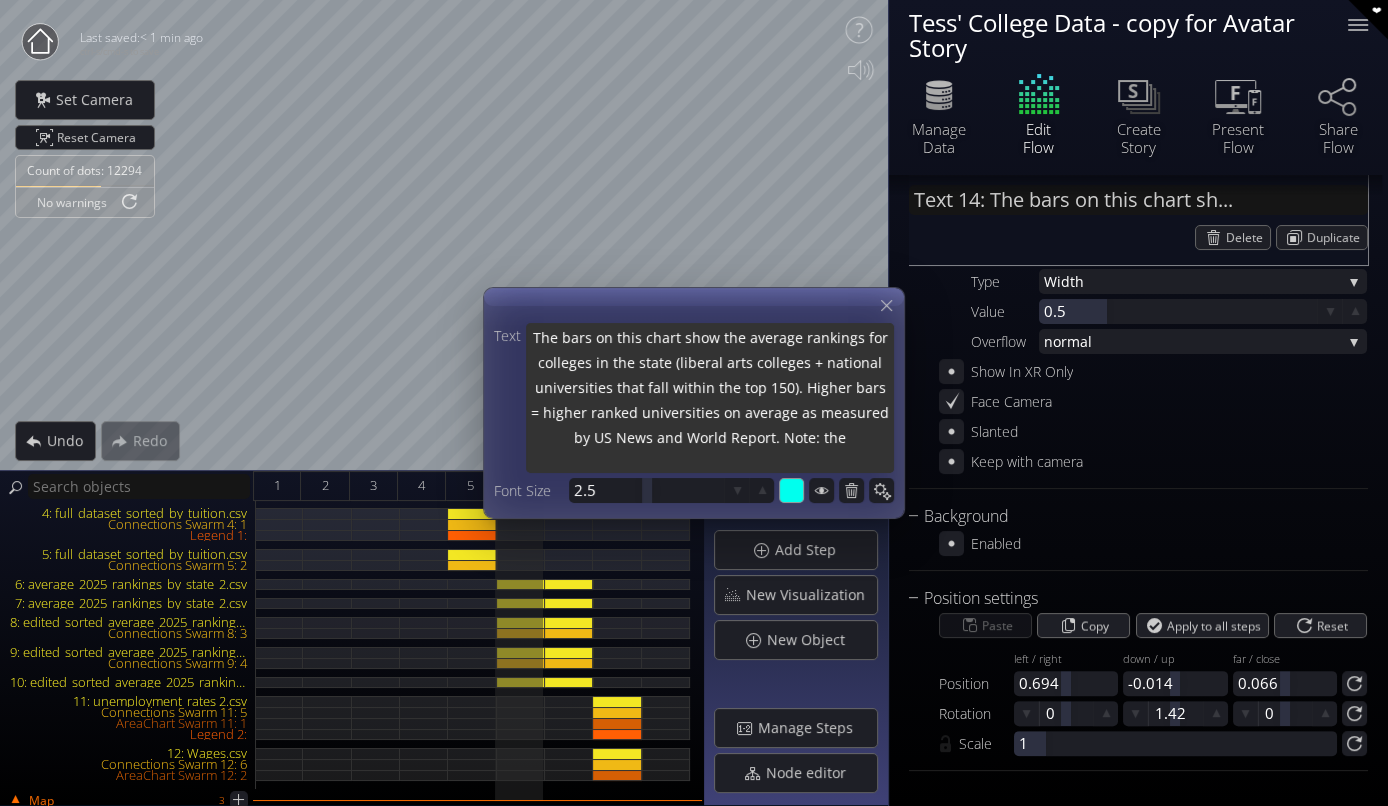 type on "The bars on this chart show the average rankings for colleges in the state (liberal arts colleges + national universities that fall within the top 150). Higher bars = higher ranked universities on average as measured by US News and World Report. Note: the" 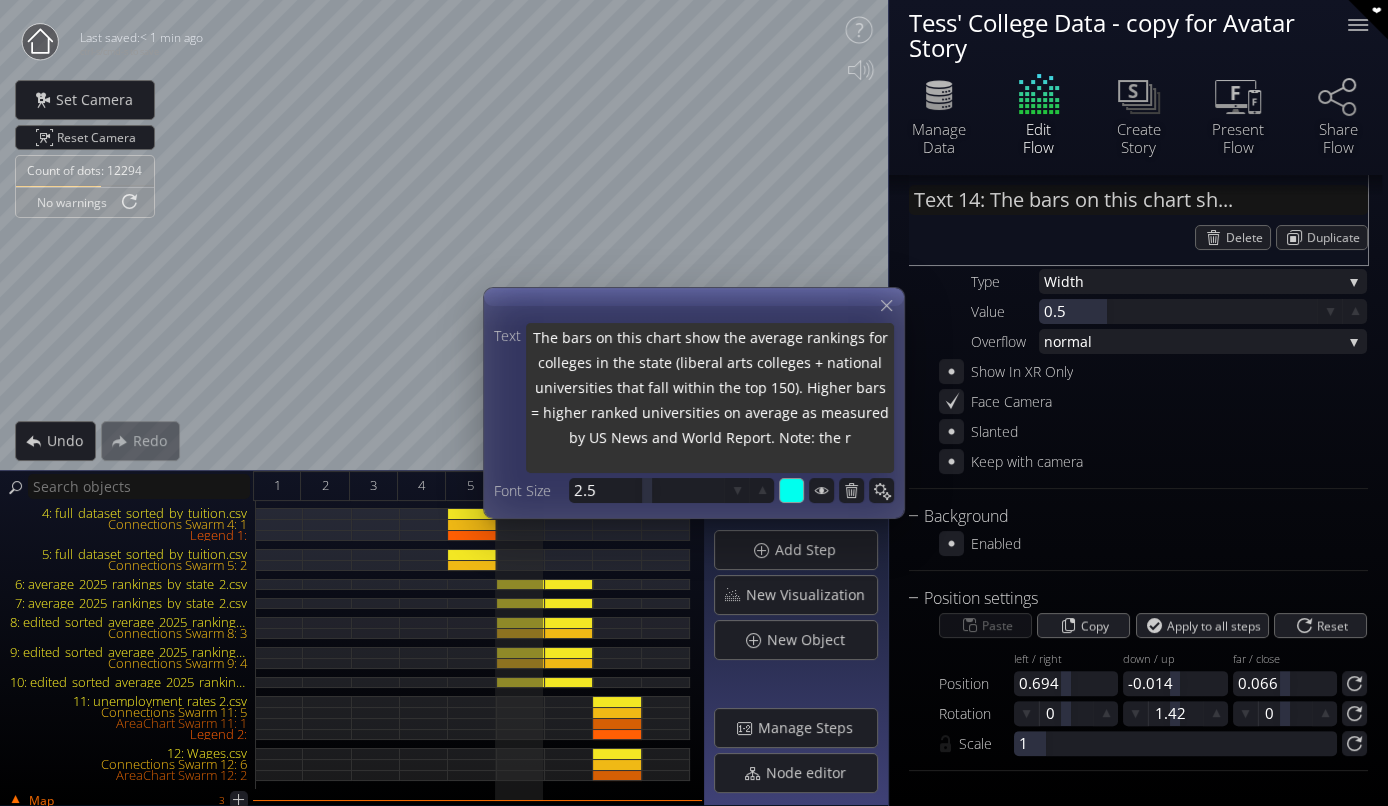type on "The bars on this chart show the average rankings for colleges in the state (liberal arts colleges + national universities that fall within the top 150). Higher bars = higher ranked universities on average as measured by US News and World Report. Note: the ra" 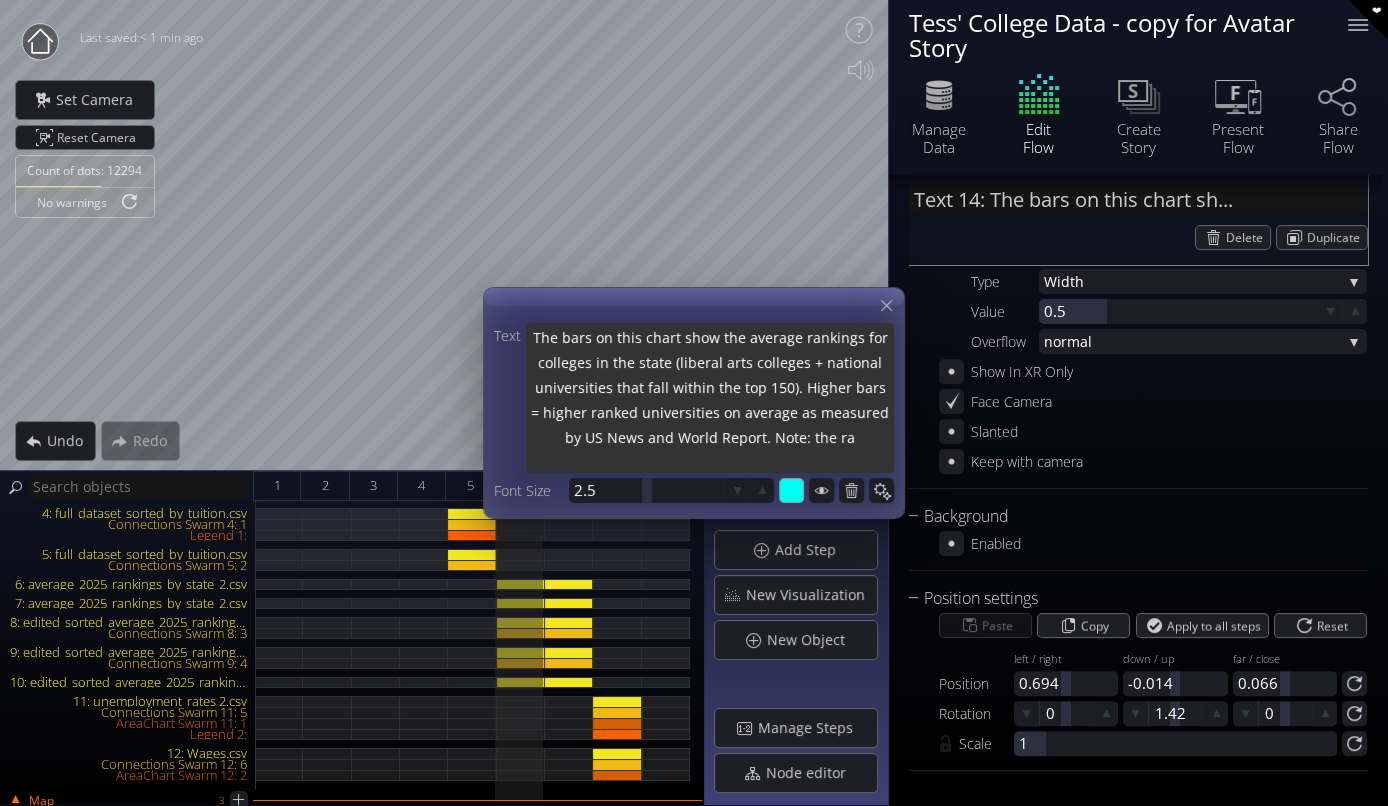type on "The bars on this chart show the average rankings for colleges in the state (liberal arts colleges + national universities that fall within the top 150). Higher bars = higher ranked universities on average as measured by US News and World Report. Note: the ran" 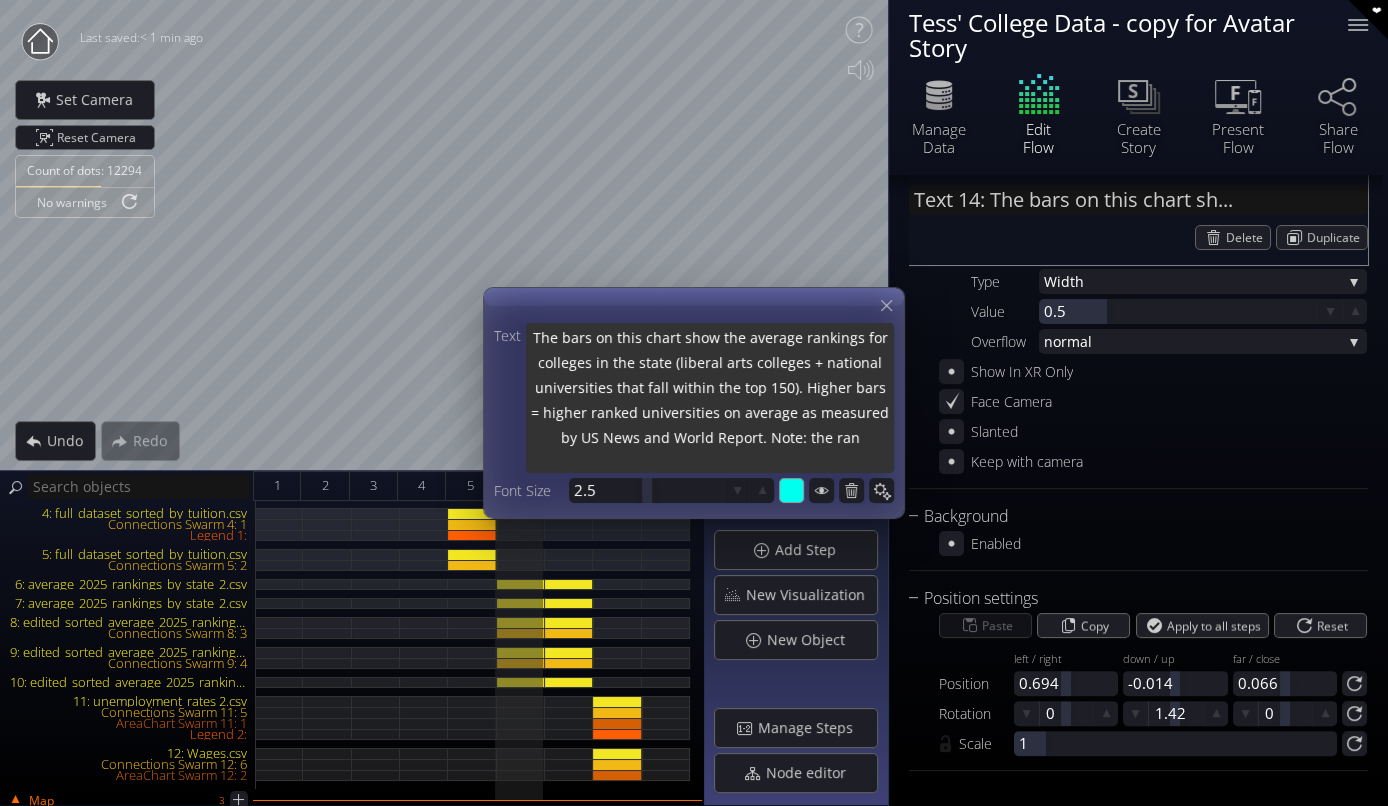 type on "The bars on this chart show the average rankings for colleges in the state (liberal arts colleges + national universities that fall within the top 150). Higher bars = higher ranked universities on average as measured by US News and World Report. Note: the rank" 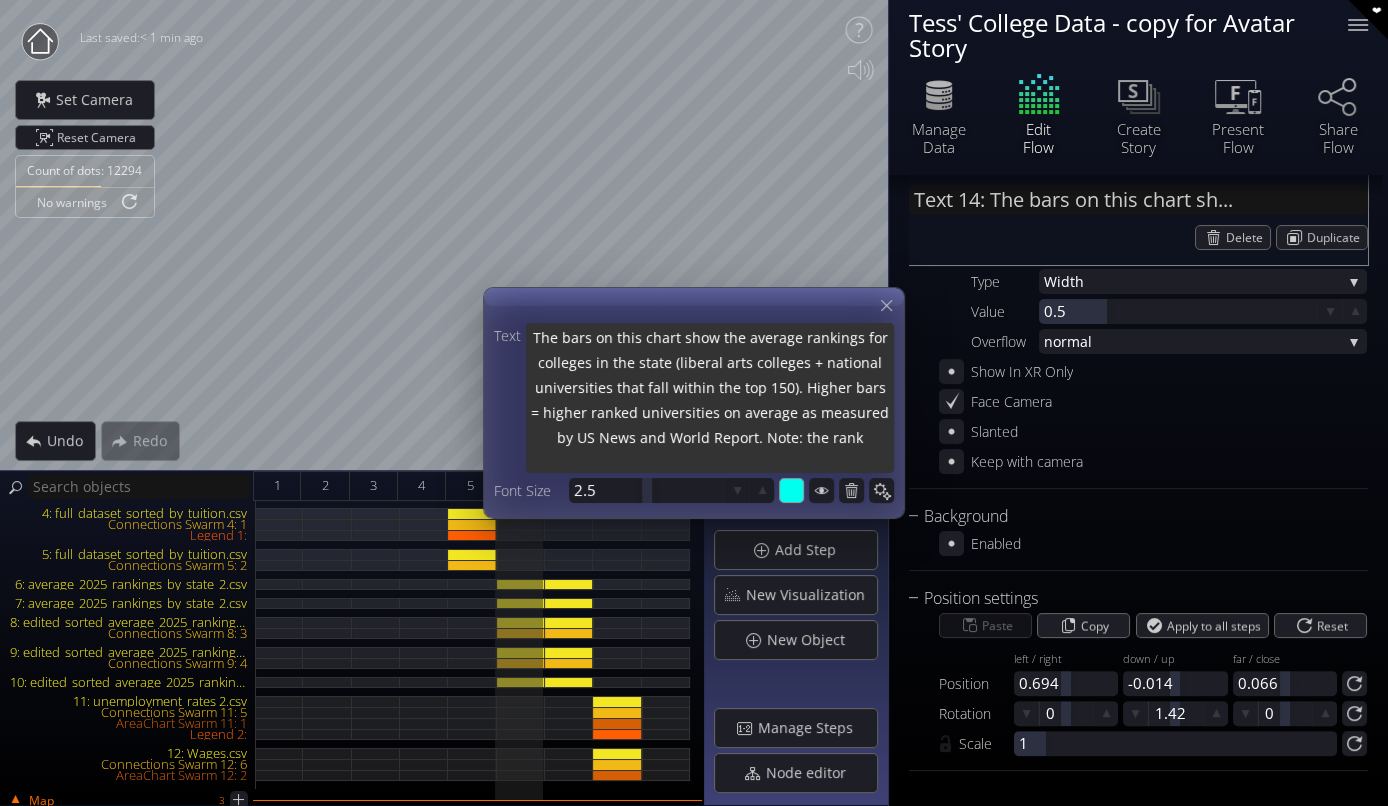 type on "The bars on this chart show the average rankings for colleges in the state (liberal arts colleges + national universities that fall within the top 150). Higher bars = higher ranked universities on average as measured by US News and World Report. Note: the ranki" 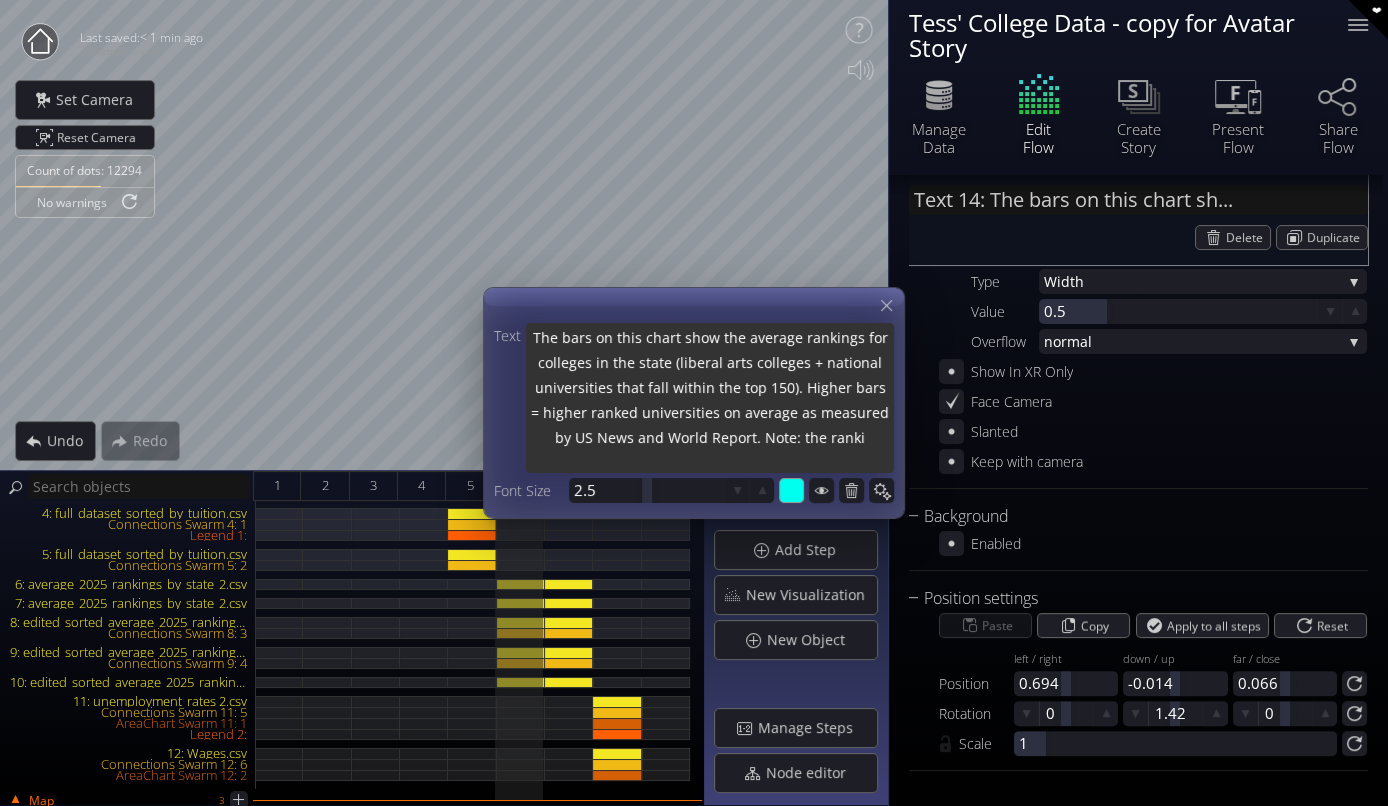 type on "The bars on this chart show the average rankings for colleges in the state (liberal arts colleges + national universities that fall within the top 150). Higher bars = higher ranked universities on average as measured by US News and World Report. Note: the rank" 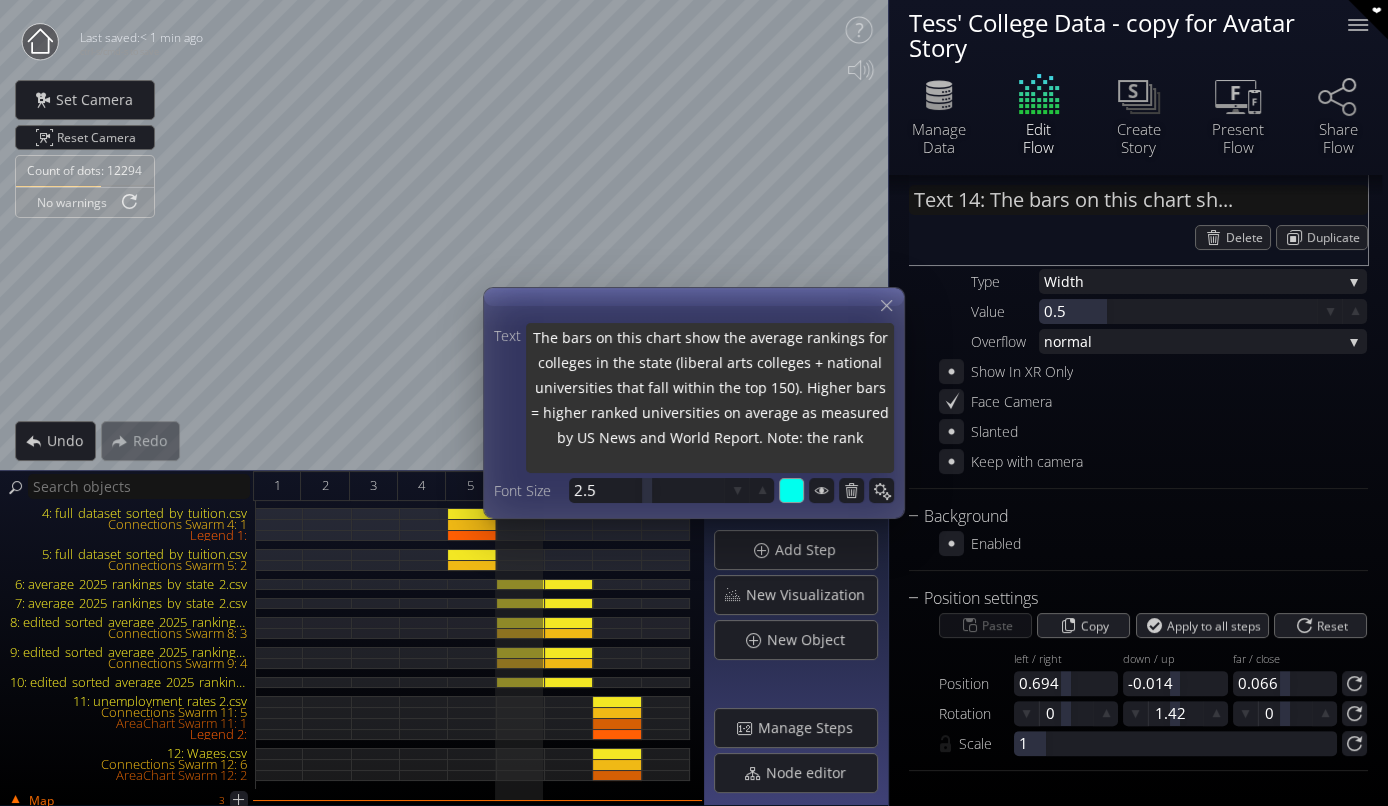type on "The bars on this chart show the average rankings for colleges in the state (liberal arts colleges + national universities that fall within the top 150). Higher bars = higher ranked universities on average as measured by US News and World Report. Note: the ran" 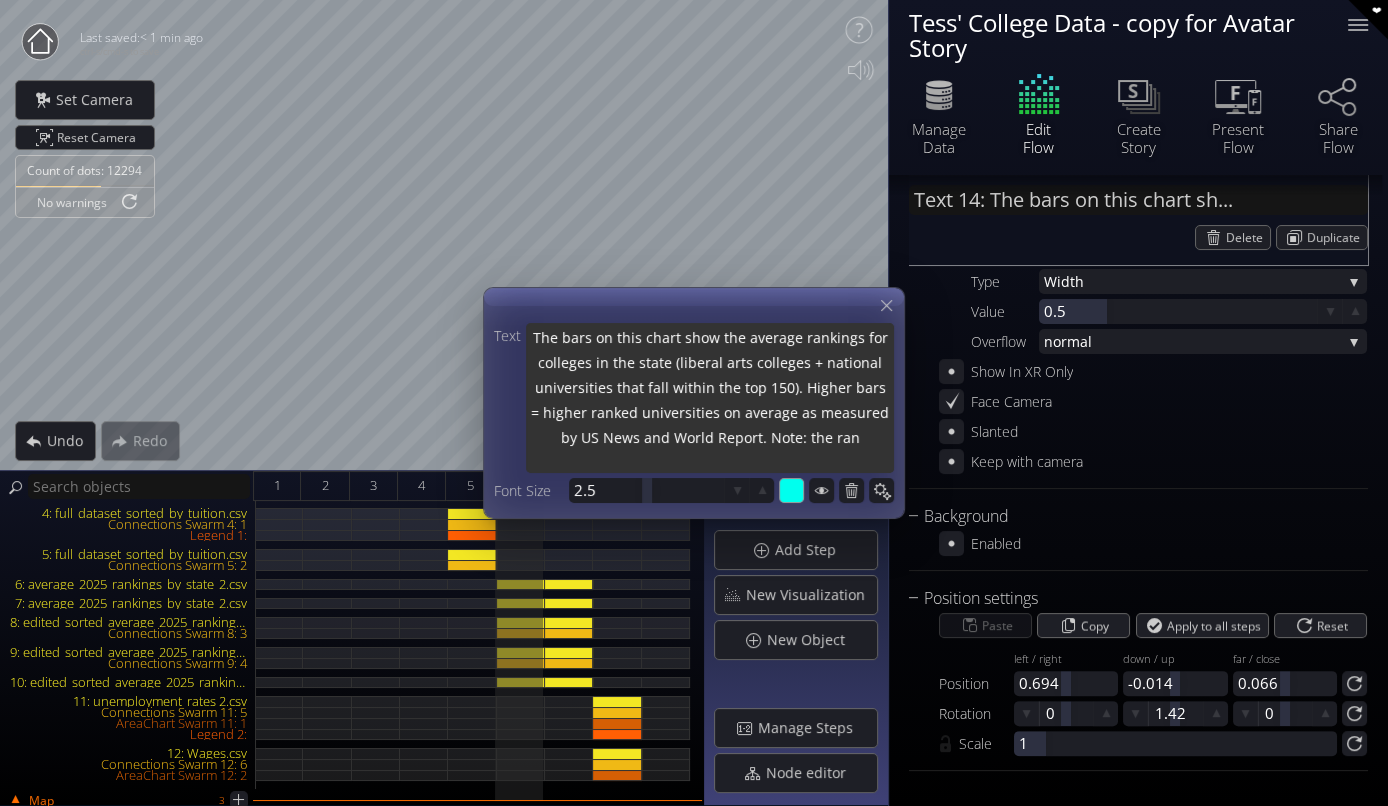 type on "The bars on this chart show the average rankings for colleges in the state (liberal arts colleges + national universities that fall within the top 150). Higher bars = higher ranked universities on average as measured by US News and World Report. Note: the ra" 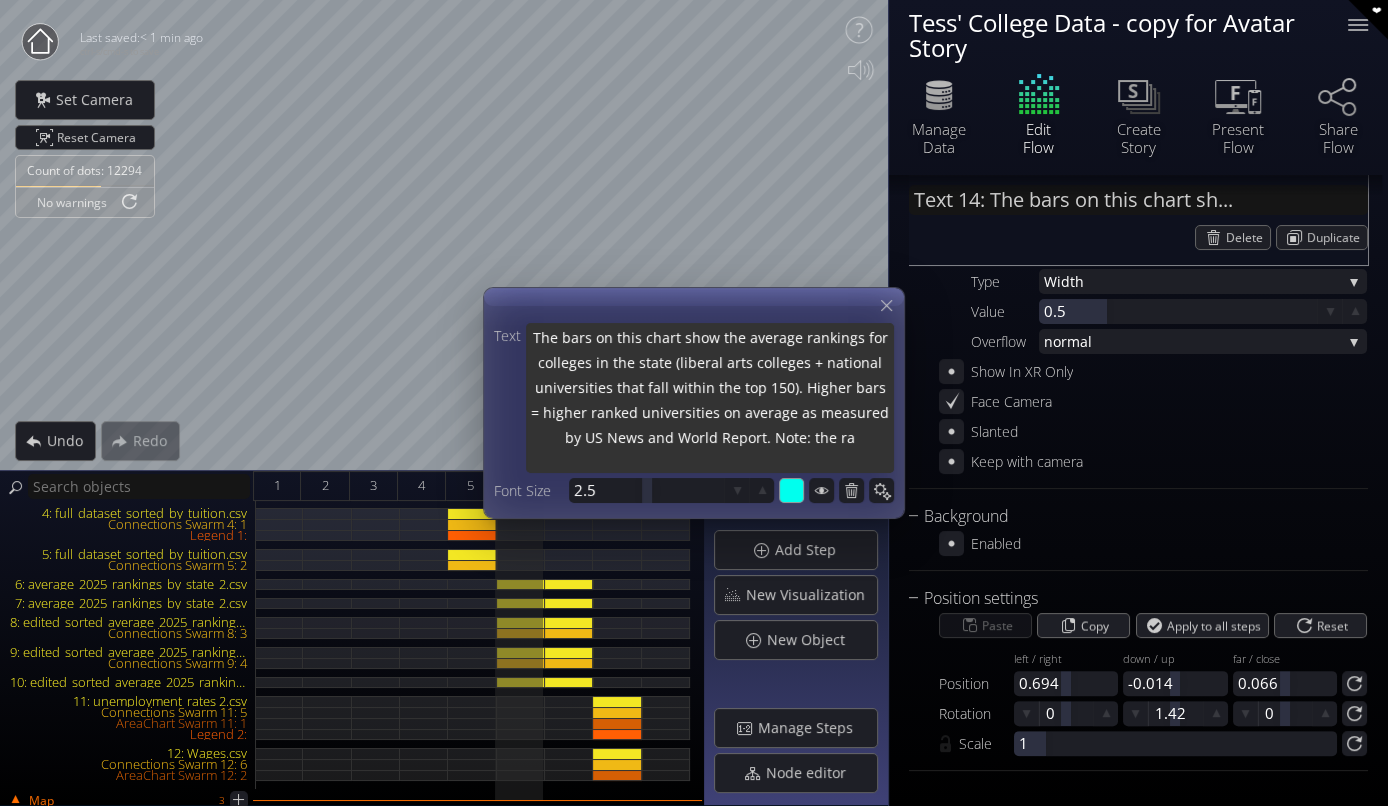 type on "The bars on this chart show the average rankings for colleges in the state (liberal arts colleges + national universities that fall within the top 150). Higher bars = higher ranked universities on average as measured by US News and World Report. Note: the r" 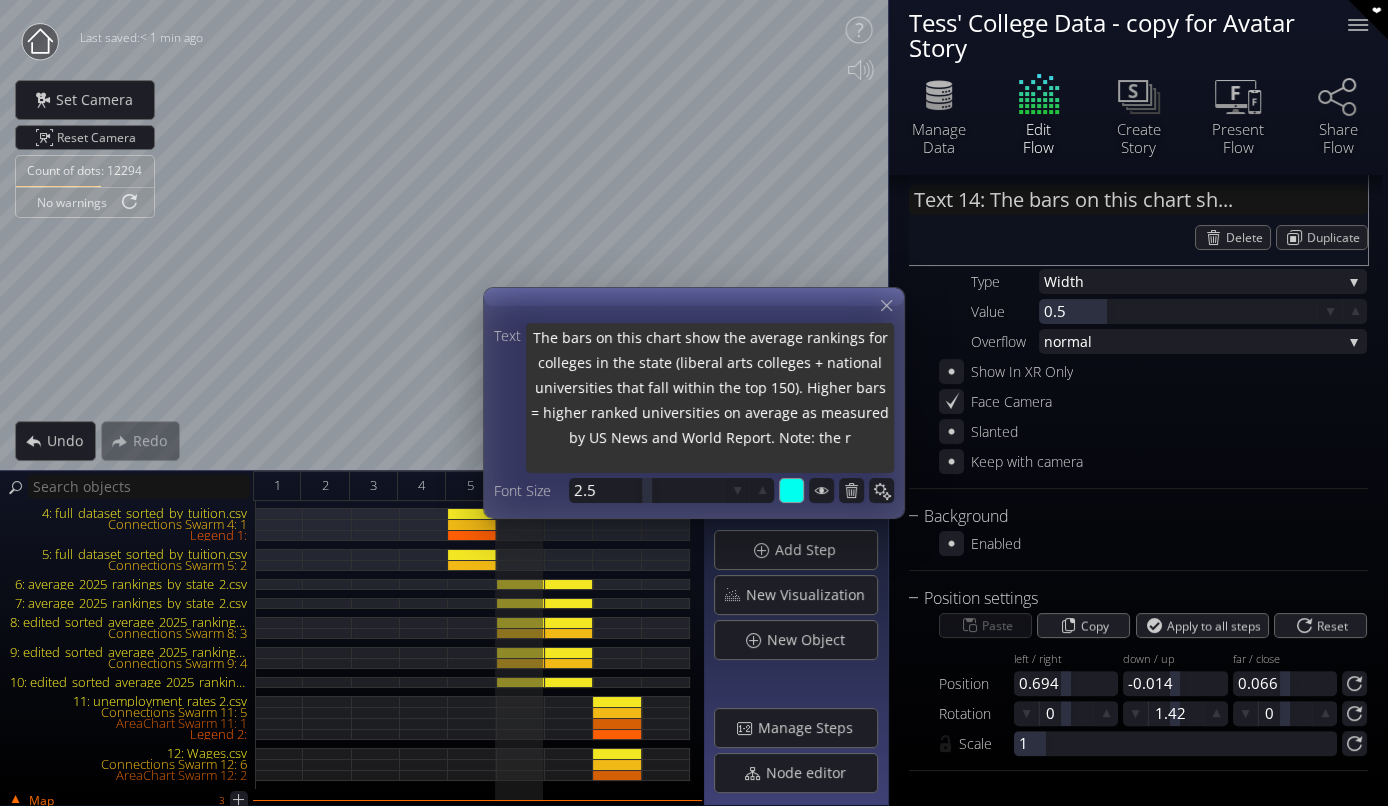 type on "The bars on this chart show the average rankings for colleges in the state (liberal arts colleges + national universities that fall within the top 150). Higher bars = higher ranked universities on average as measured by US News and World Report. Note: the" 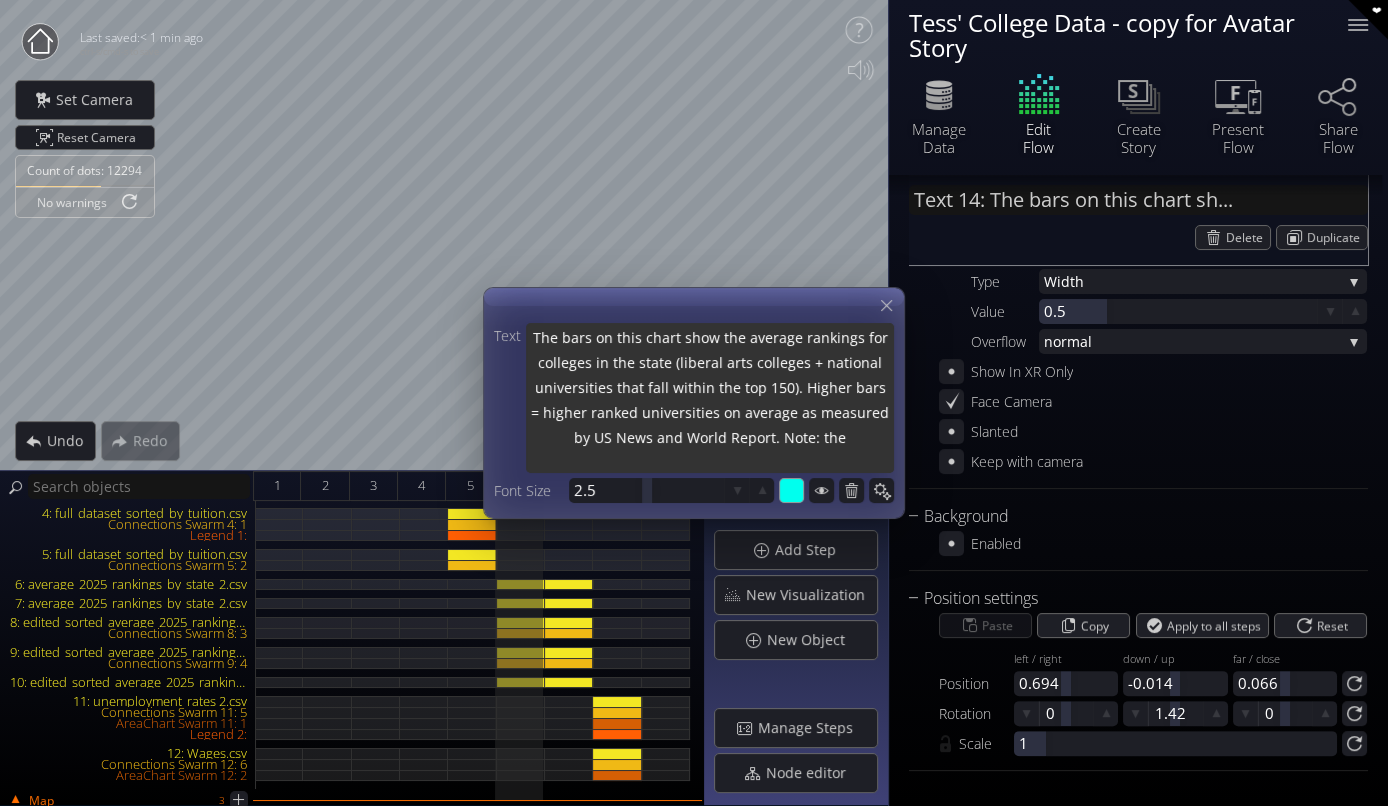 type on "The bars on this chart show the average rankings for colleges in the state (liberal arts colleges + national universities that fall within the top 150). Higher bars = higher ranked universities on average as measured by US News and World Report. Note: the a" 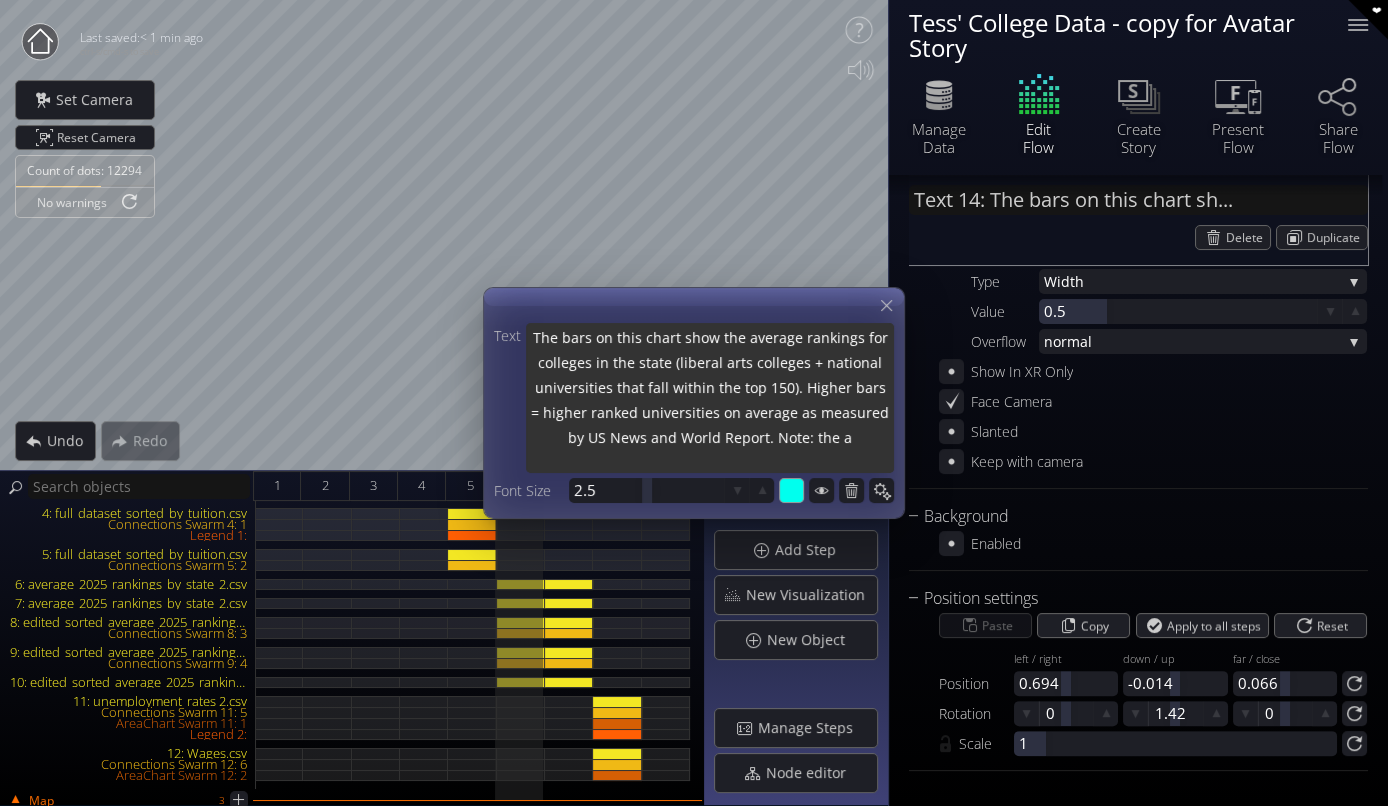 type on "The bars on this chart show the average rankings for colleges in the state (liberal arts colleges + national universities that fall within the top 150). Higher bars = higher ranked universities on average as measured by US News and World Report. Note: the ac" 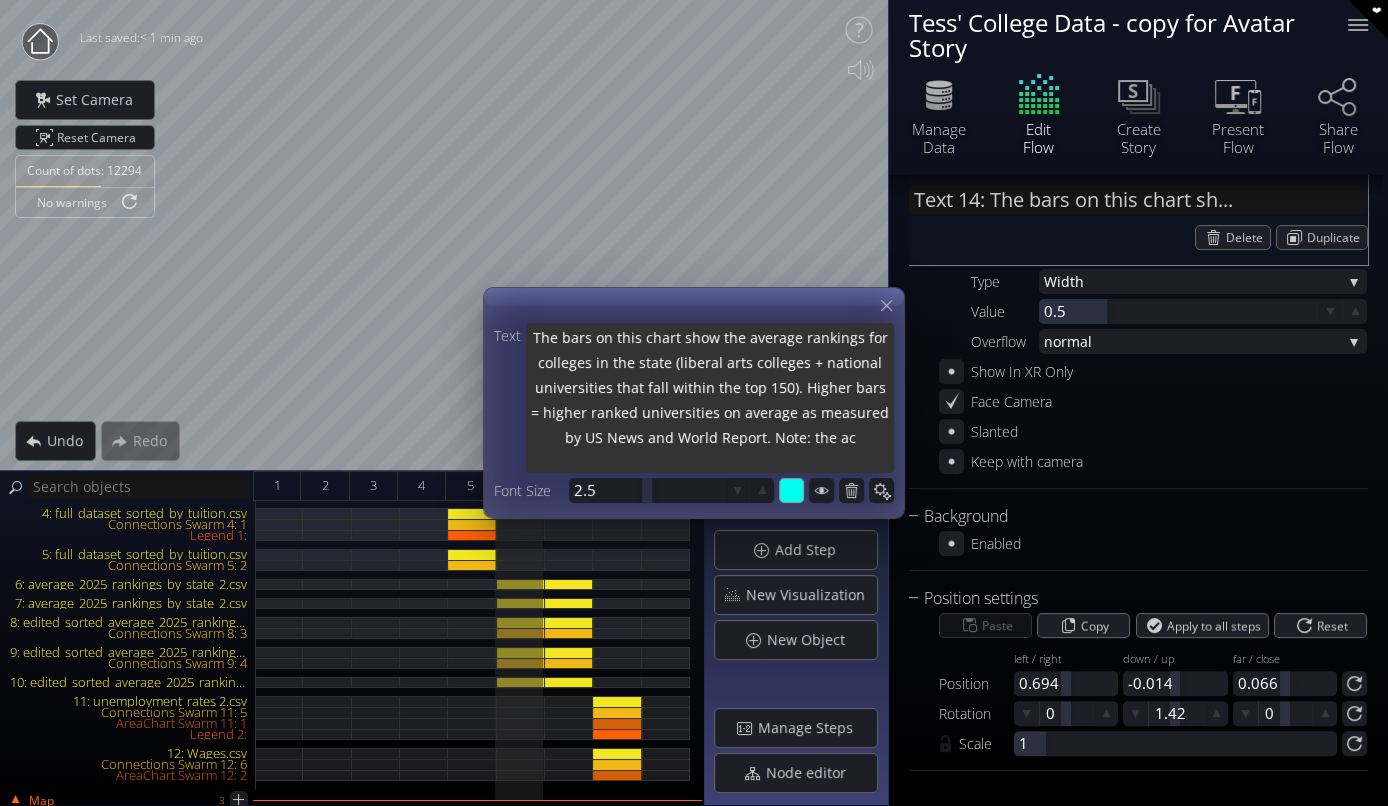 type on "The bars on this chart show the average rankings for colleges in the state (liberal arts colleges + national universities that fall within the top 150). Higher bars = higher ranked universities on average as measured by US News and World Report. Note: the act" 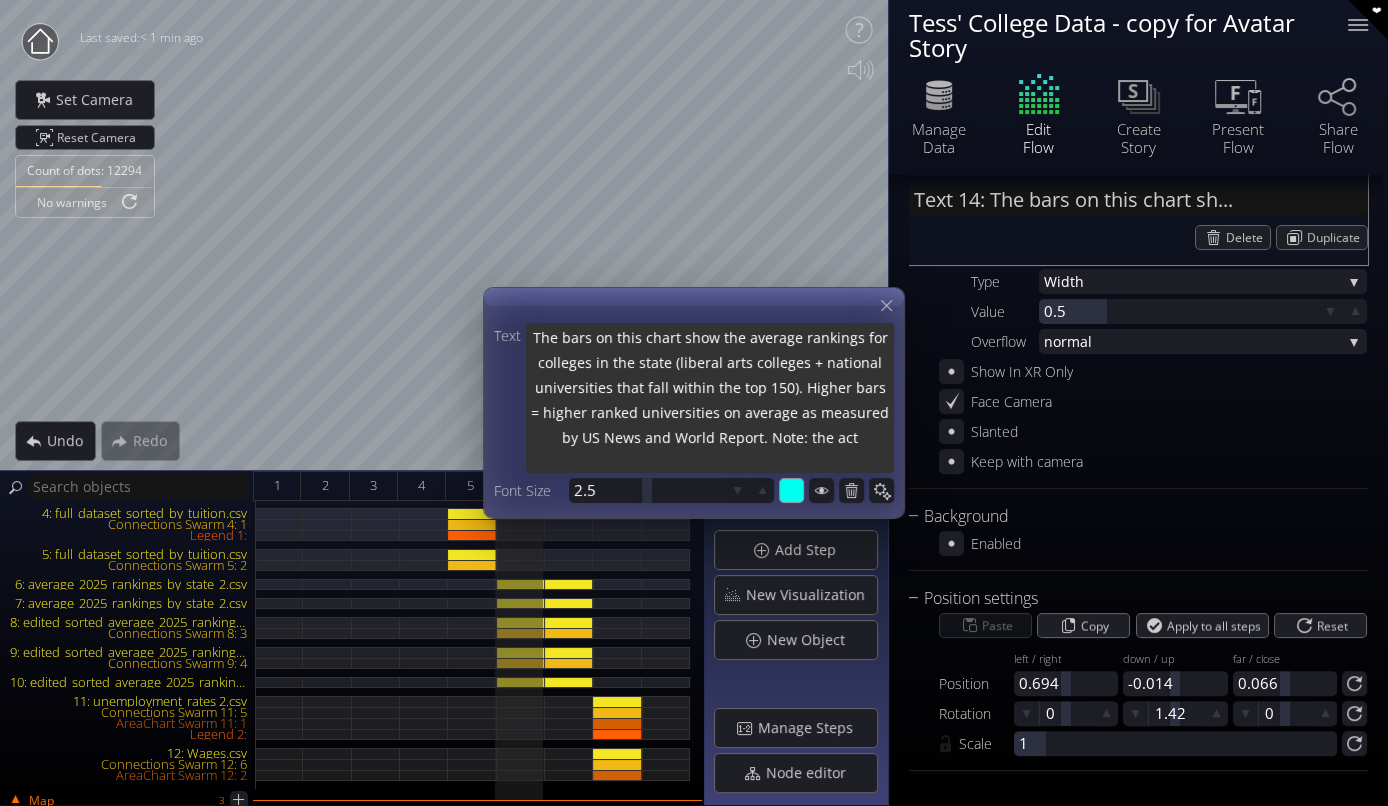 type on "The bars on this chart show the average rankings for colleges in the state (liberal arts colleges + national universities that fall within the top 150). Higher bars = higher ranked universities on average as measured by US News and World Report. Note: the actu" 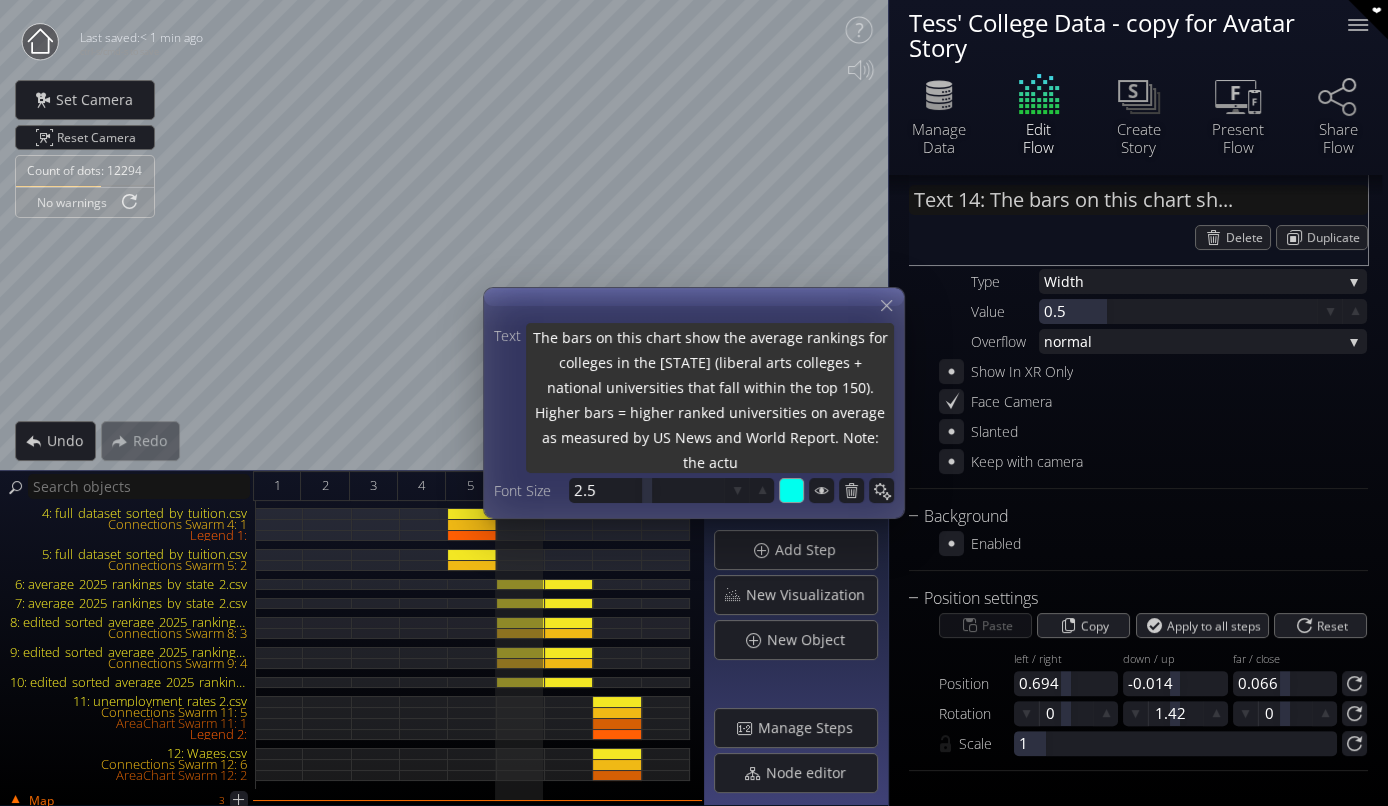 type on "The bars on this chart show the average rankings for colleges in the state (liberal arts colleges + national universities that fall within the top 150). Higher bars = higher ranked universities on average as measured by US News and World Report. Note: the actua" 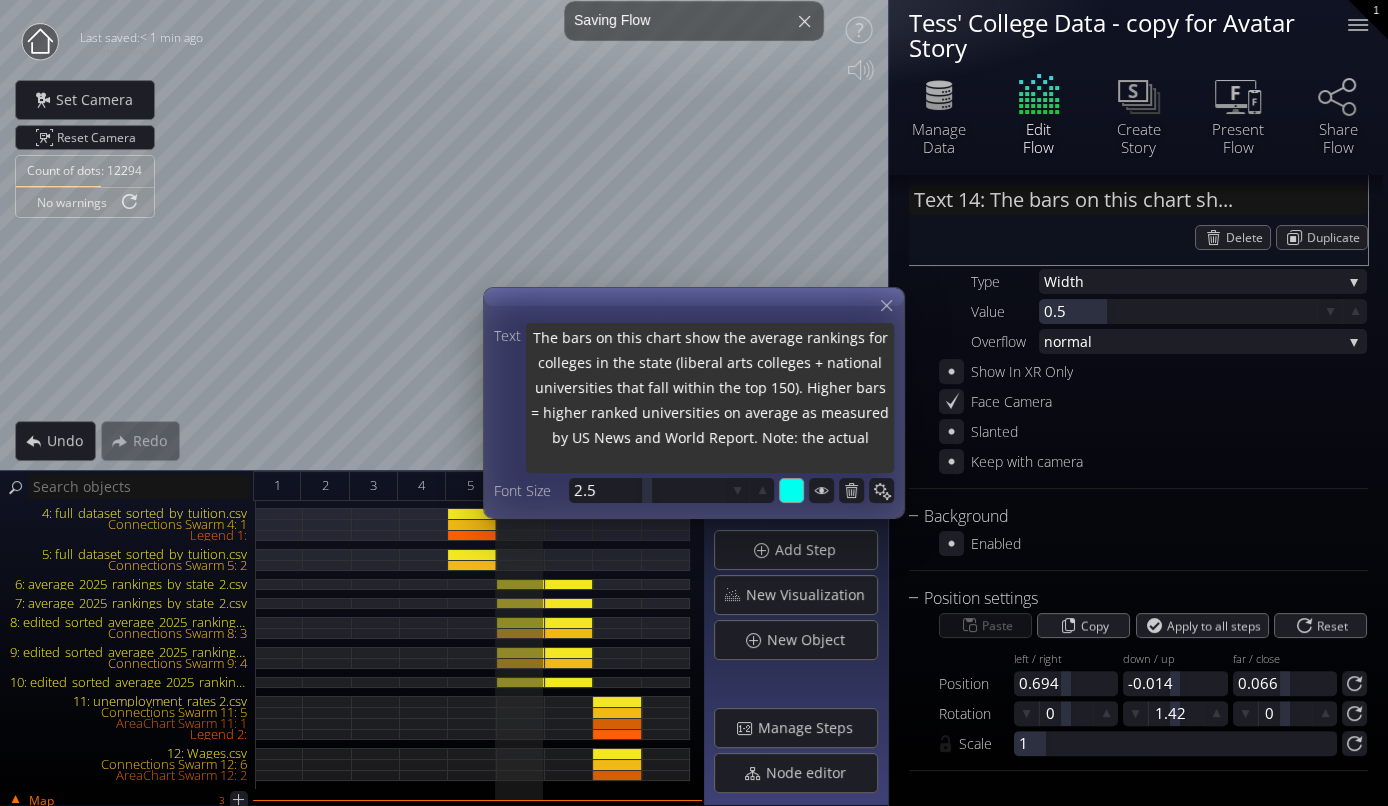 type on "The bars on this chart show the average rankings for colleges in the state (liberal arts colleges + national universities that fall within the top 150). Higher bars = higher ranked universities on average as measured by US News and World Report. Note: the actual" 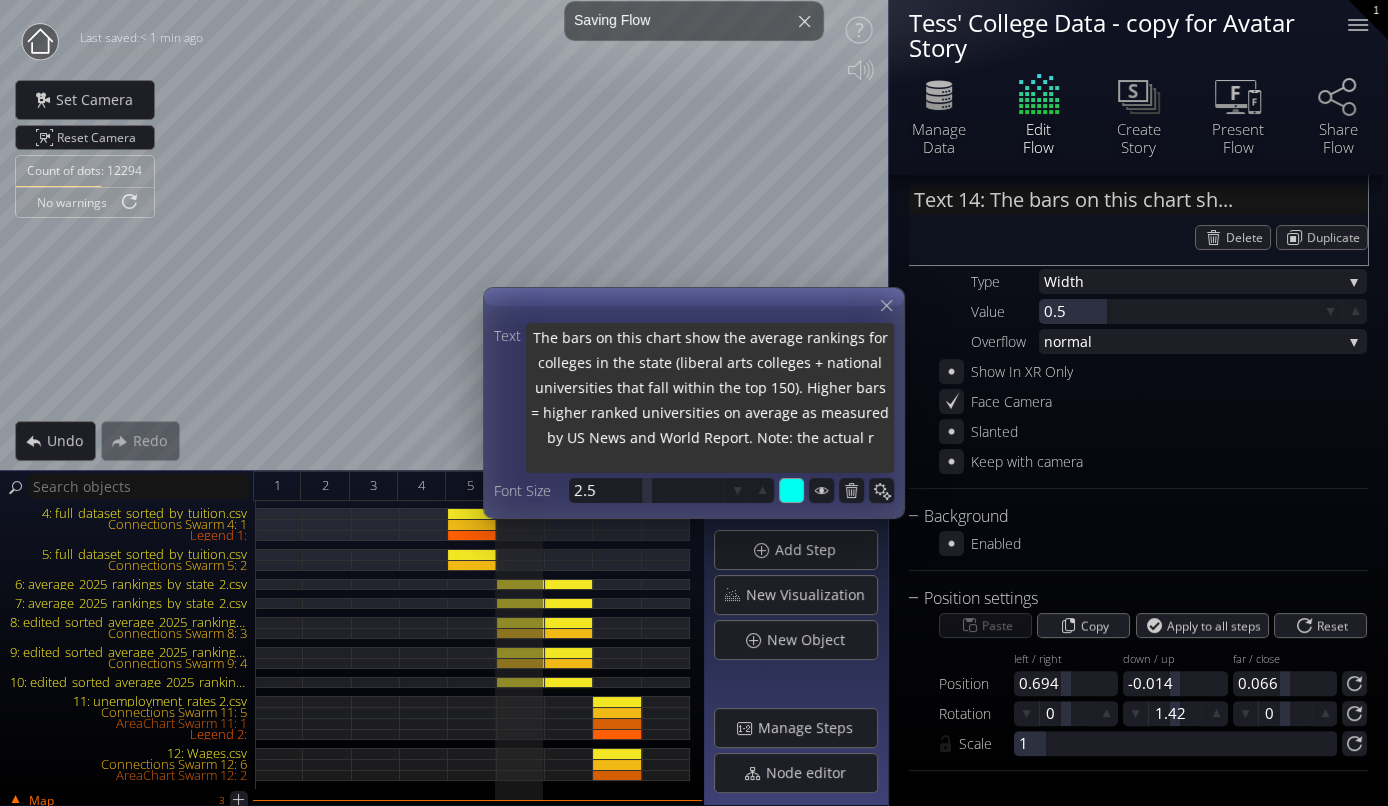 type on "The bars on this chart show the average rankings for colleges in the state (liberal arts colleges + national universities that fall within the top 150). Higher bars = higher ranked universities on average as measured by US News and World Report. Note: the actual ra" 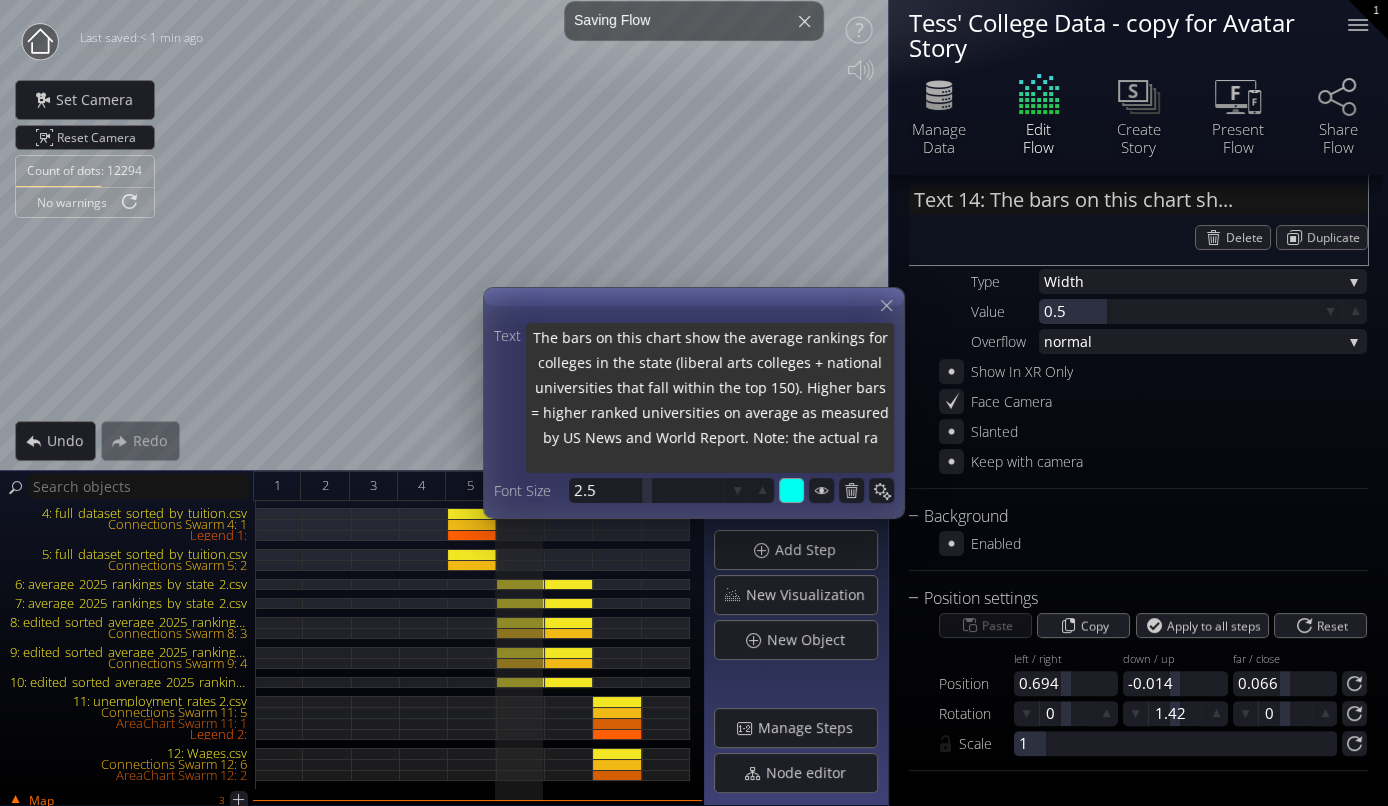 type on "The bars on this chart show the average rankings for colleges in the state (liberal arts colleges + national universities that fall within the top 150). Higher bars = higher ranked universities on average as measured by US News and World Report. Note: the actual ran" 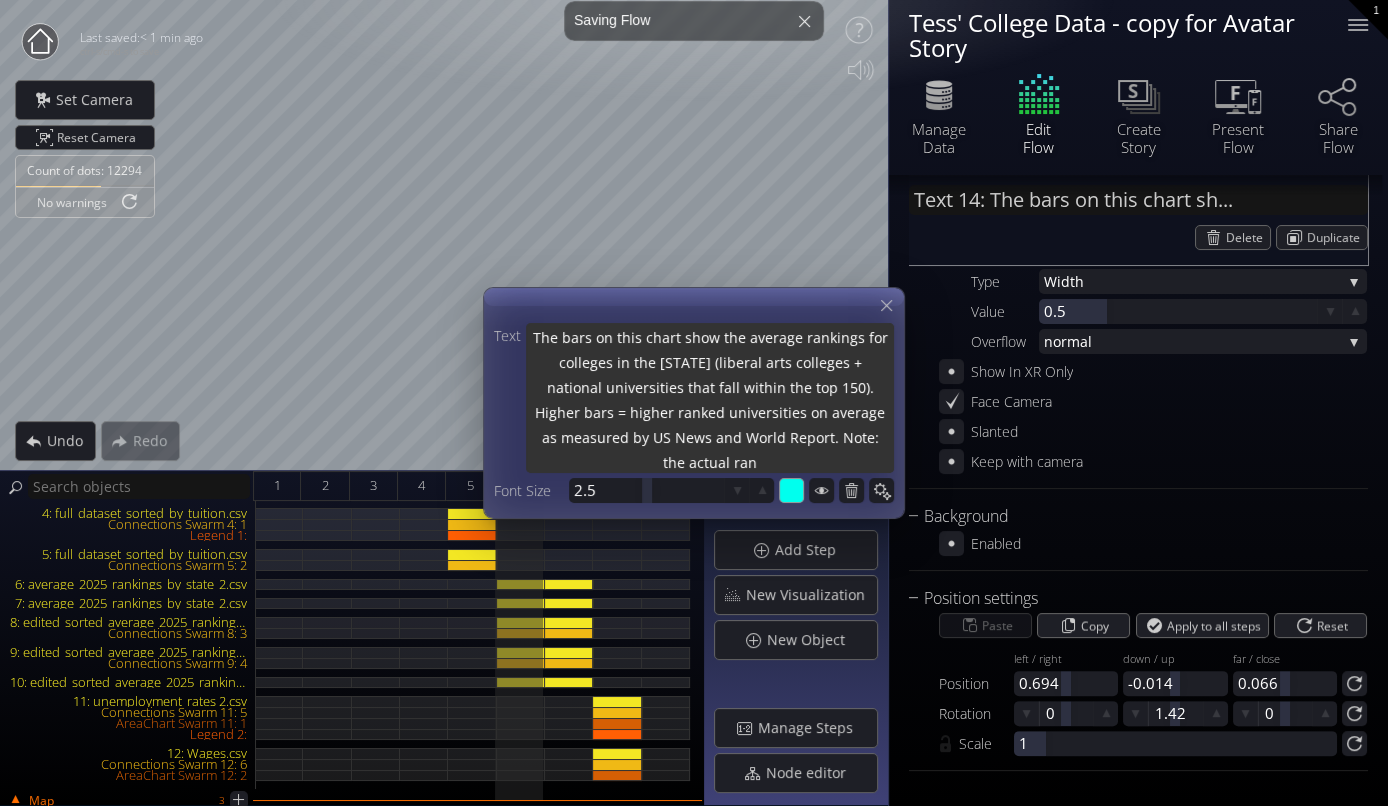 type on "The bars on this chart show the average rankings for colleges in the state (liberal arts colleges + national universities that fall within the top 150). Higher bars = higher ranked universities on average as measured by US News and World Report. Note: the actual rank" 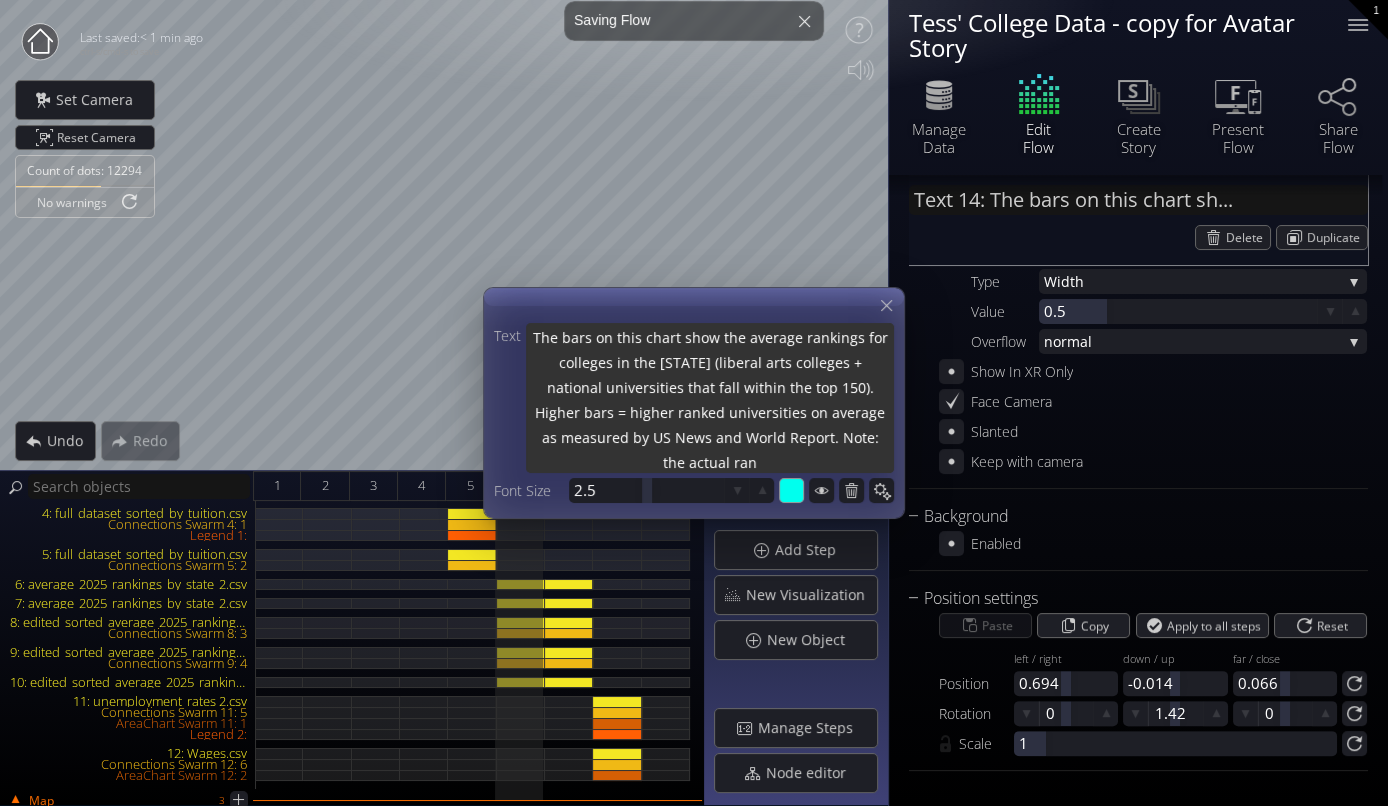 type on "The bars on this chart show the average rankings for colleges in the state (liberal arts colleges + national universities that fall within the top 150). Higher bars = higher ranked universities on average as measured by US News and World Report. Note: the actual rank" 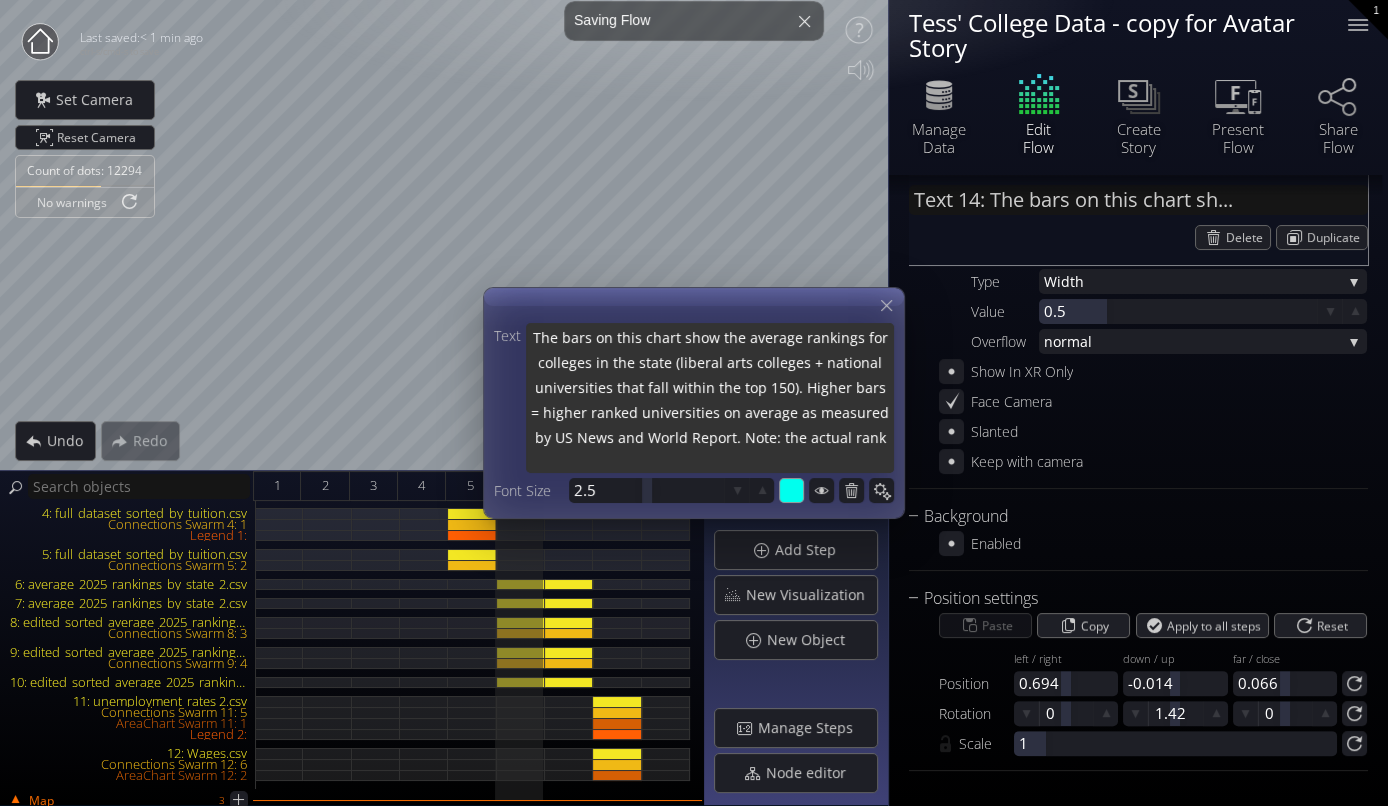 type on "The bars on this chart show the average rankings for colleges in the state (liberal arts colleges + national universities that fall within the top 150). Higher bars = higher ranked universities on average as measured by US News and World Report. Note: the actual ranki" 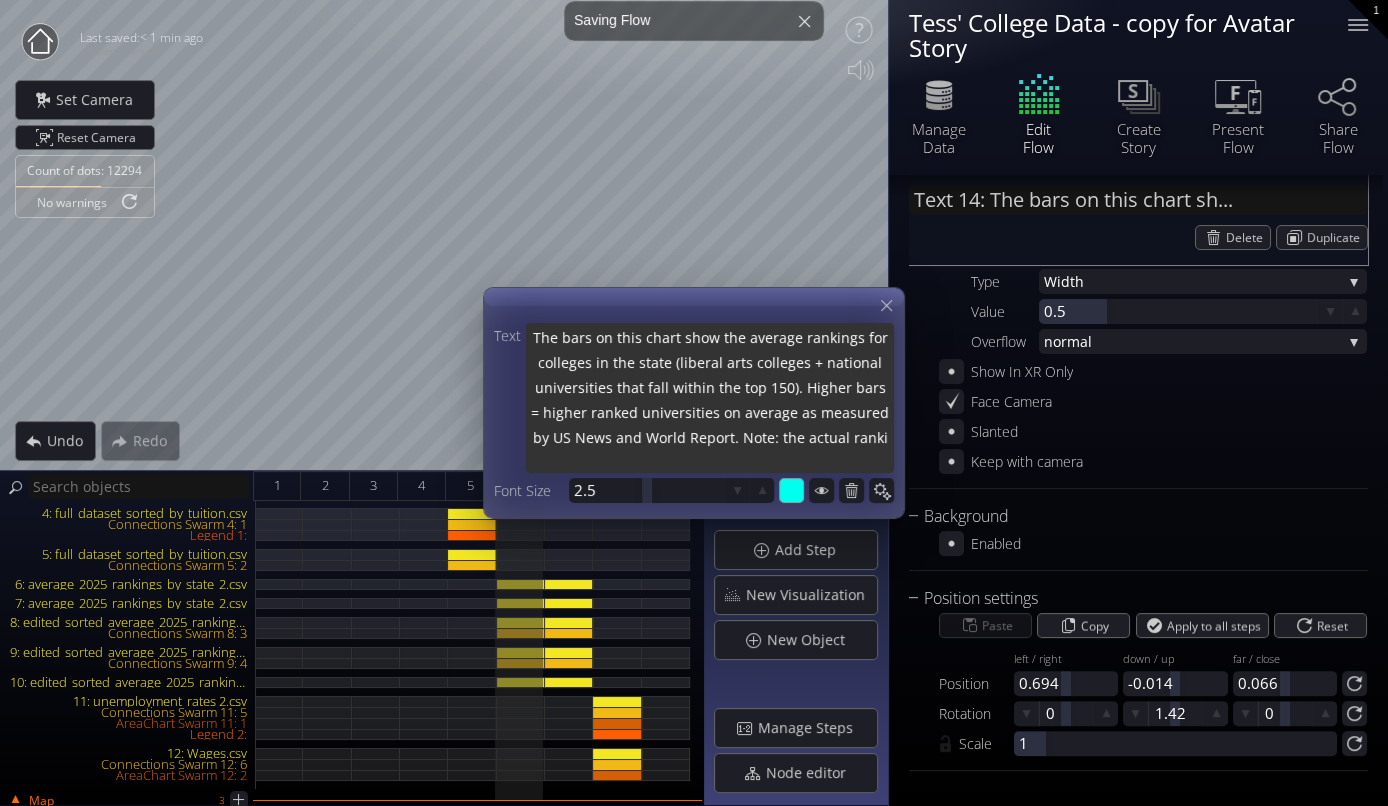 type on "The bars on this chart show the average rankings for colleges in the state (liberal arts colleges + national universities that fall within the top 150). Higher bars = higher ranked universities on average as measured by US News and World Report. Note: the actual rankin" 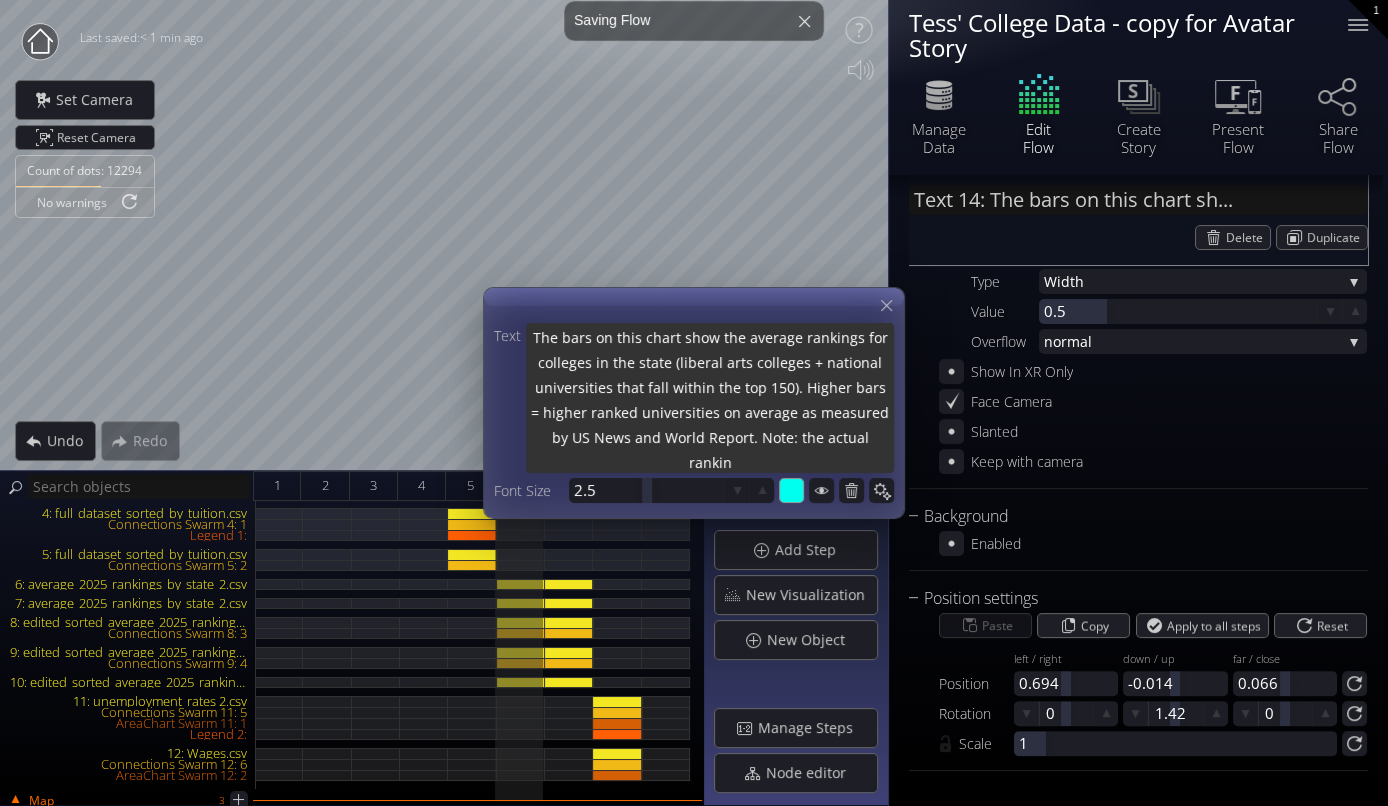 type on "The bars on this chart show the average rankings for colleges in the state (liberal arts colleges + national universities that fall within the top 150). Higher bars = higher ranked universities on average as measured by US News and World Report. Note: the actual ranking" 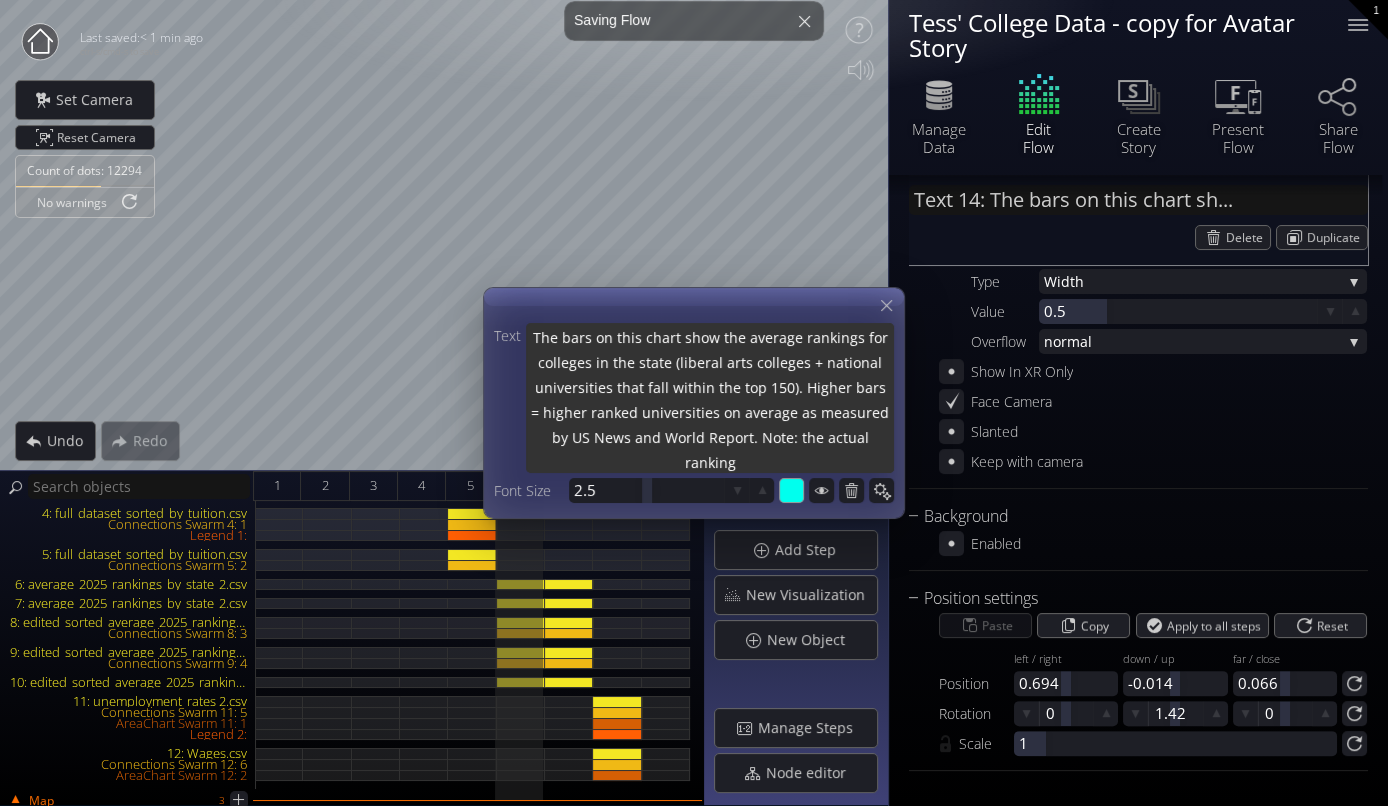 type on "The bars on this chart show the average rankings for colleges in the state (liberal arts colleges + national universities that fall within the top 150). Higher bars = higher ranked universities on average as measured by US News and World Report. Note: the actual rankings" 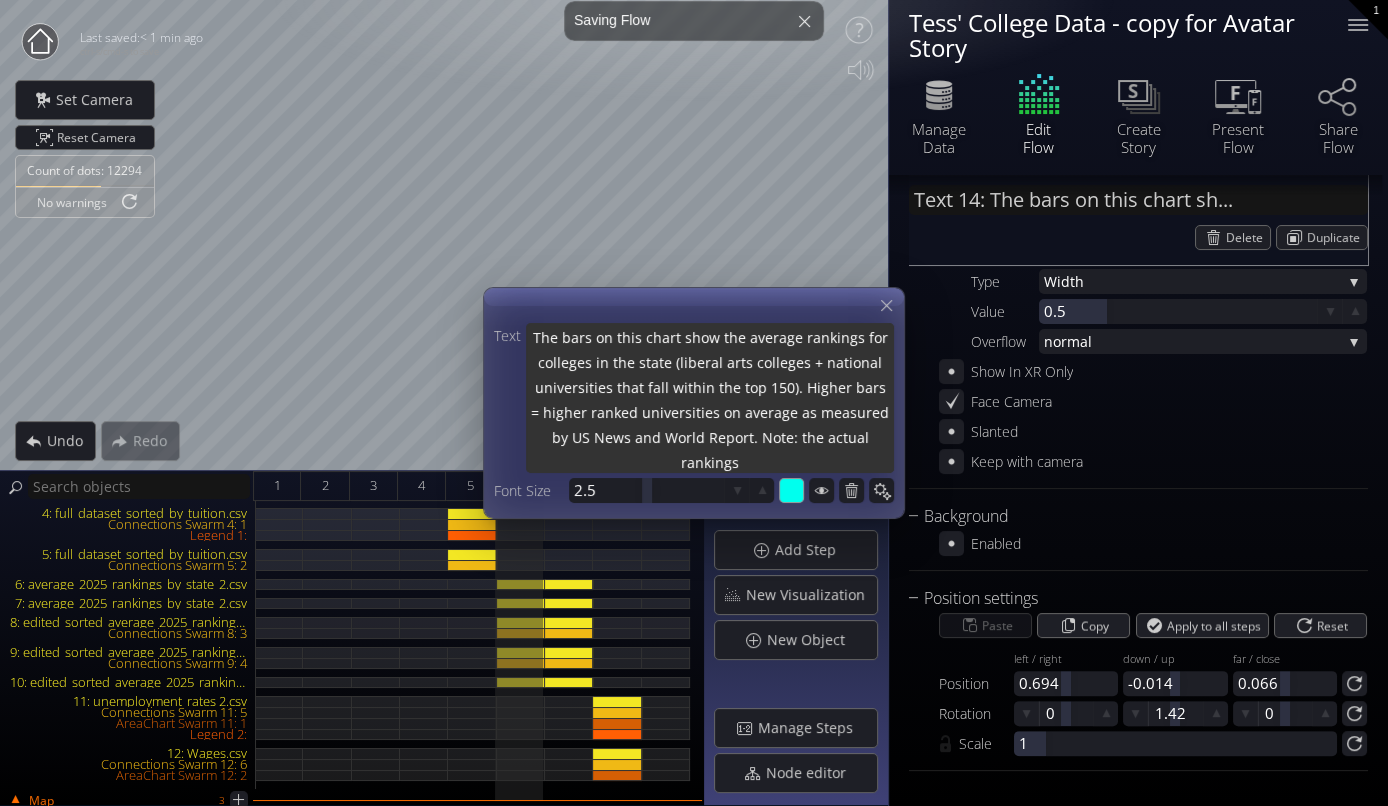 type on "The bars on this chart show the average rankings for colleges in the state (liberal arts colleges + national universities that fall within the top 150). Higher bars = higher ranked universities on average as measured by US News and World Report. Note: the actual rankings" 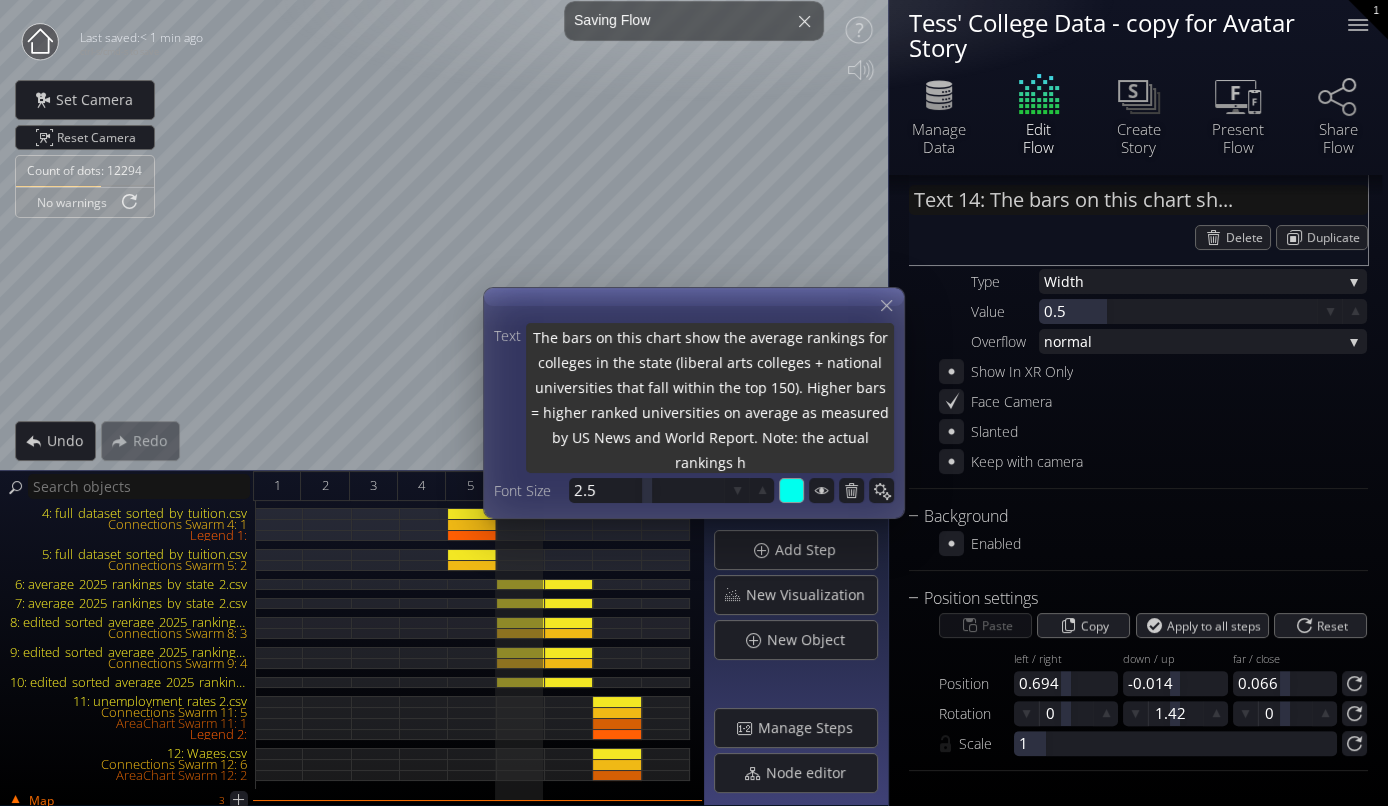type on "The bars on this chart show the average rankings for colleges in the state (liberal arts colleges + national universities that fall within the top 150). Higher bars = higher ranked universities on average as measured by US News and World Report. Note: the actual rankings ha" 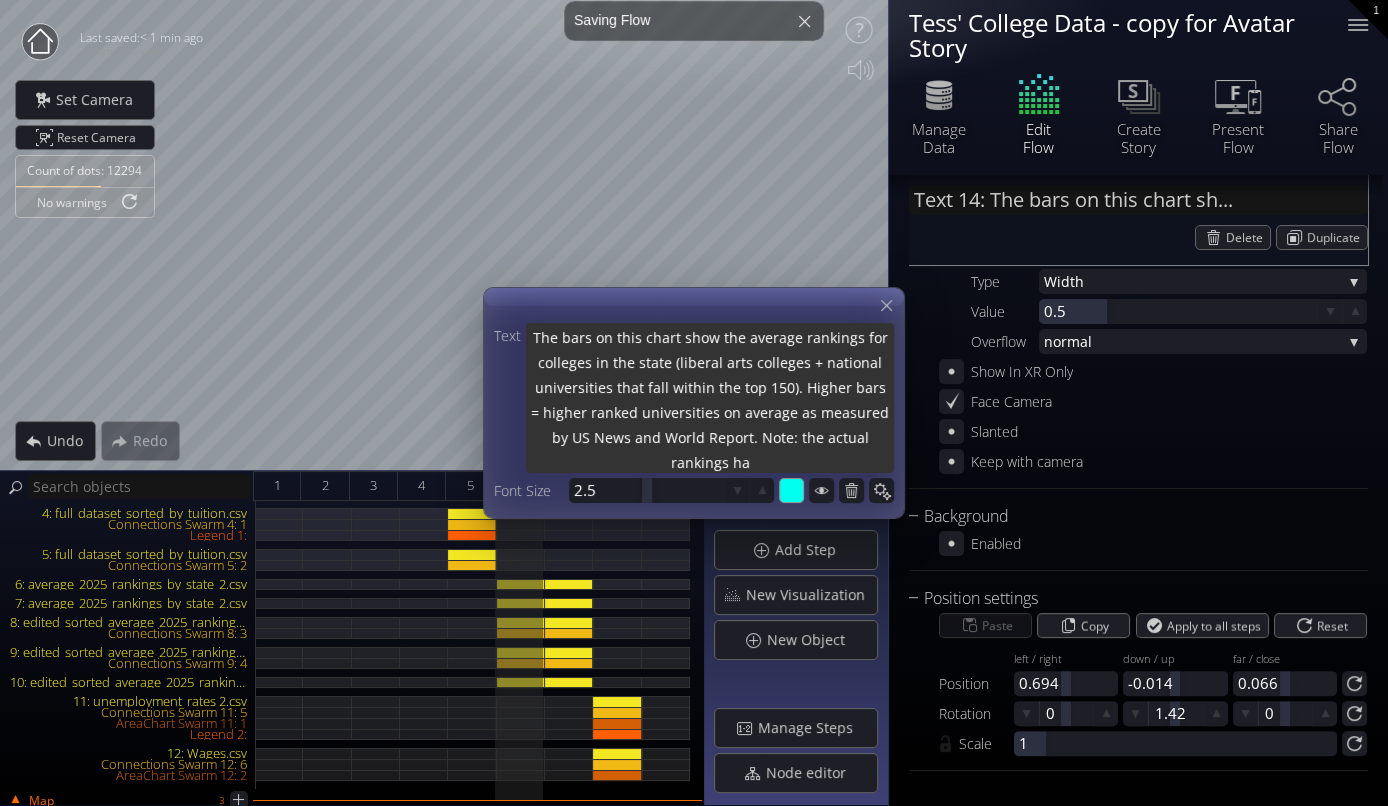 type on "The bars on this chart show the average rankings for colleges in the state (liberal arts colleges + national universities that fall within the top 150). Higher bars = higher ranked universities on average as measured by US News and World Report. Note: the actual rankings hav" 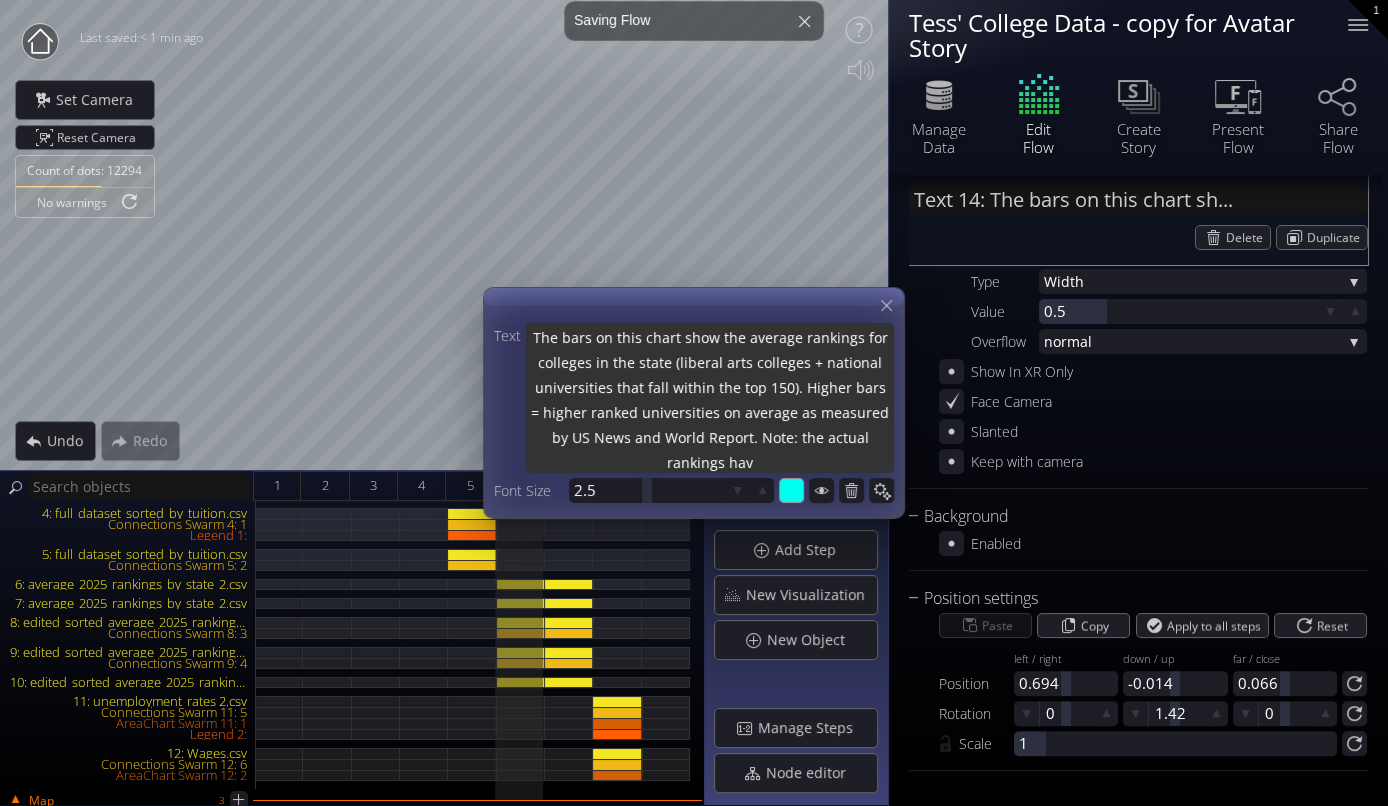 type on "The bars on this chart show the average rankings for colleges in the state (liberal arts colleges + national universities that fall within the top 150). Higher bars = higher ranked universities on average as measured by US News and World Report. Note: the actual rankings have" 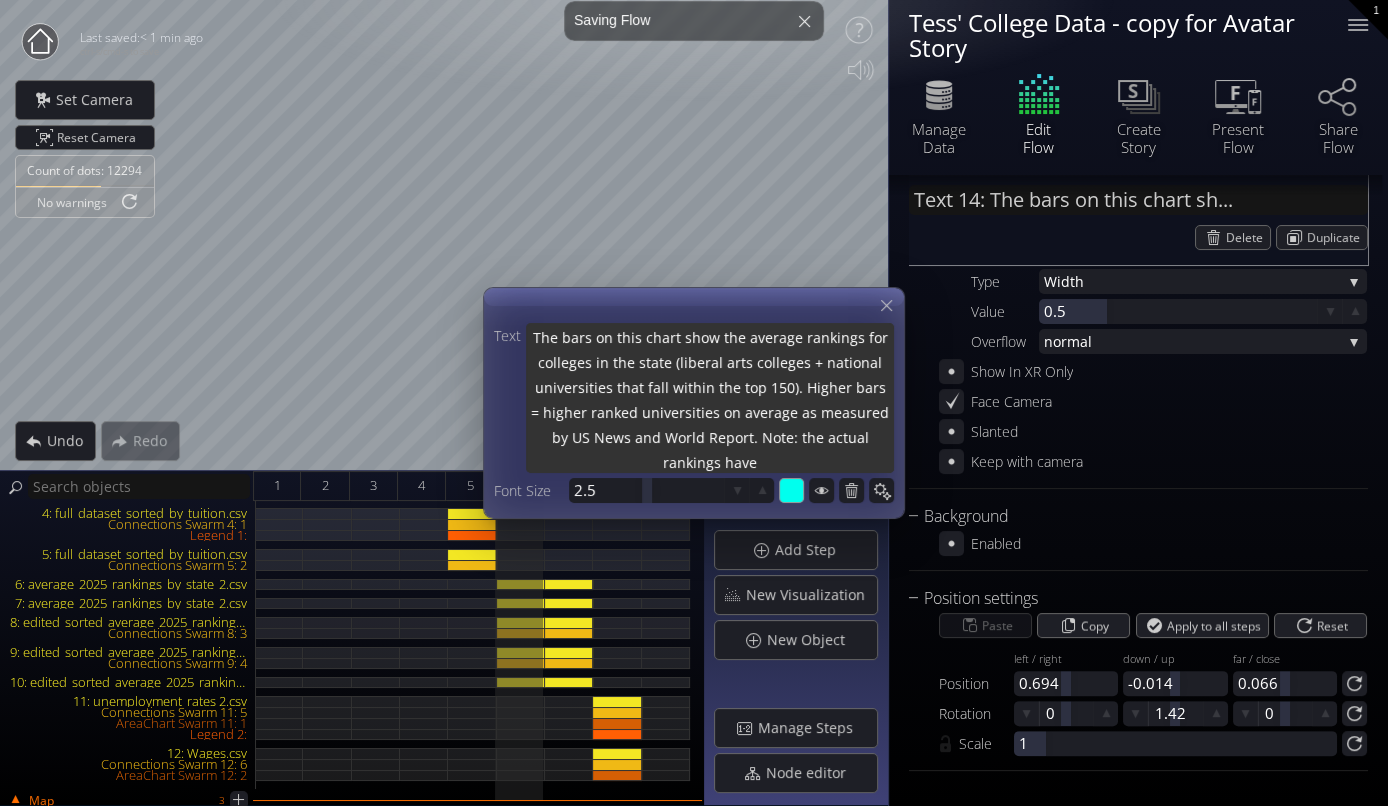 type on "The bars on this chart show the average rankings for colleges in the state (liberal arts colleges + national universities that fall within the top 150). Higher bars = higher ranked universities on average as measured by US News and World Report. Note: the actual rankings have" 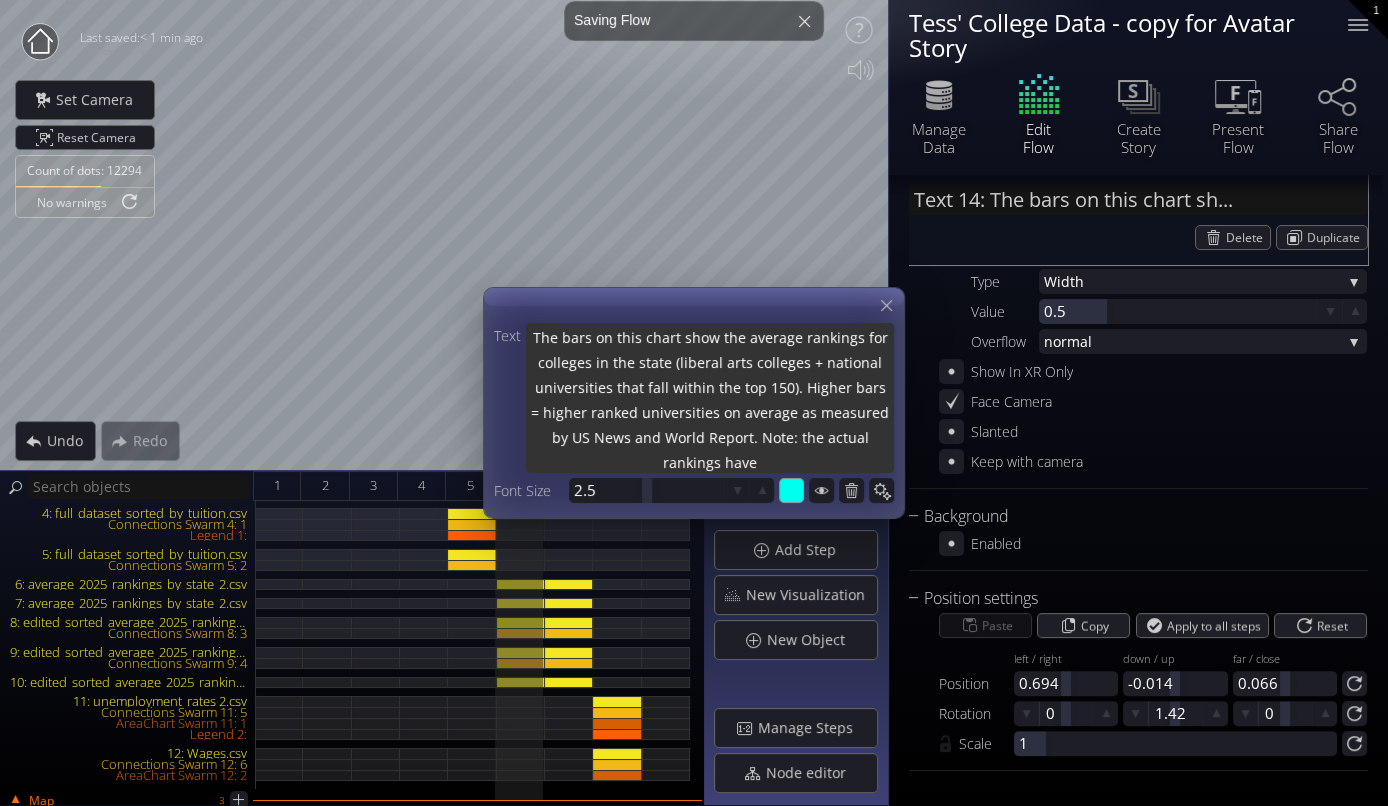type on "The bars on this chart show the average rankings for colleges in the state (liberal arts colleges + national universities that fall within the top 150). Higher bars = higher ranked universities on average as measured by US News and World Report. Note: the actual rankings have" 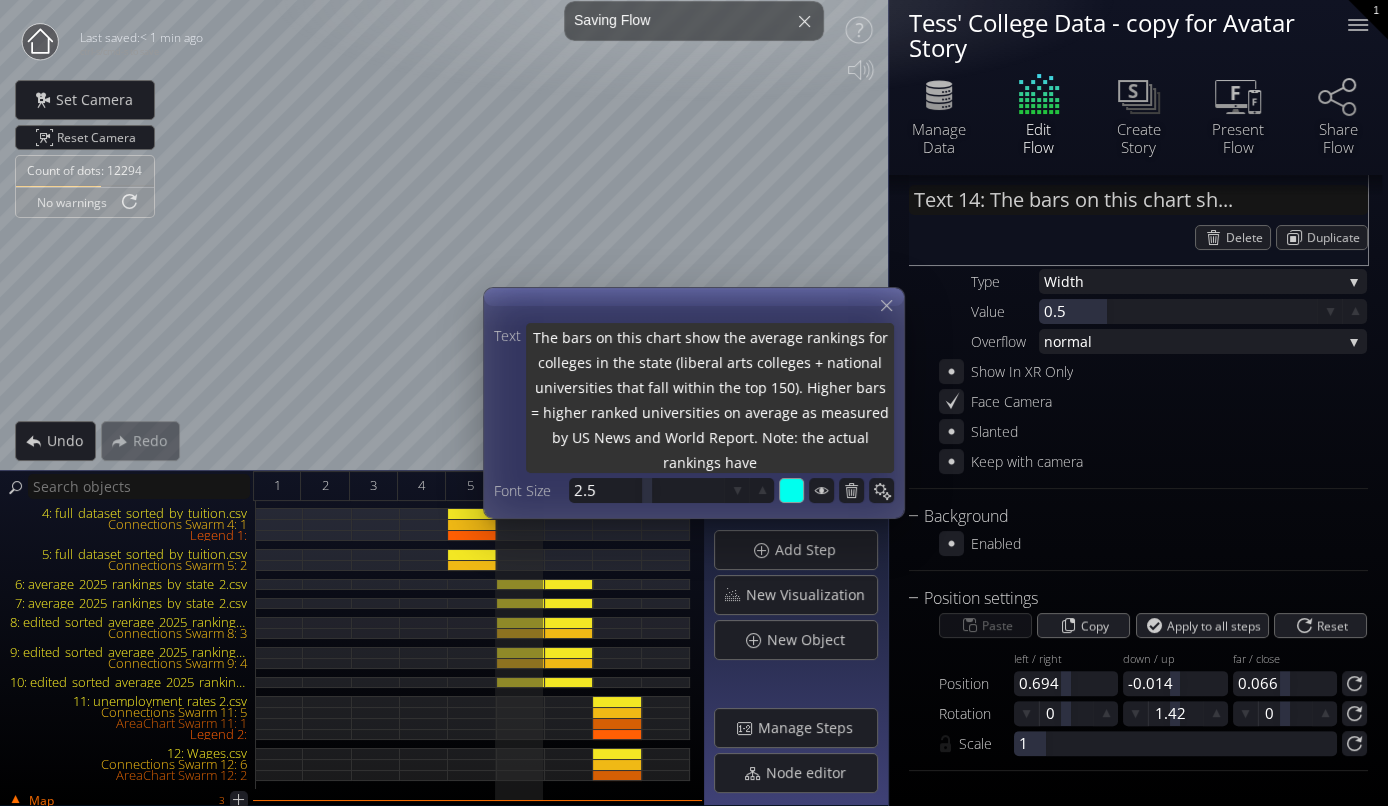 type on "The bars on this chart show the average rankings for colleges in the state (liberal arts colleges + national universities that fall within the top 150). Higher bars = higher ranked universities on average as measured by US News and World Report. Note: the actual rankings have b" 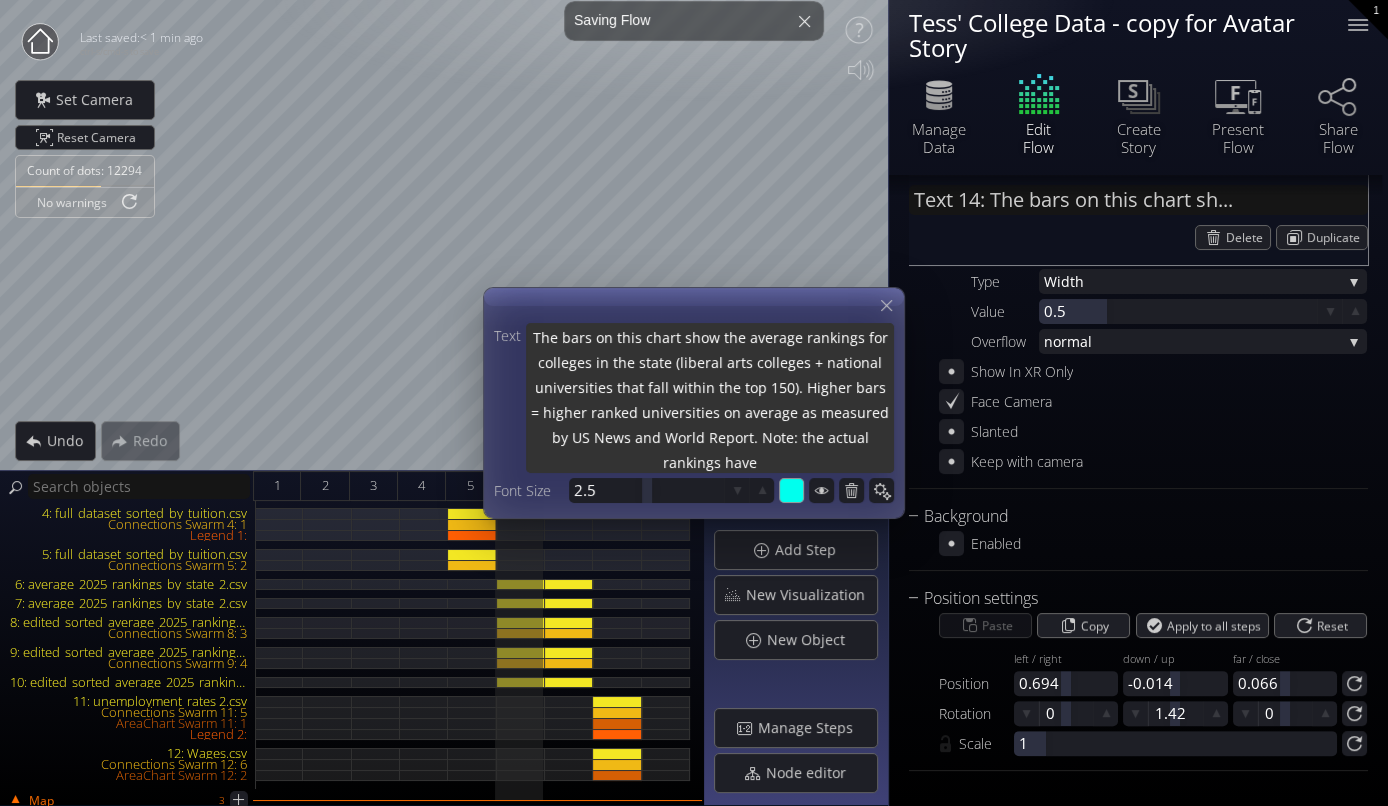 type on "The bars on this chart show the average rankings for colleges in the state (liberal arts colleges + national universities that fall within the top 150). Higher bars = higher ranked universities on average as measured by US News and World Report. Note: the actual rankings have b" 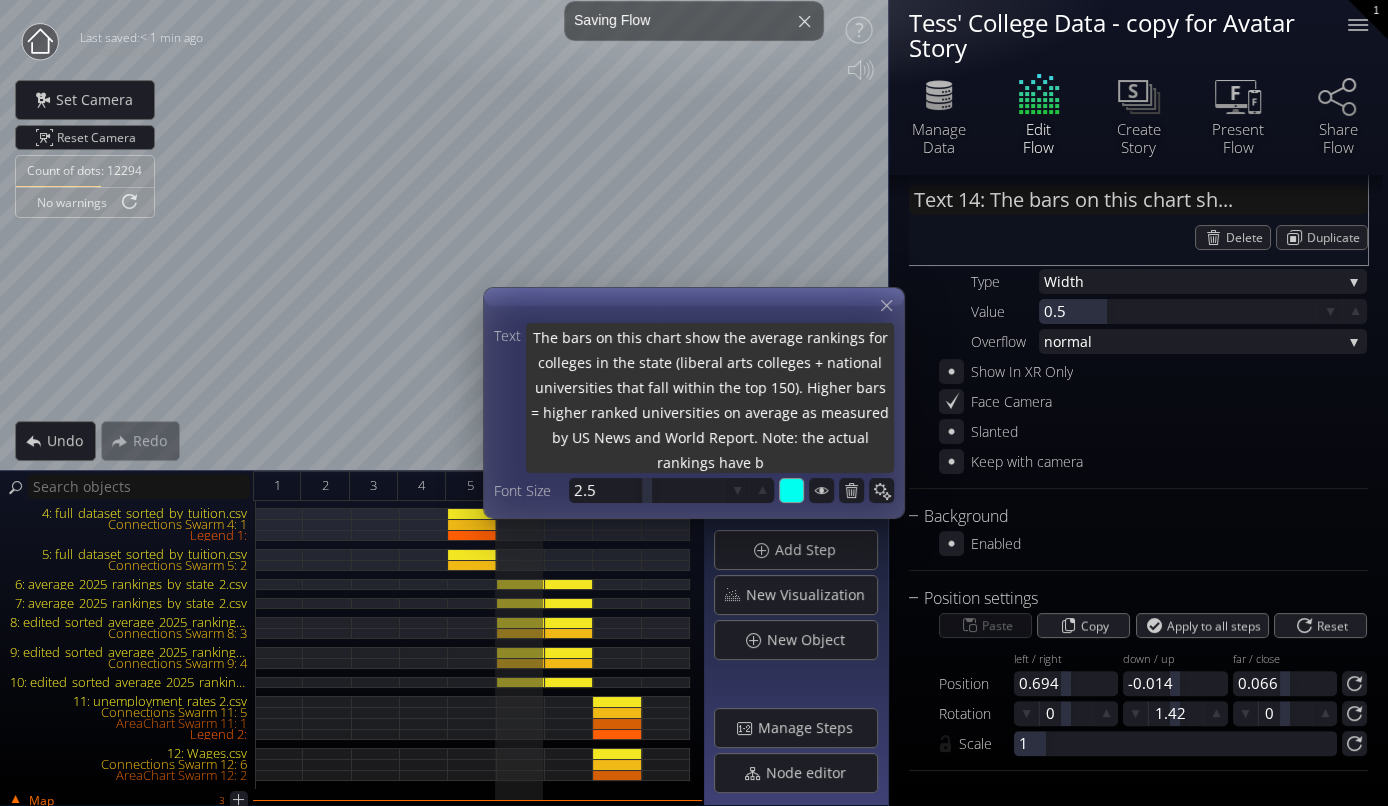 type on "The bars on this chart show the average rankings for colleges in the state (liberal arts colleges + national universities that fall within the top 150). Higher bars = higher ranked universities on average as measured by US News and World Report. Note: the actual rankings have be" 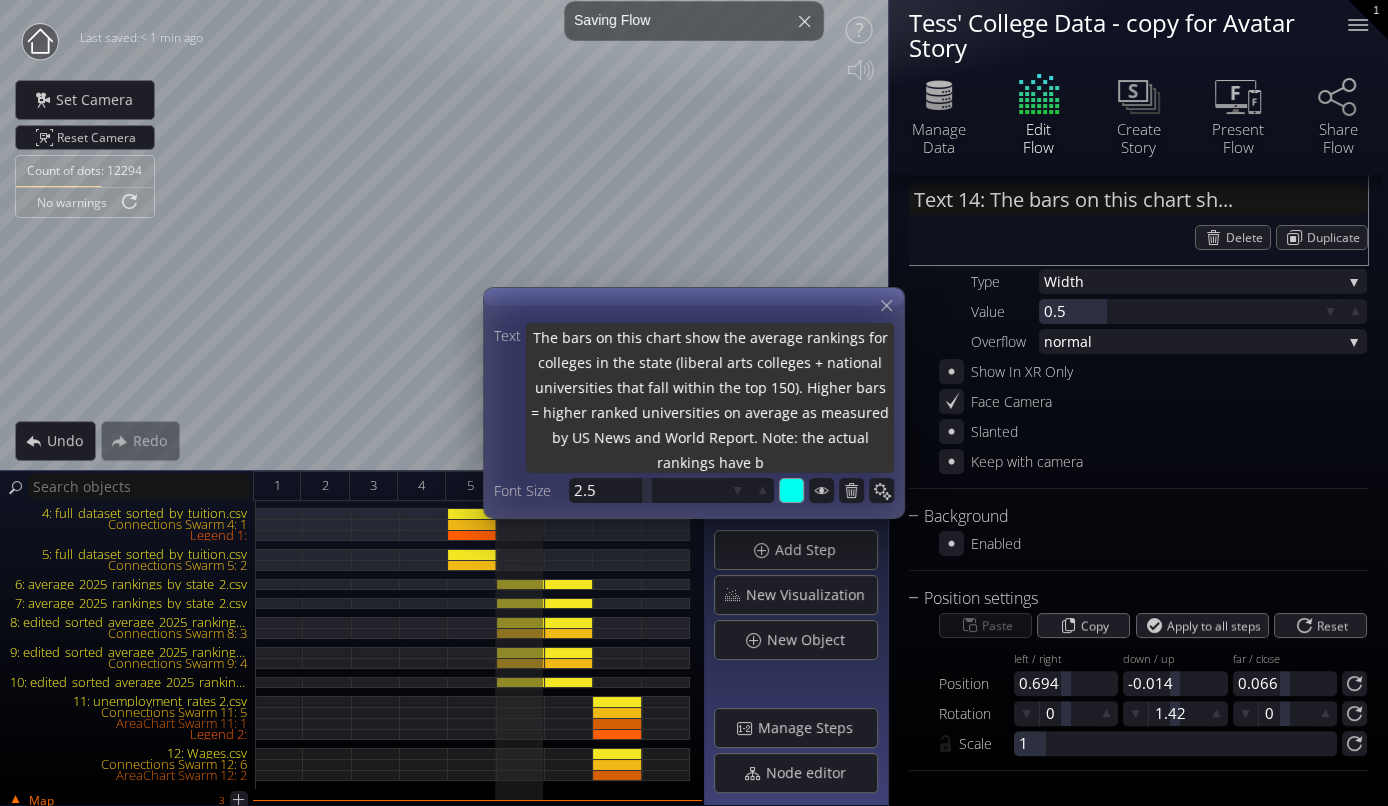 type on "The bars on this chart show the average rankings for colleges in the state (liberal arts colleges + national universities that fall within the top 150). Higher bars = higher ranked universities on average as measured by US News and World Report. Note: the actual rankings have be" 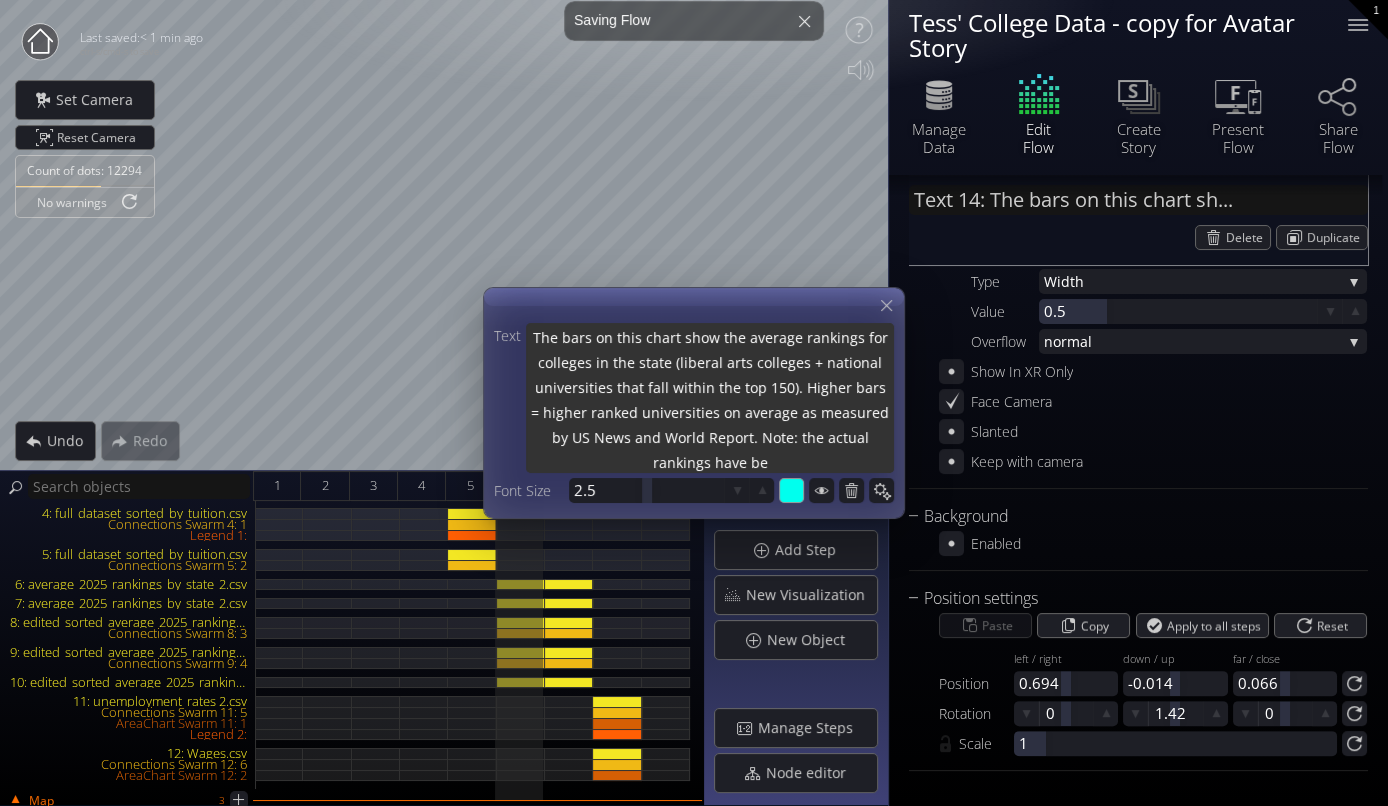 type on "The bars on this chart show the average rankings for colleges in the state (liberal arts colleges + national universities that fall within the top 150). Higher bars = higher ranked universities on average as measured by US News and World Report. Note: the actual rankings have bee" 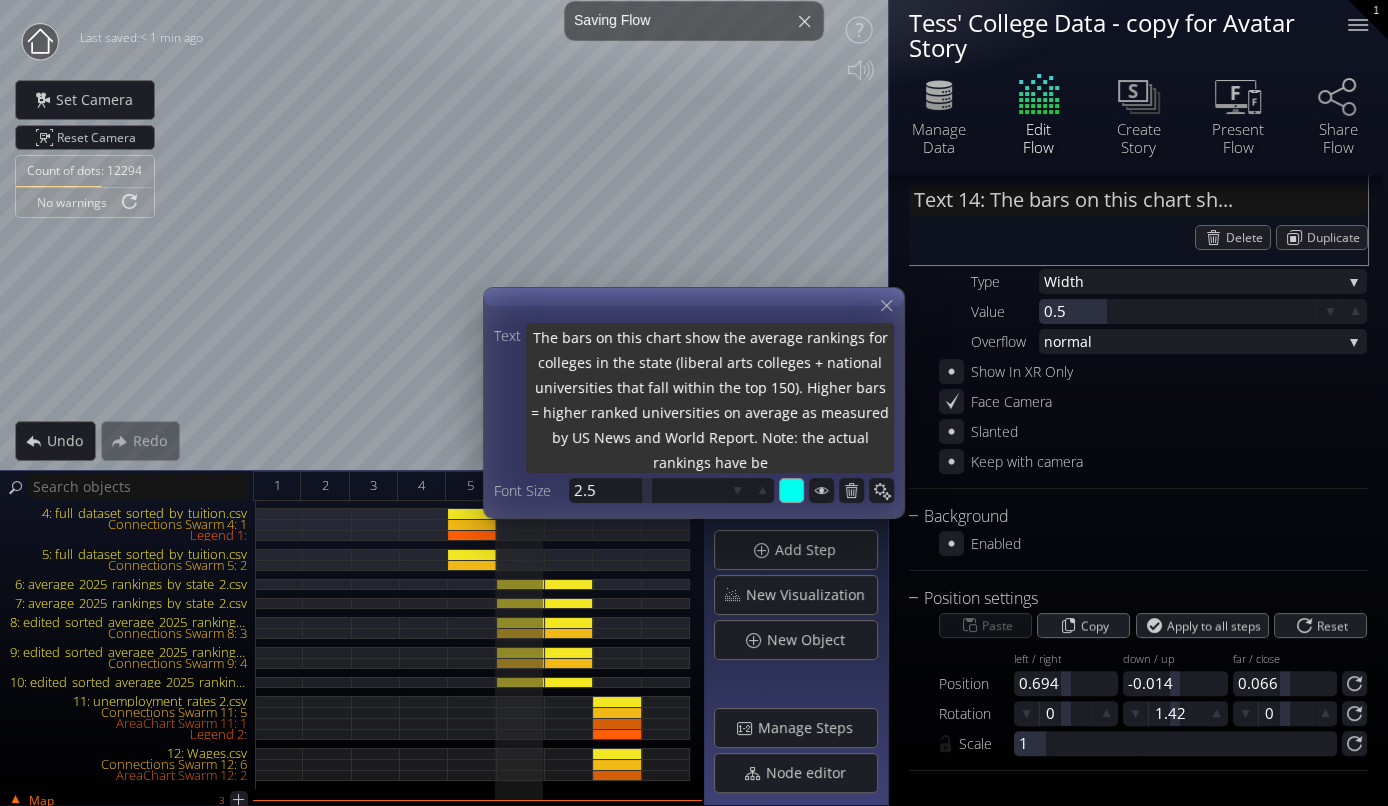 type on "The bars on this chart show the average rankings for colleges in the state (liberal arts colleges + national universities that fall within the top 150). Higher bars = higher ranked universities on average as measured by US News and World Report. Note: the actual rankings have bee" 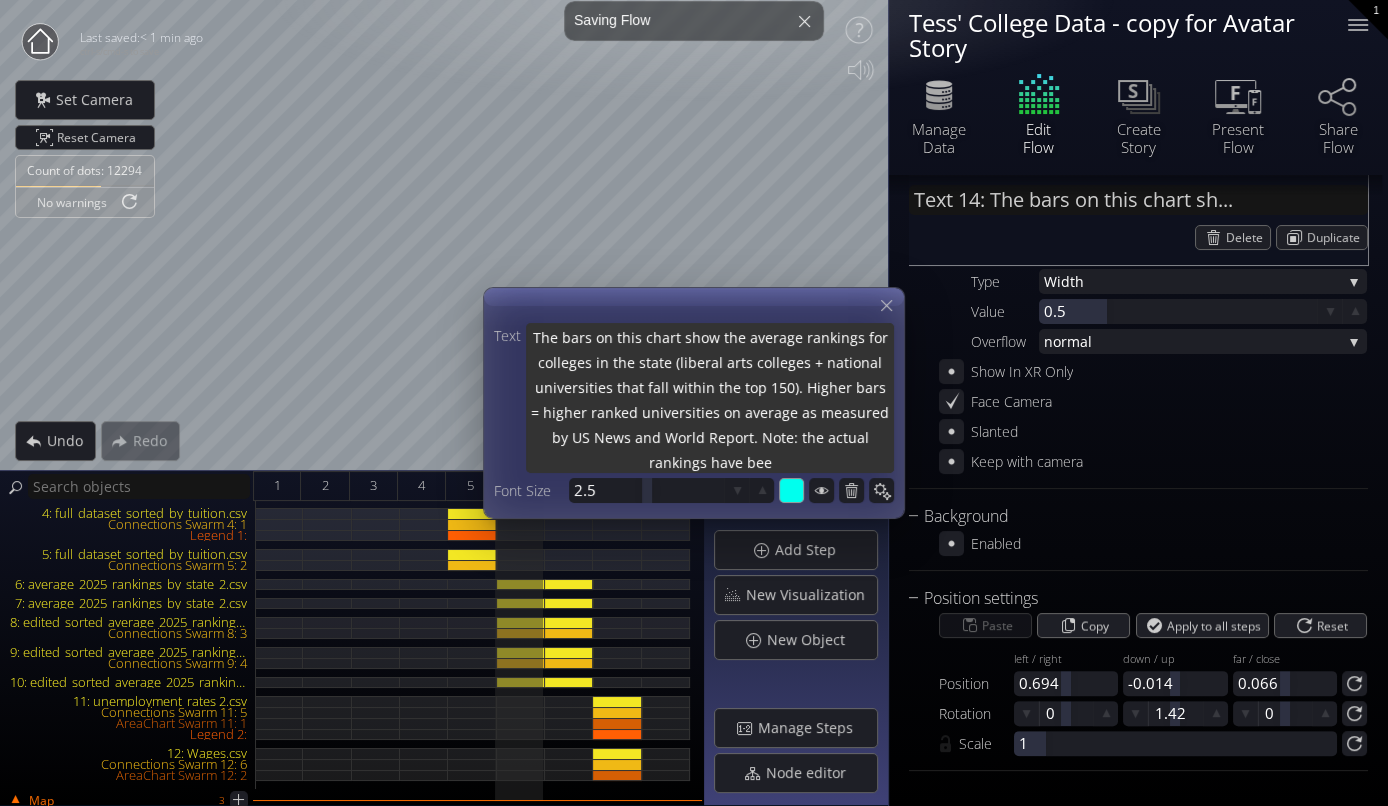 type on "The bars on this chart show the average rankings for colleges in the state (liberal arts colleges + national universities that fall within the top 150). Higher bars = higher ranked universities on average as measured by US News and World Report. Note: the actual rankings have been" 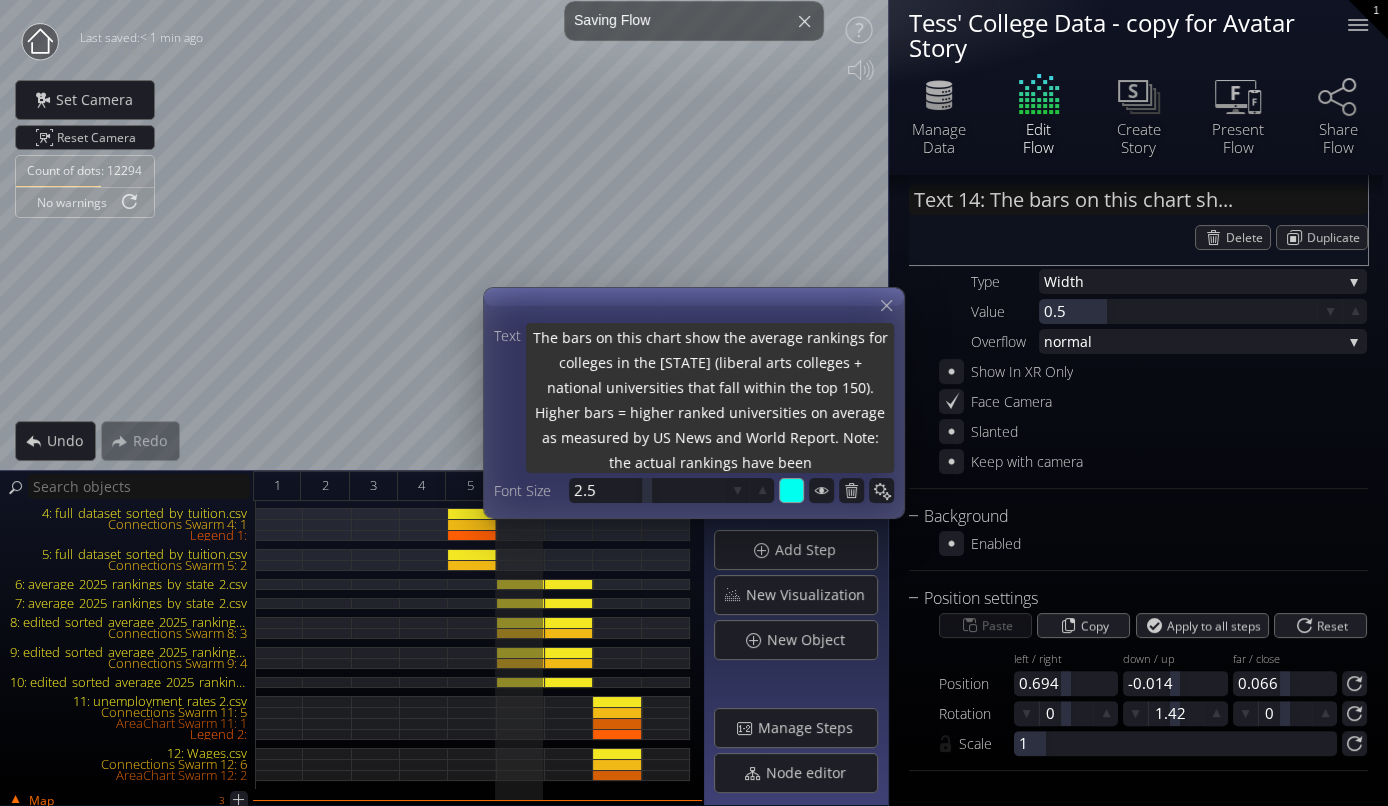 type on "The bars on this chart show the average rankings for colleges in the state (liberal arts colleges + national universities that fall within the top 150). Higher bars = higher ranked universities on average as measured by US News and World Report. Note: the actual rankings have been" 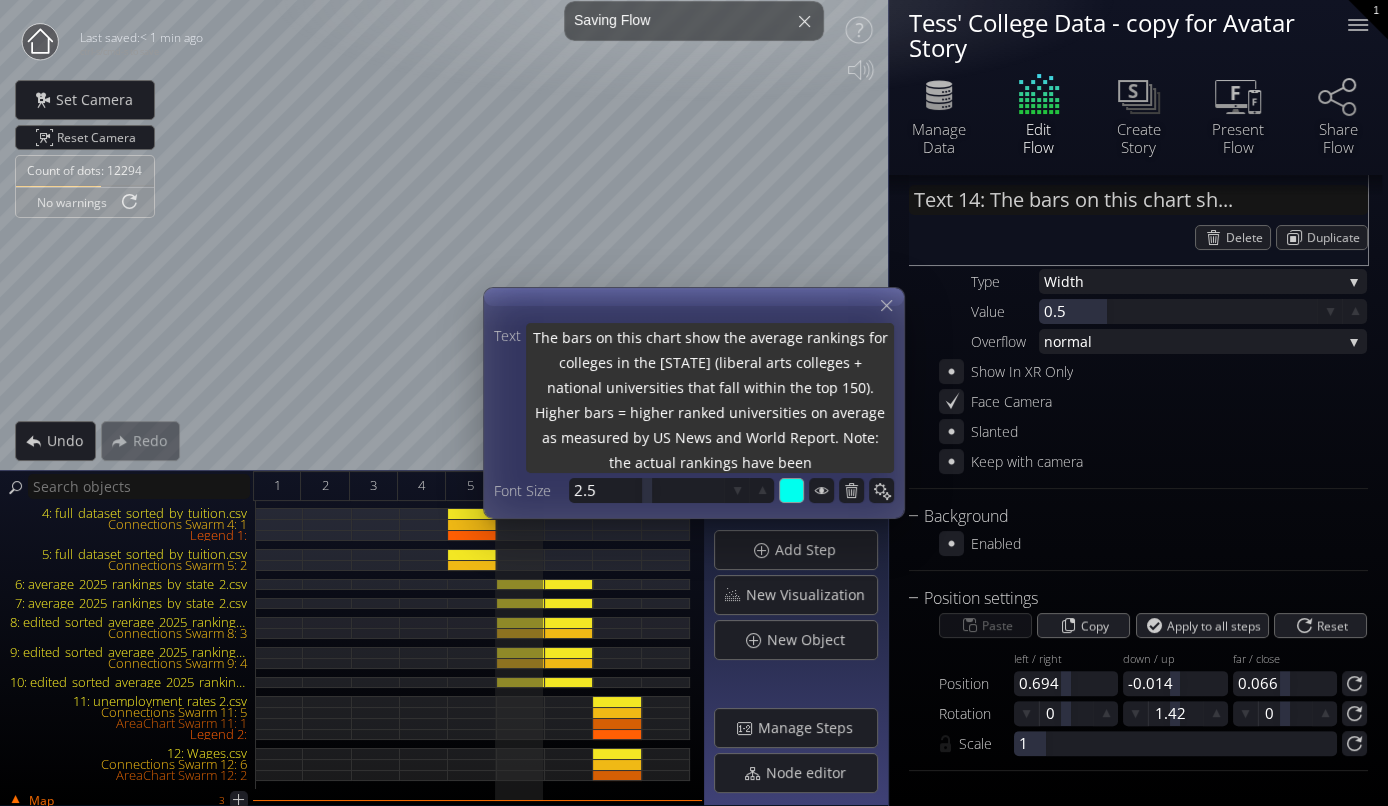type on "The bars on this chart show the average rankings for colleges in the state (liberal arts colleges + national universities that fall within the top 150). Higher bars = higher ranked universities on average as measured by US News and World Report. Note: the actual rankings have been f" 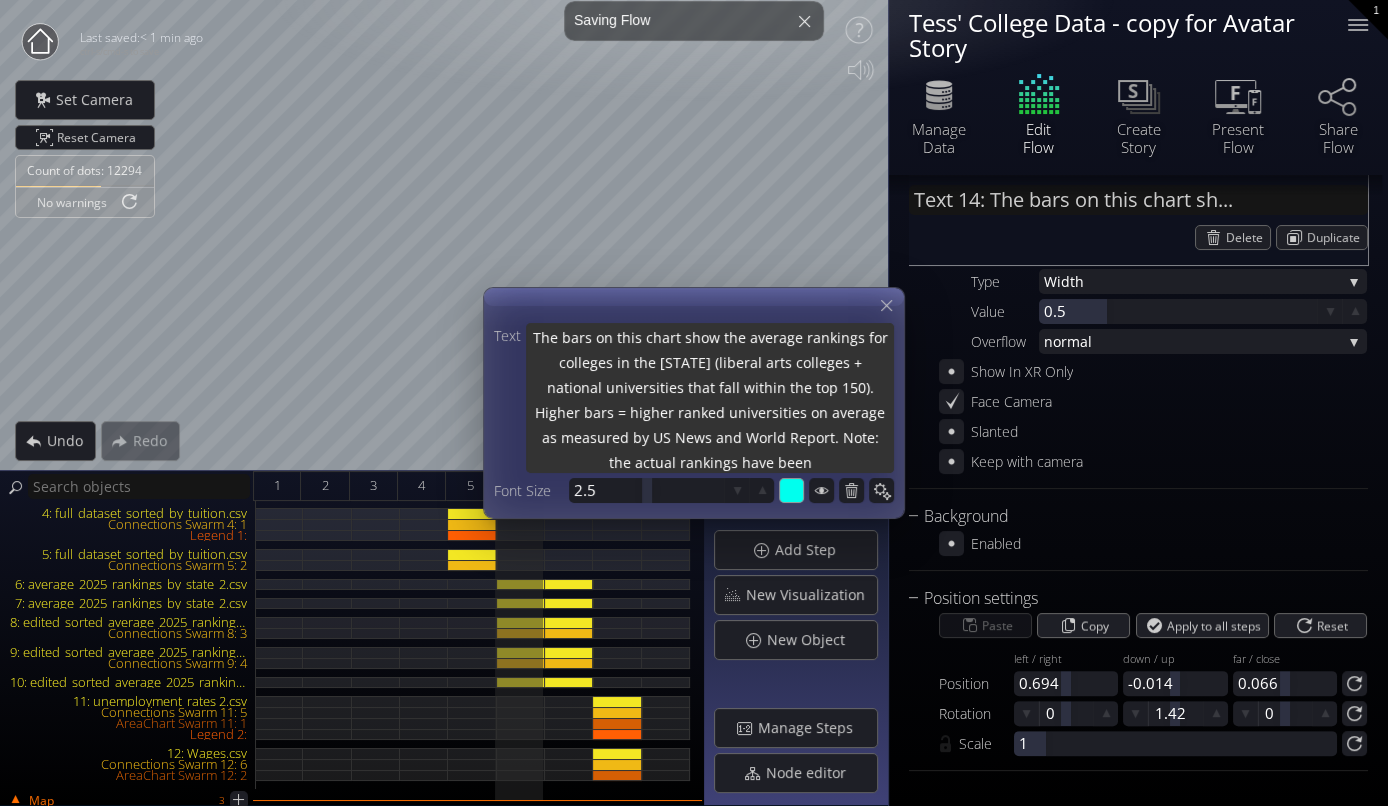 type on "The bars on this chart show the average rankings for colleges in the state (liberal arts colleges + national universities that fall within the top 150). Higher bars = higher ranked universities on average as measured by US News and World Report. Note: the actual rankings have been f" 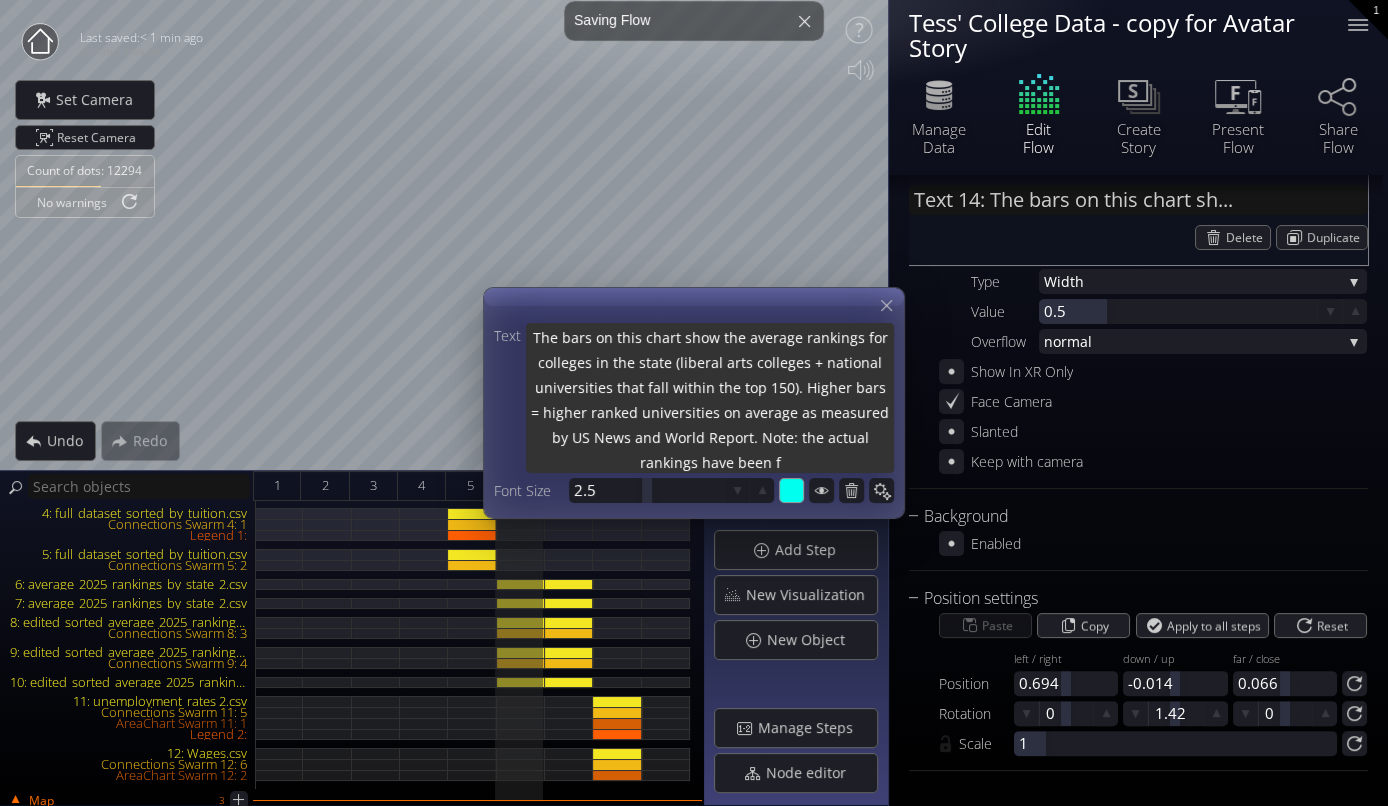 type on "The bars on this chart show the average rankings for colleges in the state (liberal arts colleges + national universities that fall within the top 150). Higher bars = higher ranked universities on average as measured by US News and World Report. Note: the actual rankings have been fl" 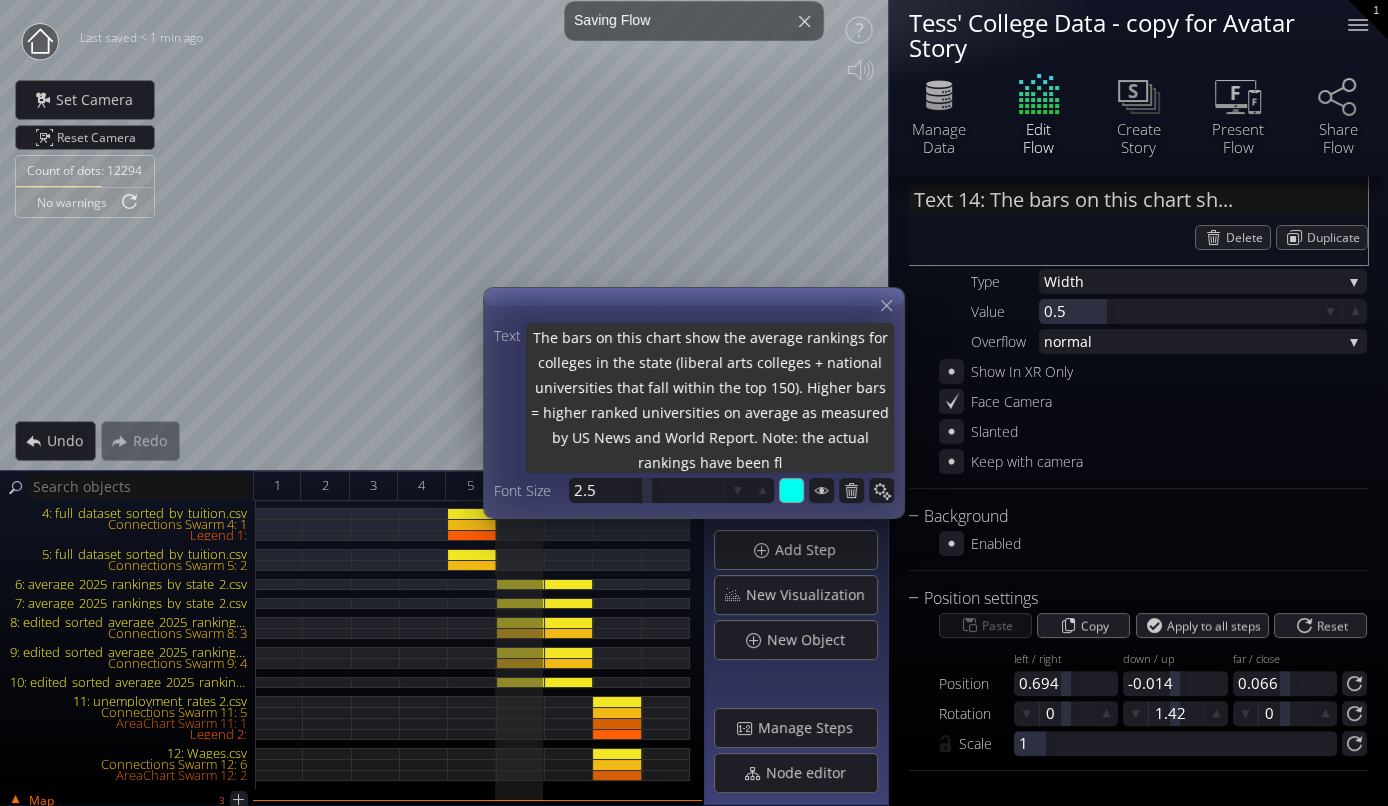 type on "The bars on this chart show the average rankings for colleges in the state (liberal arts colleges + national universities that fall within the top 150). Higher bars = higher ranked universities on average as measured by US News and World Report. Note: the actual rankings have been fli" 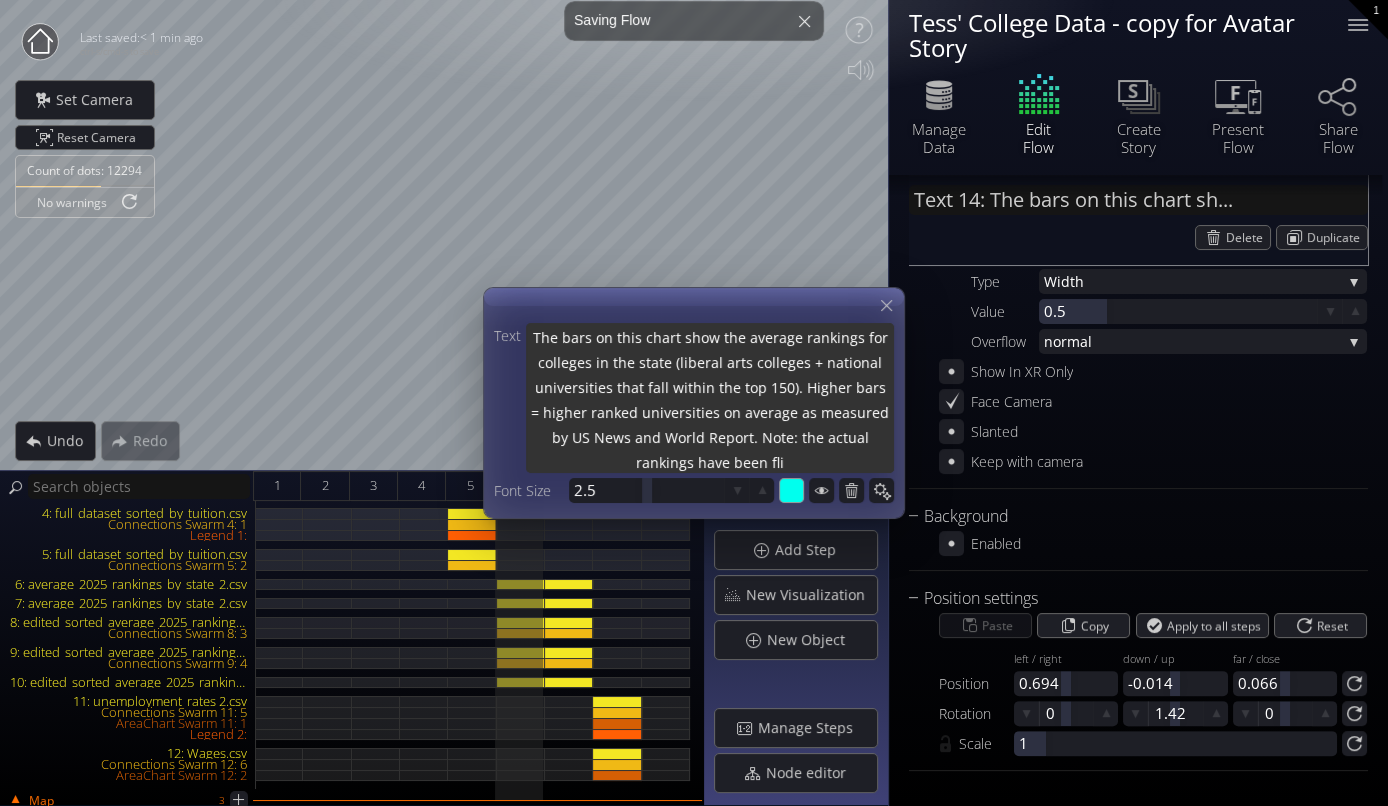 type on "The bars on this chart show the average rankings for colleges in the state (liberal arts colleges + national universities that fall within the top 150). Higher bars = higher ranked universities on average as measured by US News and World Report. Note: the actual rankings have been flip" 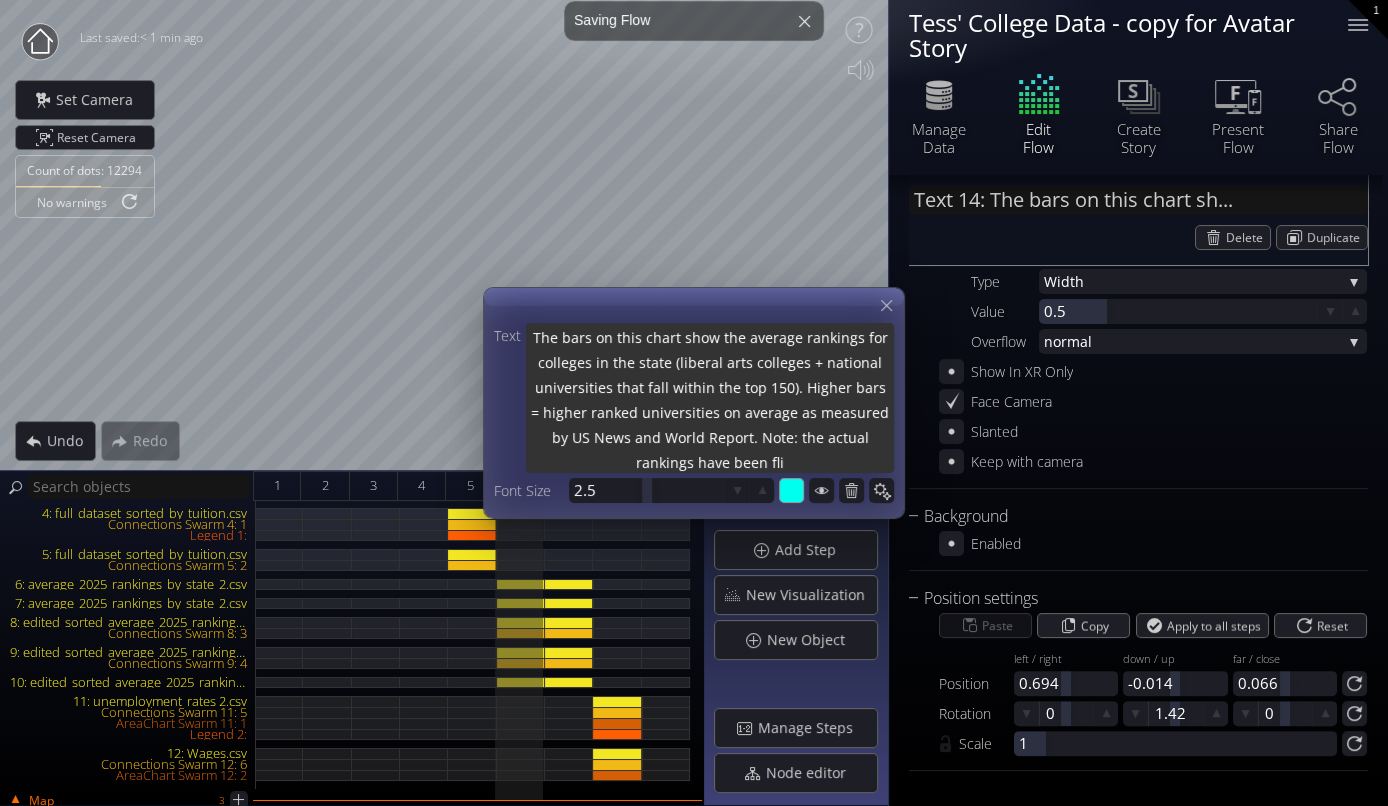 type on "The bars on this chart show the average rankings for colleges in the state (liberal arts colleges + national universities that fall within the top 150). Higher bars = higher ranked universities on average as measured by US News and World Report. Note: the actual rankings have been flip" 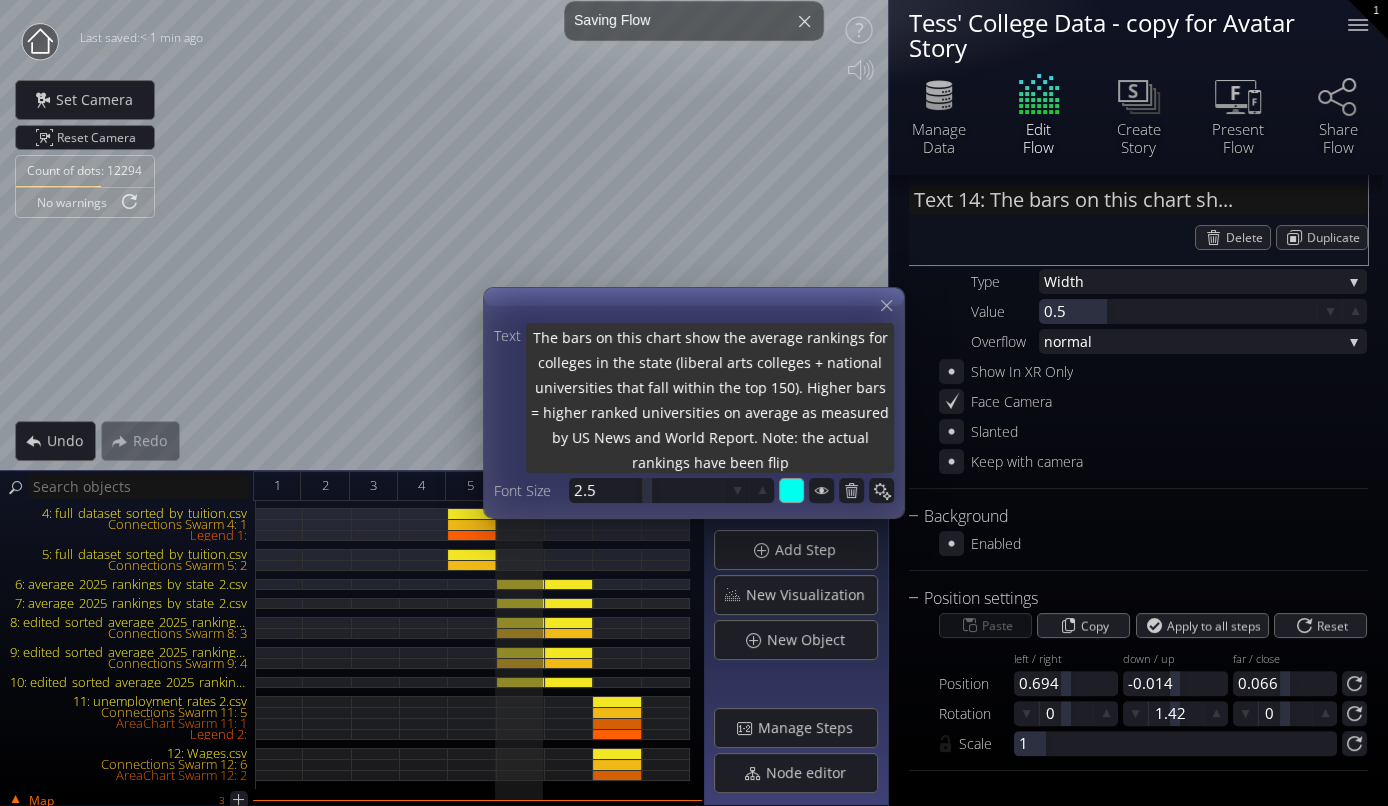 type on "The bars on this chart show the average rankings for colleges in the state (liberal arts colleges + national universities that fall within the top 150). Higher bars = higher ranked universities on average as measured by US News and World Report. Note: the actual rankings have been flipp" 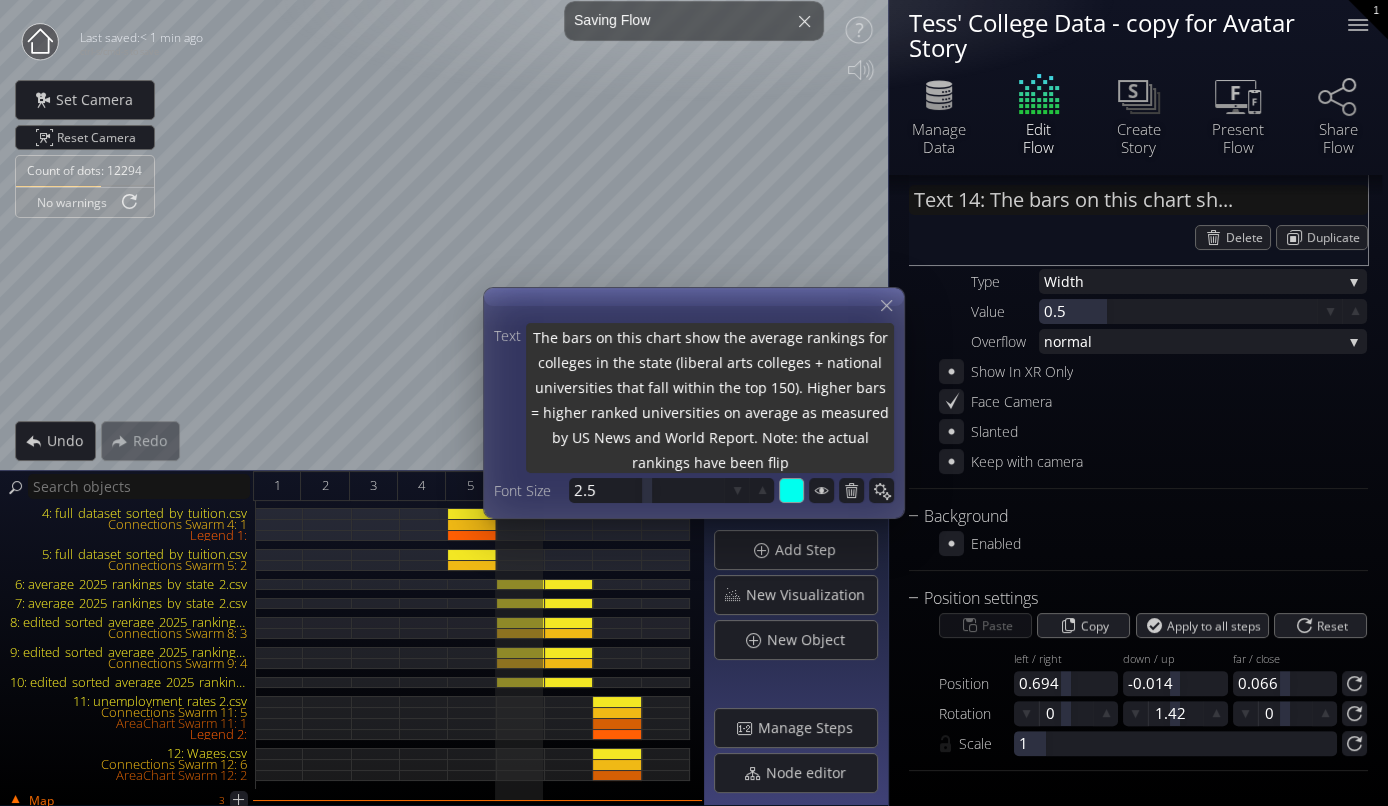 type on "The bars on this chart show the average rankings for colleges in the state (liberal arts colleges + national universities that fall within the top 150). Higher bars = higher ranked universities on average as measured by US News and World Report. Note: the actual rankings have been flipp" 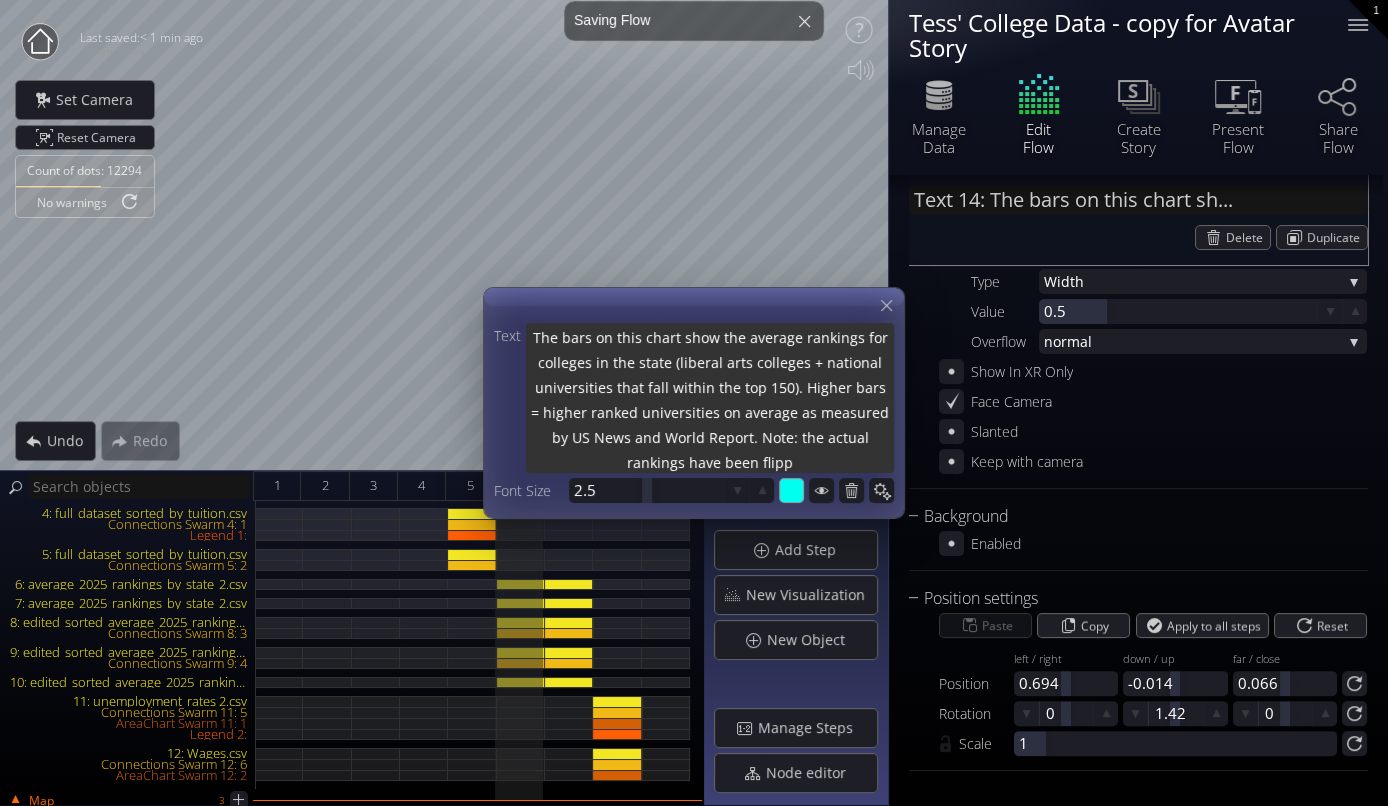 type on "The bars on this chart show the average rankings for colleges in the state (liberal arts colleges + national universities that fall within the top 150). Higher bars = higher ranked universities on average as measured by US News and World Report. Note: the actual rankings have been flippe" 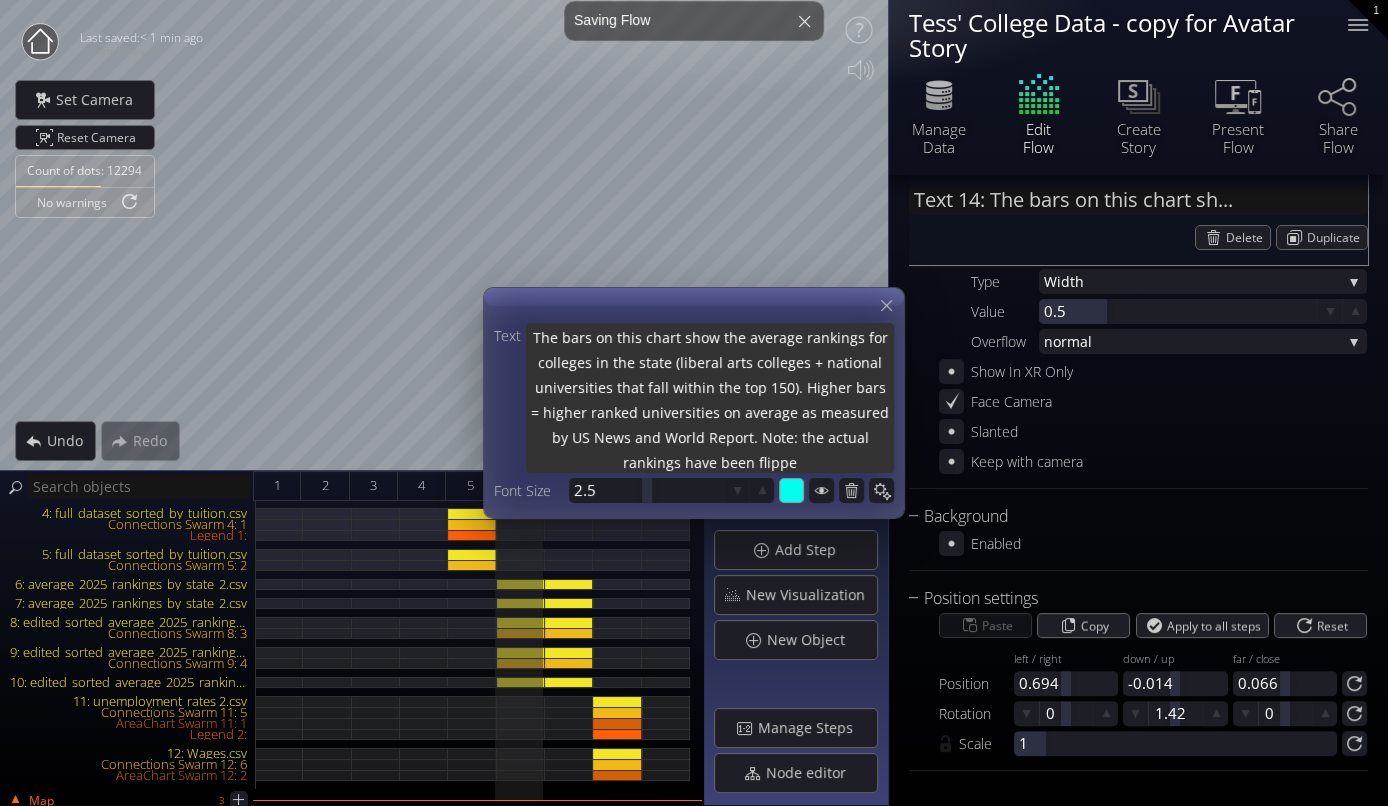 type on "The bars on this chart show the average rankings for colleges in the state (liberal arts colleges + national universities that fall within the top 150). Higher bars = higher ranked universities on average as measured by US News and World Report. Note: the actual rankings have been flipped" 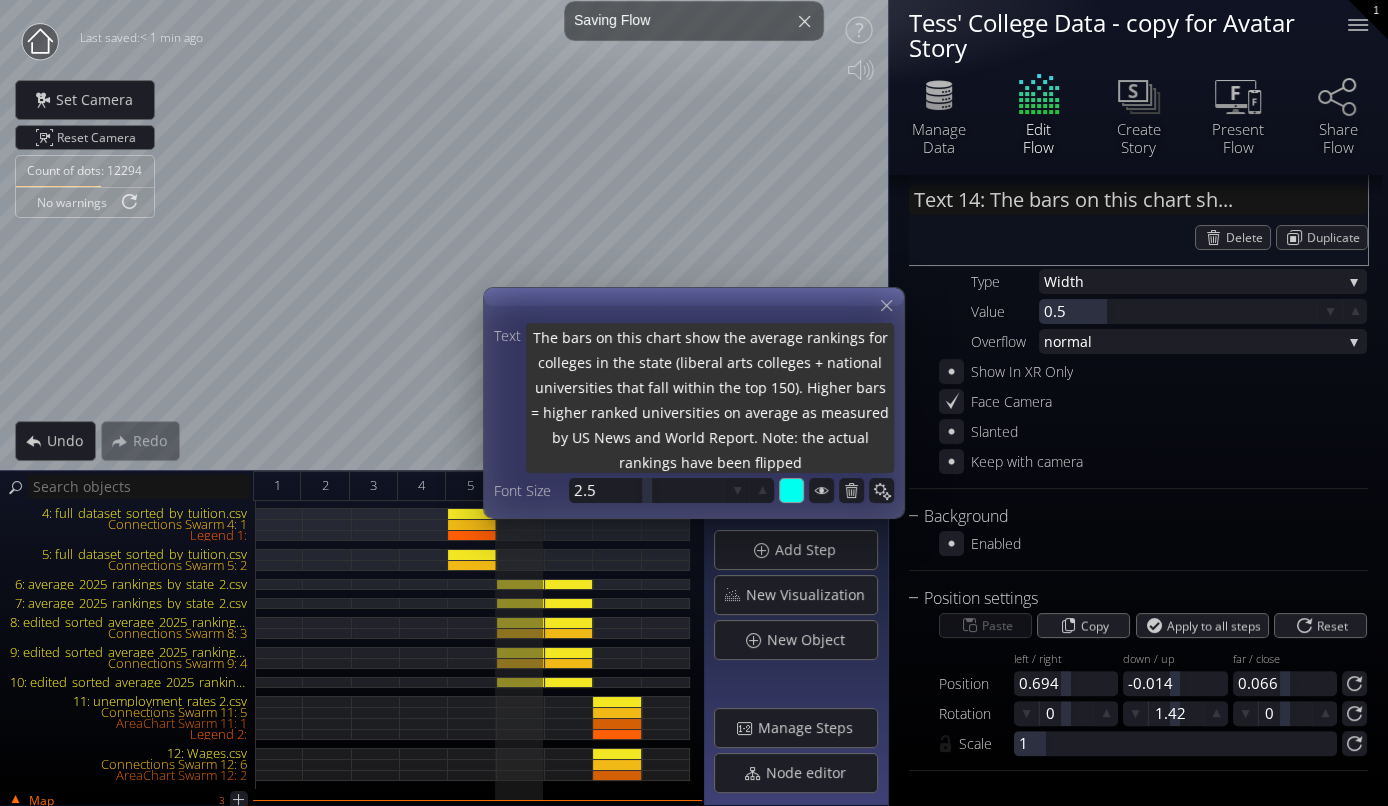 type on "The bars on this chart show the average rankings for colleges in the state (liberal arts colleges + national universities that fall within the top 150). Higher bars = higher ranked universities on average as measured by US News and World Report. Note: the actual rankings have been flipped" 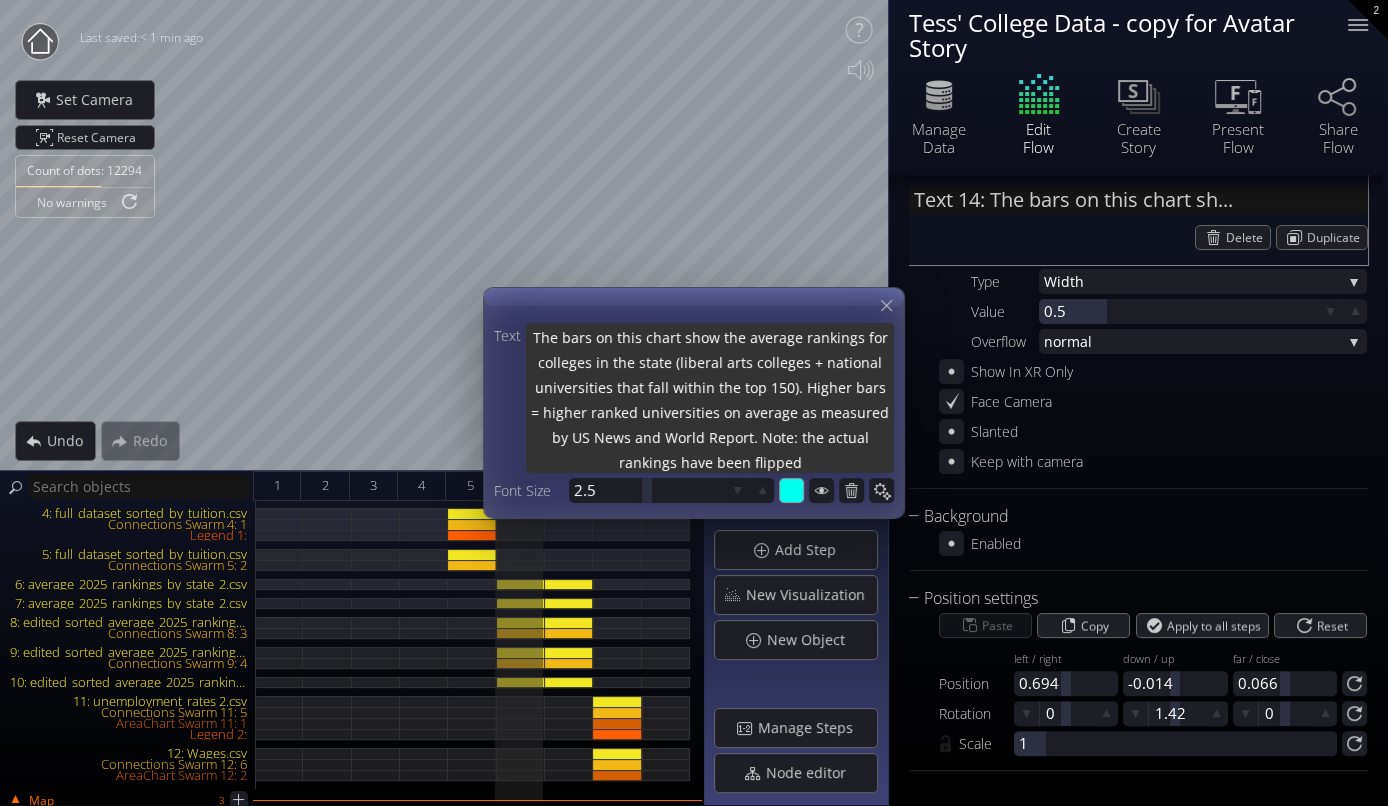 click on "The bars on this chart show the average rankings for colleges in the state (liberal arts colleges + national universities that fall within the top 150). Higher bars = higher ranked universities on average as measured by US News and World Report. Note: the actual rankings have been flipped" at bounding box center [710, 400] 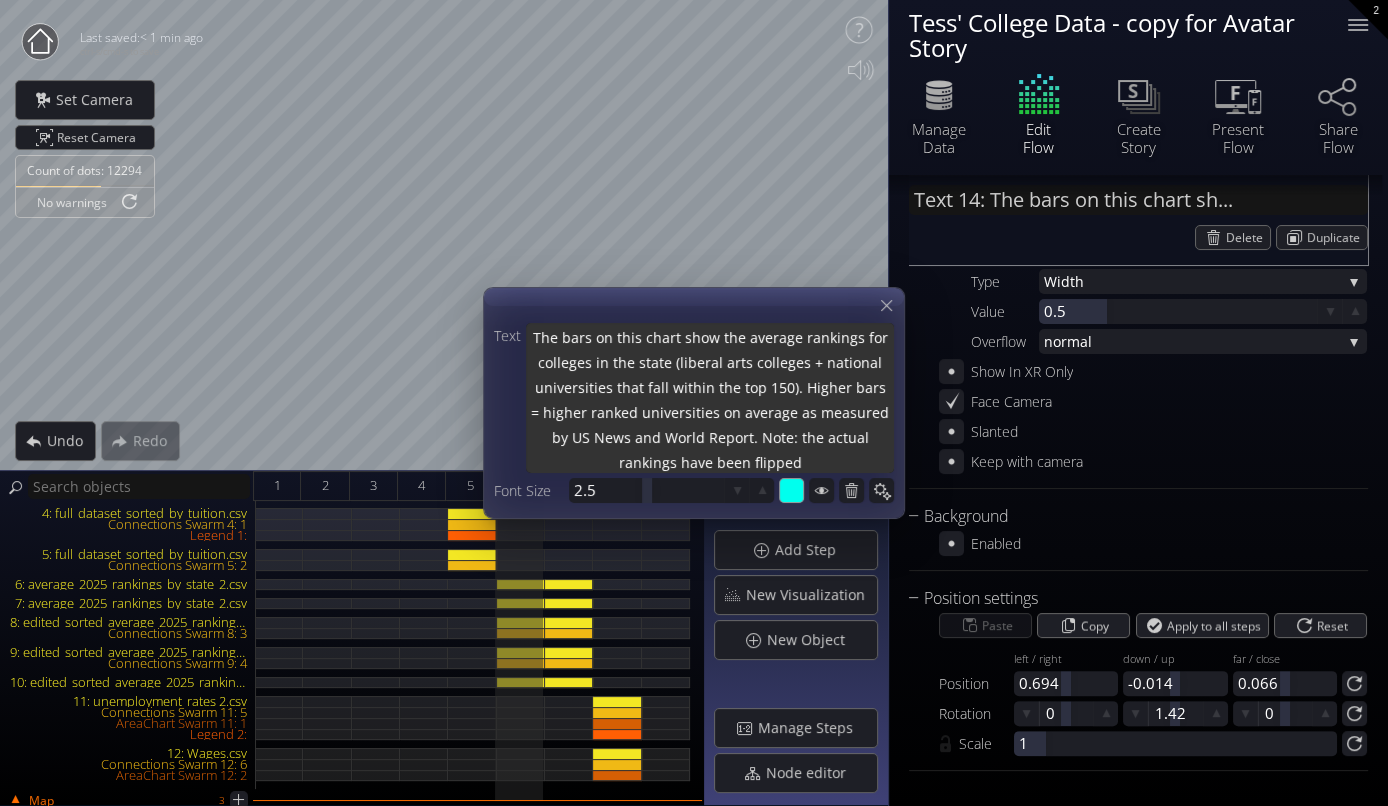 type on "The bars on this chart show the average rankings for colleges in the state (liberal arts colleges + national universities that fall within the top 150). Higher bars = higher ranked universities on average as measured by US News and World Report. Note: the actual rankings  have been flipped" 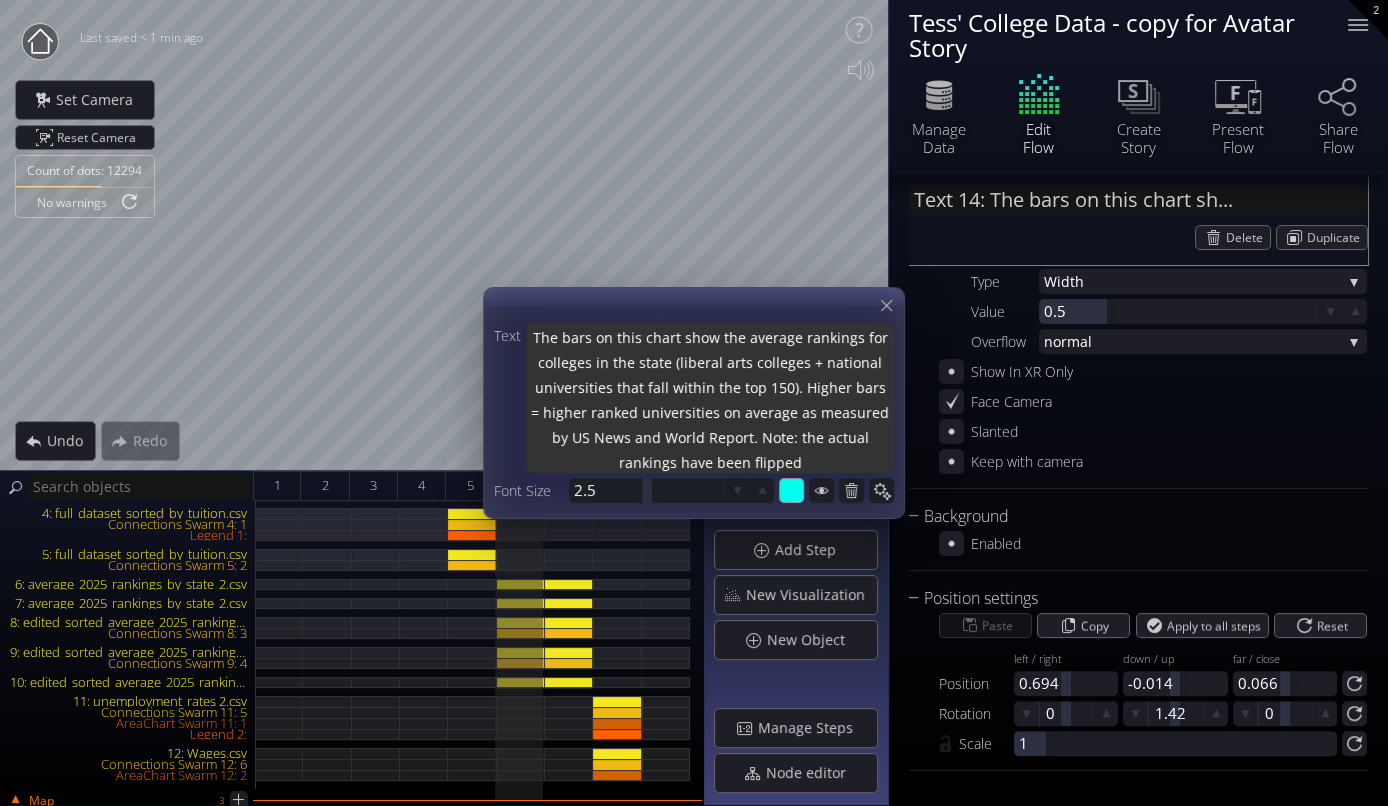 type on "The bars on this chart show the average rankings for colleges in the state (liberal arts colleges + national universities that fall within the top 150). Higher bars = higher ranked universities on average as measured by US News and World Report. Note: the actual rankings  have been flipped" 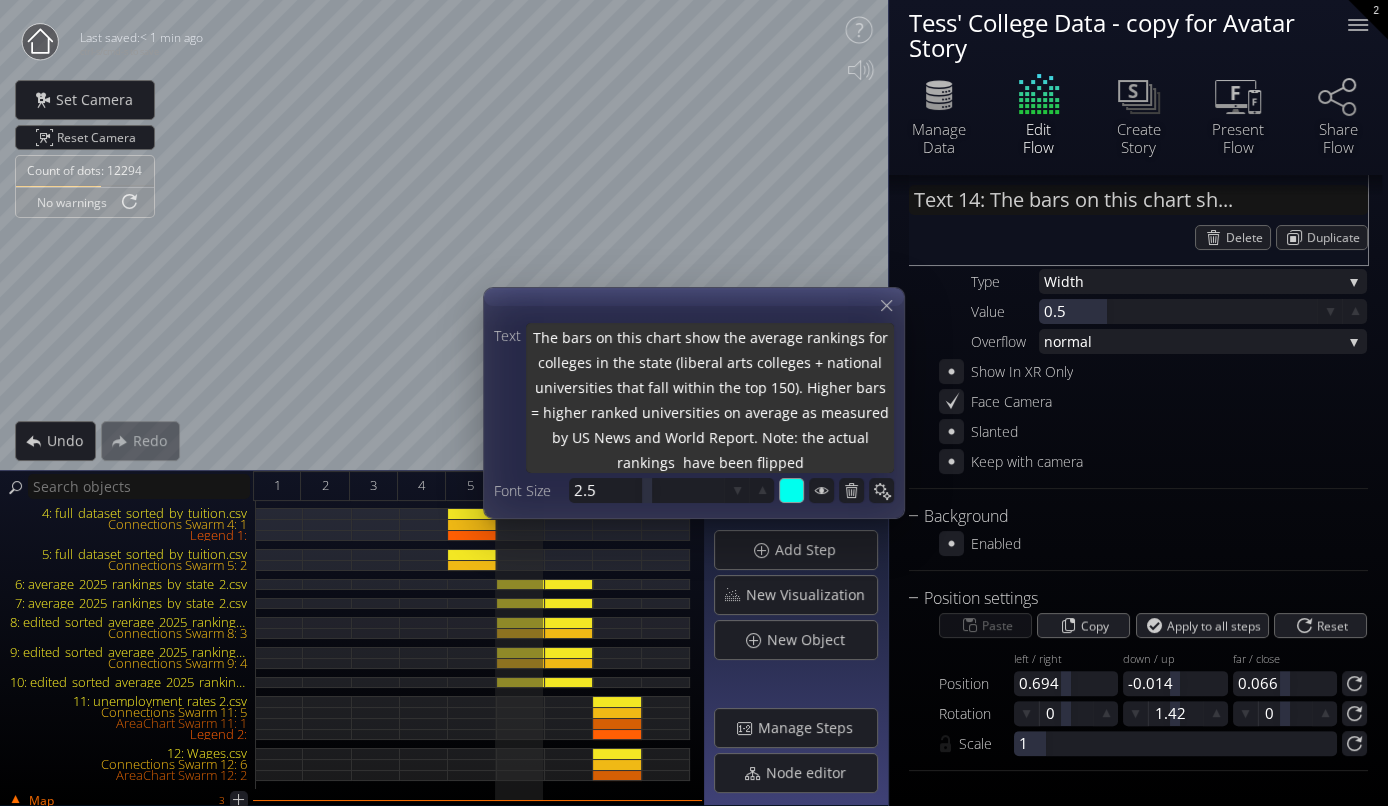 type on "The bars on this chart show the average rankings for colleges in the state (liberal arts colleges + national universities that fall within the top 150). Higher bars = higher ranked universities on average as measured by US News and World Report. Note: the actual rankings ( have been flipped" 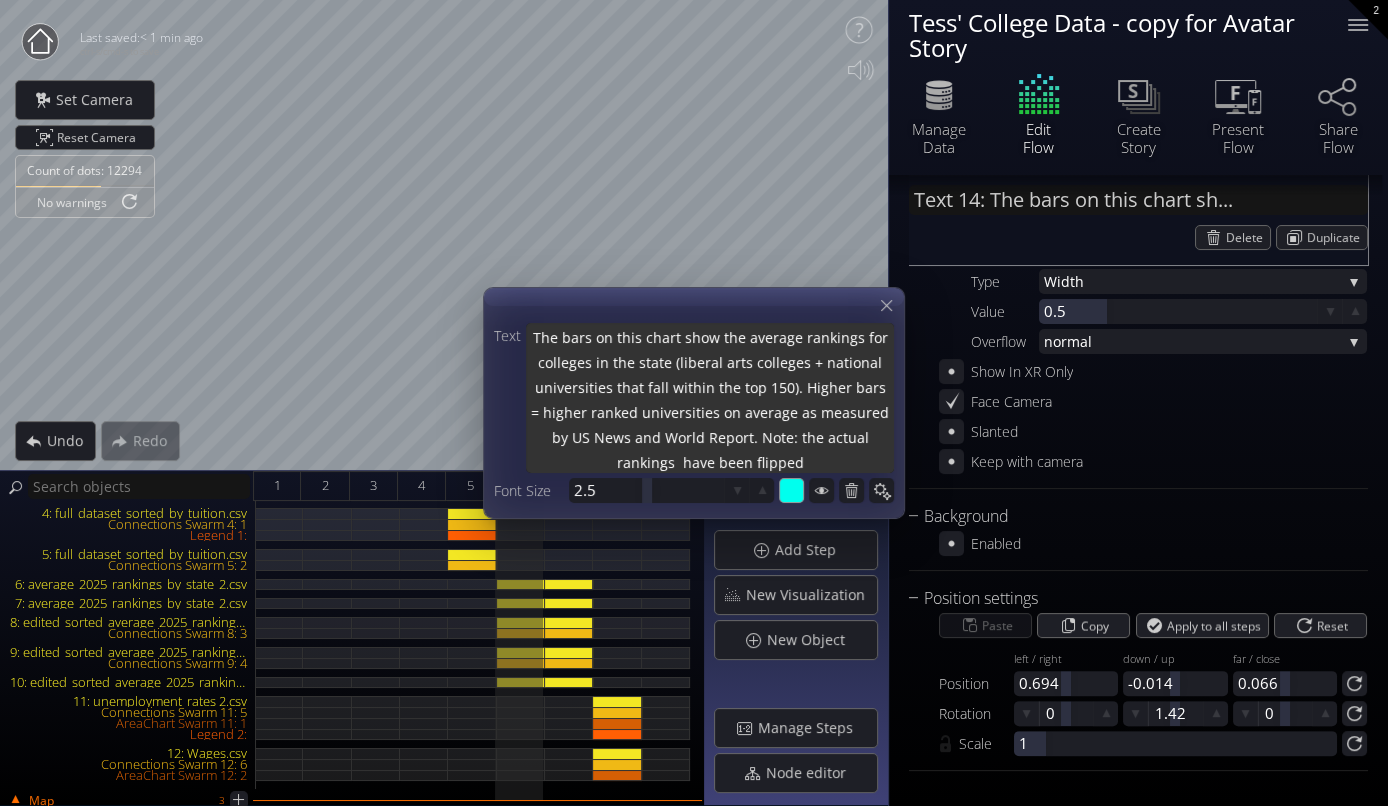 type on "The bars on this chart show the average rankings for colleges in the state (liberal arts colleges + national universities that fall within the top 150). Higher bars = higher ranked universities on average as measured by US News and World Report. Note: the actual rankings ( have been flipped" 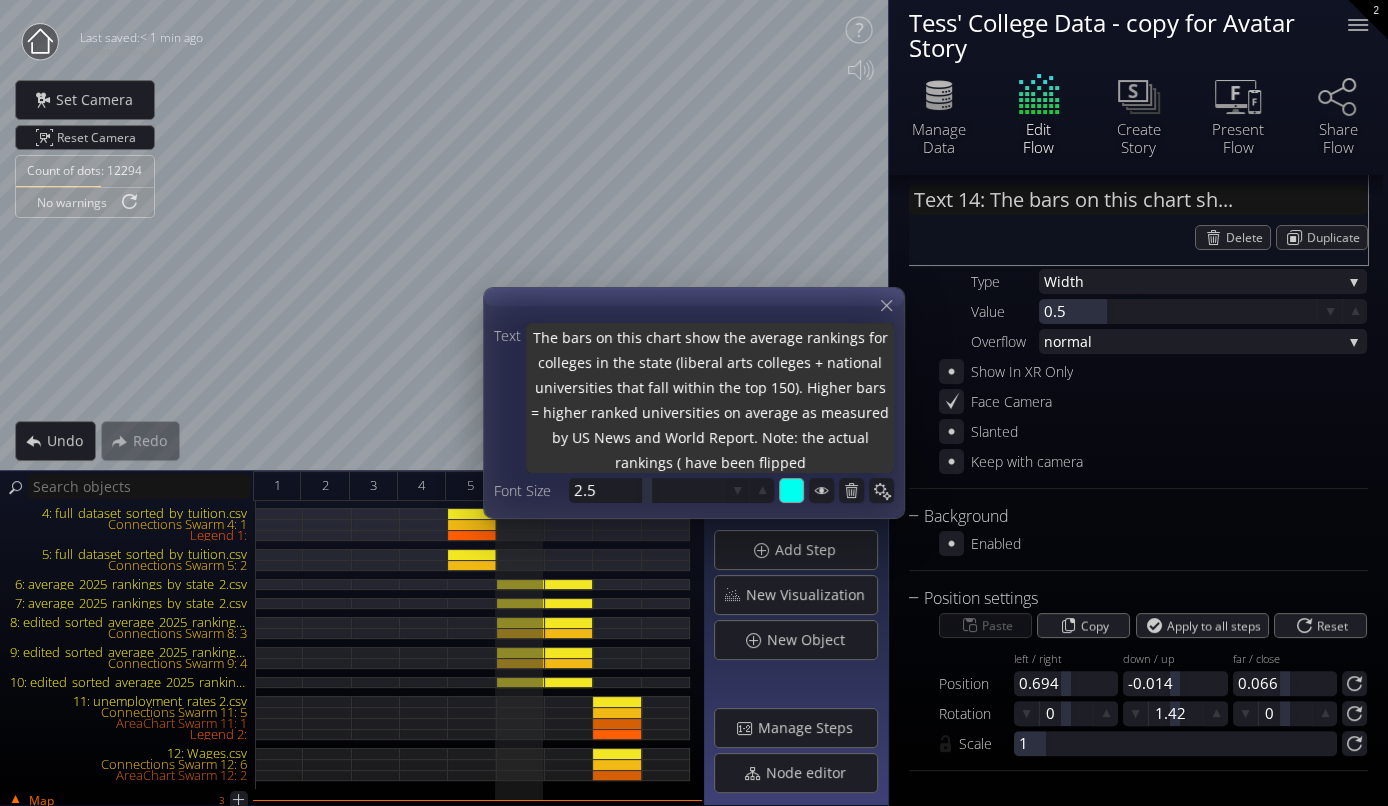 type on "The bars on this chart show the average rankings for colleges in the state (liberal arts colleges + national universities that fall within the top 150). Higher bars = higher ranked universities on average as measured by US News and World Report. Note: the actual rankings (w have been flipped" 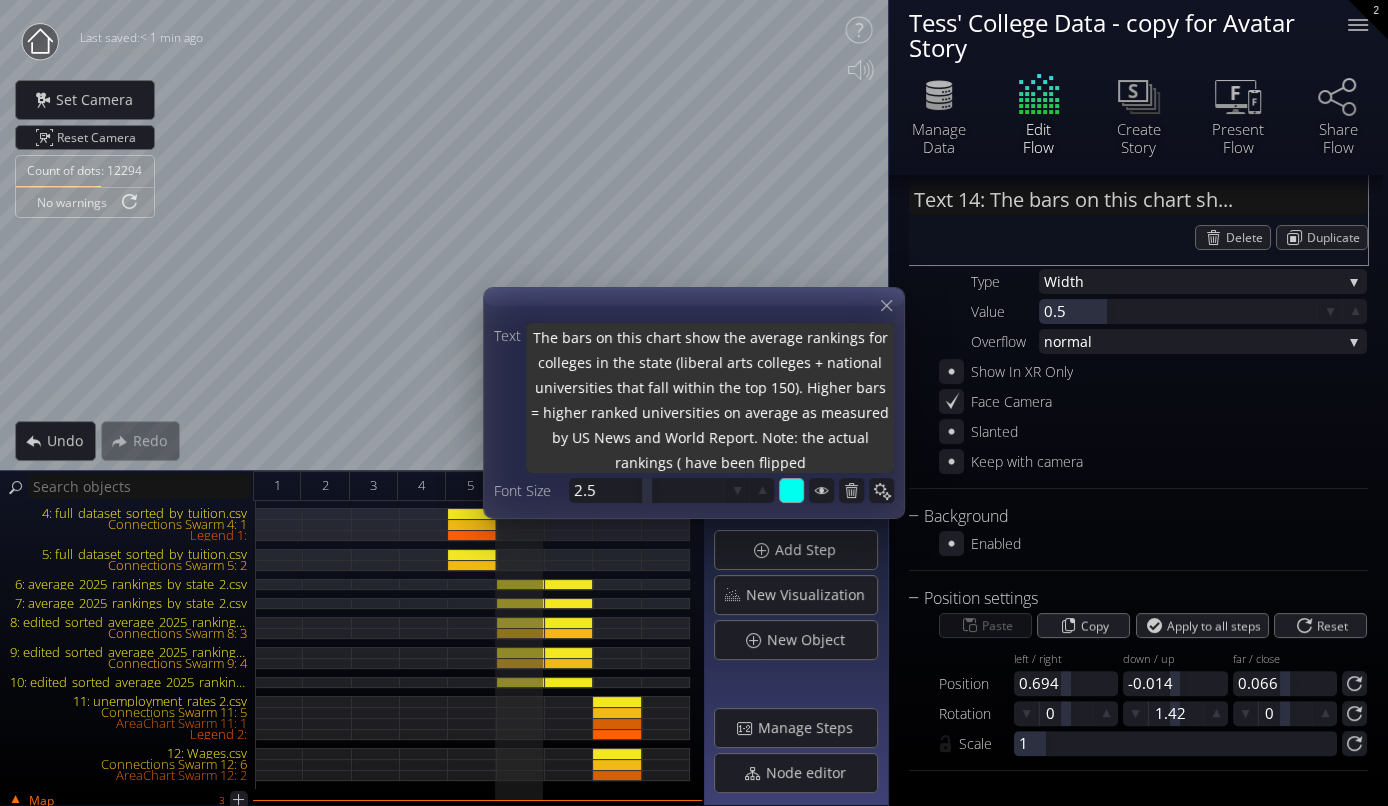 type on "The bars on this chart show the average rankings for colleges in the state (liberal arts colleges + national universities that fall within the top 150). Higher bars = higher ranked universities on average as measured by US News and World Report. Note: the actual rankings (w have been flipped" 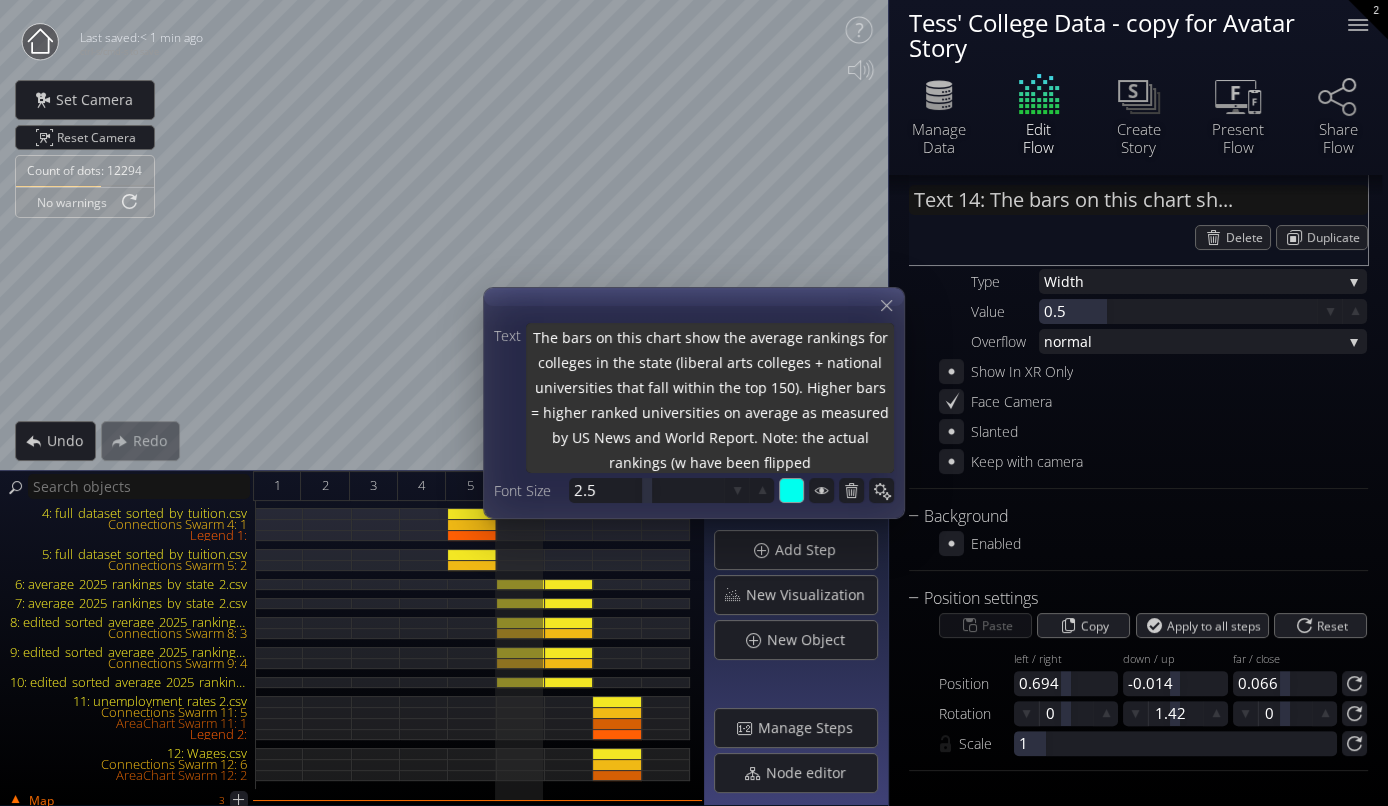 type on "The bars on this chart show the average rankings for colleges in the state (liberal arts colleges + national universities that fall within the top 150). Higher bars = higher ranked universities on average as measured by US News and World Report. Note: the actual rankings (wh have been flipped" 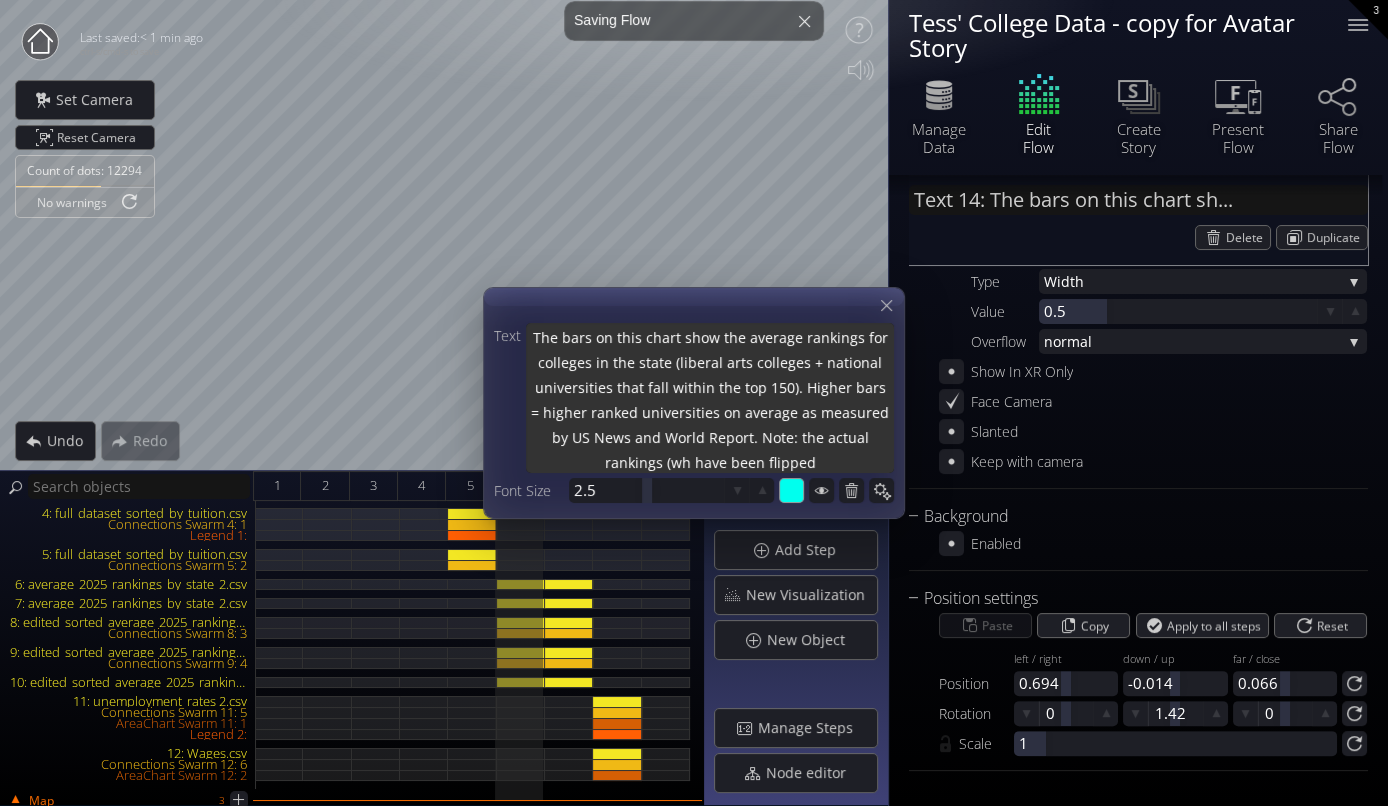 type on "The bars on this chart show the average rankings for colleges in the state (liberal arts colleges + national universities that fall within the top 150). Higher bars = higher ranked universities on average as measured by US News and World Report. Note: the actual rankings (whe have been flipped" 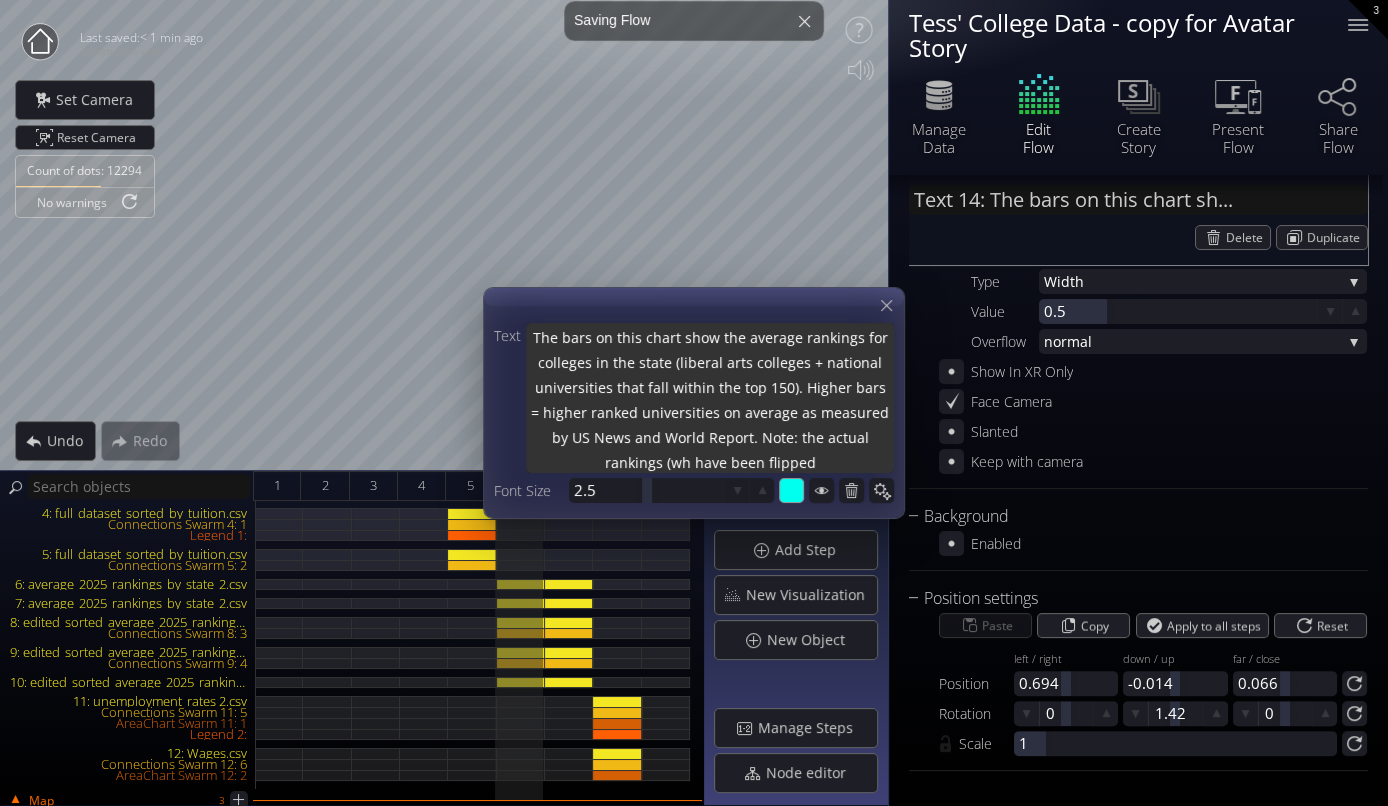 type on "The bars on this chart show the average rankings for colleges in the state (liberal arts colleges + national universities that fall within the top 150). Higher bars = higher ranked universities on average as measured by US News and World Report. Note: the actual rankings (whe have been flipped" 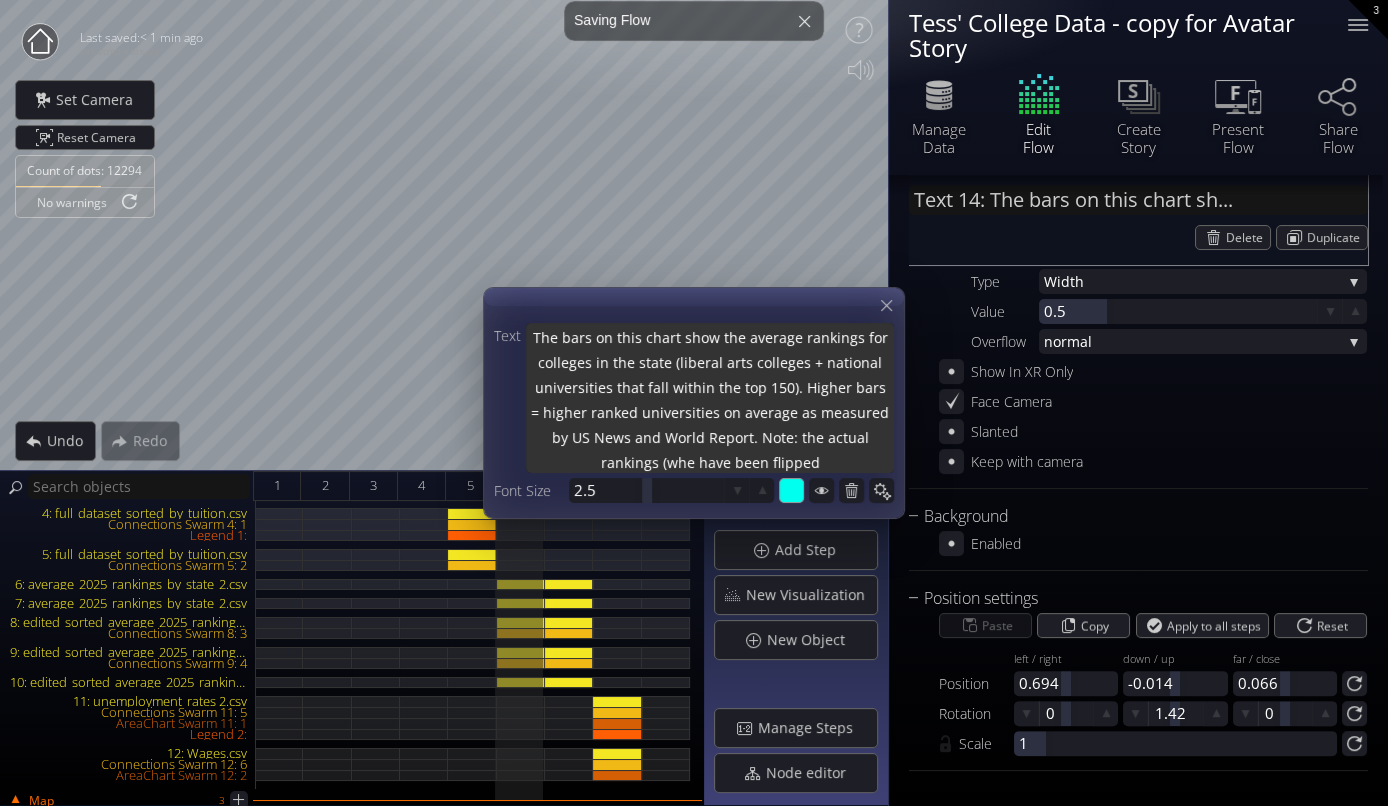 type on "The bars on this chart show the average rankings for colleges in the state (liberal arts colleges + national universities that fall within the top 150). Higher bars = higher ranked universities on average as measured by US News and World Report. Note: the actual rankings (wher have been flipped" 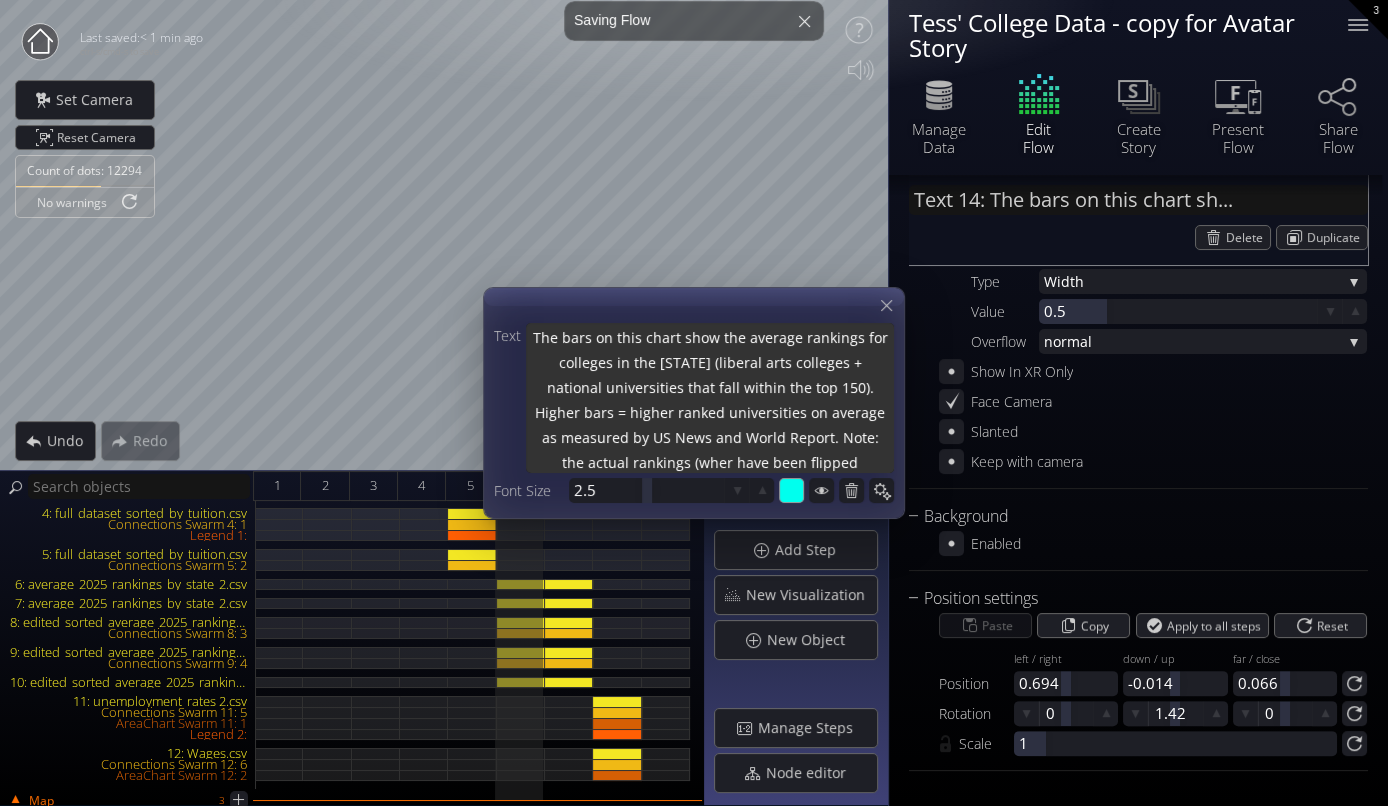type on "The bars on this chart show the average rankings for colleges in the state (liberal arts colleges + national universities that fall within the top 150). Higher bars = higher ranked universities on average as measured by US News and World Report. Note: the actual rankings (where have been flipped" 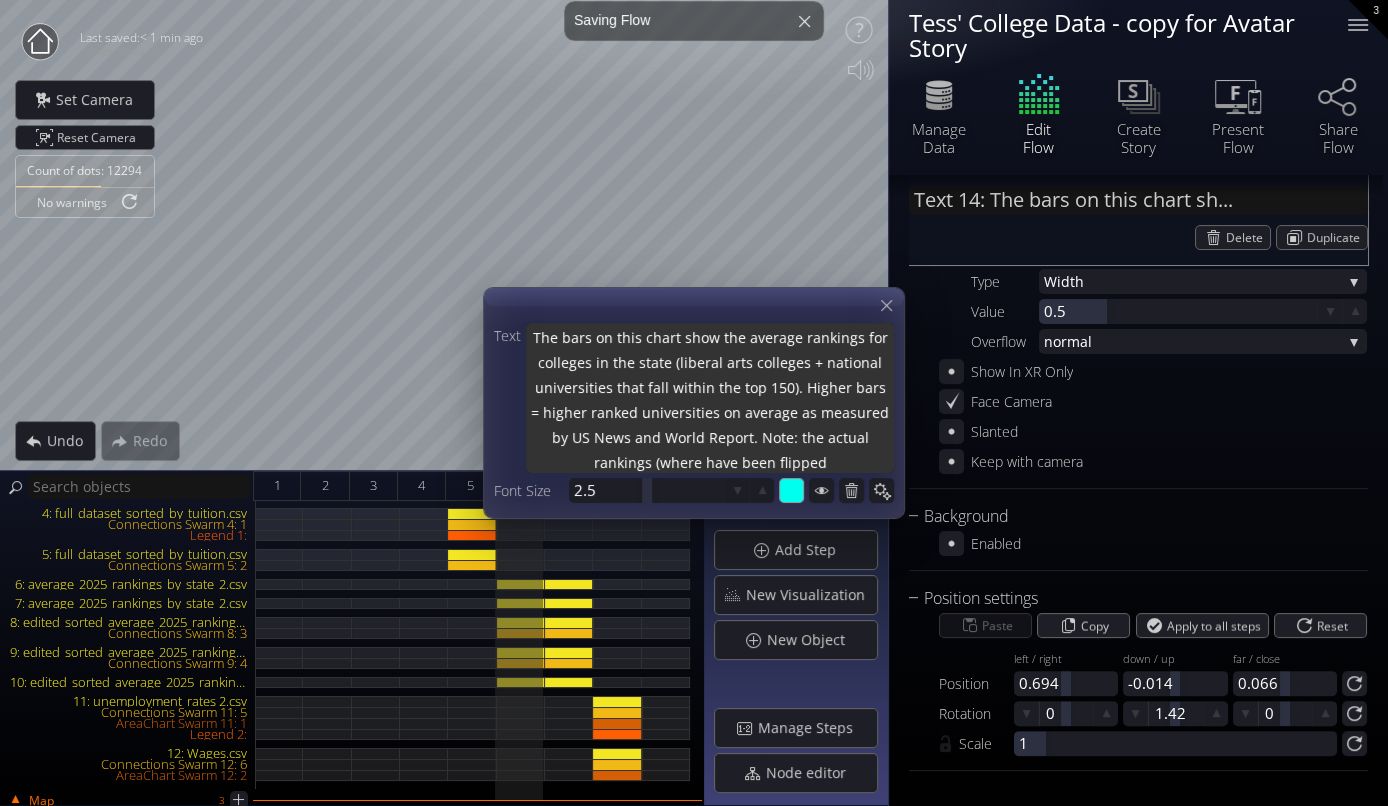type on "The bars on this chart show the average rankings for colleges in the state (liberal arts colleges + national universities that fall within the top 150). Higher bars = higher ranked universities on average as measured by US News and World Report. Note: the actual rankings (where  have been flipped" 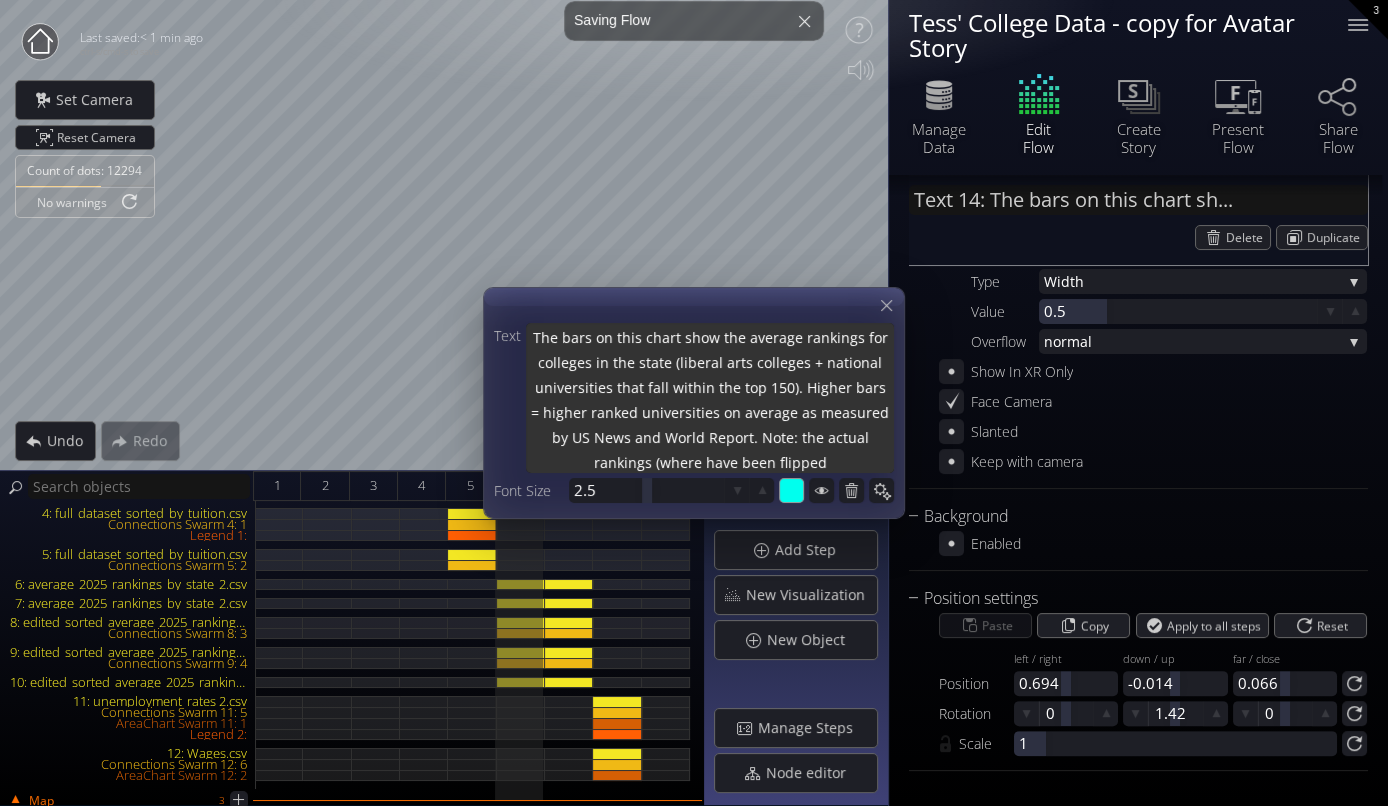 type on "The bars on this chart show the average rankings for colleges in the state (liberal arts colleges + national universities that fall within the top 150). Higher bars = higher ranked universities on average as measured by US News and World Report. Note: the actual rankings (where  have been flipped" 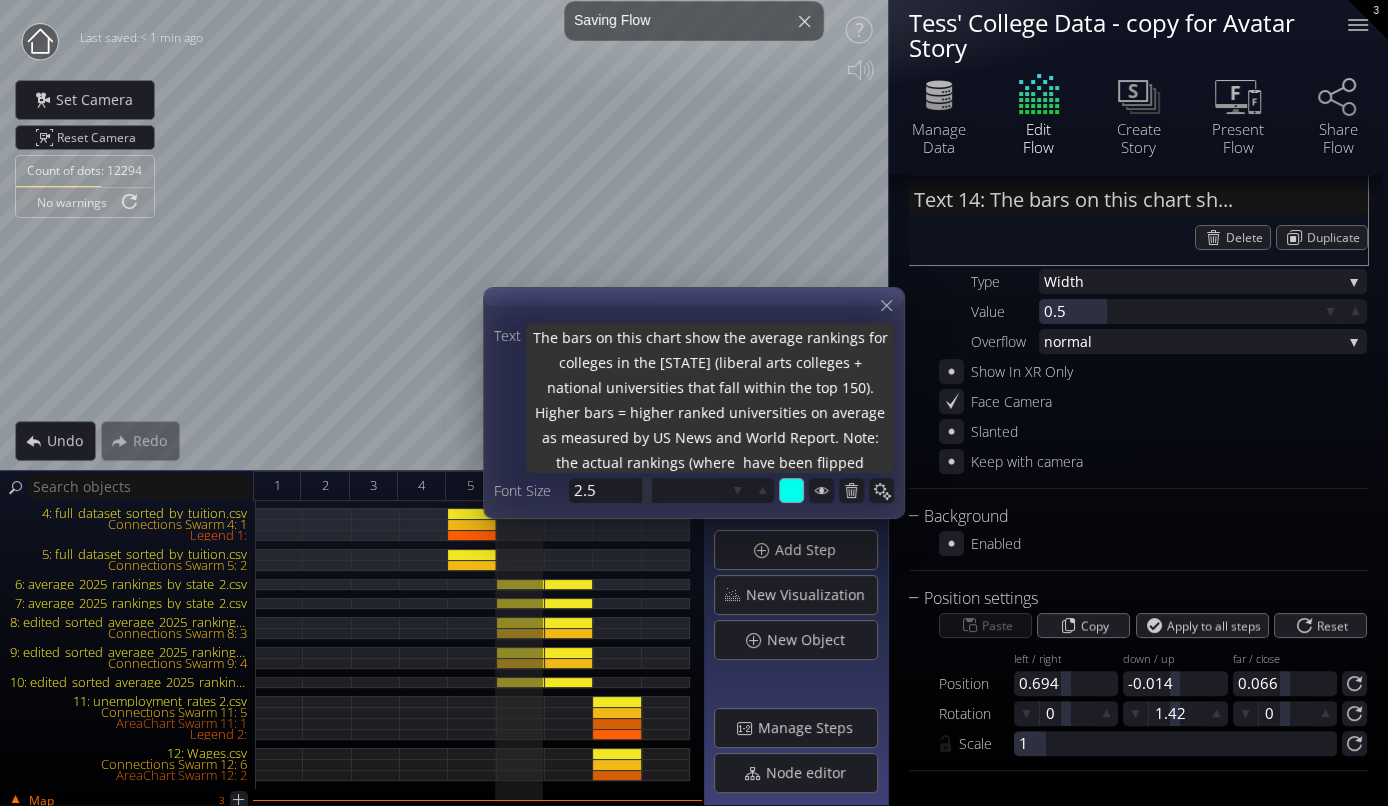type on "The bars on this chart show the average rankings for colleges in the state (liberal arts colleges + national universities that fall within the top 150). Higher bars = higher ranked universities on average as measured by US News and World Report. Note: the actual rankings (where # have been flipped" 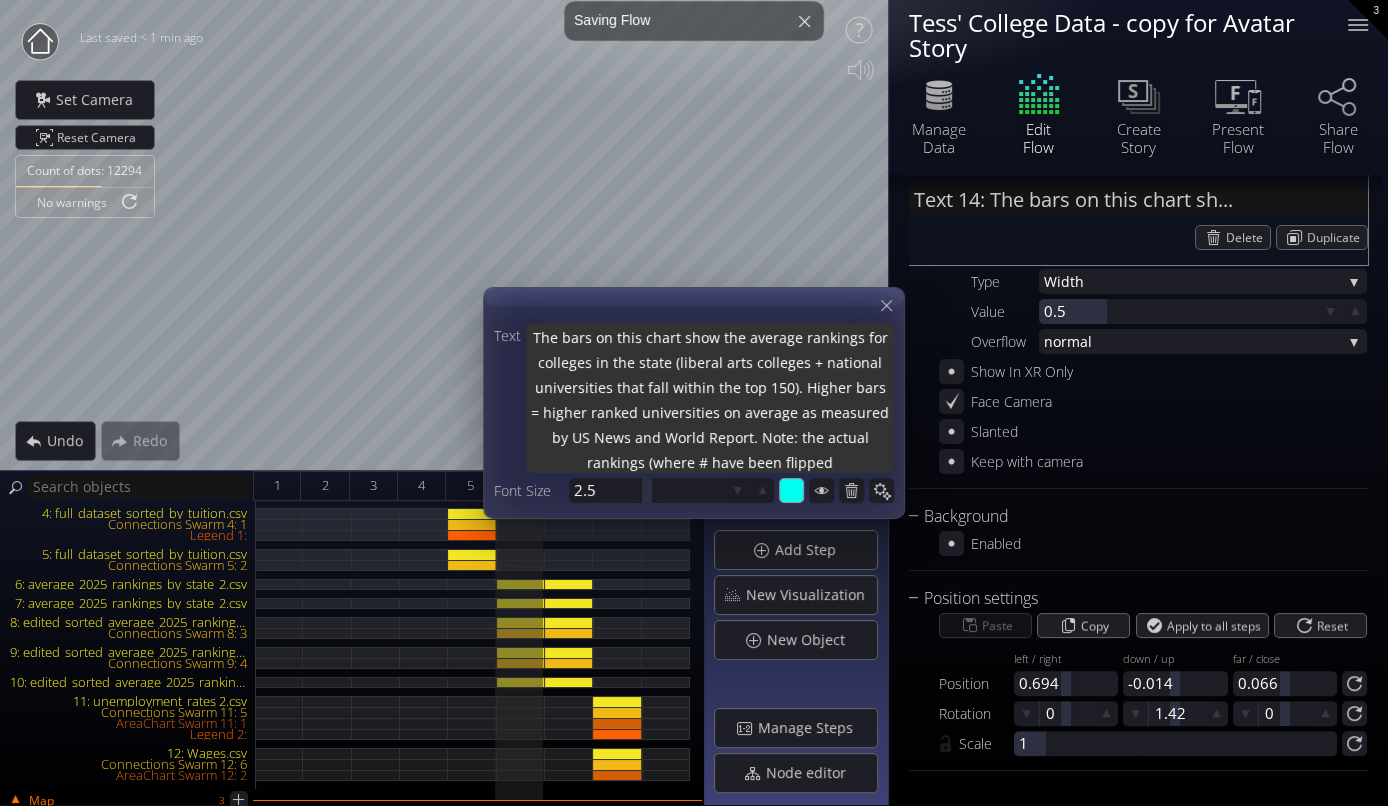type on "The bars on this chart show the average rankings for colleges in the state (liberal arts colleges + national universities that fall within the top 150). Higher bars = higher ranked universities on average as measured by US News and World Report. Note: the actual rankings (where #1 have been flipped" 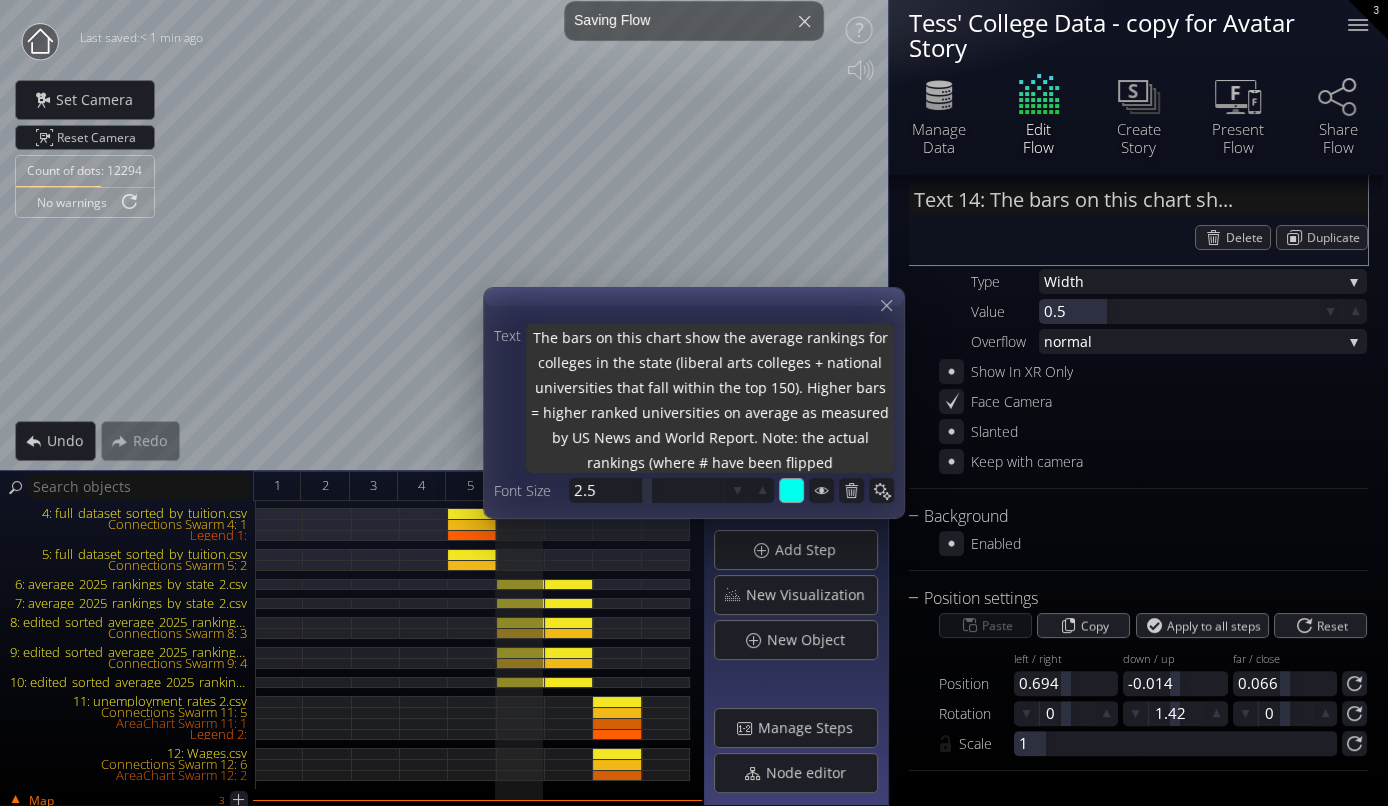 type on "The bars on this chart show the average rankings for colleges in the state (liberal arts colleges + national universities that fall within the top 150). Higher bars = higher ranked universities on average as measured by US News and World Report. Note: the actual rankings (where #1 have been flipped" 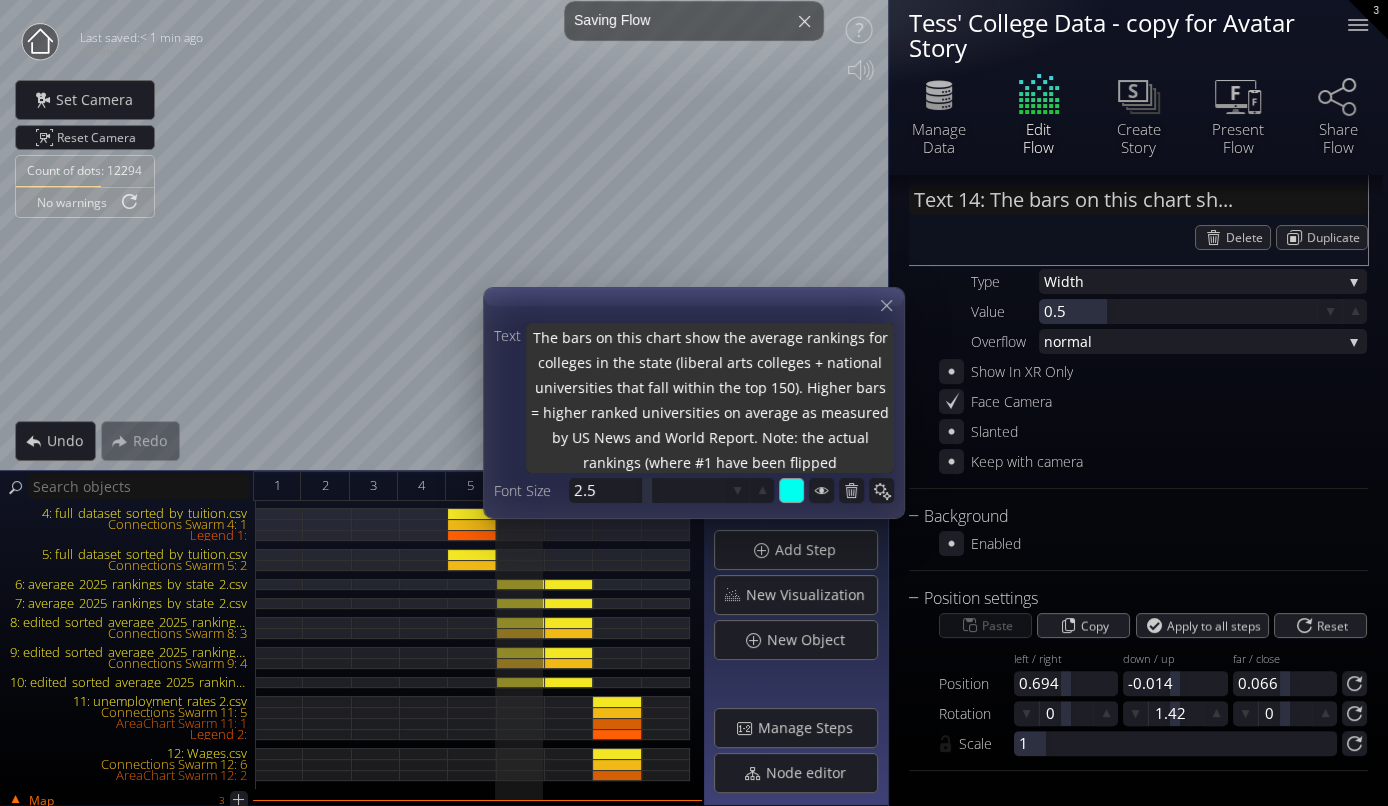 type on "The bars on this chart show the average rankings for colleges in the state (liberal arts colleges + national universities that fall within the top 150). Higher bars = higher ranked universities on average as measured by US News and World Report. Note: the actual rankings (where #1  have been flipped" 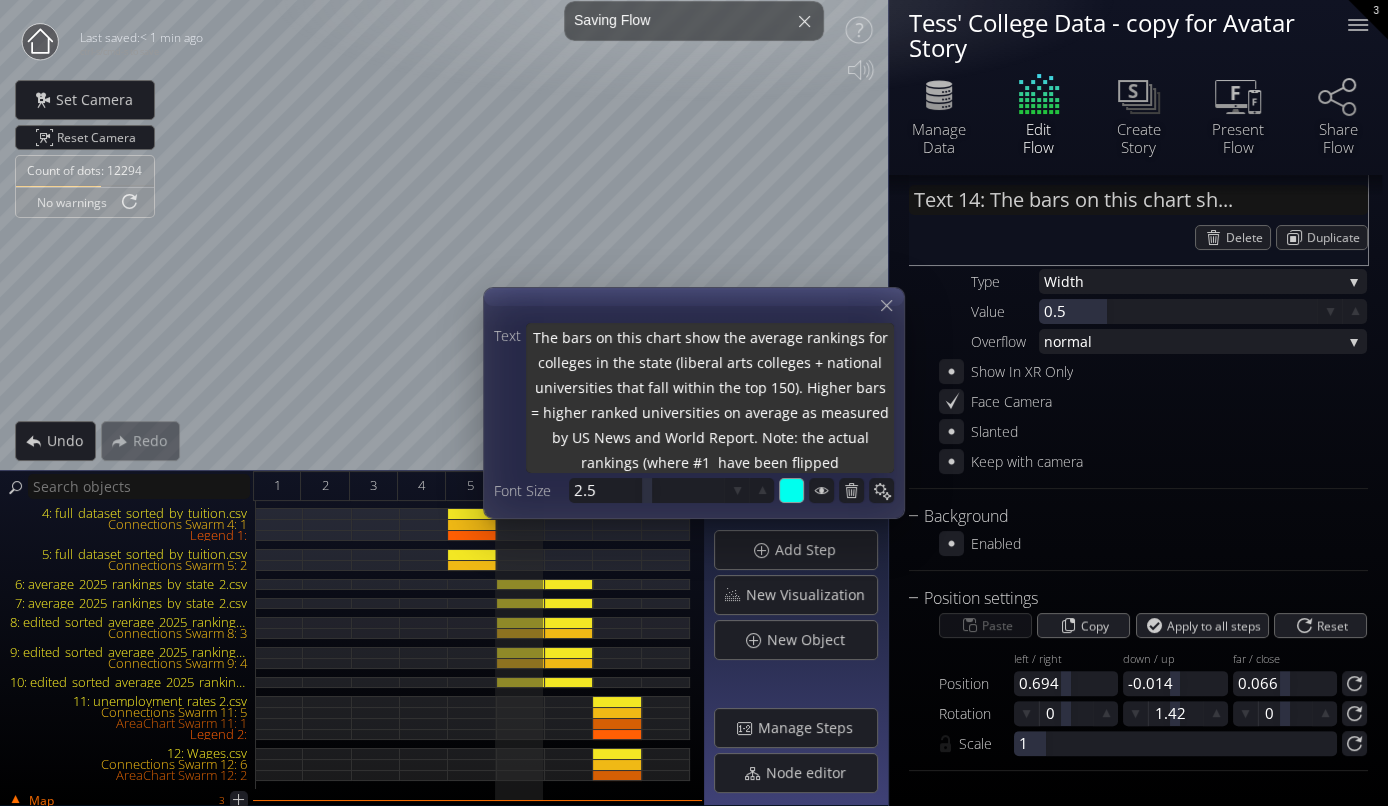 type on "The bars on this chart show the average rankings for colleges in the state (liberal arts colleges + national universities that fall within the top 150). Higher bars = higher ranked universities on average as measured by US News and World Report. Note: the actual rankings (where #1 i have been flipped" 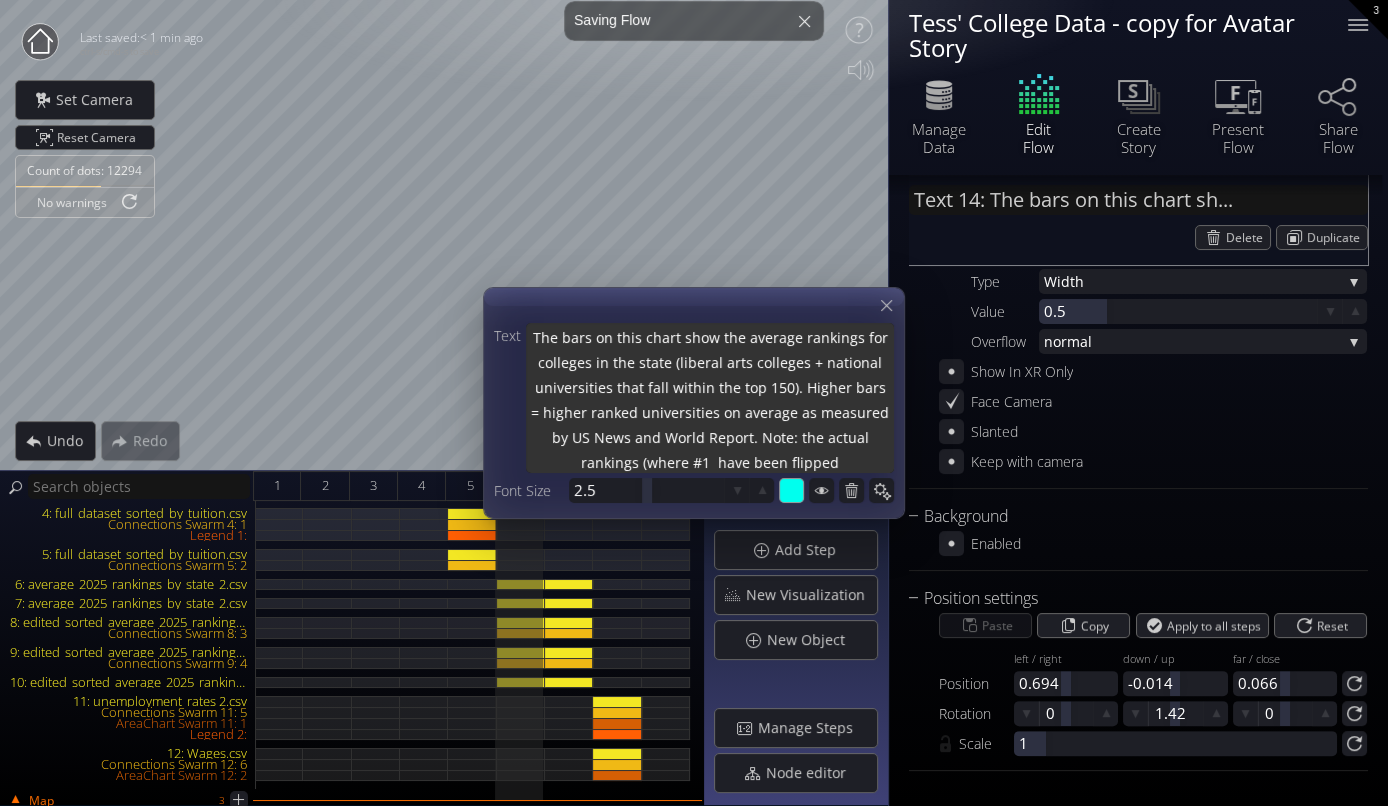 type on "The bars on this chart show the average rankings for colleges in the state (liberal arts colleges + national universities that fall within the top 150). Higher bars = higher ranked universities on average as measured by US News and World Report. Note: the actual rankings (where #1 i have been flipped" 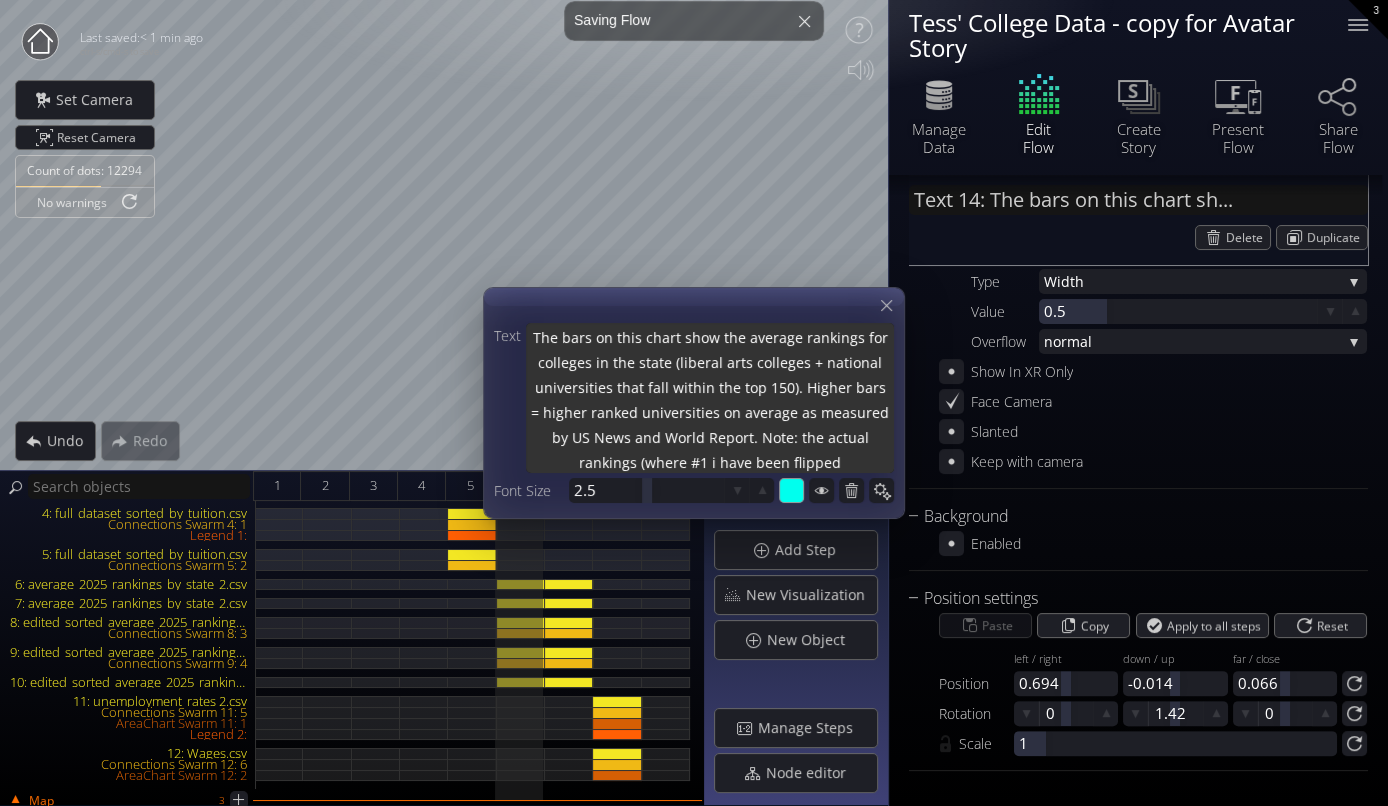 type on "The bars on this chart show the average rankings for colleges in the state (liberal arts colleges + national universities that fall within the top 150). Higher bars = higher ranked universities on average as measured by US News and World Report. Note: the actual rankings (where #1 is have been flipped" 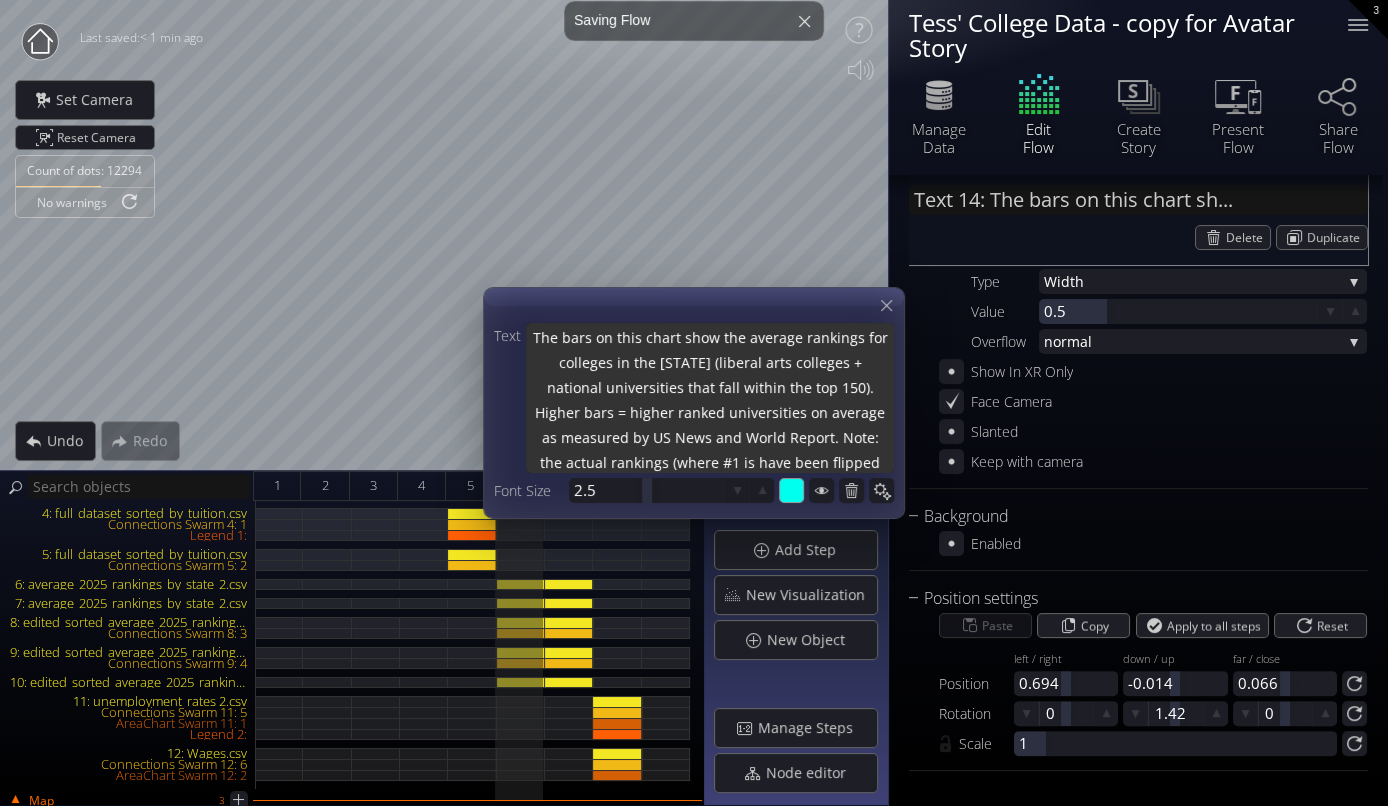 type on "The bars on this chart show the average rankings for colleges in the state (liberal arts colleges + national universities that fall within the top 150). Higher bars = higher ranked universities on average as measured by US News and World Report. Note: the actual rankings (where #1 is  have been flipped" 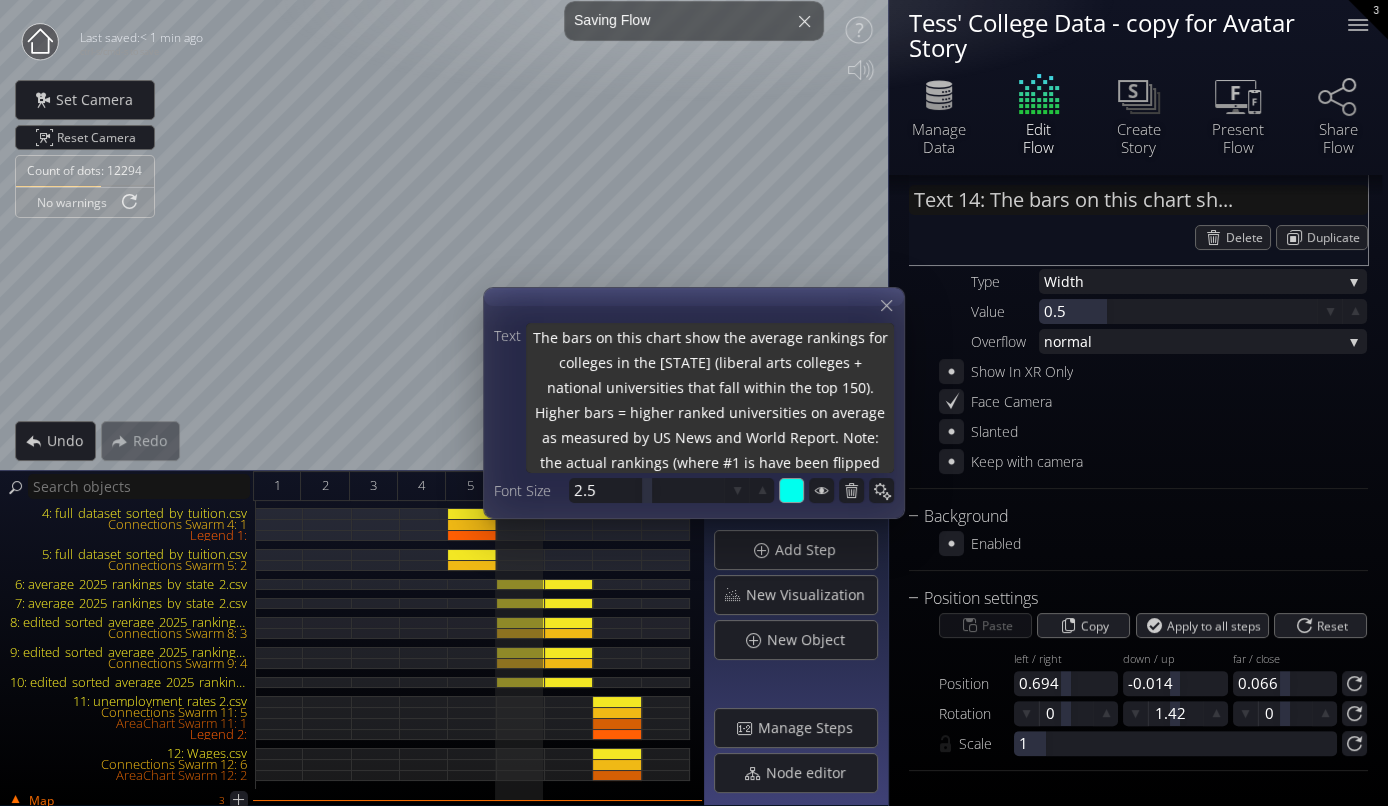 type on "The bars on this chart show the average rankings for colleges in the state (liberal arts colleges + national universities that fall within the top 150). Higher bars = higher ranked universities on average as measured by US News and World Report. Note: the actual rankings (where #1 is  have been flipped" 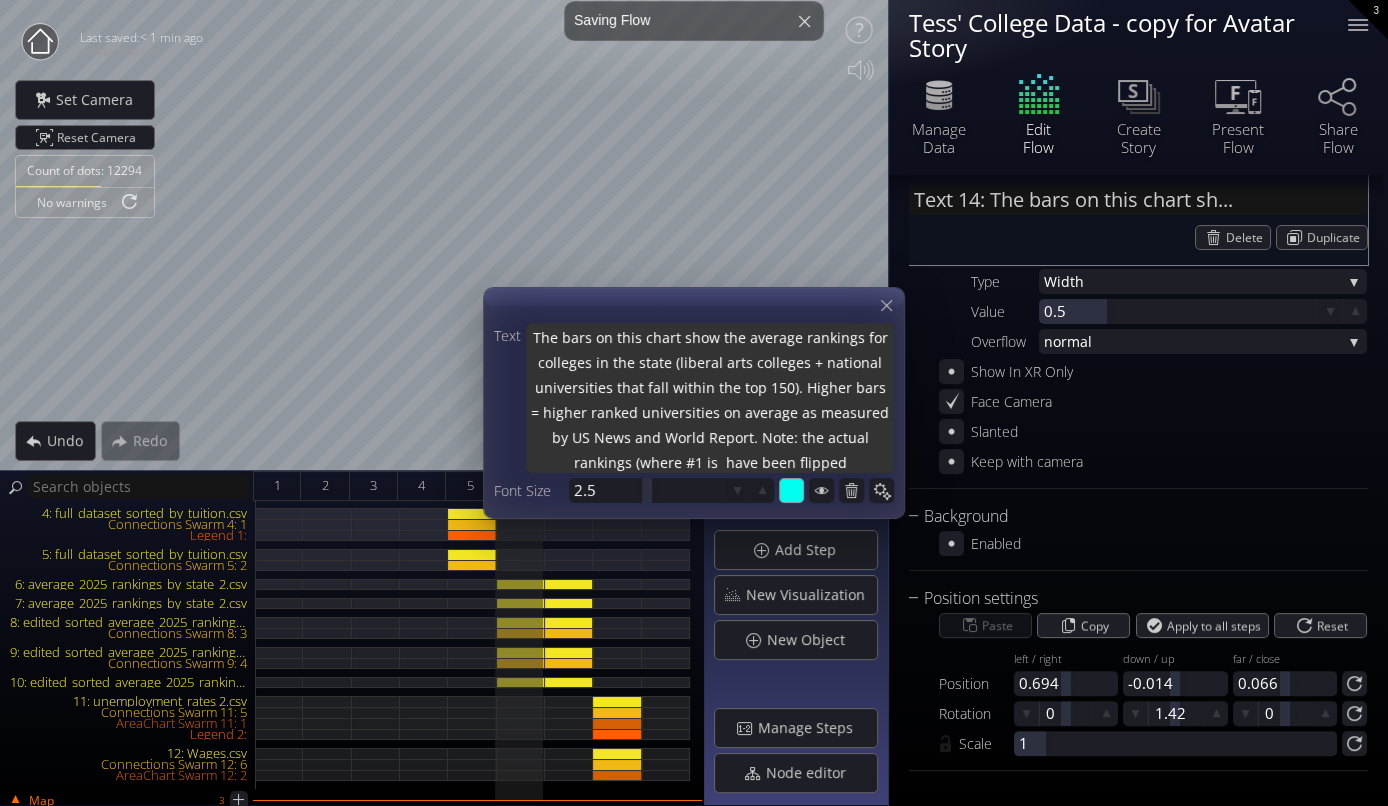 type on "The bars on this chart show the average rankings for colleges in the state (liberal arts colleges + national universities that fall within the top 150). Higher bars = higher ranked universities on average as measured by US News and World Report. Note: the actual rankings (where #1 is h have been flipped" 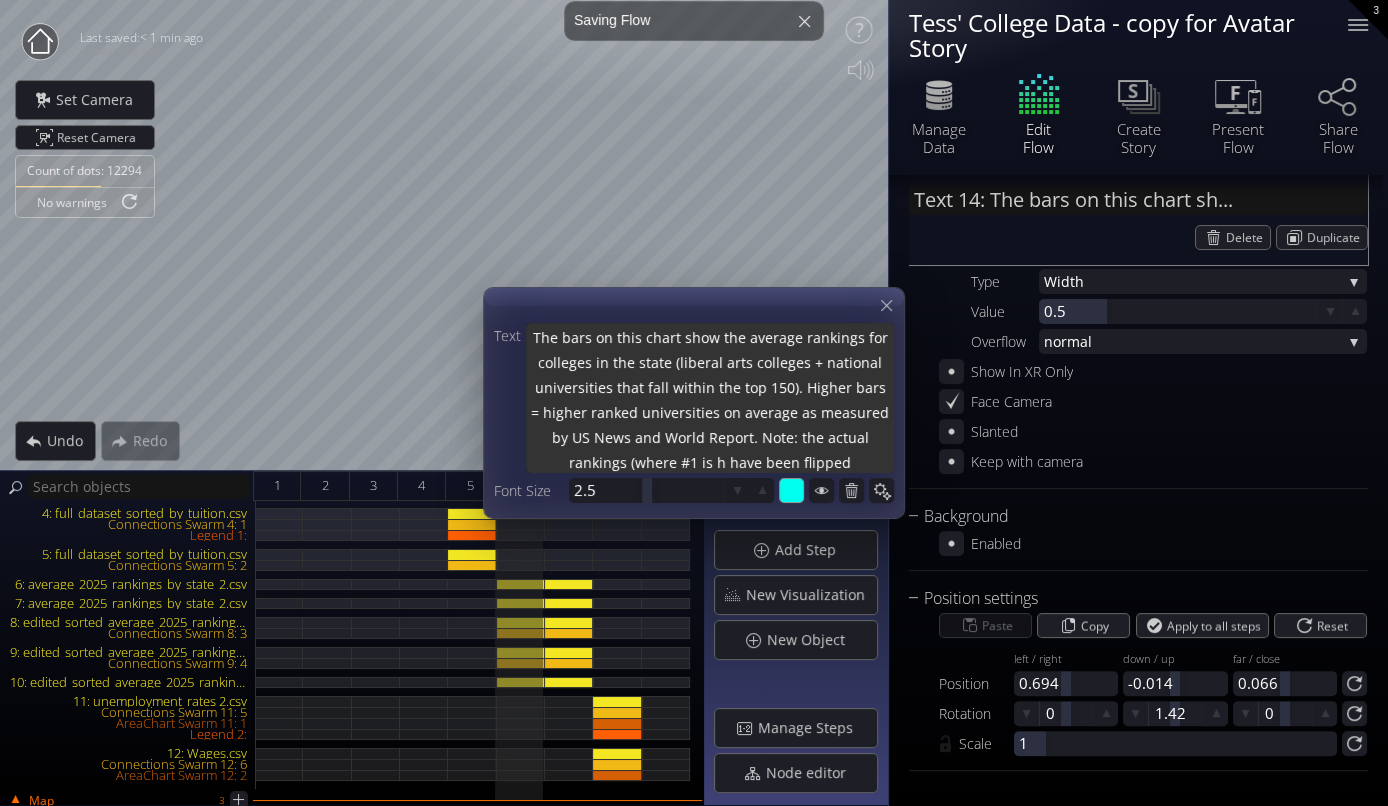 type on "The bars on this chart show the average rankings for colleges in the state (liberal arts colleges + national universities that fall within the top 150). Higher bars = higher ranked universities on average as measured by US News and World Report. Note: the actual rankings (where #1 is hi have been flipped" 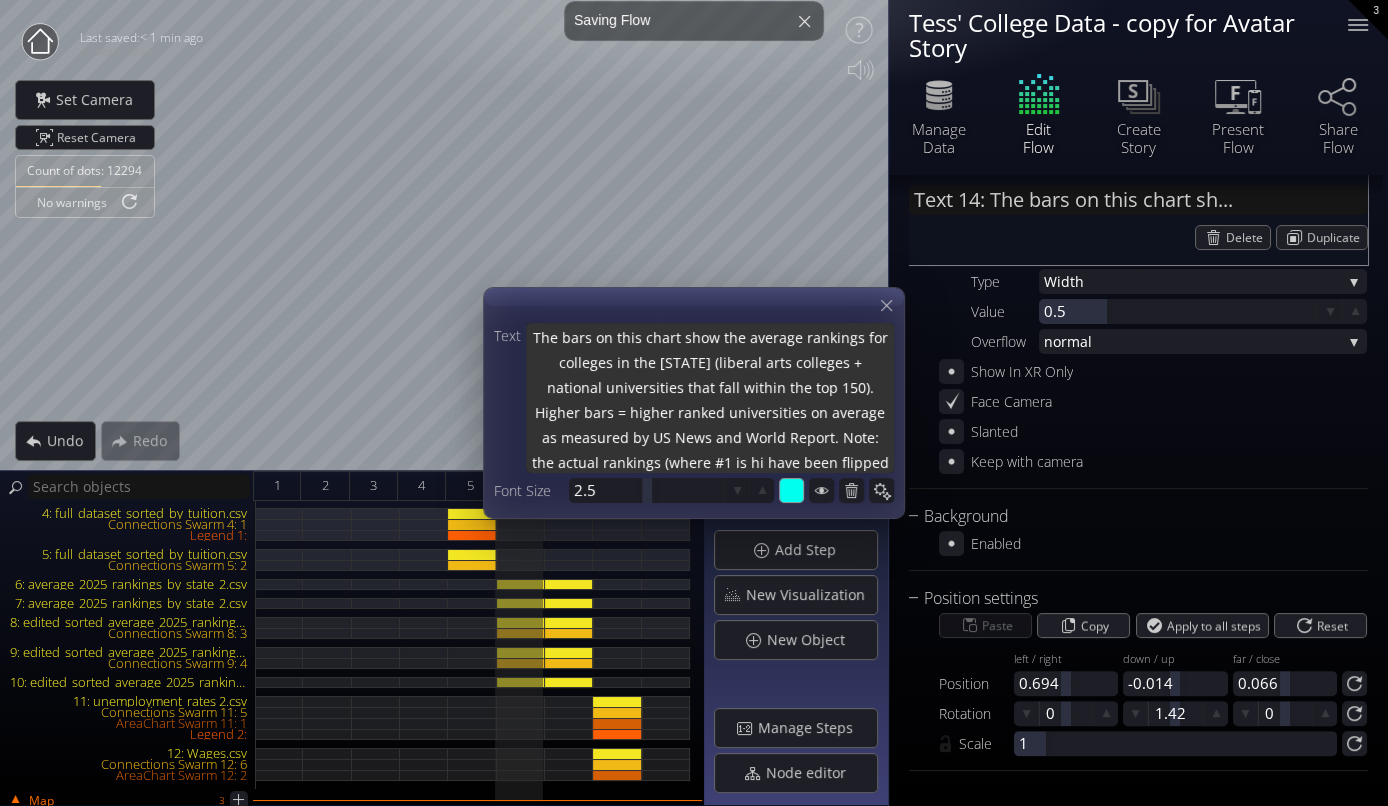 type on "The bars on this chart show the average rankings for colleges in the state (liberal arts colleges + national universities that fall within the top 150). Higher bars = higher ranked universities on average as measured by US News and World Report. Note: the actual rankings (where #1 is hig have been flipped" 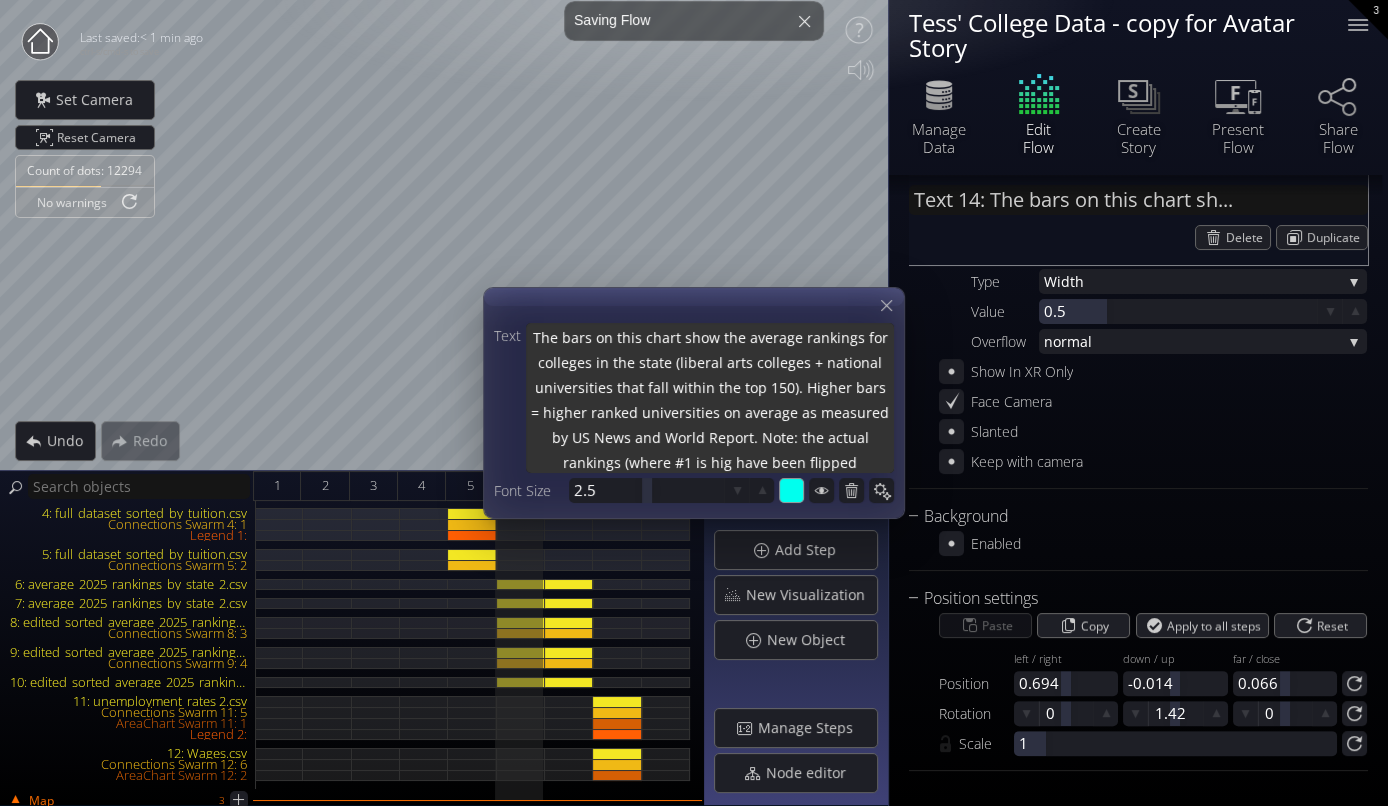 type on "The bars on this chart show the average rankings for colleges in the state (liberal arts colleges + national universities that fall within the top 150). Higher bars = higher ranked universities on average as measured by US News and World Report. Note: the actual rankings (where #1 is high have been flipped" 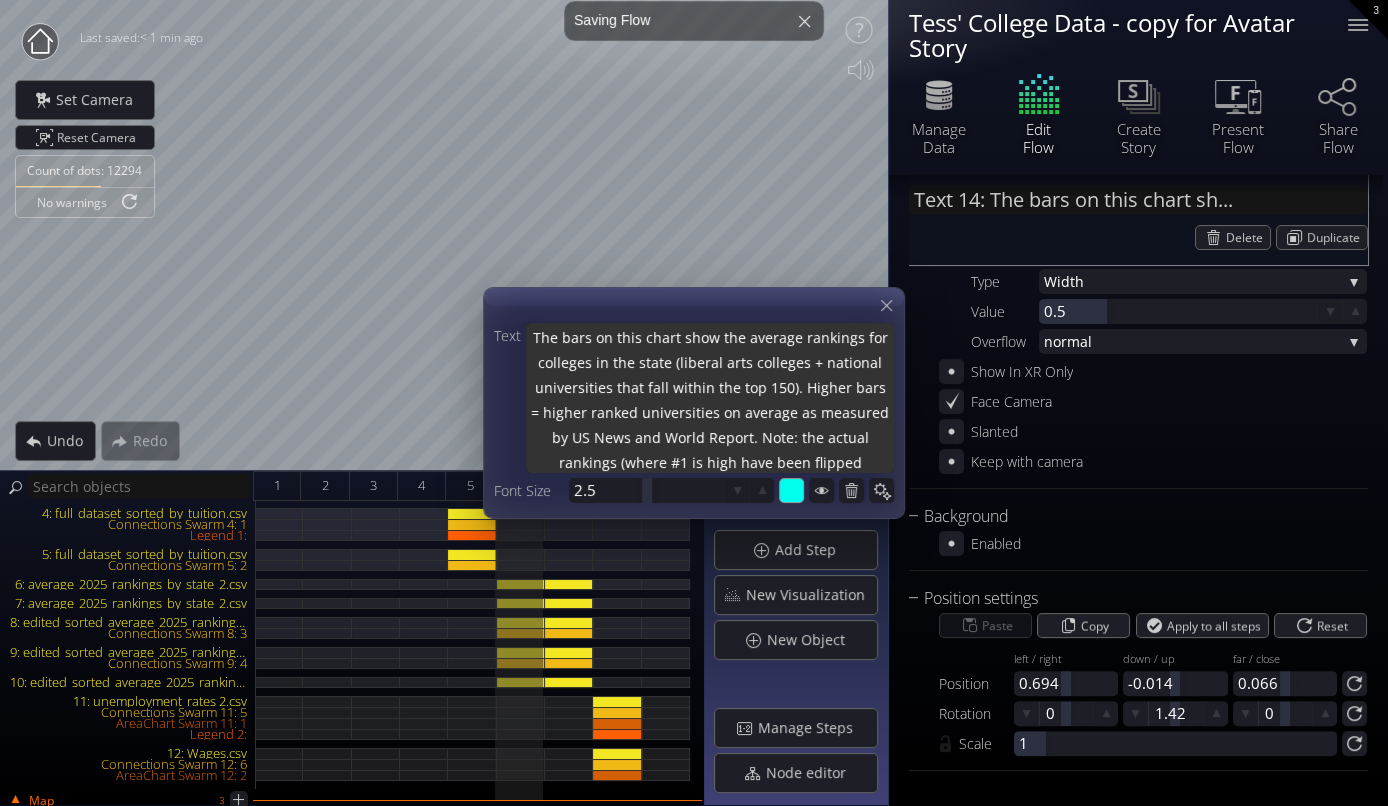 type on "The bars on this chart show the average rankings for colleges in the state (liberal arts colleges + national universities that fall within the top 150). Higher bars = higher ranked universities on average as measured by US News and World Report. Note: the actual rankings (where #1 is highe have been flipped" 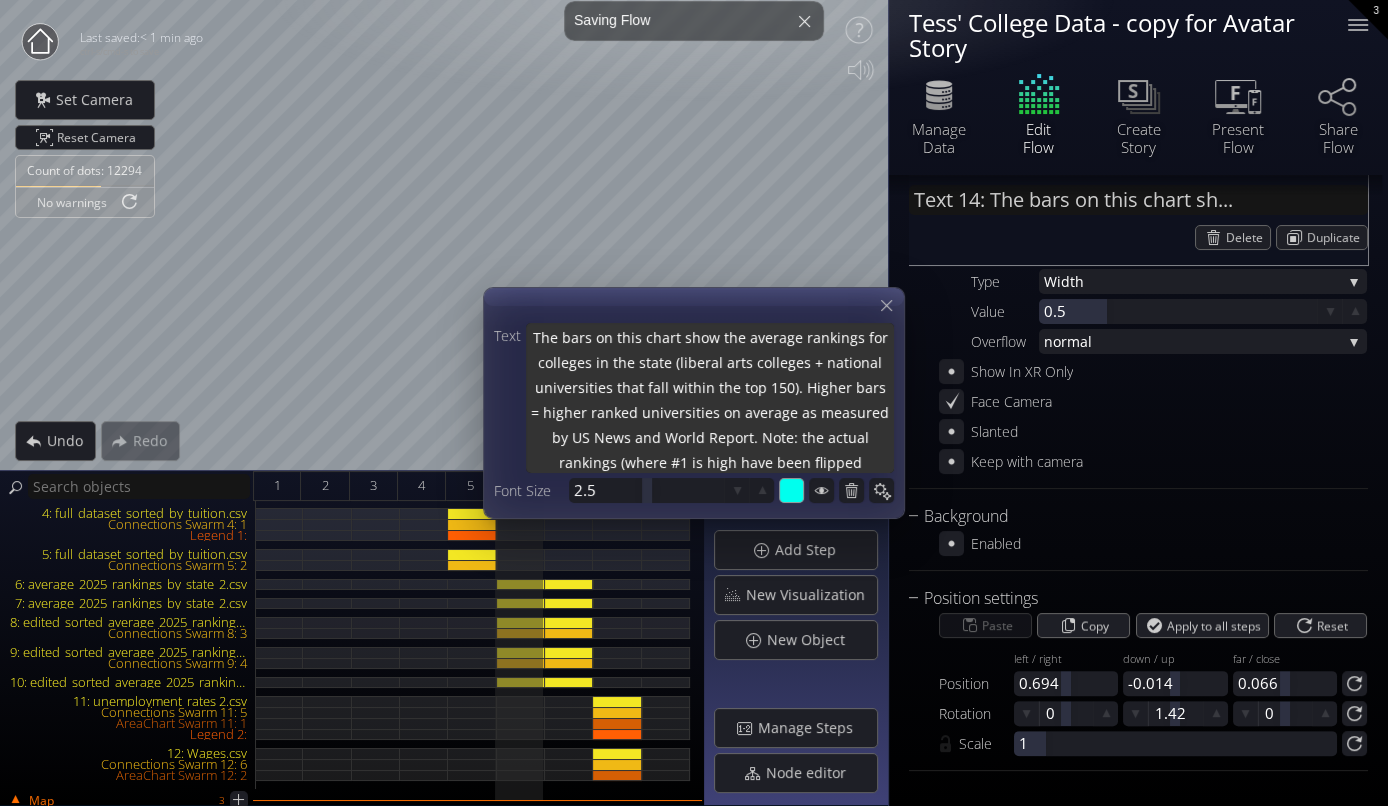 type on "The bars on this chart show the average rankings for colleges in the state (liberal arts colleges + national universities that fall within the top 150). Higher bars = higher ranked universities on average as measured by US News and World Report. Note: the actual rankings (where #1 is highe have been flipped" 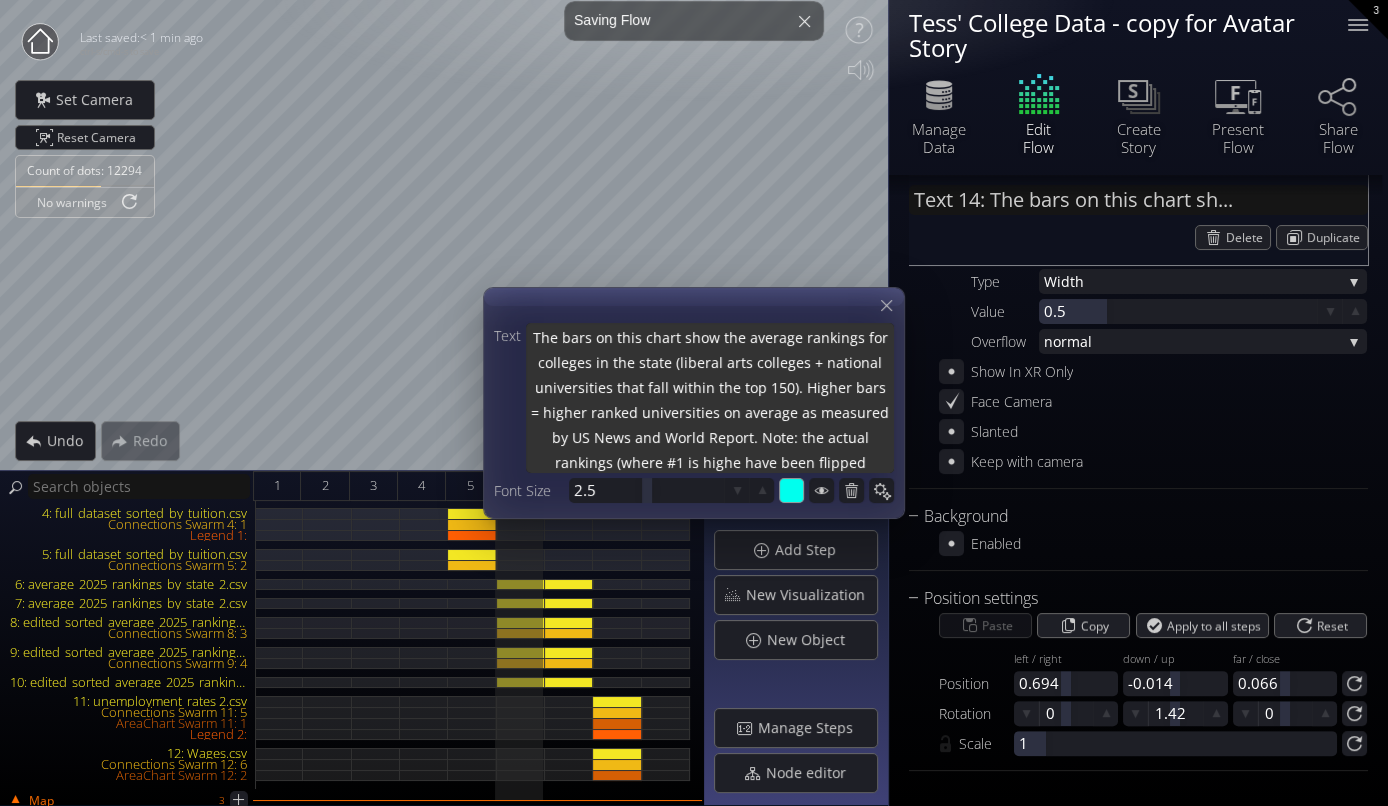 type on "The bars on this chart show the average rankings for colleges in the state (liberal arts colleges + national universities that fall within the top 150). Higher bars = higher ranked universities on average as measured by US News and World Report. Note: the actual rankings (where #1 is highes have been flipped" 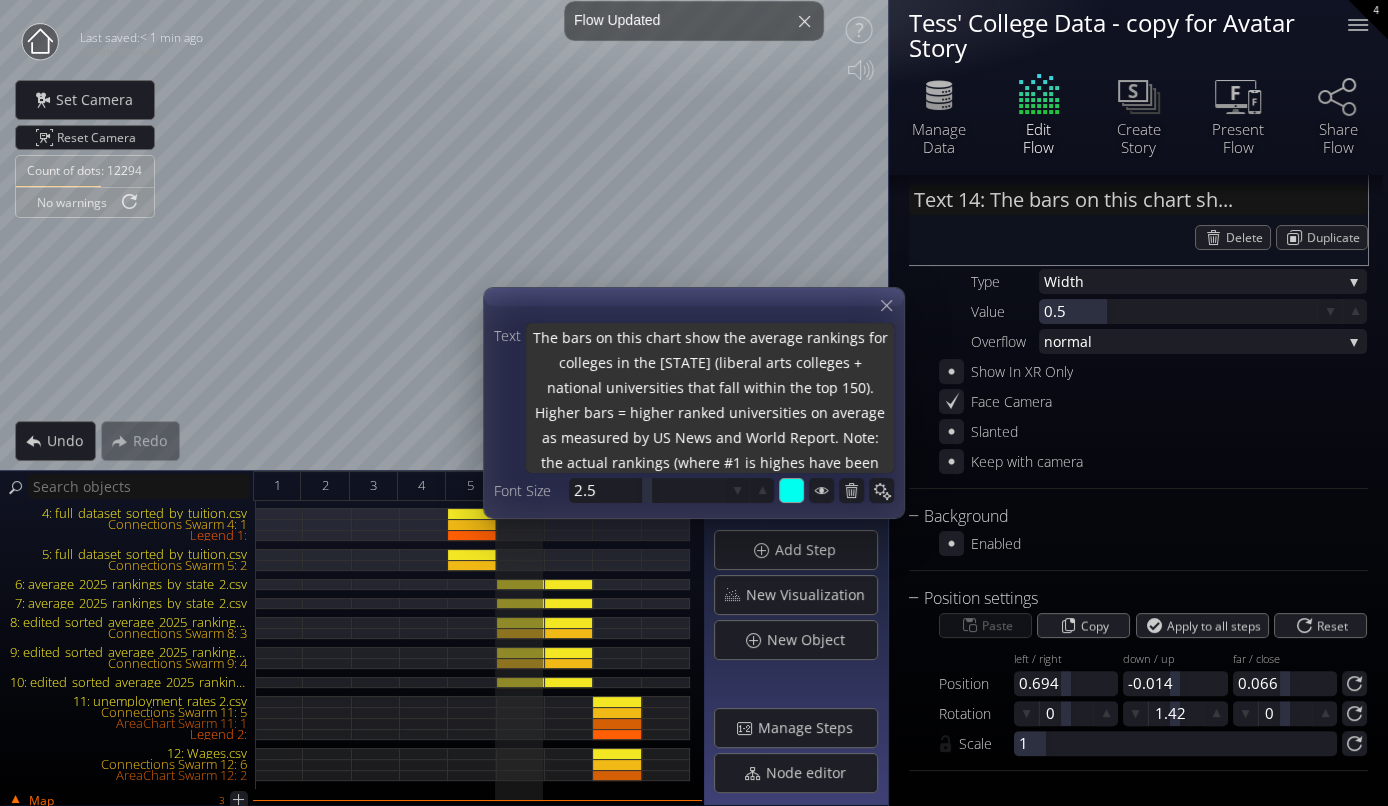type on "The bars on this chart show the average rankings for colleges in the state (liberal arts colleges + national universities that fall within the top 150). Higher bars = higher ranked universities on average as measured by US News and World Report. Note: the actual rankings (where #1 is highest have been flipped" 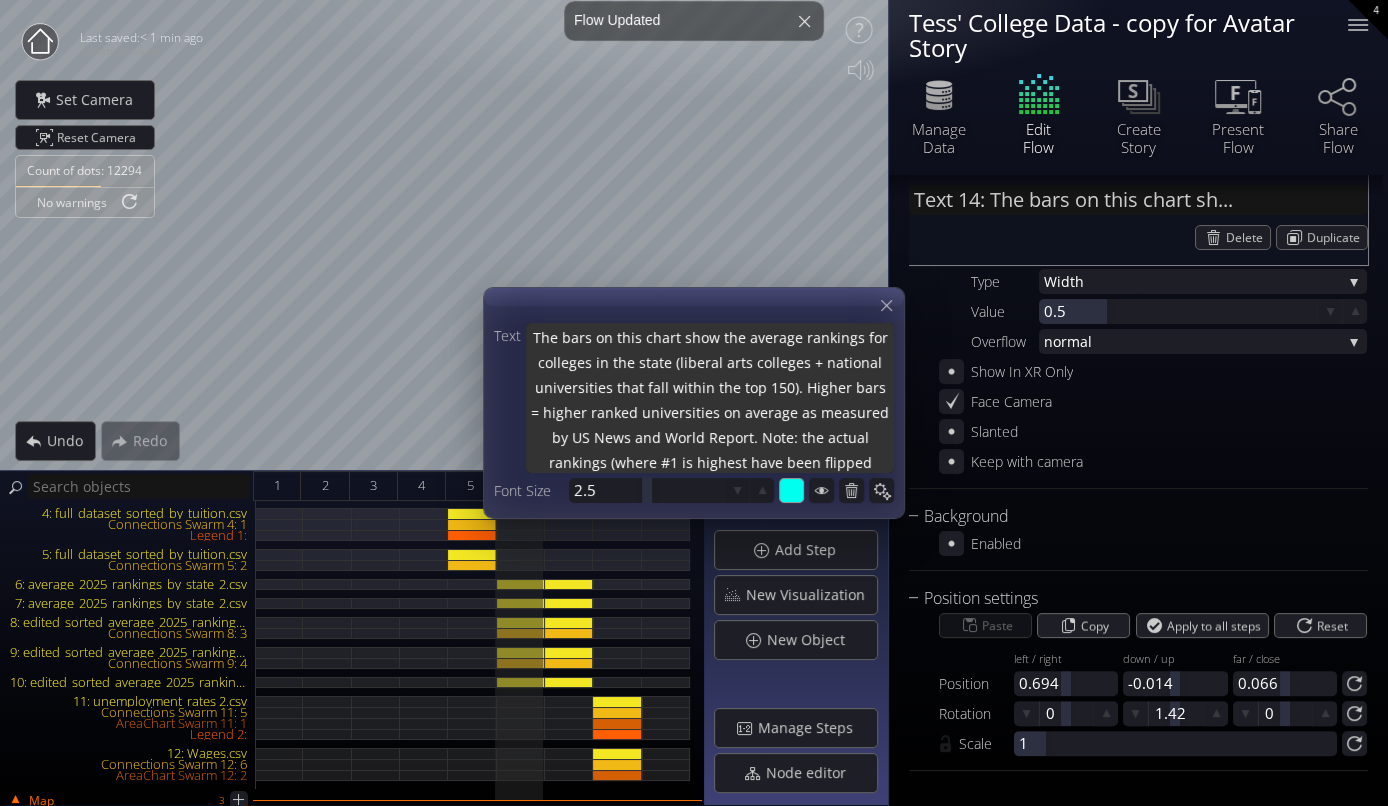 type on "The bars on this chart show the average rankings for colleges in the state (liberal arts colleges + national universities that fall within the top 150). Higher bars = higher ranked universities on average as measured by US News and World Report. Note: the actual rankings (where #1 is highest  have been flipped" 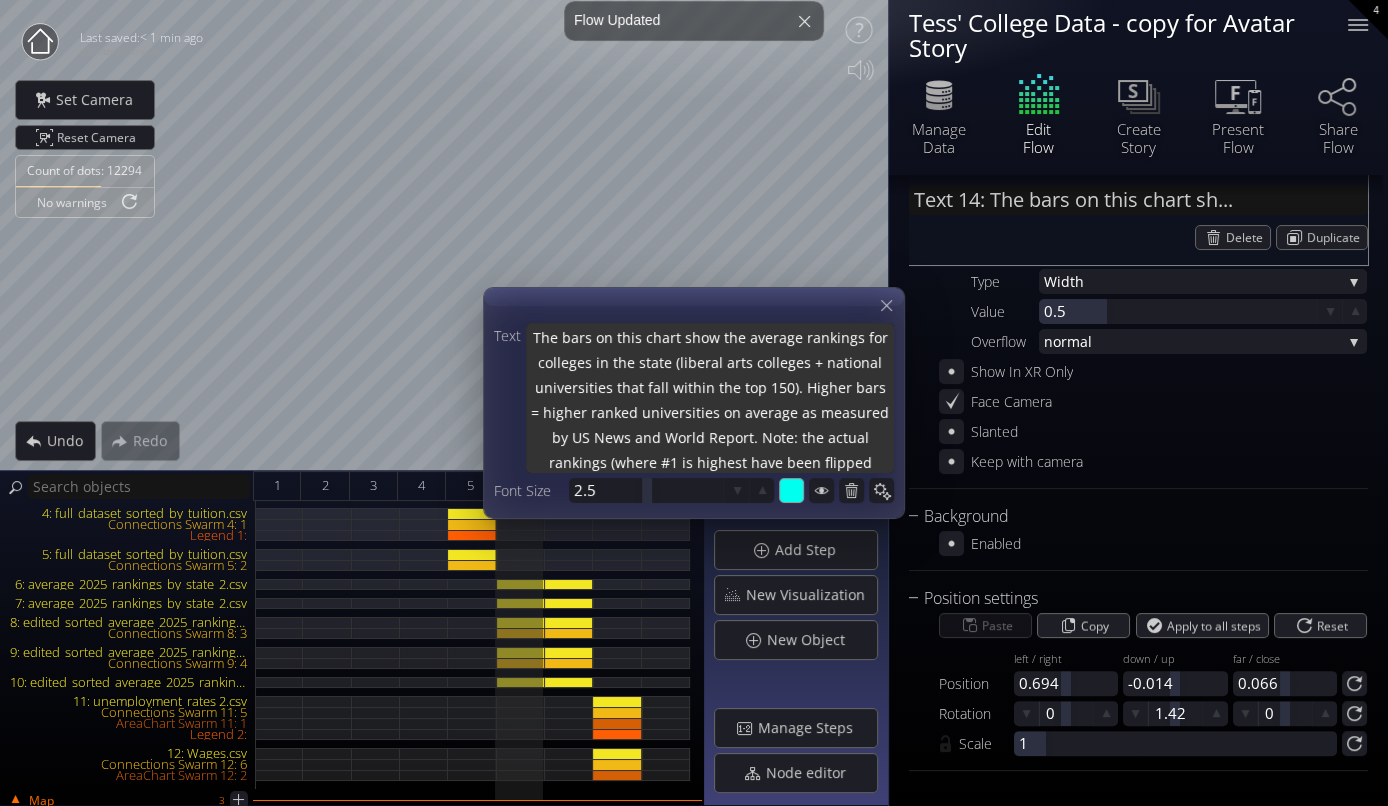 type on "The bars on this chart show the average rankings for colleges in the state (liberal arts colleges + national universities that fall within the top 150). Higher bars = higher ranked universities on average as measured by US News and World Report. Note: the actual rankings (where #1 is highest  have been flipped" 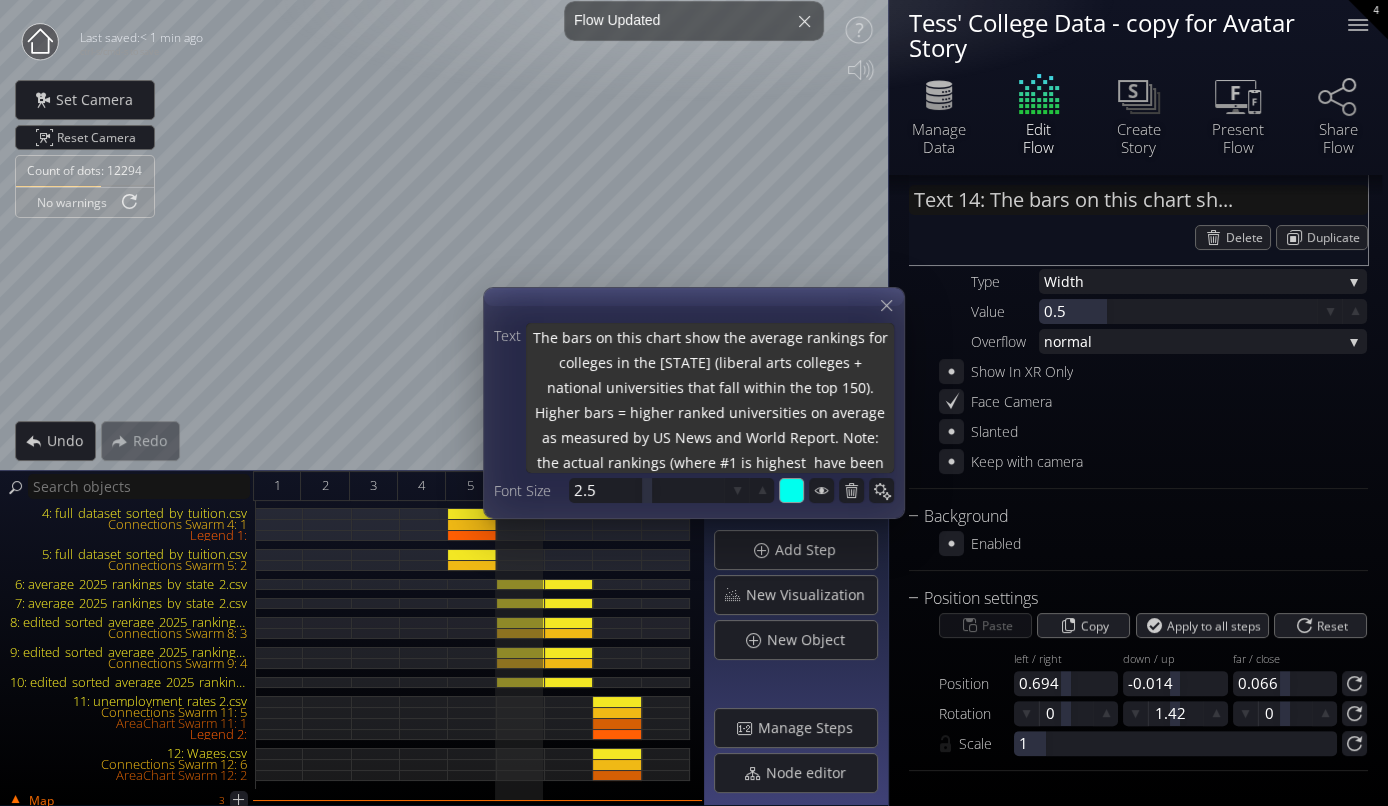 type on "The bars on this chart show the average rankings for colleges in the state (liberal arts colleges + national universities that fall within the top 150). Higher bars = higher ranked universities on average as measured by US News and World Report. Note: the actual rankings (where #1 is highest r have been flipped" 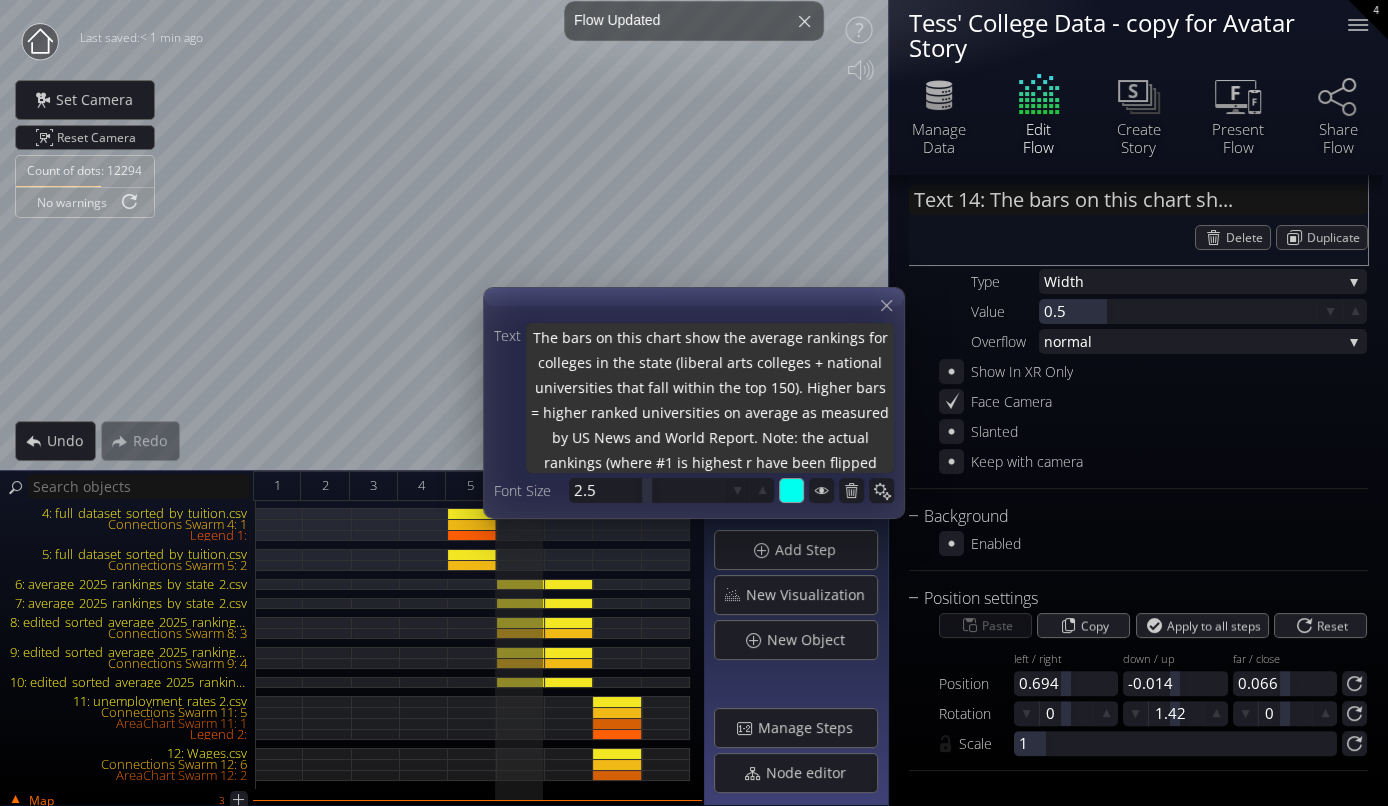 type on "The bars on this chart show the average rankings for colleges in the state (liberal arts colleges + national universities that fall within the top 150). Higher bars = higher ranked universities on average as measured by US News and World Report. Note: the actual rankings (where #1 is highest ra have been flipped" 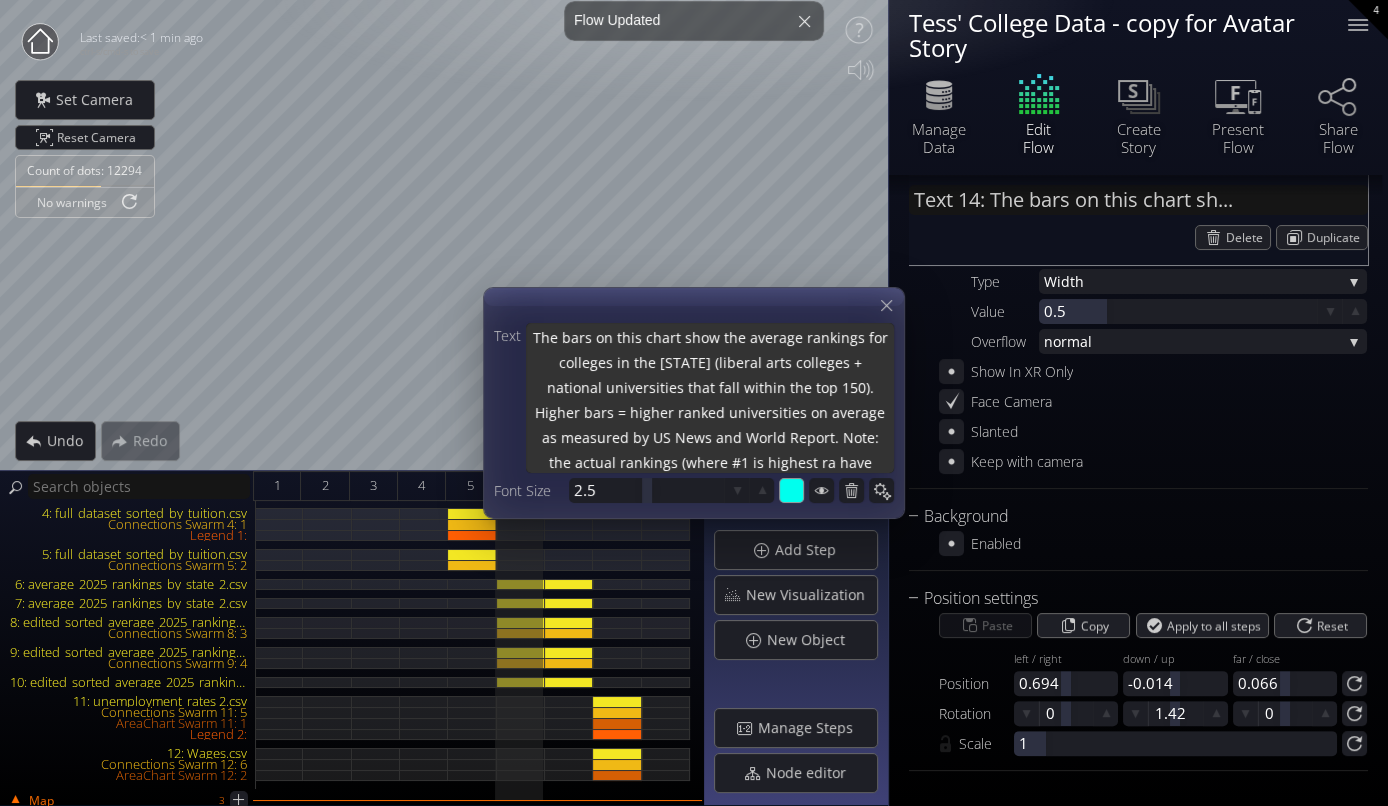 type on "The bars on this chart show the average rankings for colleges in the state (liberal arts colleges + national universities that fall within the top 150). Higher bars = higher ranked universities on average as measured by US News and World Report. Note: the actual rankings (where #1 is highest ran have been flipped" 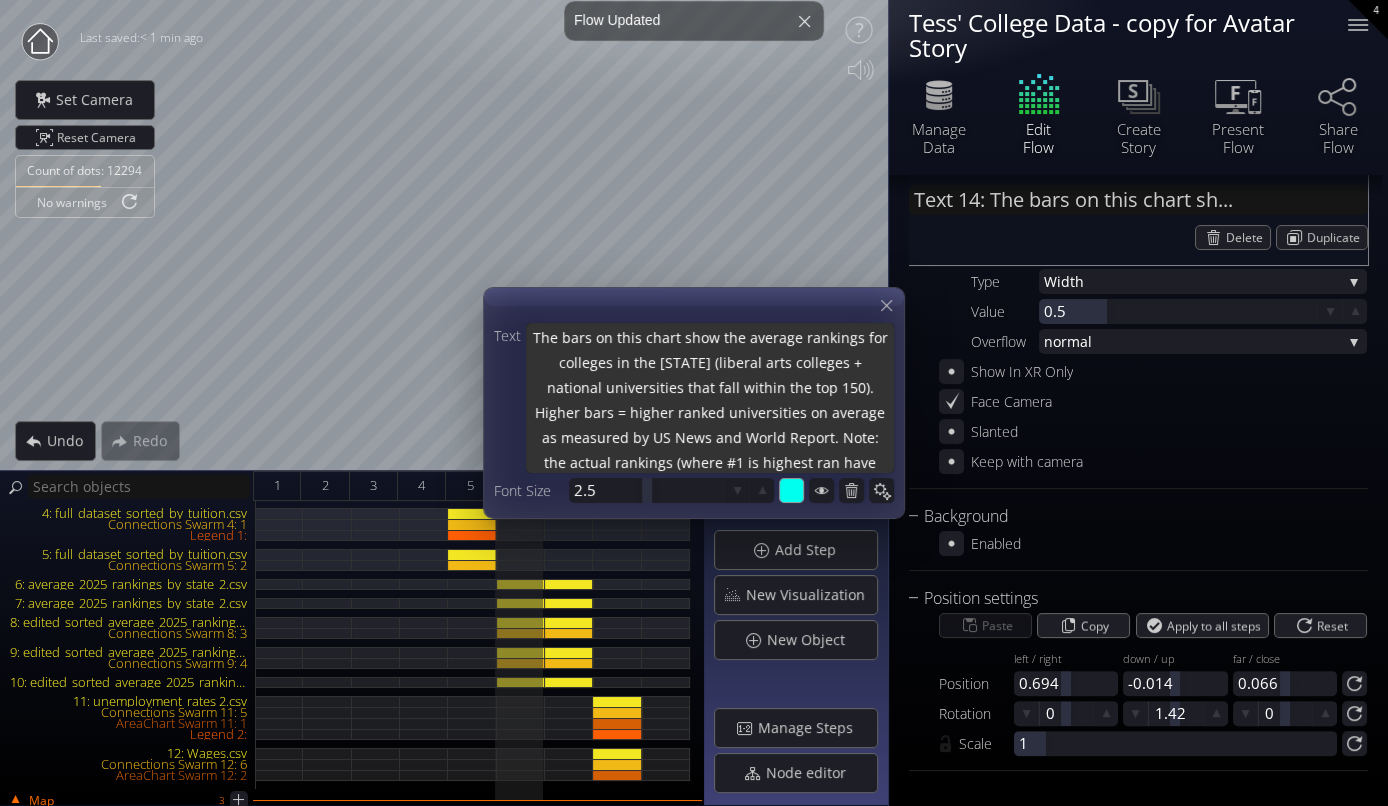 type on "The bars on this chart show the average rankings for colleges in the state (liberal arts colleges + national universities that fall within the top 150). Higher bars = higher ranked universities on average as measured by US News and World Report. Note: the actual rankings (where #1 is highest rank have been flipped" 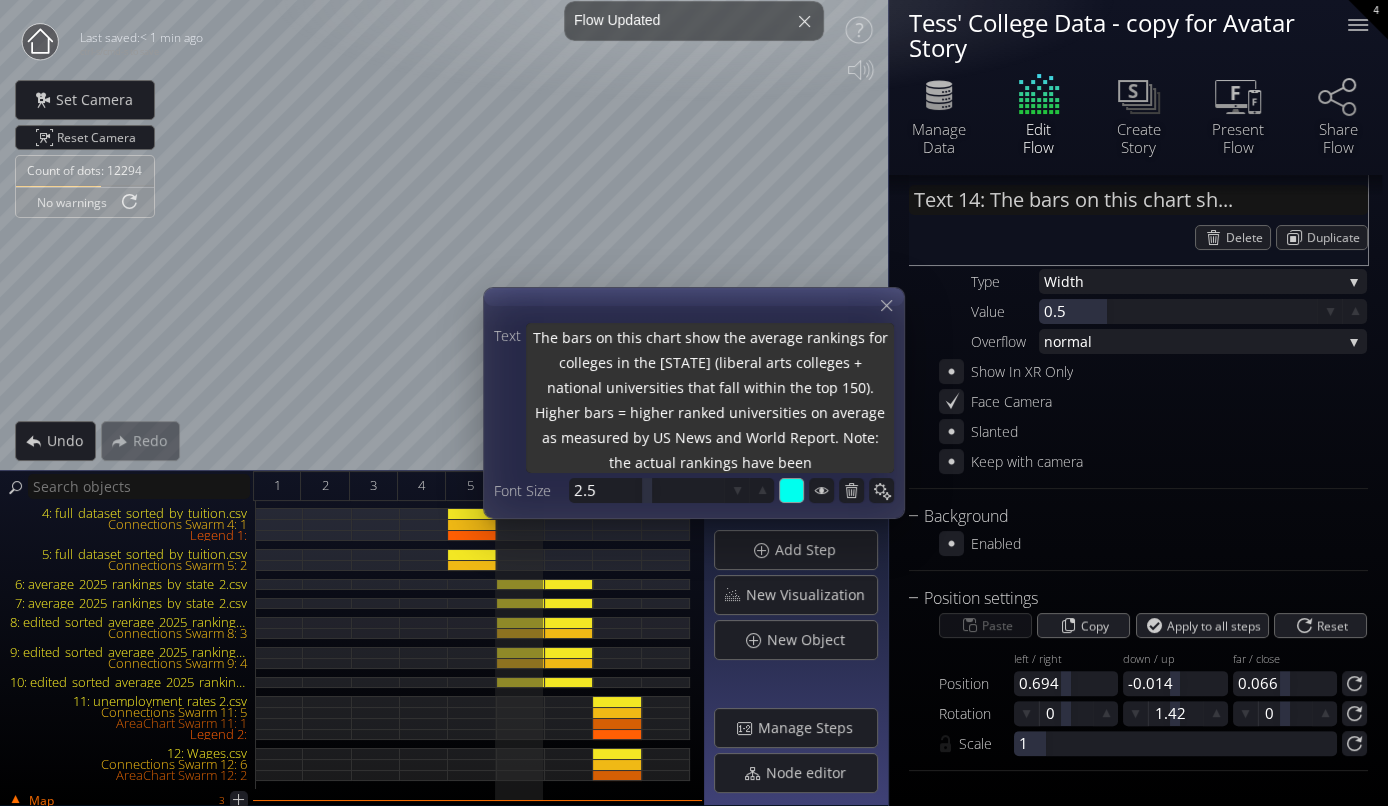 type on "The bars on this chart show the average rankings for colleges in the state (liberal arts colleges + national universities that fall within the top 150). Higher bars = higher ranked universities on average as measured by US News and World Report. Note: the actual rankings (where #1 is highest ranke have been flipped" 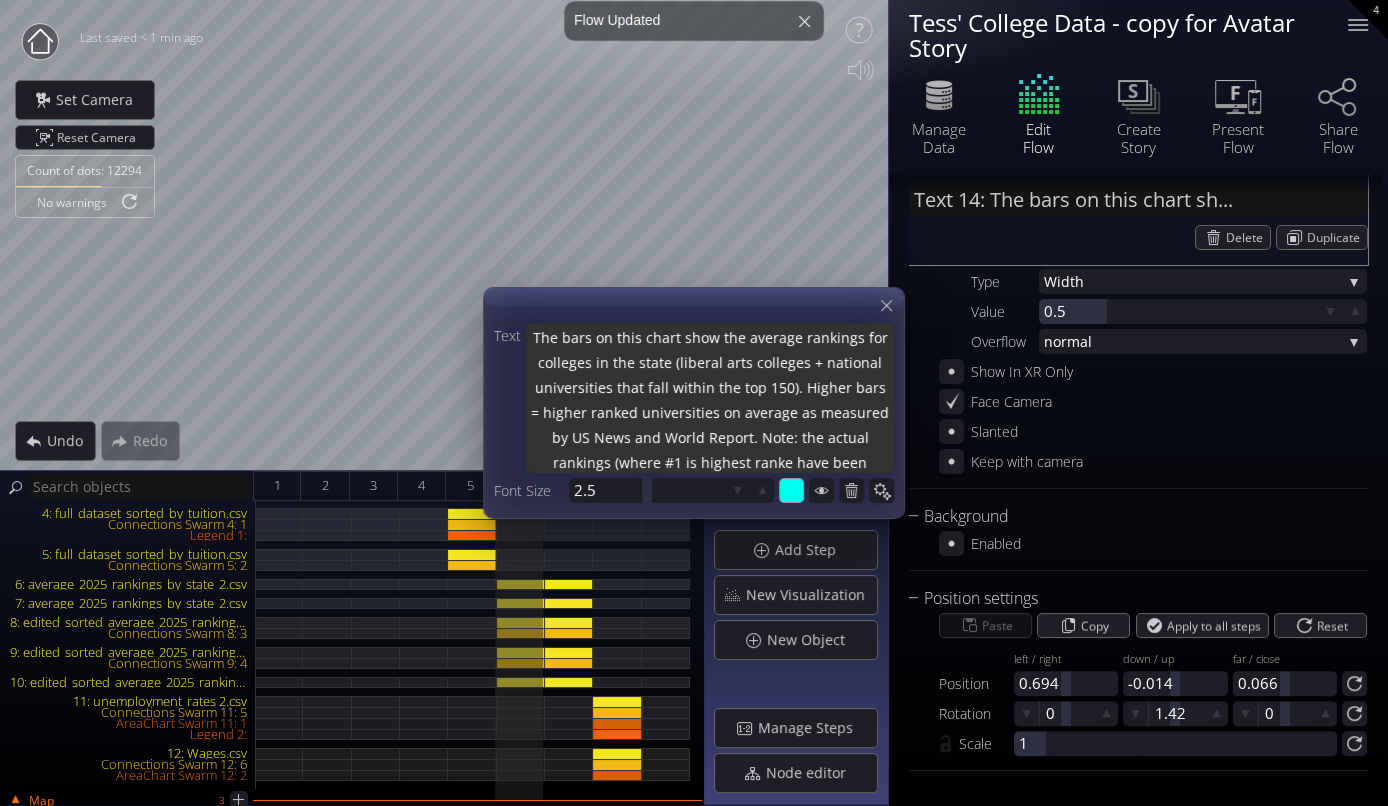 type on "The bars on this chart show the average rankings for colleges in the state (liberal arts colleges + national universities that fall within the top 150). Higher bars = higher ranked universities on average as measured by US News and World Report. Note: the actual rankings (where #1 is highest ranked have been flipped" 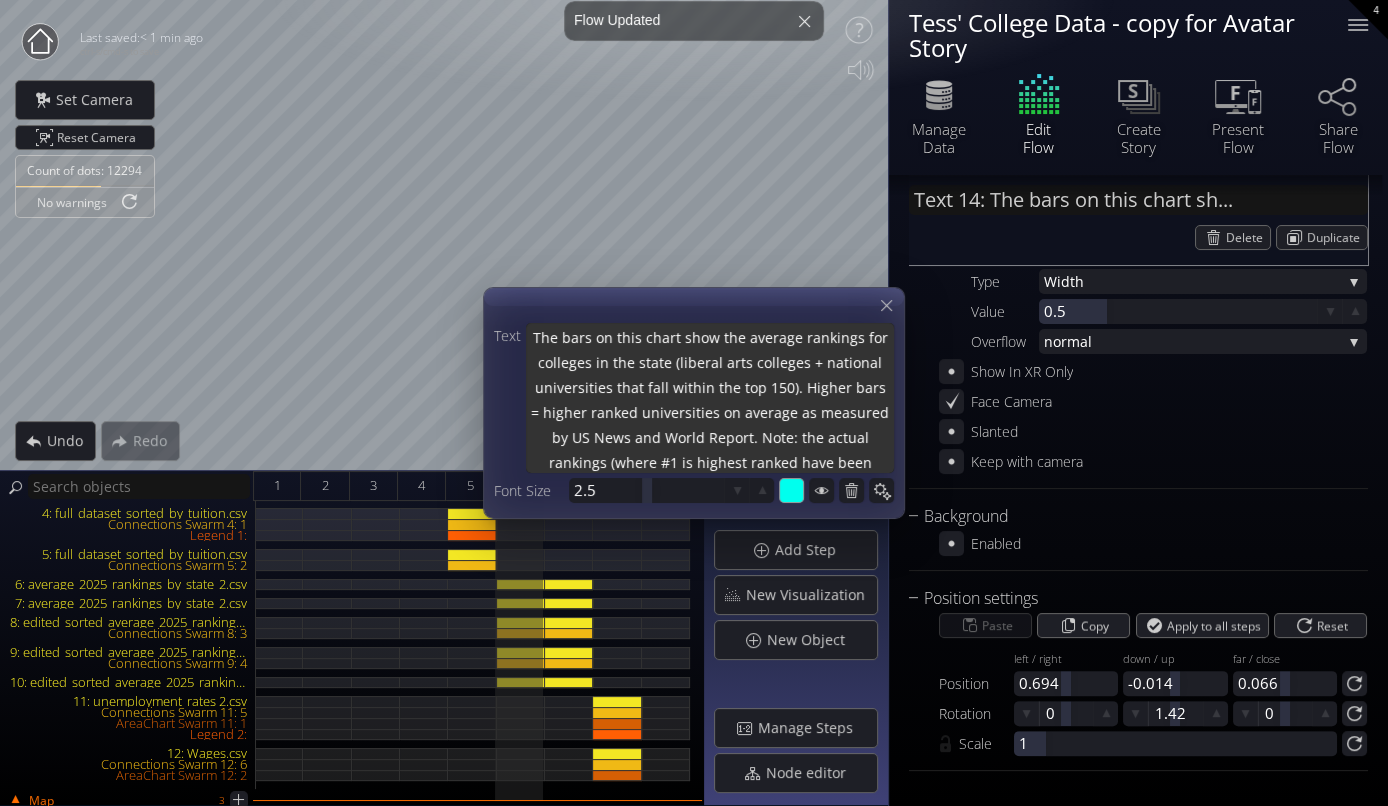 type on "The bars on this chart show the average rankings for colleges in the state (liberal arts colleges + national universities that fall within the top 150). Higher bars = higher ranked universities on average as measured by US News and World Report. Note: the actual rankings (where #1 is highest ranked) have been flipped" 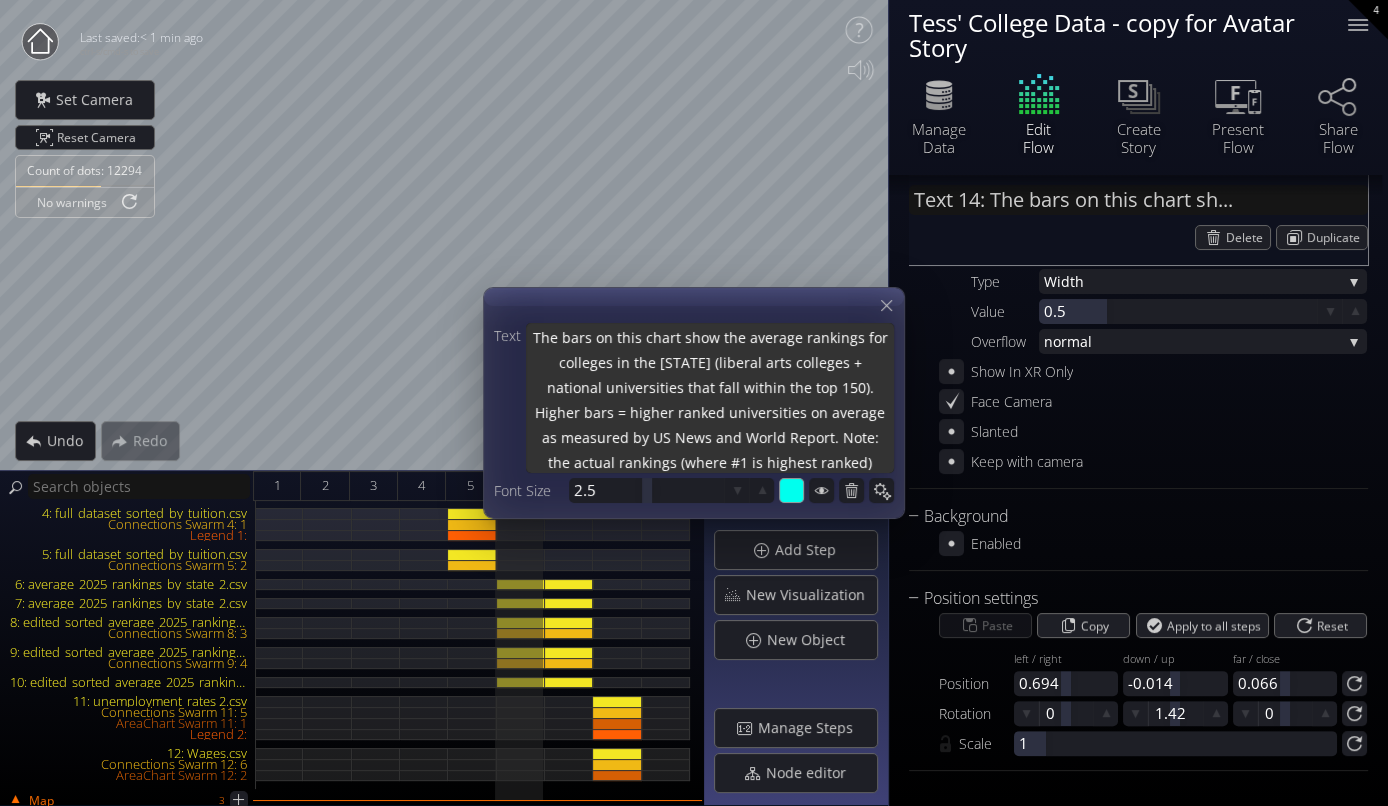 type on "The bars on this chart show the average rankings for colleges in the state (liberal arts colleges + national universities that fall within the top 150). Higher bars = higher ranked universities on average as measured by US News and World Report. Note: the actual rankings (where #1 is highest ranked) have been flipped s" 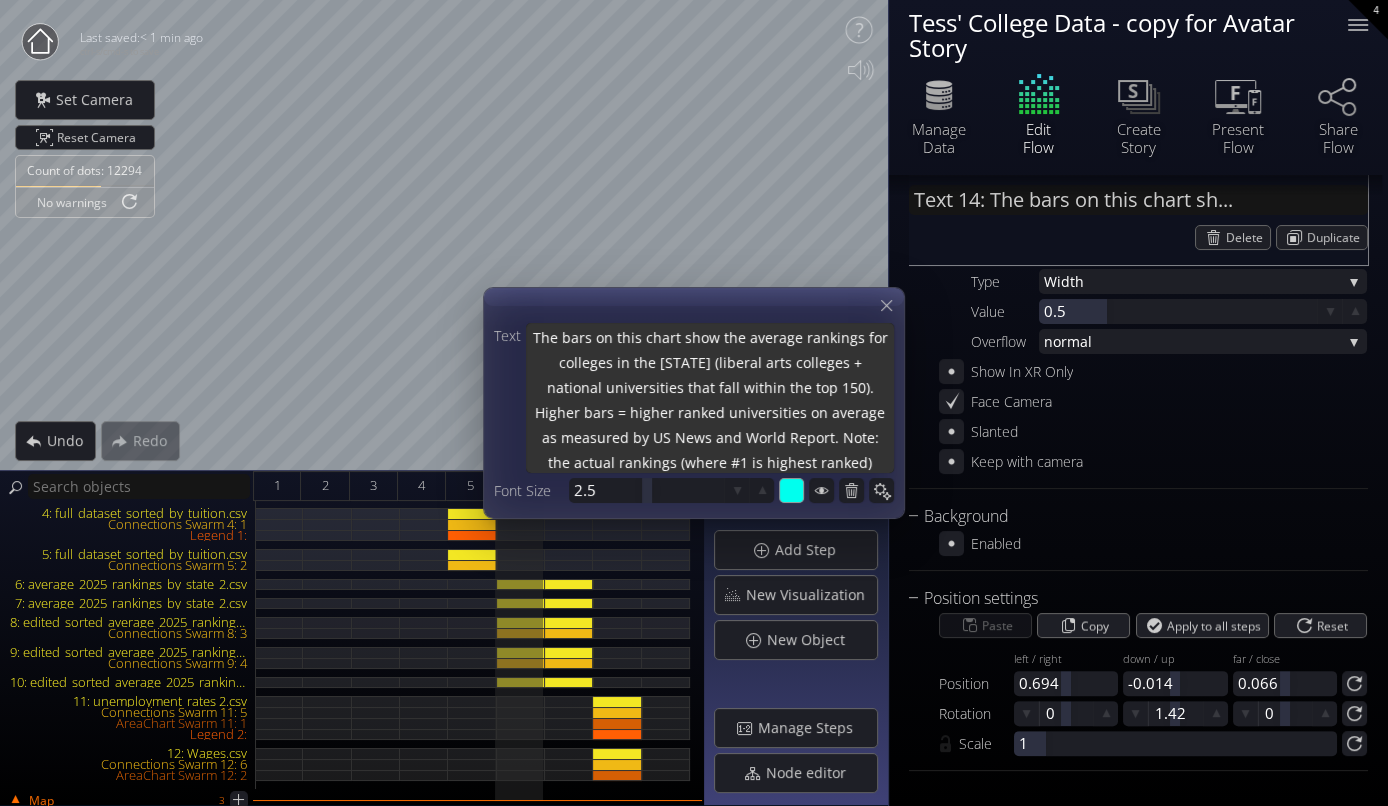 type on "The bars on this chart show the average rankings for colleges in the state (liberal arts colleges + national universities that fall within the top 150). Higher bars = higher ranked universities on average as measured by US News and World Report. Note: the actual rankings (where #1 is highest ranked) have been flipped so t" 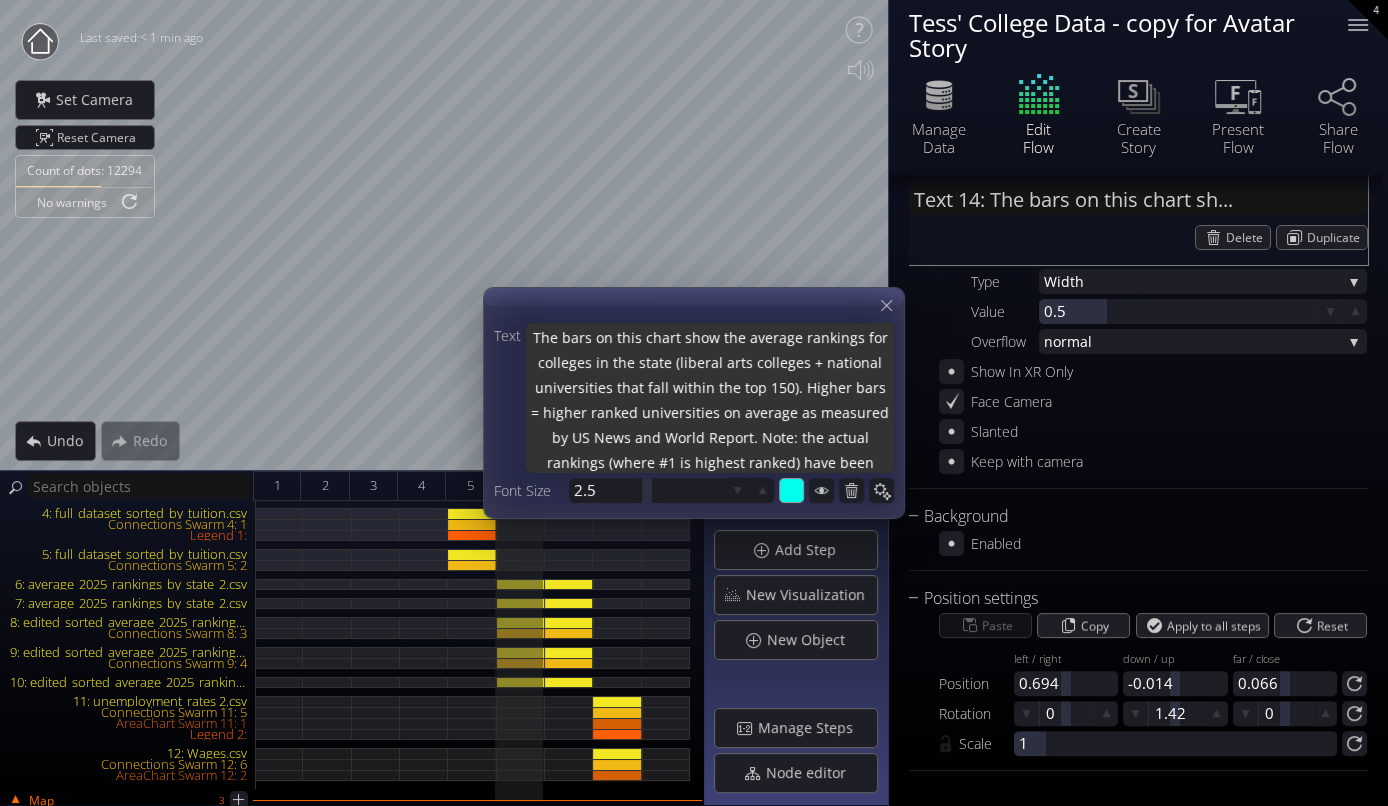 type on "The bars on this chart show the average rankings for colleges in the state (liberal arts colleges + national universities that fall within the top 150). Higher bars = higher ranked universities on average as measured by US News and World Report. Note: the actual rankings (where #1 is highest ranked) have been flipped so" 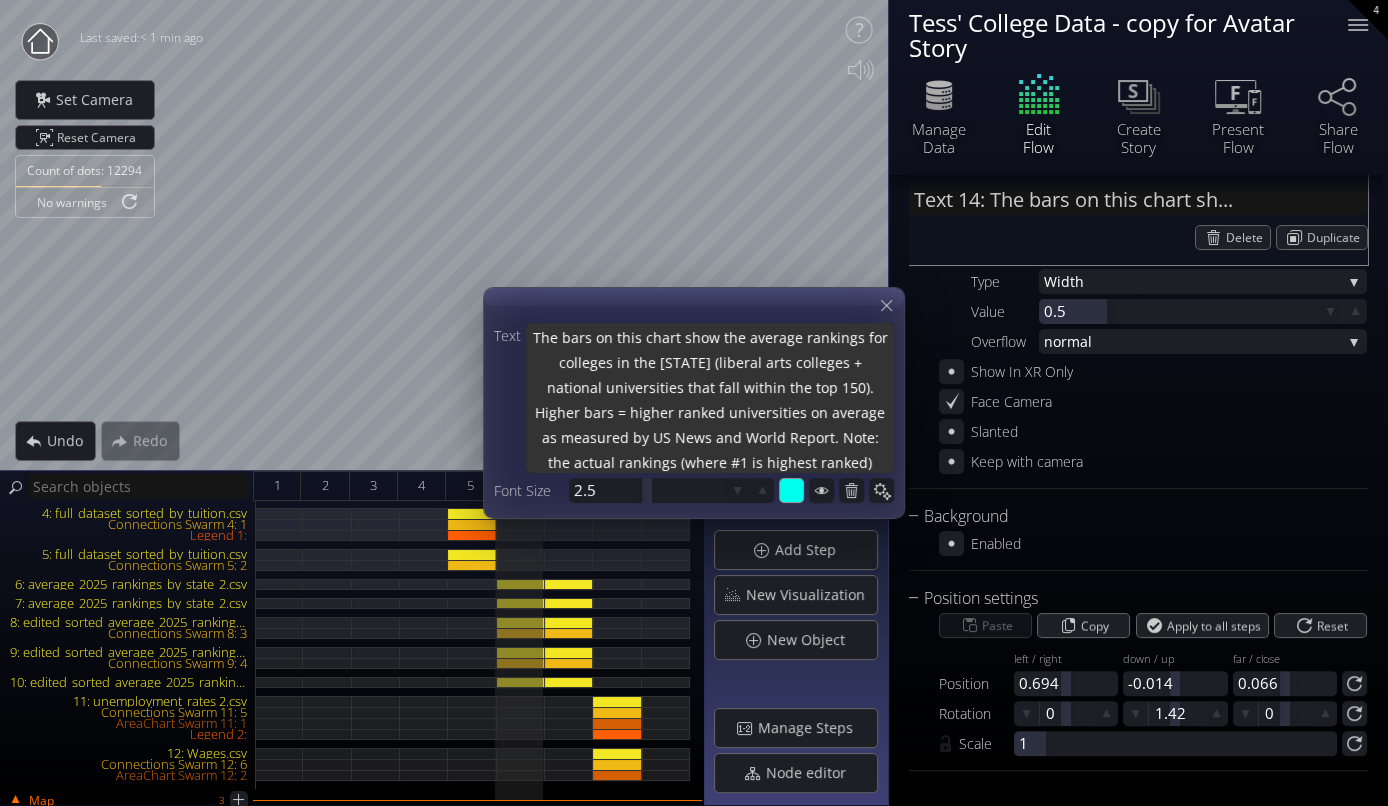 type on "The bars on this chart show the average rankings for colleges in the state (liberal arts colleges + national universities that fall within the top 150). Higher bars = higher ranked universities on average as measured by US News and World Report. Note: the actual rankings (where #1 is highest ranked) have been flipped so" 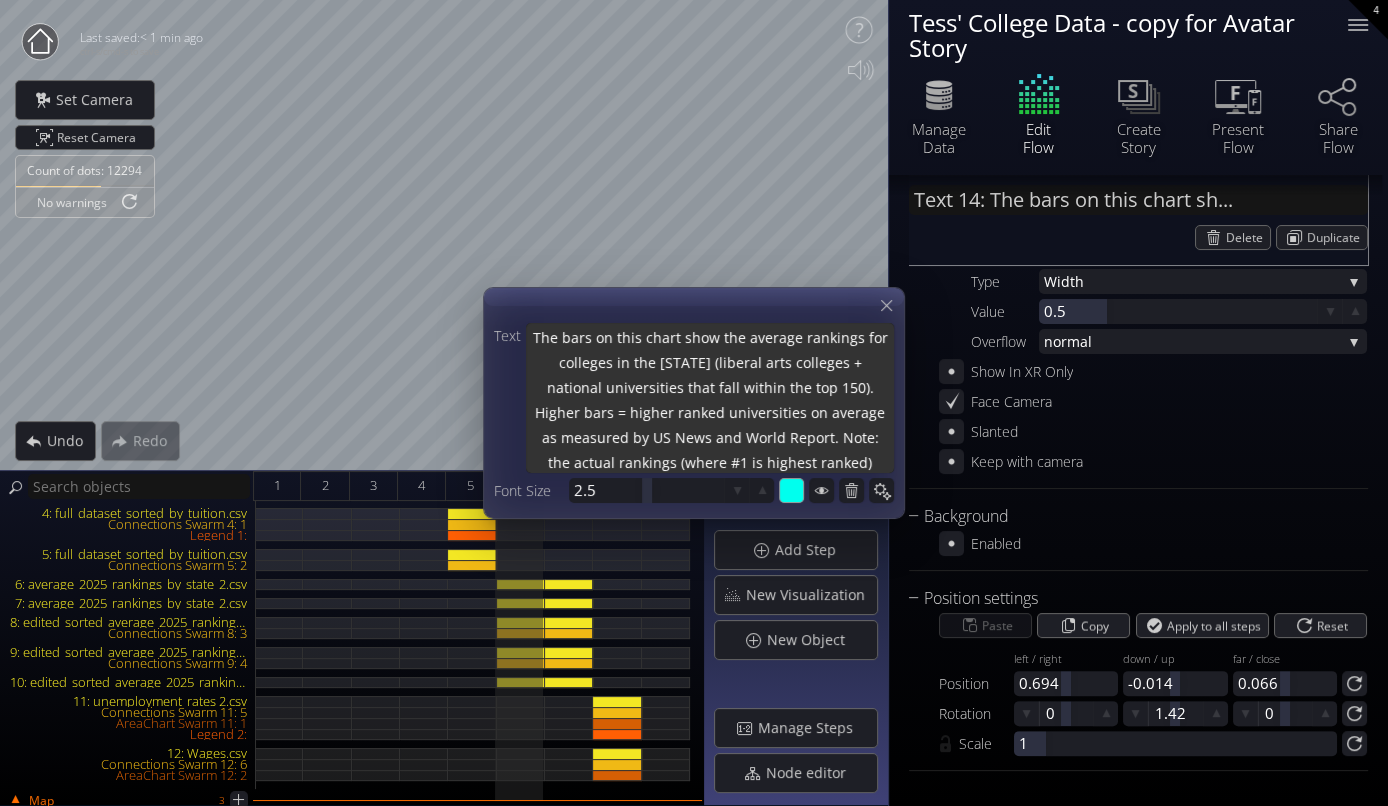 type on "The bars on this chart show the average rankings for colleges in the state (liberal arts colleges + national universities that fall within the top 150). Higher bars = higher ranked universities on average as measured by US News and World Report. Note: the actual rankings (where #1 is highest ranked) have been flipped (" 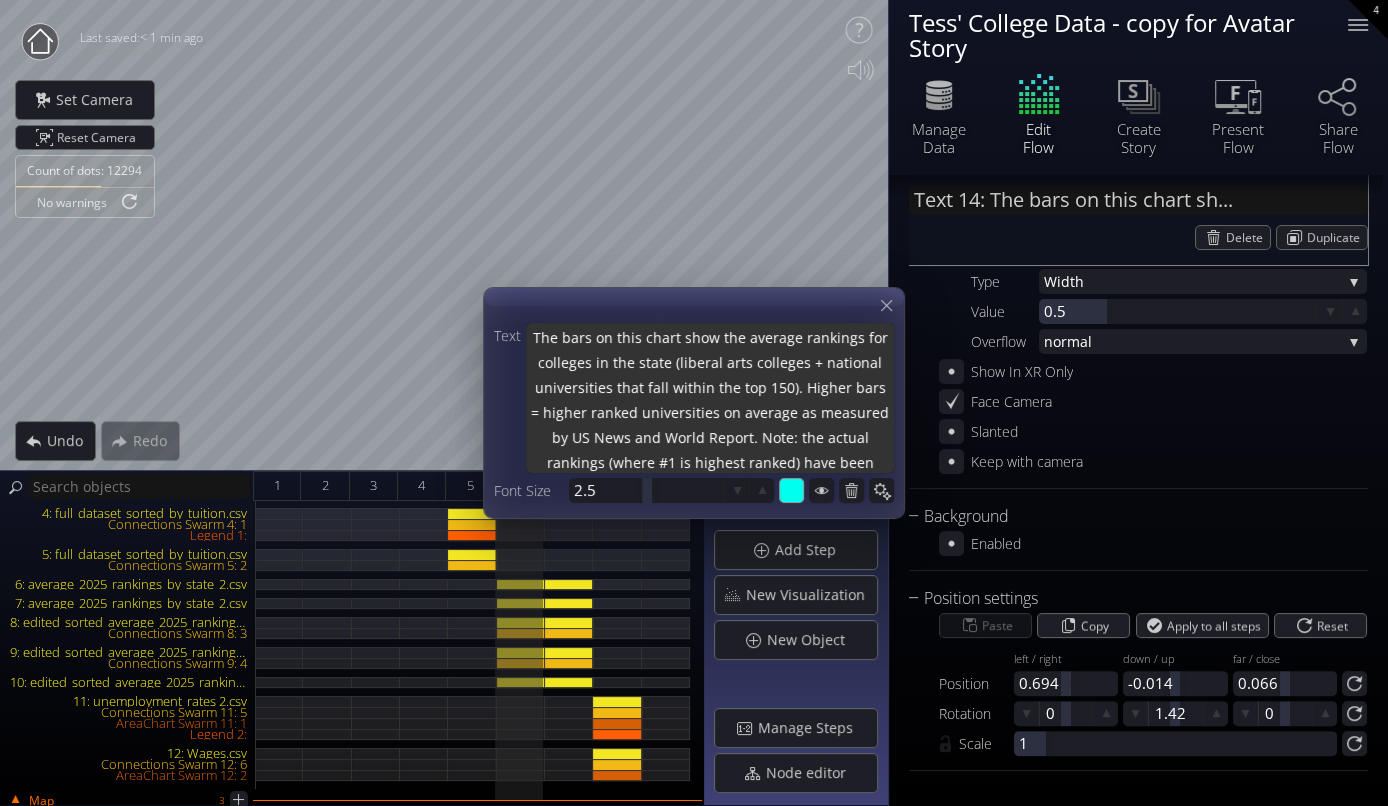 type on "The bars on this chart show the average rankings for colleges in the state (liberal arts colleges + national universities that fall within the top 150). Higher bars = higher ranked universities on average as measured by US News and World Report. Note: the actual rankings (where #1 is highest ranked) have been flipped (so" 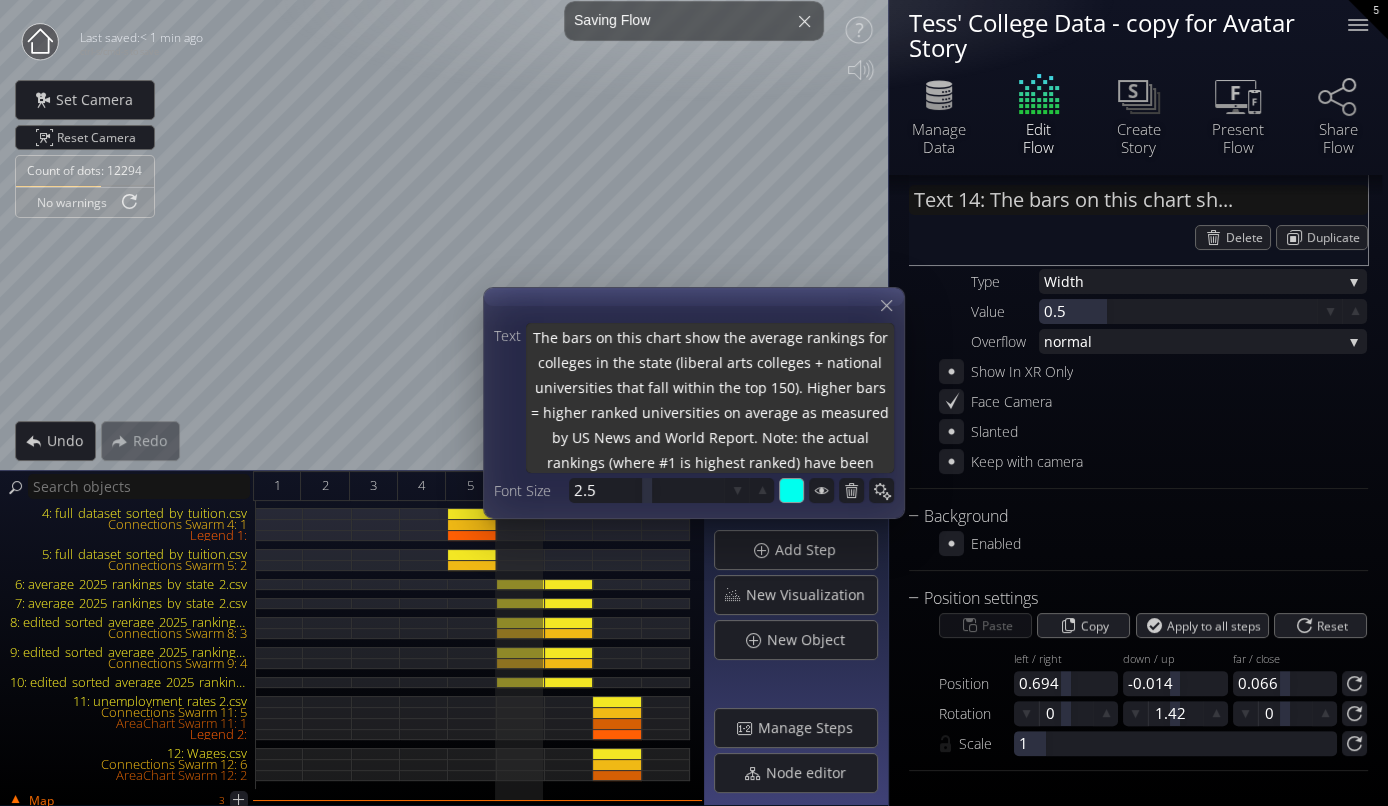 type on "The bars on this chart show the average rankings for colleges in the state (liberal arts colleges + national universities that fall within the top 150). Higher bars = higher ranked universities on average as measured by US News and World Report. Note: the actual rankings (where #1 is highest ranked) have been flipped (so #" 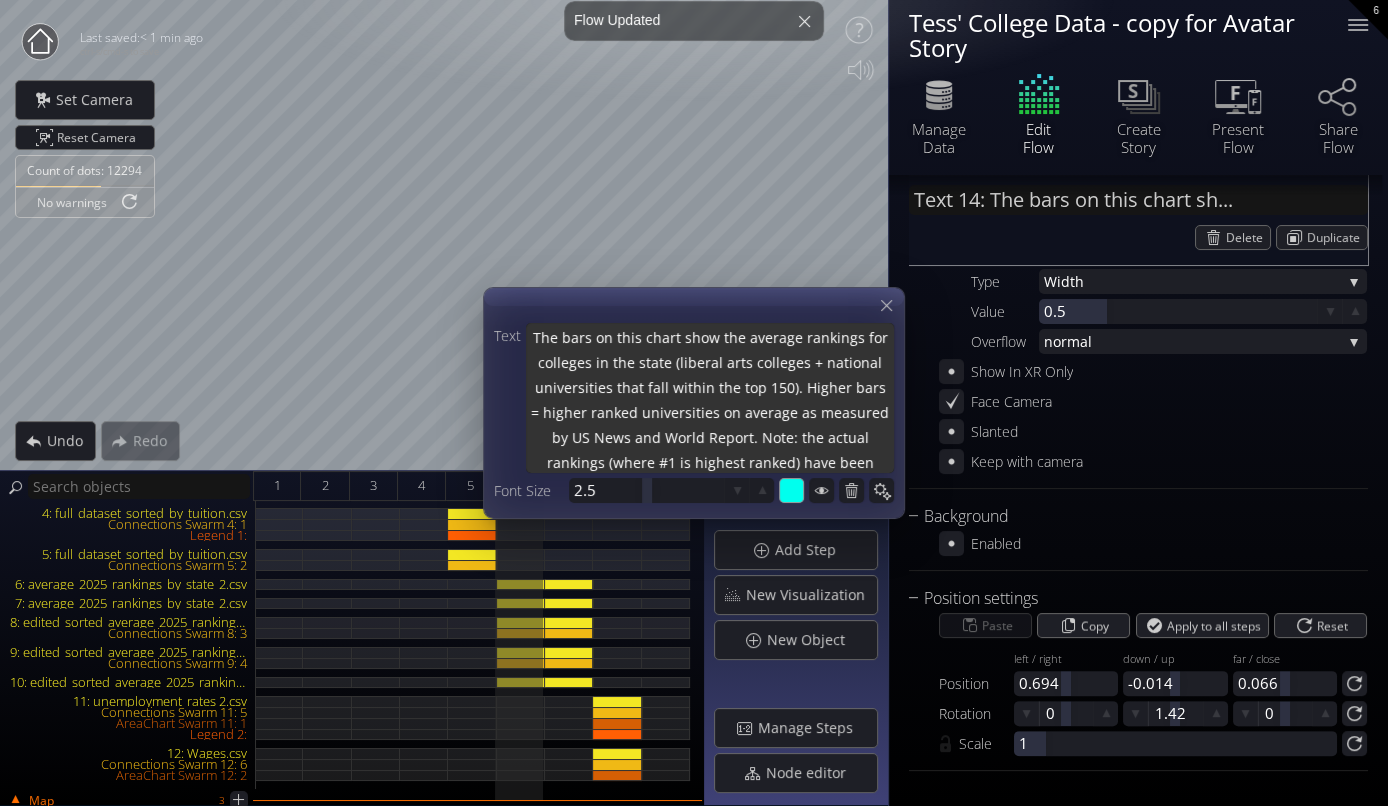 type on "The bars on this chart show the average rankings for colleges in the state (liberal arts colleges + national universities that fall within the top 150). Higher bars = higher ranked universities on average as measured by US News and World Report. Note: the actual rankings (where #1 is highest ranked) have been flipped (so #2" 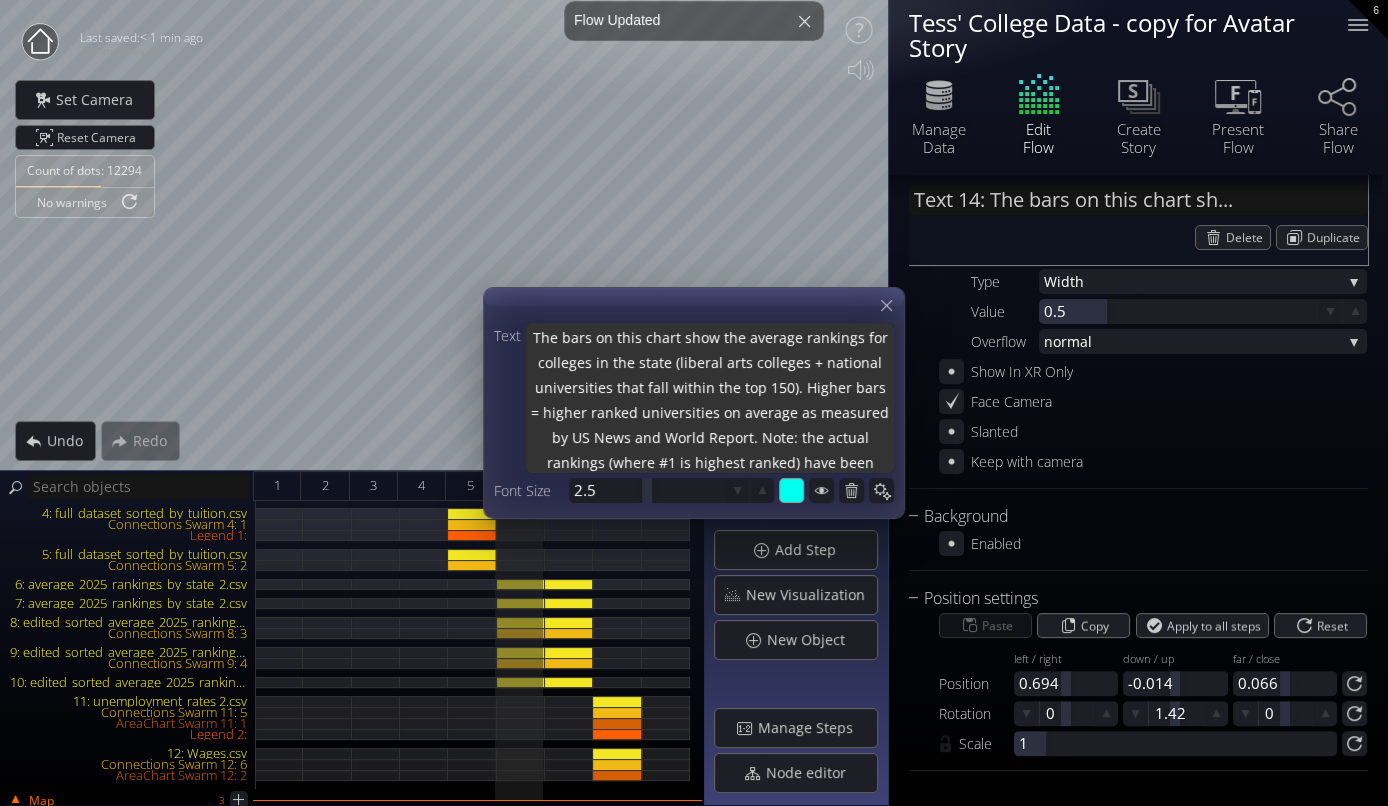 type on "The bars on this chart show the average rankings for colleges in the state (liberal arts colleges + national universities that fall within the top 150). Higher bars = higher ranked universities on average as measured by US News and World Report. Note: the actual rankings (where #1 is highest ranked) have been flipped (so #20" 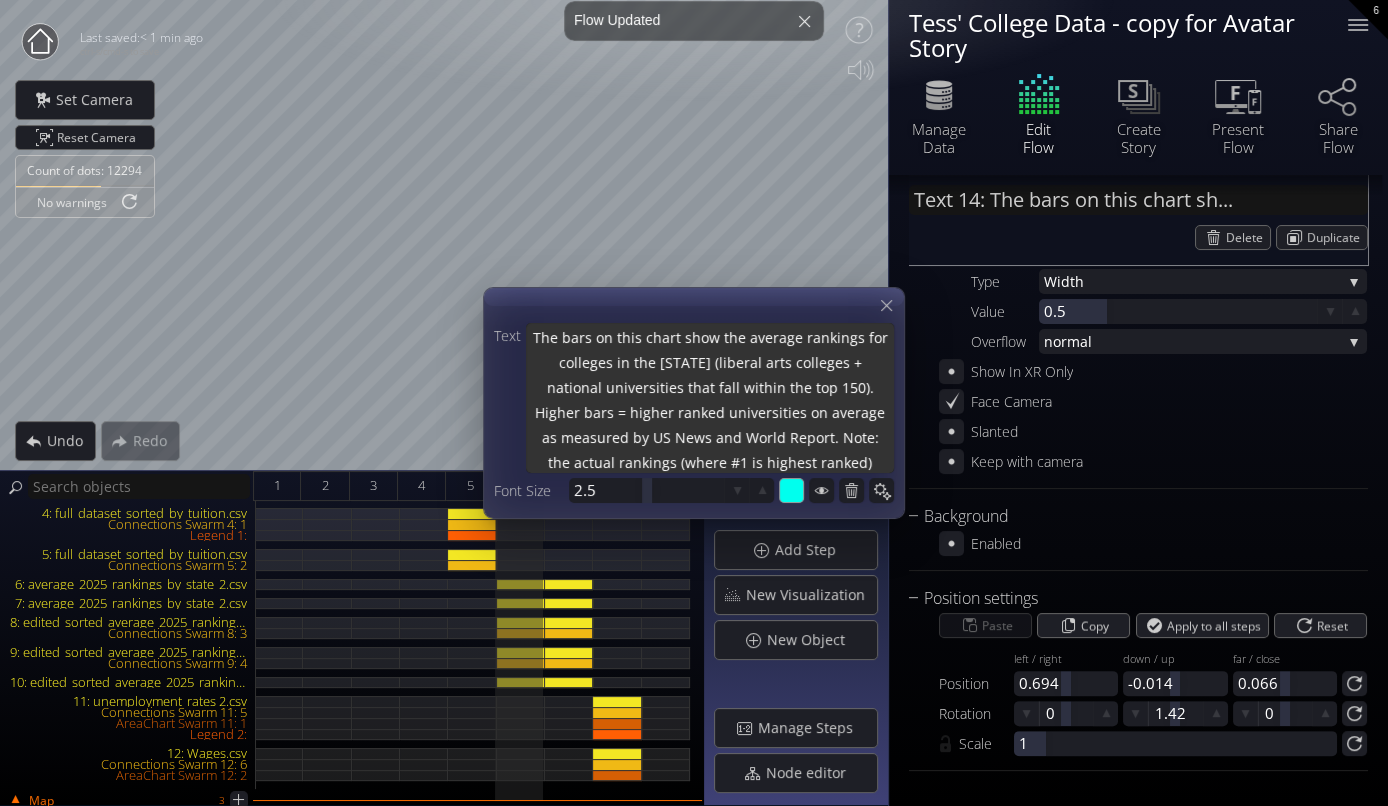 type on "The bars on this chart show the average rankings for colleges in the state (liberal arts colleges + national universities that fall within the top 150). Higher bars = higher ranked universities on average as measured by US News and World Report. Note: the actual rankings (where #1 is highest ranked) have been flipped (so #200" 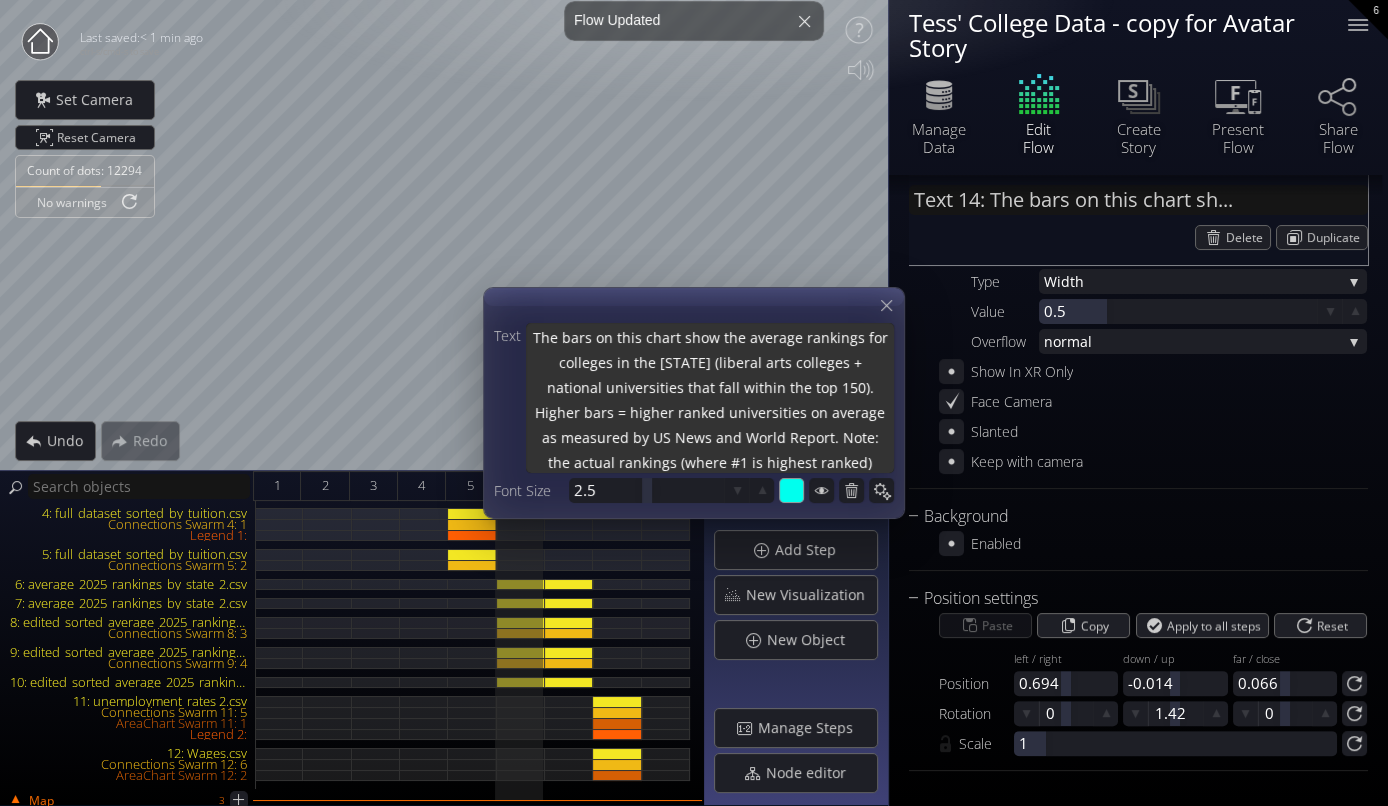 scroll, scrollTop: 3, scrollLeft: 0, axis: vertical 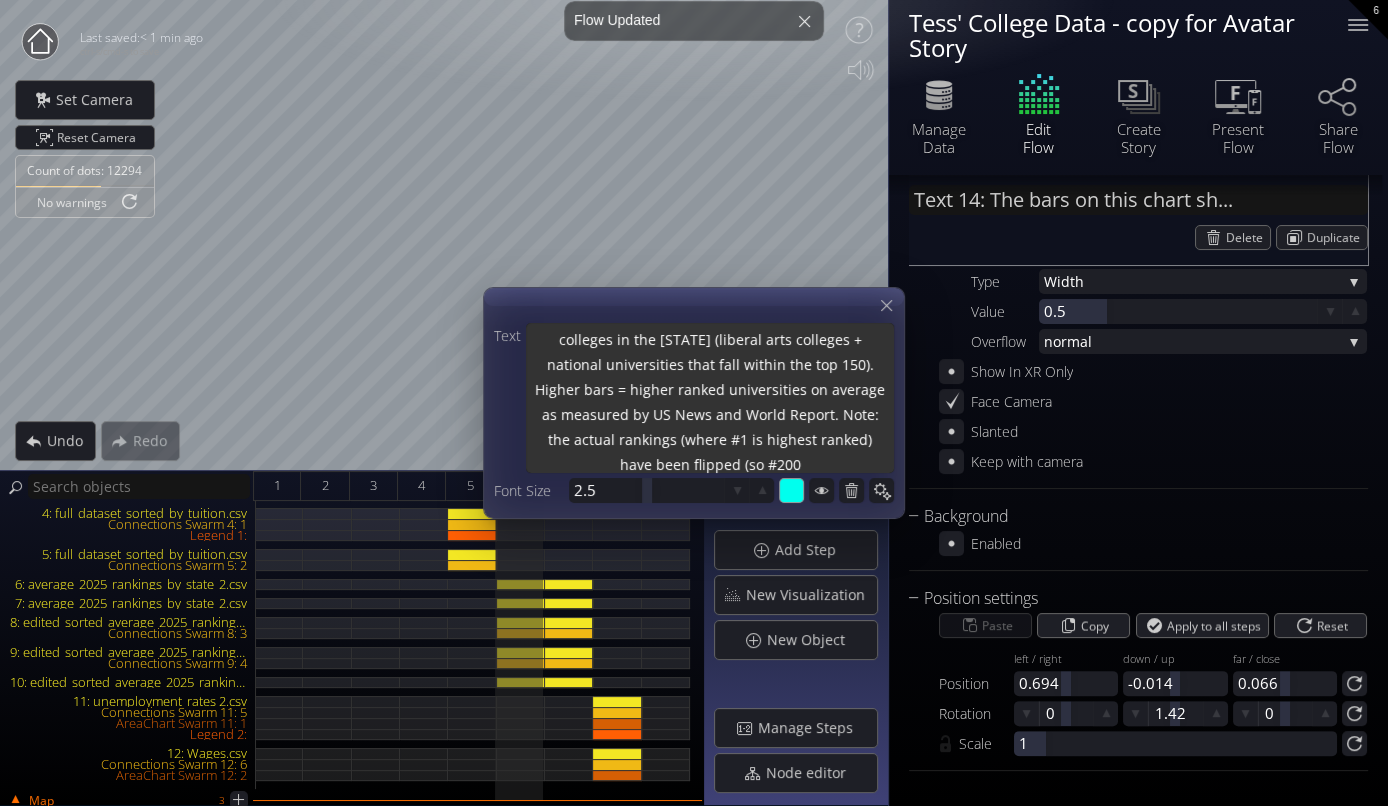type on "The bars on this chart show the average rankings for colleges in the state (liberal arts colleges + national universities that fall within the top 150). Higher bars = higher ranked universities on average as measured by US News and World Report. Note: the actual rankings (where #1 is highest ranked) have been flipped (so #200" 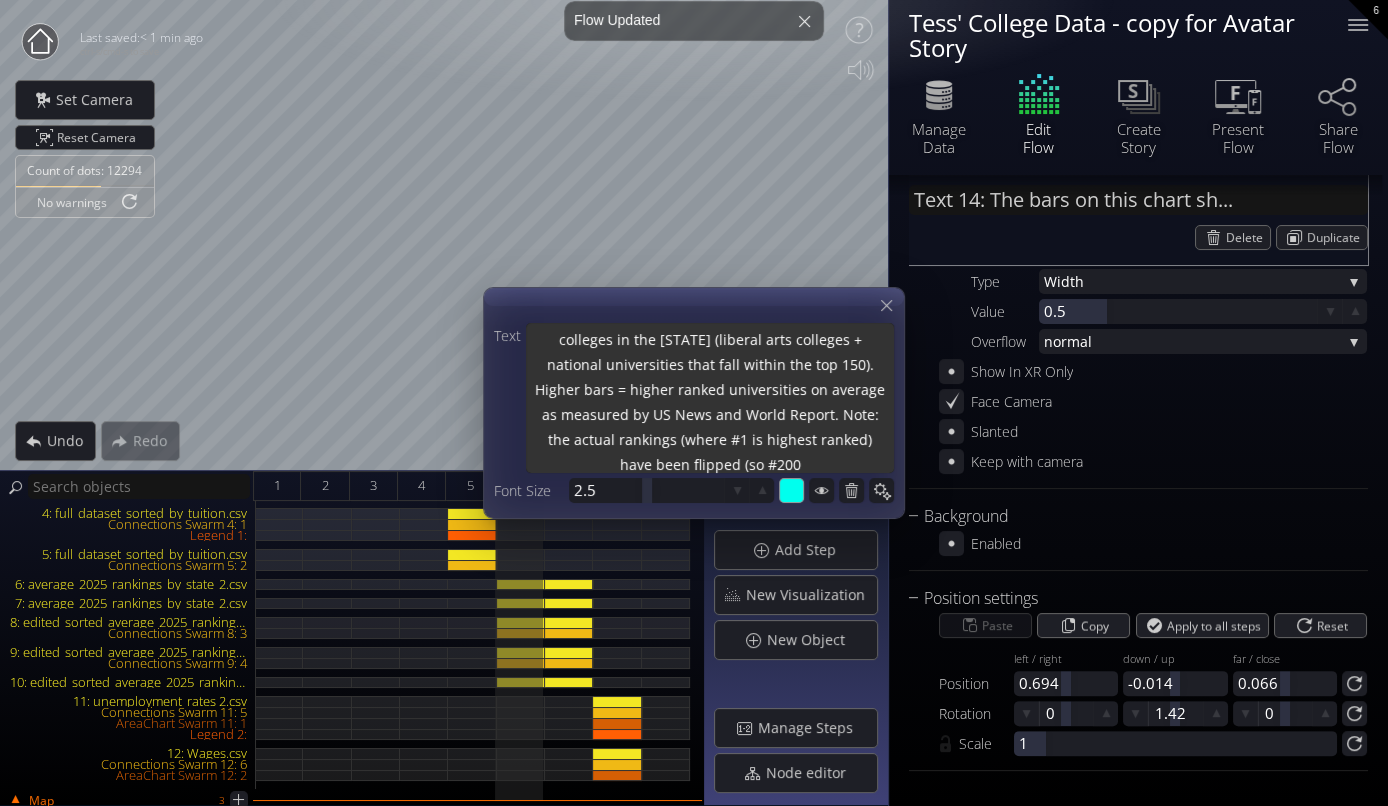 type on "The bars on this chart show the average rankings for colleges in the state (liberal arts colleges + national universities that fall within the top 150). Higher bars = higher ranked universities on average as measured by US News and World Report. Note: the actual rankings (where #1 is highest ranked) have been flipped (so #200 i" 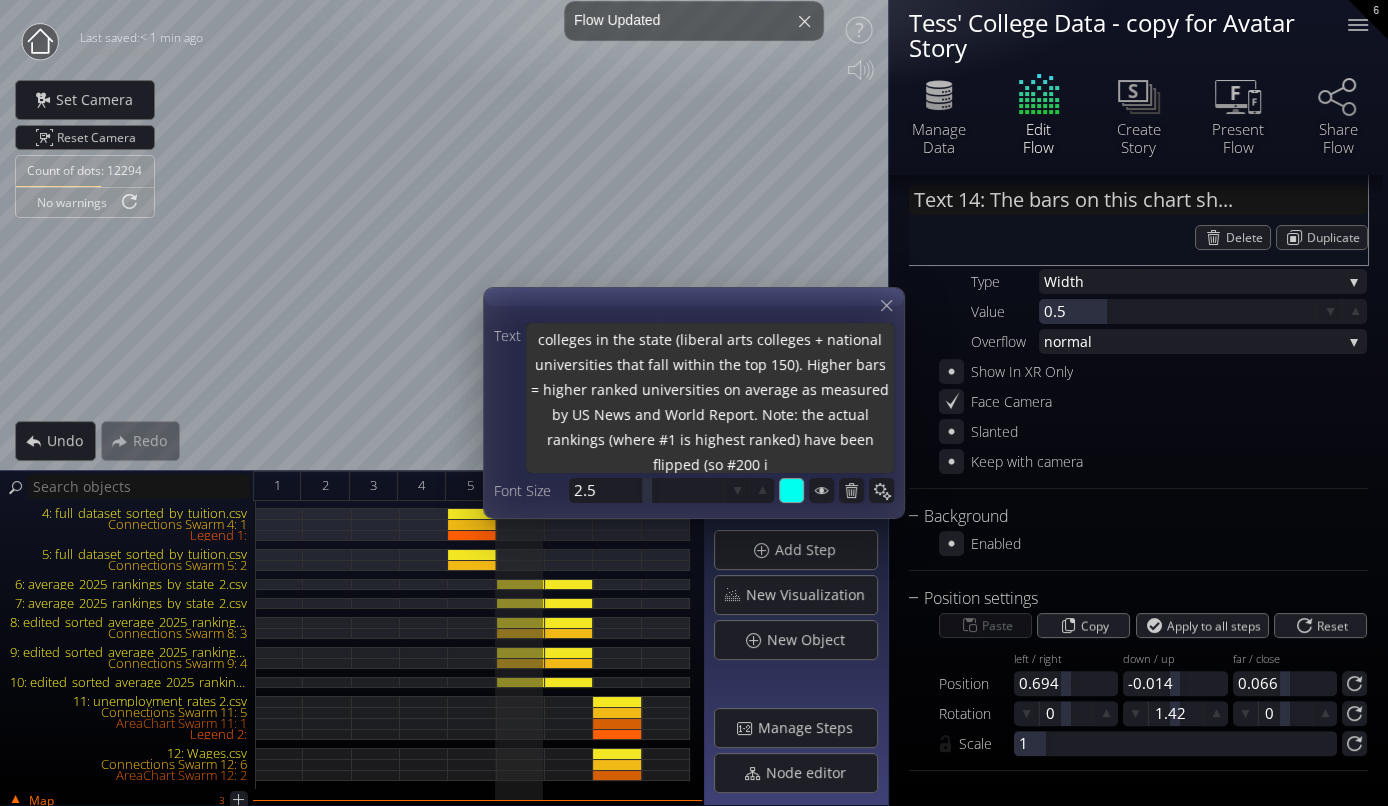 type on "The bars on this chart show the average rankings for colleges in the state (liberal arts colleges + national universities that fall within the top 150). Higher bars = higher ranked universities on average as measured by US News and World Report. Note: the actual rankings (where #1 is highest ranked) have been flipped (so #200 is" 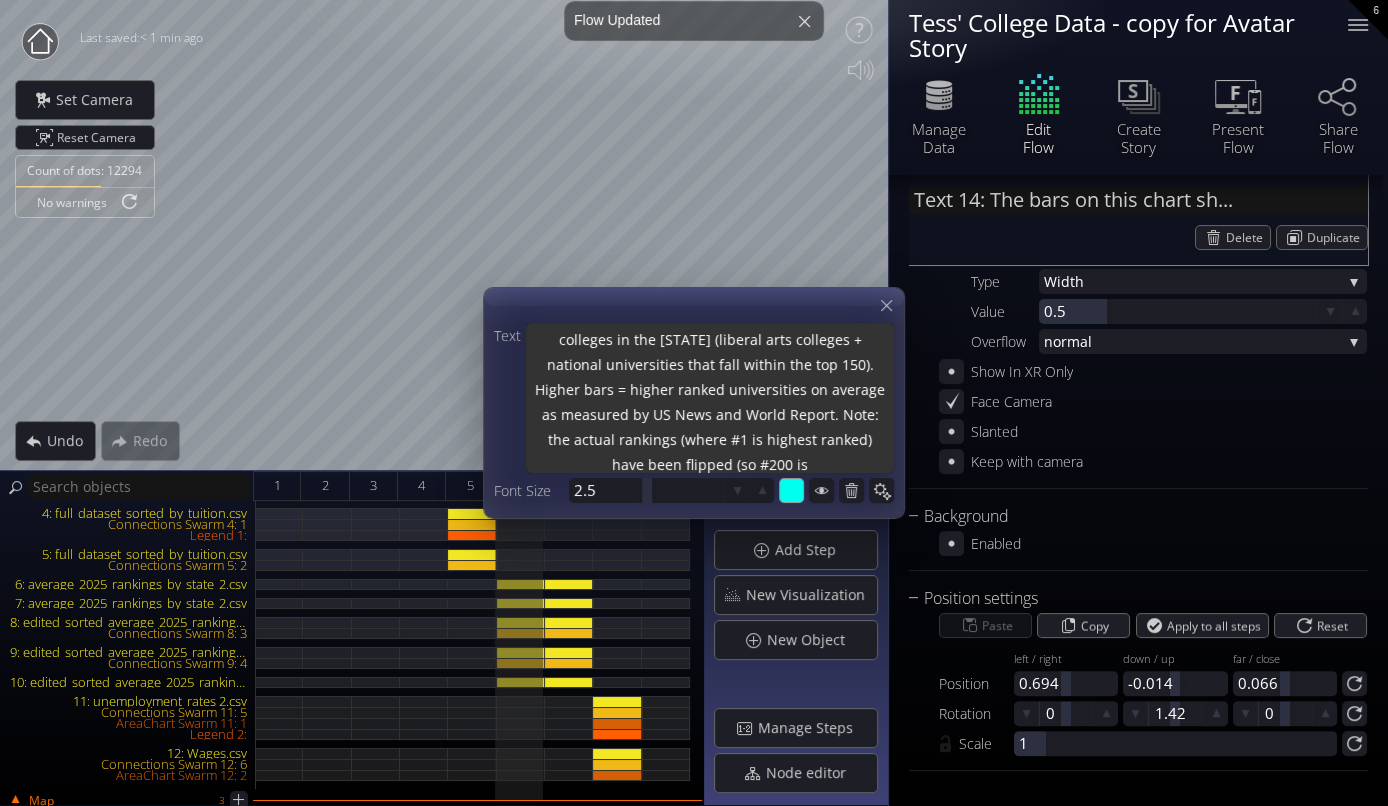 type on "The bars on this chart show the average rankings for colleges in the state (liberal arts colleges + national universities that fall within the top 150). Higher bars = higher ranked universities on average as measured by US News and World Report. Note: the actual rankings (where #1 is highest ranked) have been flipped (so #200 is" 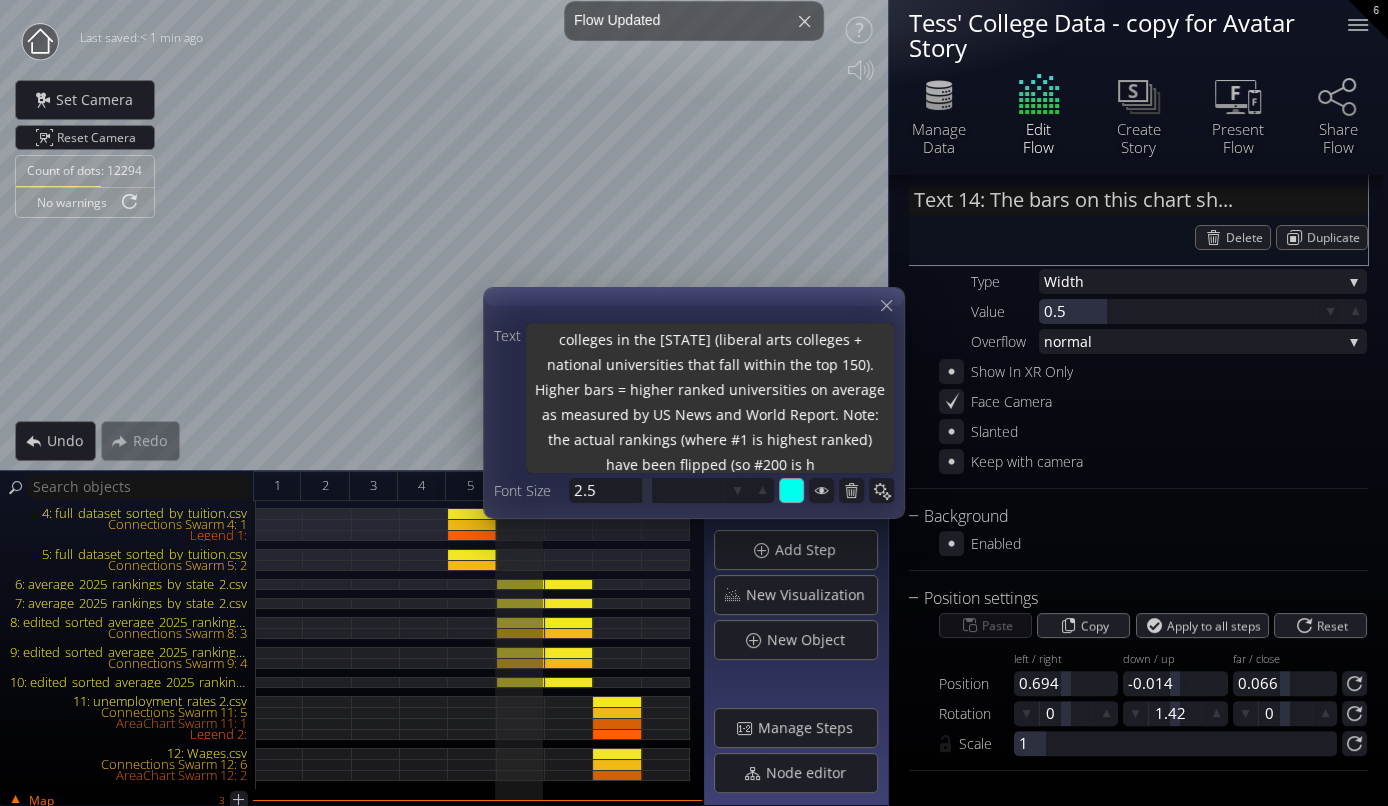 type on "The bars on this chart show the average rankings for colleges in the state (liberal arts colleges + national universities that fall within the top 150). Higher bars = higher ranked universities on average as measured by US News and World Report. Note: the actual rankings (where #1 is highest ranked) have been flipped (so #200 is hi" 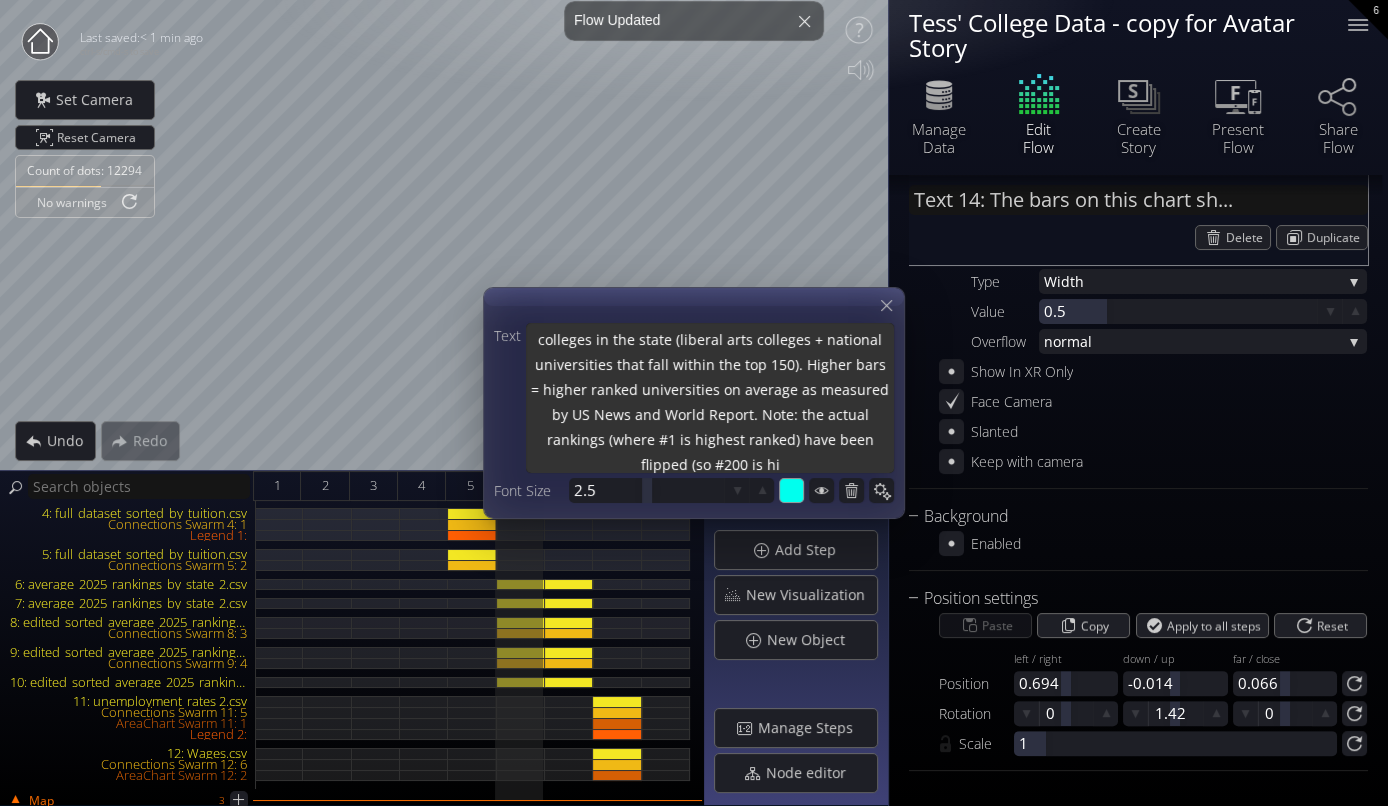 type on "The bars on this chart show the average rankings for colleges in the state (liberal arts colleges + national universities that fall within the top 150). Higher bars = higher ranked universities on average as measured by US News and World Report. Note: the actual rankings (where #1 is highest ranked) have been flipped (so #200 is hig" 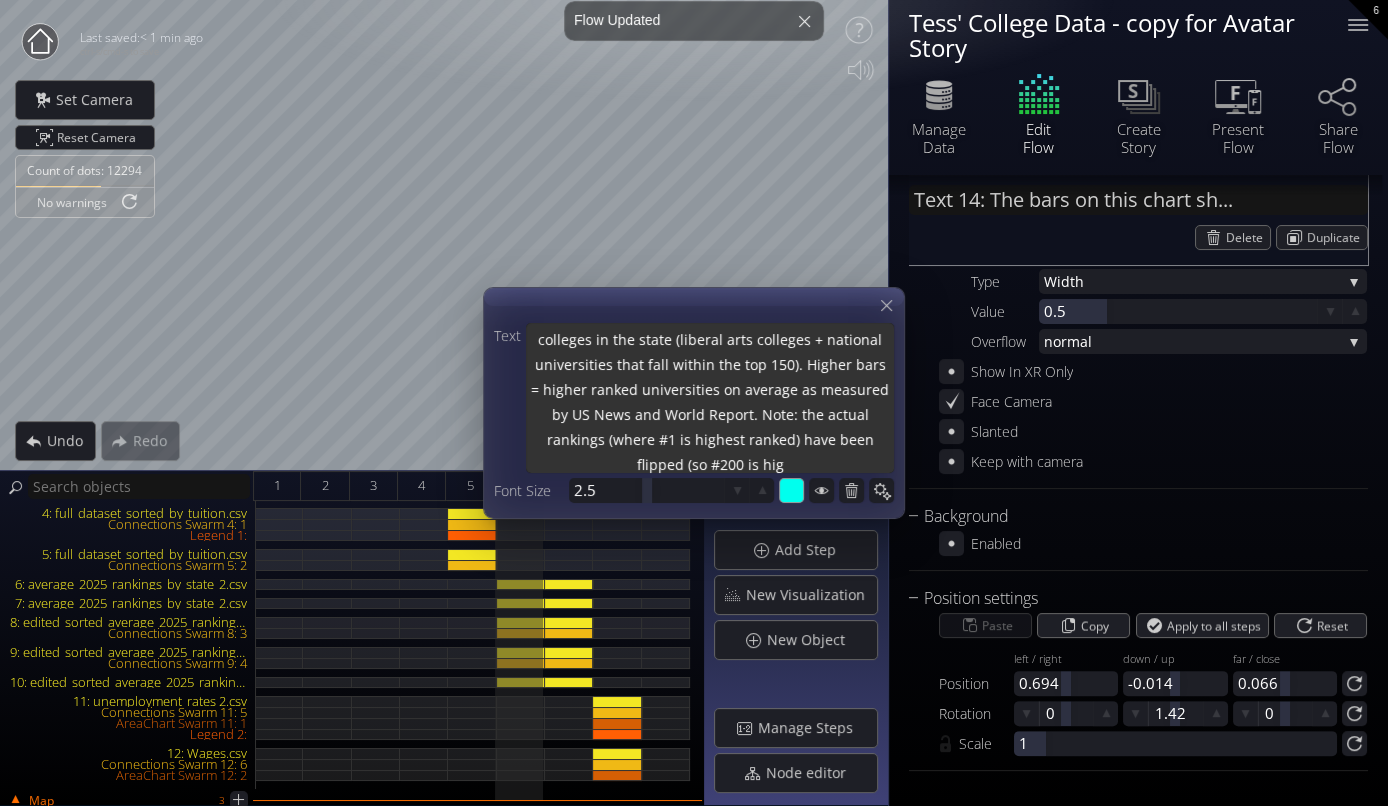 type on "The bars on this chart show the average rankings for colleges in the state (liberal arts colleges + national universities that fall within the top 150). Higher bars = higher ranked universities on average as measured by US News and World Report. Note: the actual rankings (where #1 is highest ranked) have been flipped (so #200 is high" 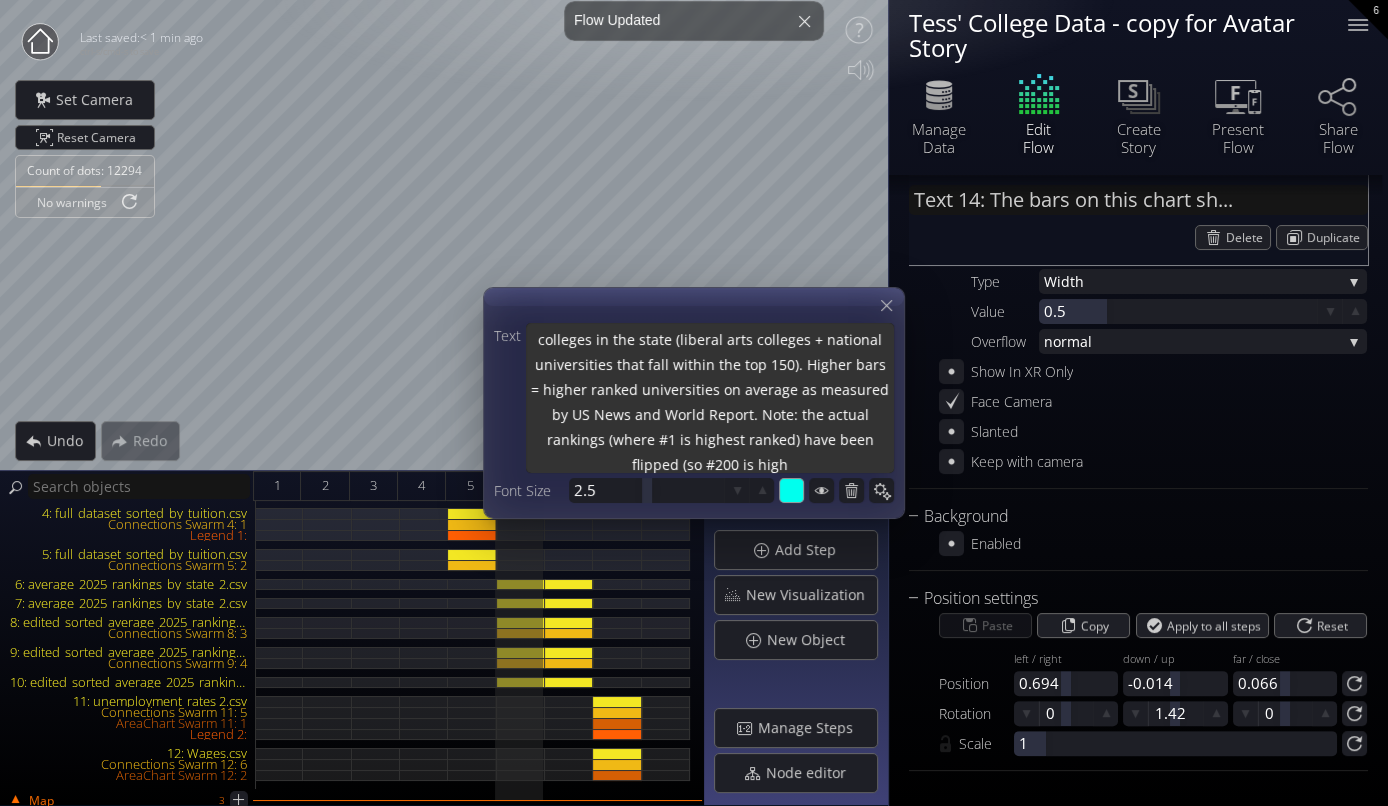 type on "The bars on this chart show the average rankings for colleges in the state (liberal arts colleges + national universities that fall within the top 150). Higher bars = higher ranked universities on average as measured by US News and World Report. Note: the actual rankings (where #1 is highest ranked) have been flipped (so #200 is highe" 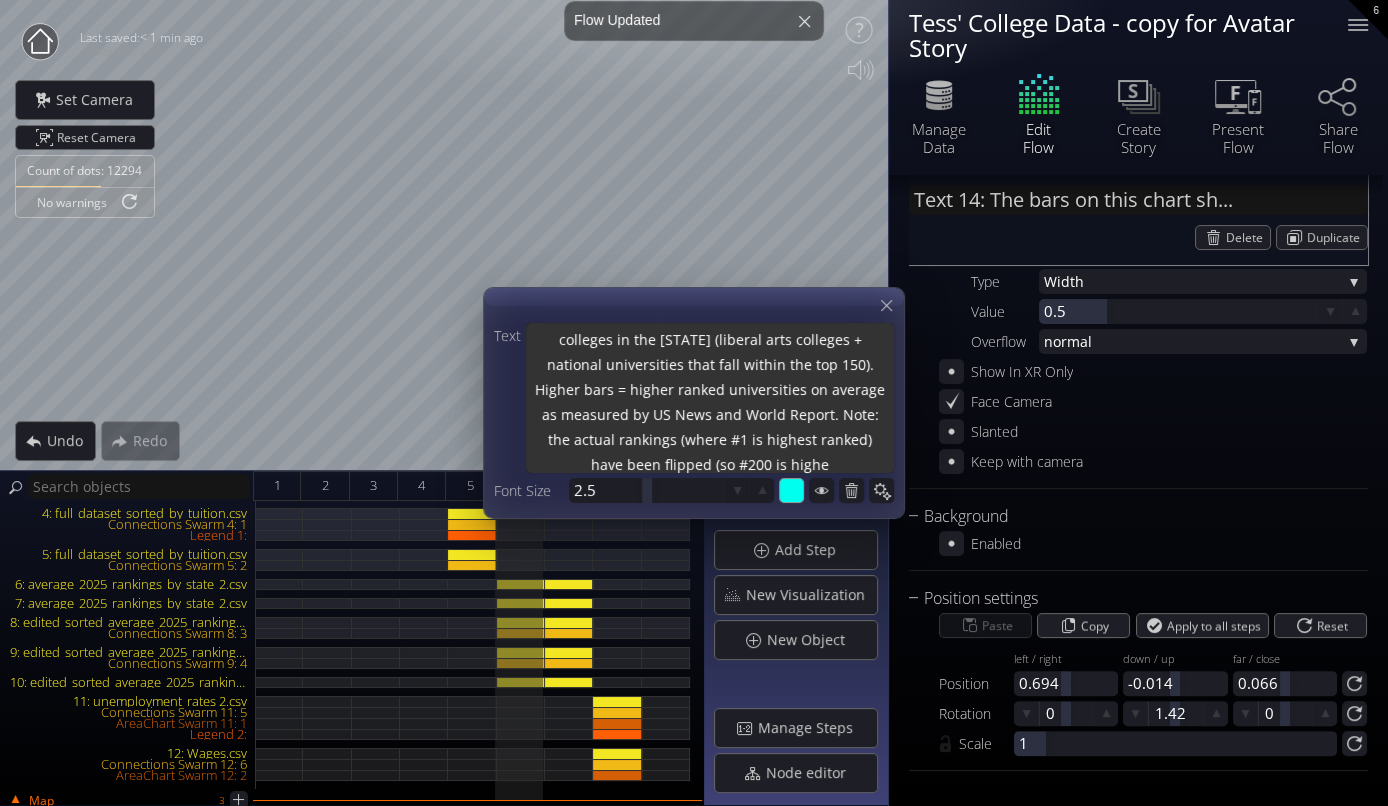 type on "The bars on this chart show the average rankings for colleges in the state (liberal arts colleges + national universities that fall within the top 150). Higher bars = higher ranked universities on average as measured by US News and World Report. Note: the actual rankings (where #1 is highest ranked) have been flipped (so #200 is highes" 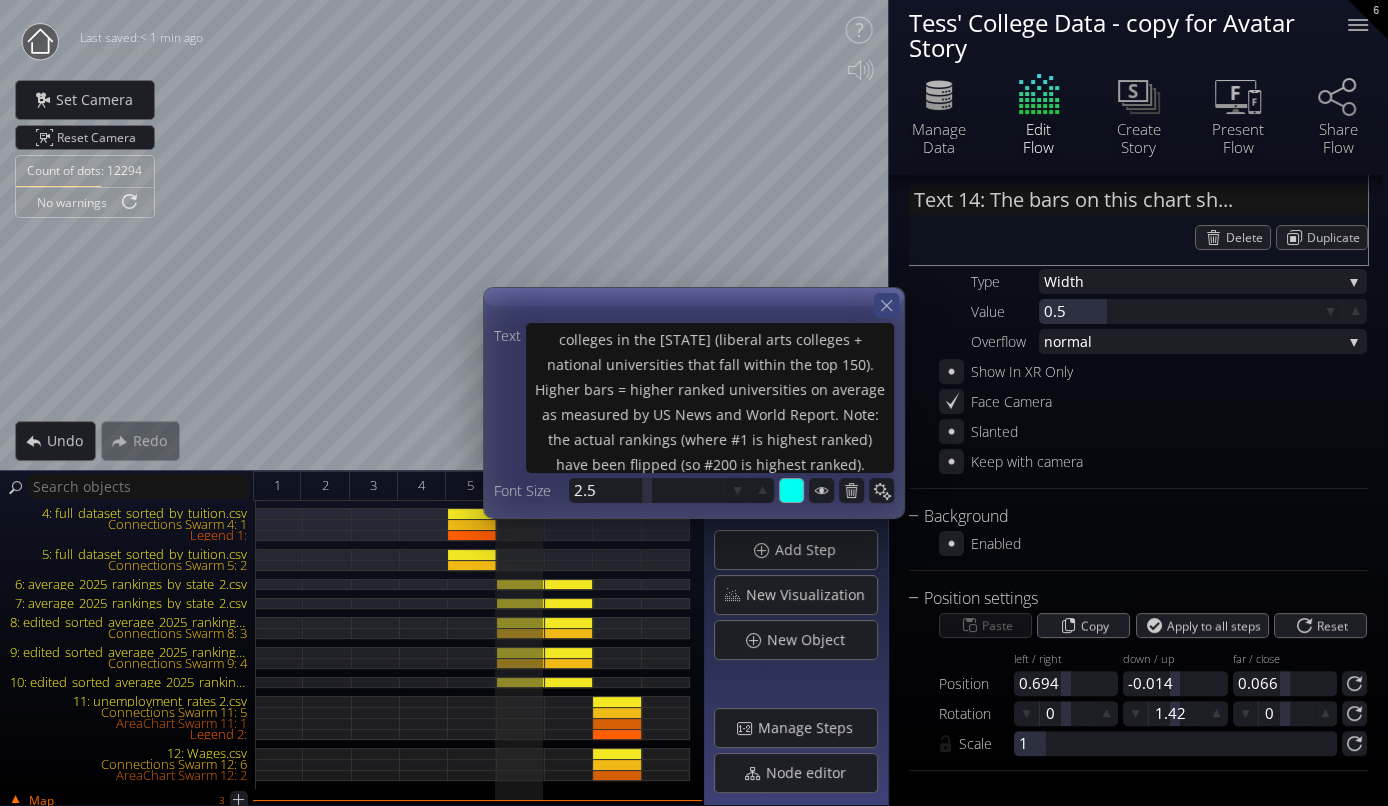 click 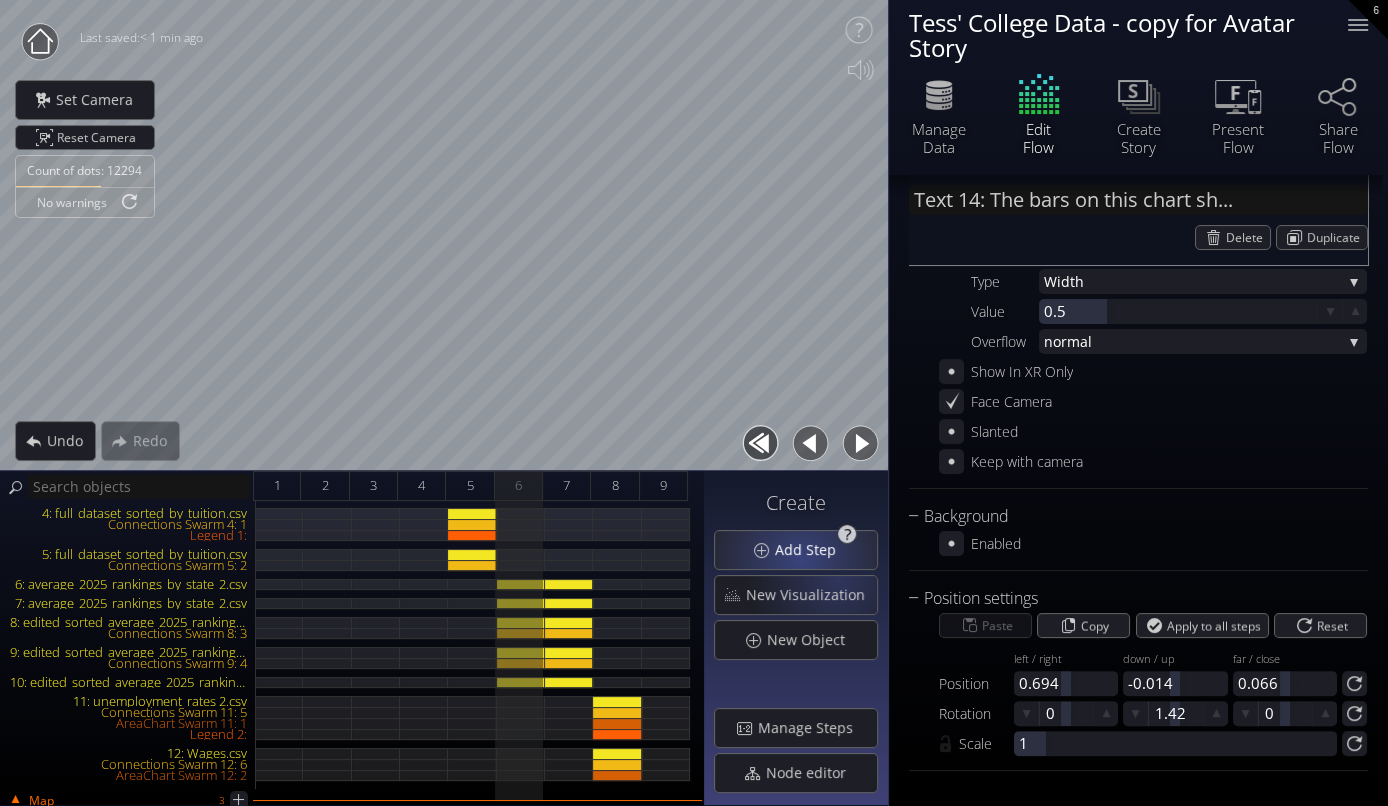 click on "Add Step" at bounding box center [796, 550] 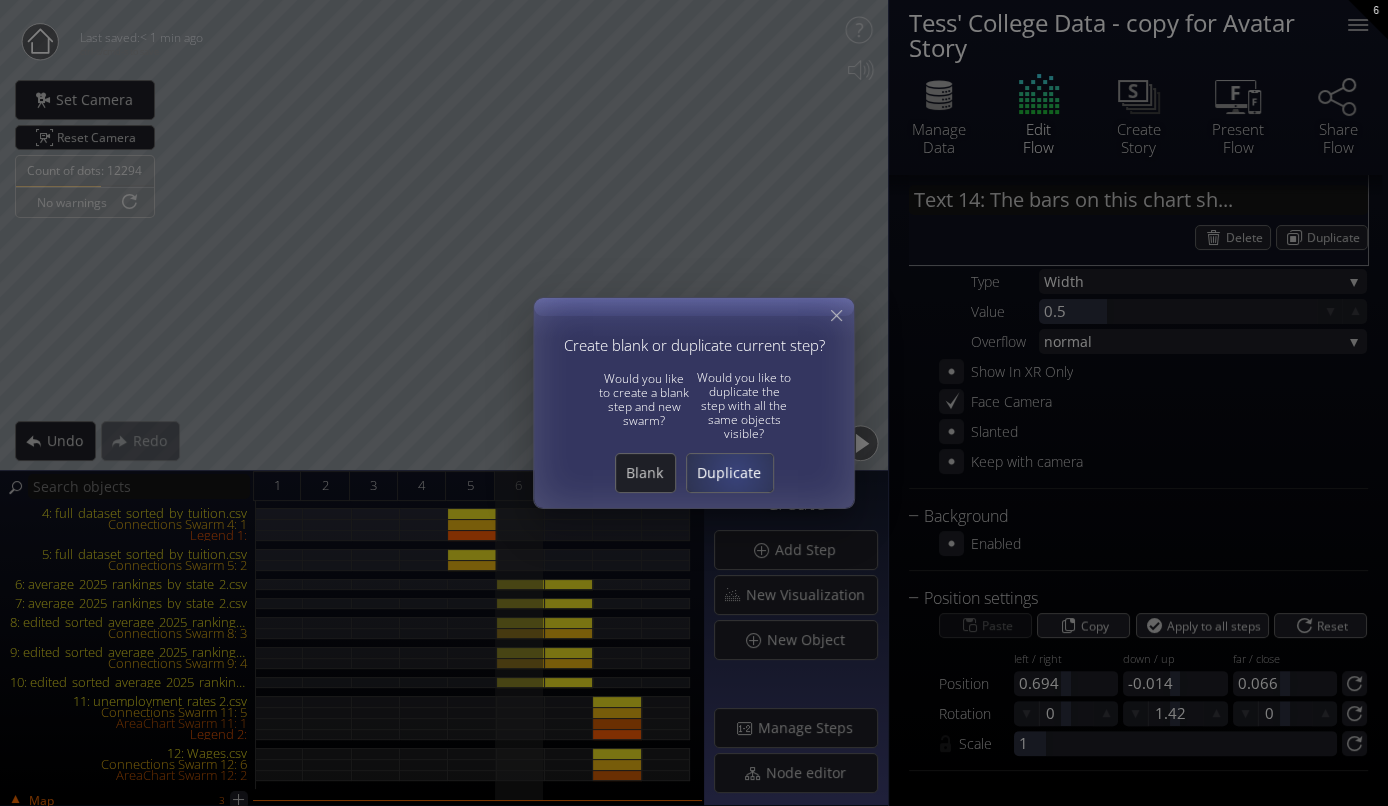 click on "Duplicate" at bounding box center [730, 473] 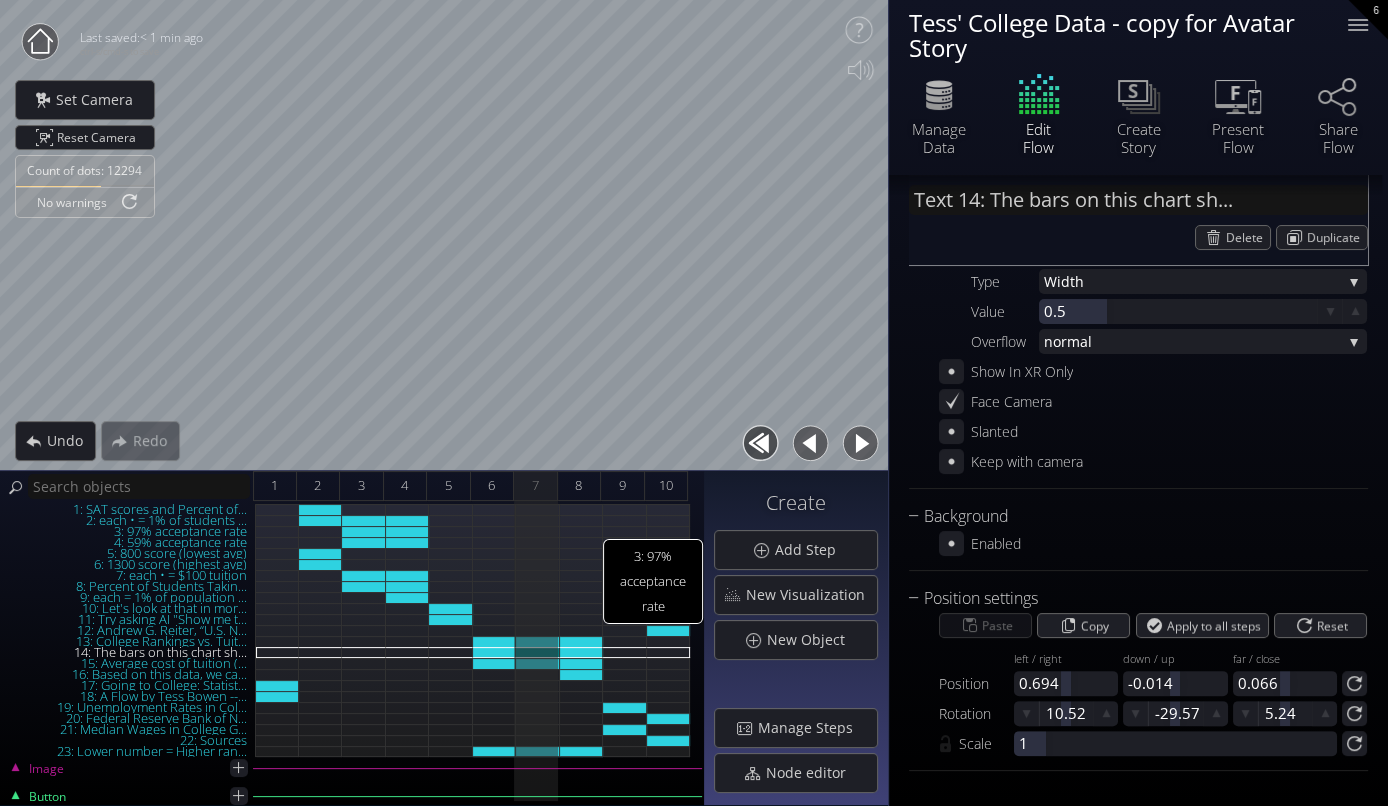 scroll, scrollTop: 477, scrollLeft: 0, axis: vertical 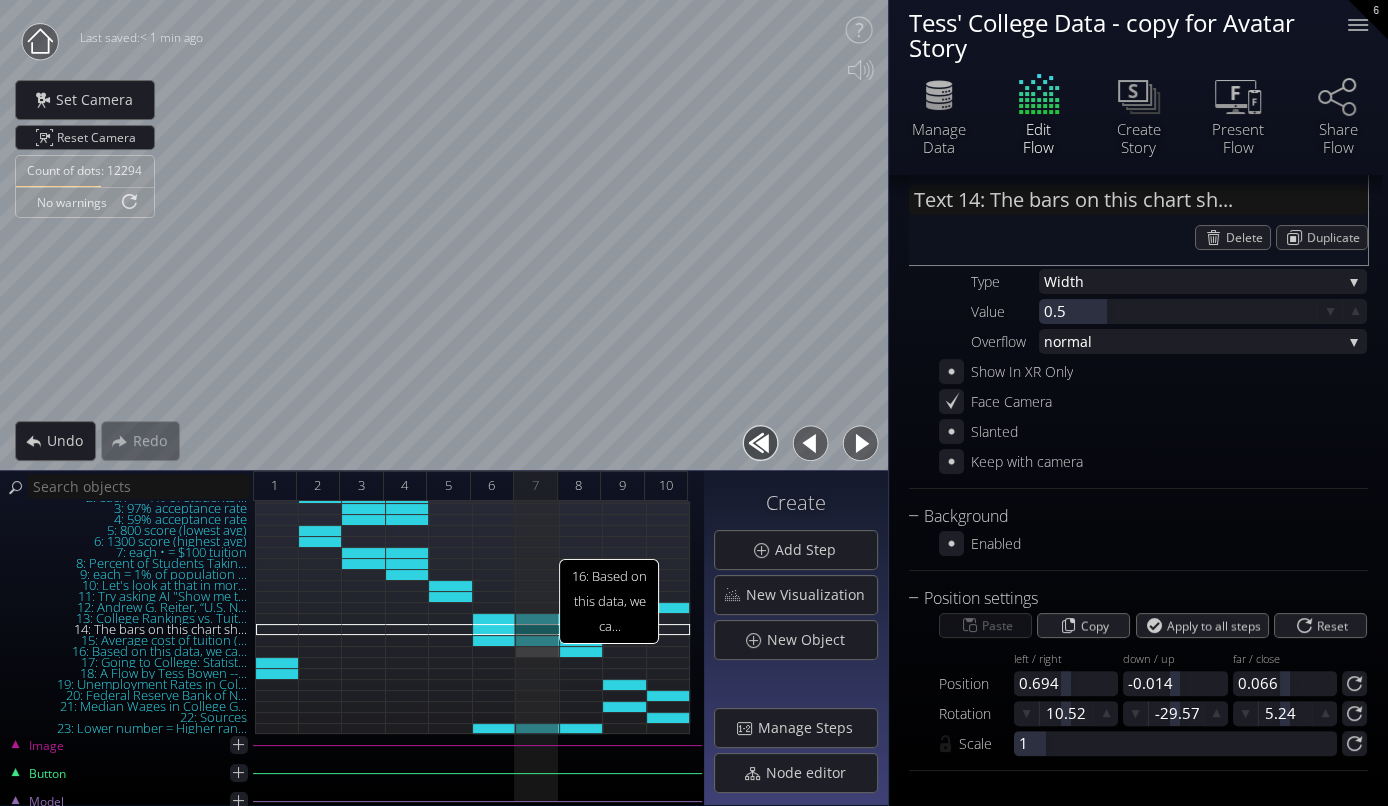 click on "16: Based on this data, we ca..." at bounding box center (538, 651) 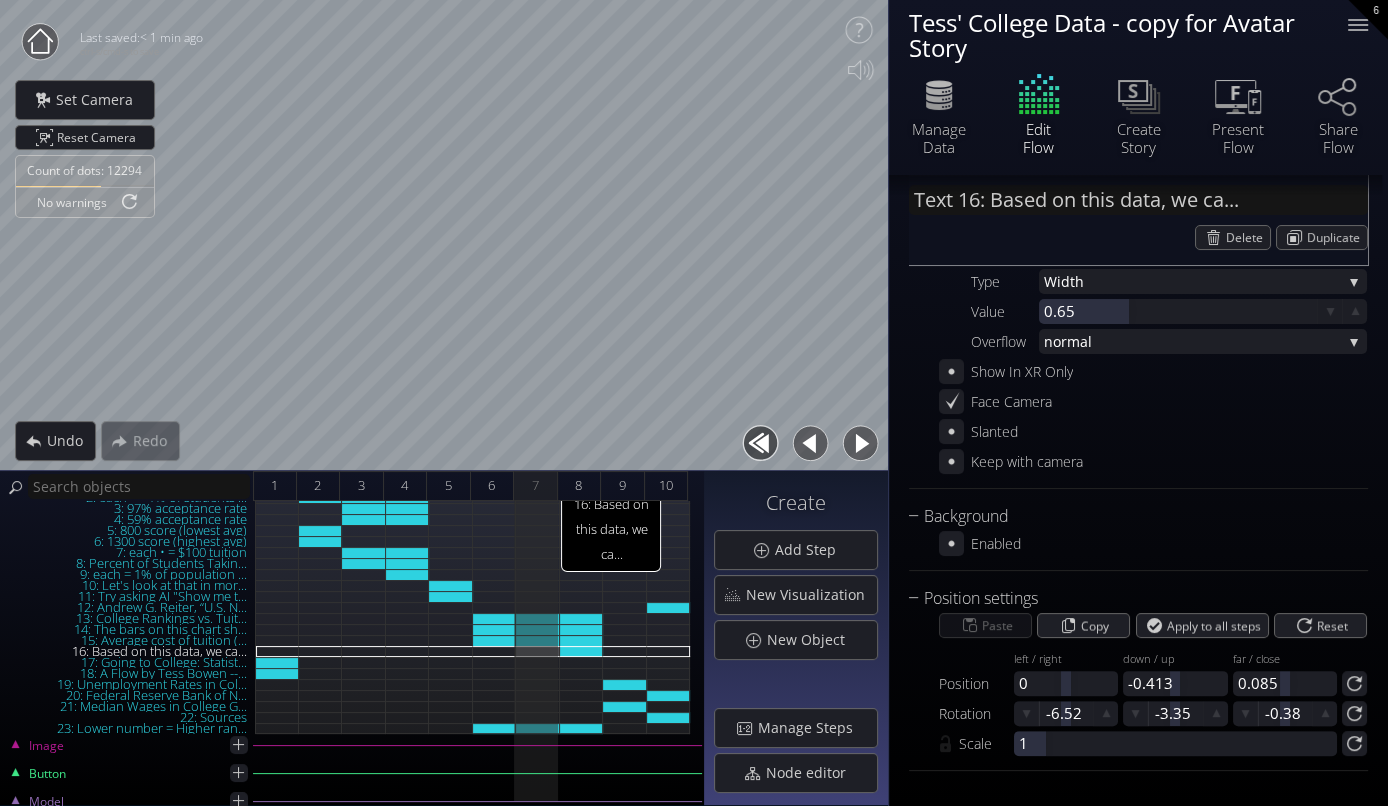 click on "16: Based on this data, we ca..." at bounding box center [538, 651] 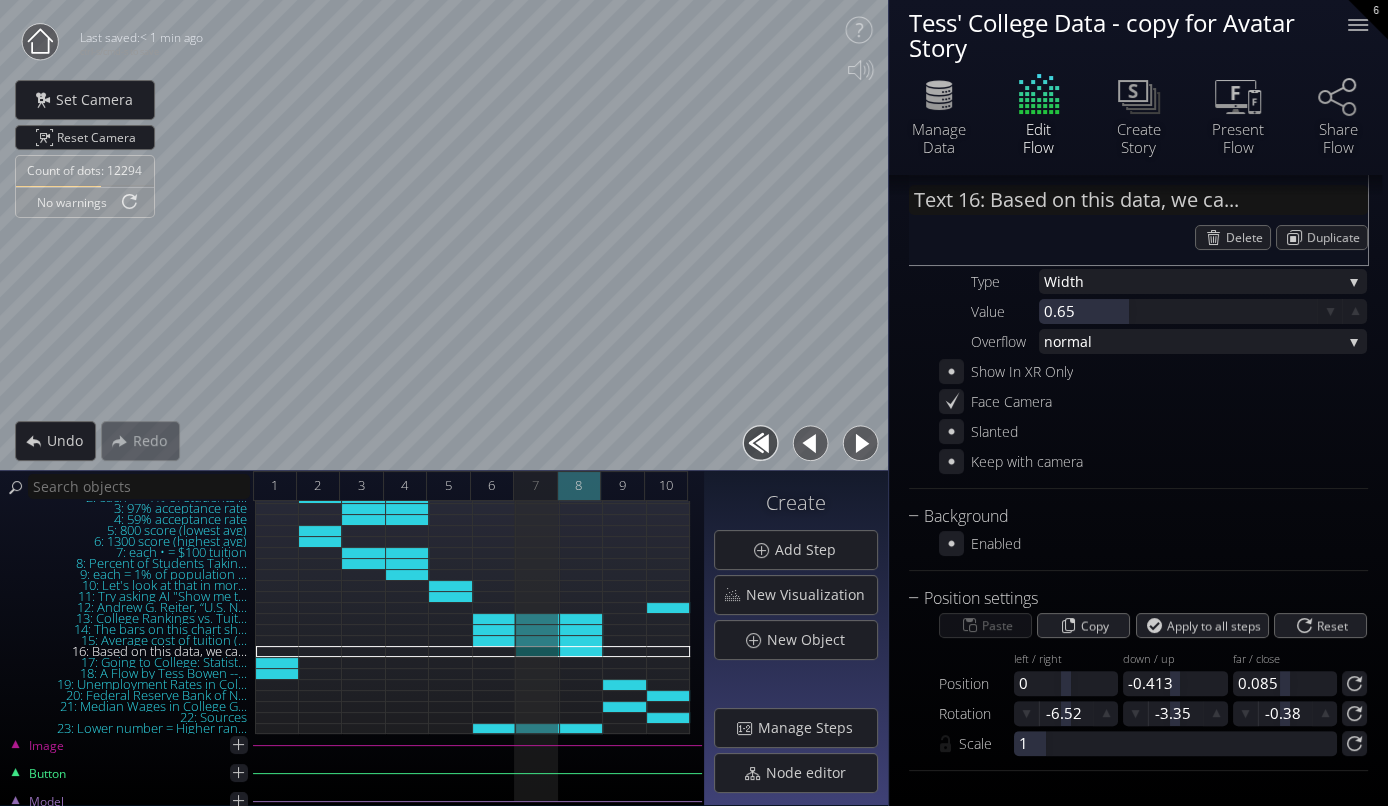 click on "8" at bounding box center [580, 486] 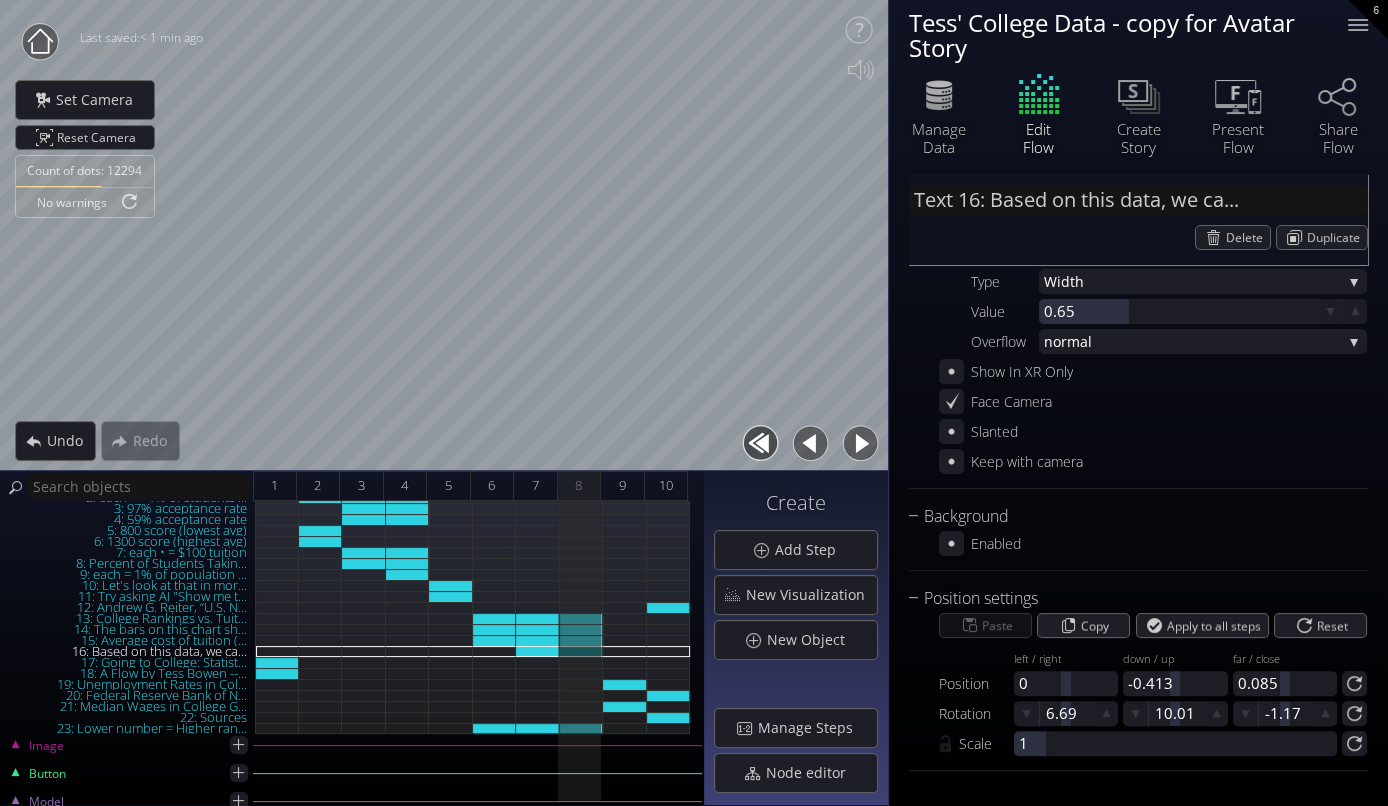 scroll, scrollTop: 0, scrollLeft: 0, axis: both 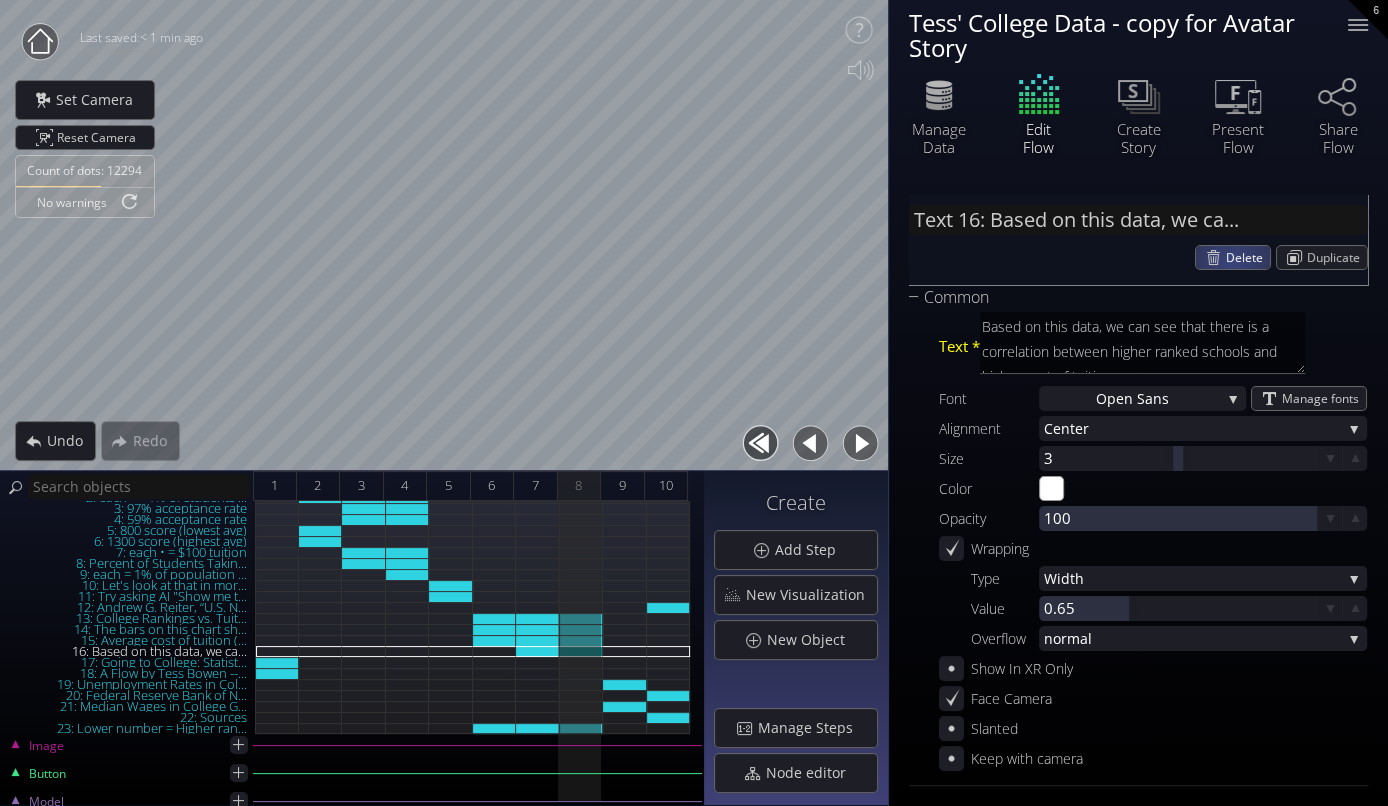 click on "Delete" at bounding box center [1248, 257] 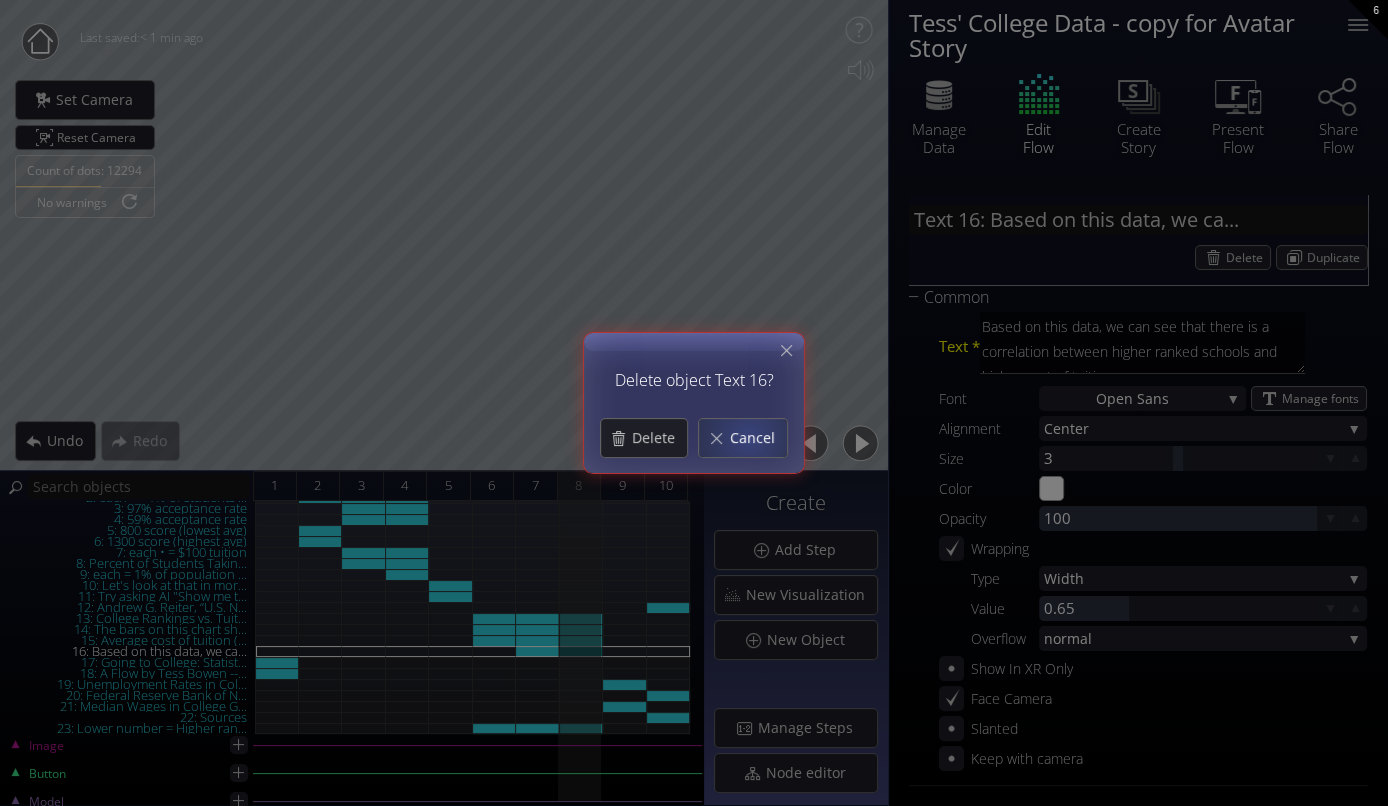 click on "Cancel" at bounding box center [758, 438] 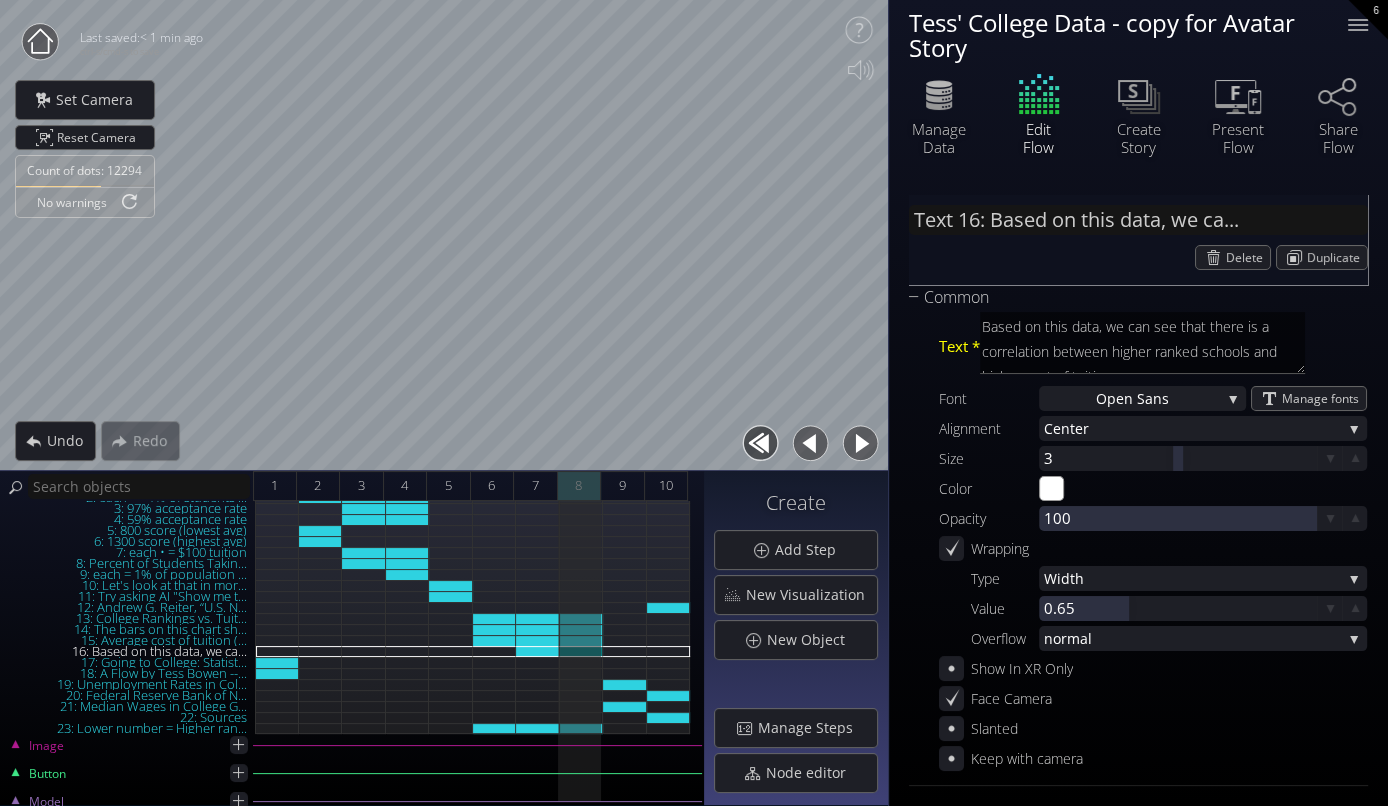 click on "8" at bounding box center [578, 485] 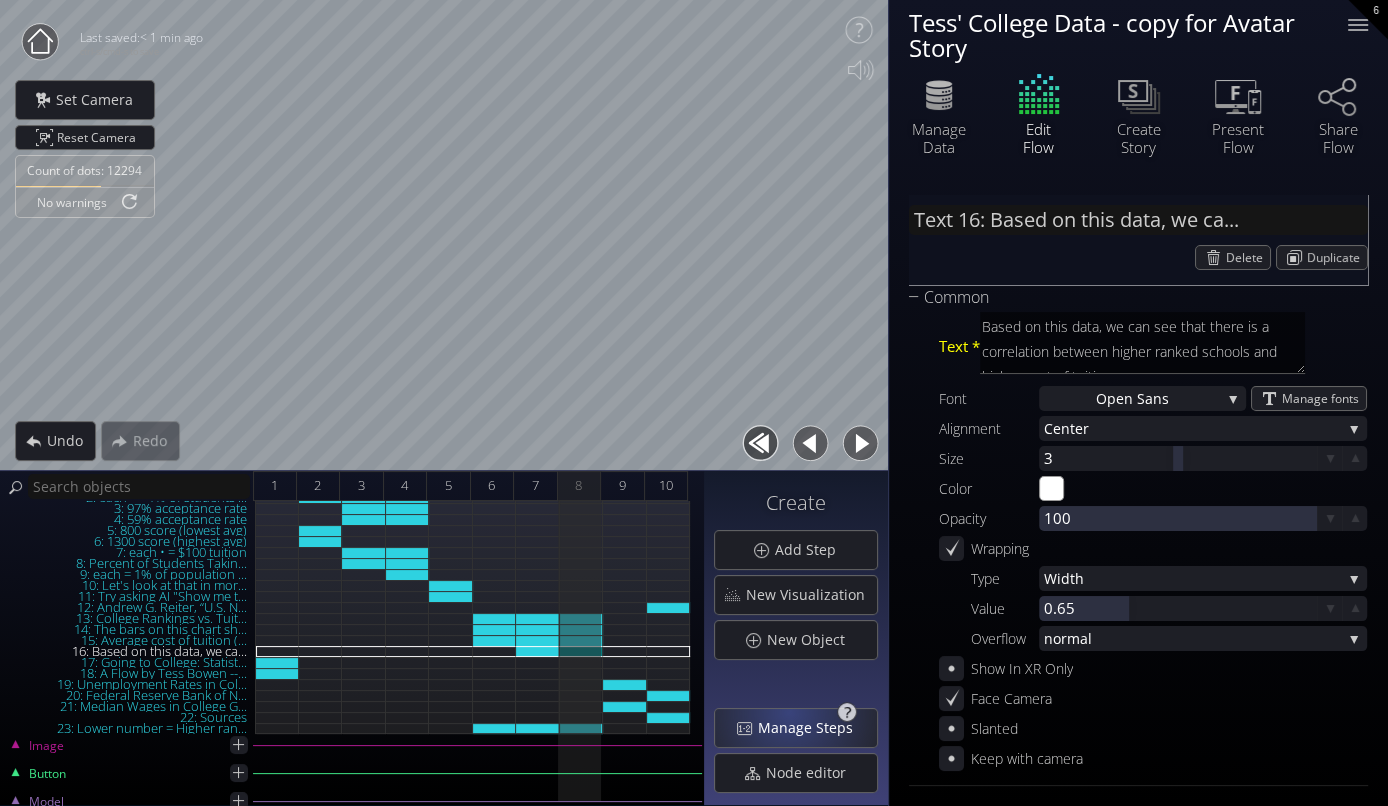 click on "Manage Steps" at bounding box center (811, 728) 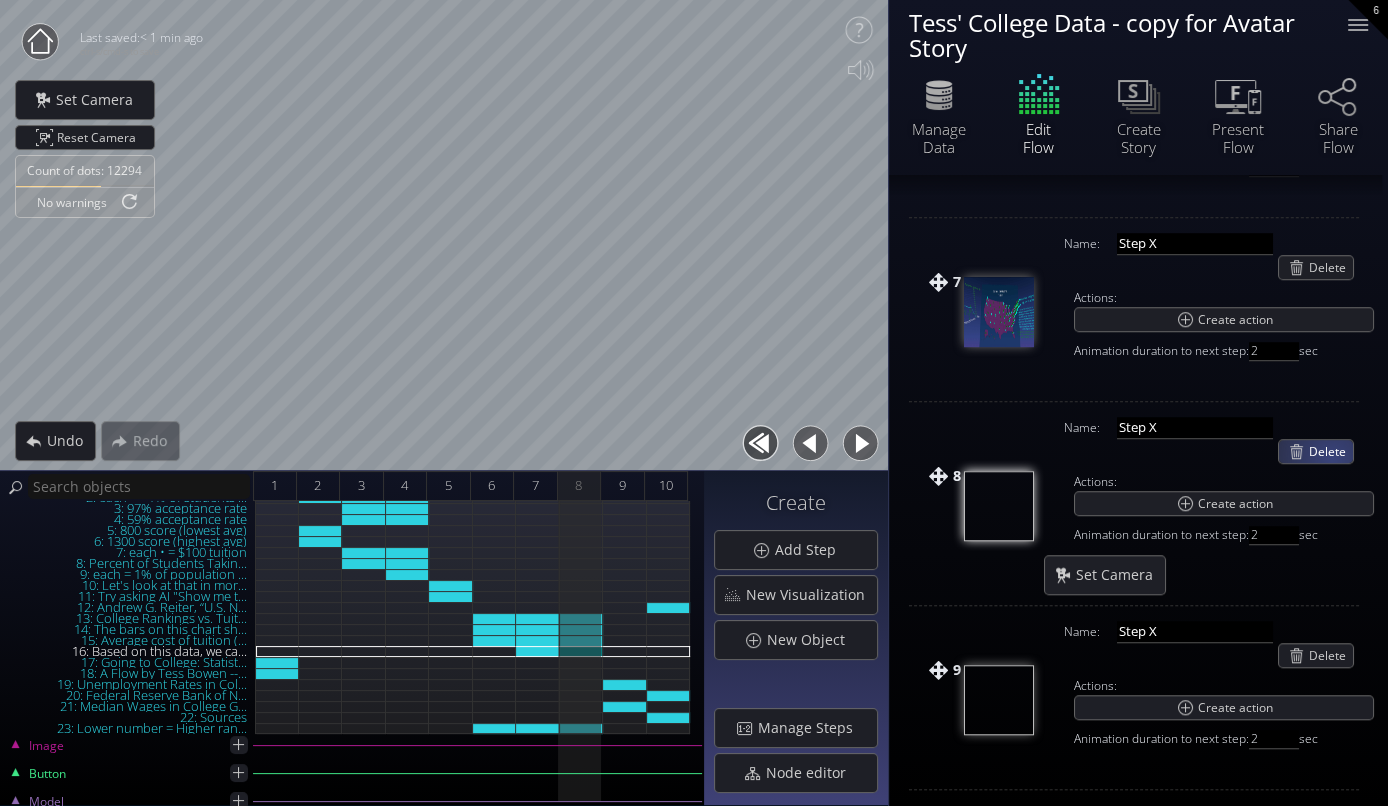scroll, scrollTop: 1233, scrollLeft: 0, axis: vertical 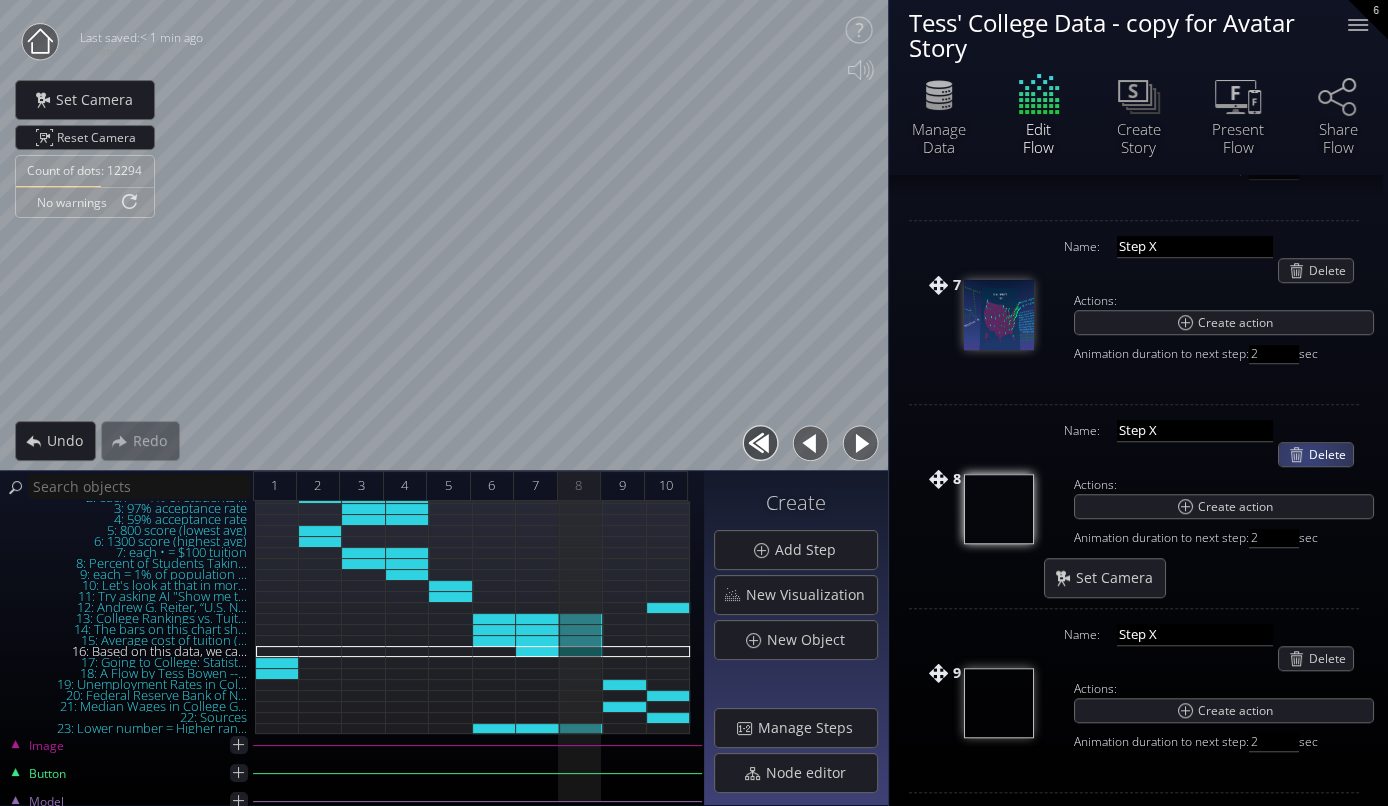 click on "Delete" at bounding box center [1316, 454] 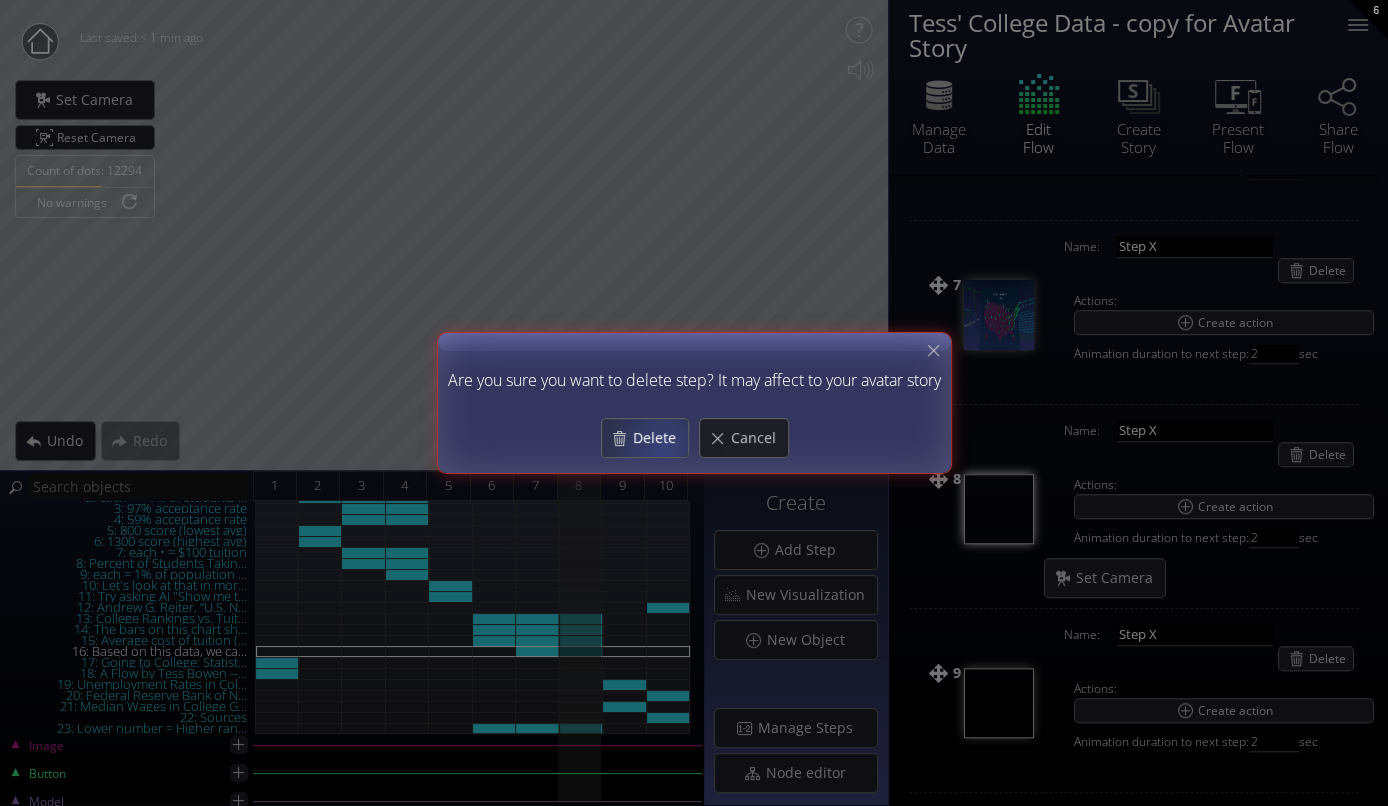 click on "Delete" at bounding box center [659, 438] 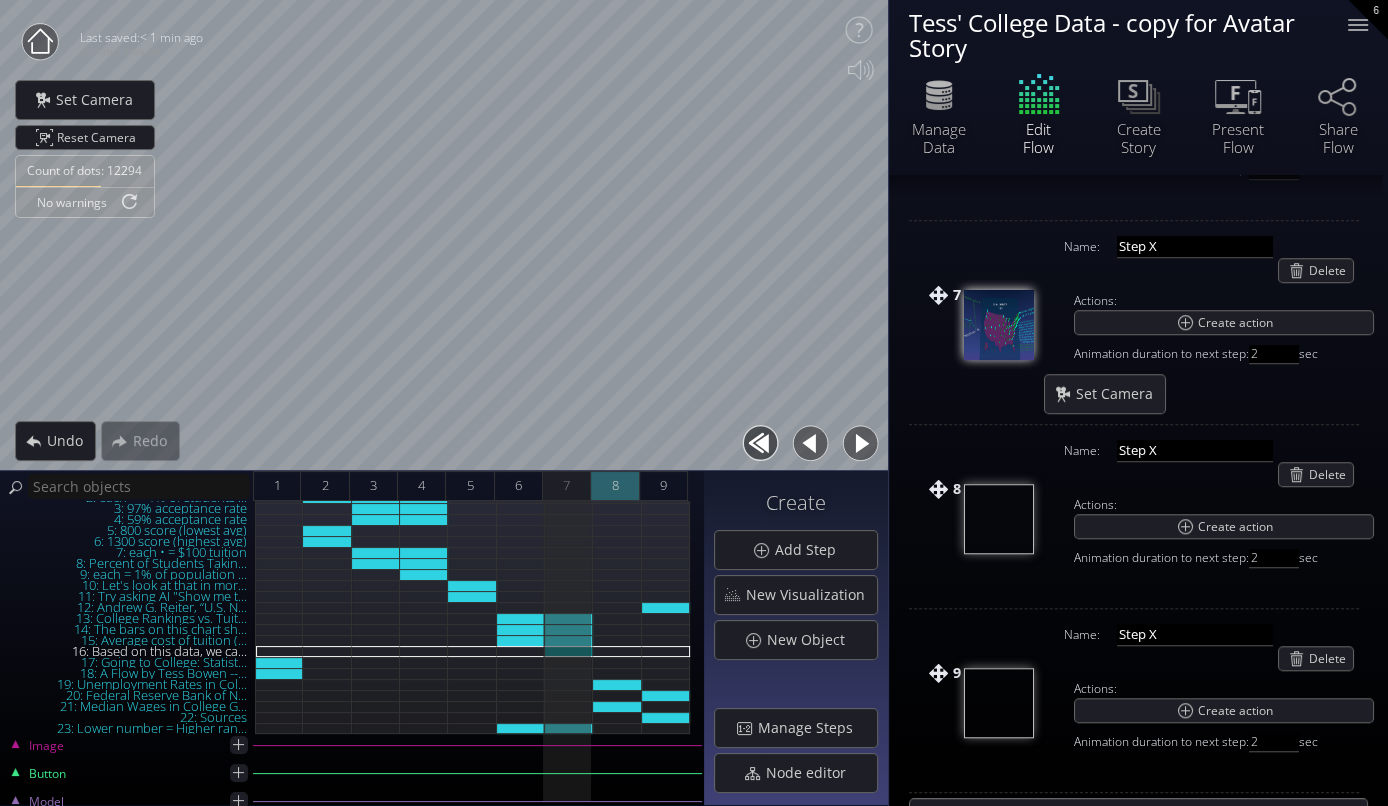 click on "8" at bounding box center [614, 485] 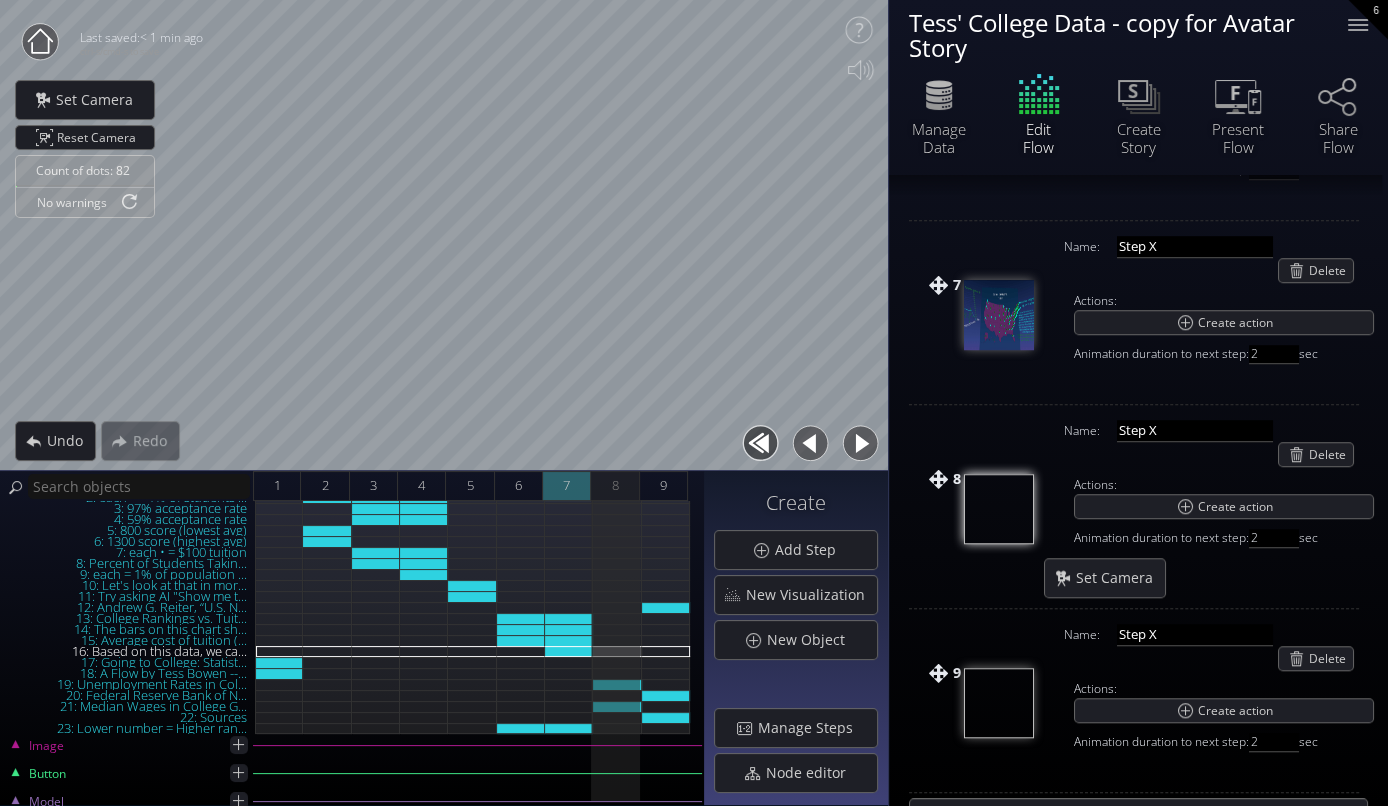 click on "7" at bounding box center (567, 486) 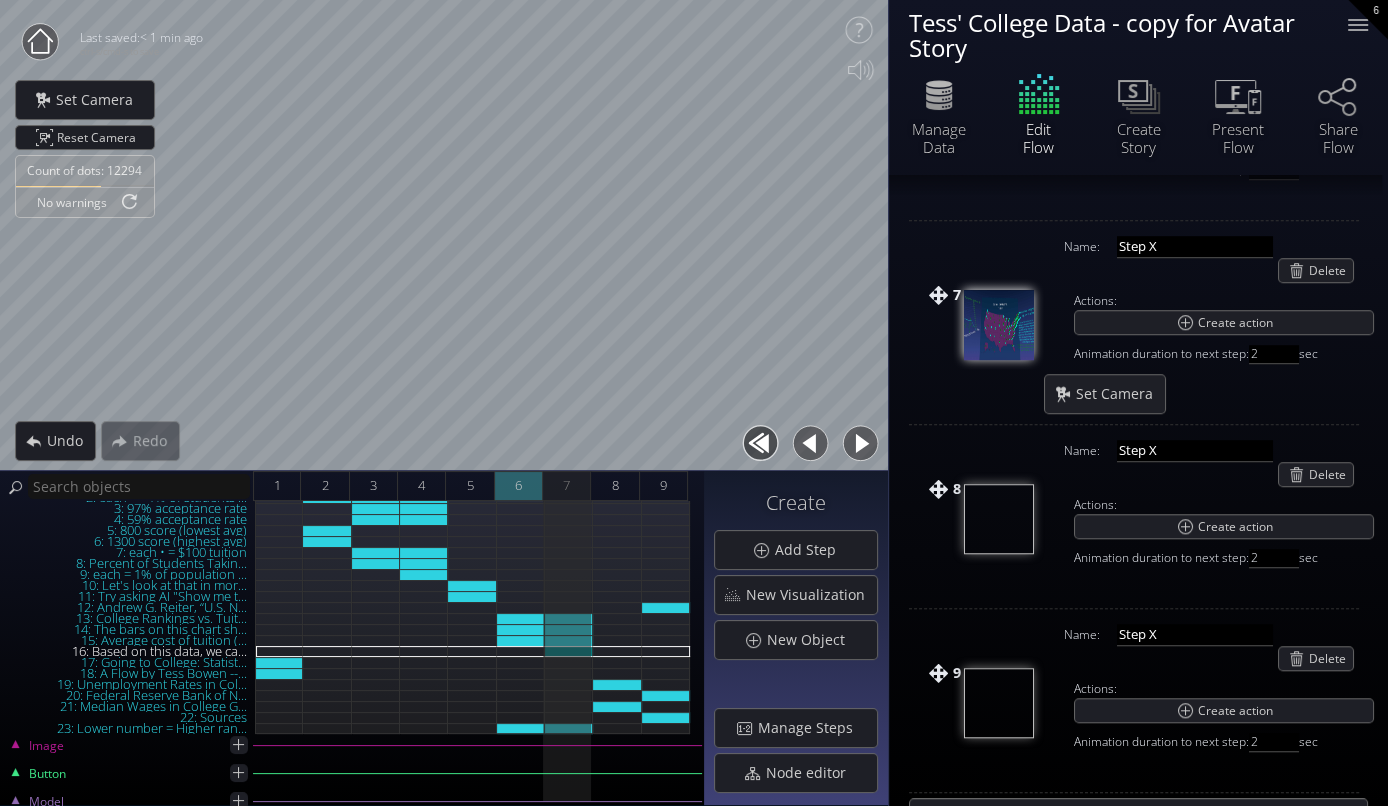 click on "6" at bounding box center (519, 486) 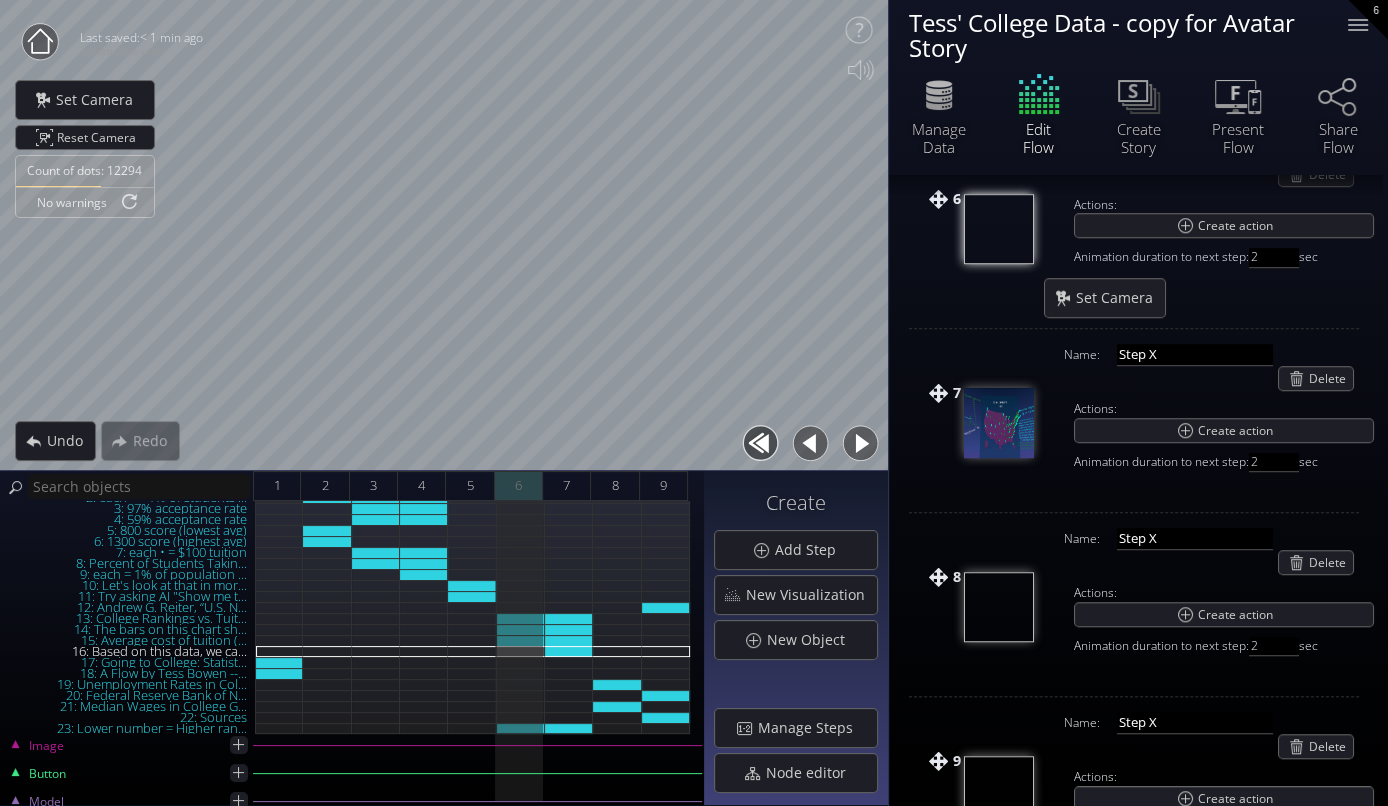 scroll, scrollTop: 1144, scrollLeft: 0, axis: vertical 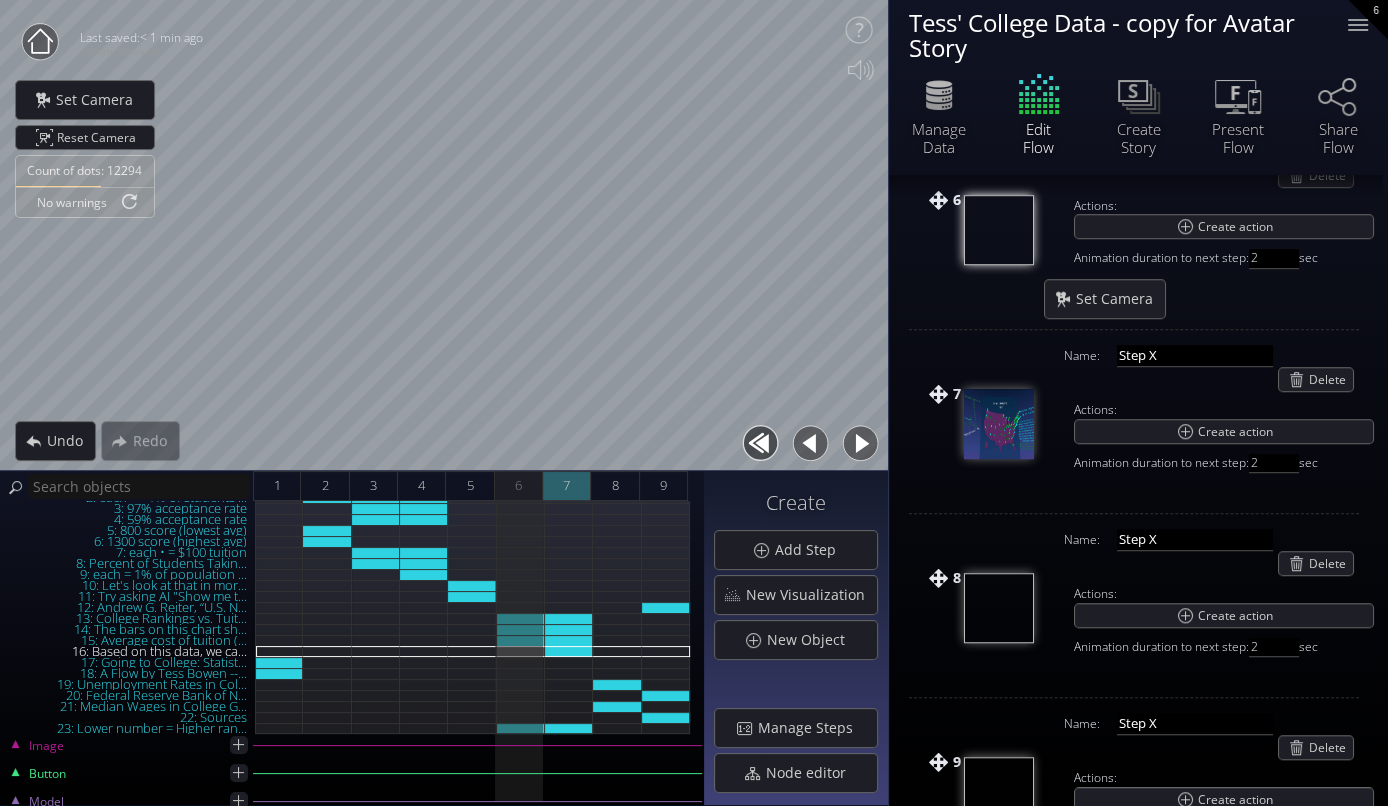 click on "7" at bounding box center (566, 485) 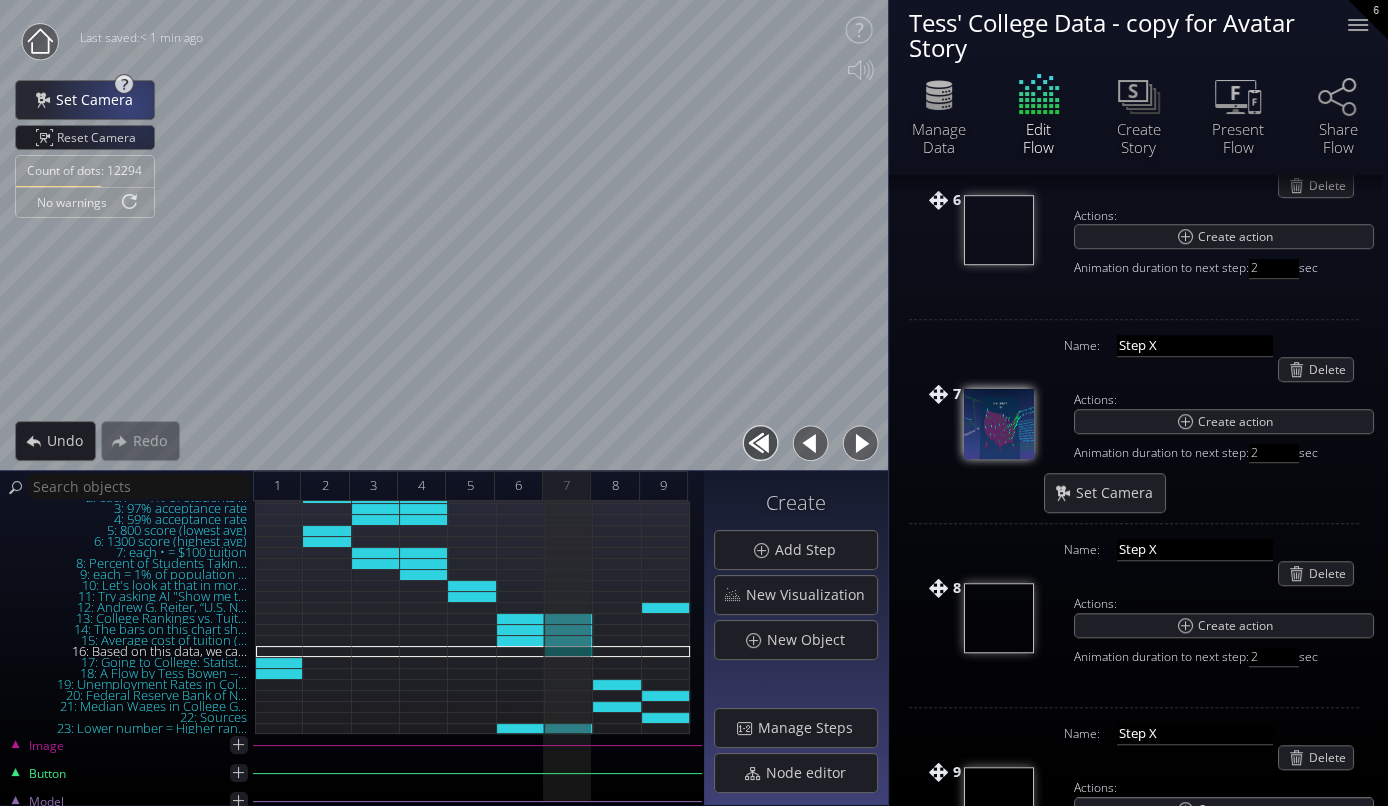 click on "Set Camera" at bounding box center (100, 100) 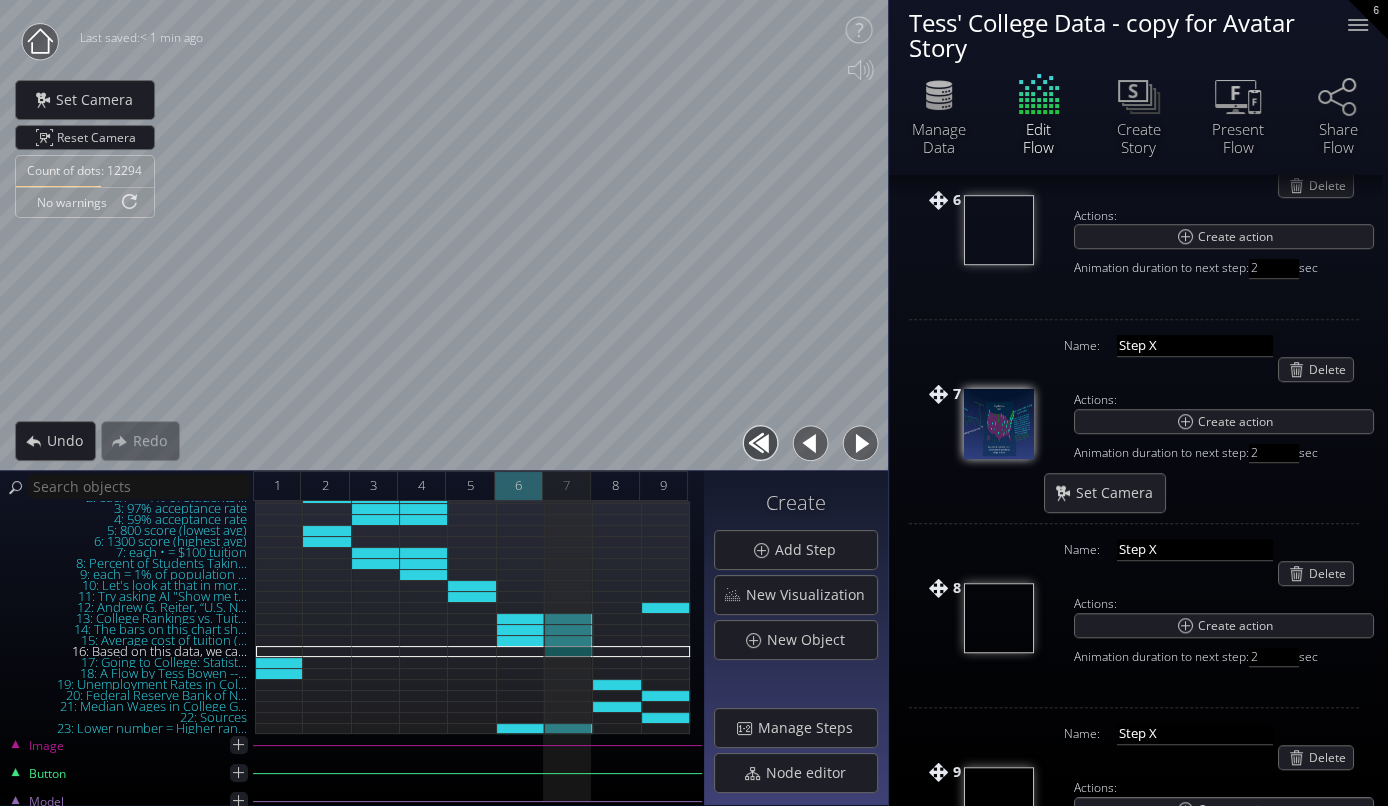 click on "6" at bounding box center [519, 486] 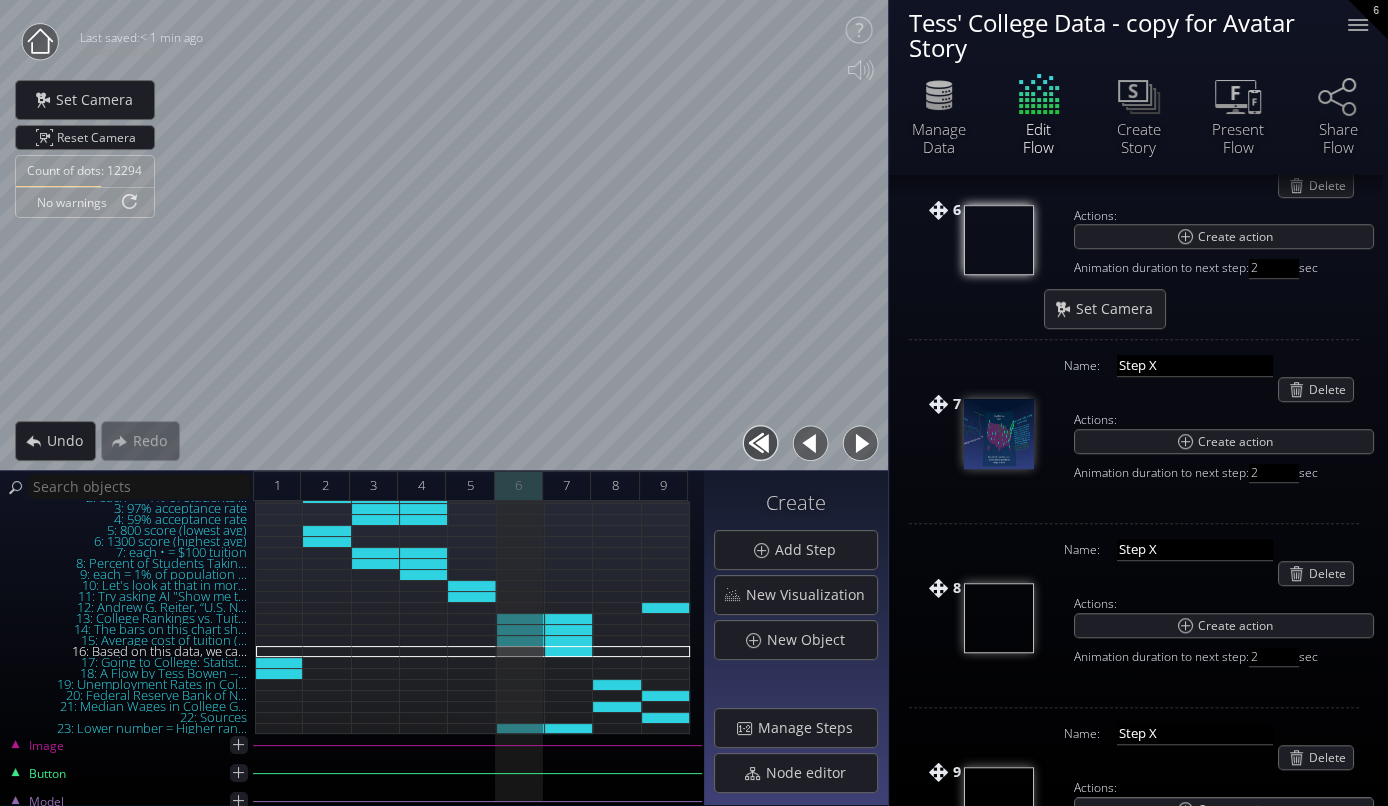 scroll, scrollTop: 1144, scrollLeft: 0, axis: vertical 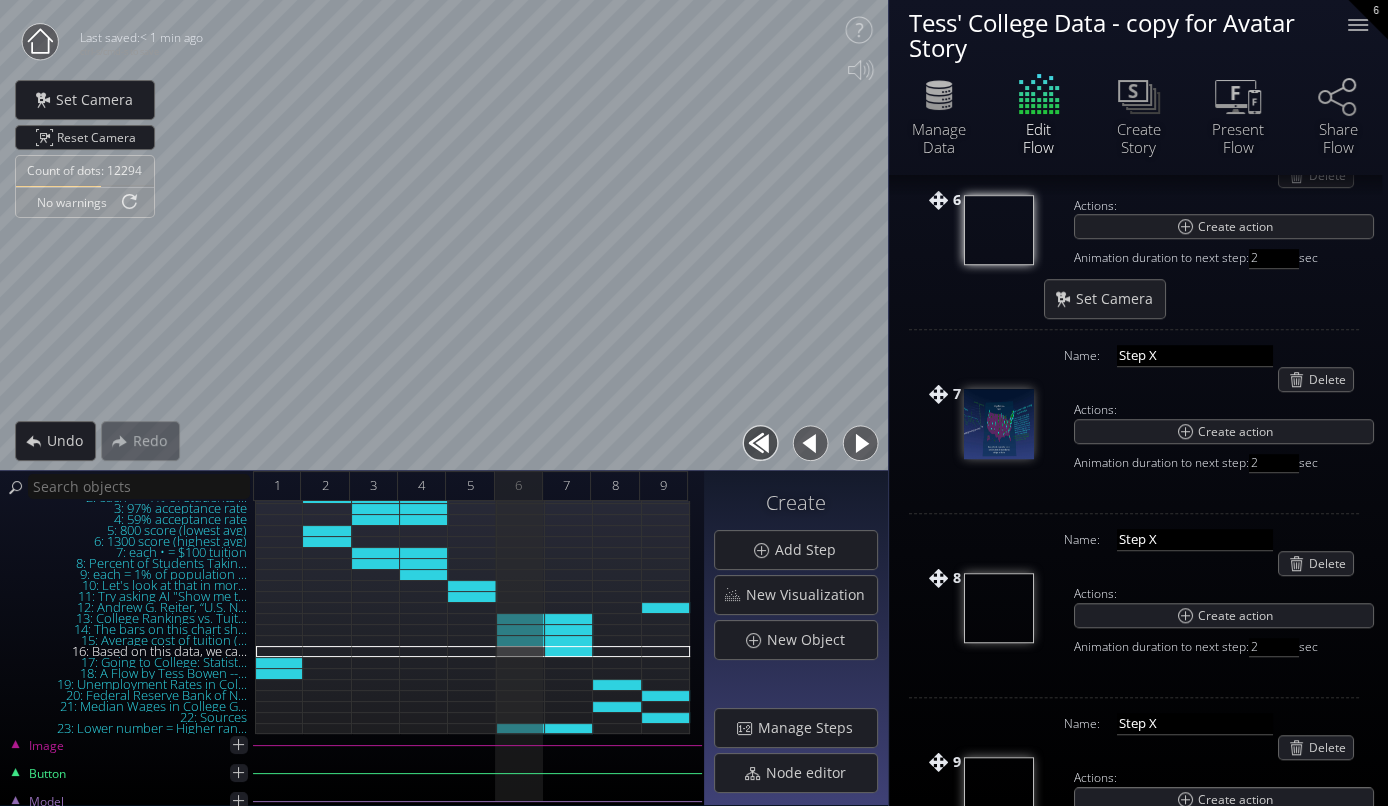 click at bounding box center [860, 443] 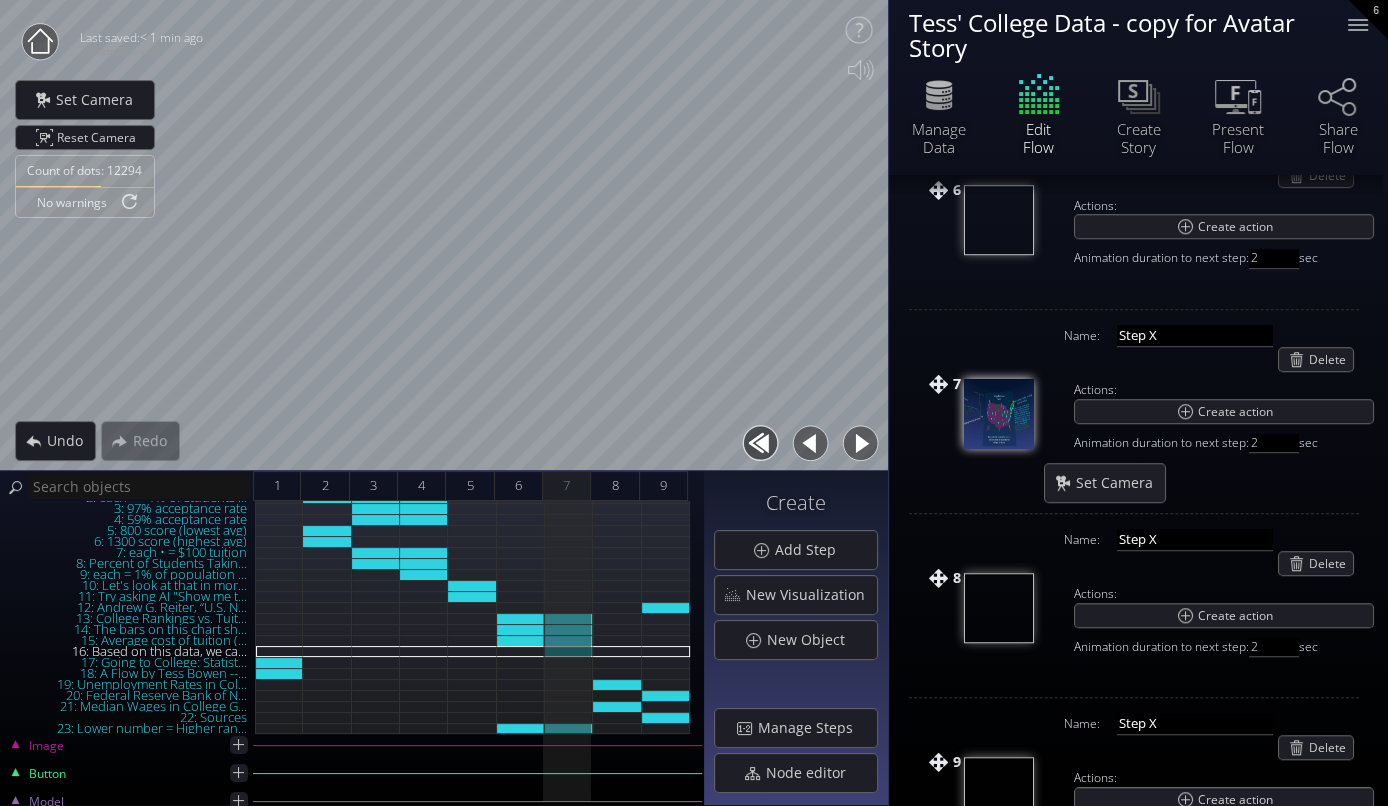 scroll, scrollTop: 1134, scrollLeft: 0, axis: vertical 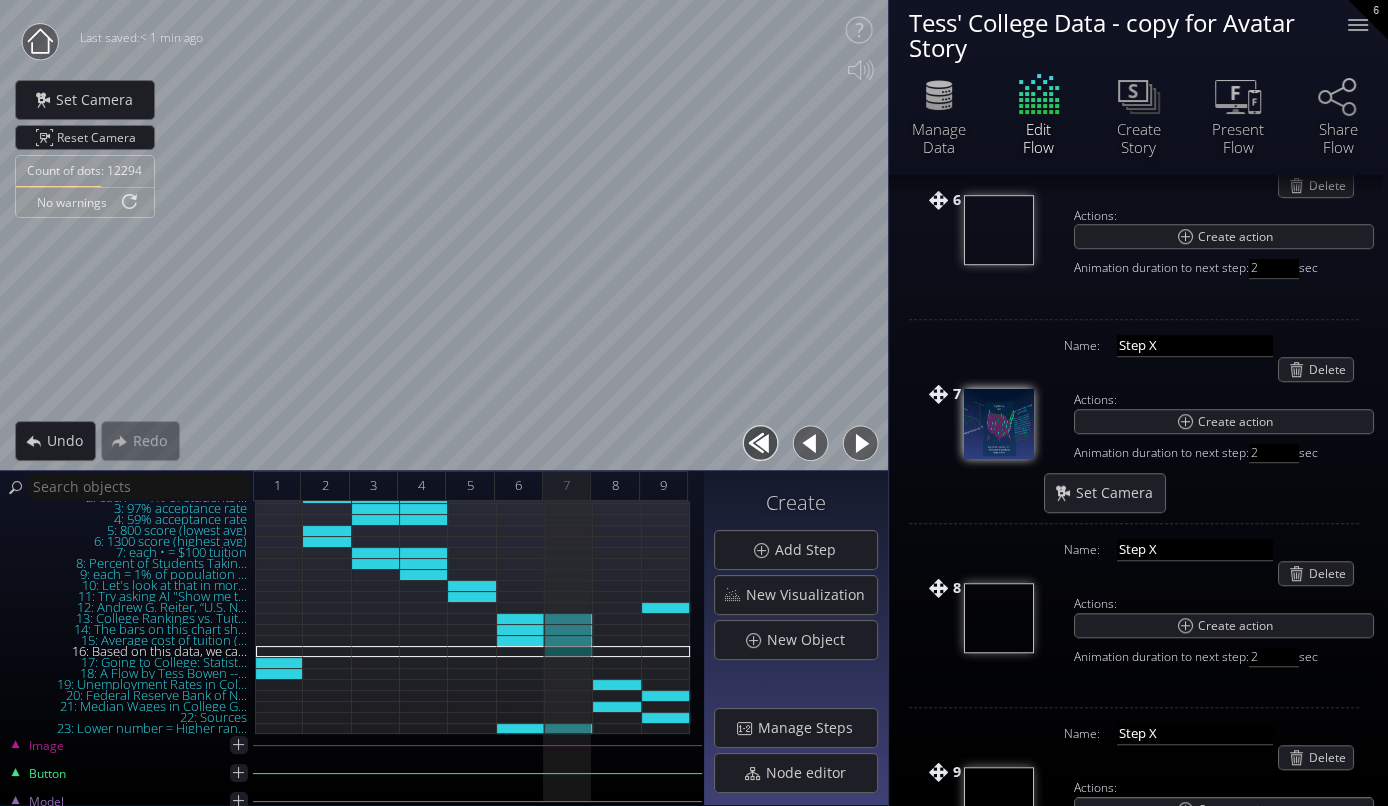click at bounding box center (810, 443) 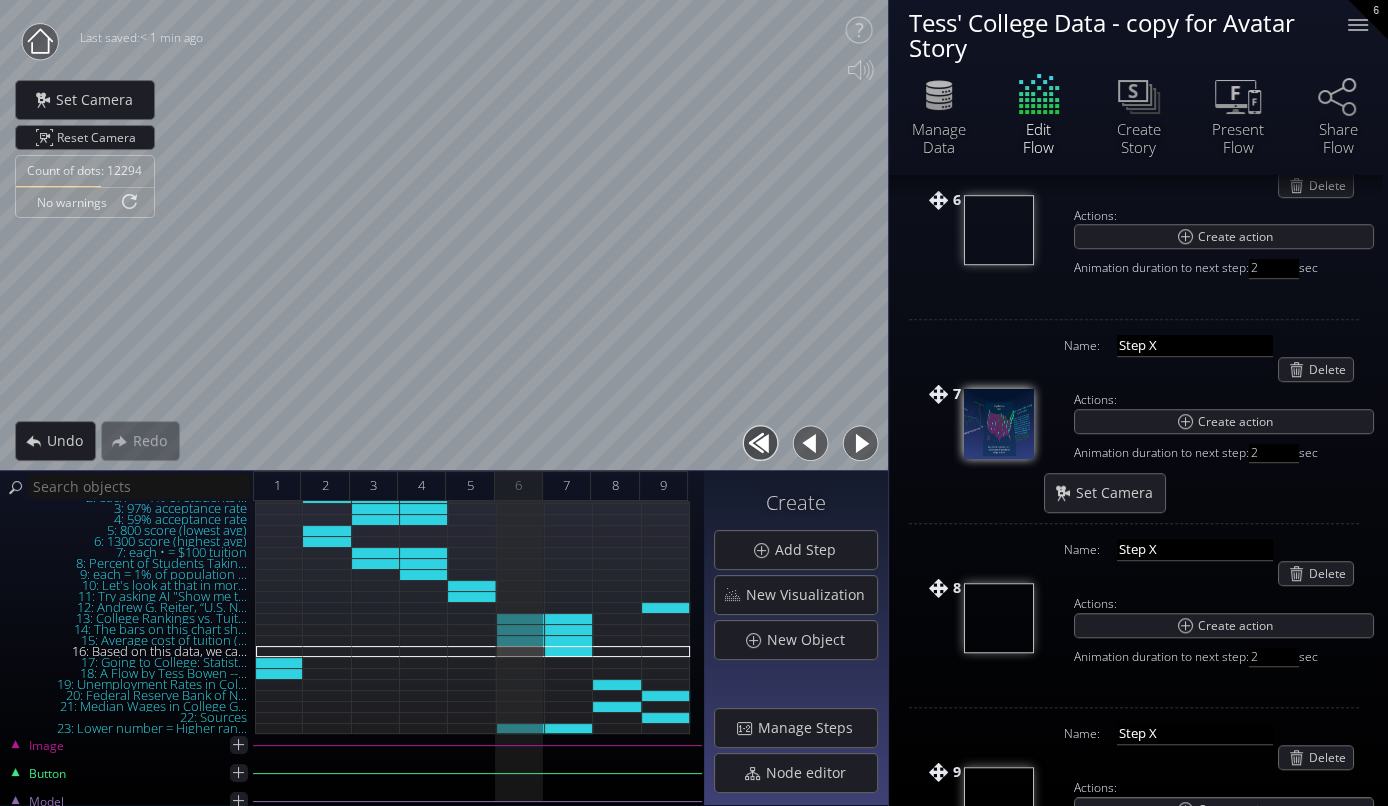 scroll, scrollTop: 1144, scrollLeft: 0, axis: vertical 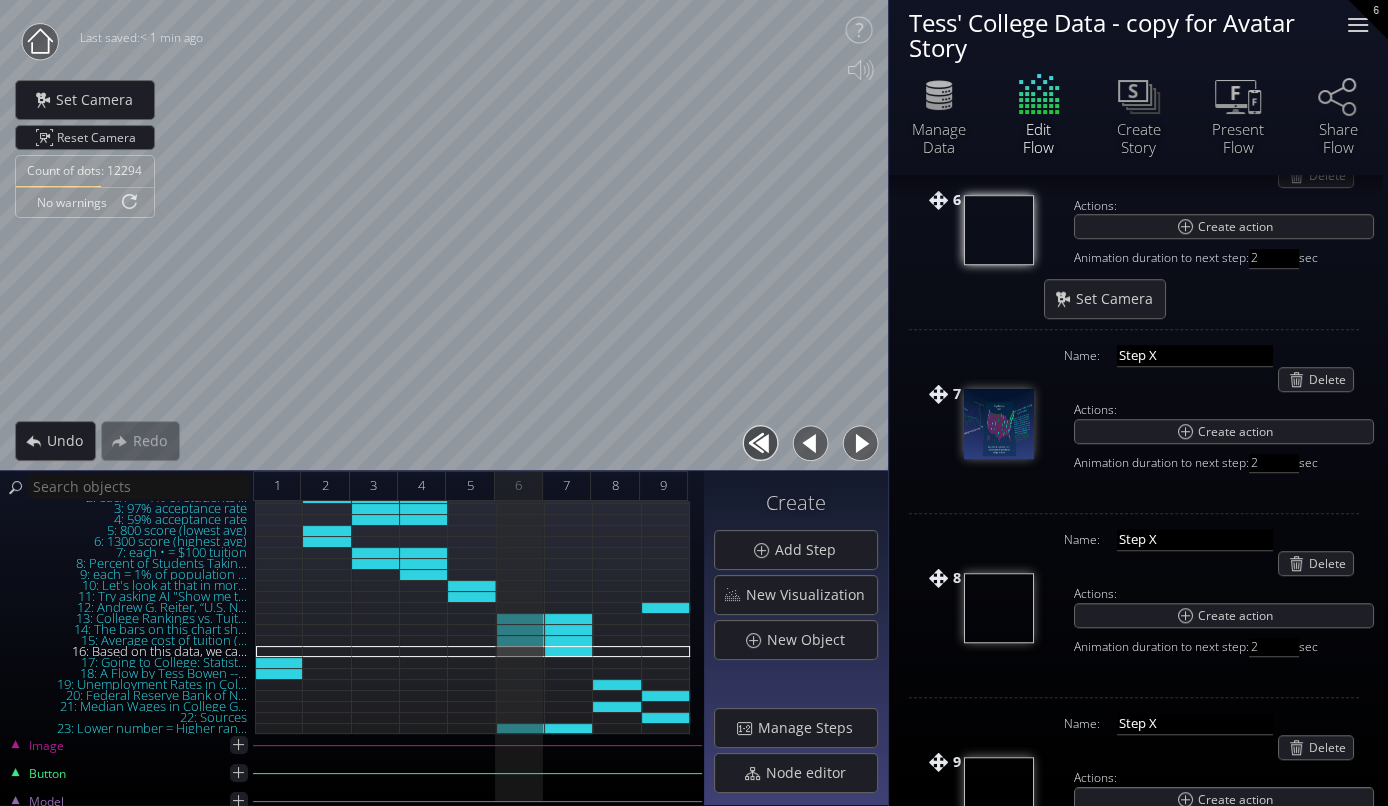 click at bounding box center (1358, 25) 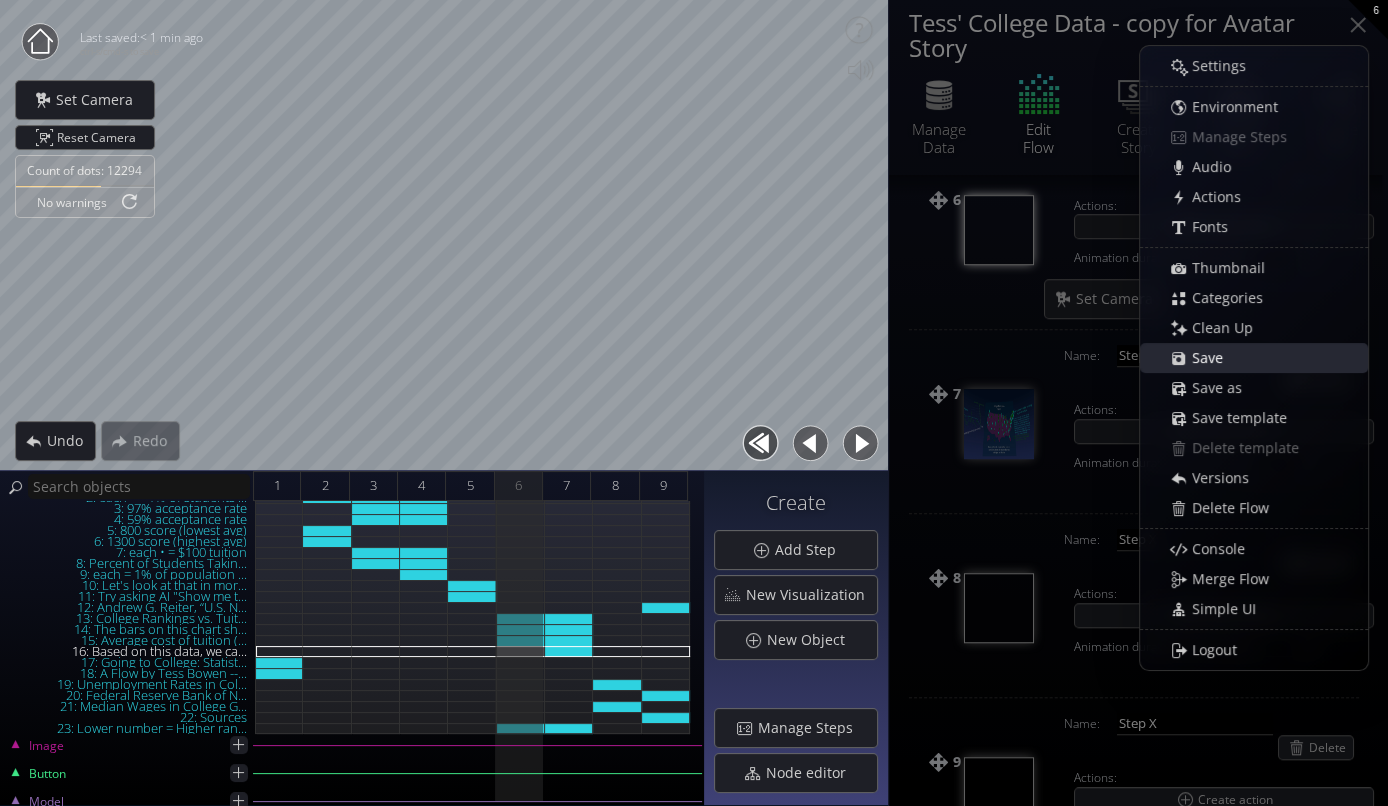 click on "Save" at bounding box center (1213, 358) 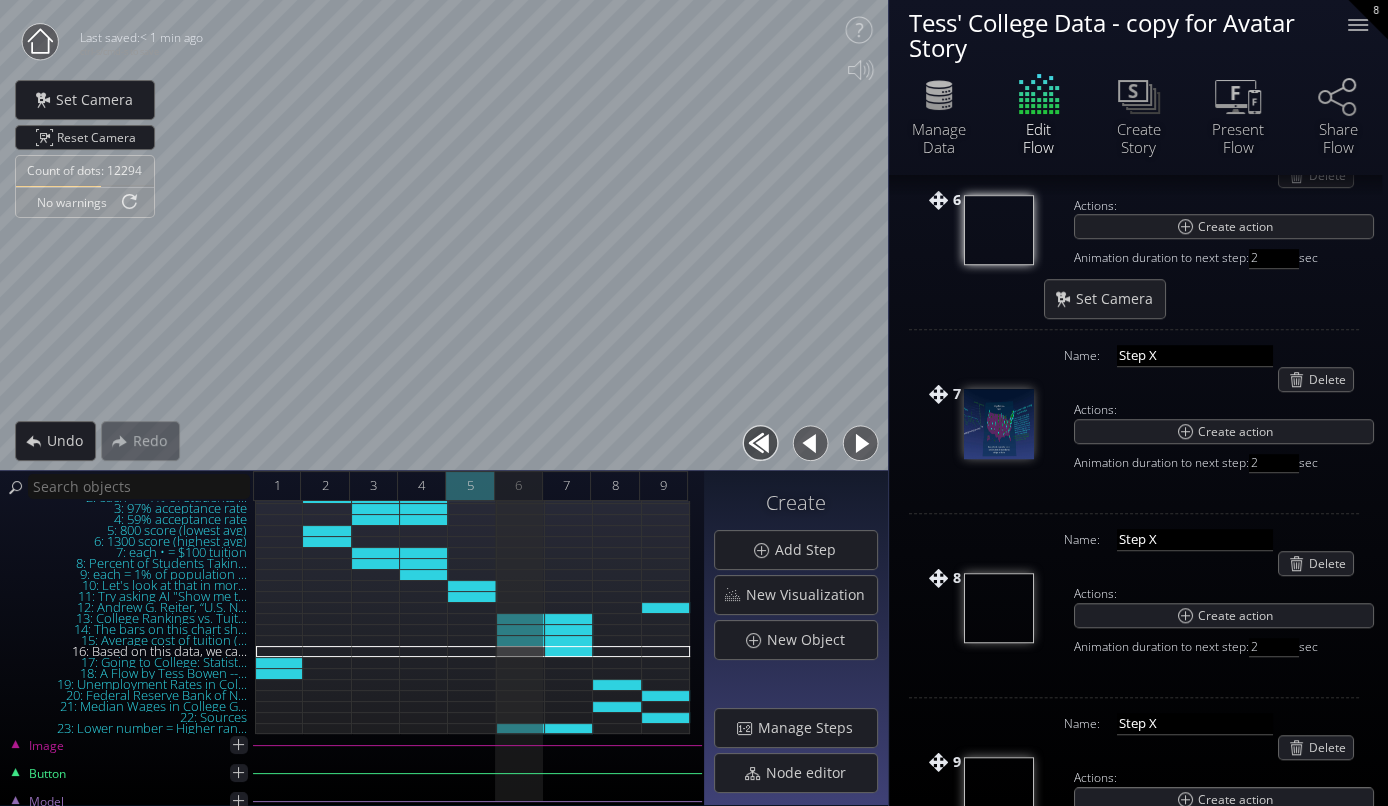 click on "5" at bounding box center (469, 485) 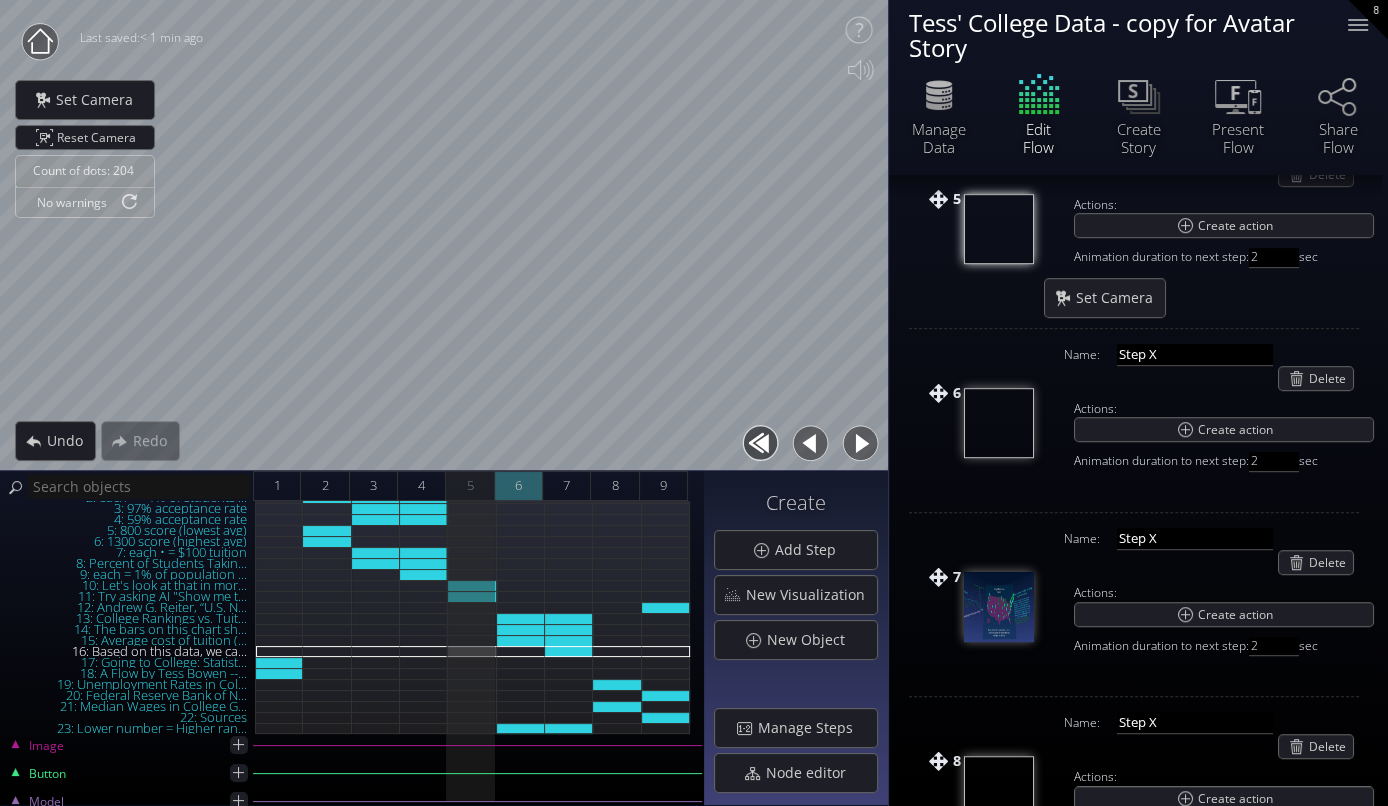 click on "6" at bounding box center (519, 486) 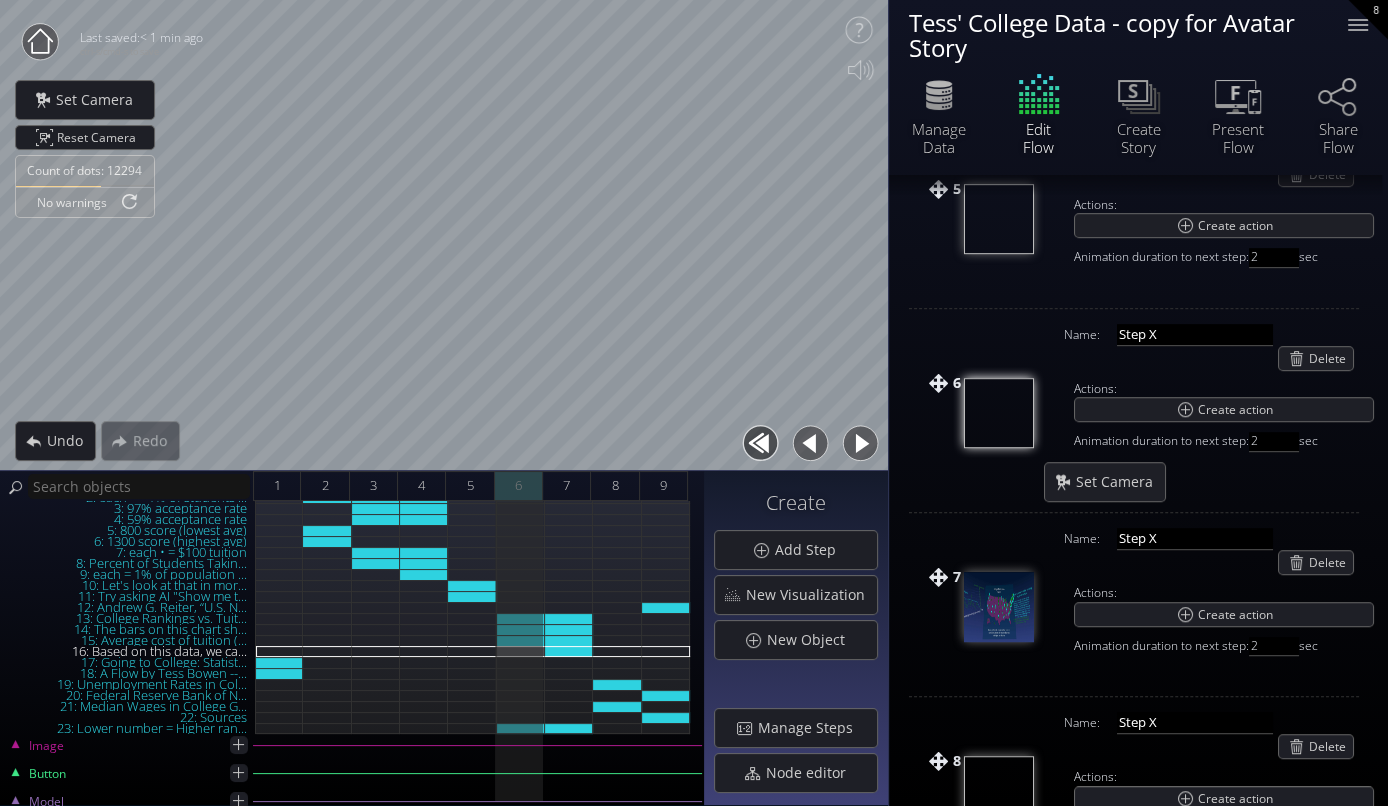 scroll, scrollTop: 951, scrollLeft: 0, axis: vertical 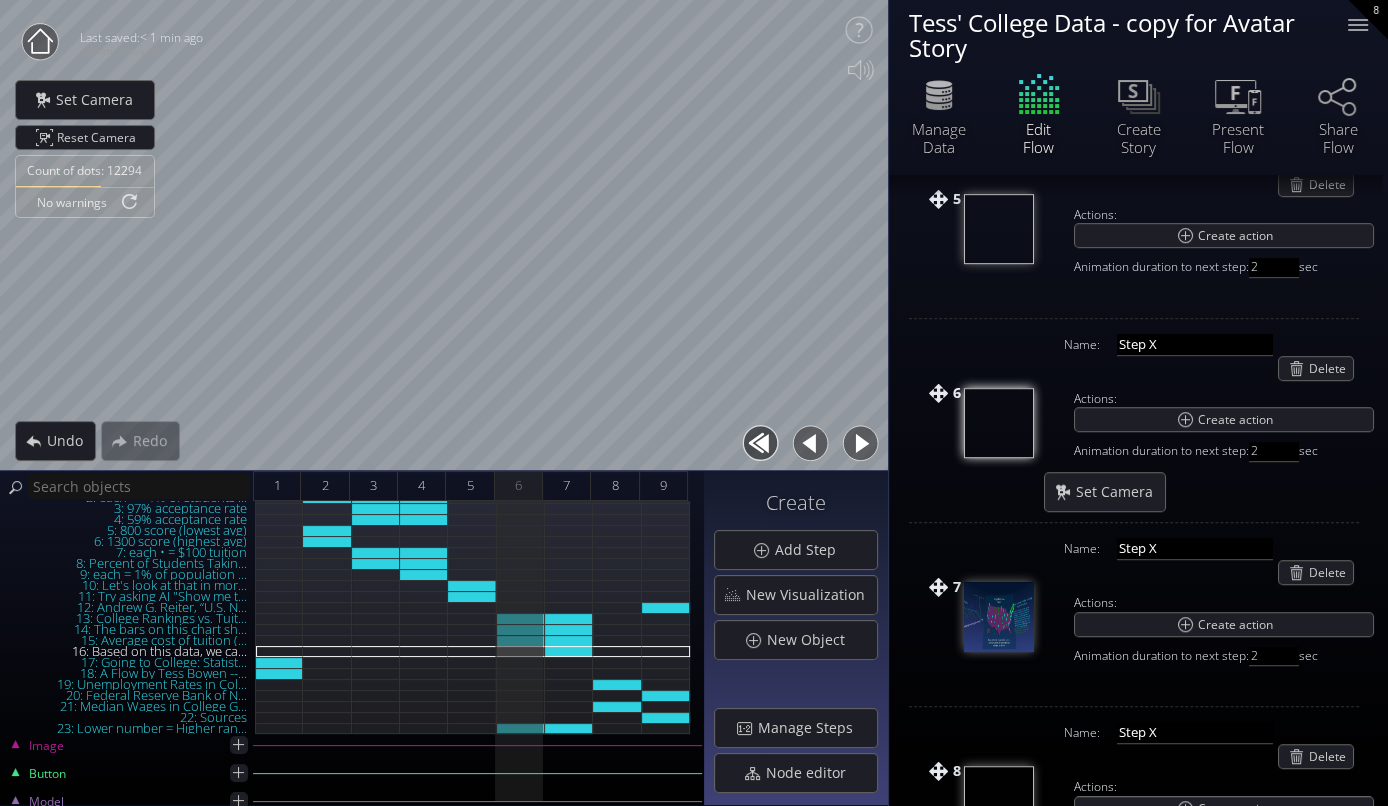 click at bounding box center (860, 443) 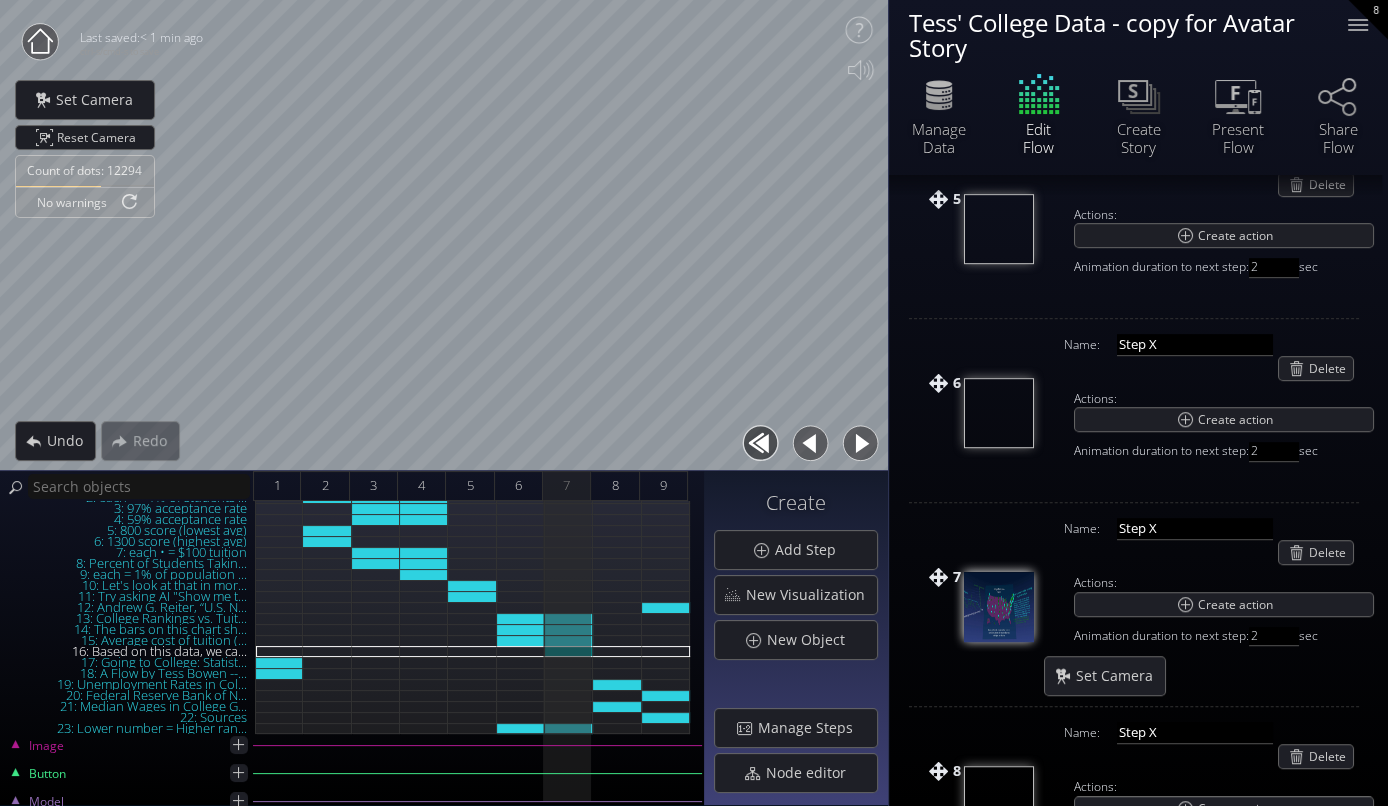 click at bounding box center (860, 443) 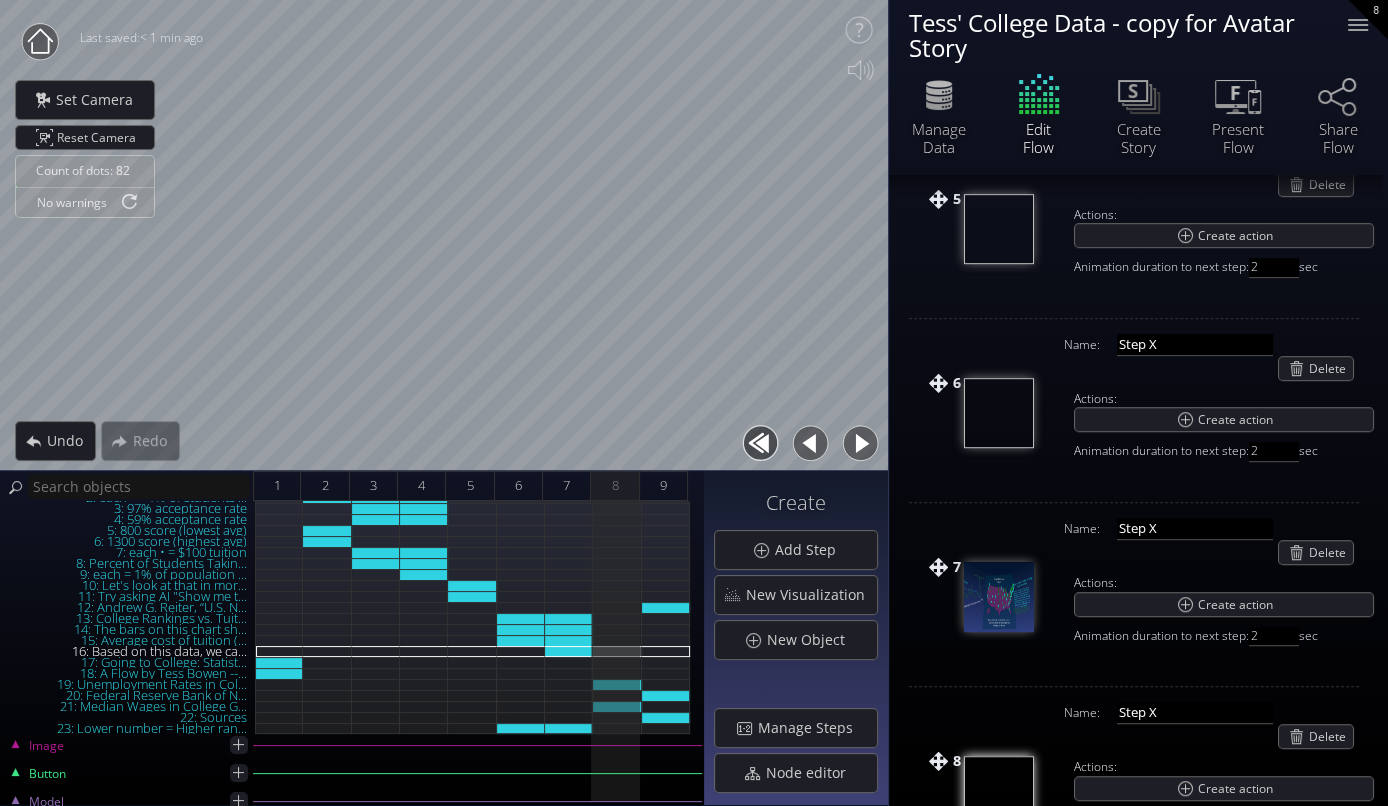 scroll, scrollTop: 979, scrollLeft: 0, axis: vertical 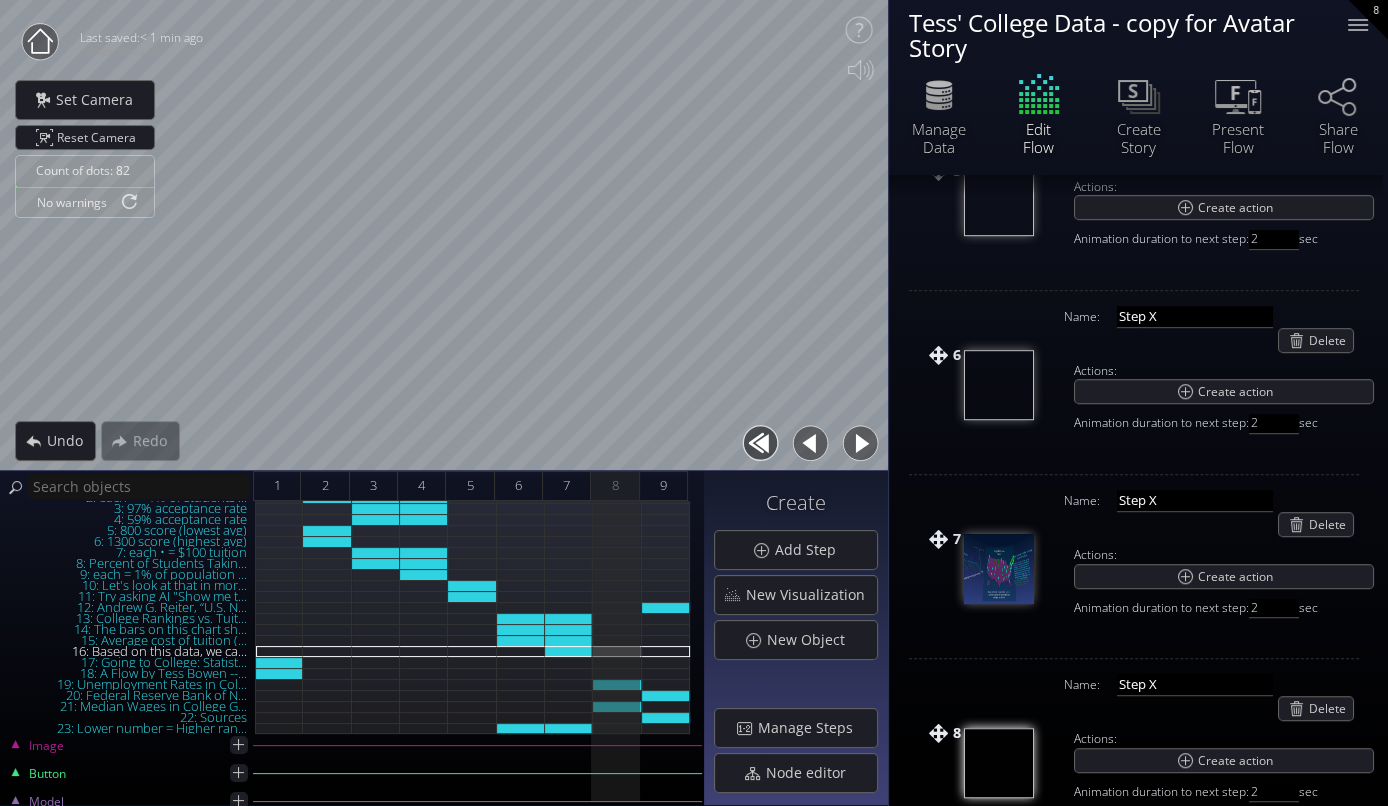 click at bounding box center (860, 443) 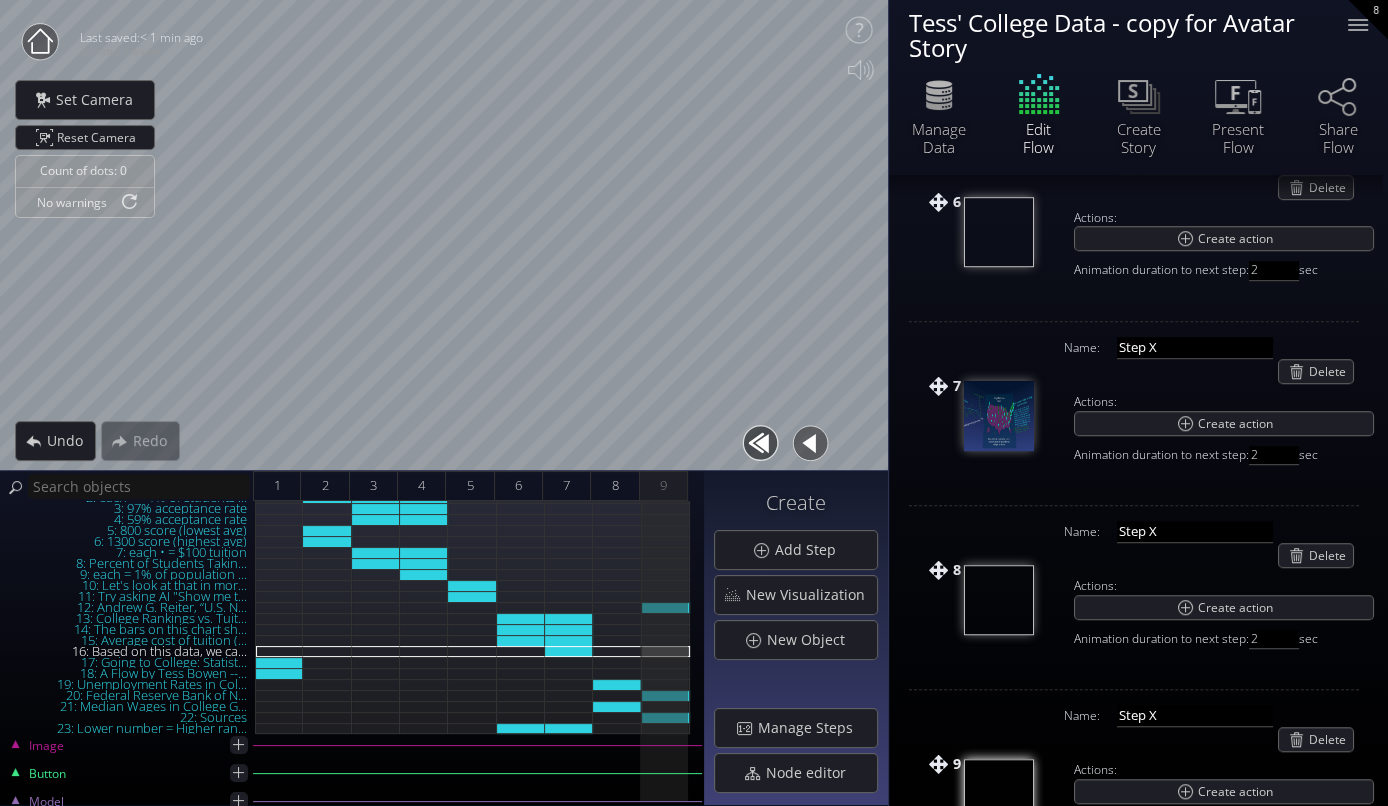 scroll, scrollTop: 1162, scrollLeft: 0, axis: vertical 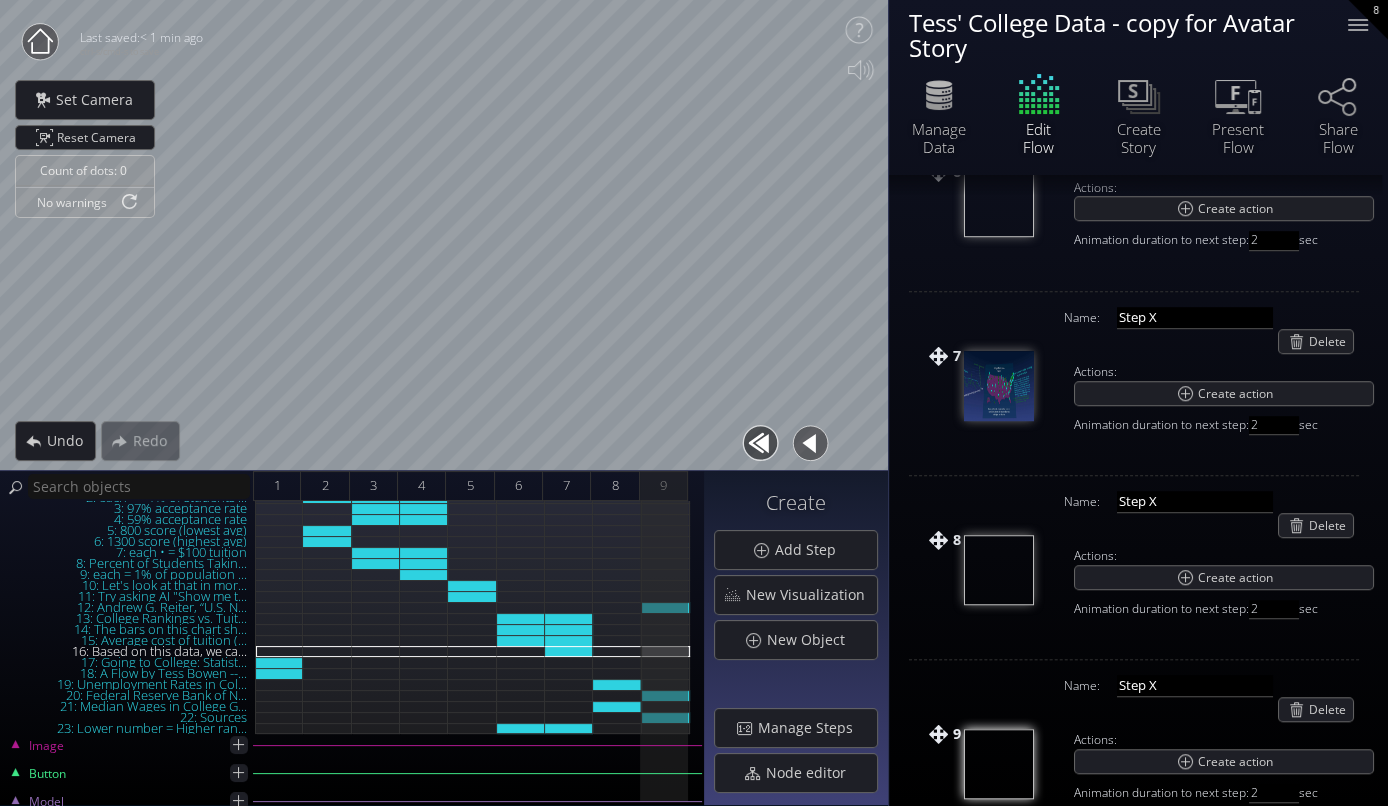 click at bounding box center (810, 443) 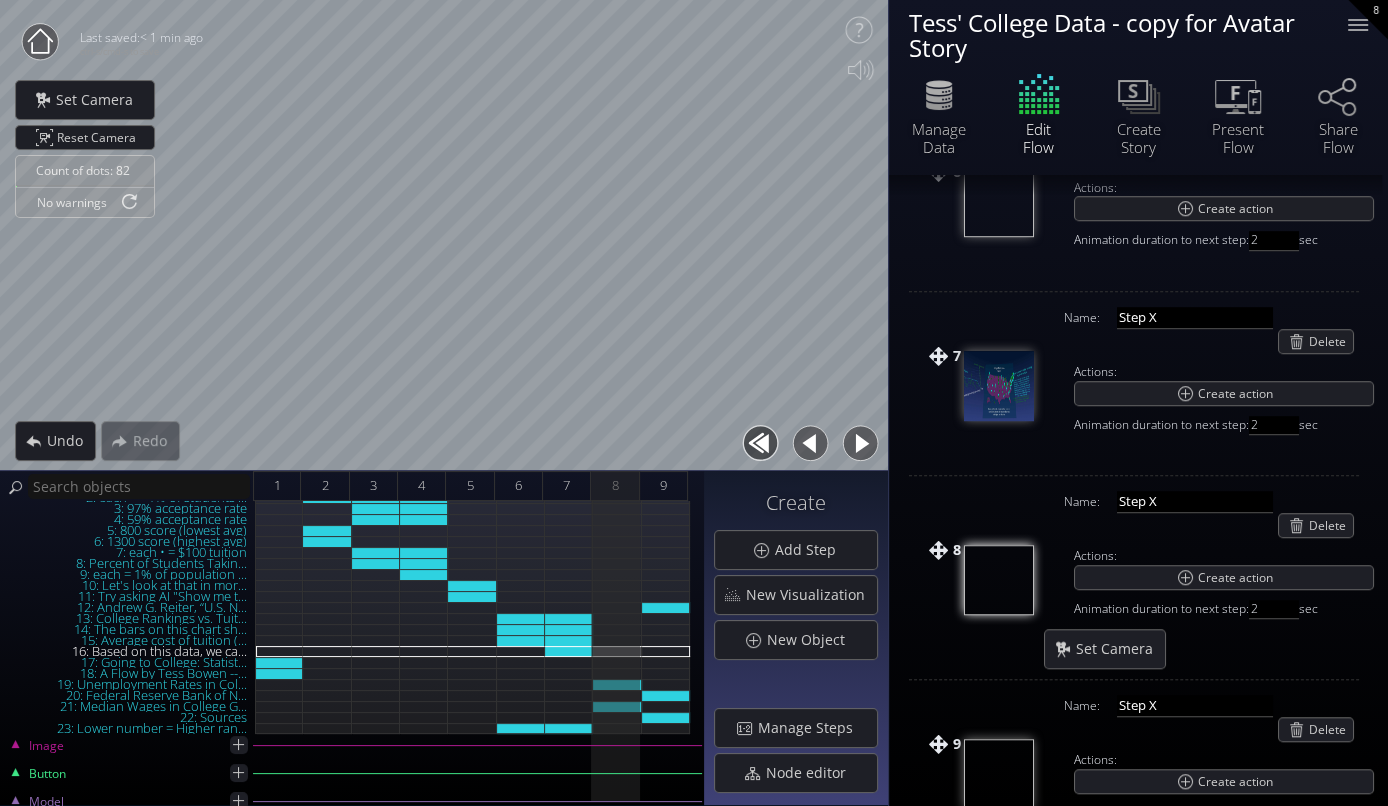 click at bounding box center [860, 443] 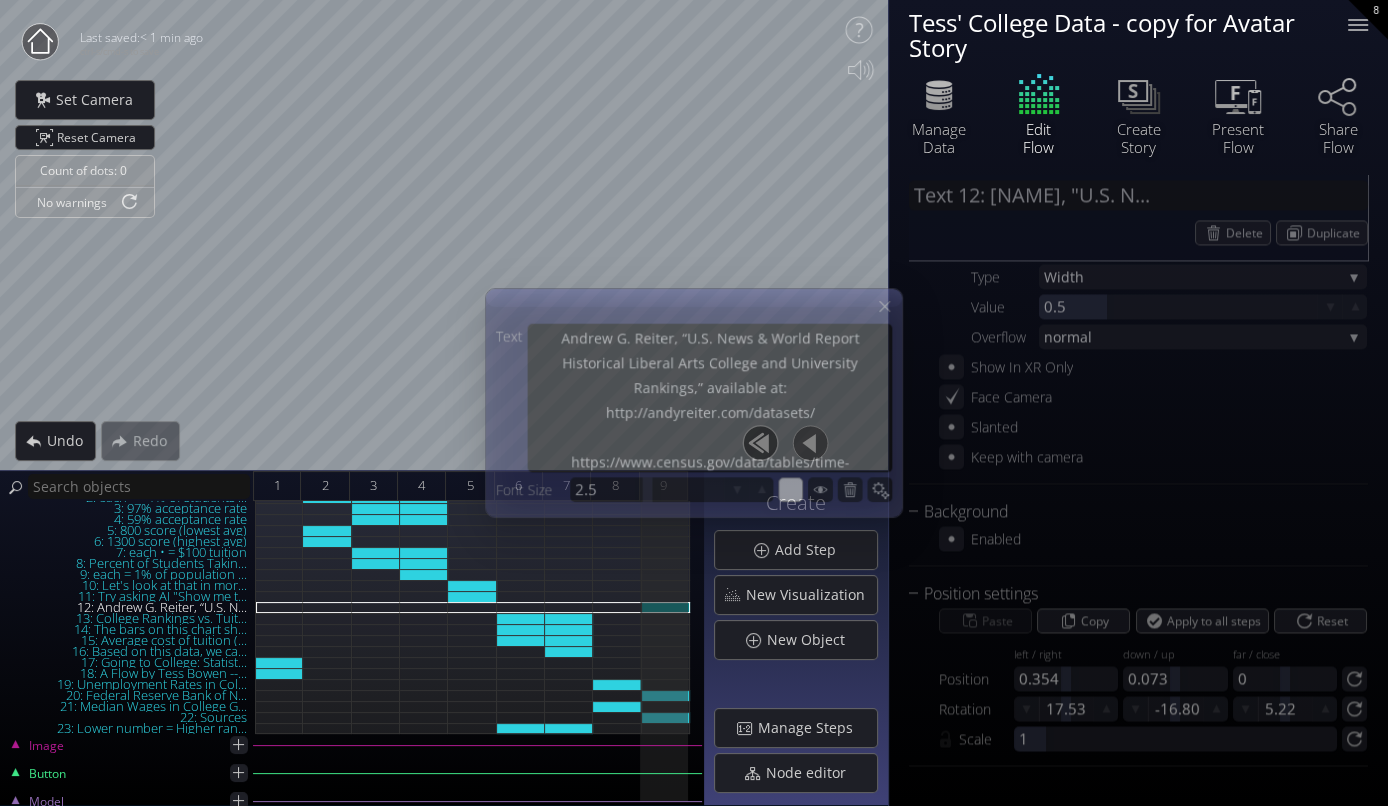 scroll, scrollTop: 0, scrollLeft: 0, axis: both 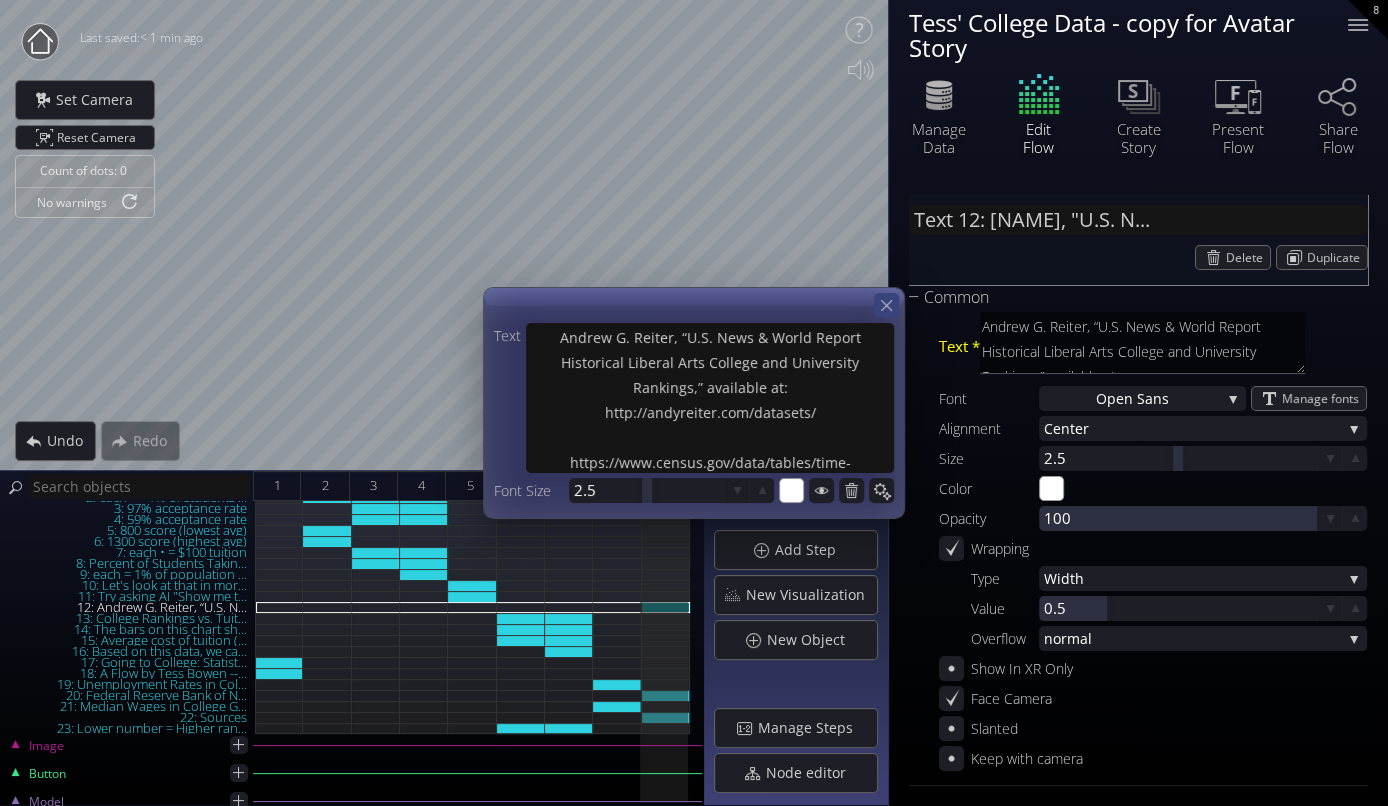 click 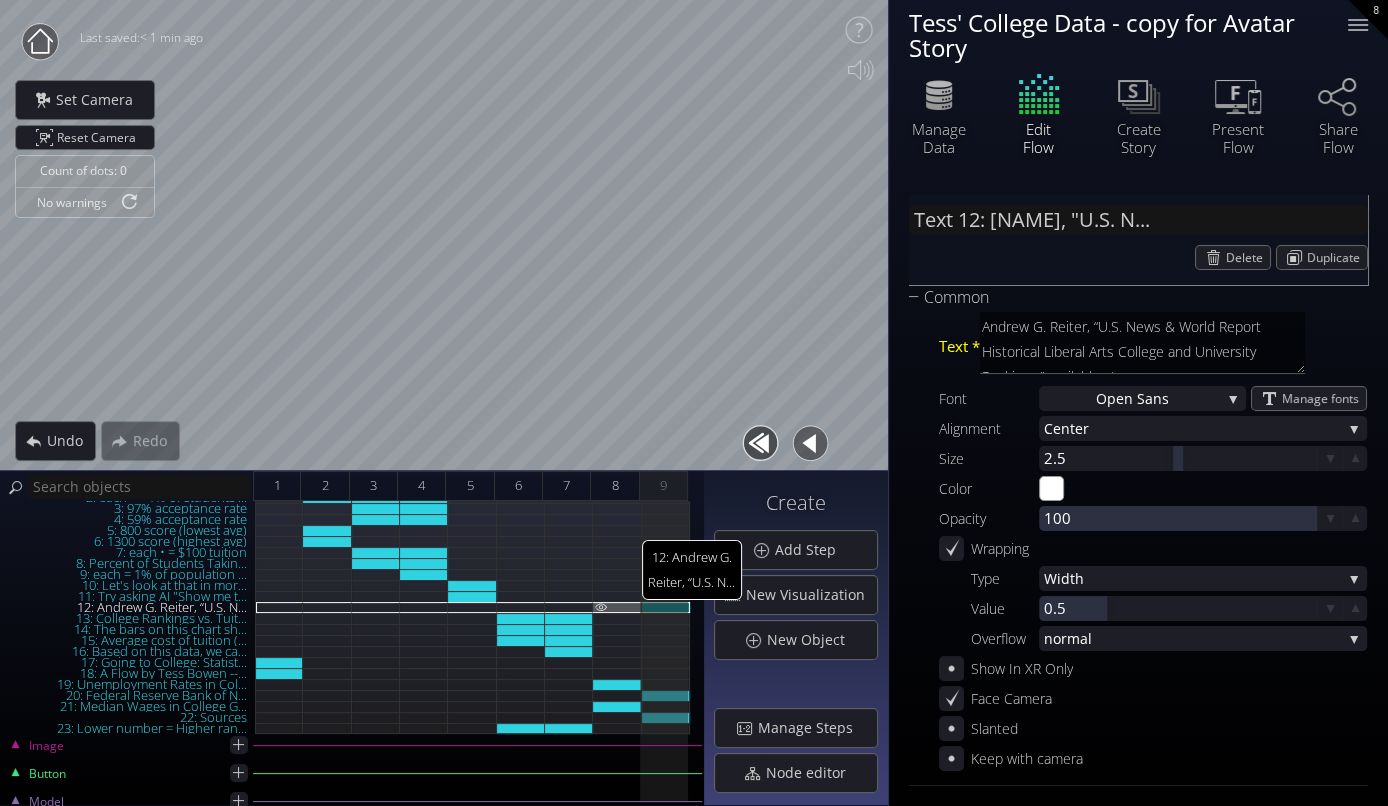 click on "12: Andrew G. Reiter, “U.S. N..." at bounding box center (617, 607) 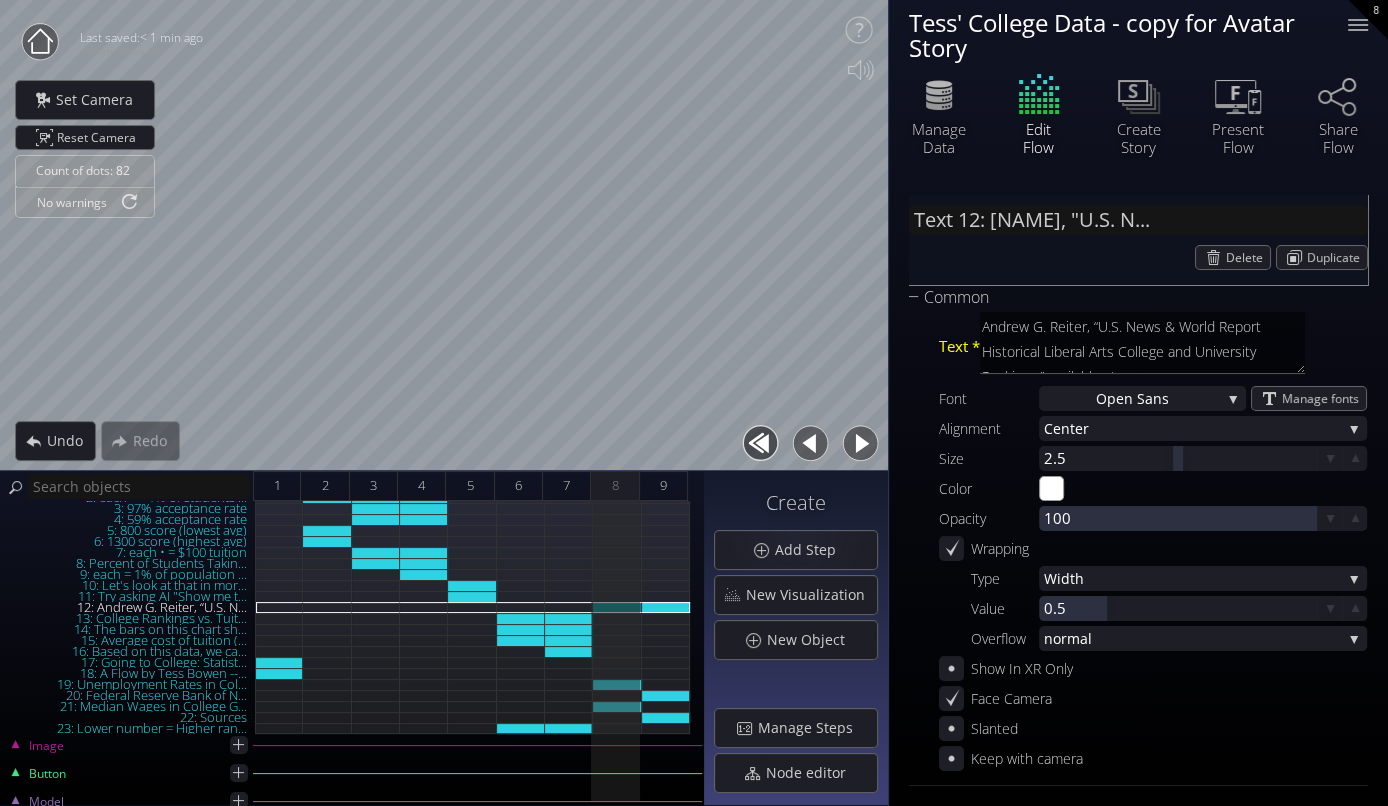 click at bounding box center (860, 443) 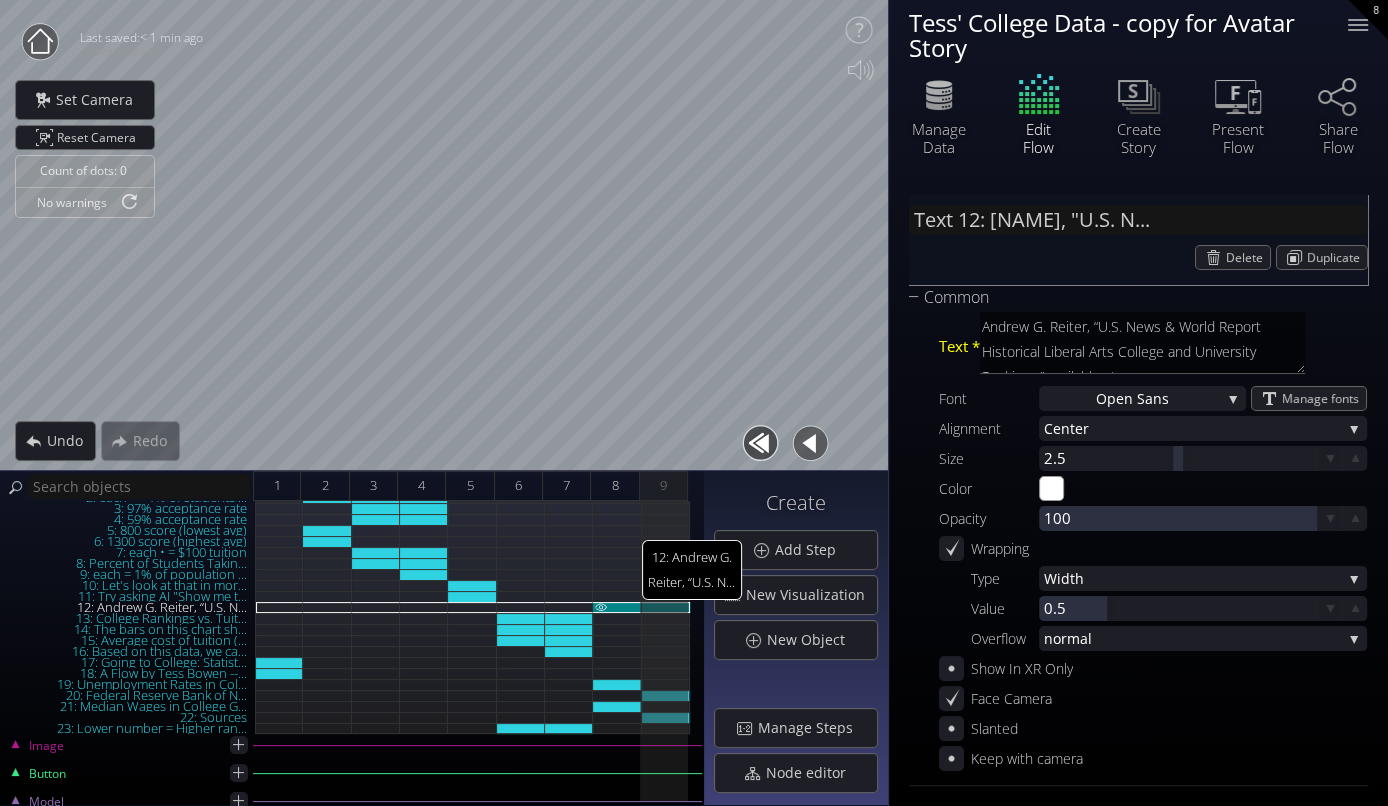 click on "12: Andrew G. Reiter, “U.S. N..." at bounding box center [617, 607] 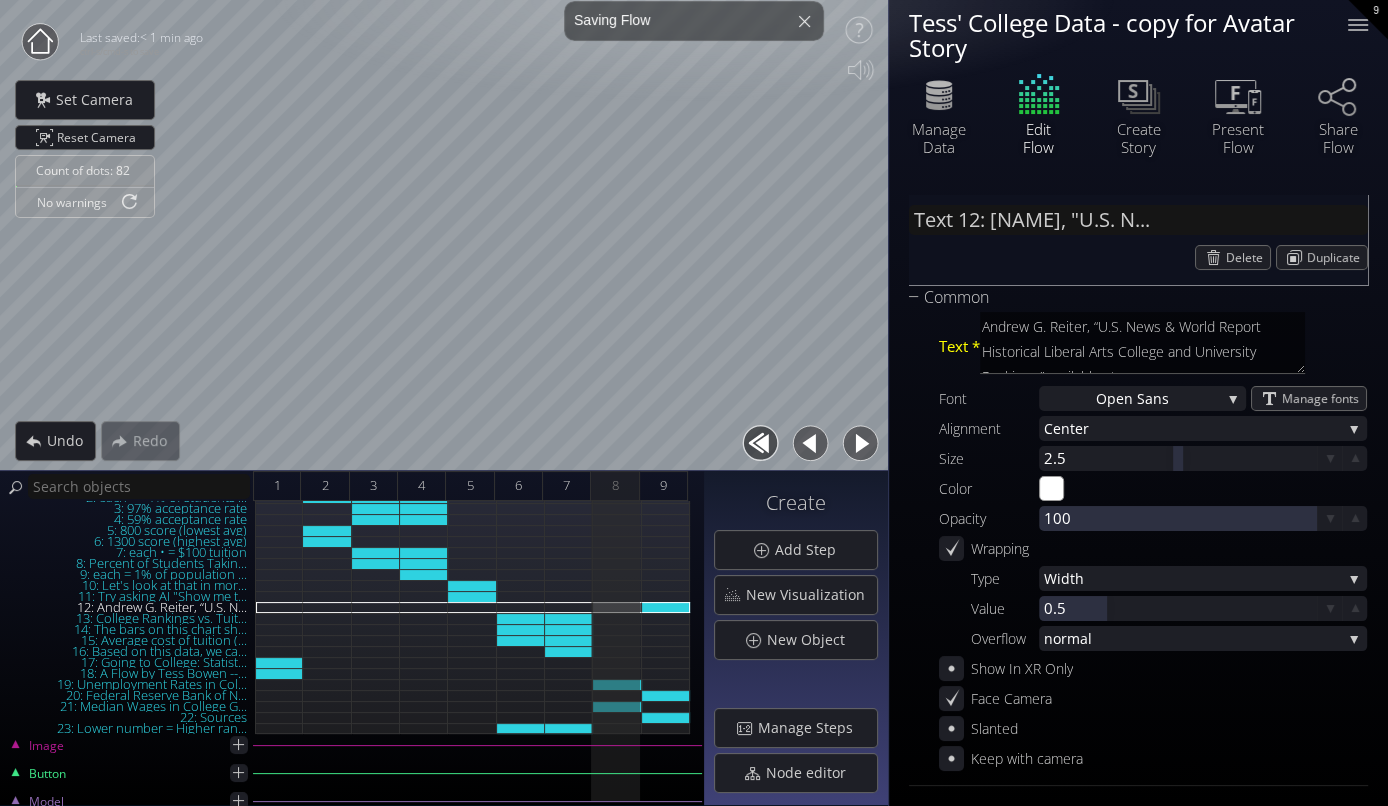 click at bounding box center (860, 443) 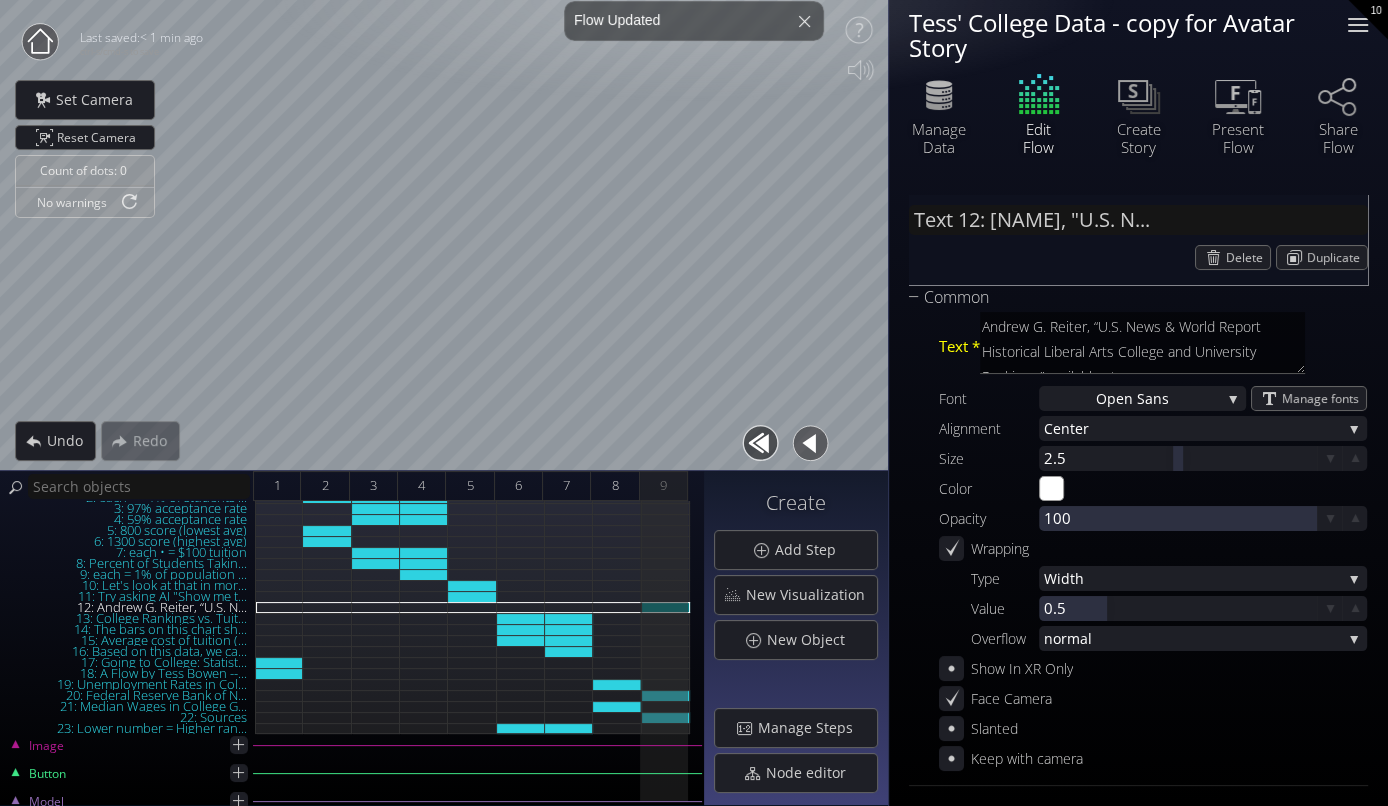 click at bounding box center (1358, 31) 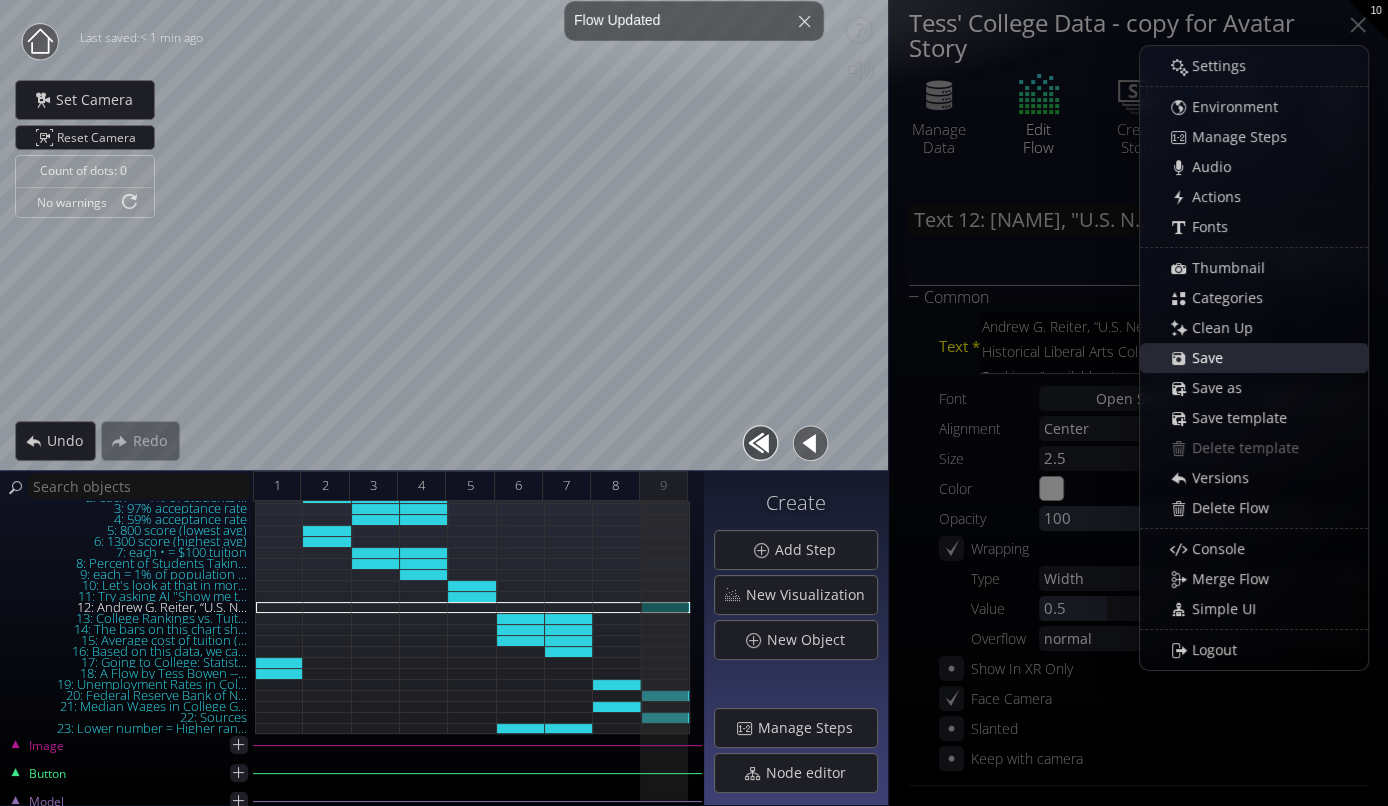 click on "Save" at bounding box center [1264, 358] 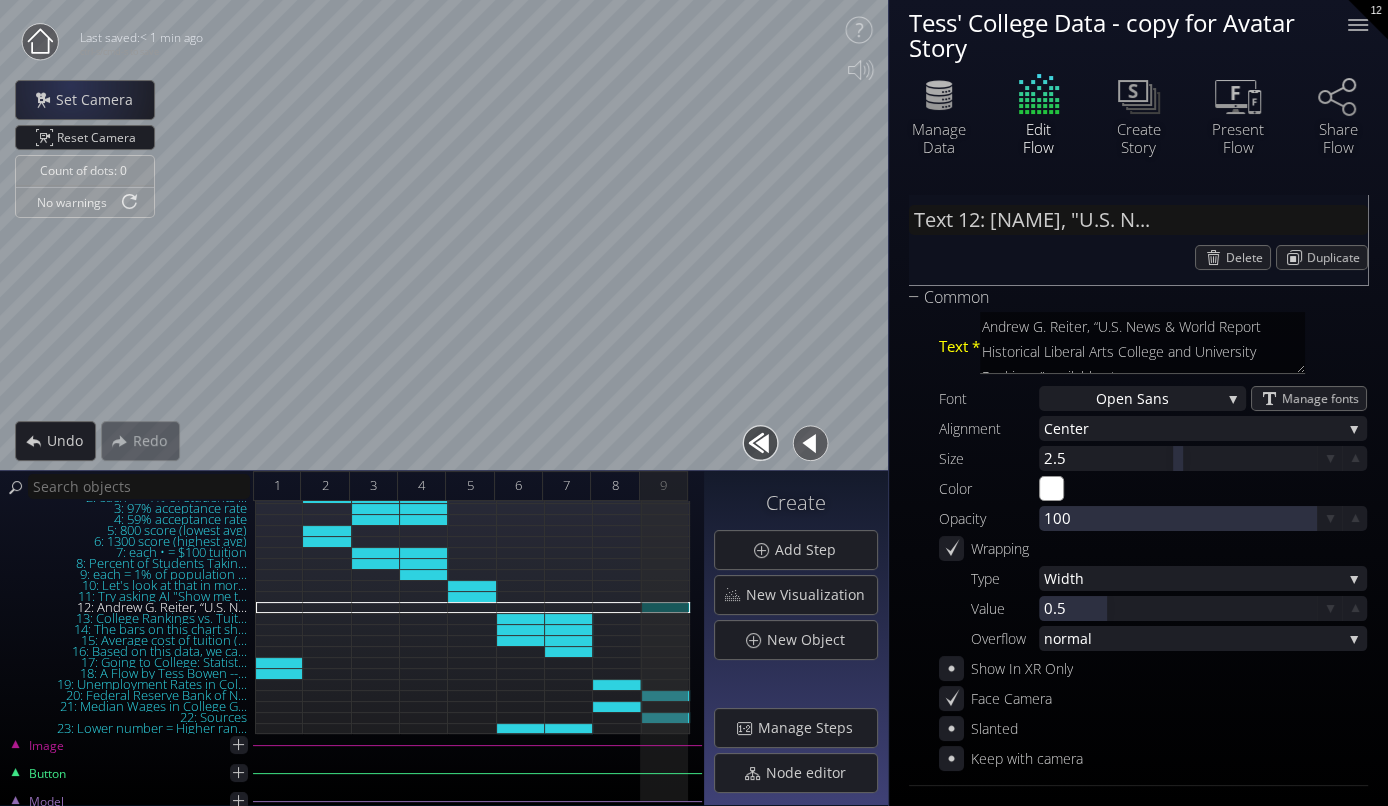 click 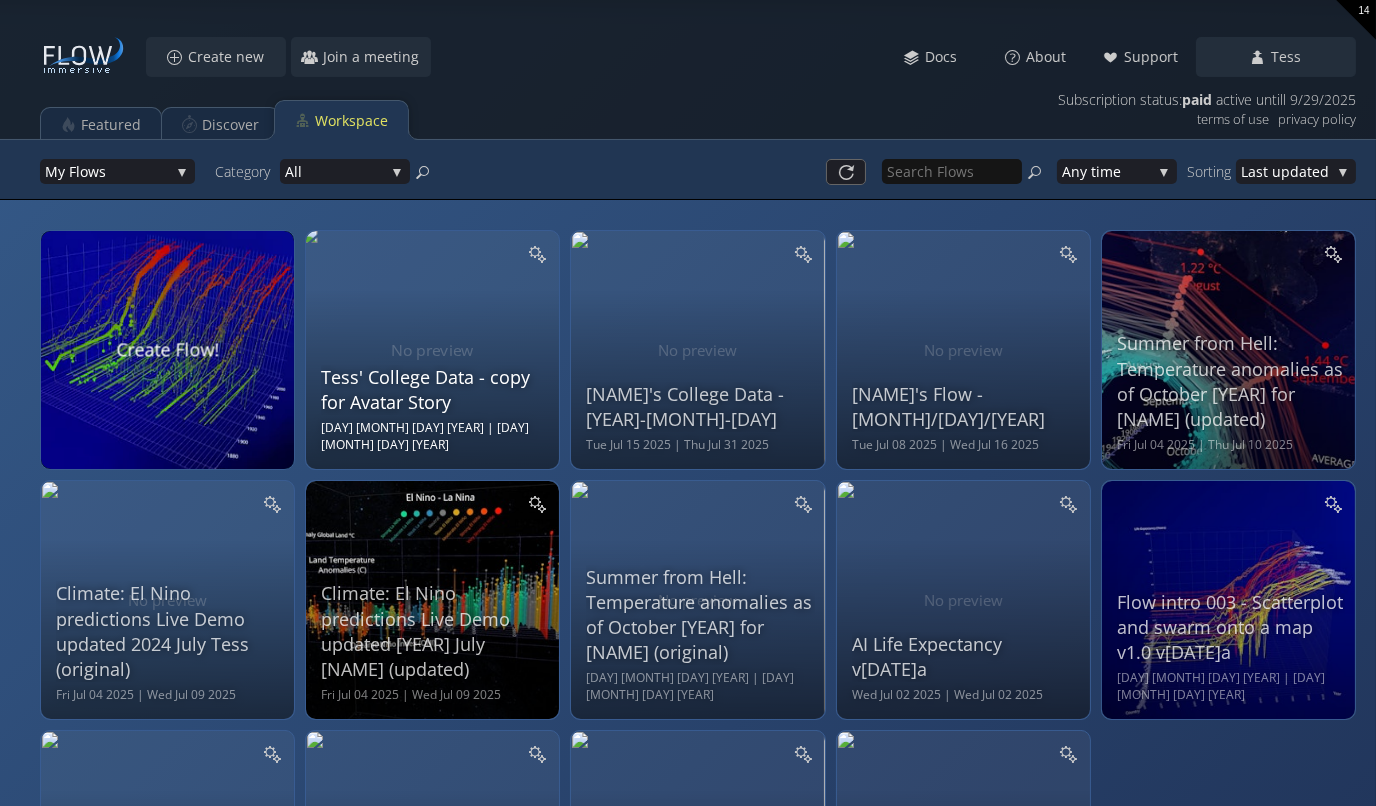 click on "Tess' College Data - copy for Avatar Story
Thu Jul 31 2025 | Sat Aug 02 2025" at bounding box center (435, 347) 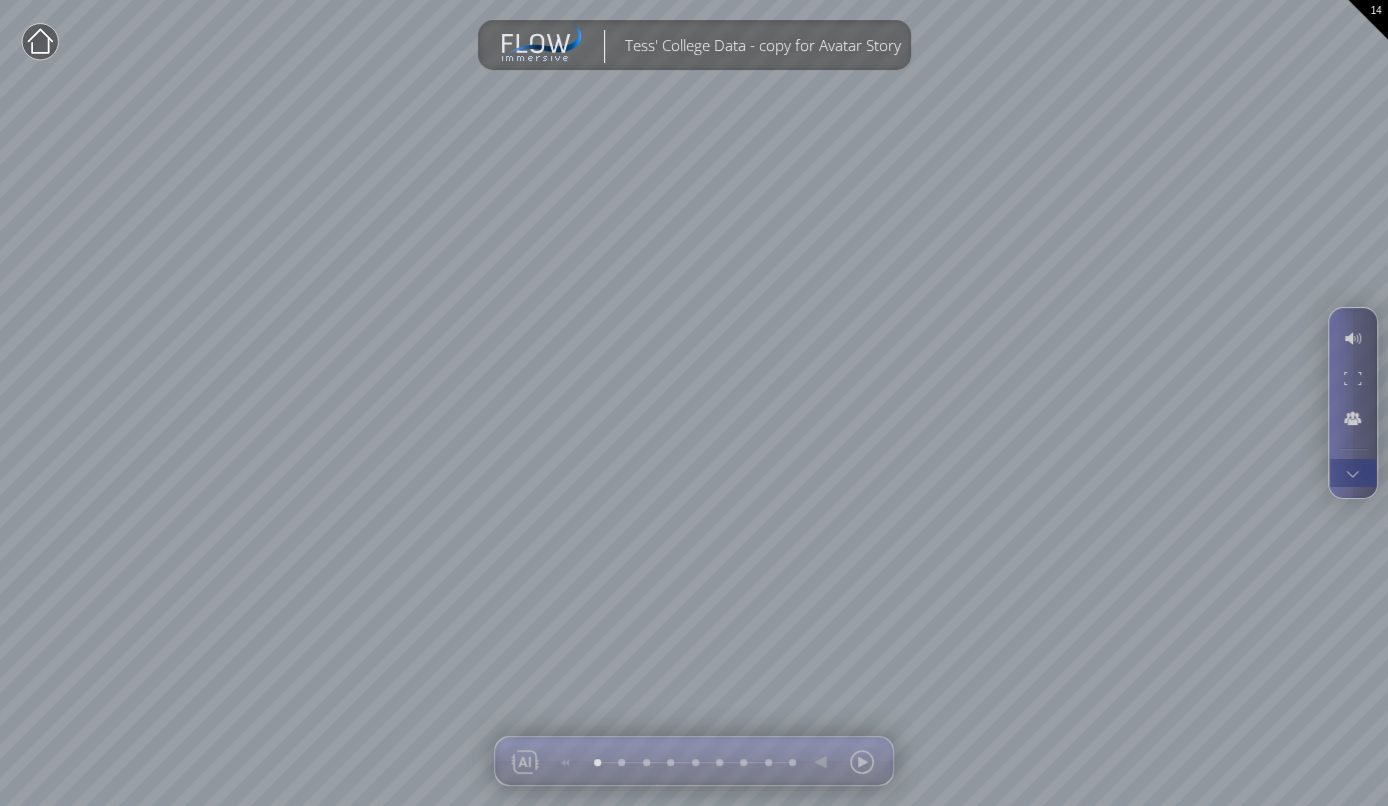 click at bounding box center [1352, 473] 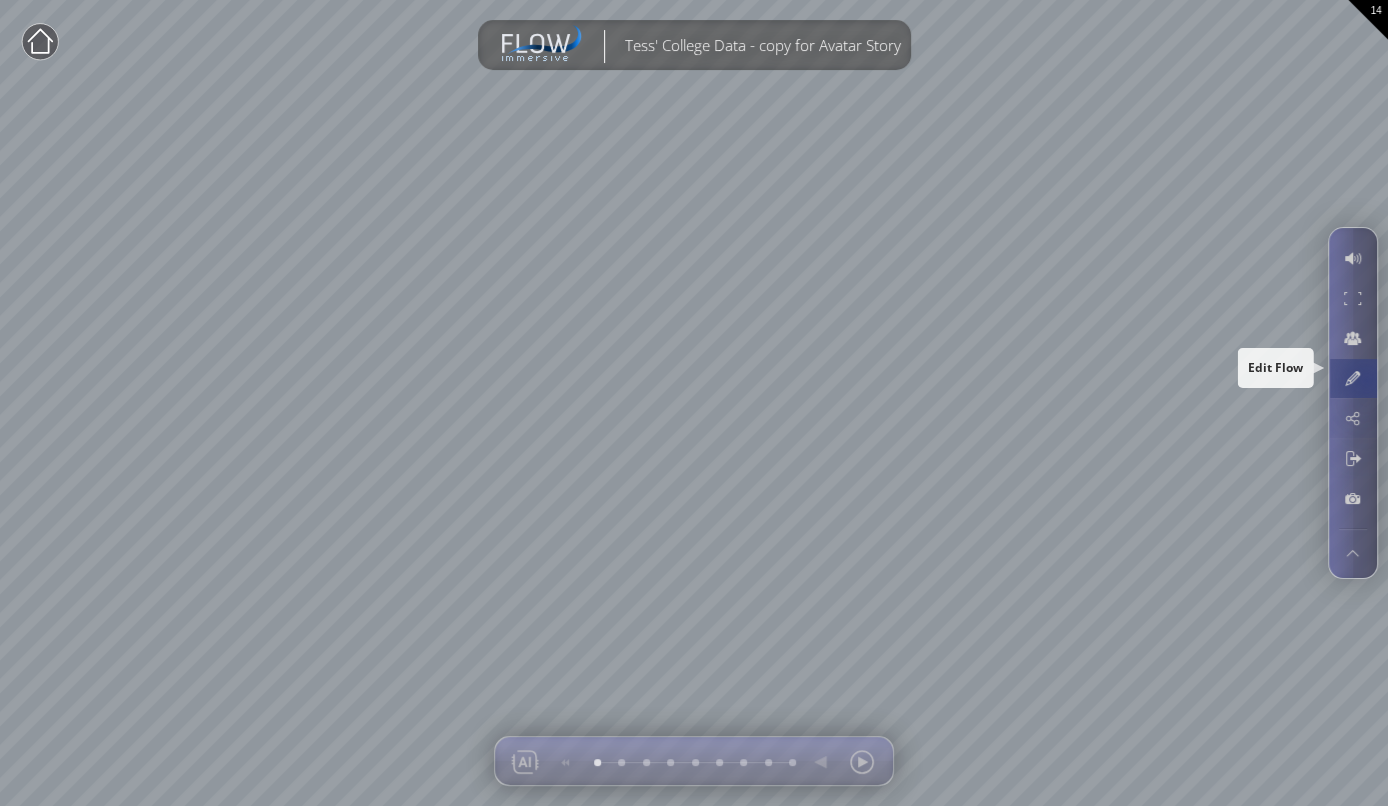 click at bounding box center [1352, 378] 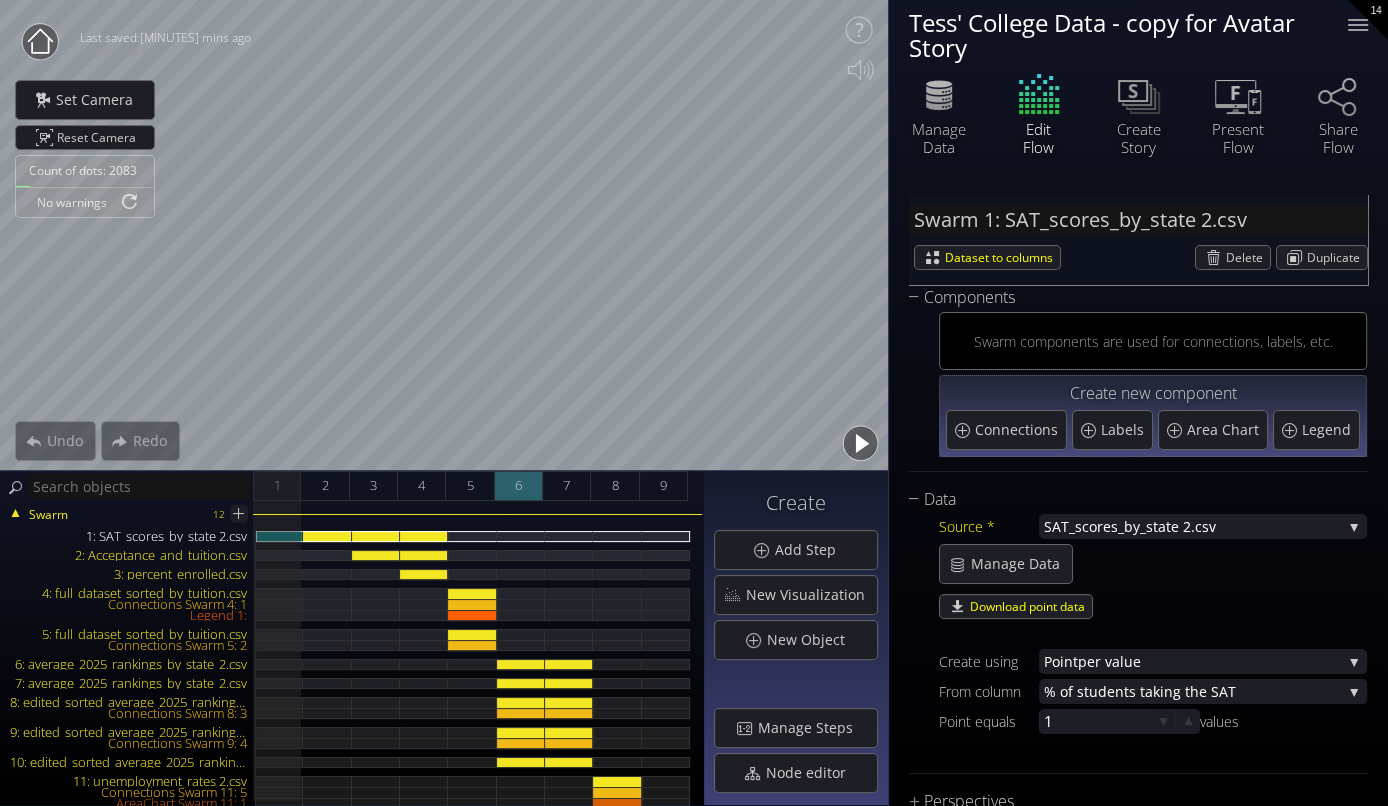 click on "6" at bounding box center [519, 486] 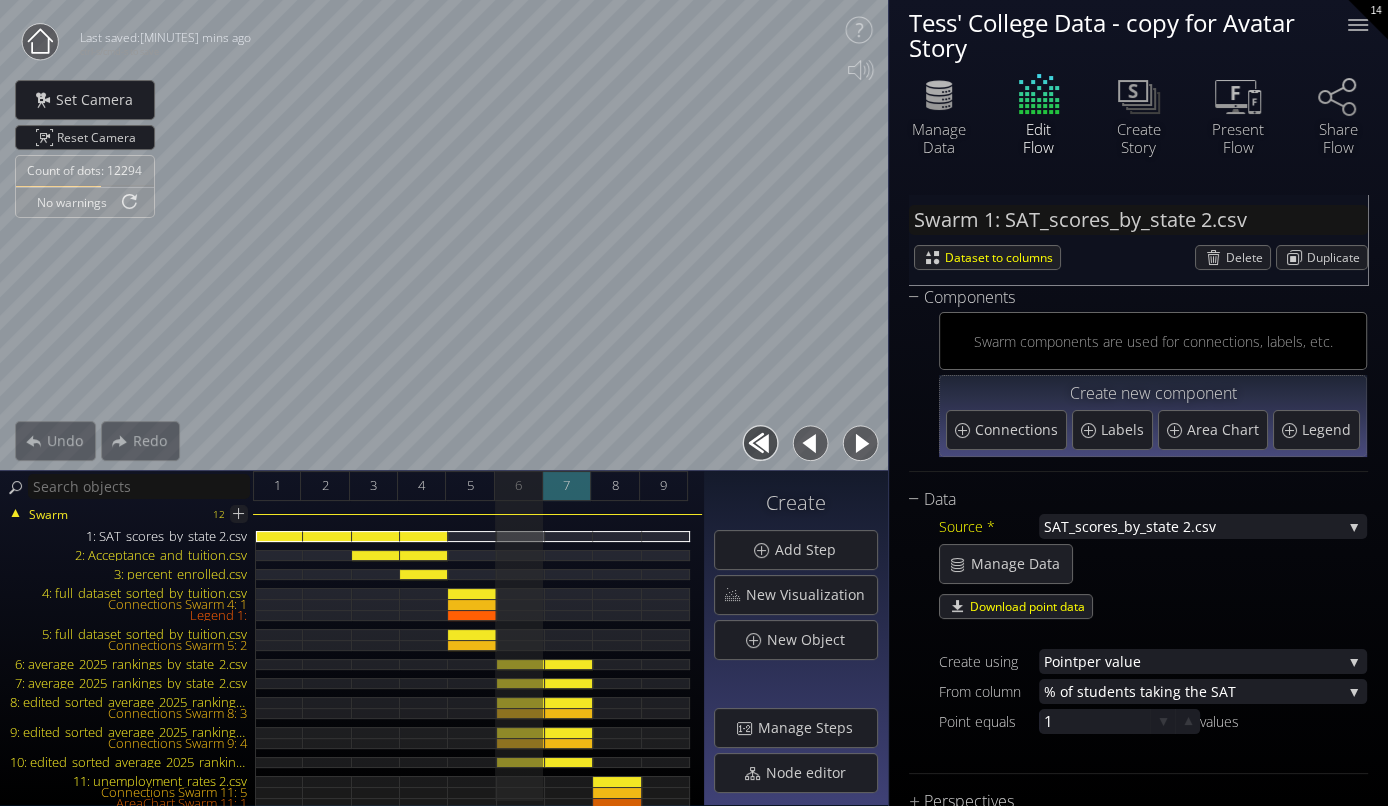 click on "7" at bounding box center (567, 486) 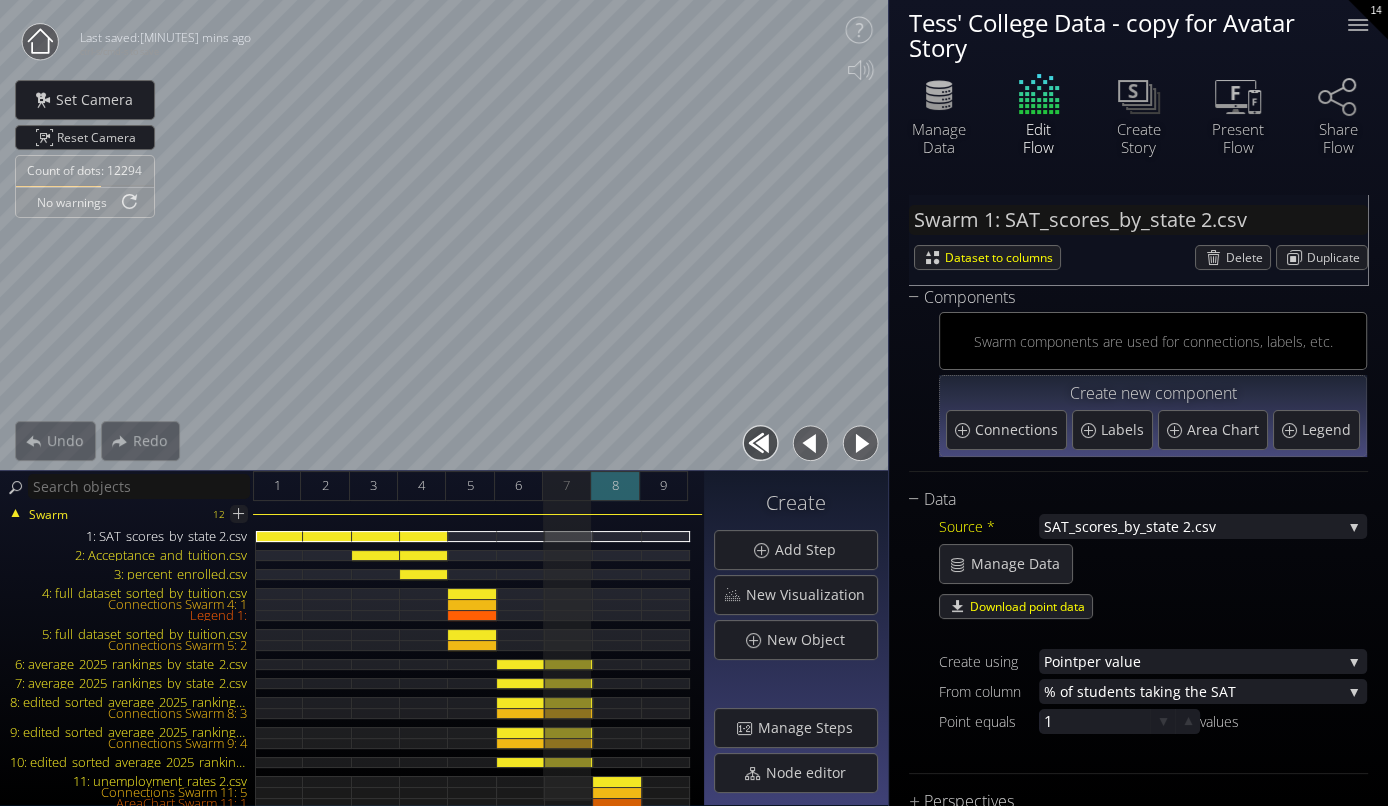 click on "8" at bounding box center (615, 486) 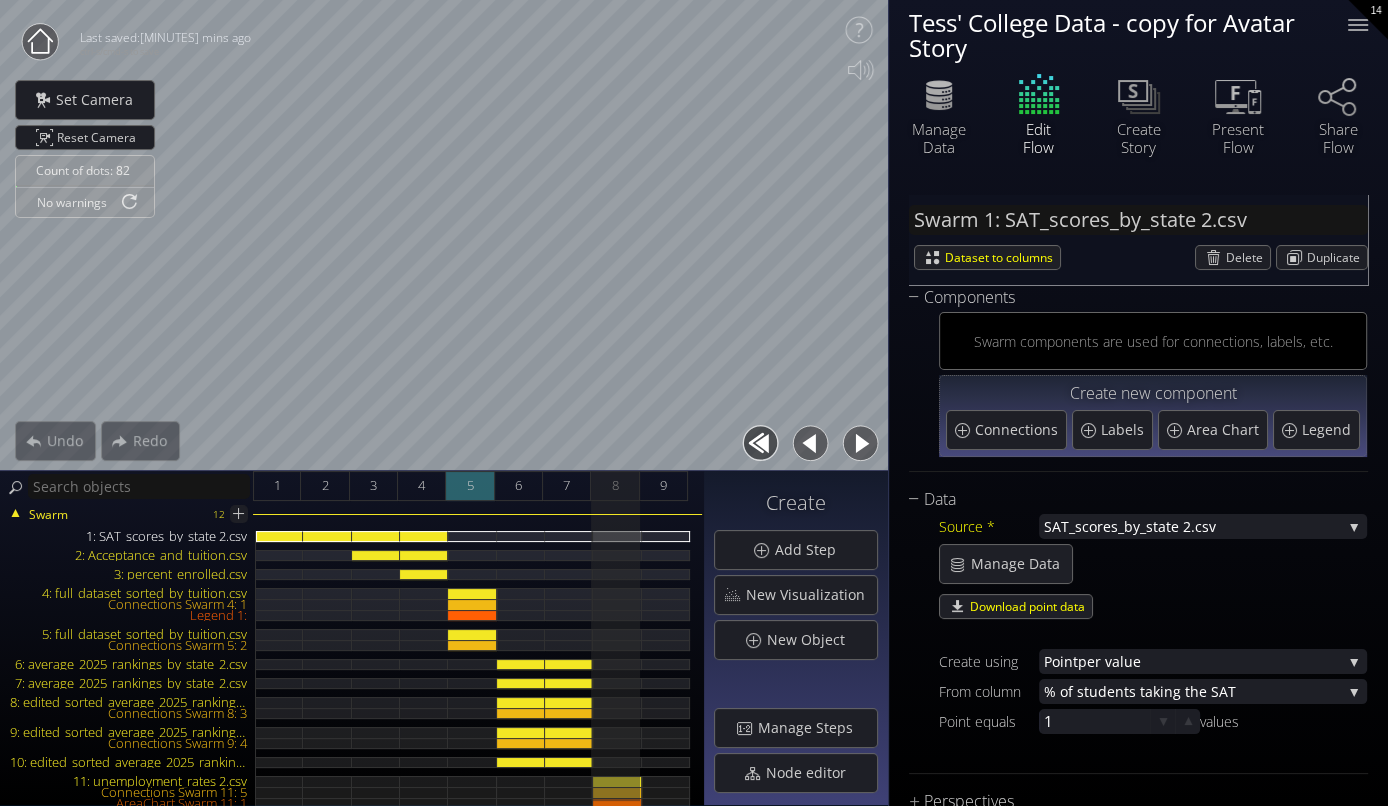click on "5" at bounding box center [470, 486] 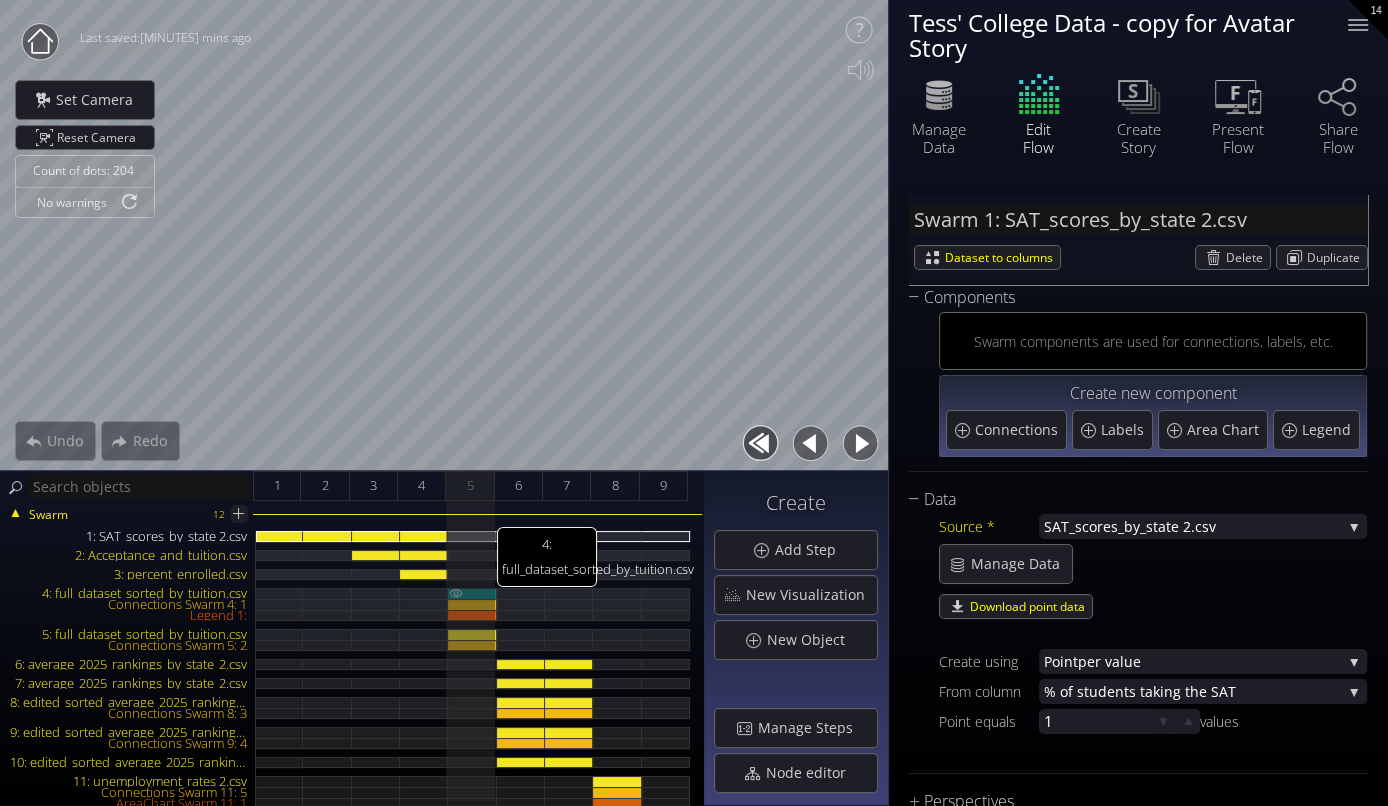 click on "4: full_dataset_sorted_by_tuition.csv" at bounding box center [472, 593] 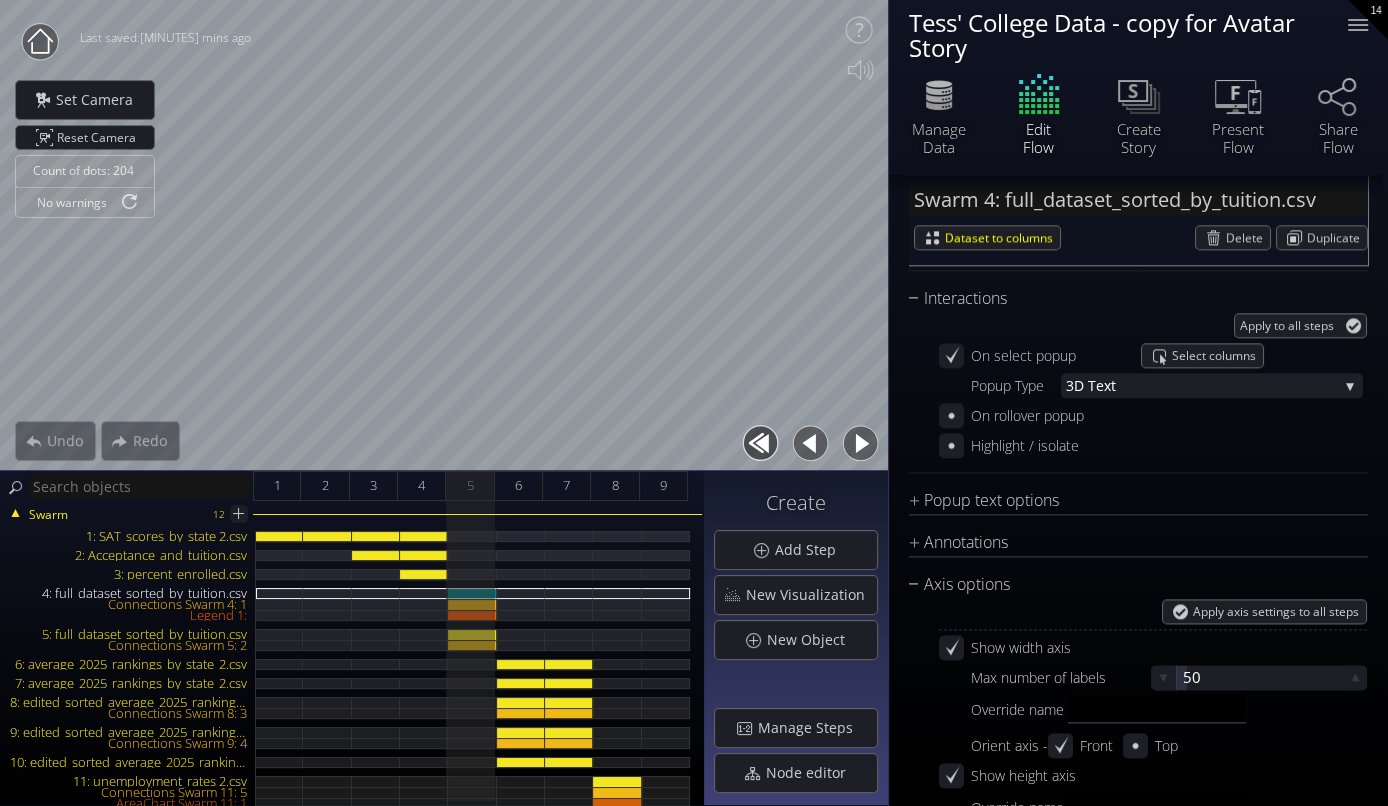 scroll, scrollTop: 1967, scrollLeft: 0, axis: vertical 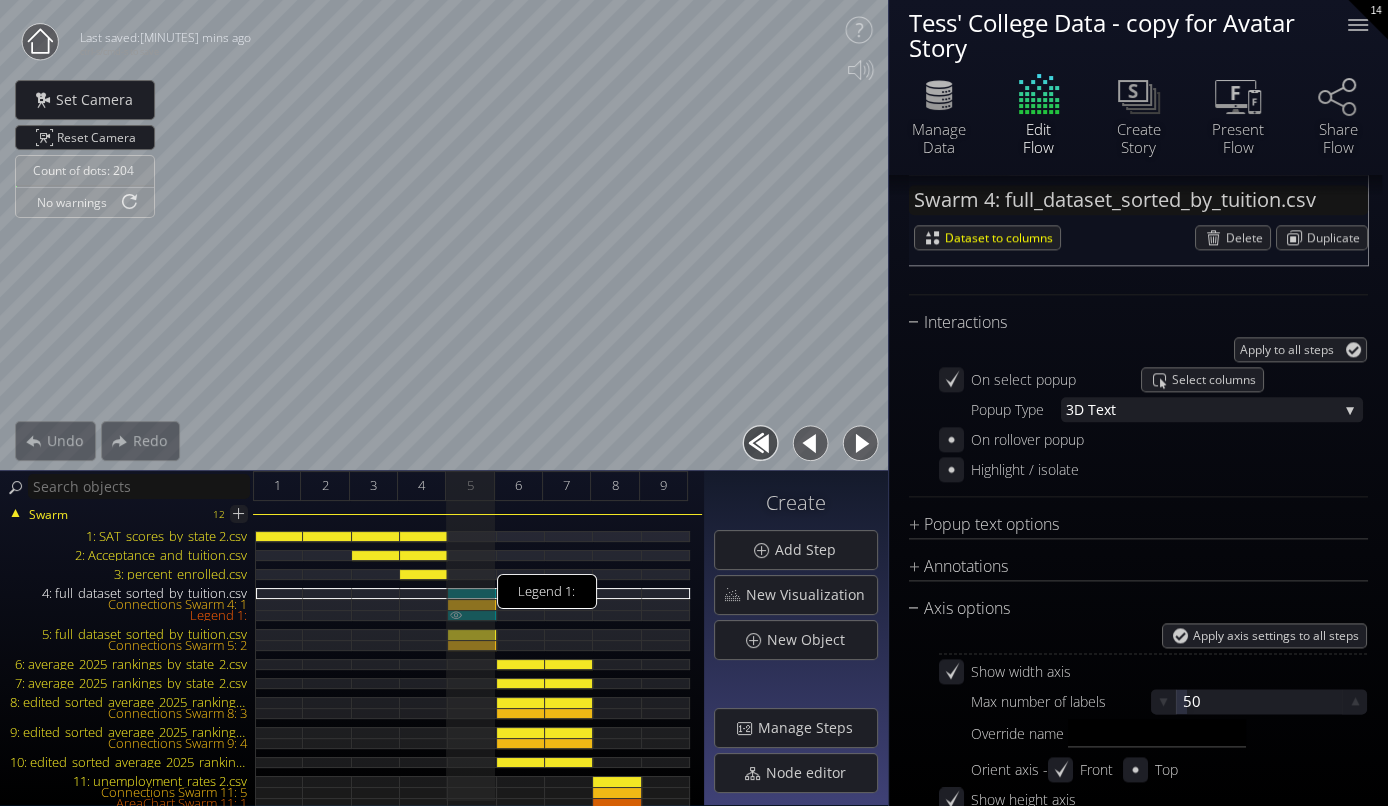 click on "Legend  1:" at bounding box center (472, 615) 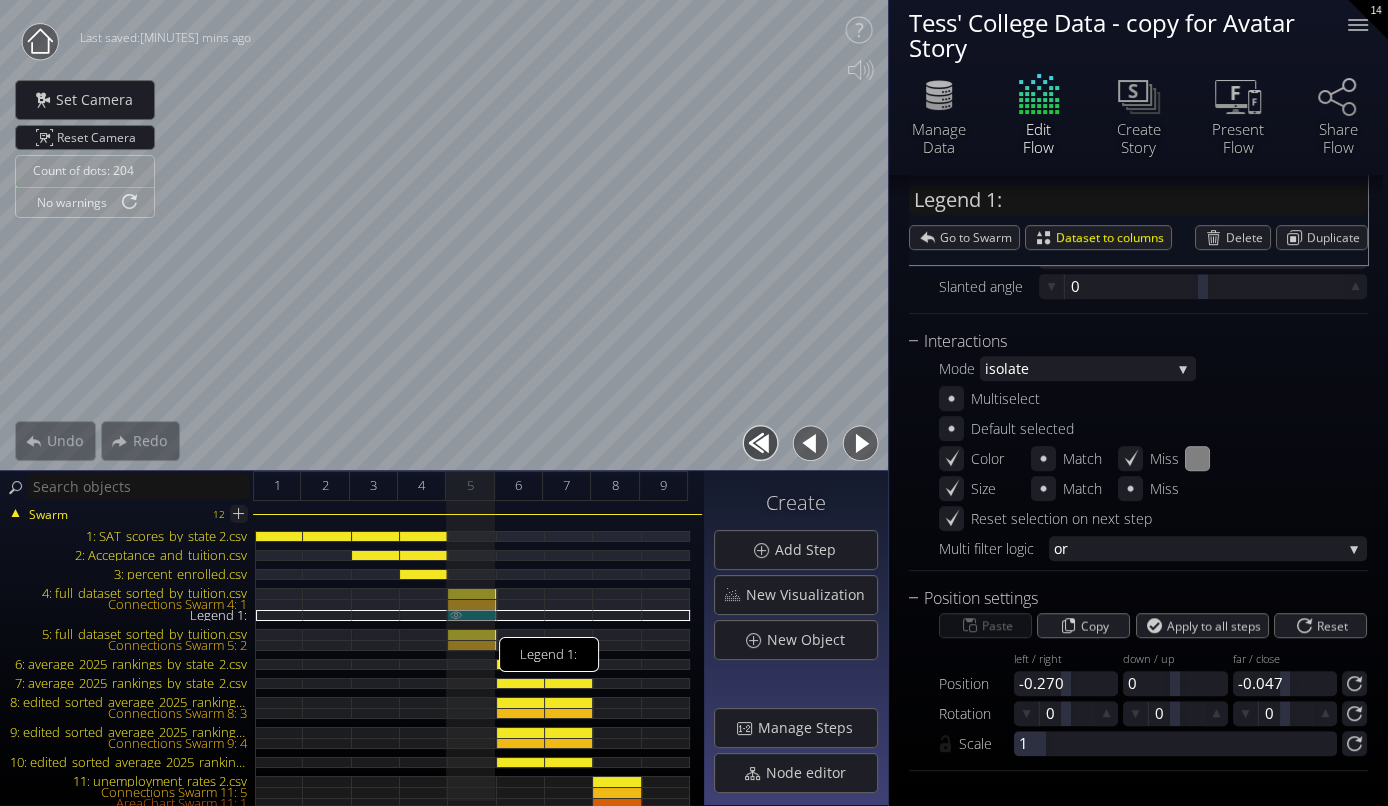 scroll, scrollTop: 762, scrollLeft: 0, axis: vertical 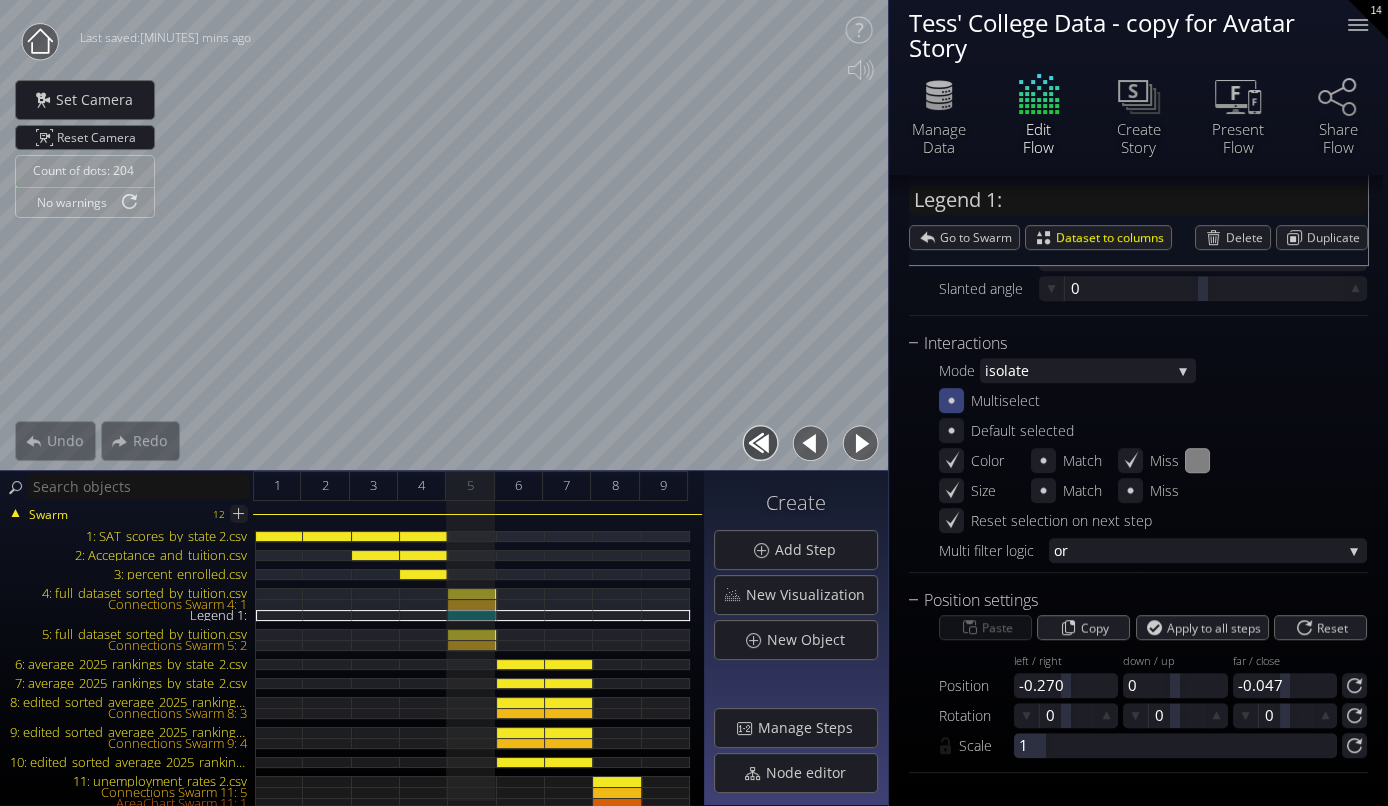 click 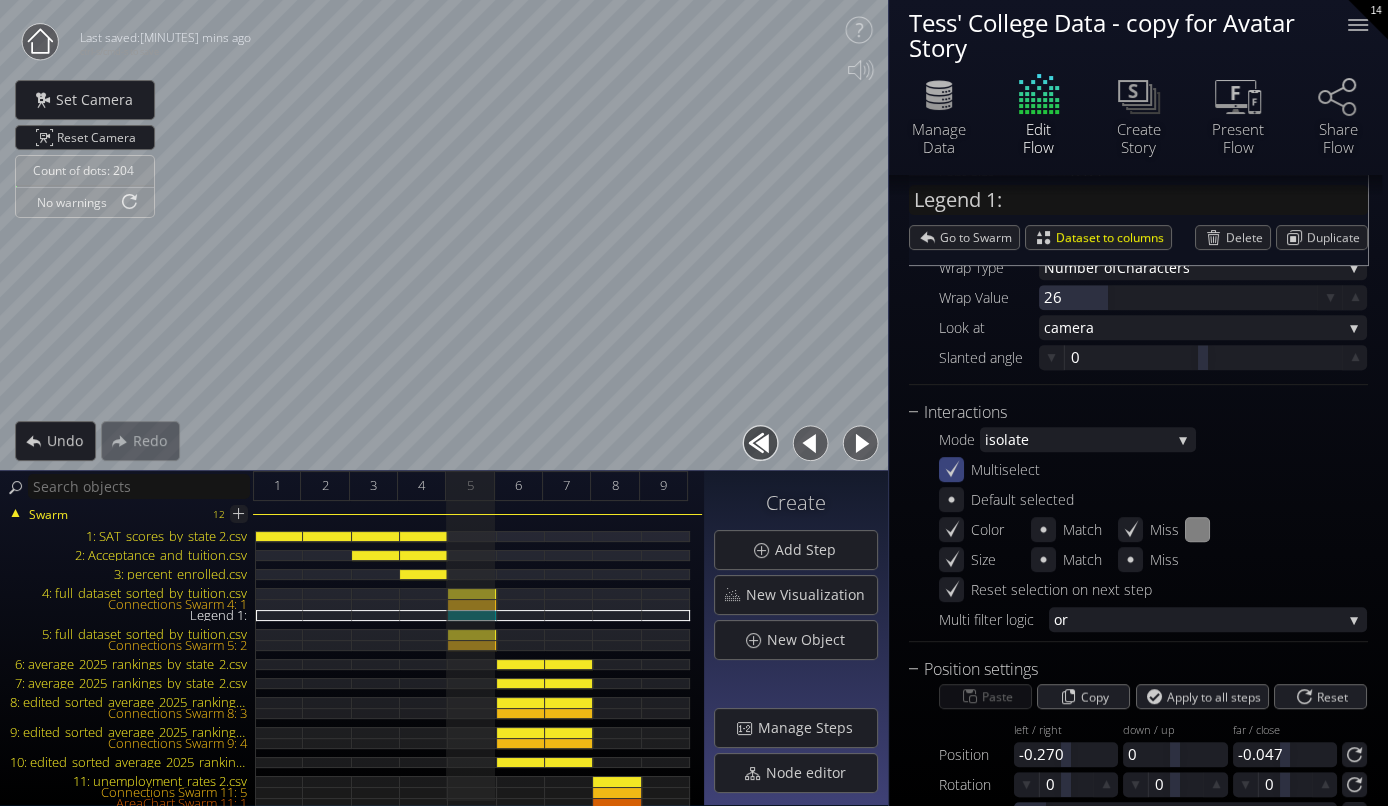 scroll, scrollTop: 708, scrollLeft: 0, axis: vertical 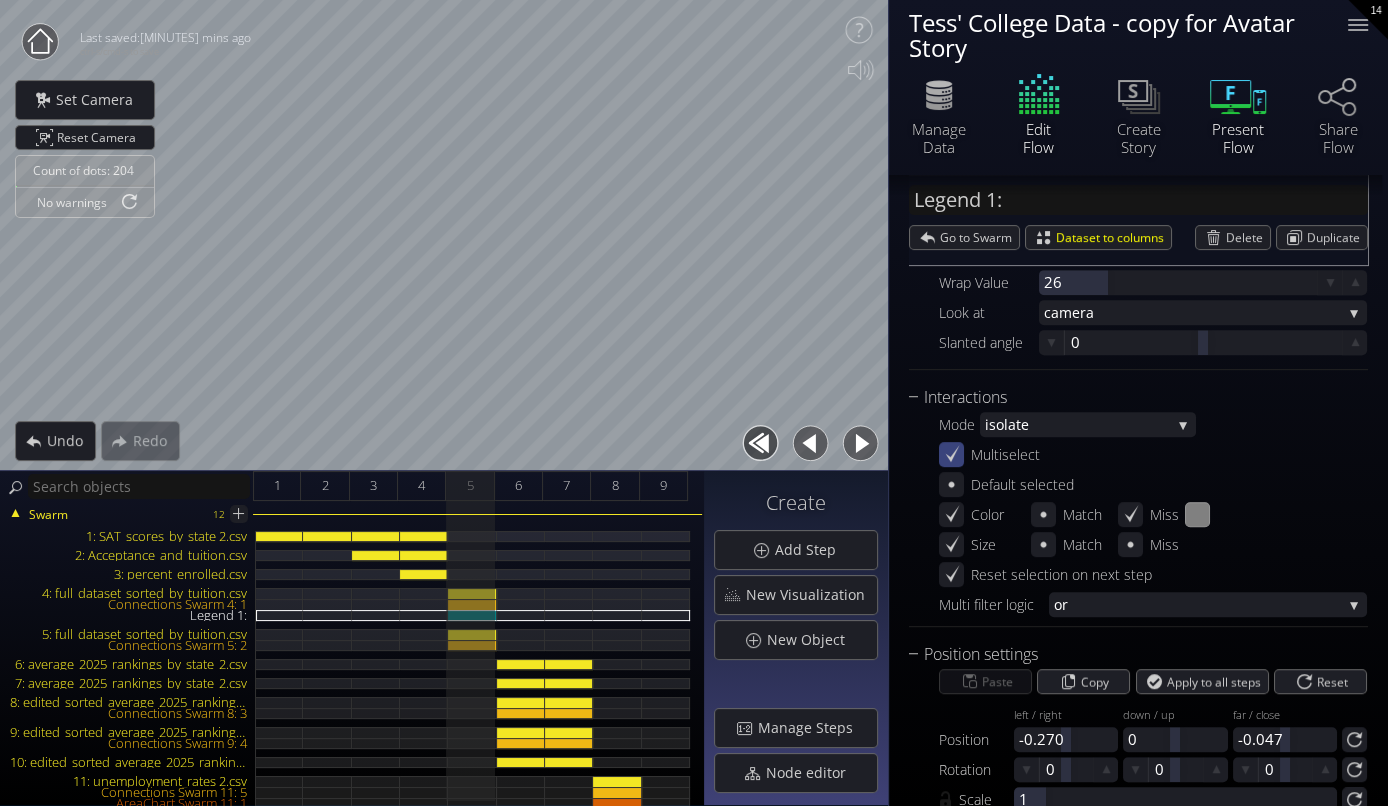 click 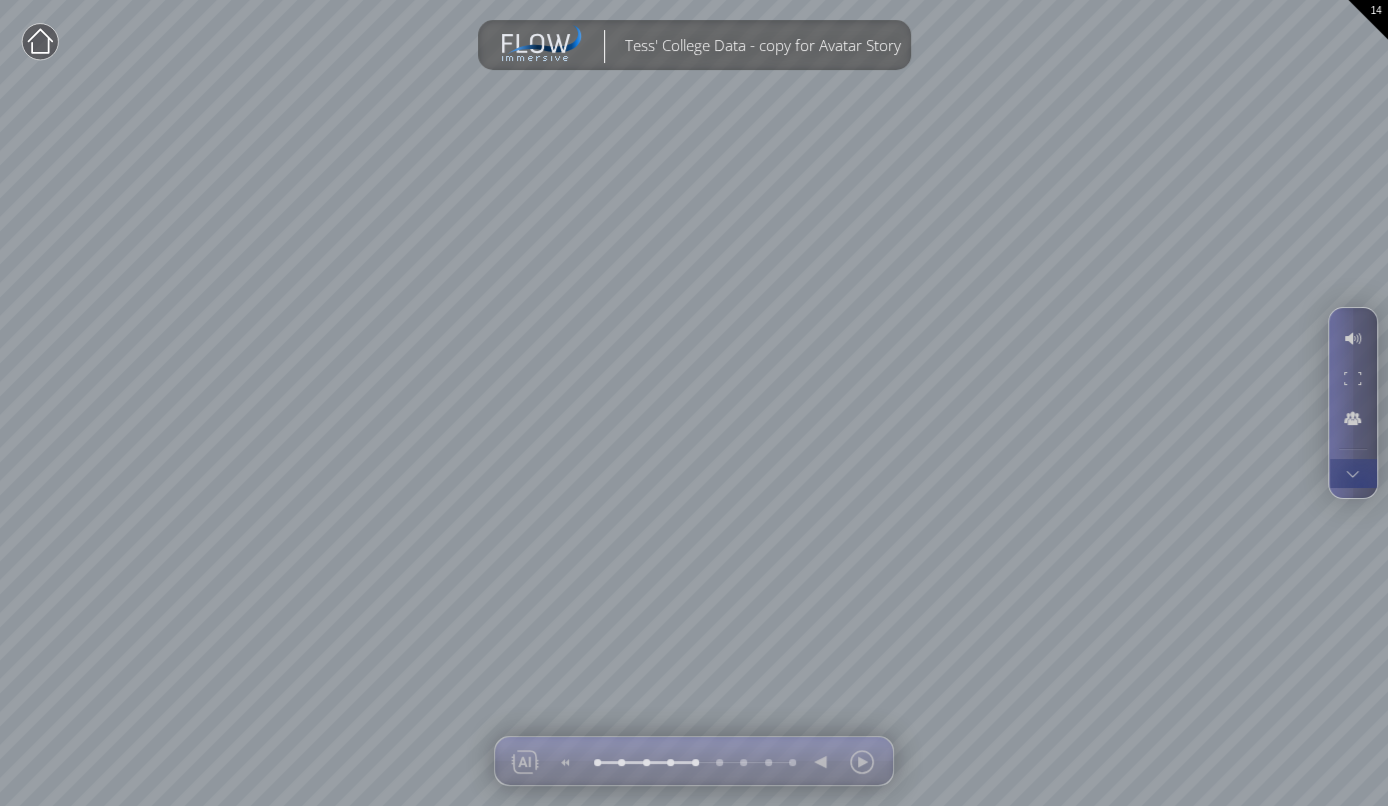 click at bounding box center [1352, 473] 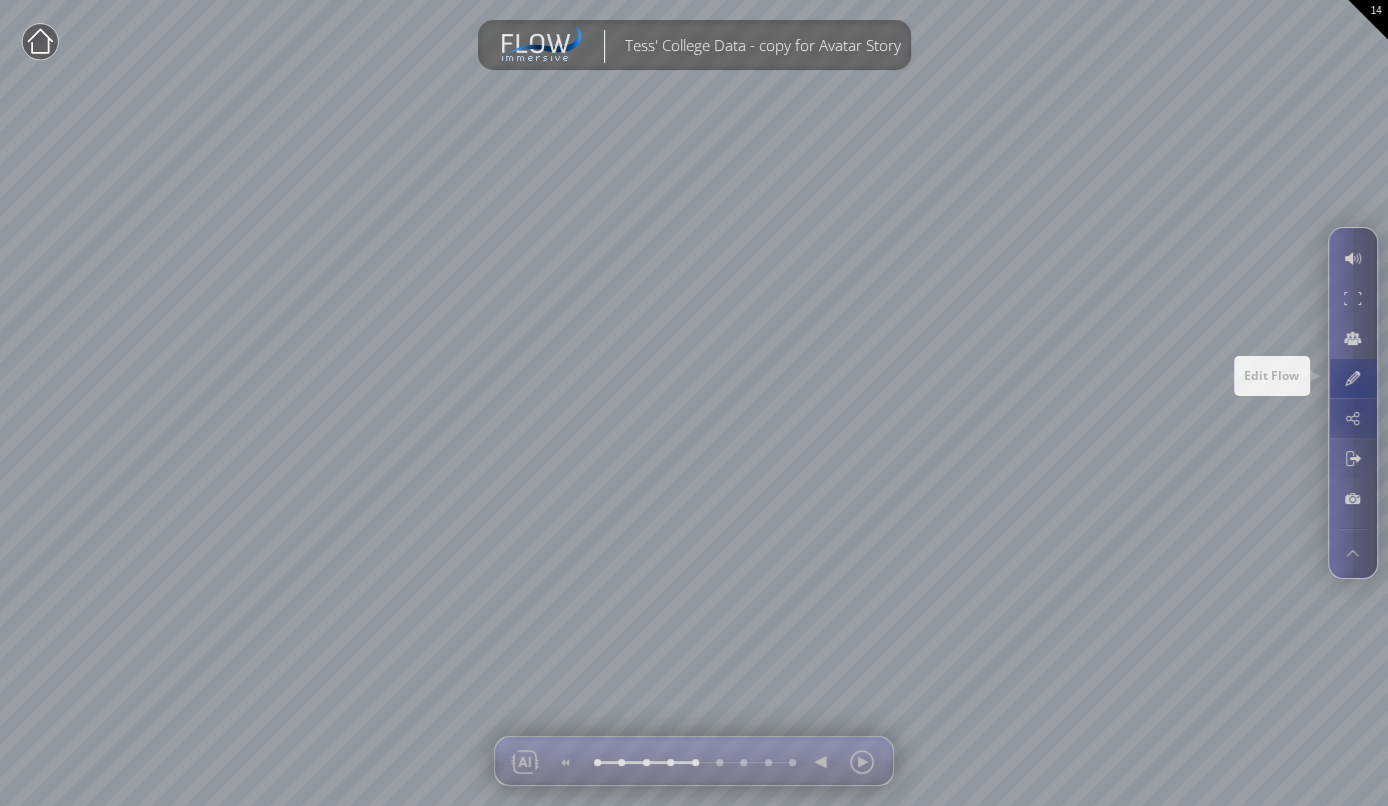 click at bounding box center (1352, 378) 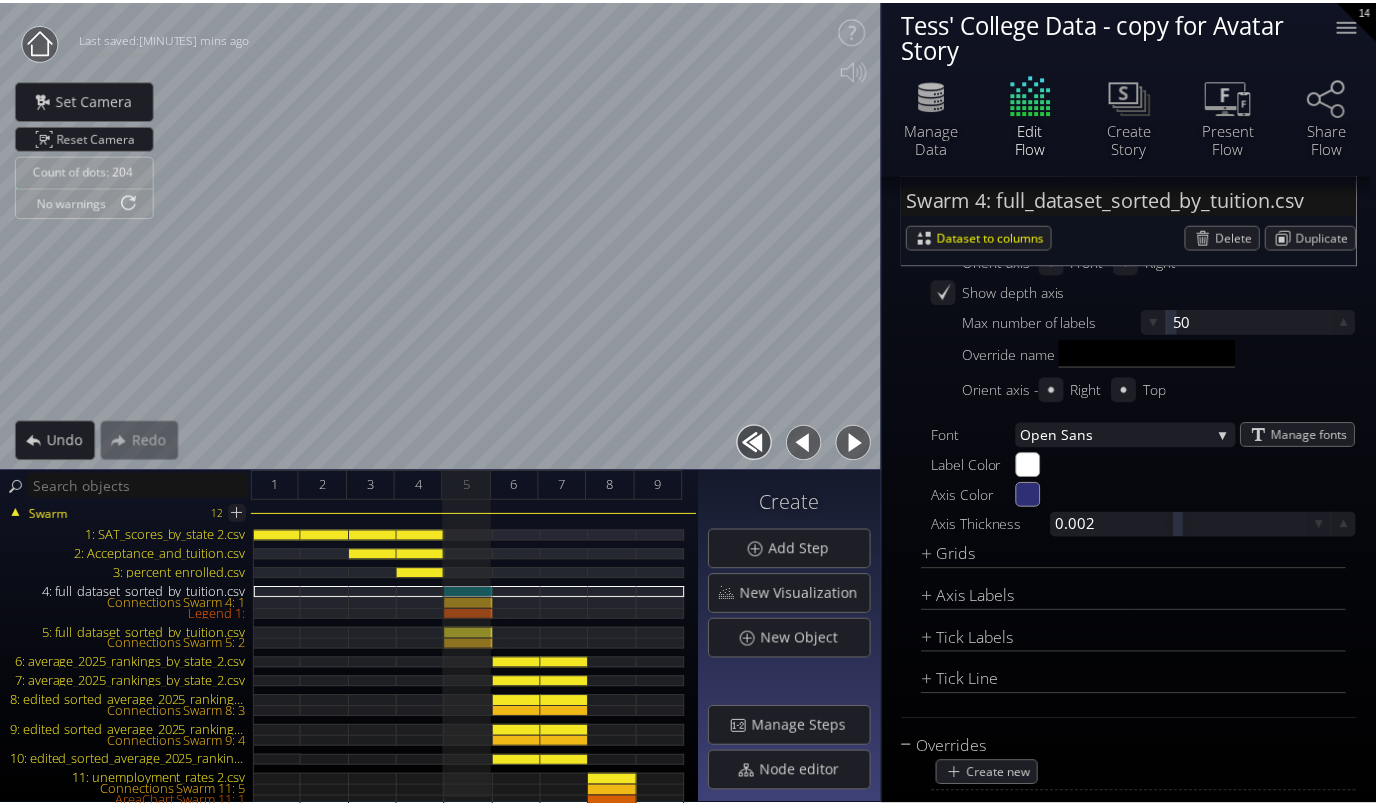scroll, scrollTop: 2570, scrollLeft: 0, axis: vertical 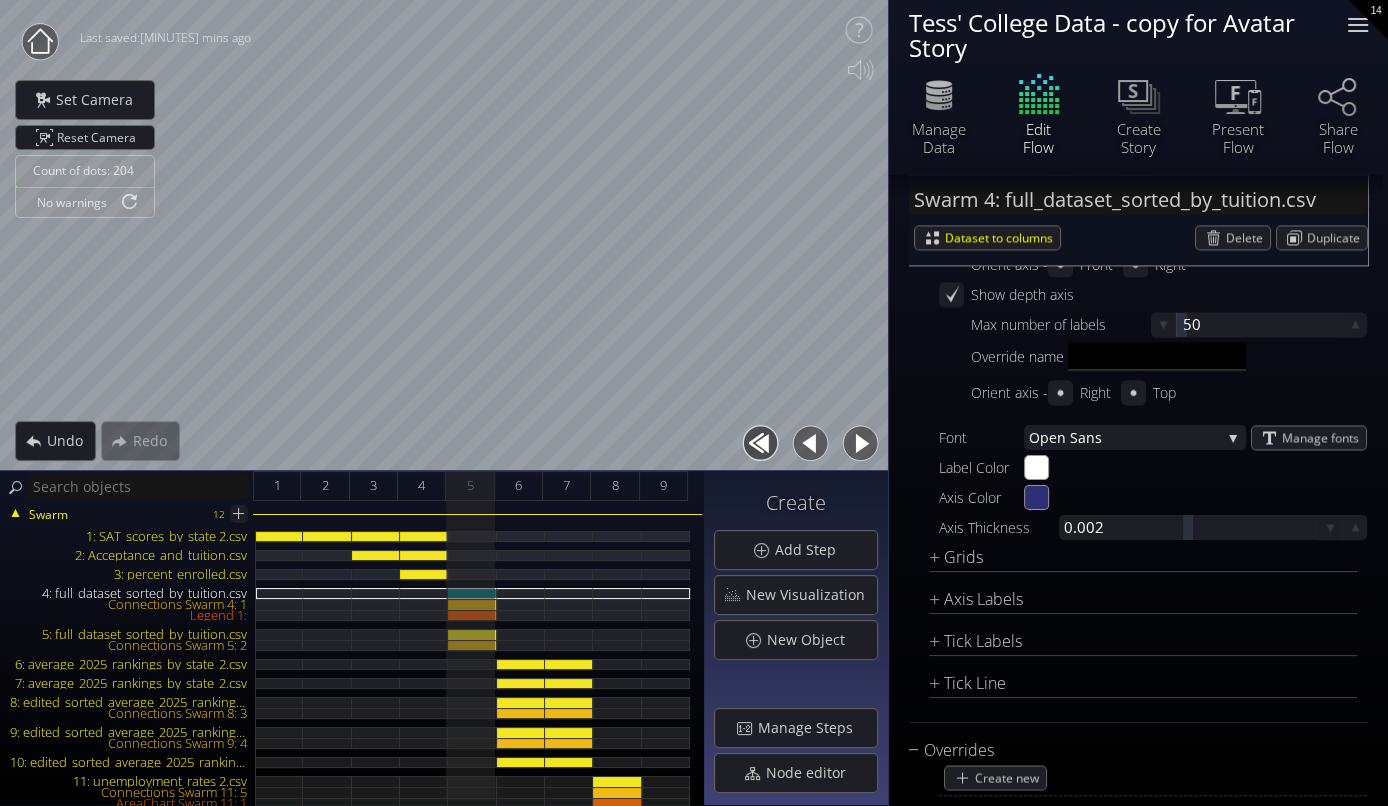 click at bounding box center [1358, 25] 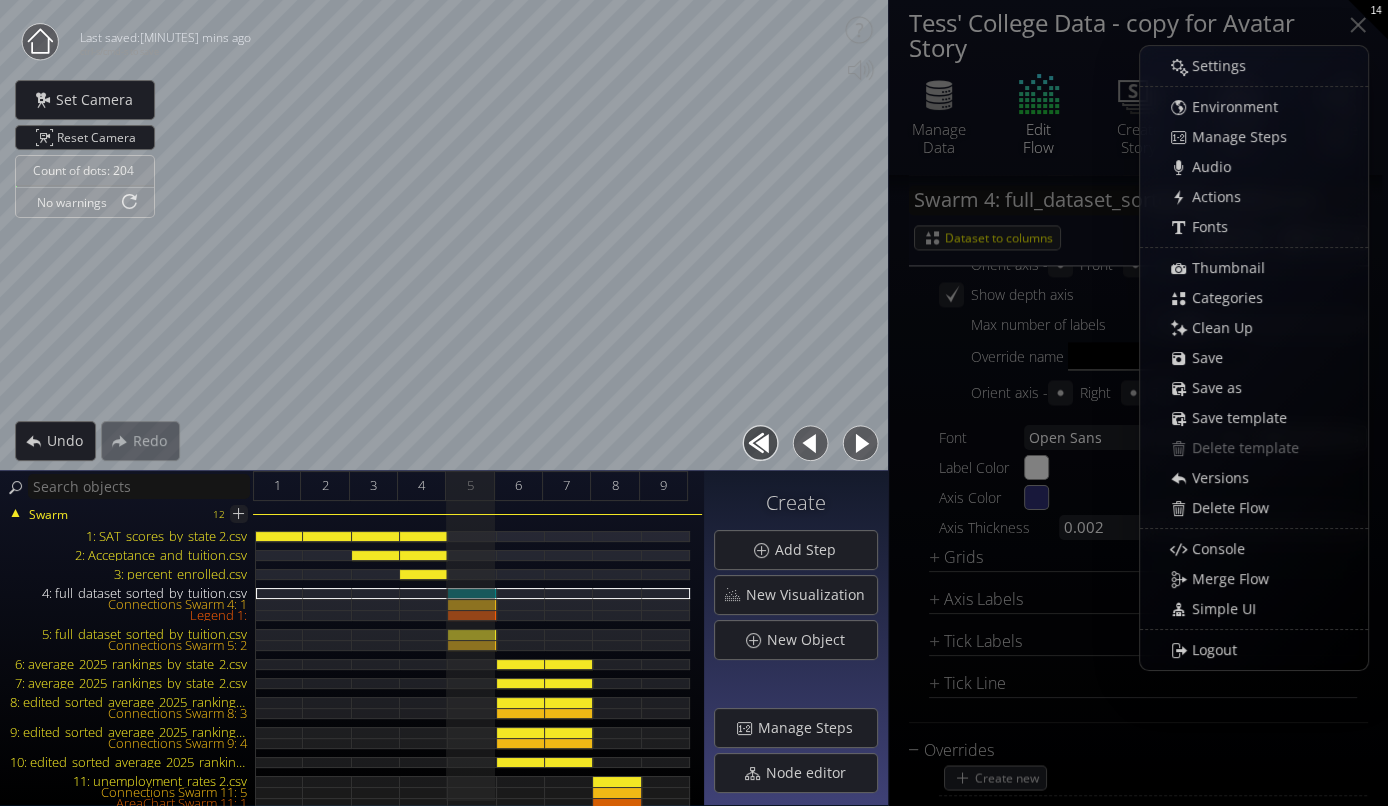 click on "Save" at bounding box center (1213, 358) 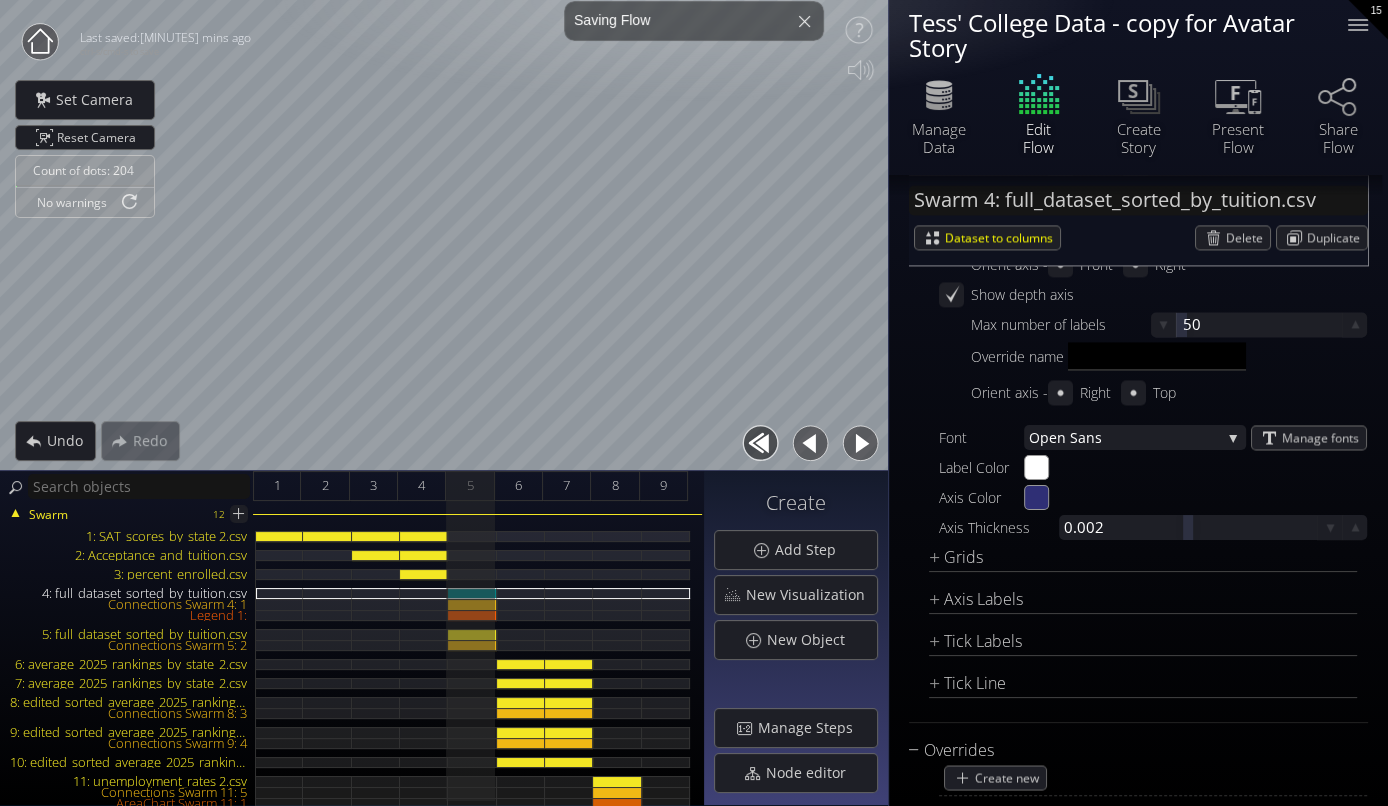 click 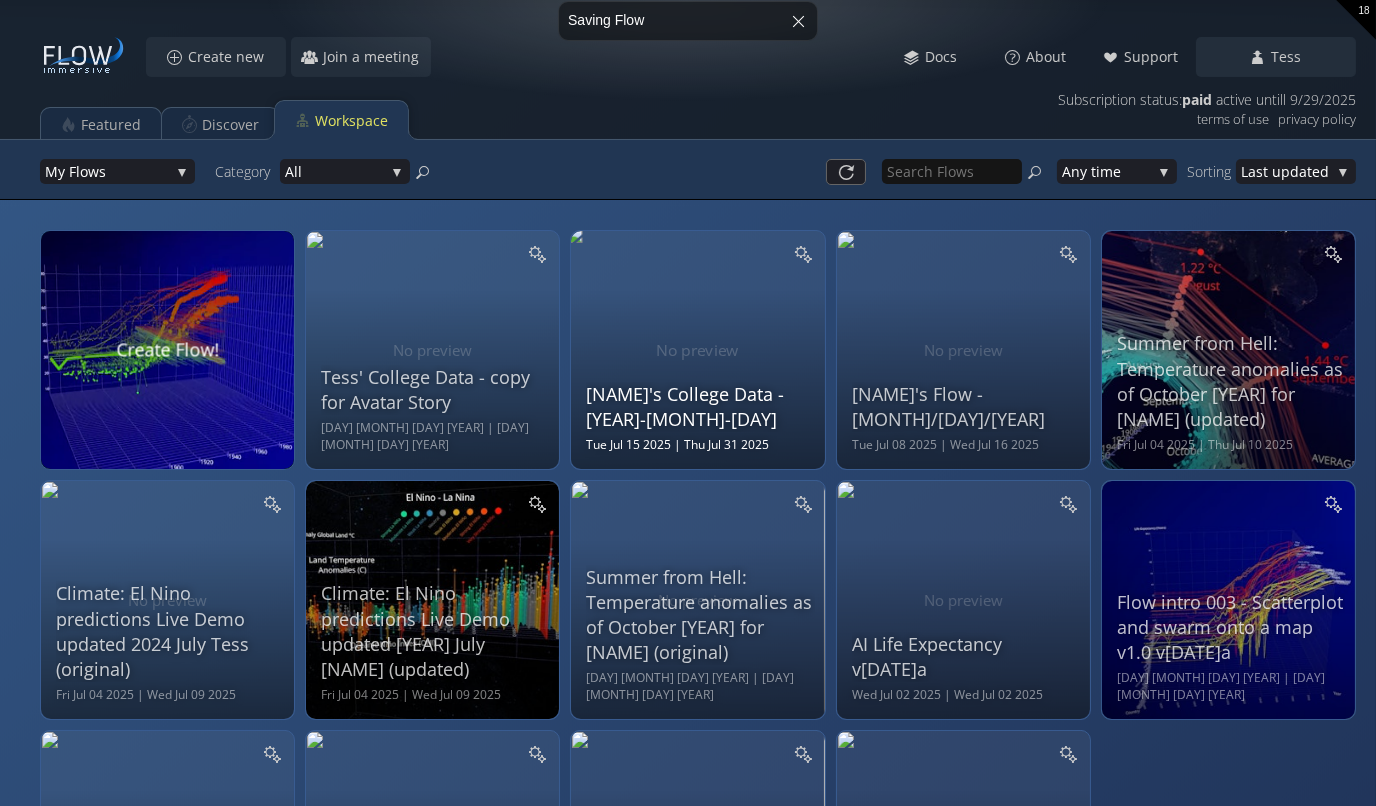 scroll, scrollTop: 183, scrollLeft: 0, axis: vertical 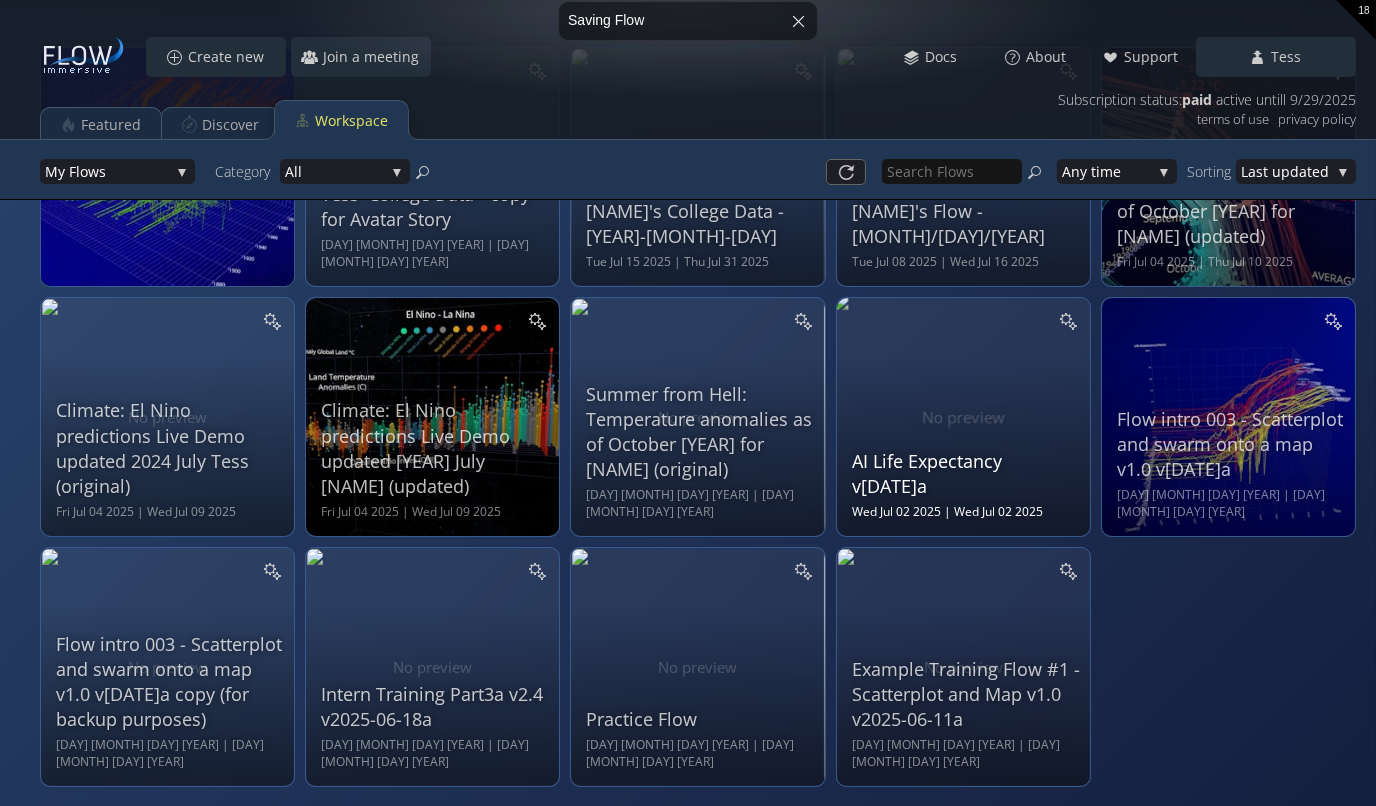 click on "AI Life Expectancy v2025-07-02a
Wed Jul 02 2025 | Wed Jul 02 2025" at bounding box center (966, 414) 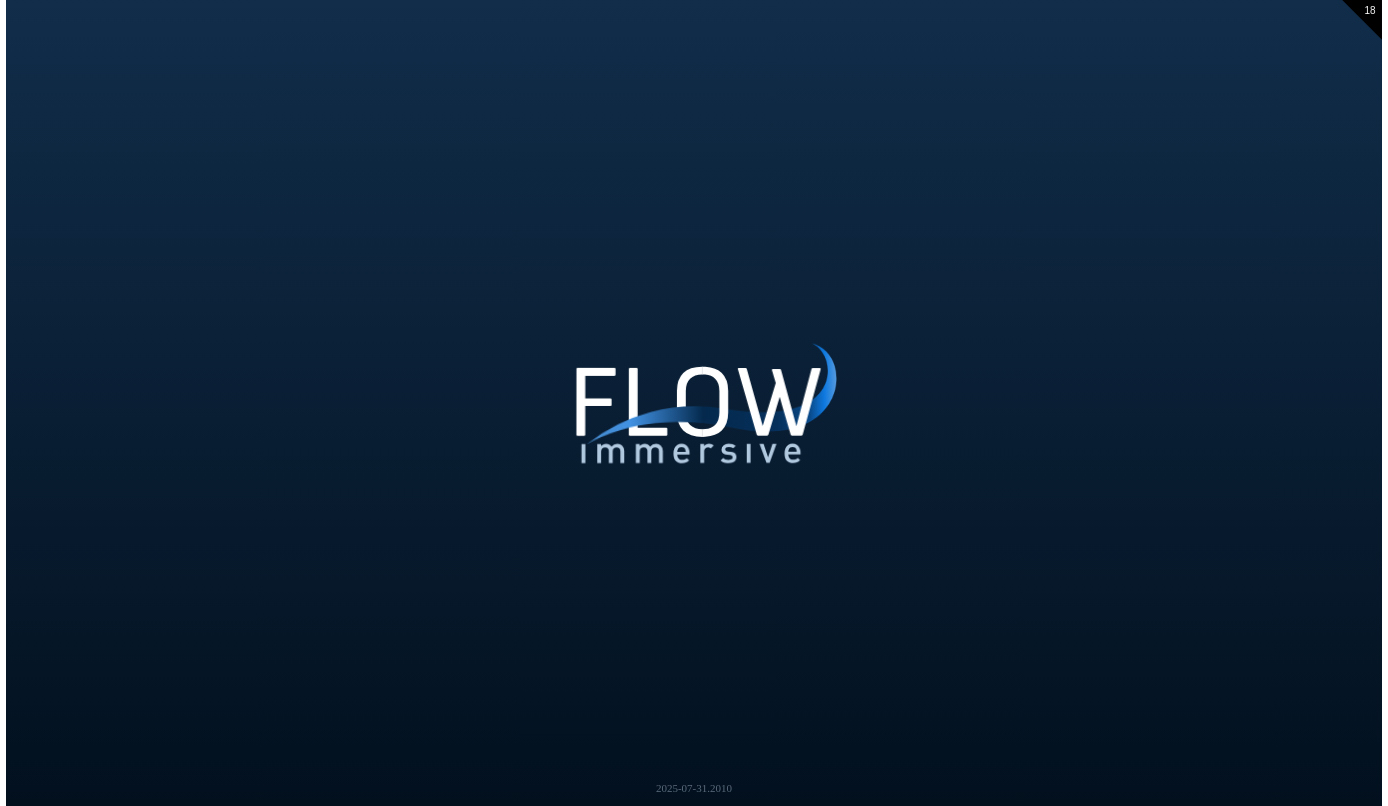 scroll, scrollTop: 0, scrollLeft: 0, axis: both 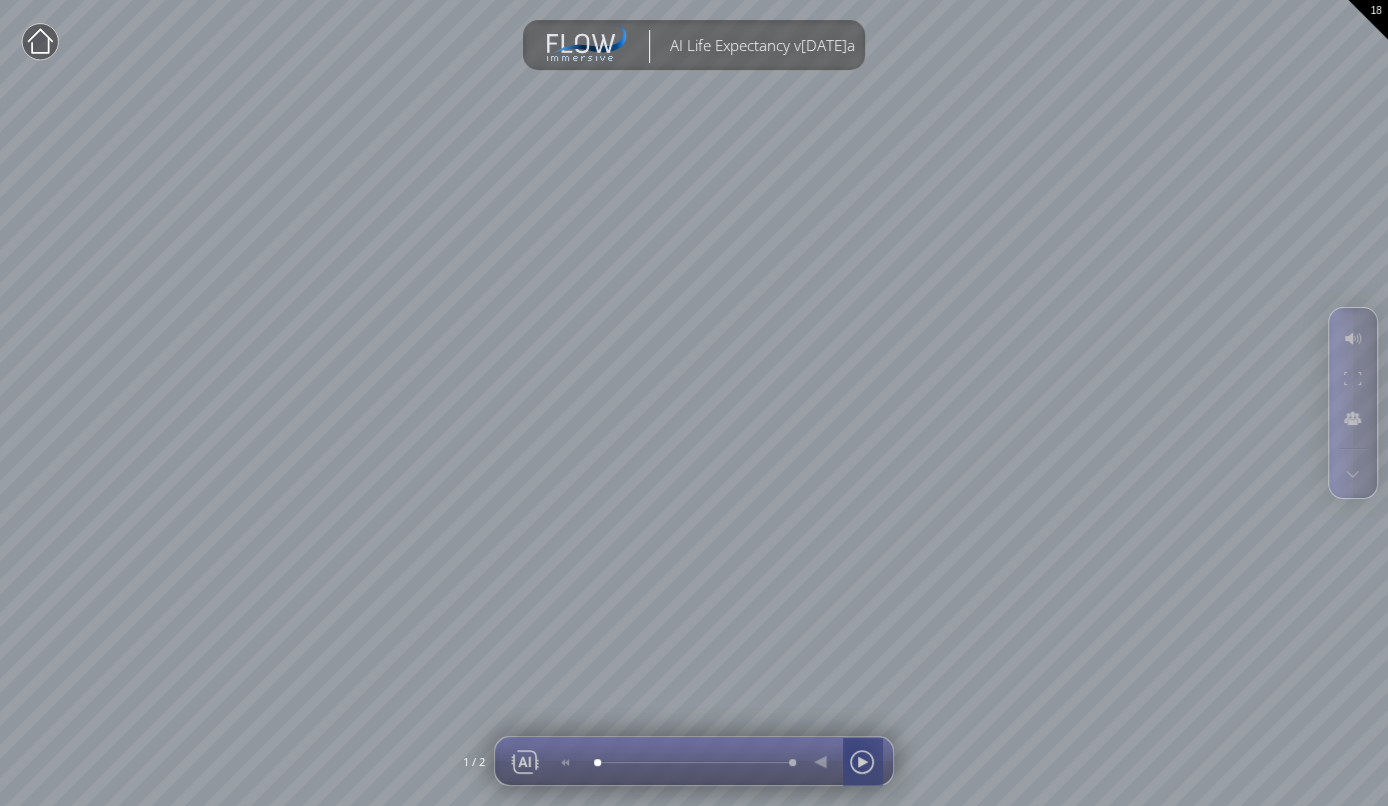 click at bounding box center (862, 762) 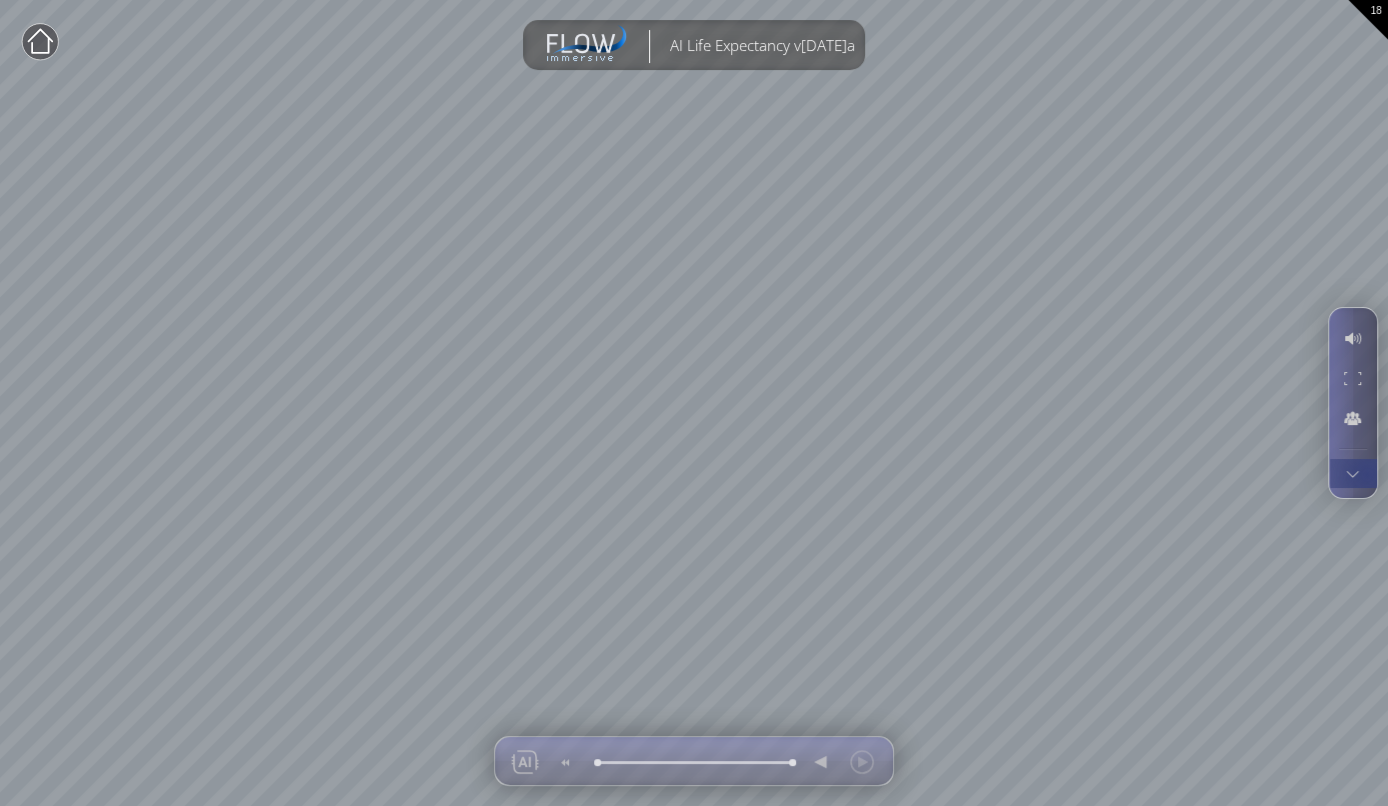 click at bounding box center [1352, 473] 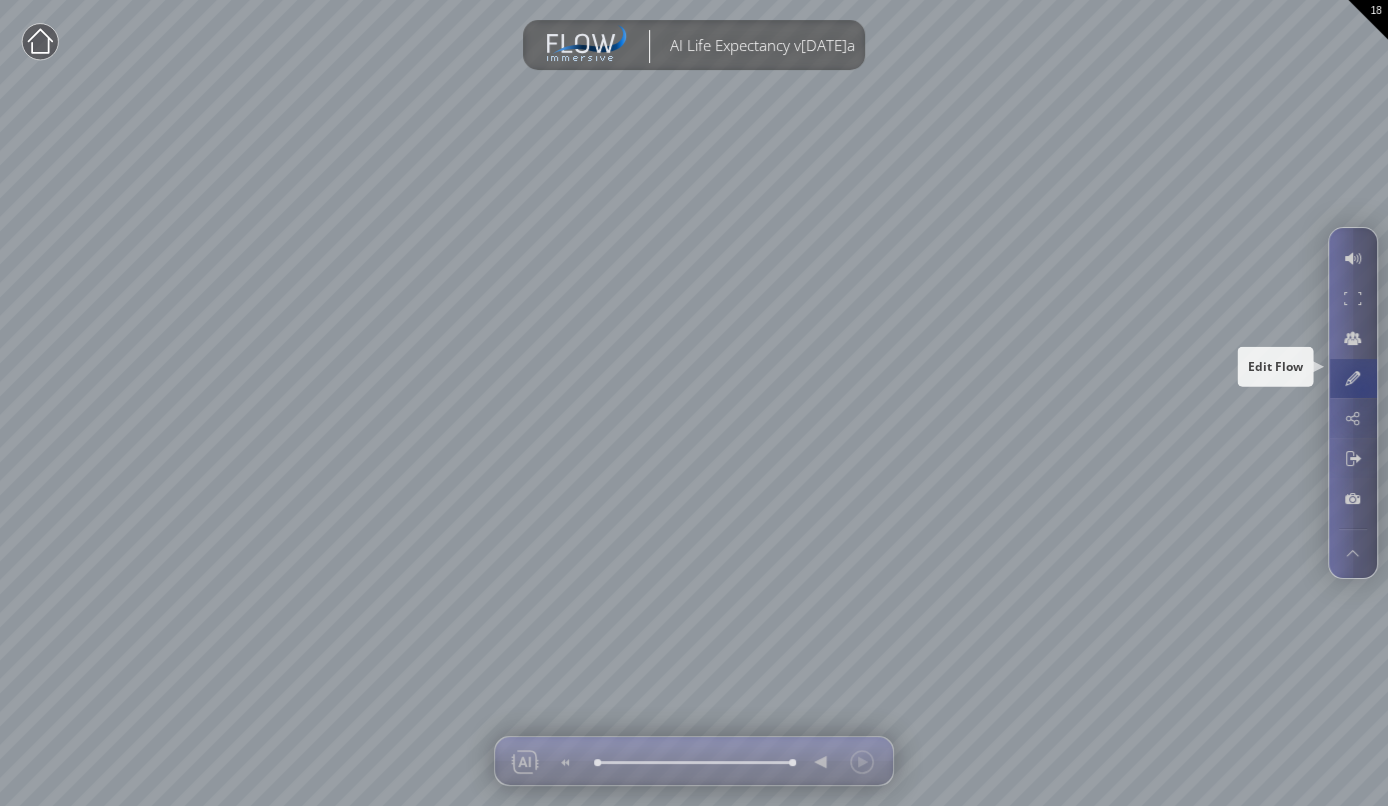 click at bounding box center (1352, 378) 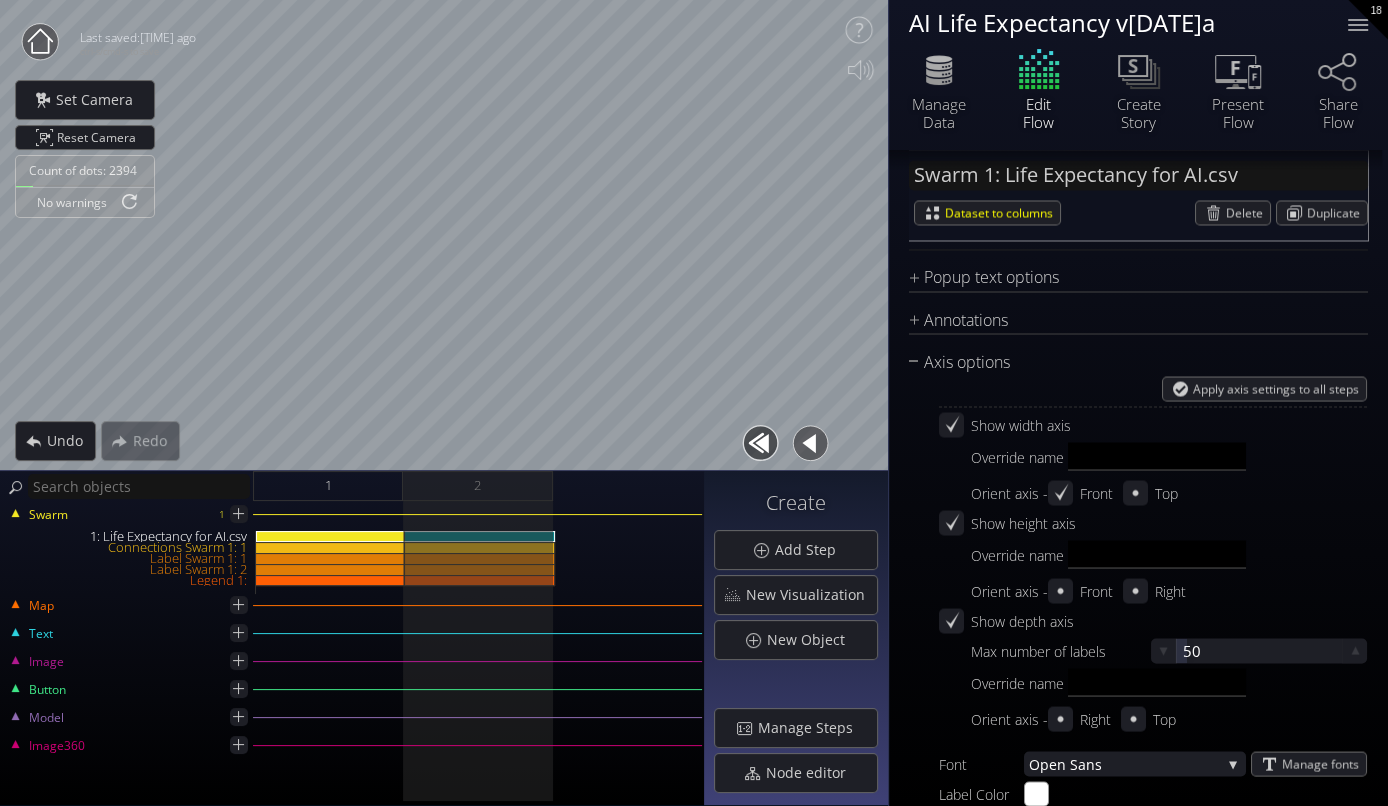scroll, scrollTop: 2986, scrollLeft: 0, axis: vertical 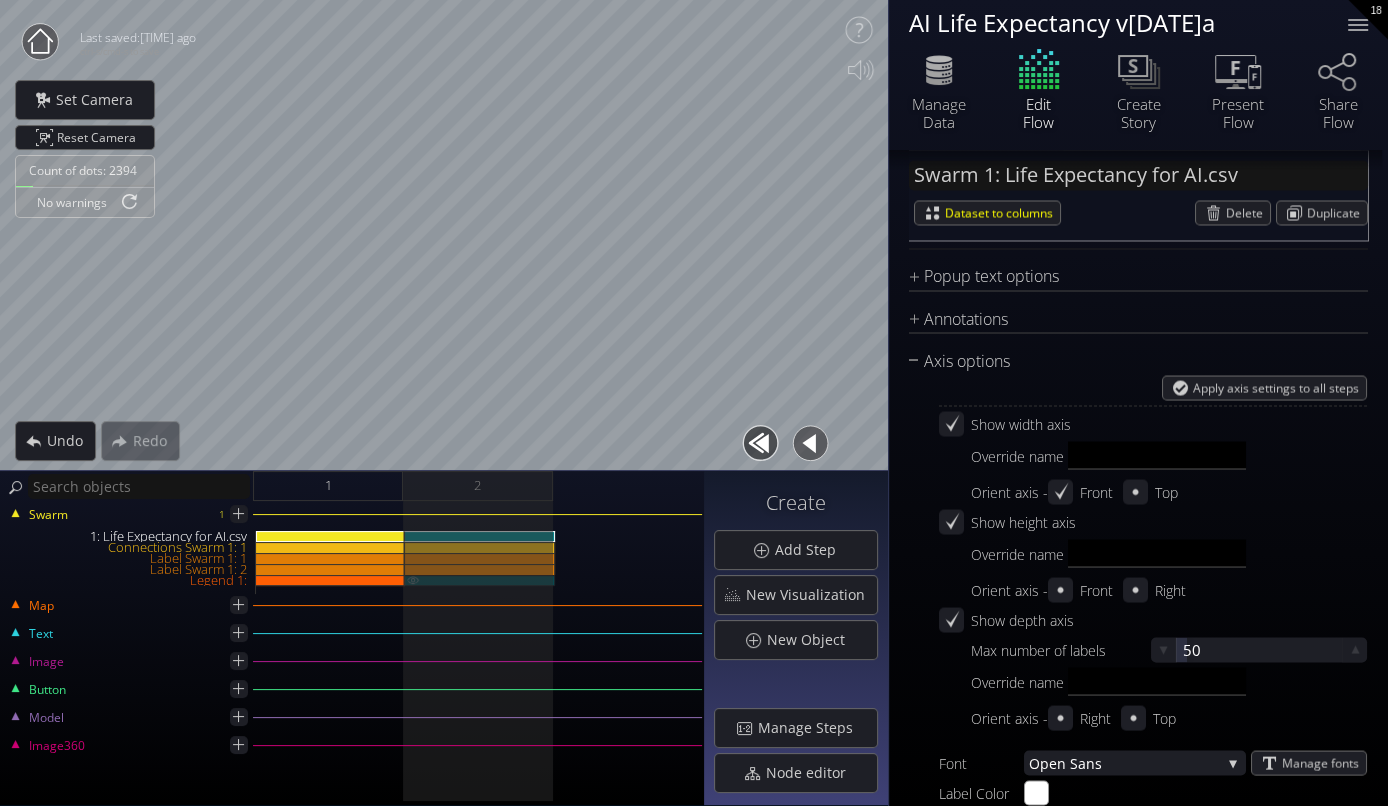 click on "Legend  1:" at bounding box center [480, 580] 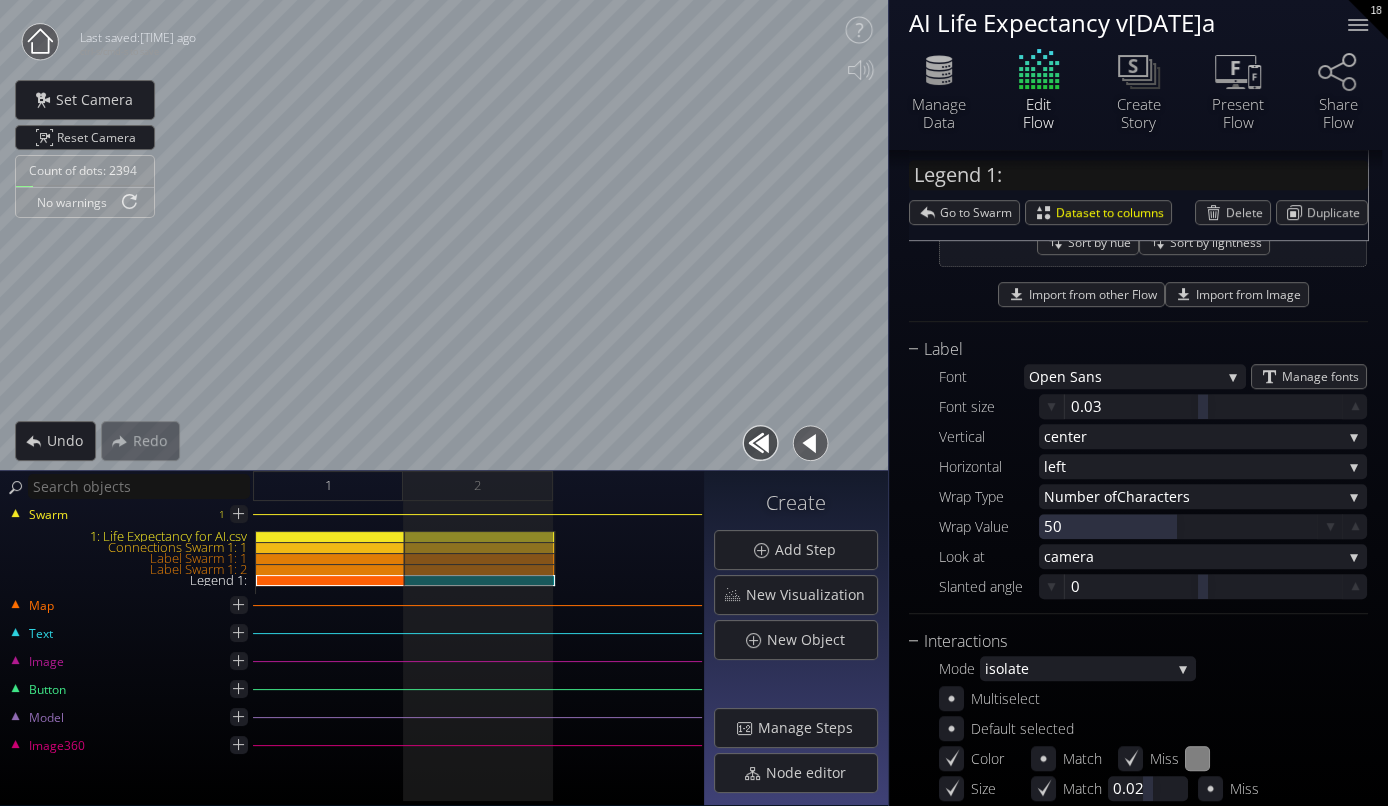 scroll, scrollTop: 1265, scrollLeft: 0, axis: vertical 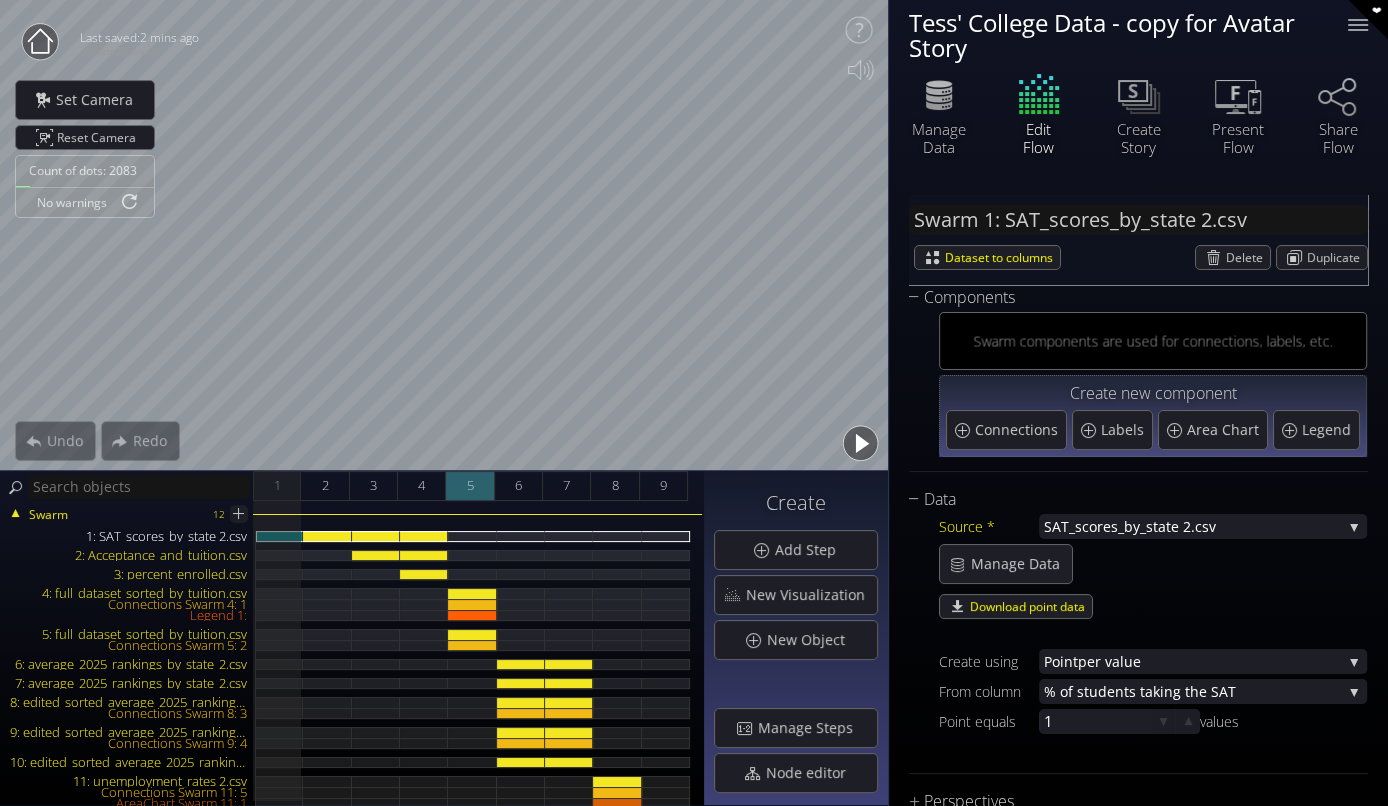 click on "5" at bounding box center (469, 485) 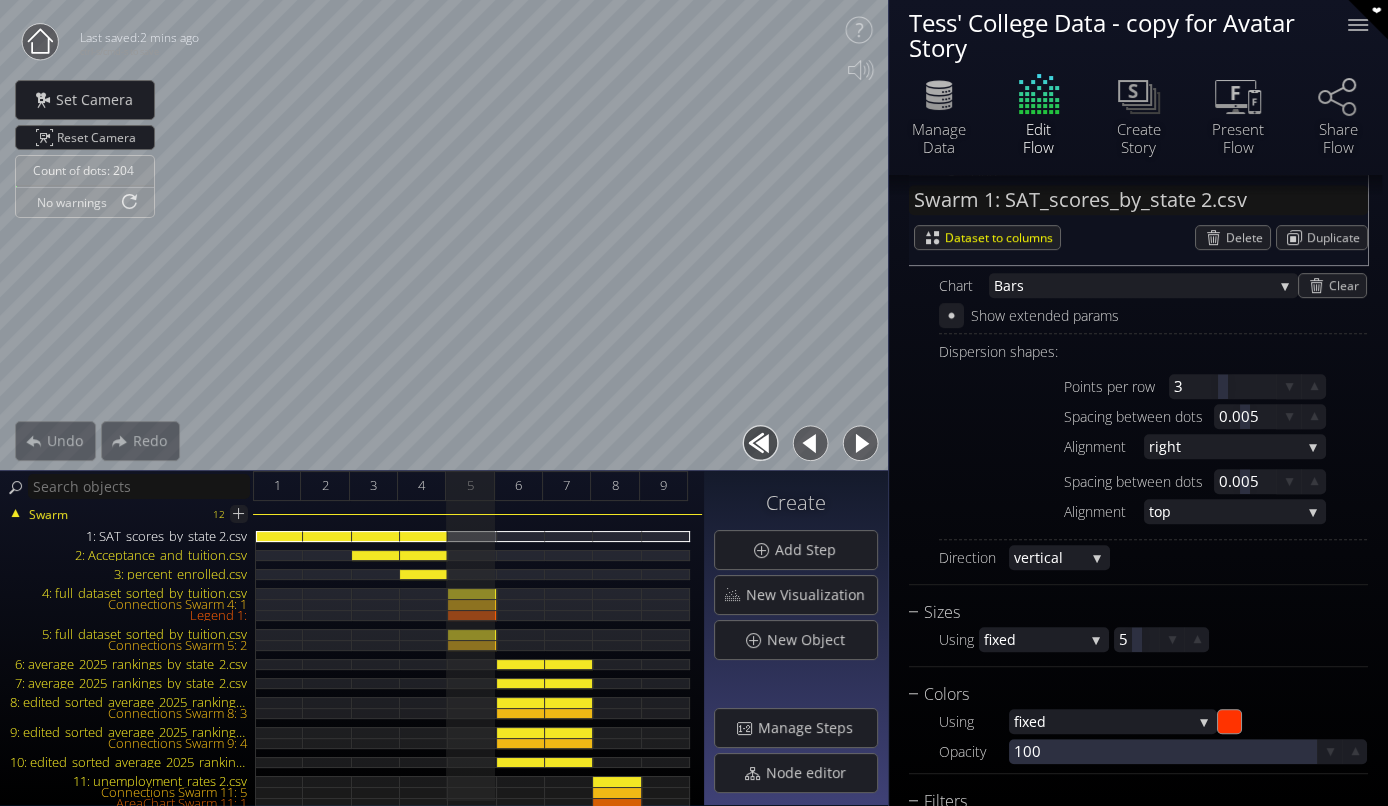 scroll, scrollTop: 1803, scrollLeft: 0, axis: vertical 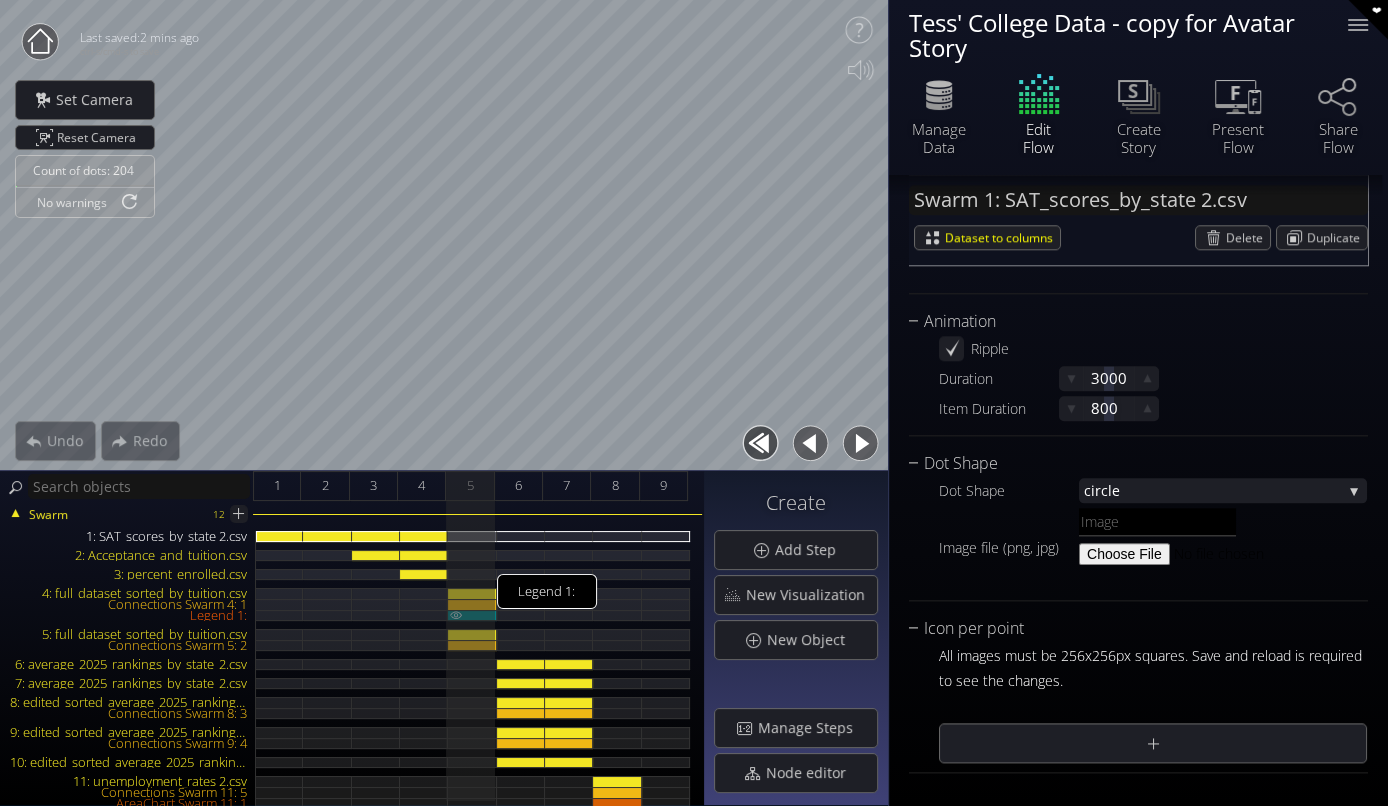 click on "Legend  1:" at bounding box center (472, 615) 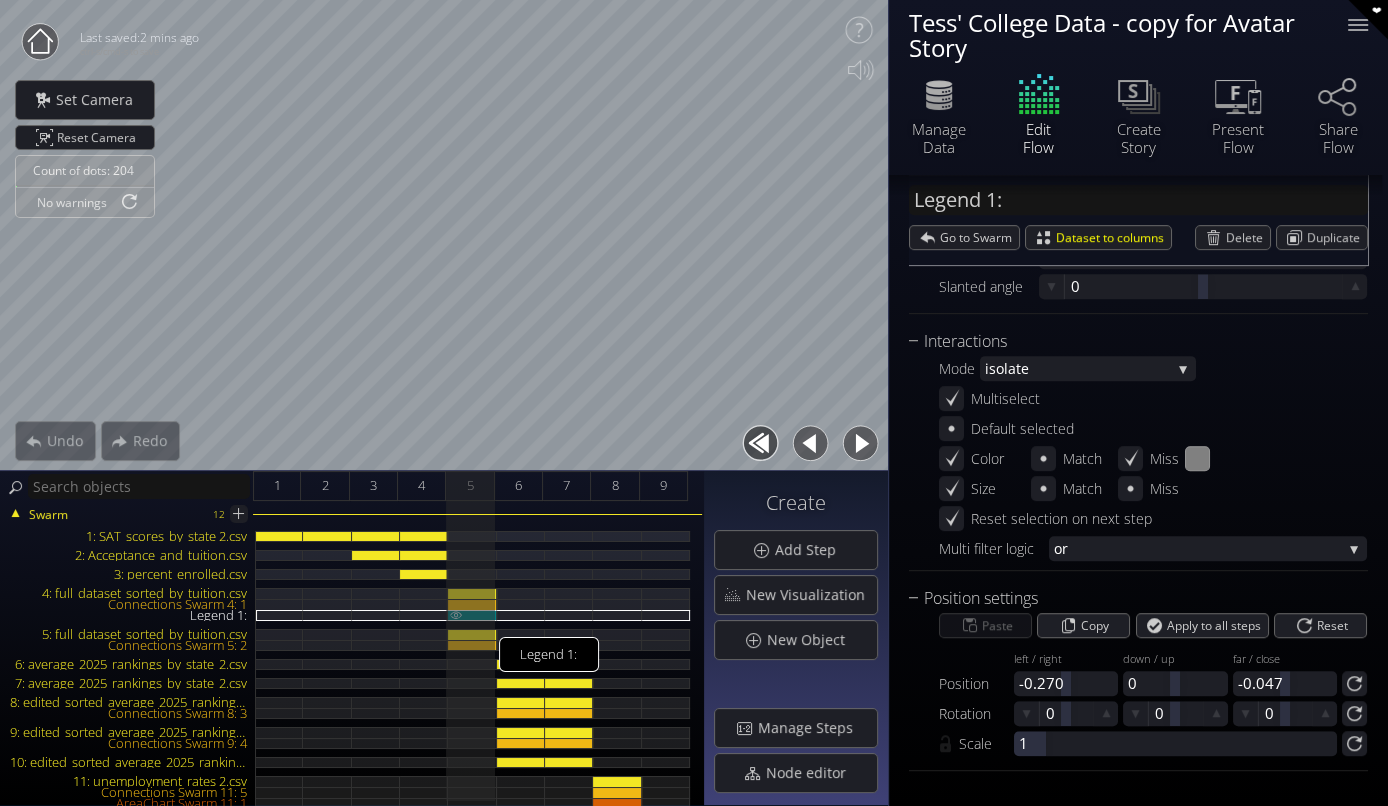 scroll, scrollTop: 762, scrollLeft: 0, axis: vertical 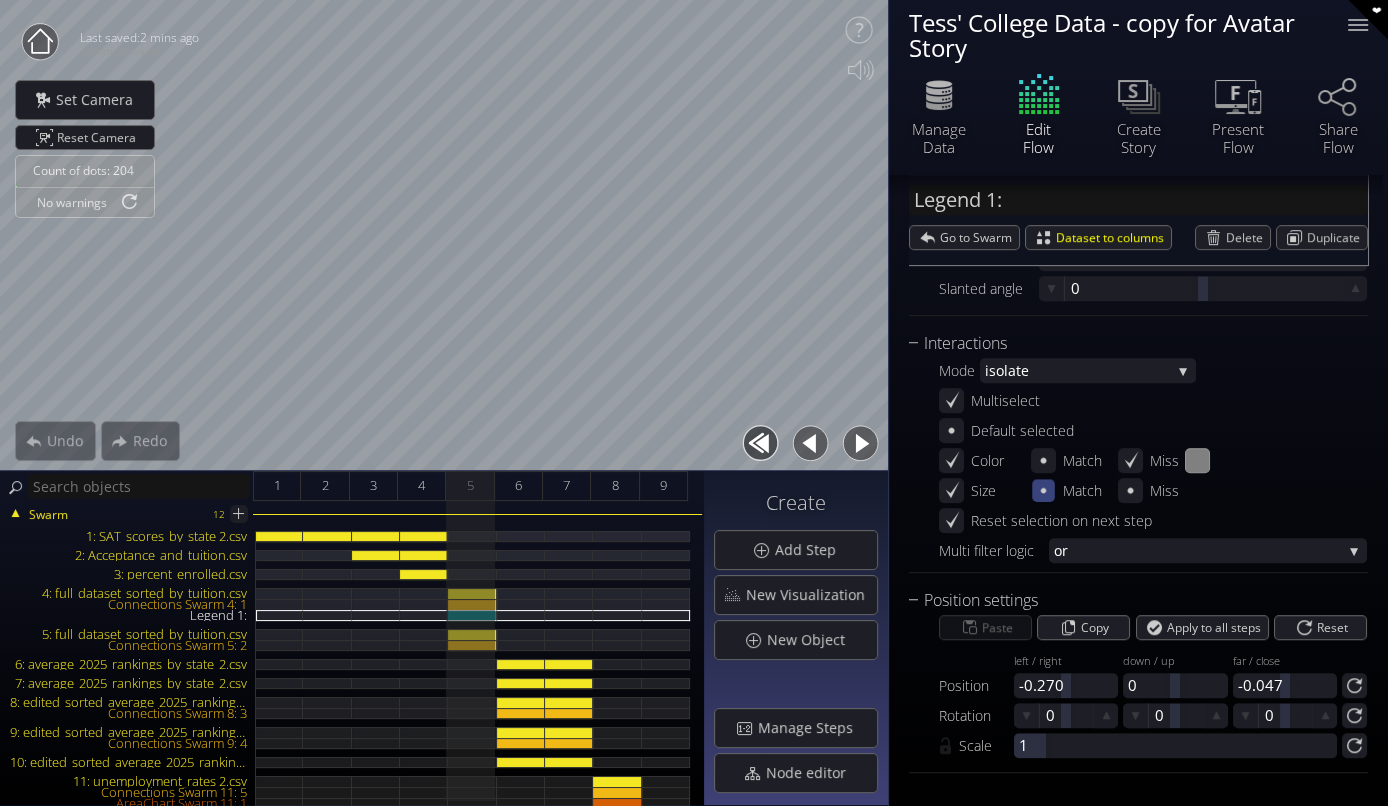 click 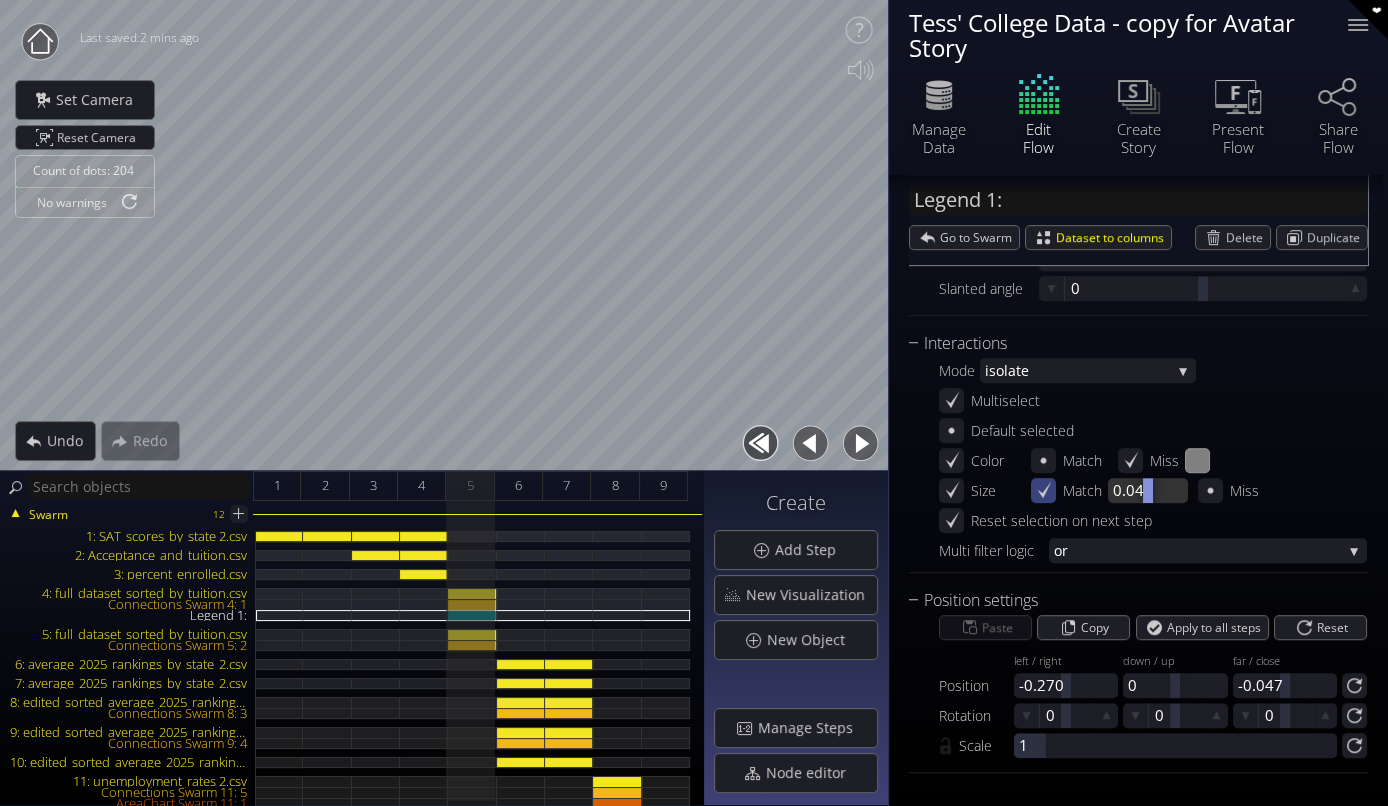 click at bounding box center (1148, 490) 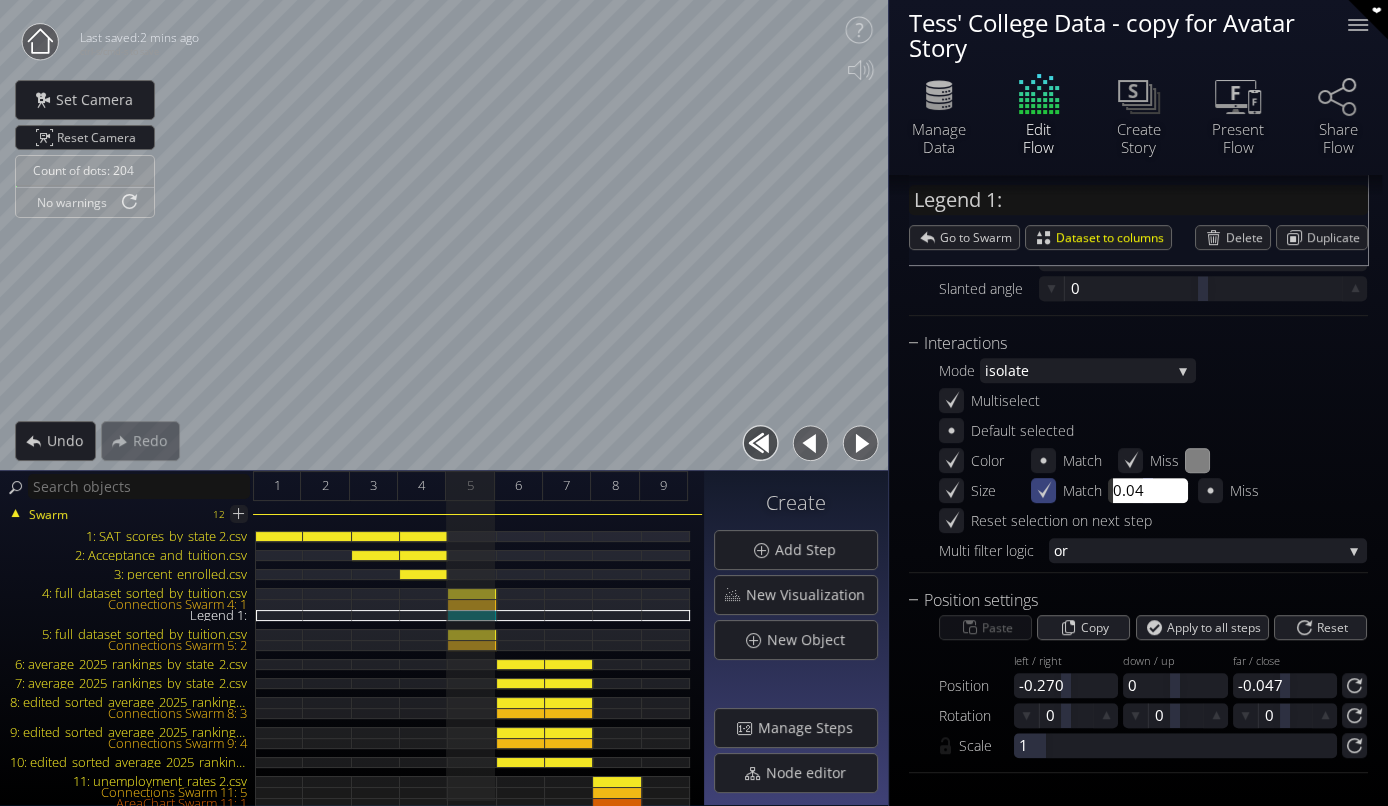 click on "0.04" at bounding box center [1153, 490] 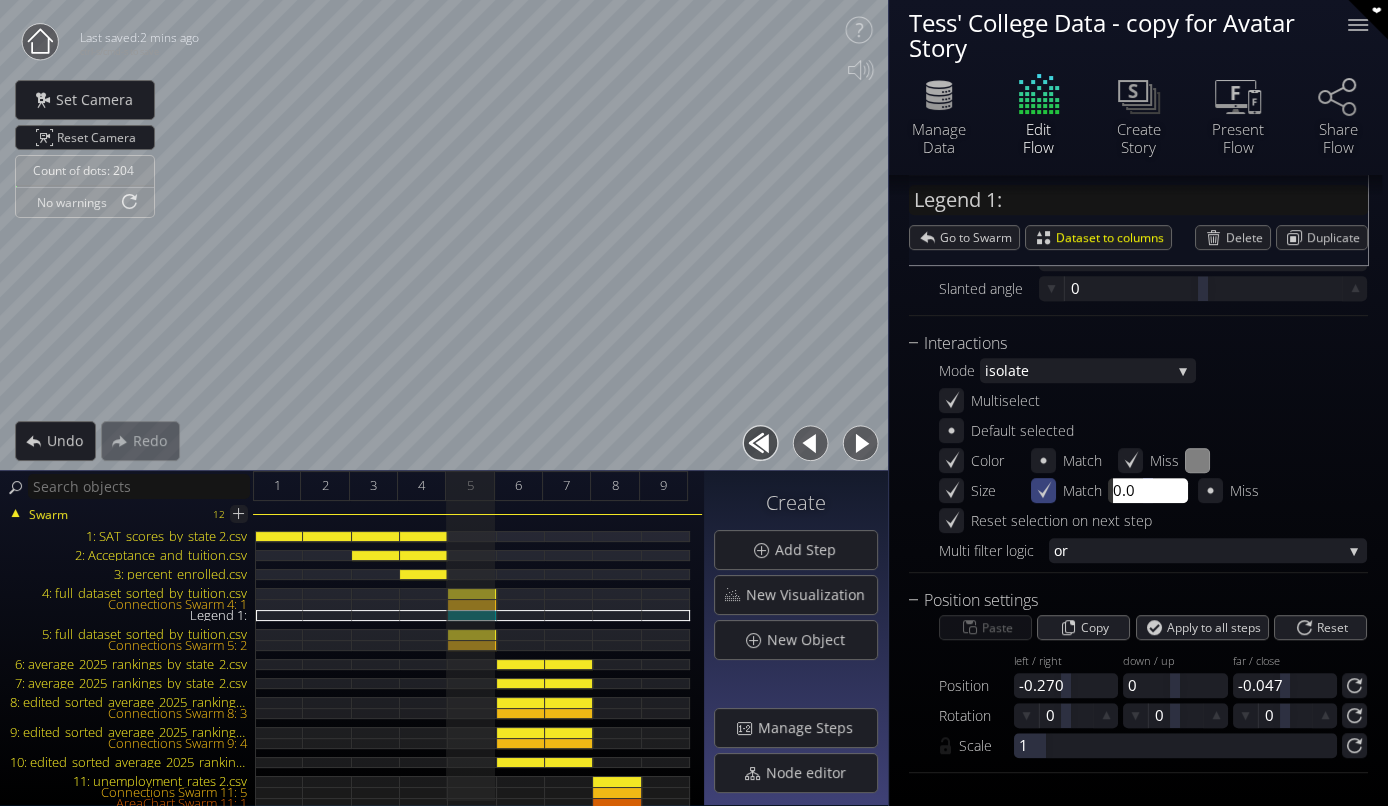 type on "0.02" 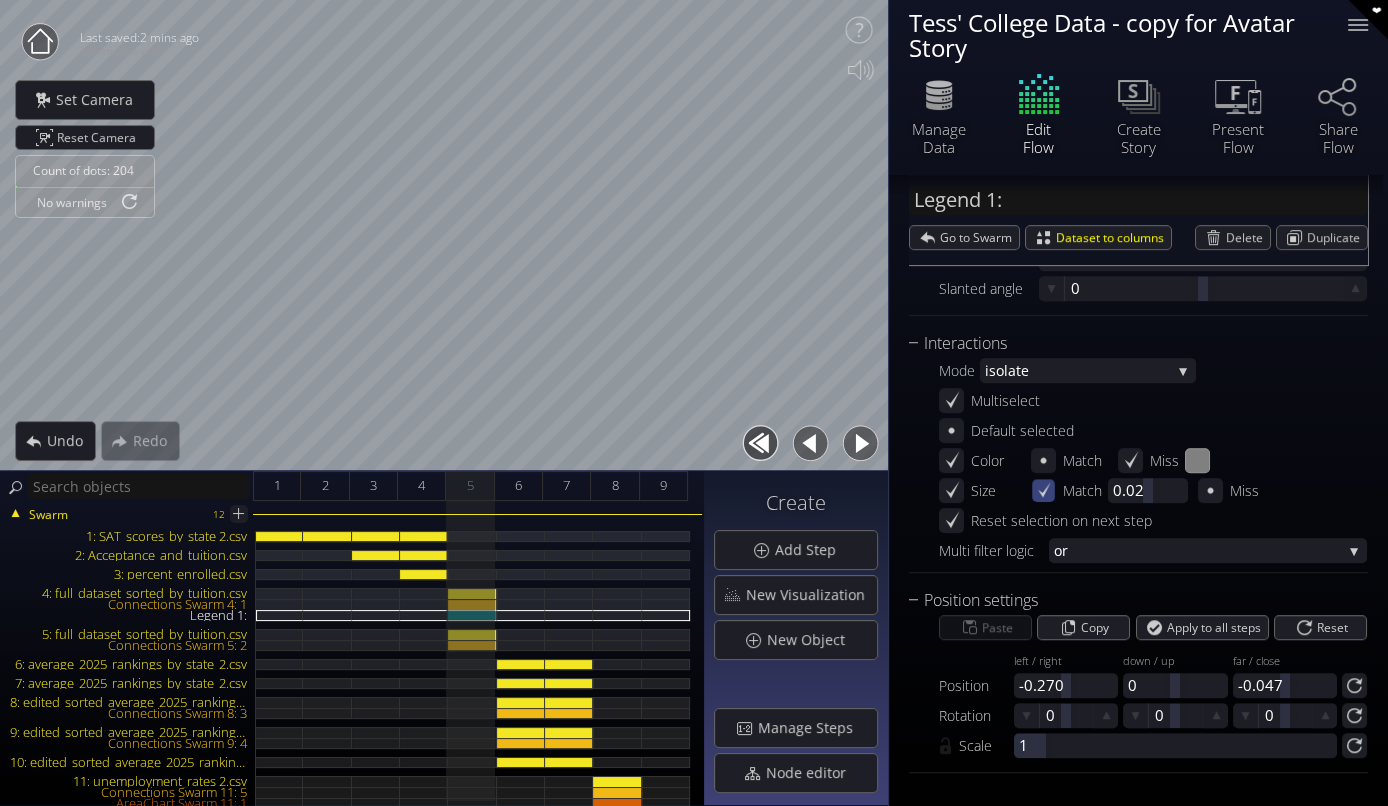 click 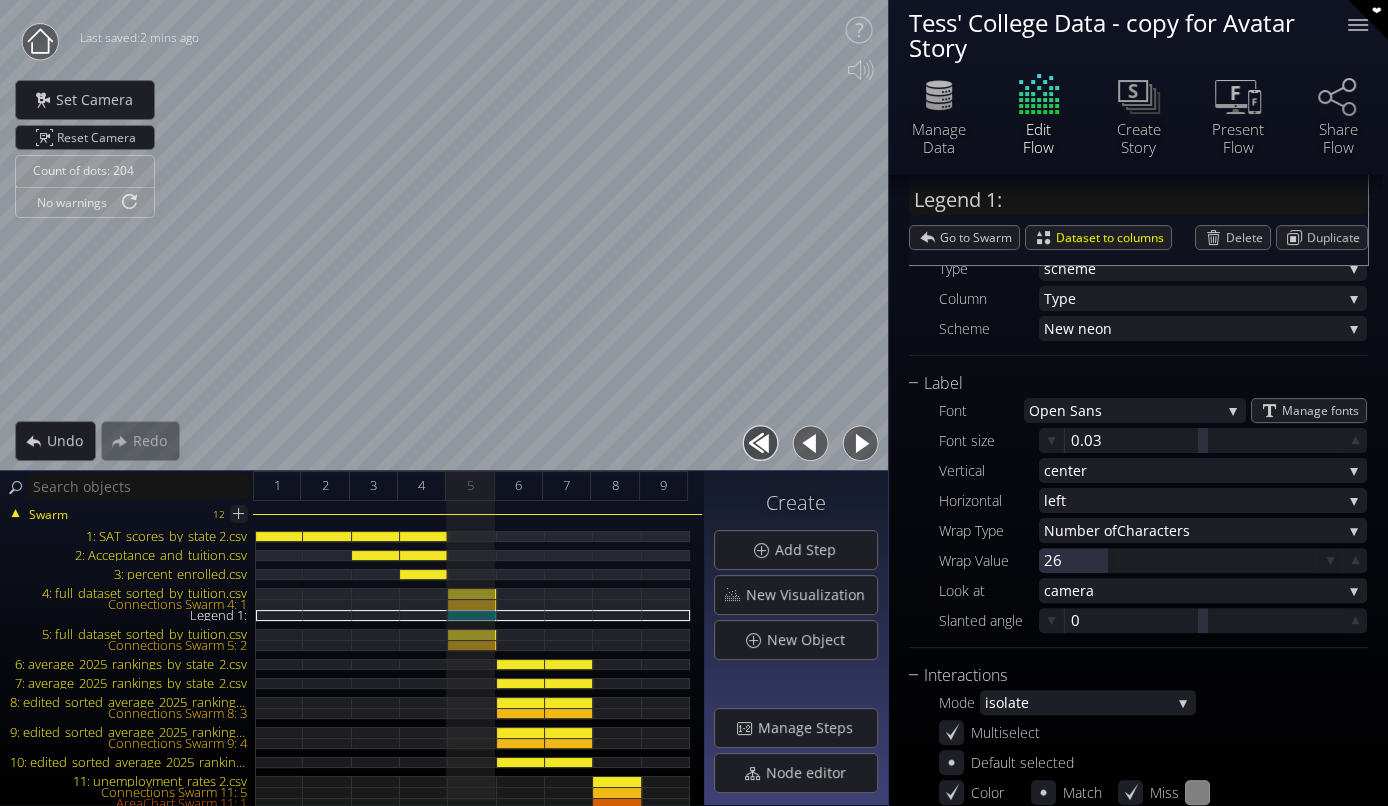 scroll, scrollTop: 762, scrollLeft: 0, axis: vertical 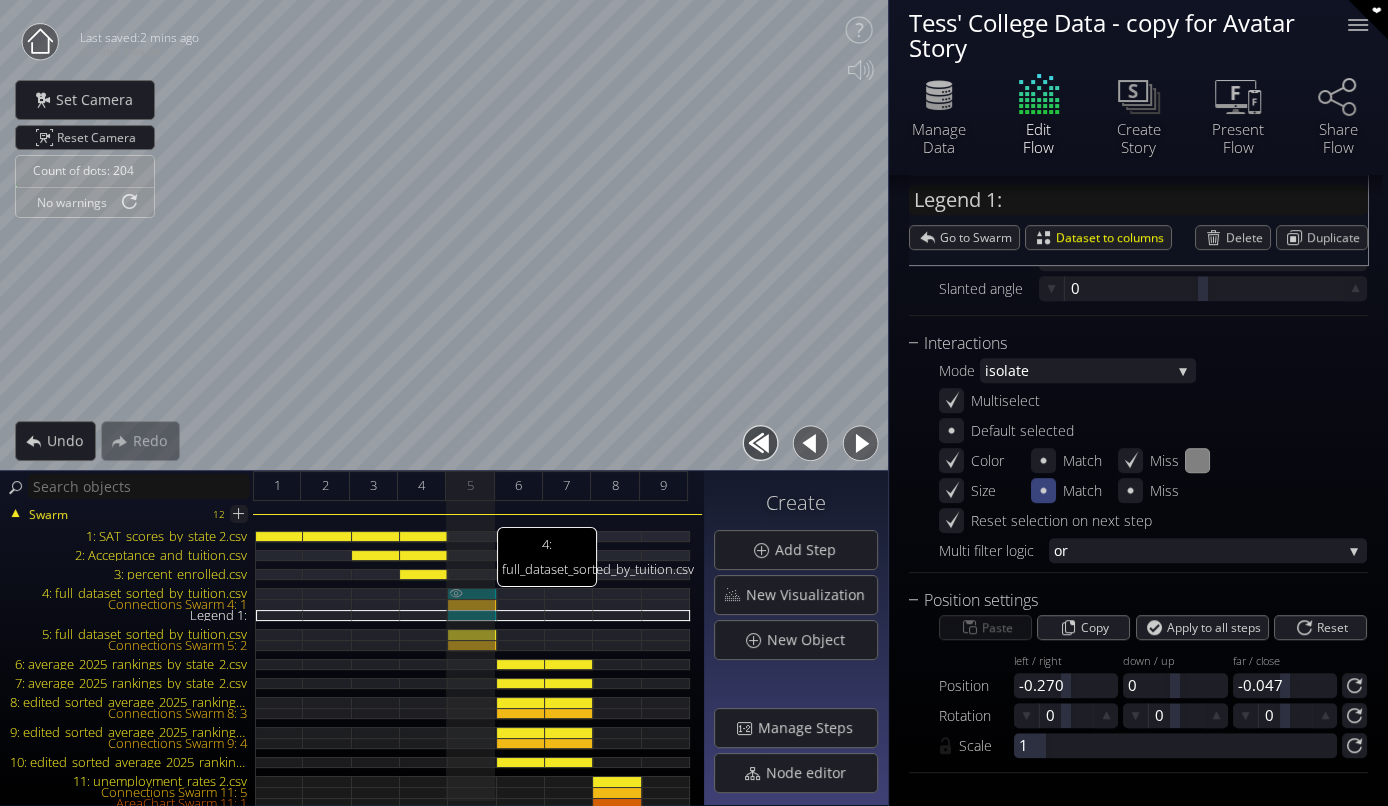 click on "4: full_dataset_sorted_by_tuition.csv" at bounding box center [472, 593] 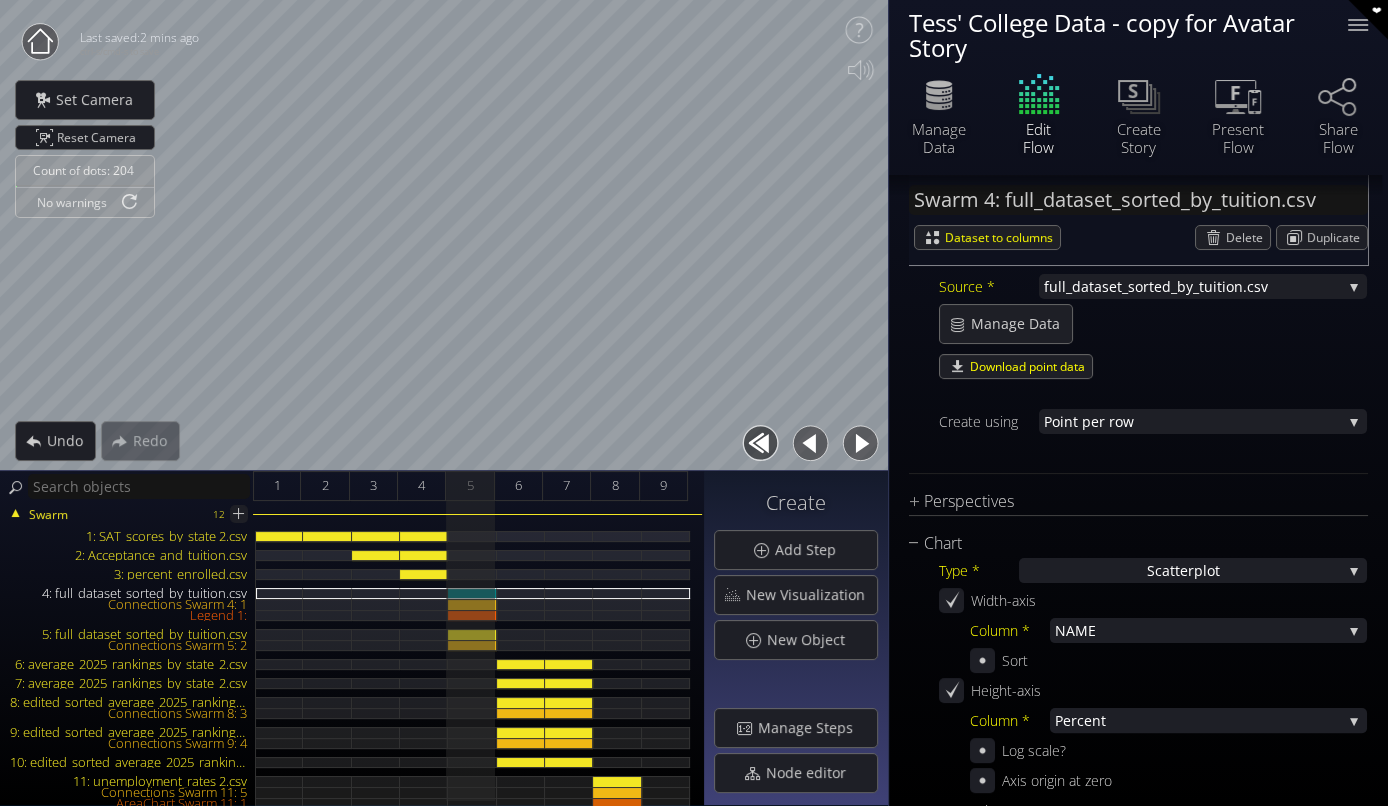 scroll, scrollTop: 283, scrollLeft: 0, axis: vertical 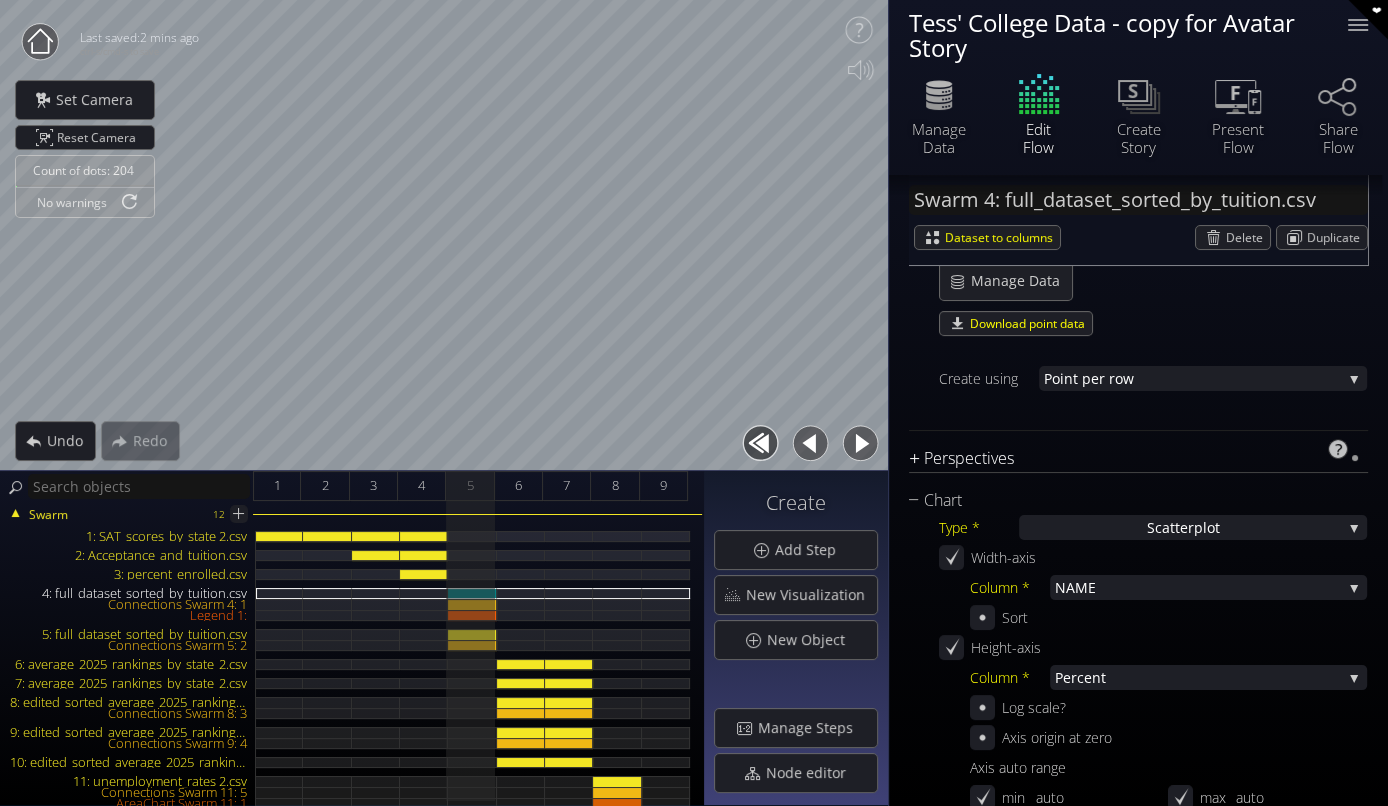 click on "Perspectives" at bounding box center [1126, 458] 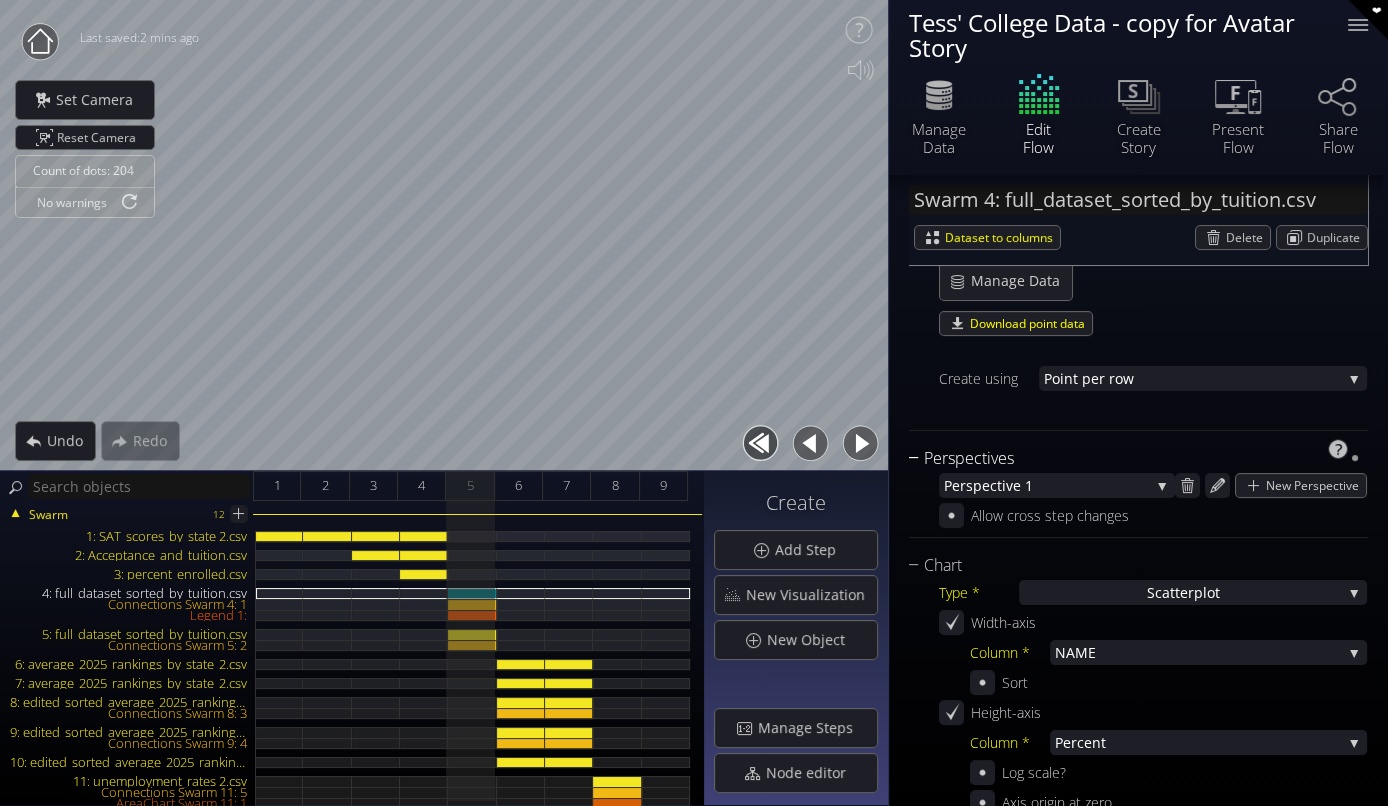 click on "Perspectives" at bounding box center (1126, 458) 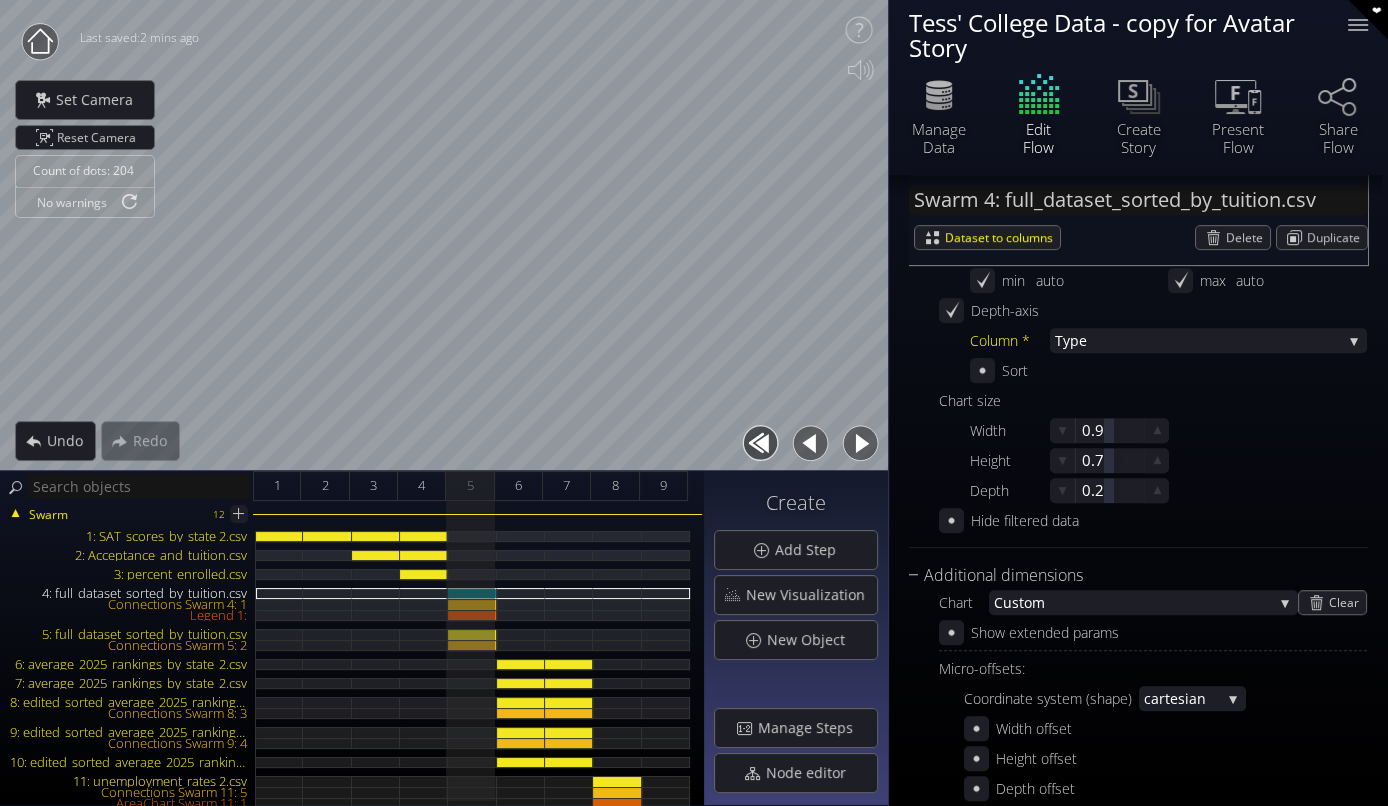 scroll, scrollTop: 801, scrollLeft: 0, axis: vertical 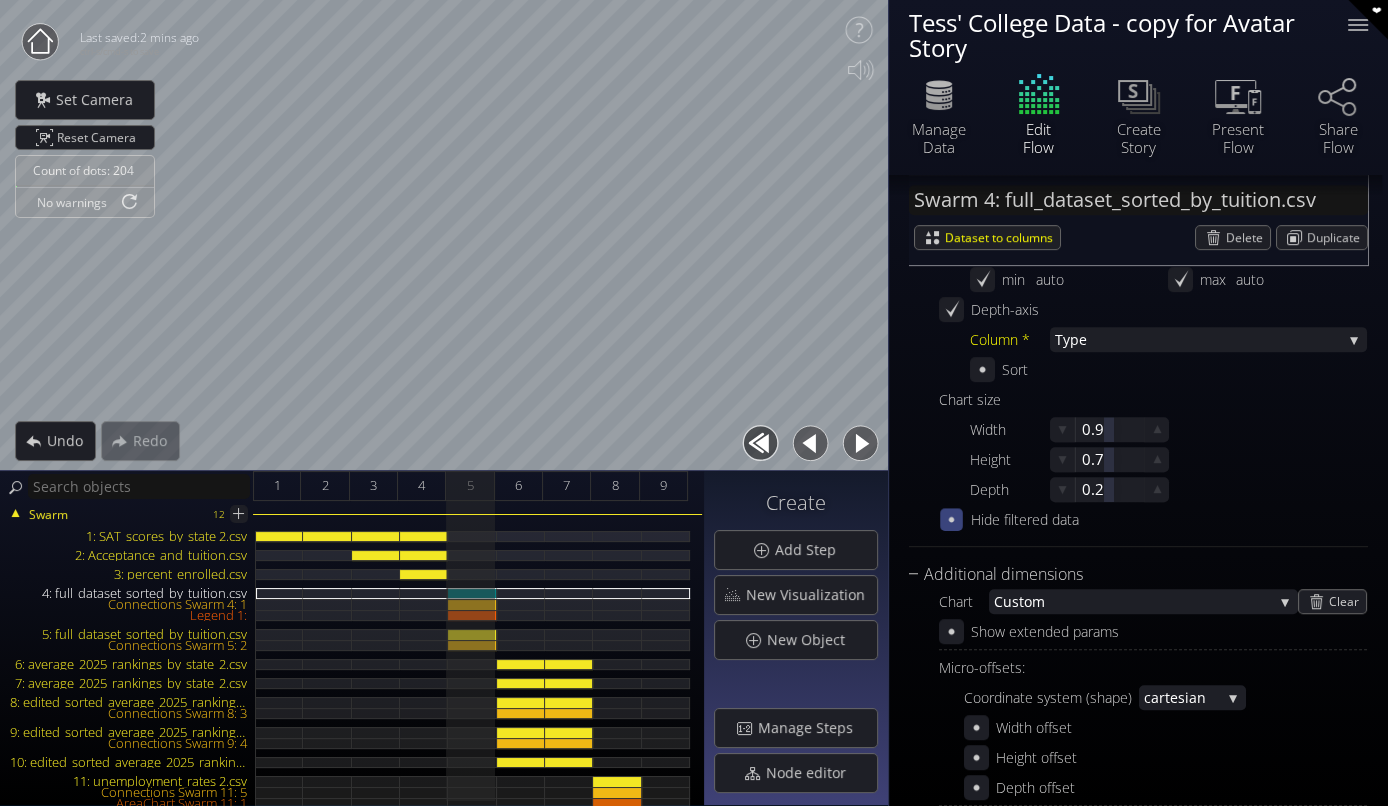 click 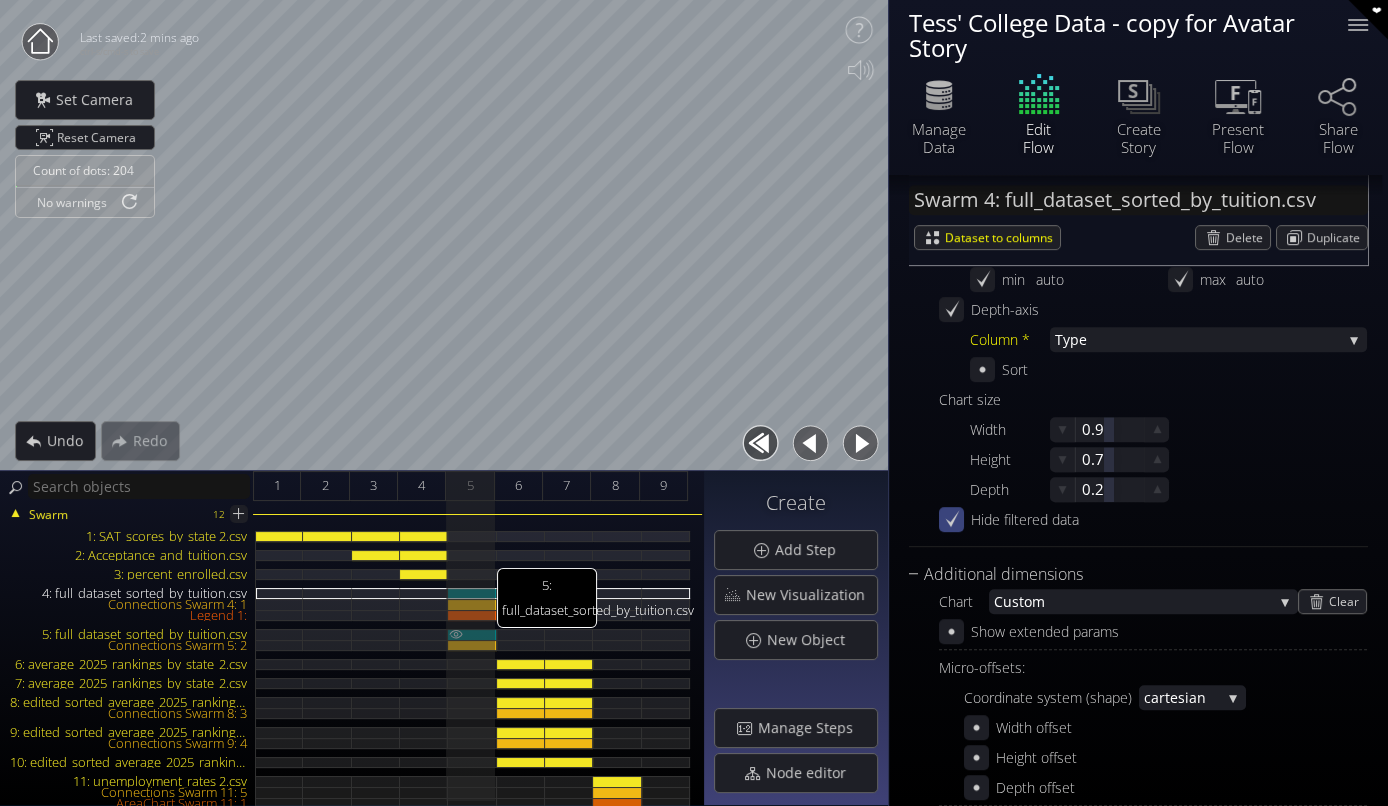 click on "5: full_dataset_sorted_by_tuition.csv" at bounding box center (472, 634) 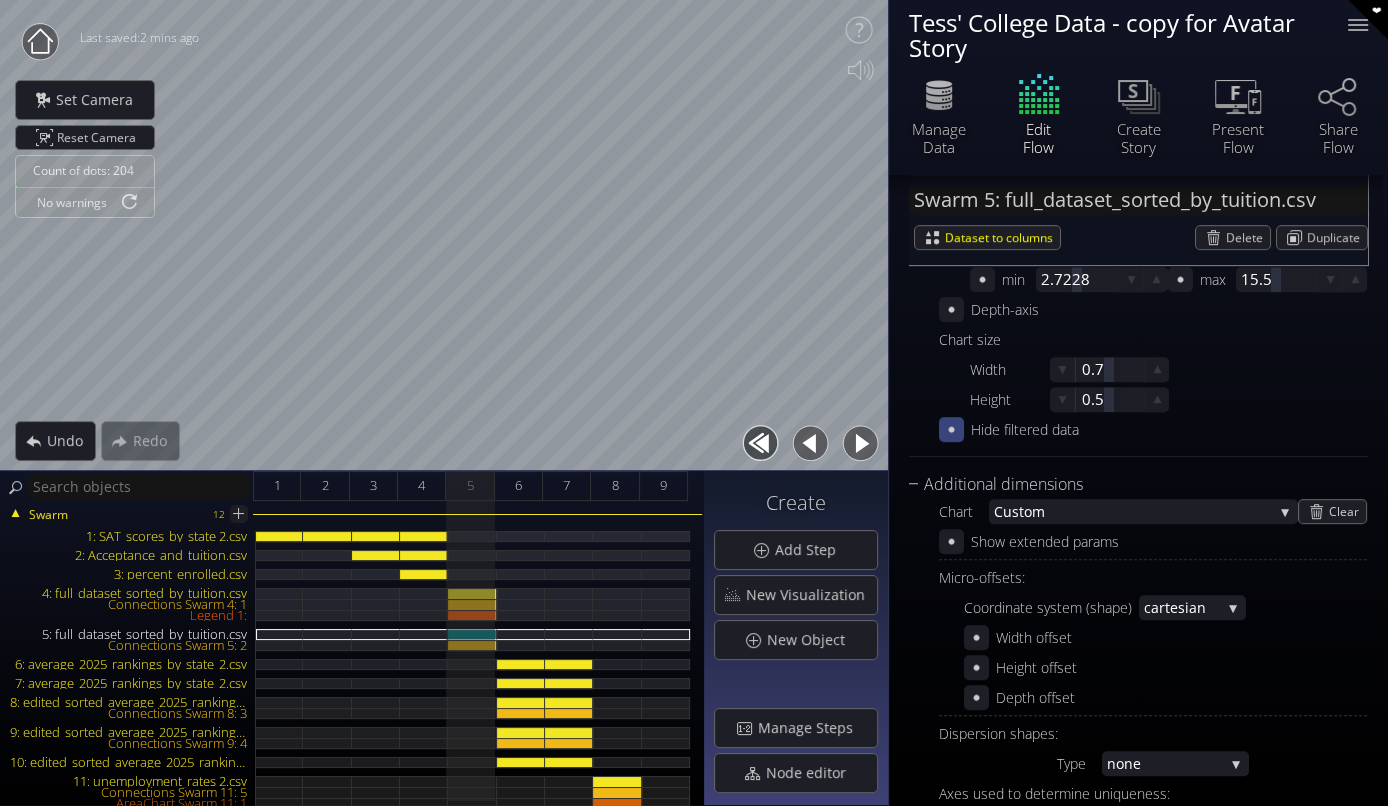 scroll, scrollTop: 0, scrollLeft: 0, axis: both 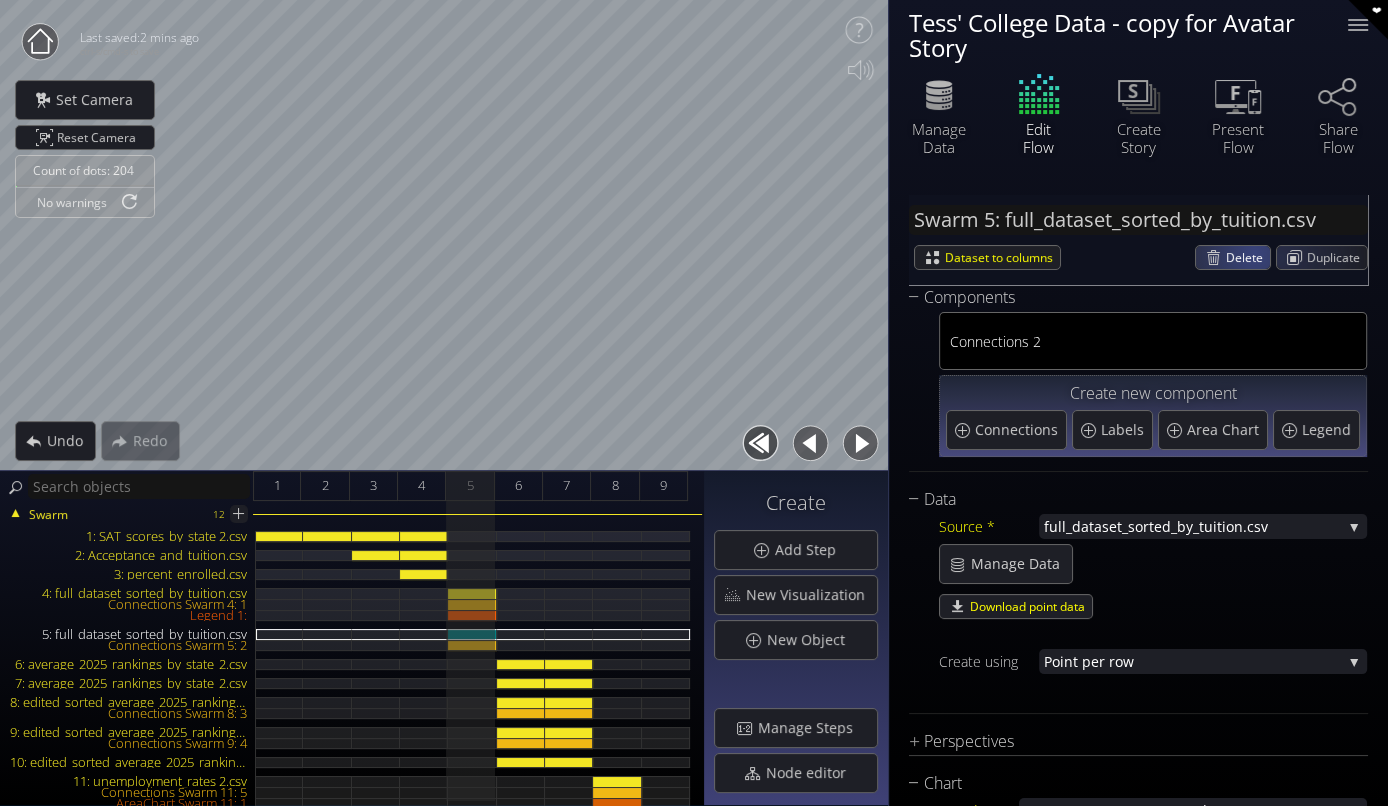 click on "Delete" at bounding box center (1248, 257) 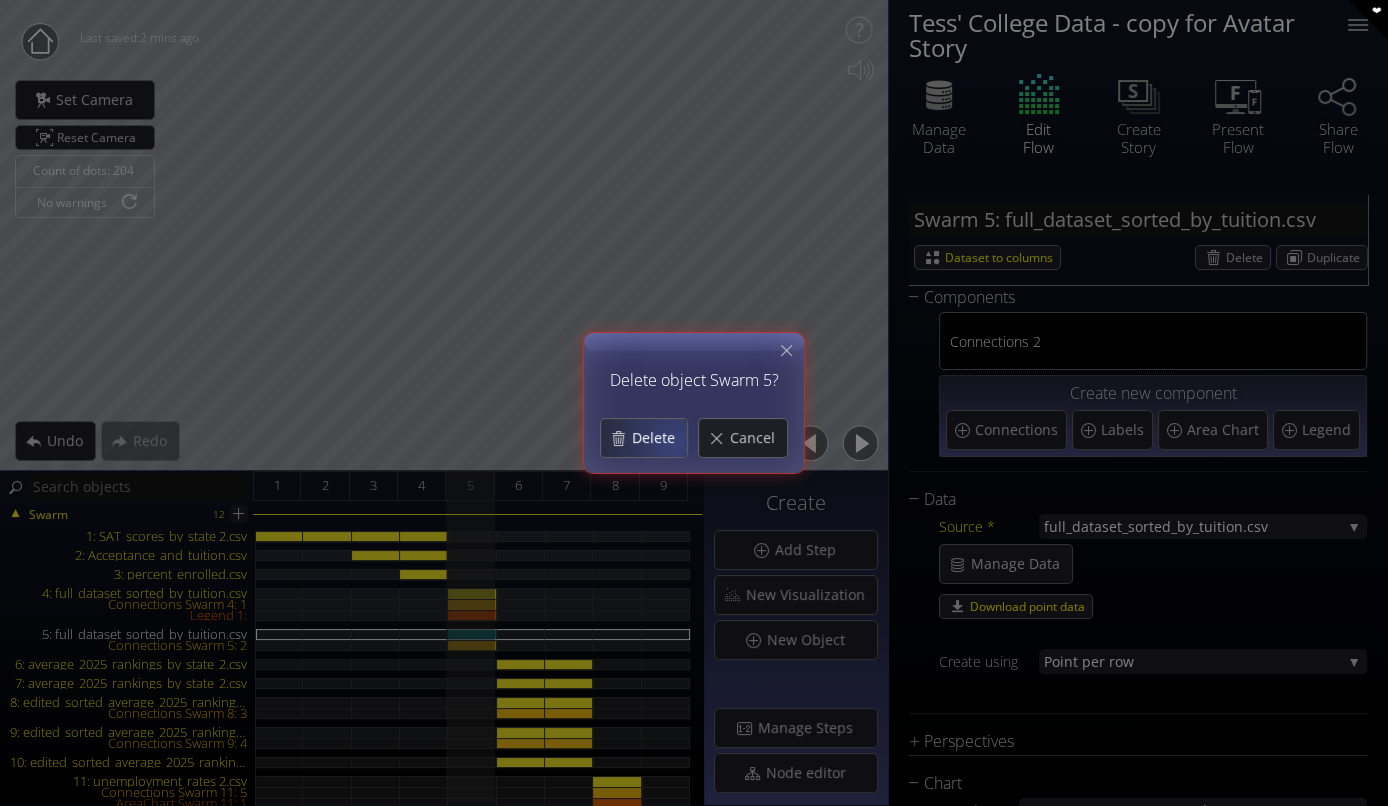 click on "Delete" at bounding box center [659, 438] 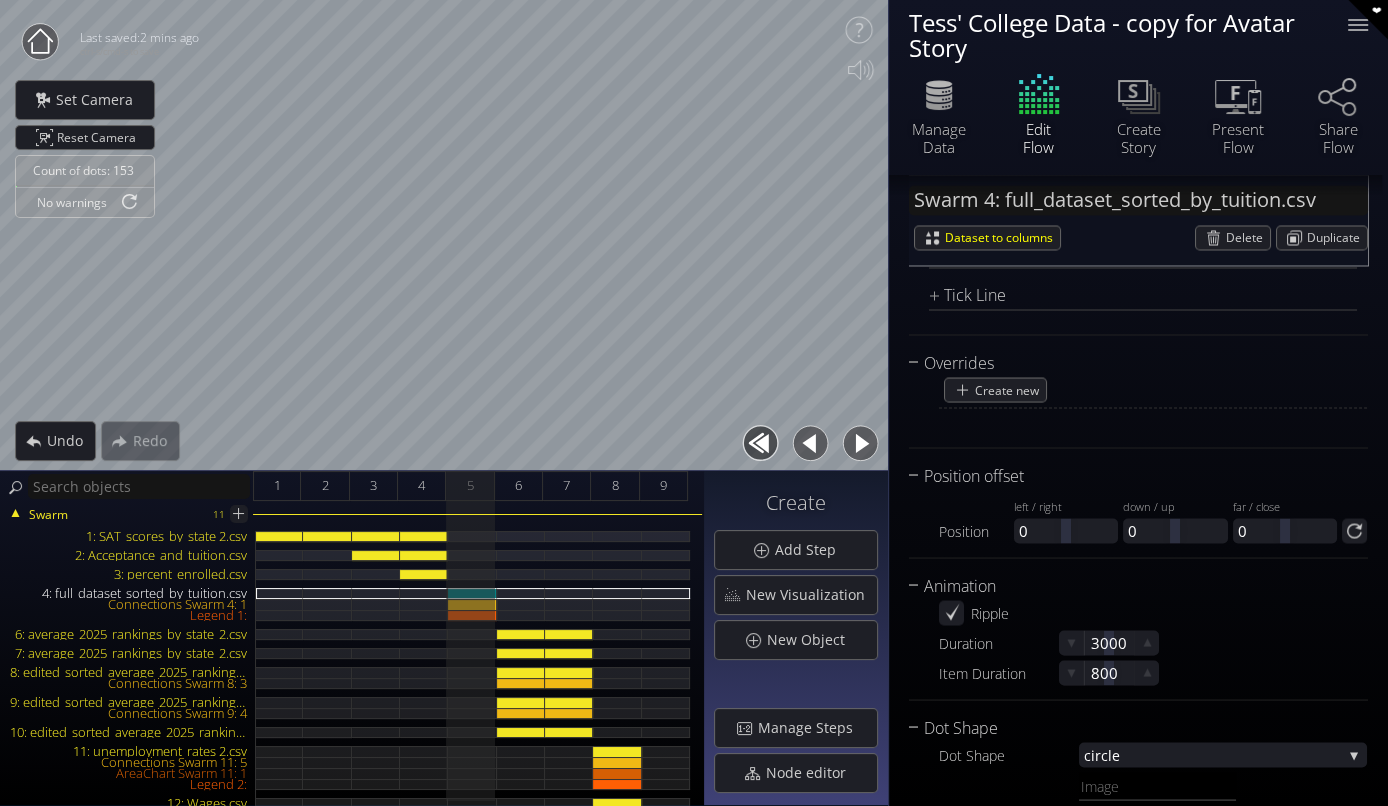 scroll, scrollTop: 3421, scrollLeft: 0, axis: vertical 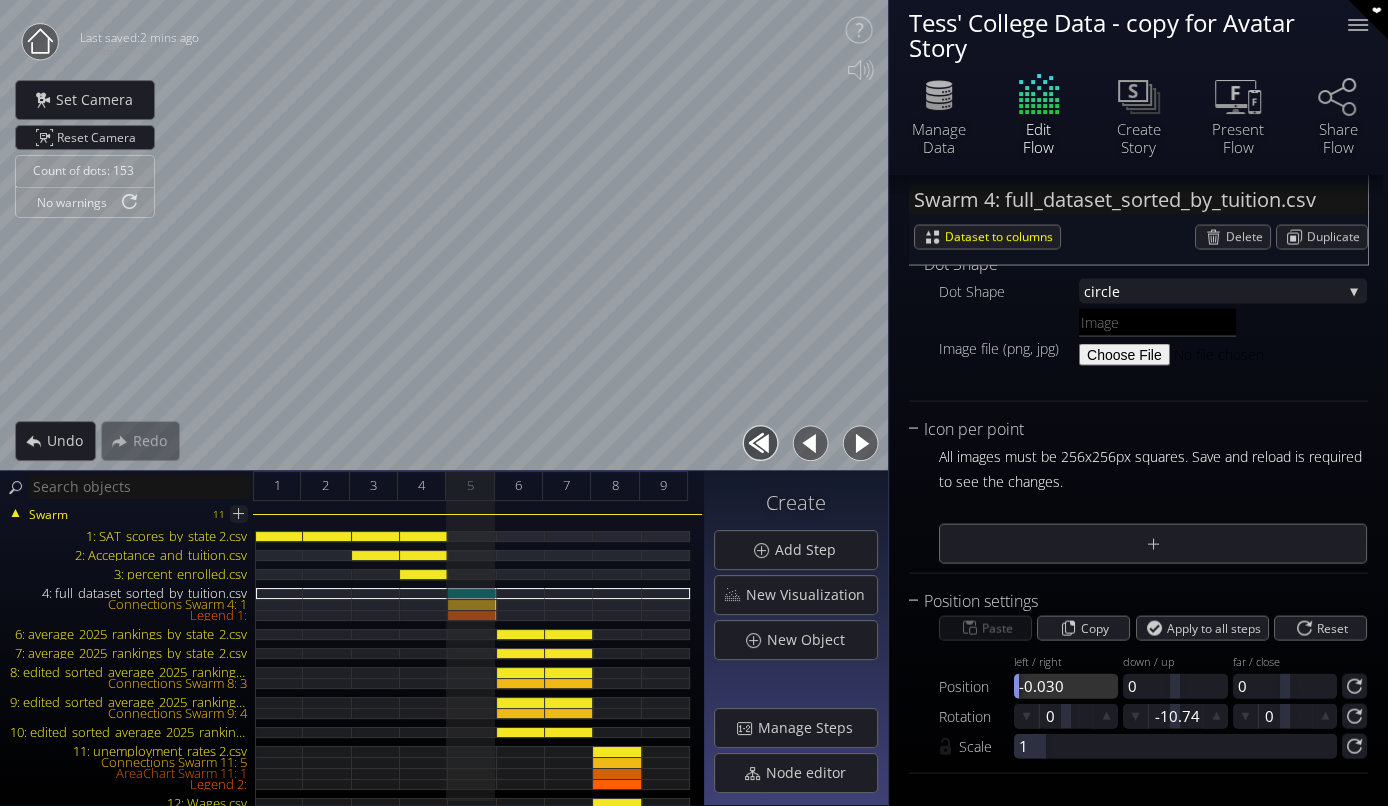 drag, startPoint x: 1057, startPoint y: 675, endPoint x: 1003, endPoint y: 678, distance: 54.08327 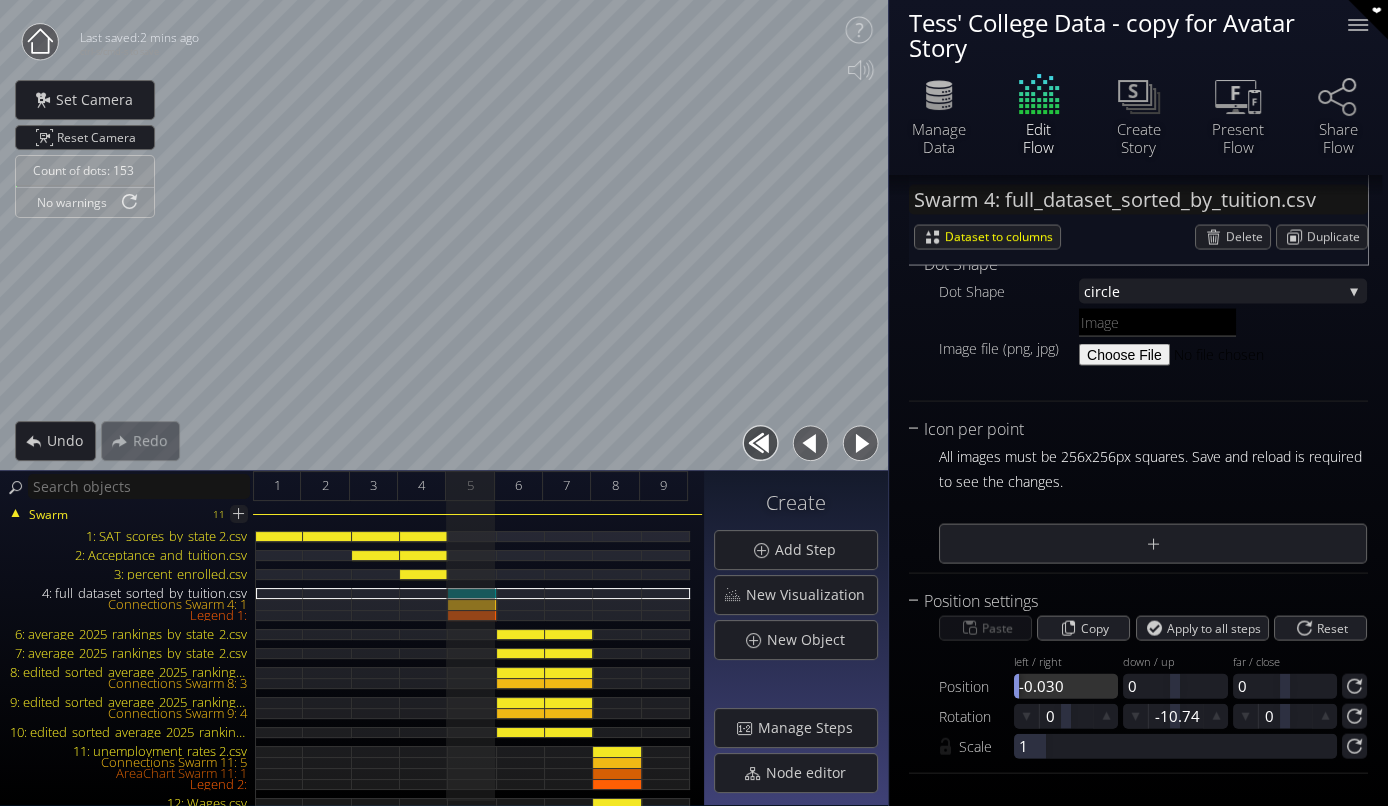 click on "Position
left / right
-0.030" at bounding box center [1028, 672] 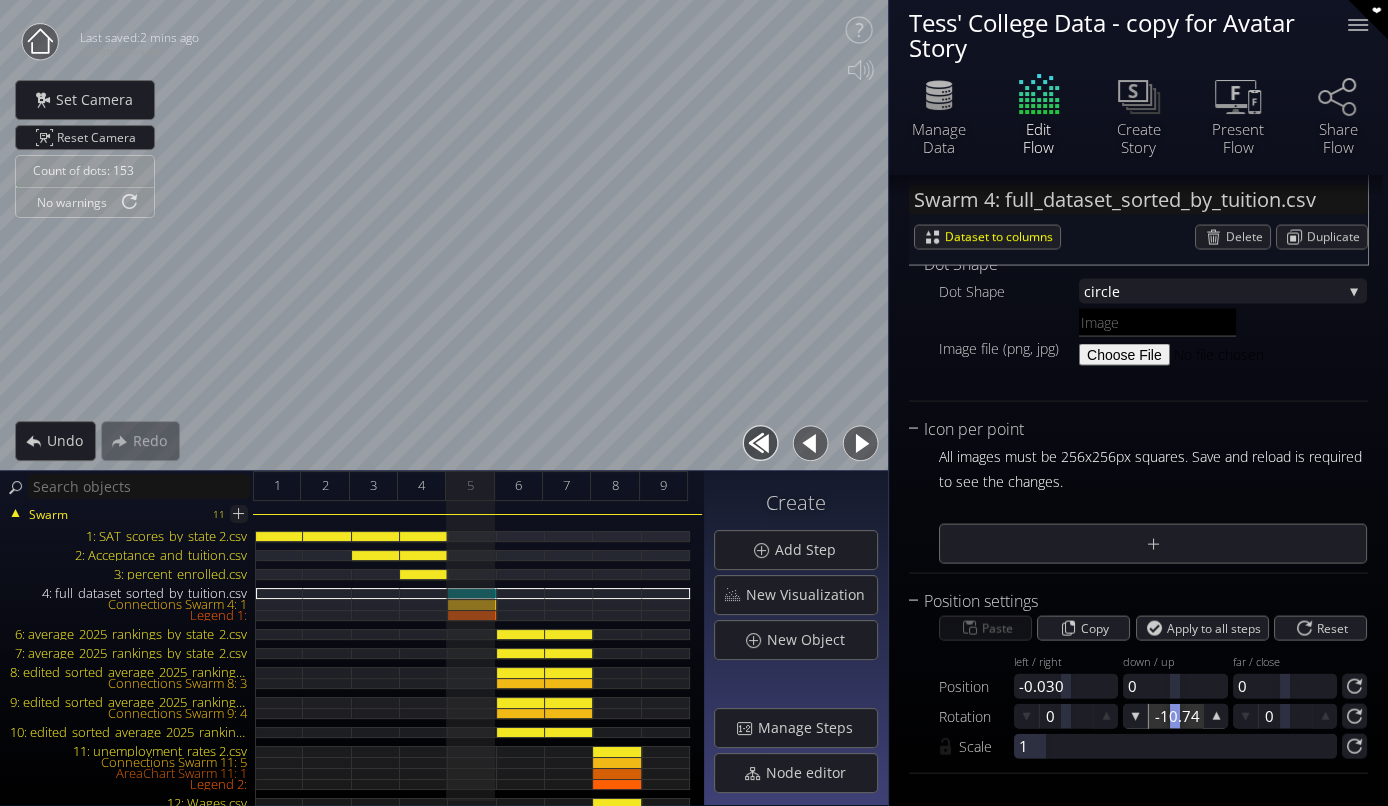 click at bounding box center [1175, 716] 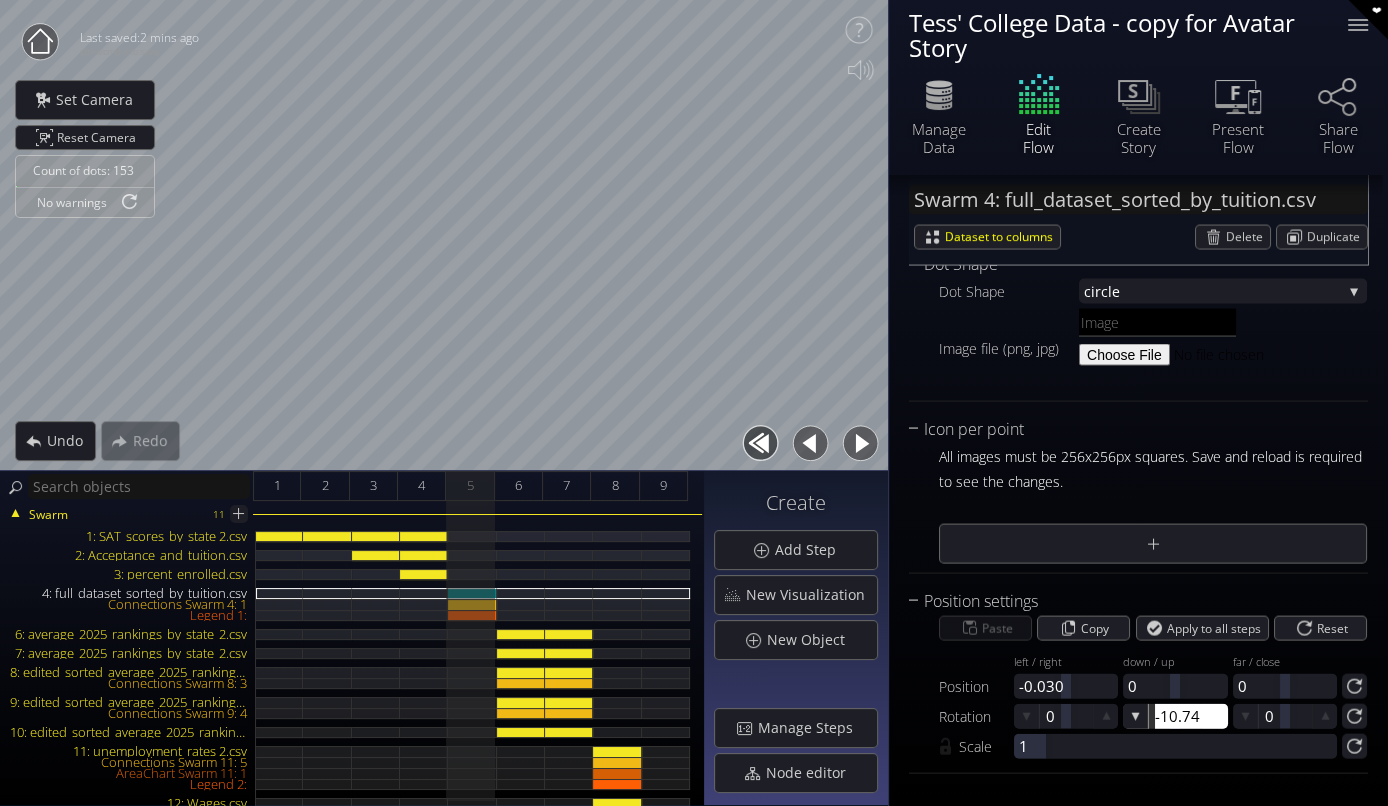 type on "0" 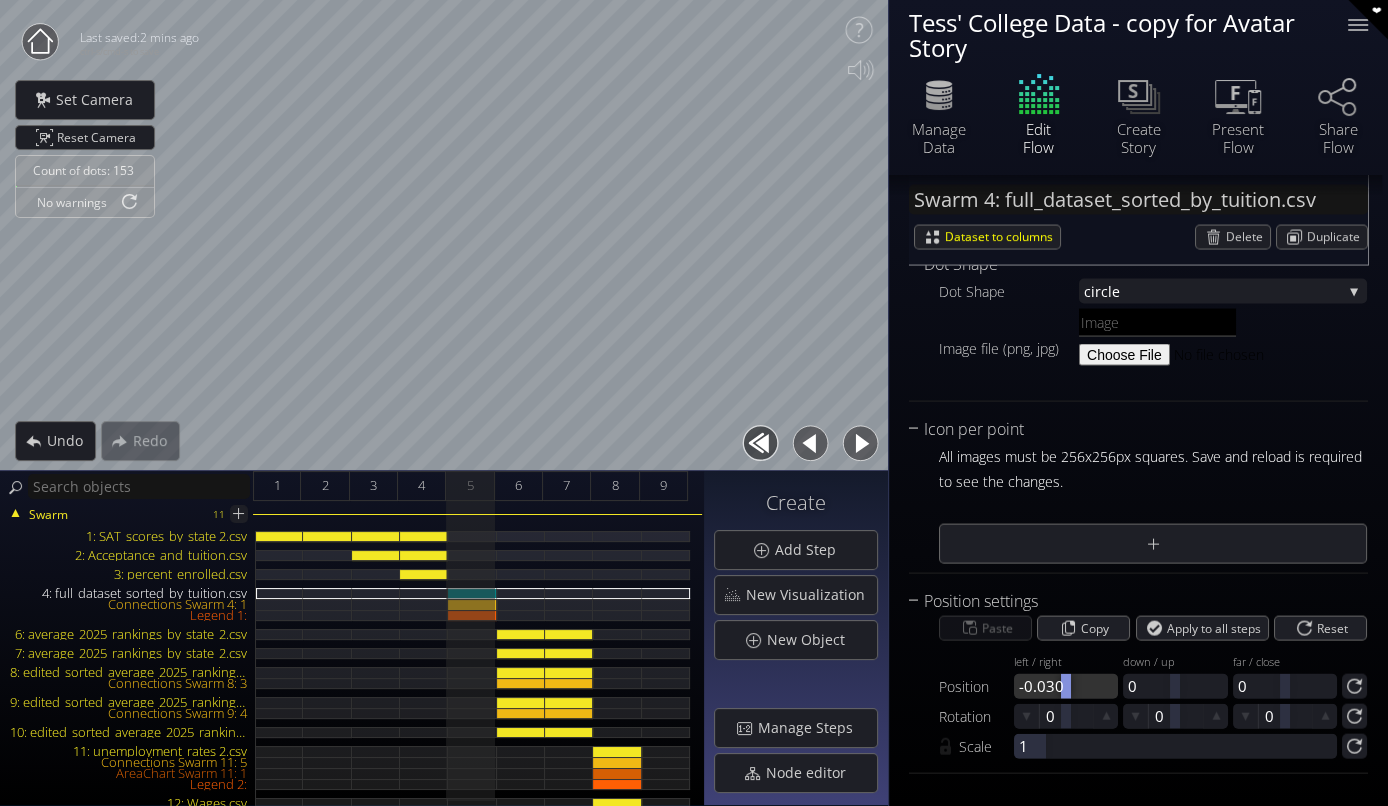 click at bounding box center [1066, 686] 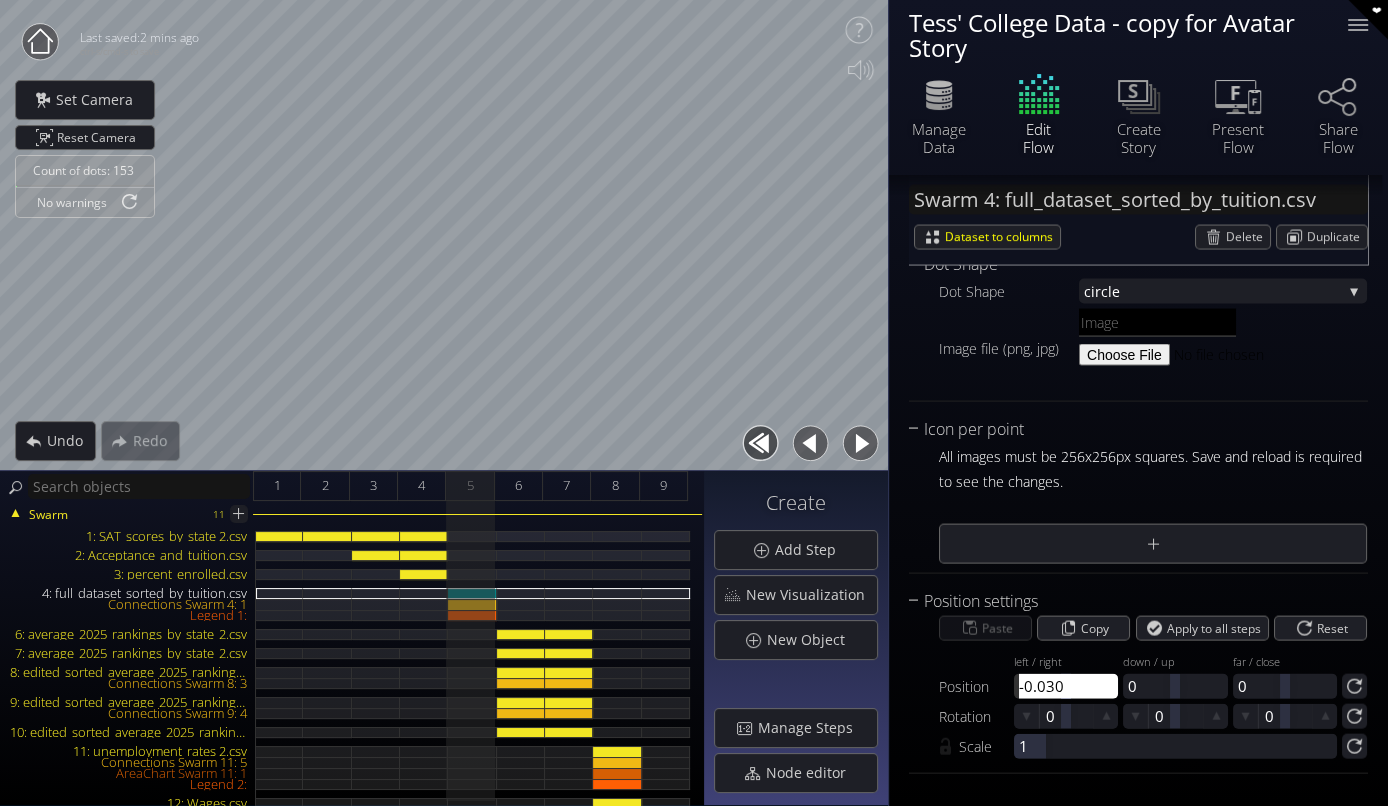 type on "0" 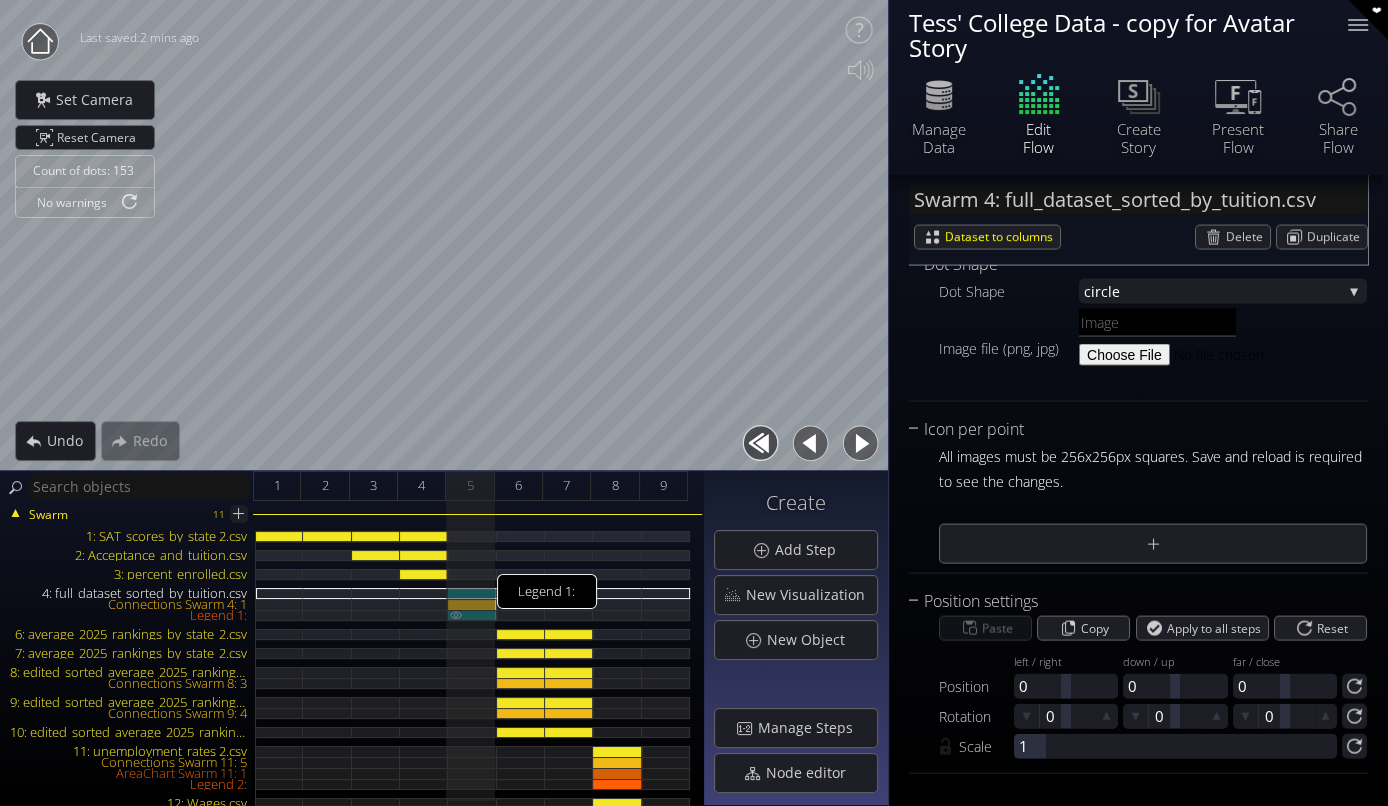 click on "Legend  1:" at bounding box center [472, 615] 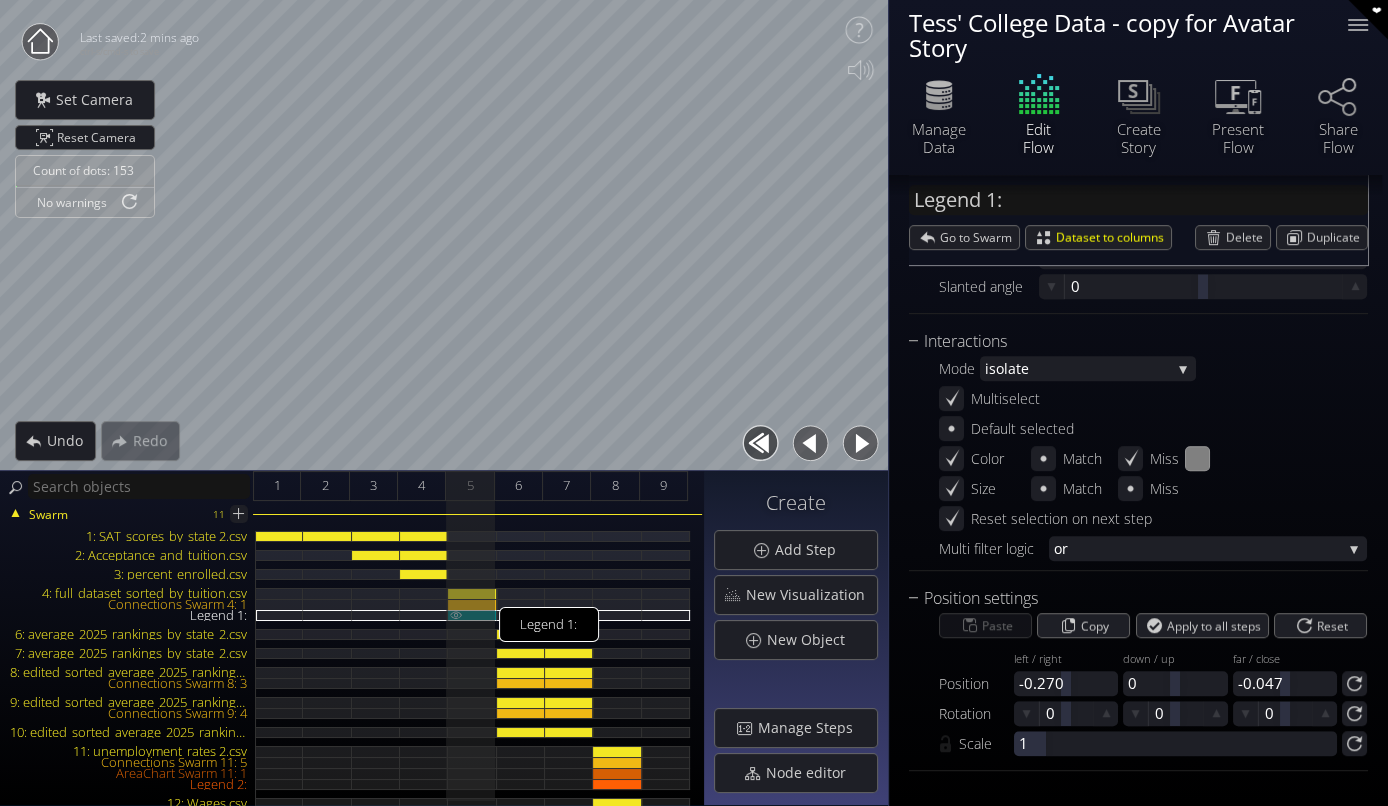scroll, scrollTop: 762, scrollLeft: 0, axis: vertical 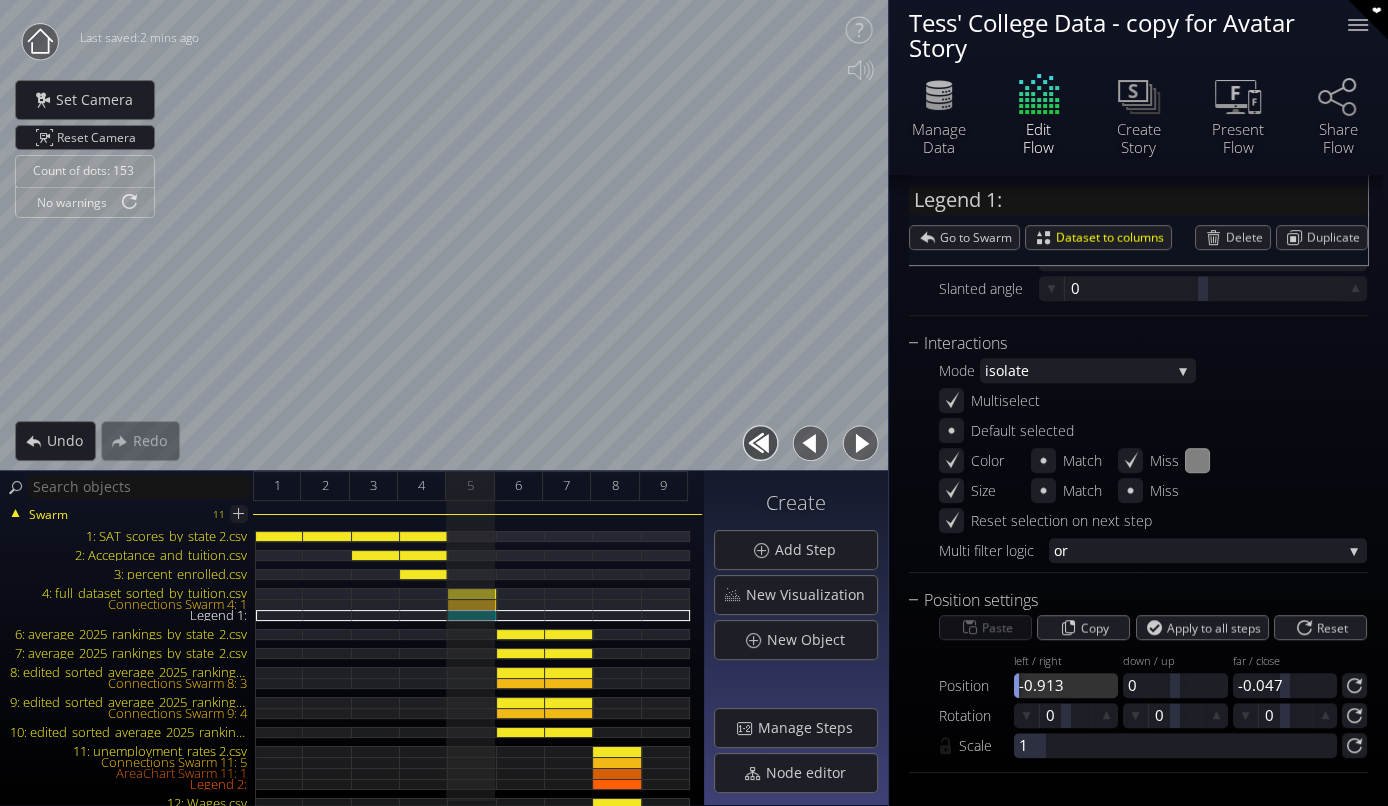 drag, startPoint x: 1056, startPoint y: 689, endPoint x: 1010, endPoint y: 694, distance: 46.270943 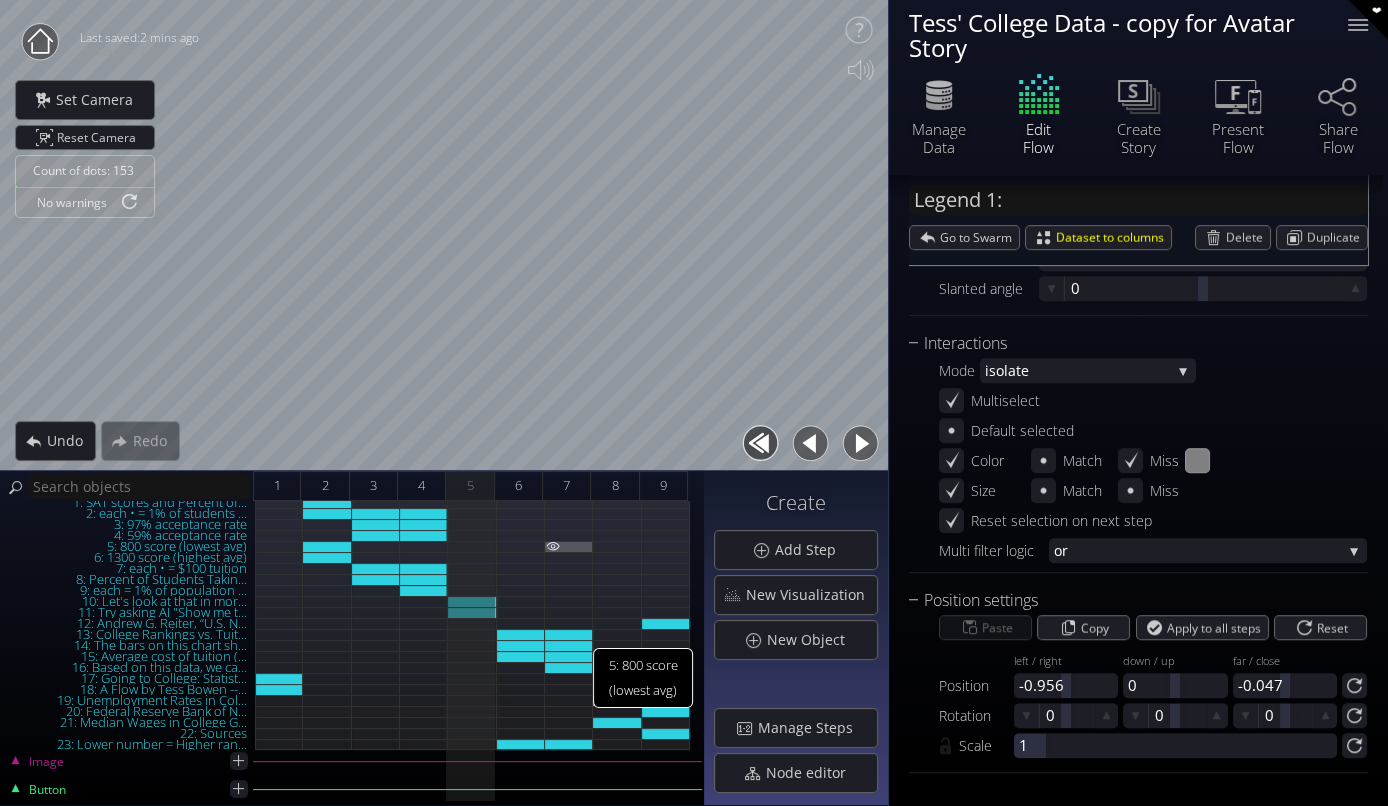 scroll, scrollTop: 434, scrollLeft: 0, axis: vertical 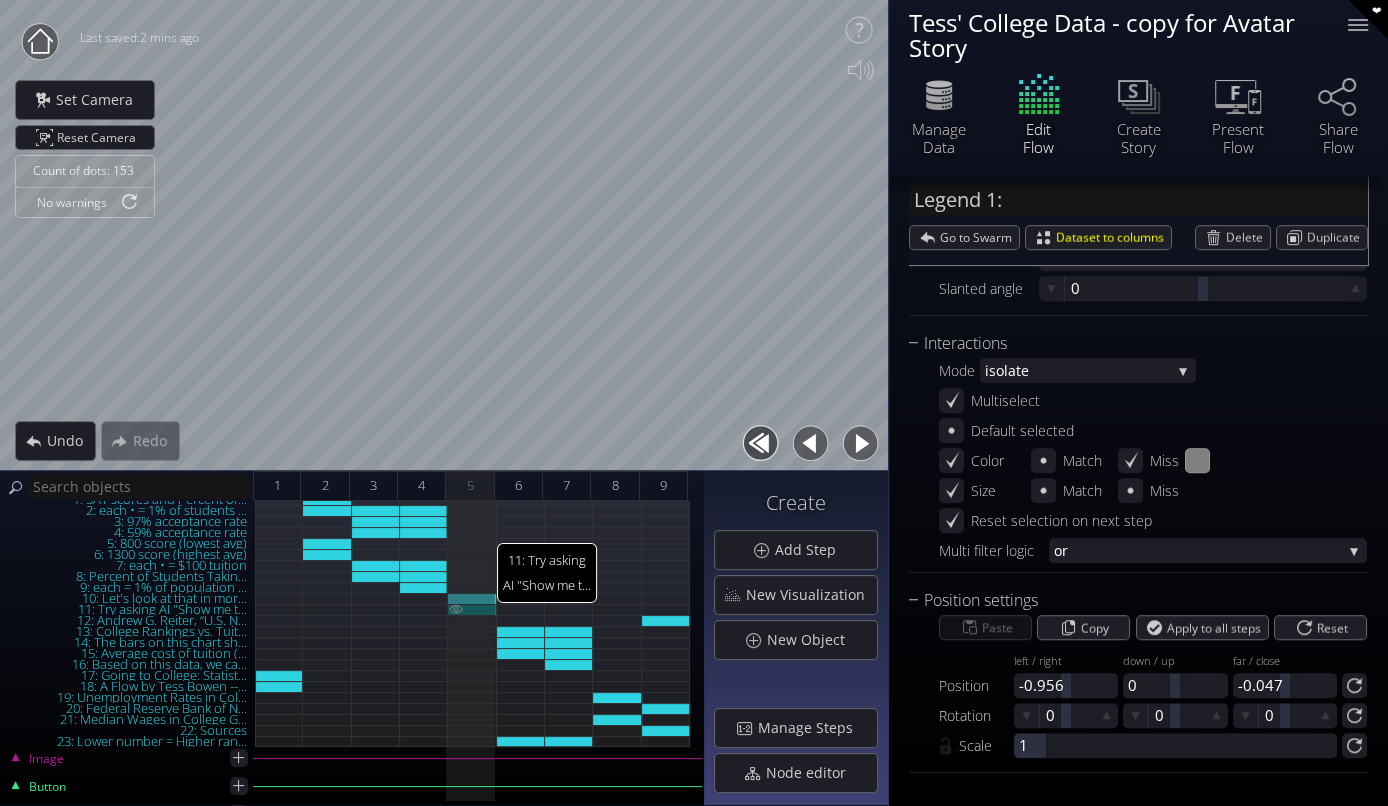 click on "11: Try asking AI
"Show me t..." at bounding box center [472, 609] 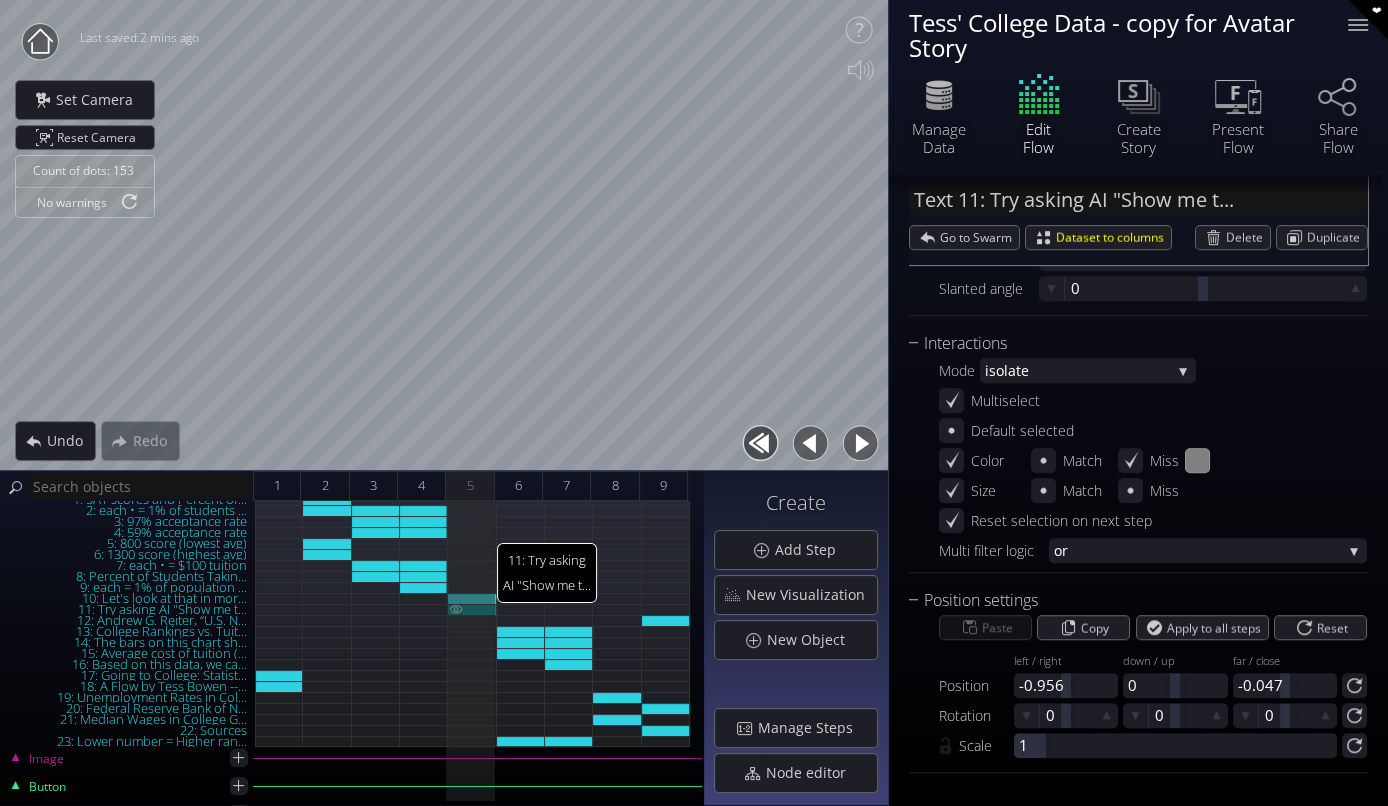scroll, scrollTop: 297, scrollLeft: 0, axis: vertical 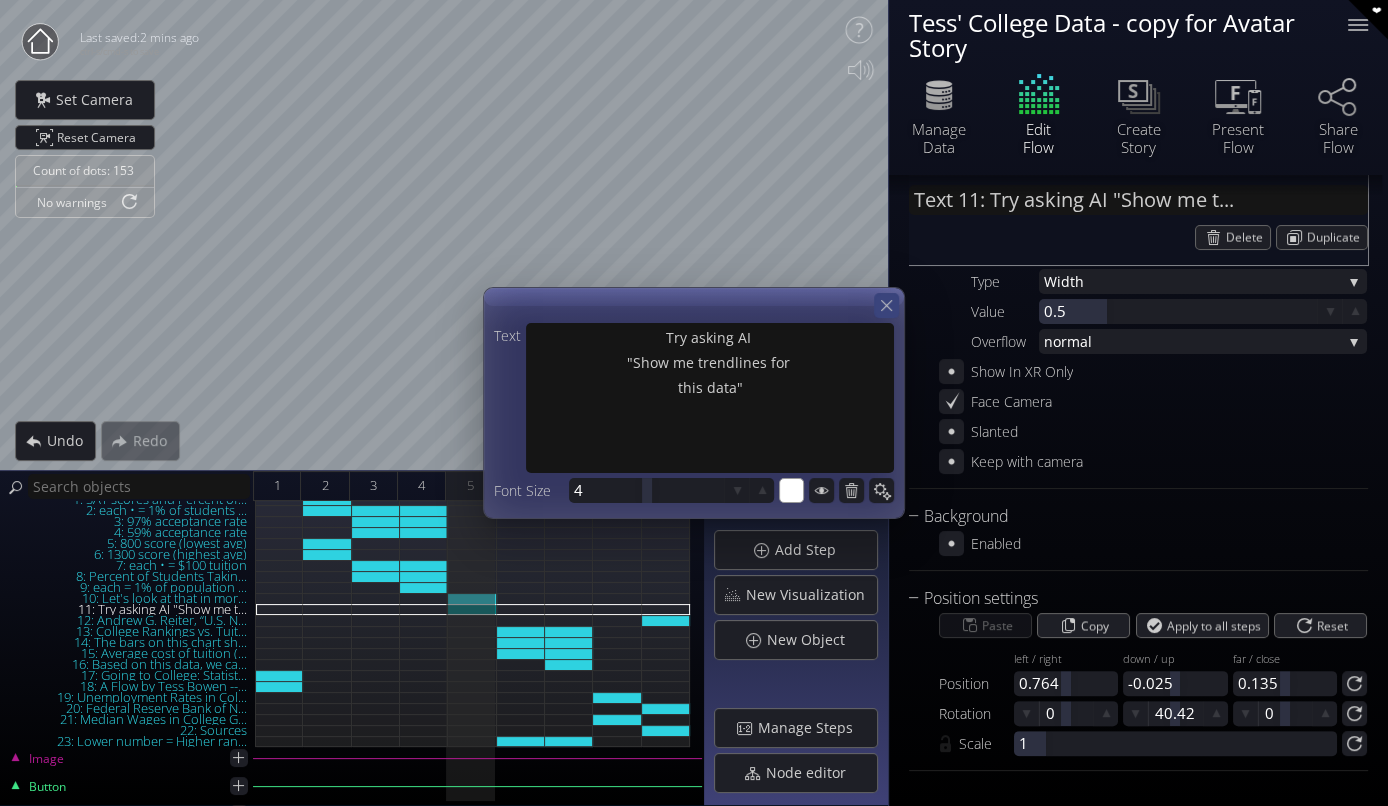 click 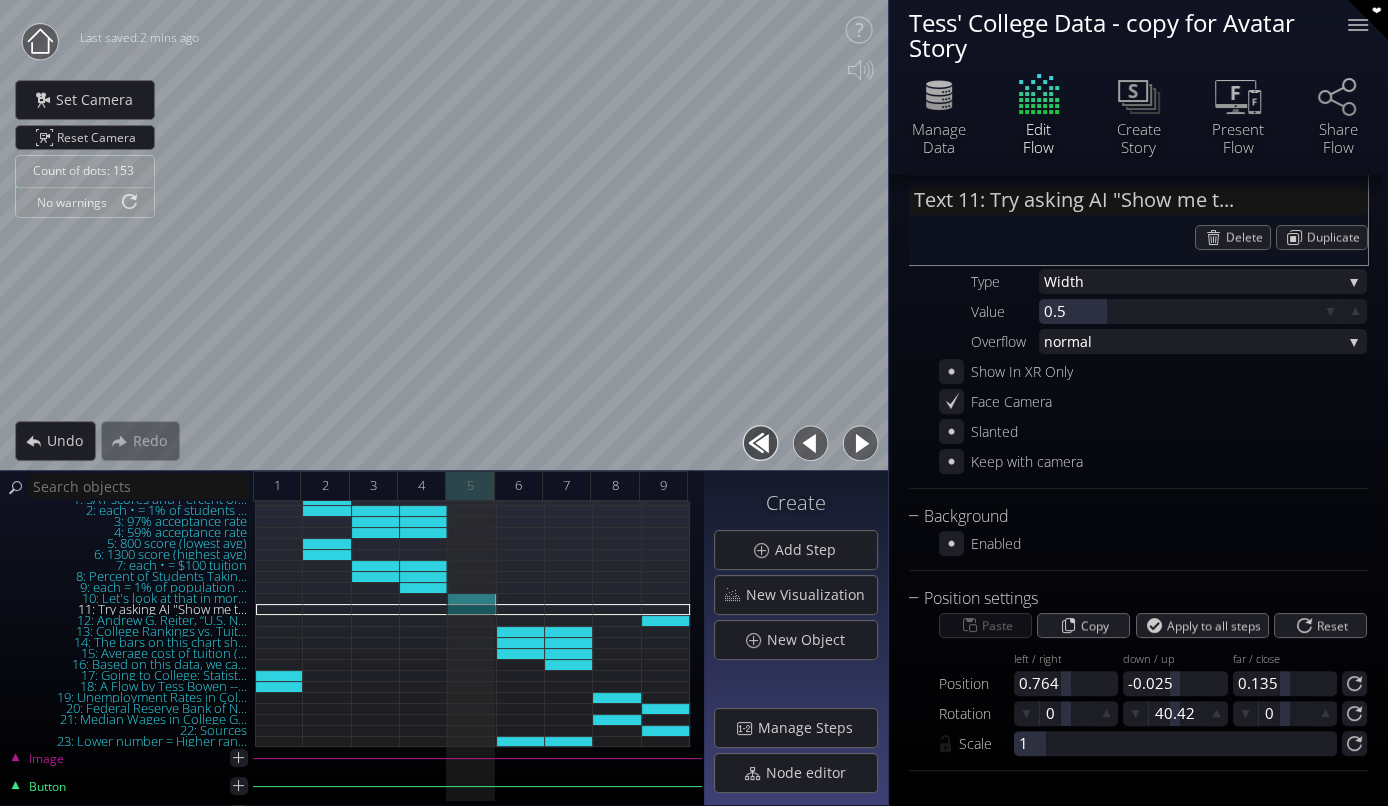click on "5" at bounding box center (469, 485) 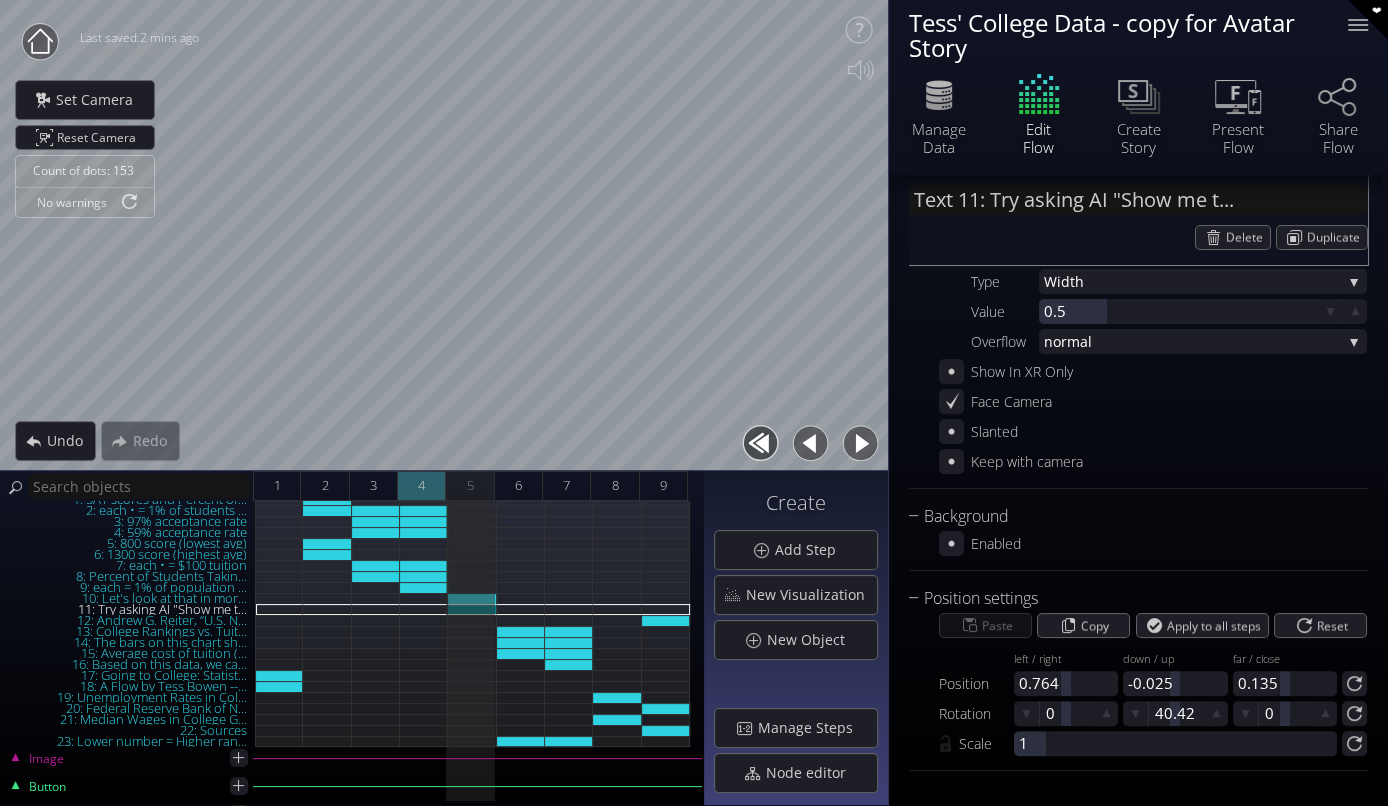 click on "4" at bounding box center (422, 486) 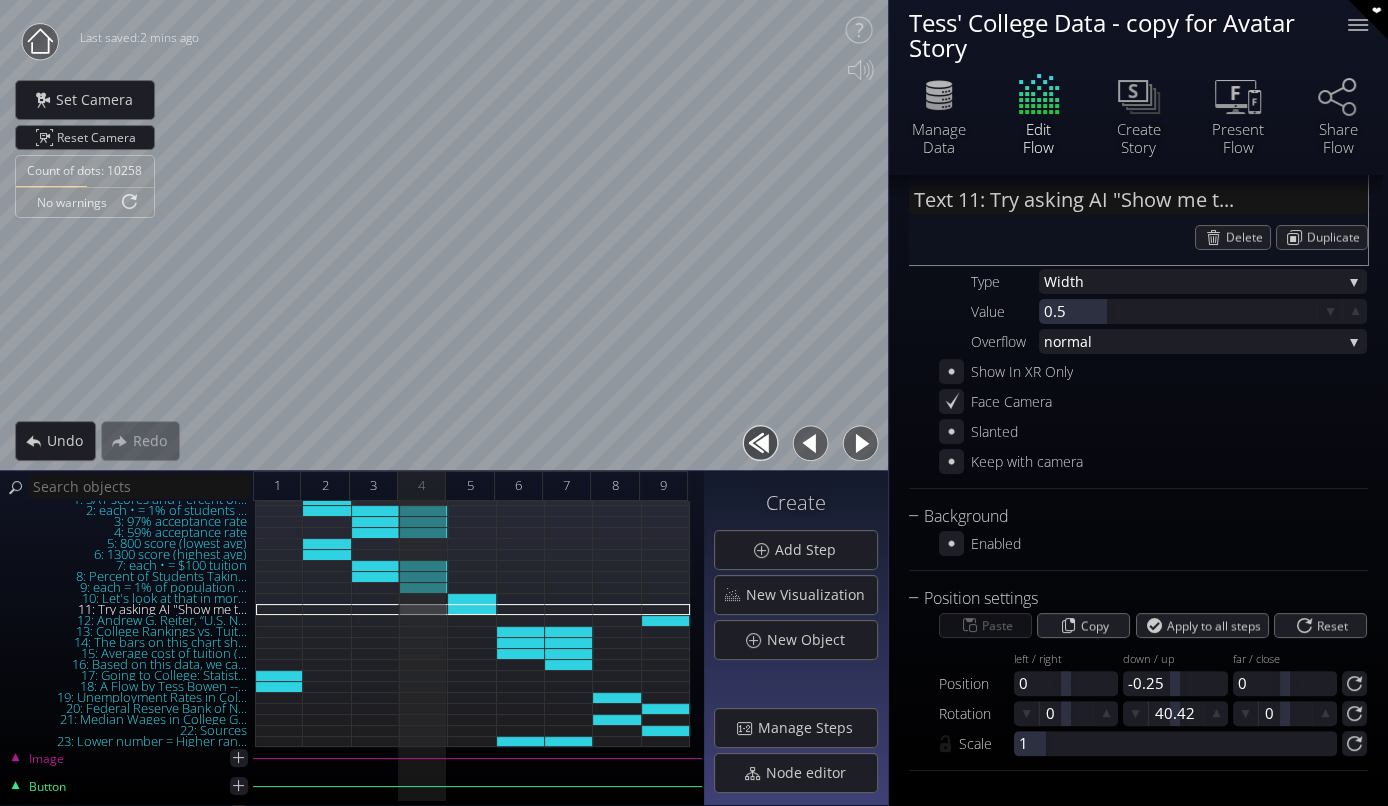 click at bounding box center (860, 443) 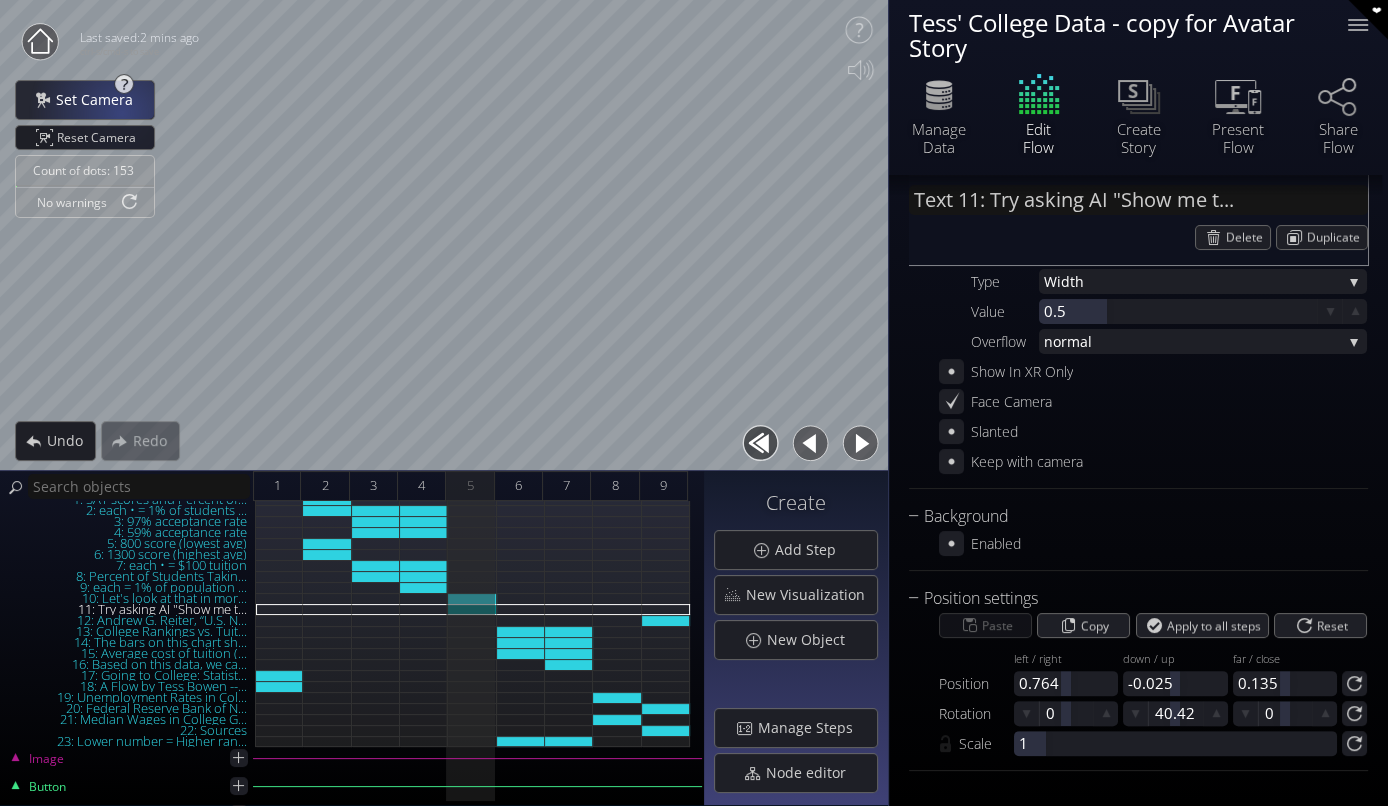click on "Set Camera" at bounding box center [85, 100] 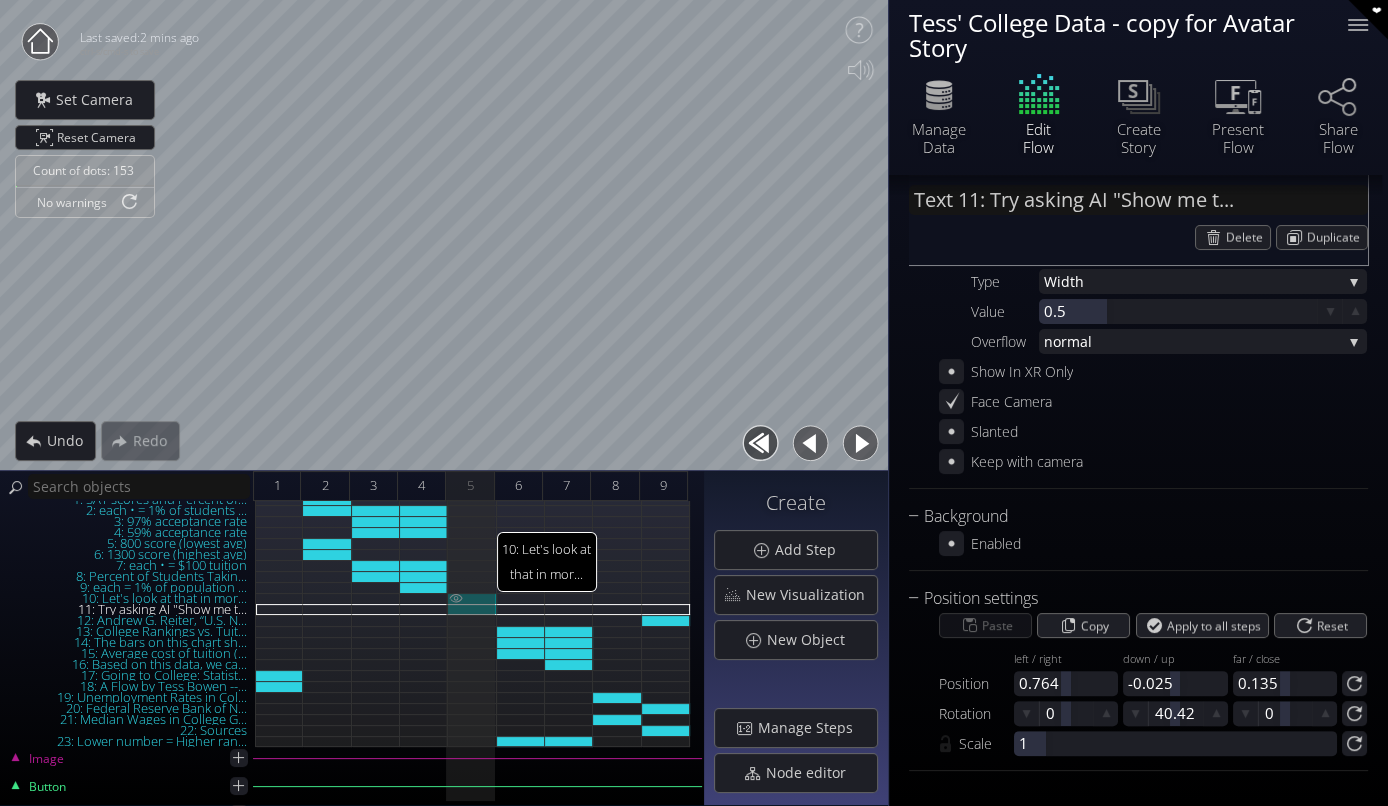 click on "10: Let's look at that in mor..." at bounding box center (472, 598) 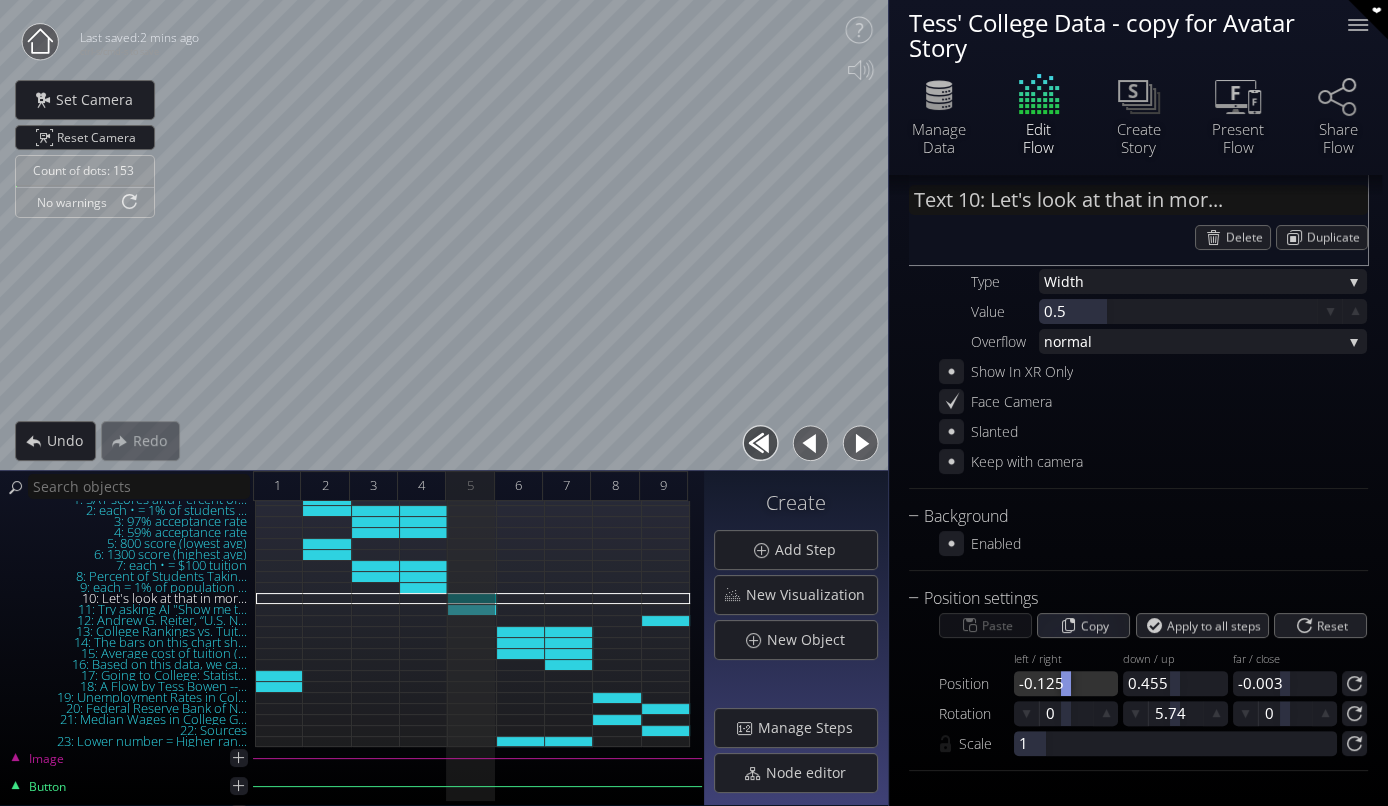 click at bounding box center [1066, 683] 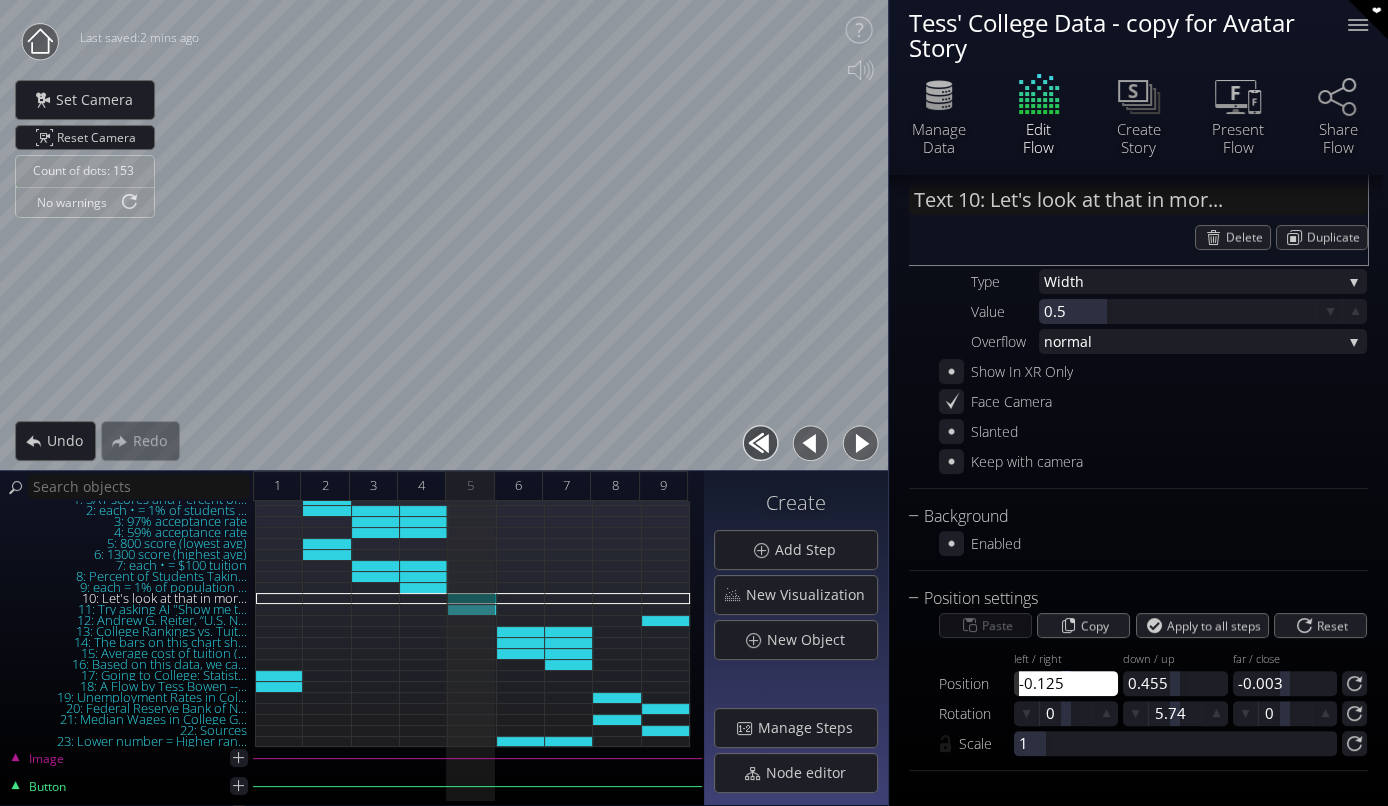 type on "0" 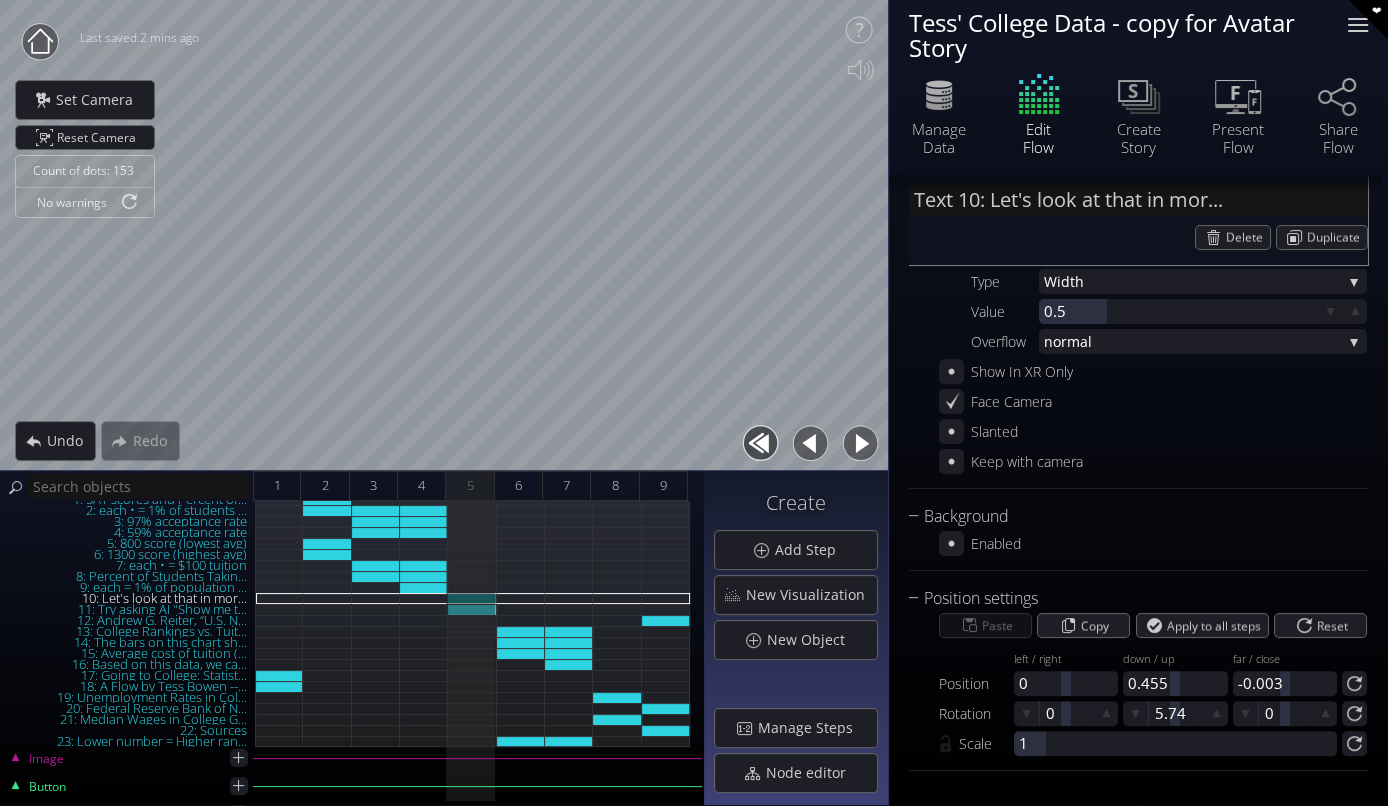 click at bounding box center (1358, 25) 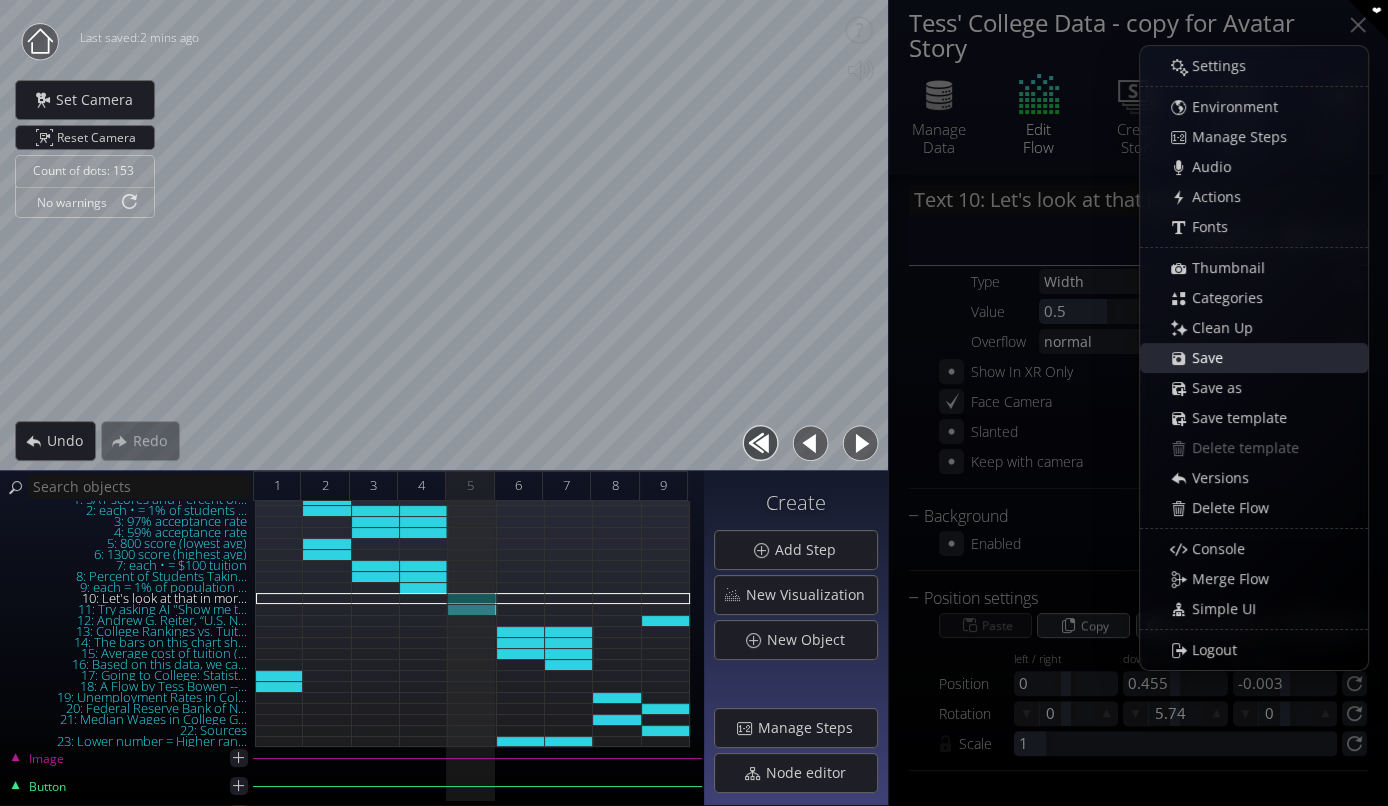 click on "Save" at bounding box center (1213, 358) 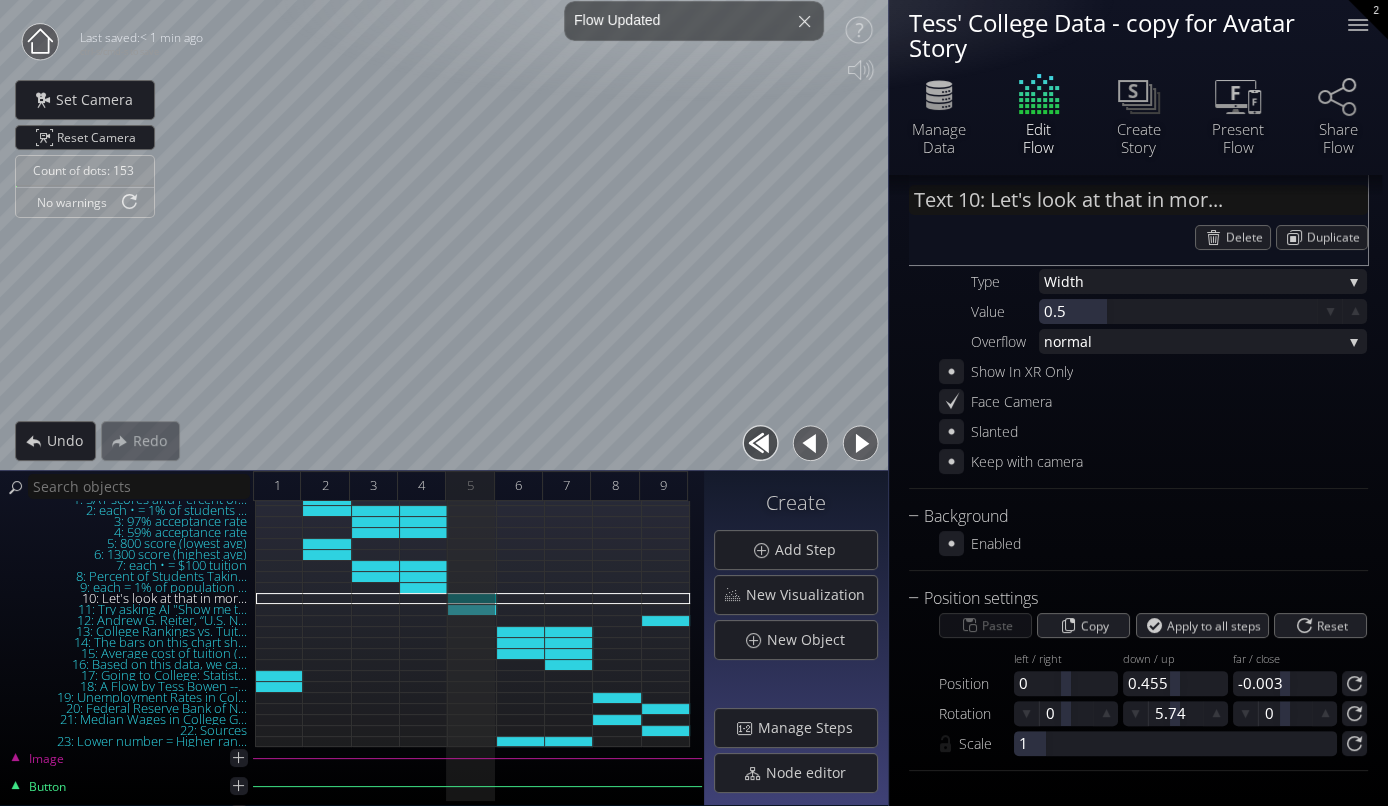click at bounding box center [810, 443] 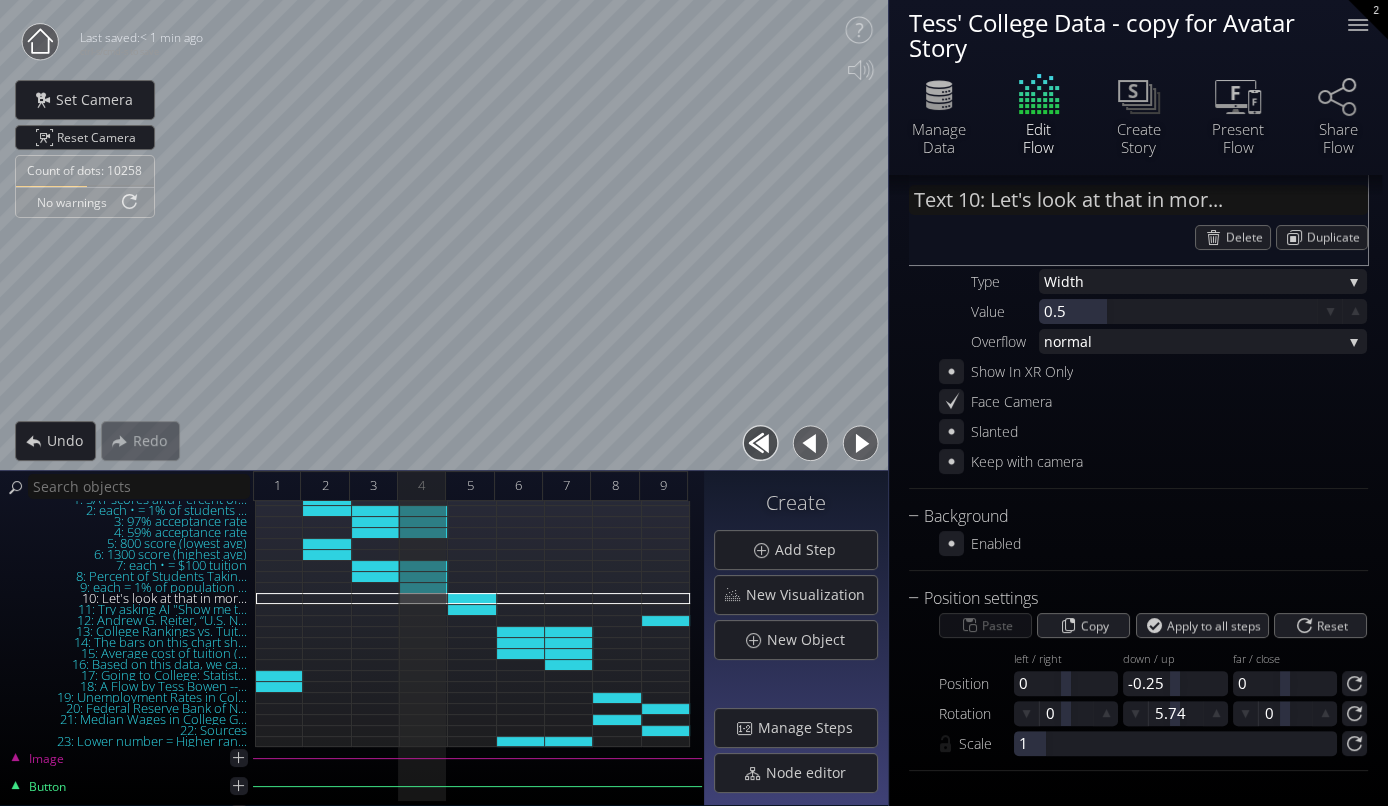 click at bounding box center (860, 443) 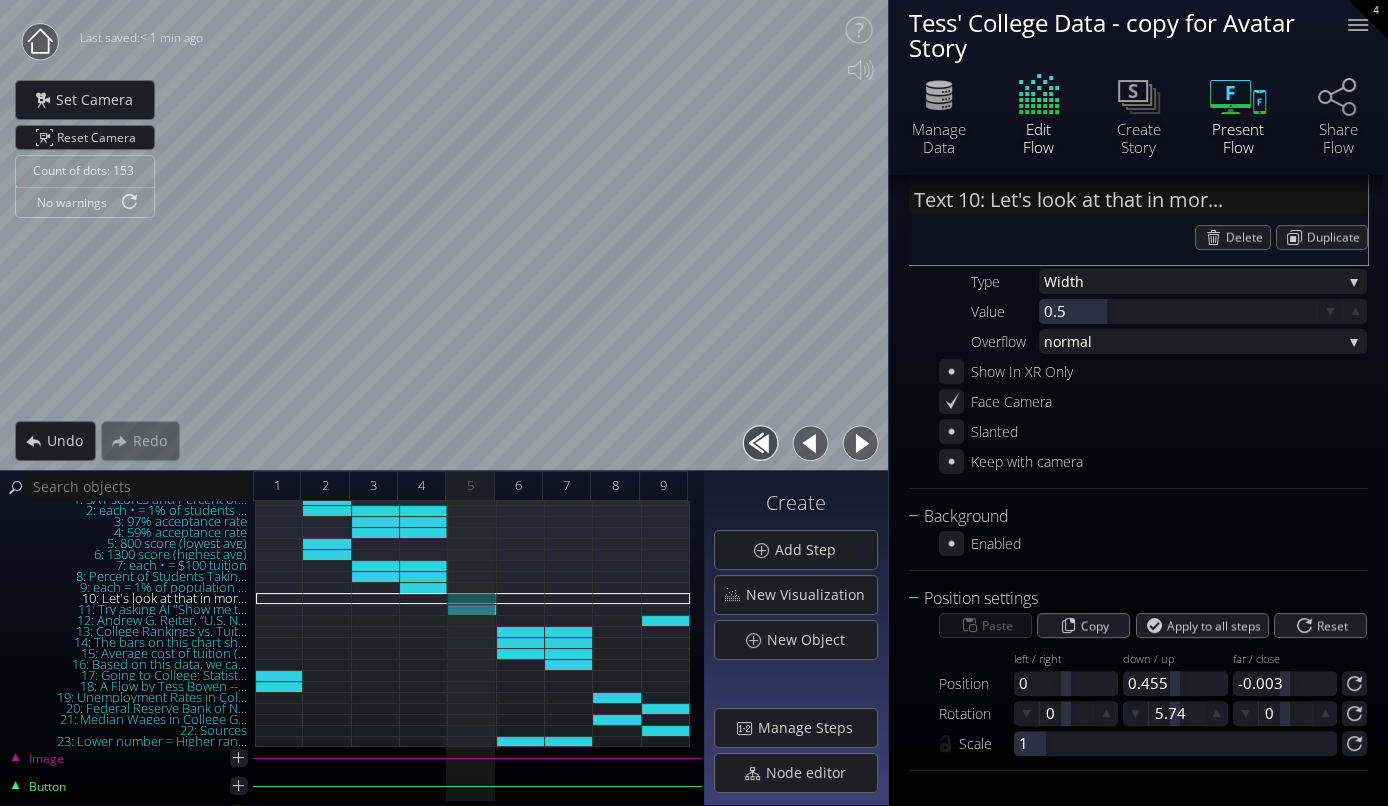 click on "Present
Flow" at bounding box center [1238, 138] 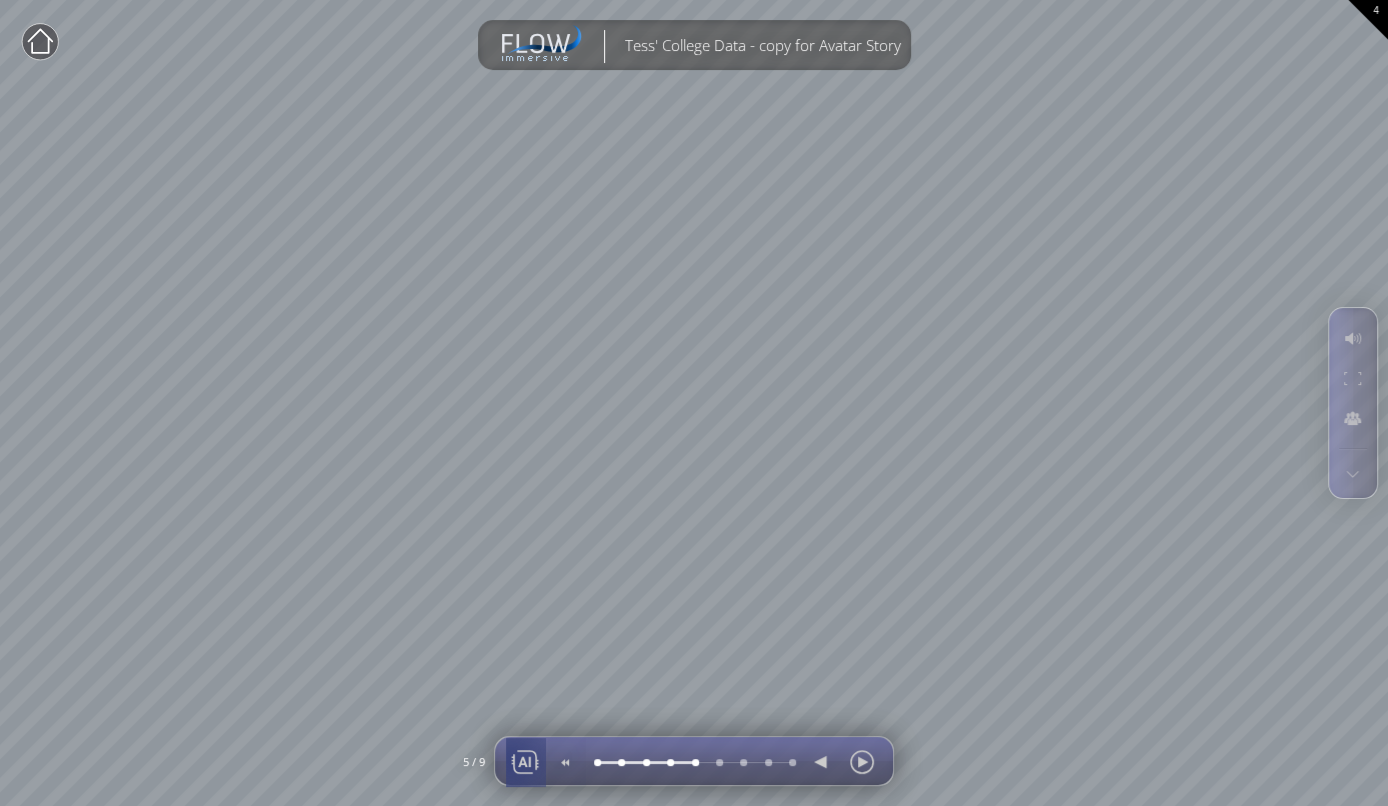 click at bounding box center (525, 762) 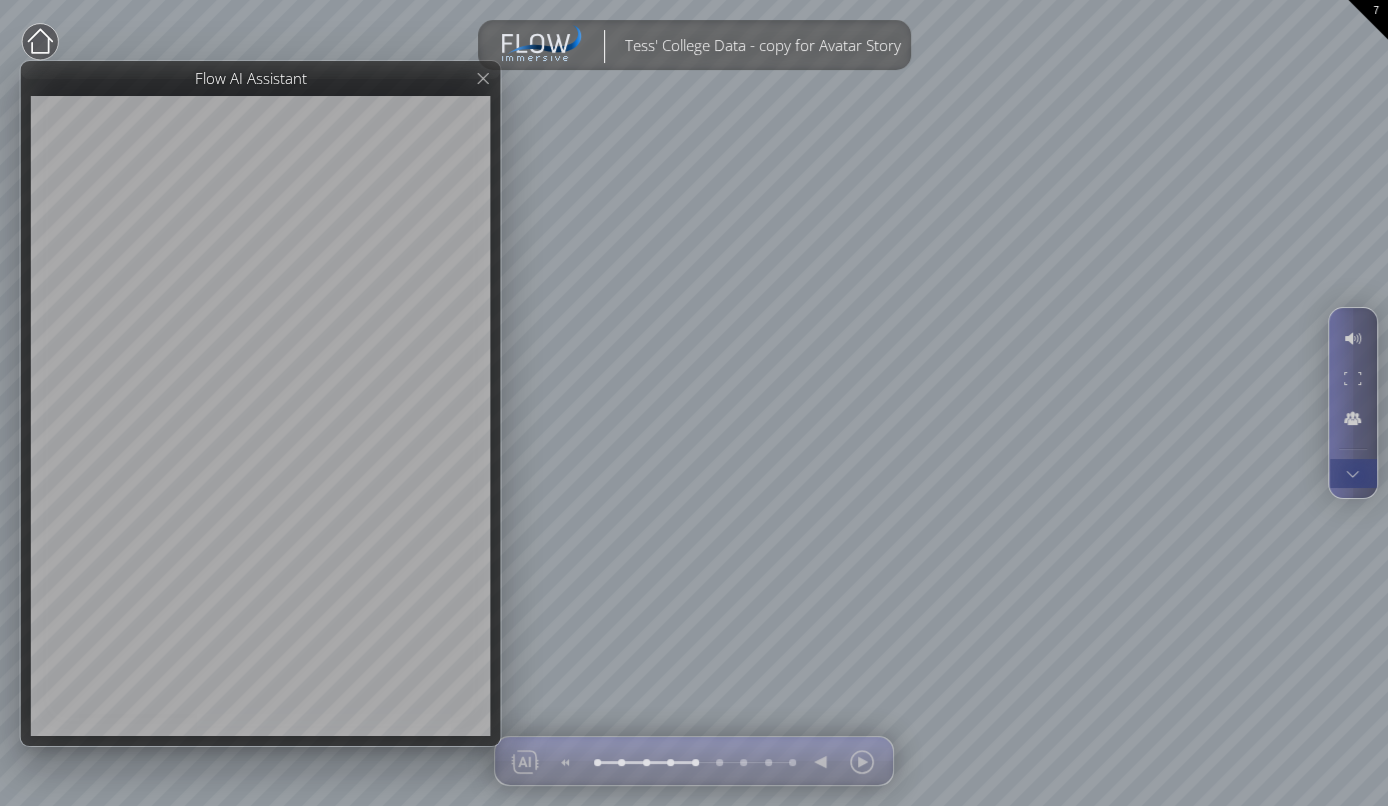 click at bounding box center (1352, 473) 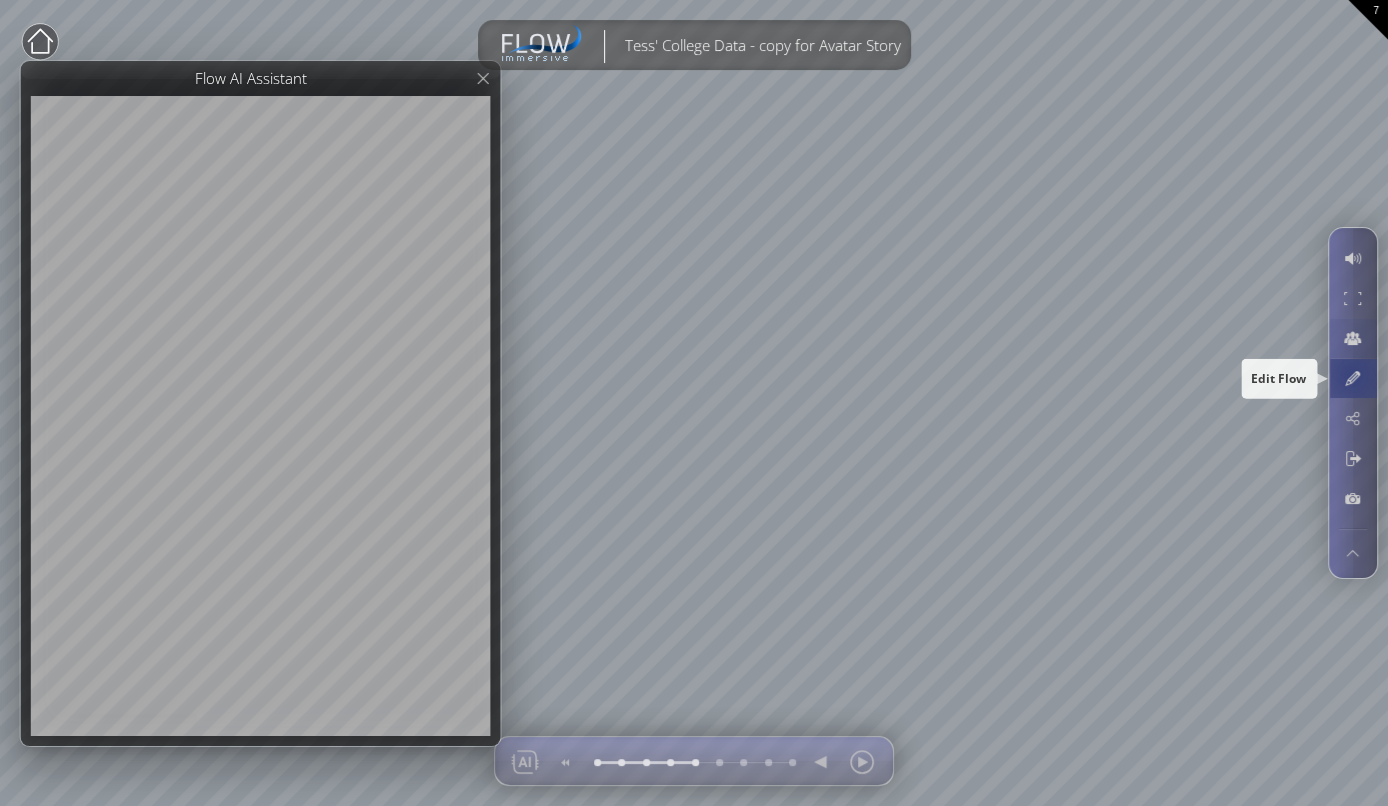 click at bounding box center (1352, 378) 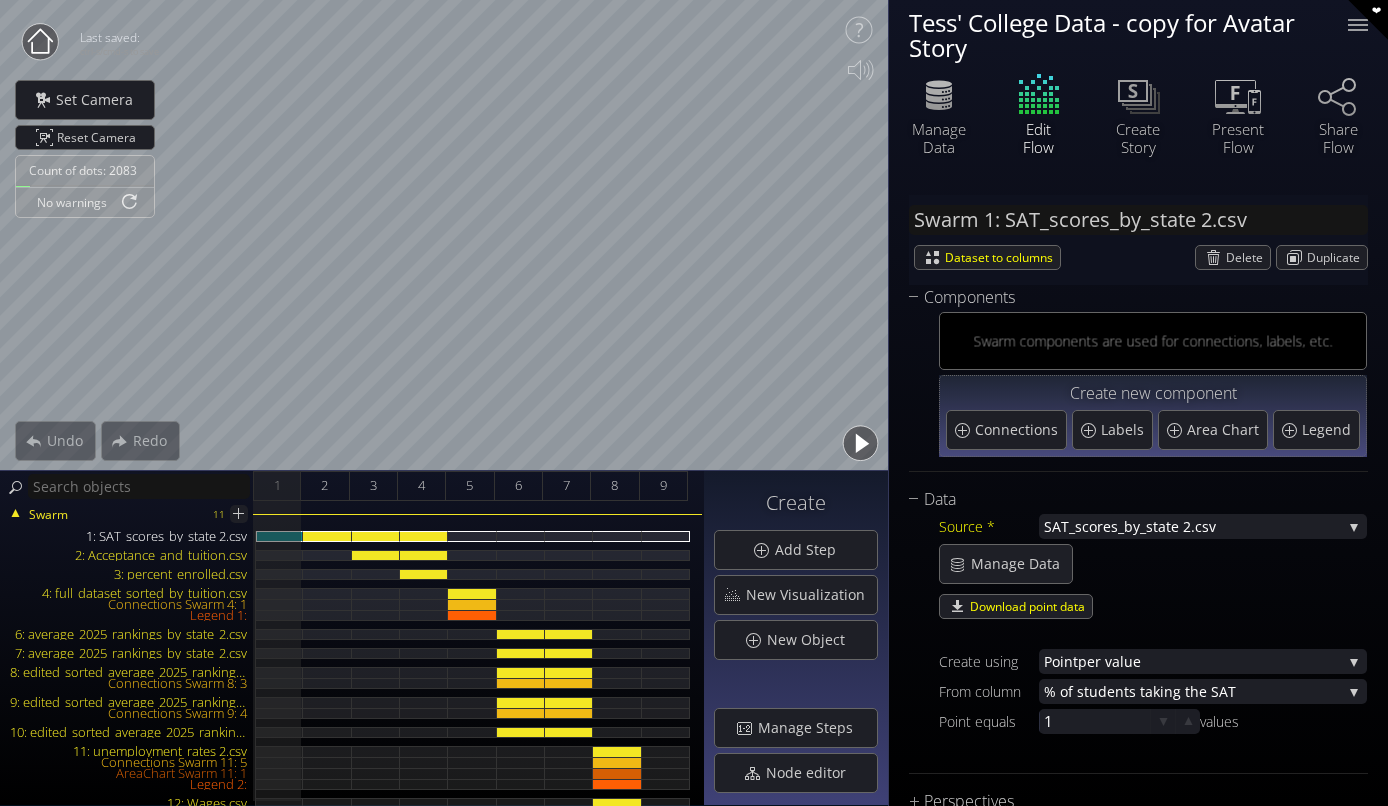 scroll, scrollTop: 0, scrollLeft: 0, axis: both 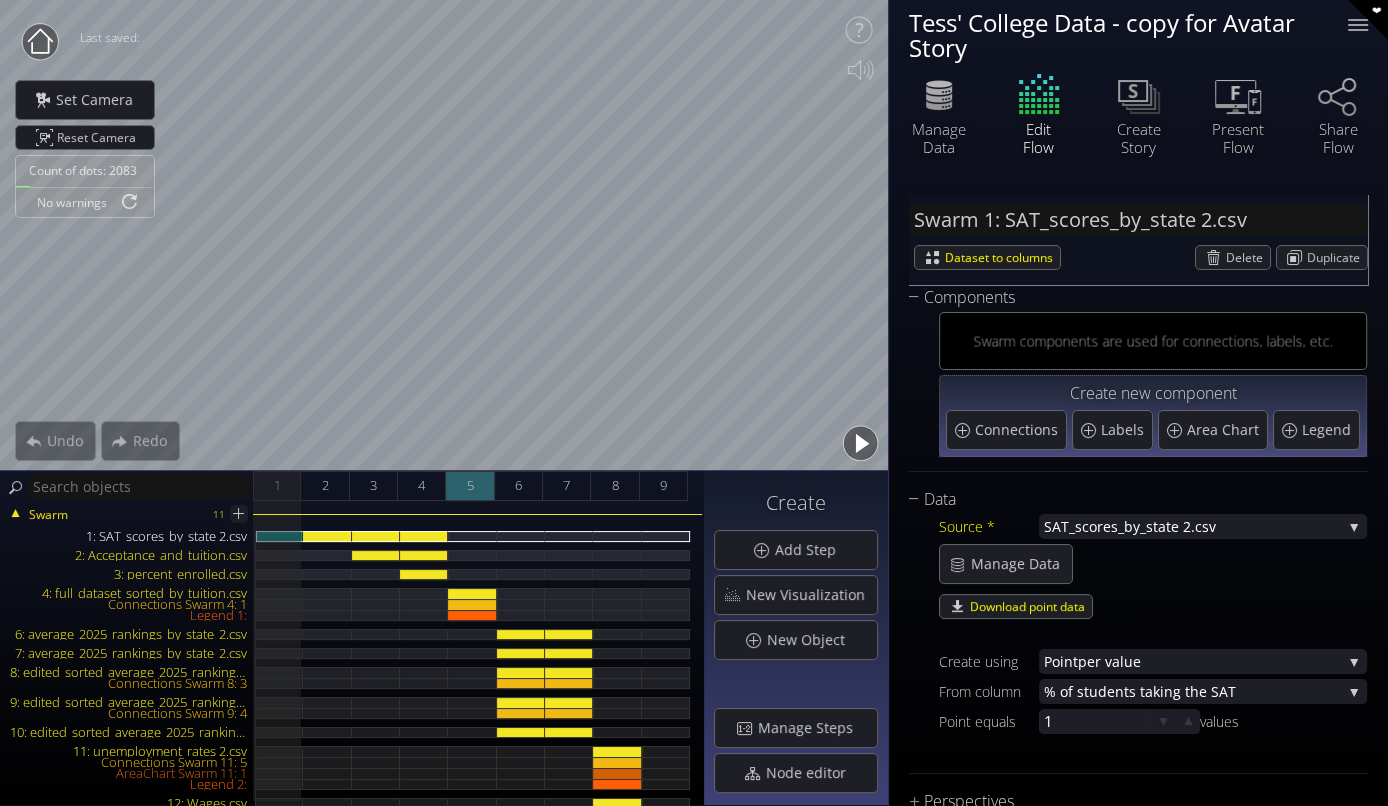 click on "5" at bounding box center (470, 486) 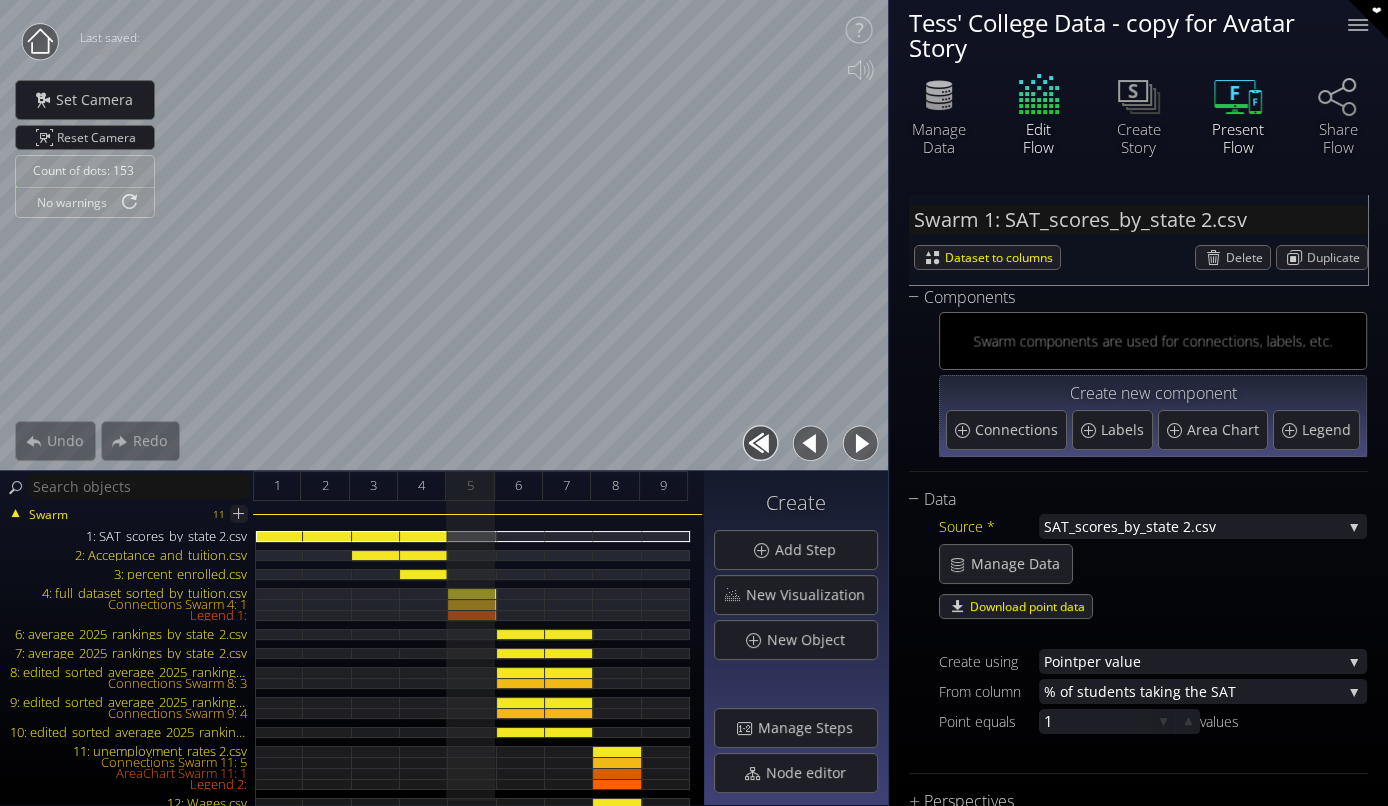 click 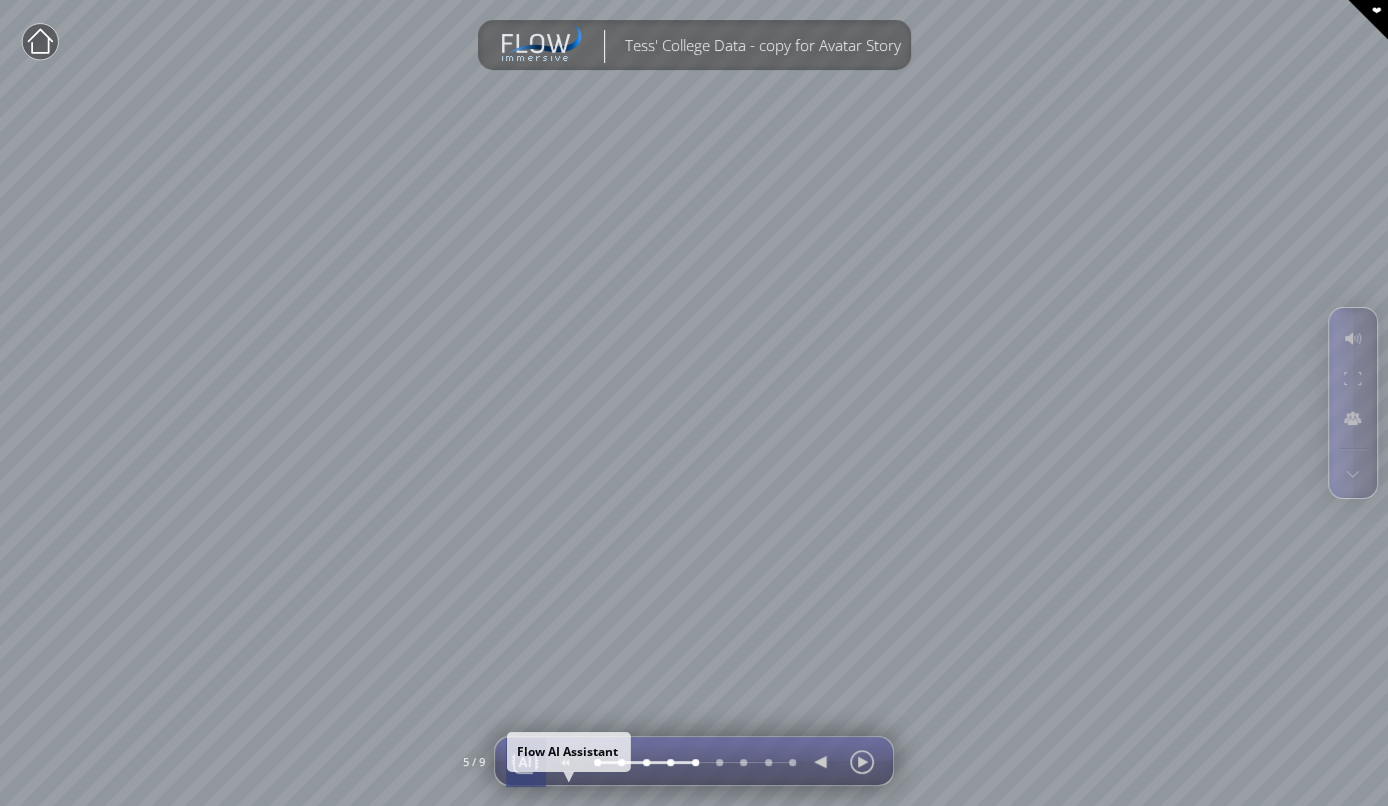 click at bounding box center [525, 762] 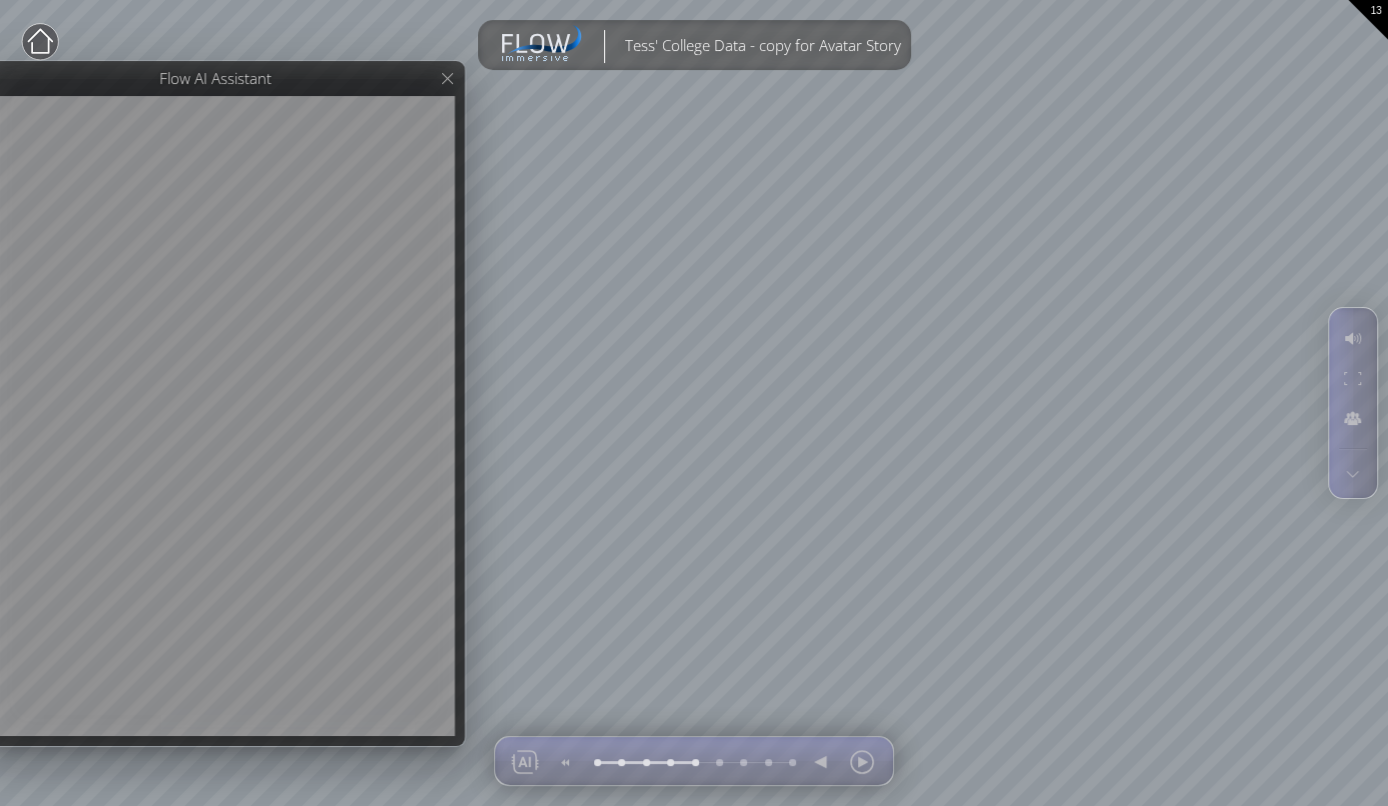 drag, startPoint x: 423, startPoint y: 82, endPoint x: 339, endPoint y: 81, distance: 84.00595 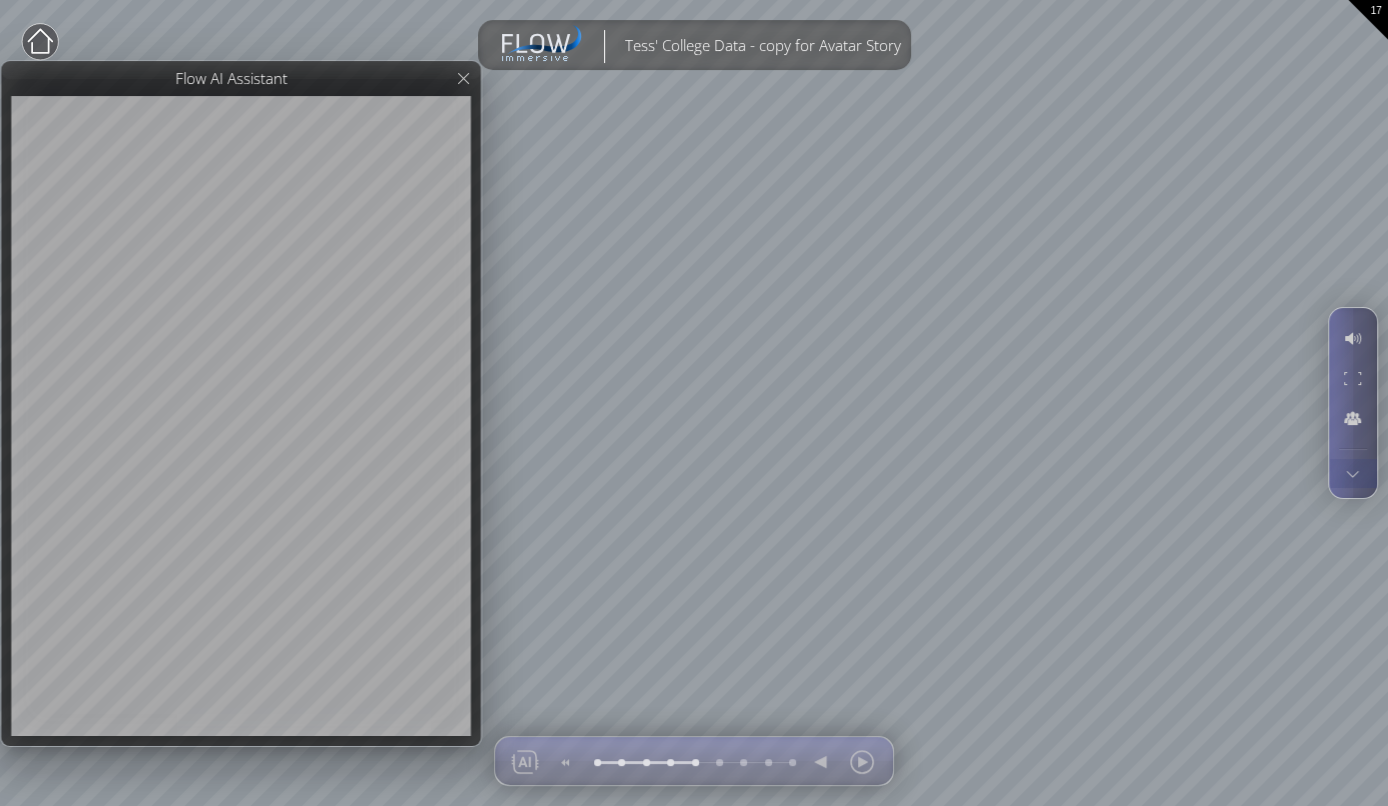 click at bounding box center (1353, 403) 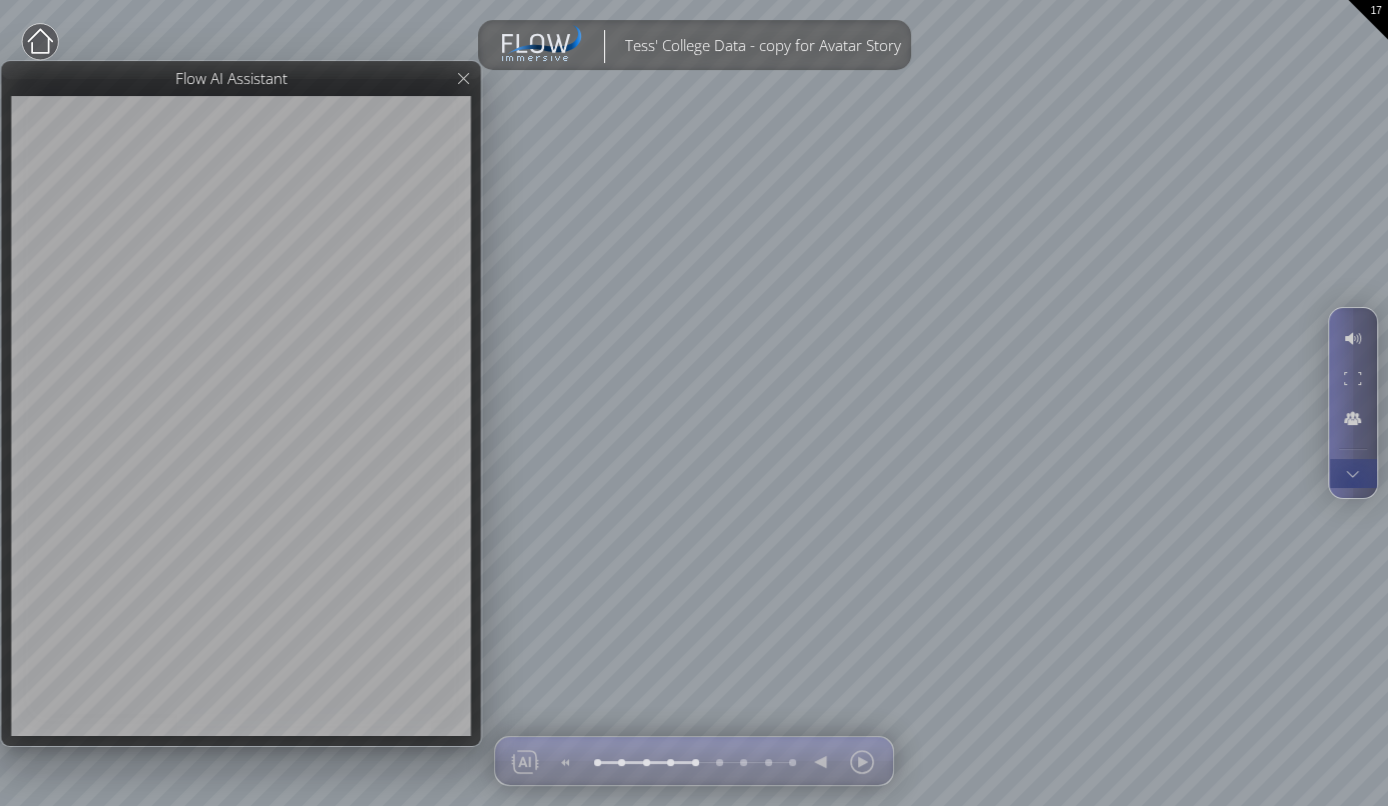 click at bounding box center (1352, 473) 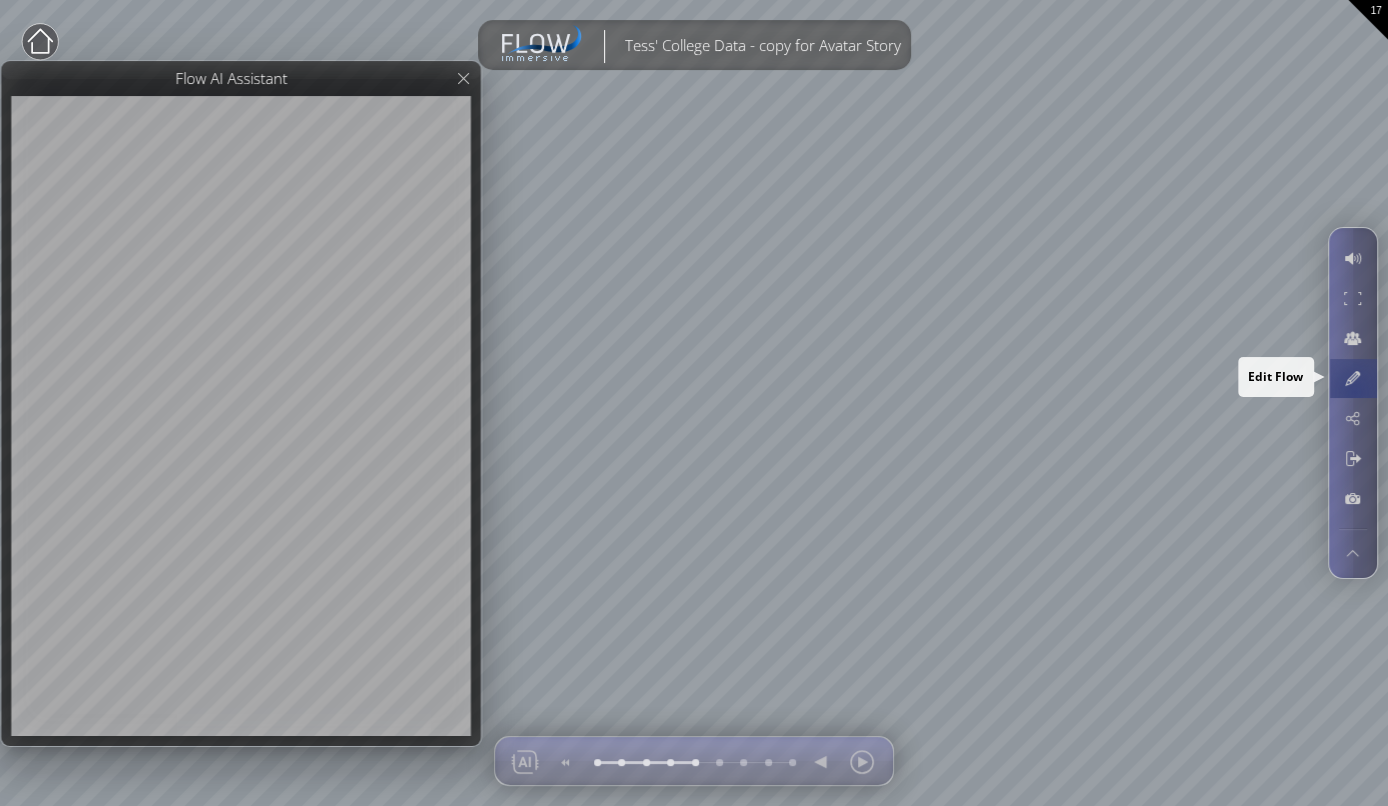 click at bounding box center (1352, 378) 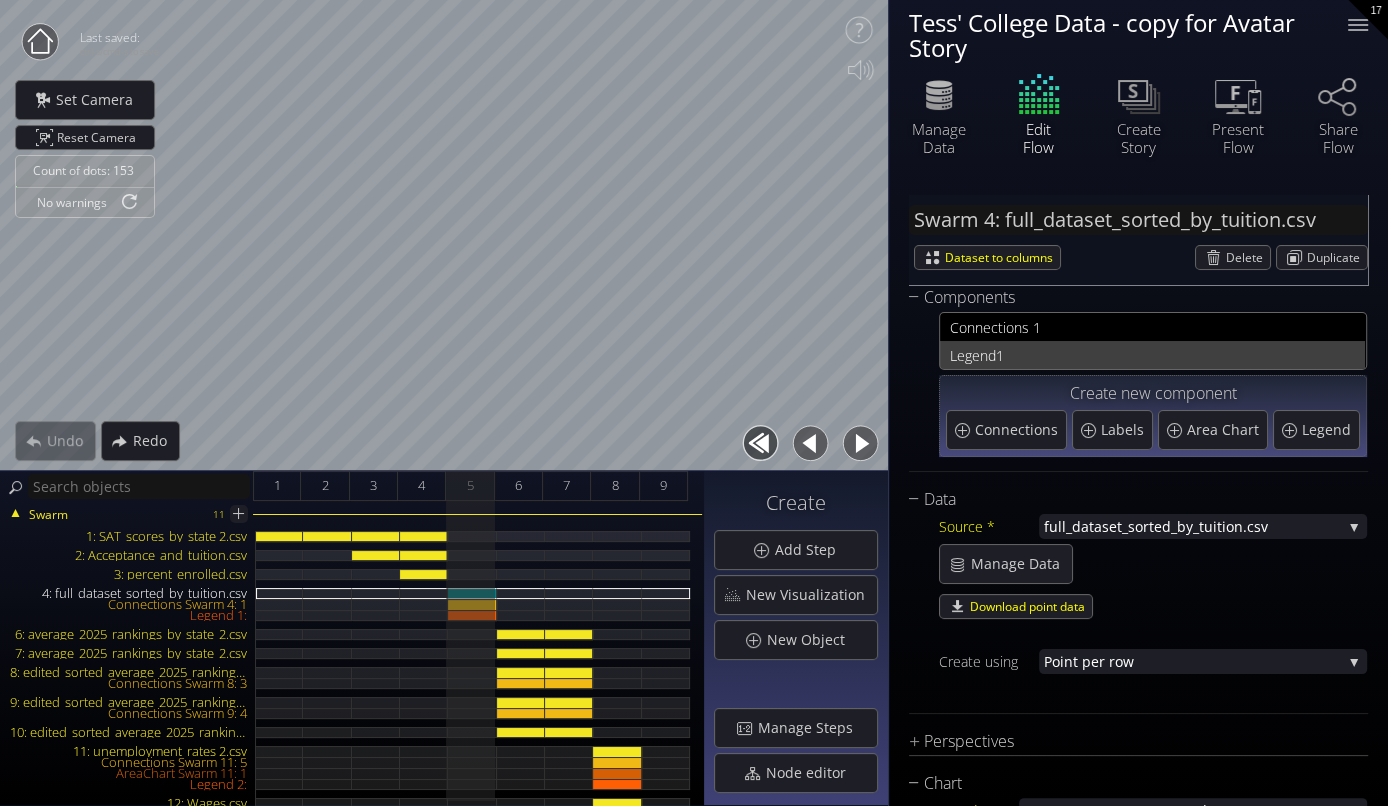 drag, startPoint x: 1353, startPoint y: 391, endPoint x: 1141, endPoint y: 361, distance: 214.11212 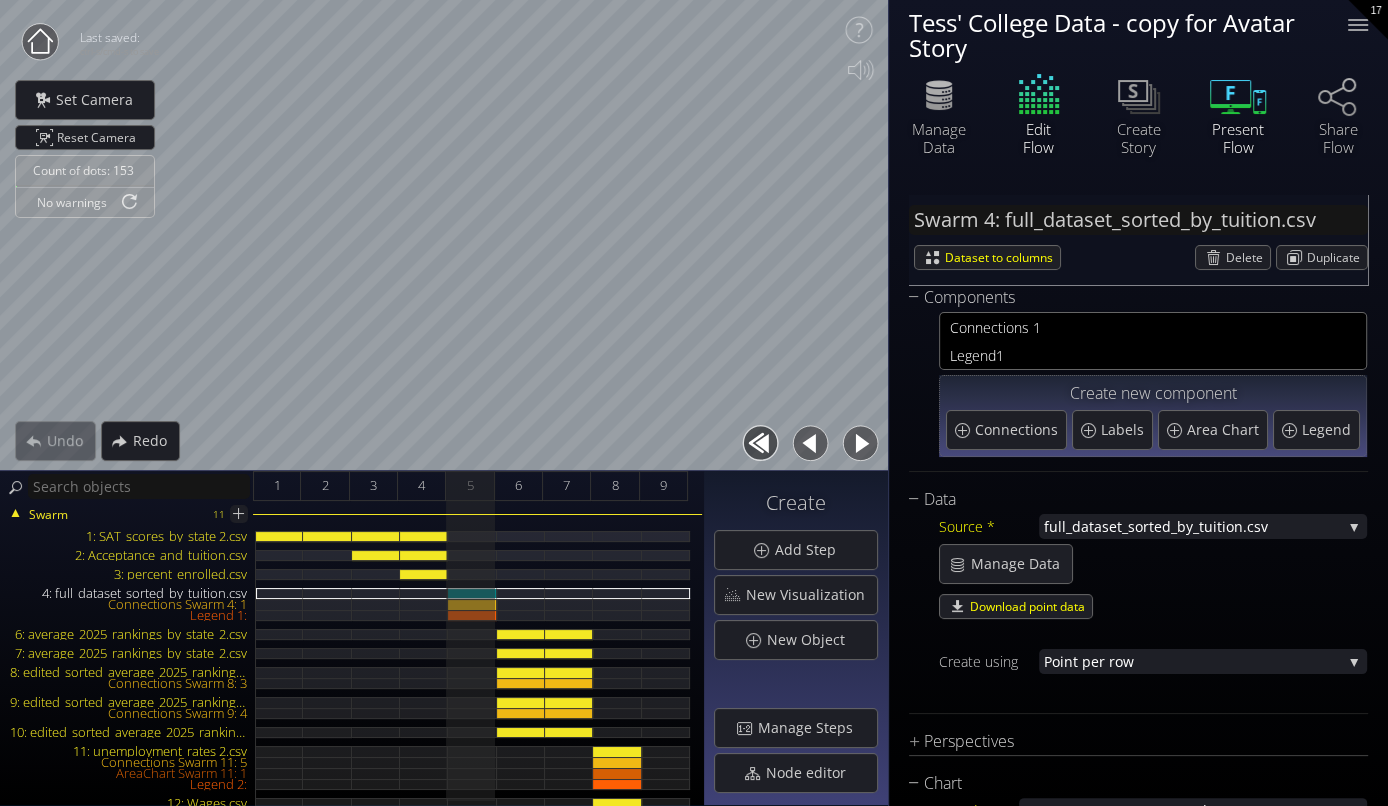 click on "Present
Flow" at bounding box center [1238, 138] 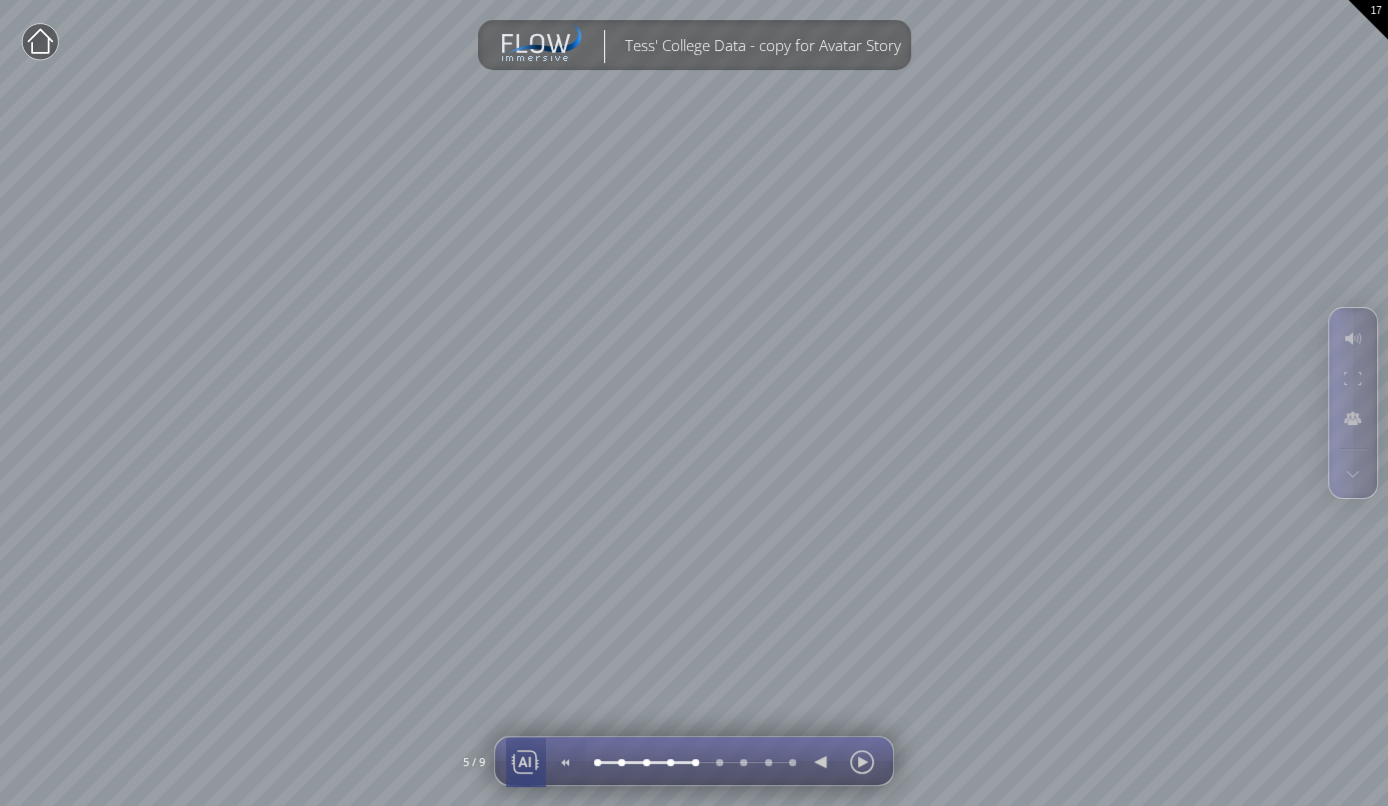 click at bounding box center (525, 762) 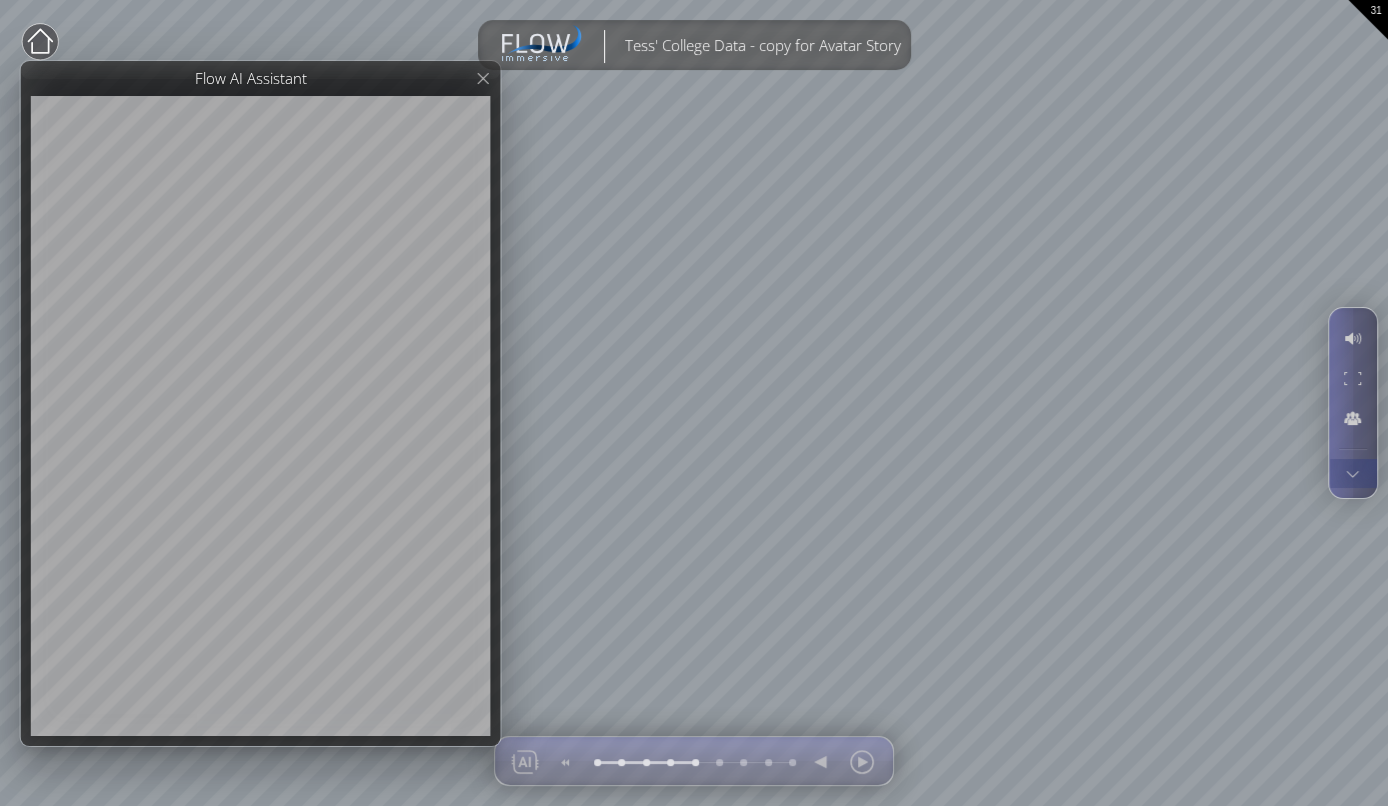 click at bounding box center (1352, 473) 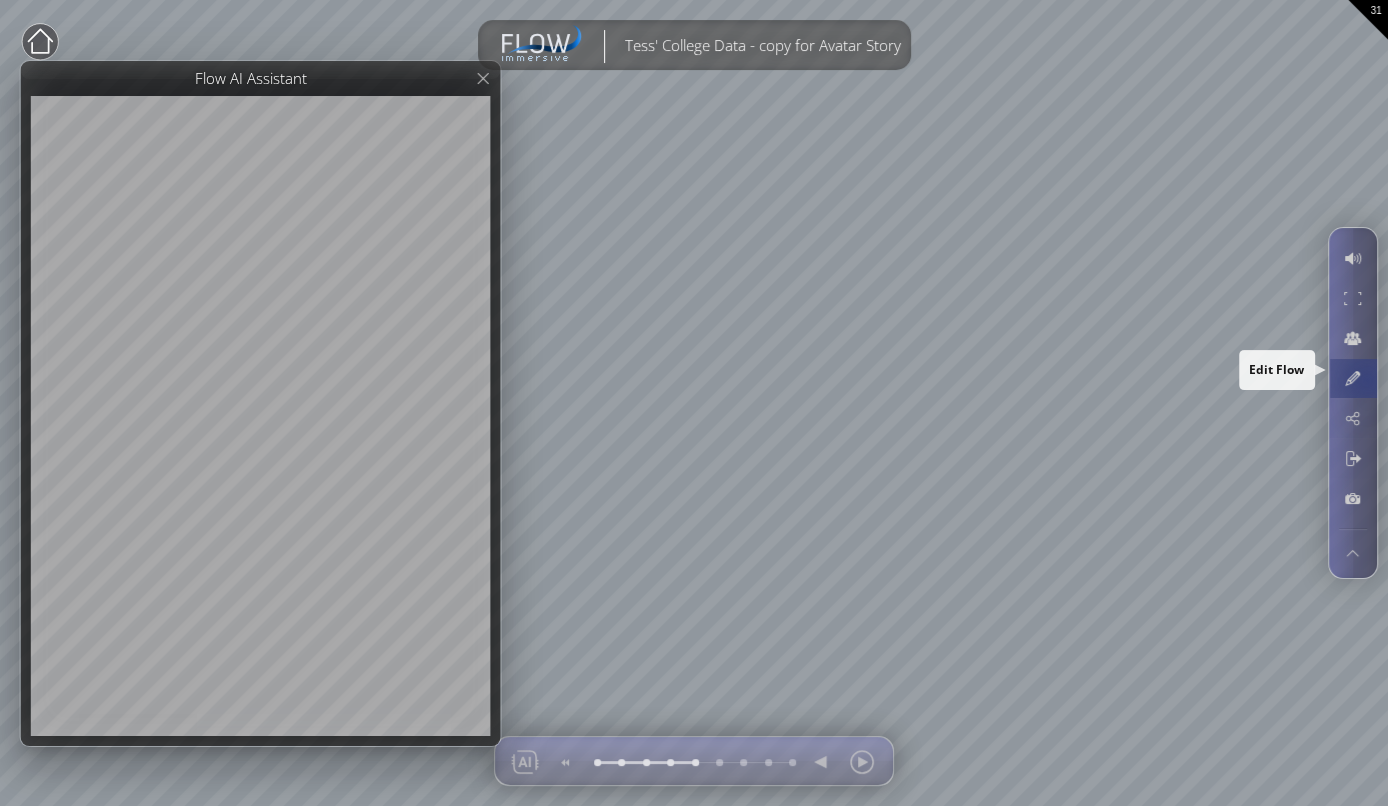 click at bounding box center [1352, 378] 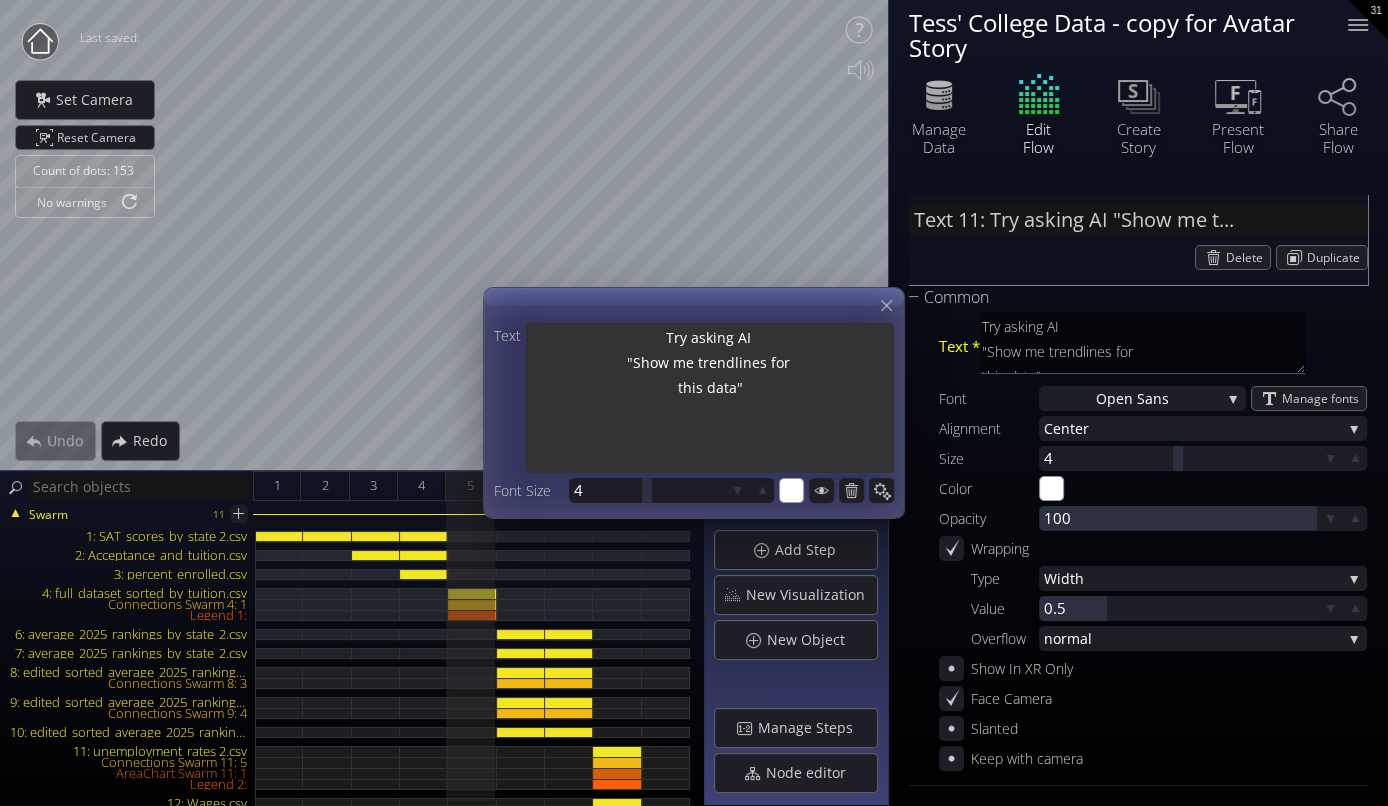 click on "Try asking AI
"Show me trendlines for
this data"" at bounding box center [710, 400] 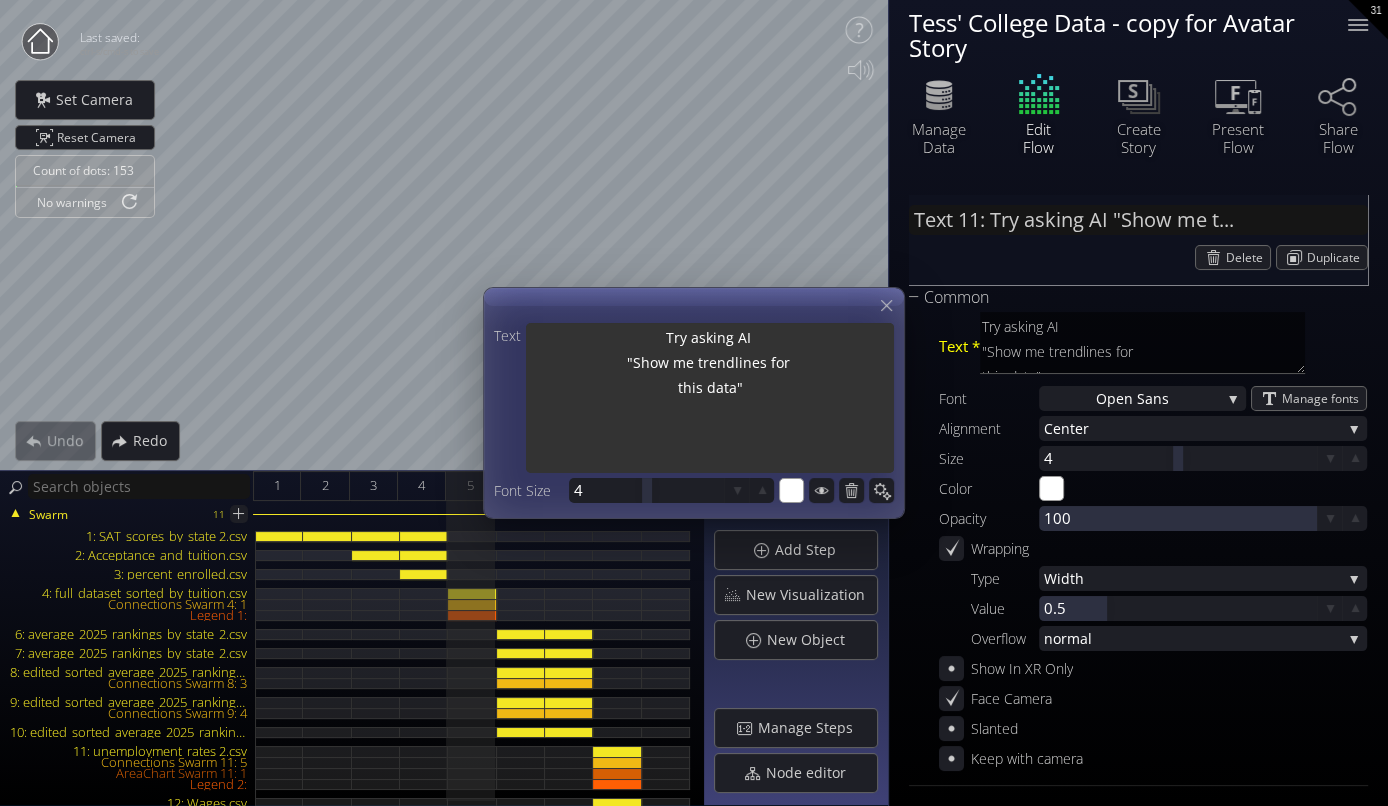 type on "Text 11: Try asking AI t" 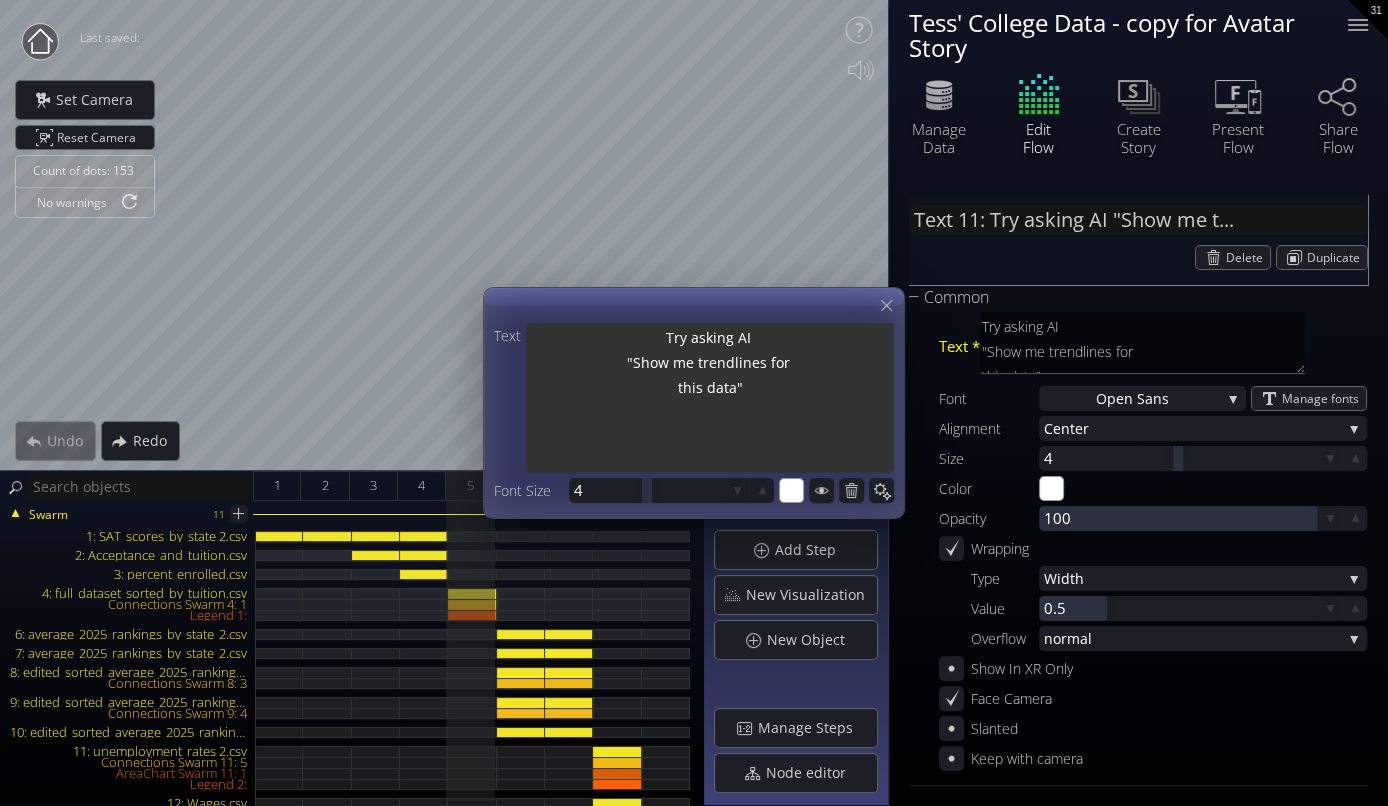 type on "Try asking AI
t" 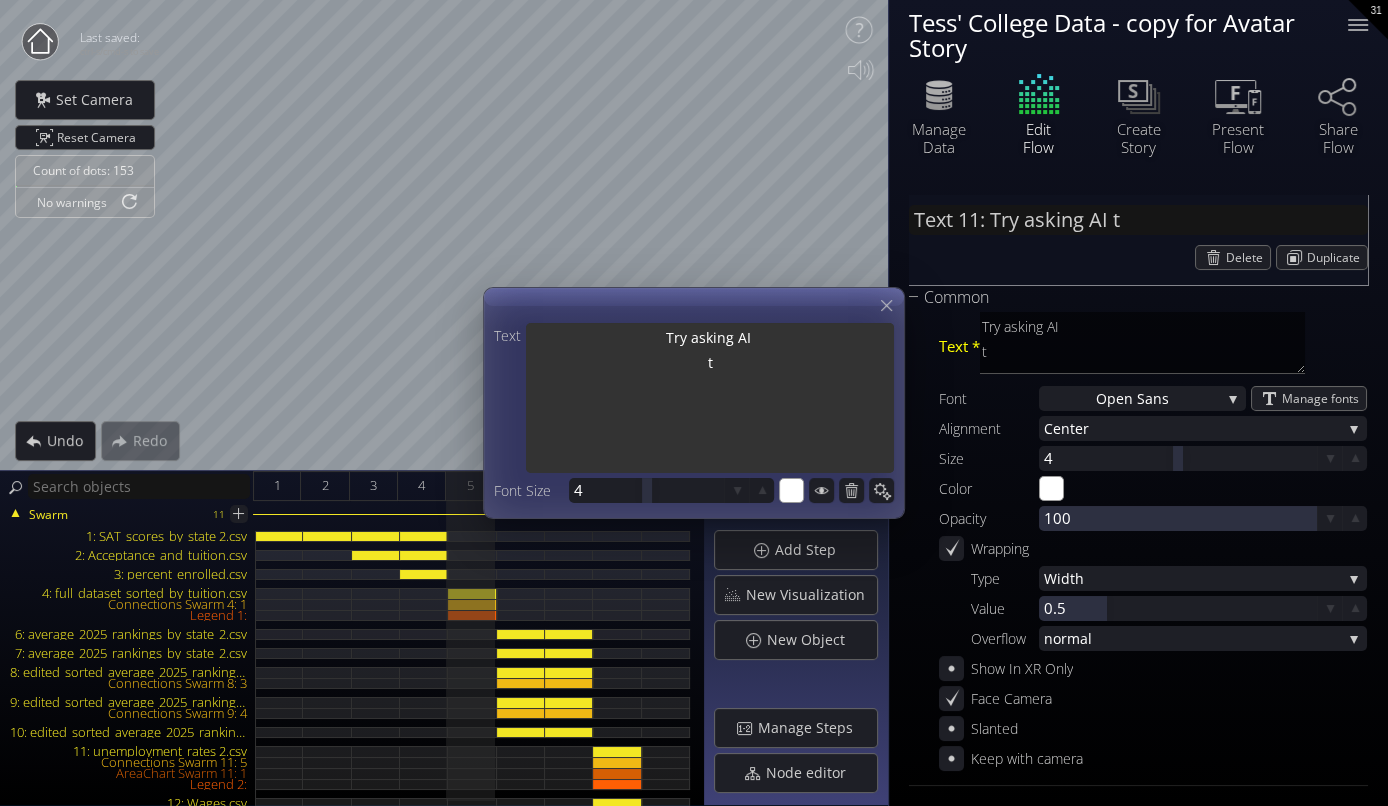 type on "Text 11: Try asking AI to" 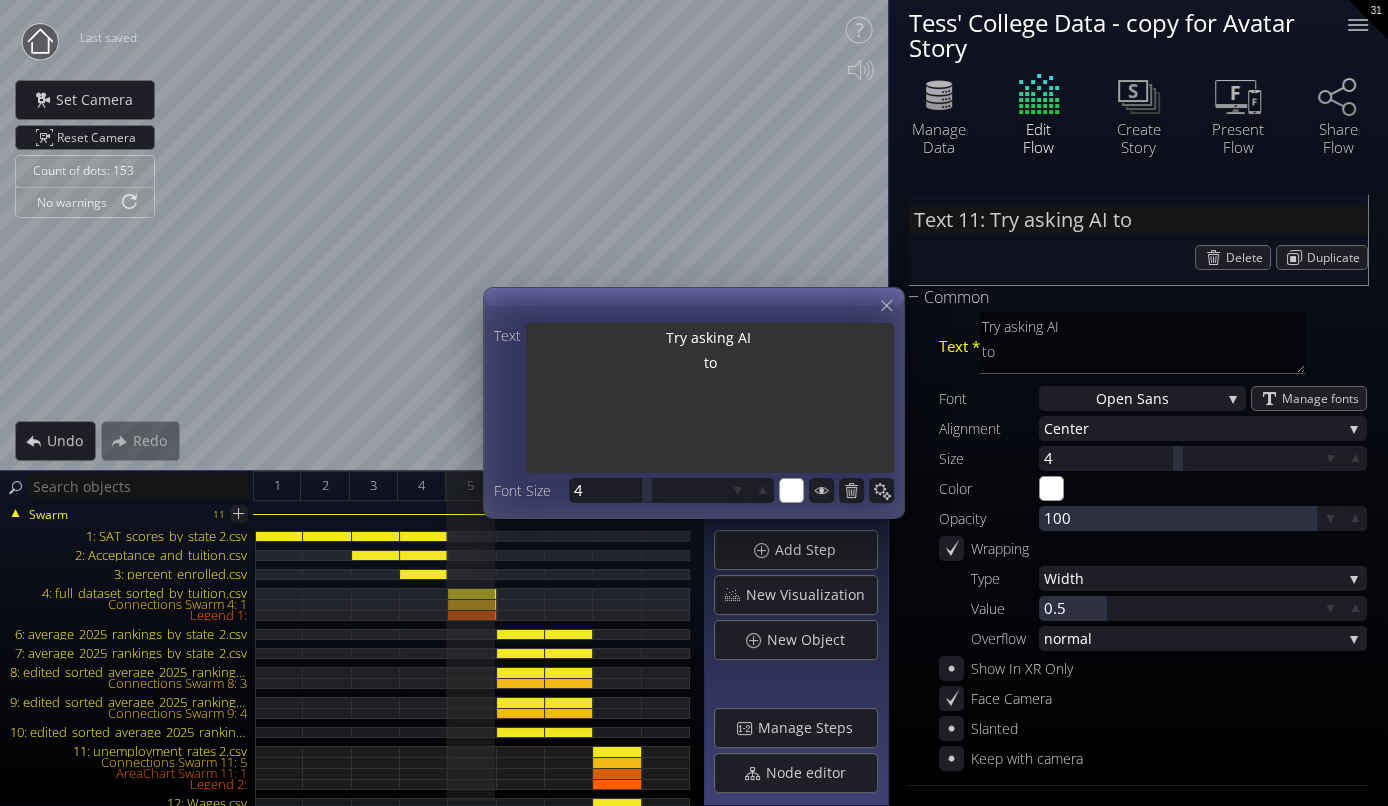 type on "Try asking AI
to" 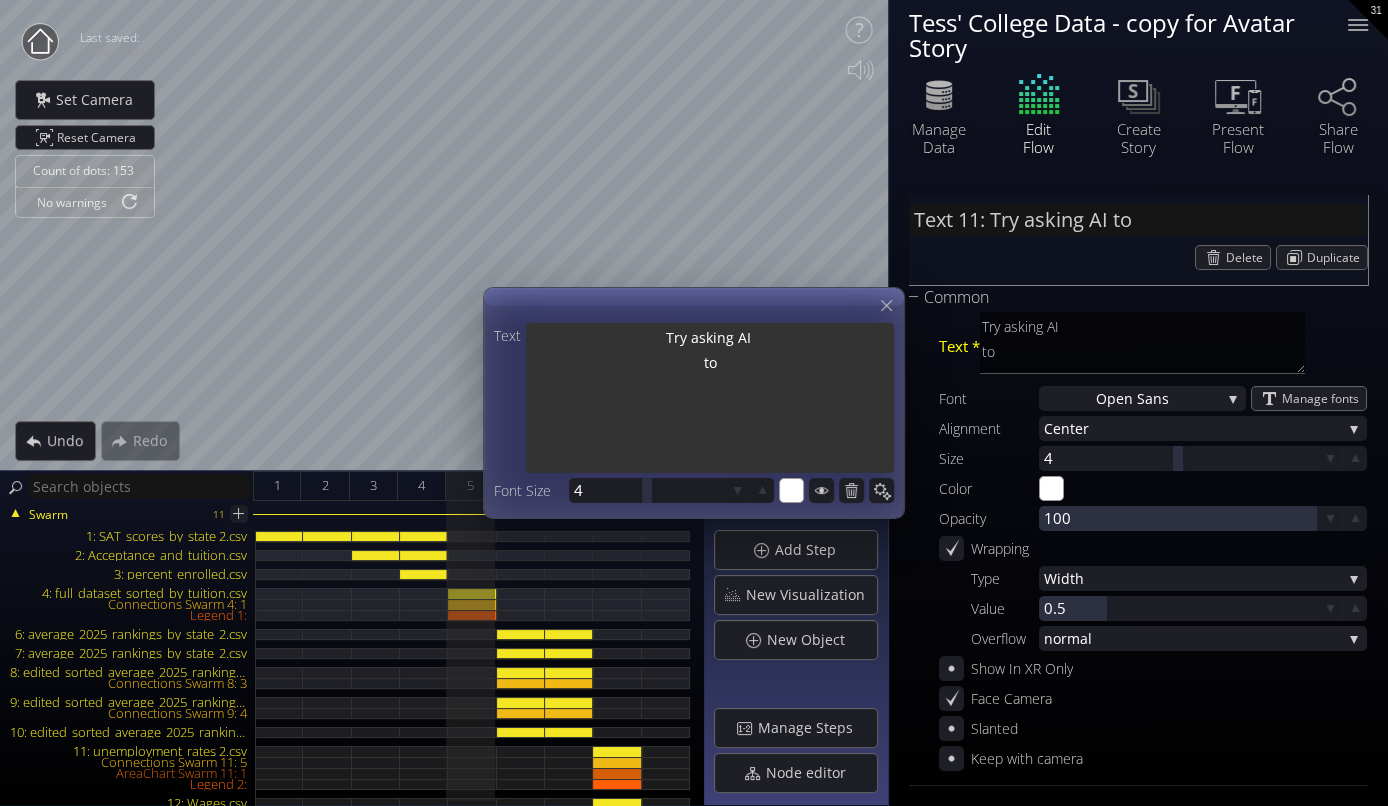 type on "Text 11: Try asking AI to f" 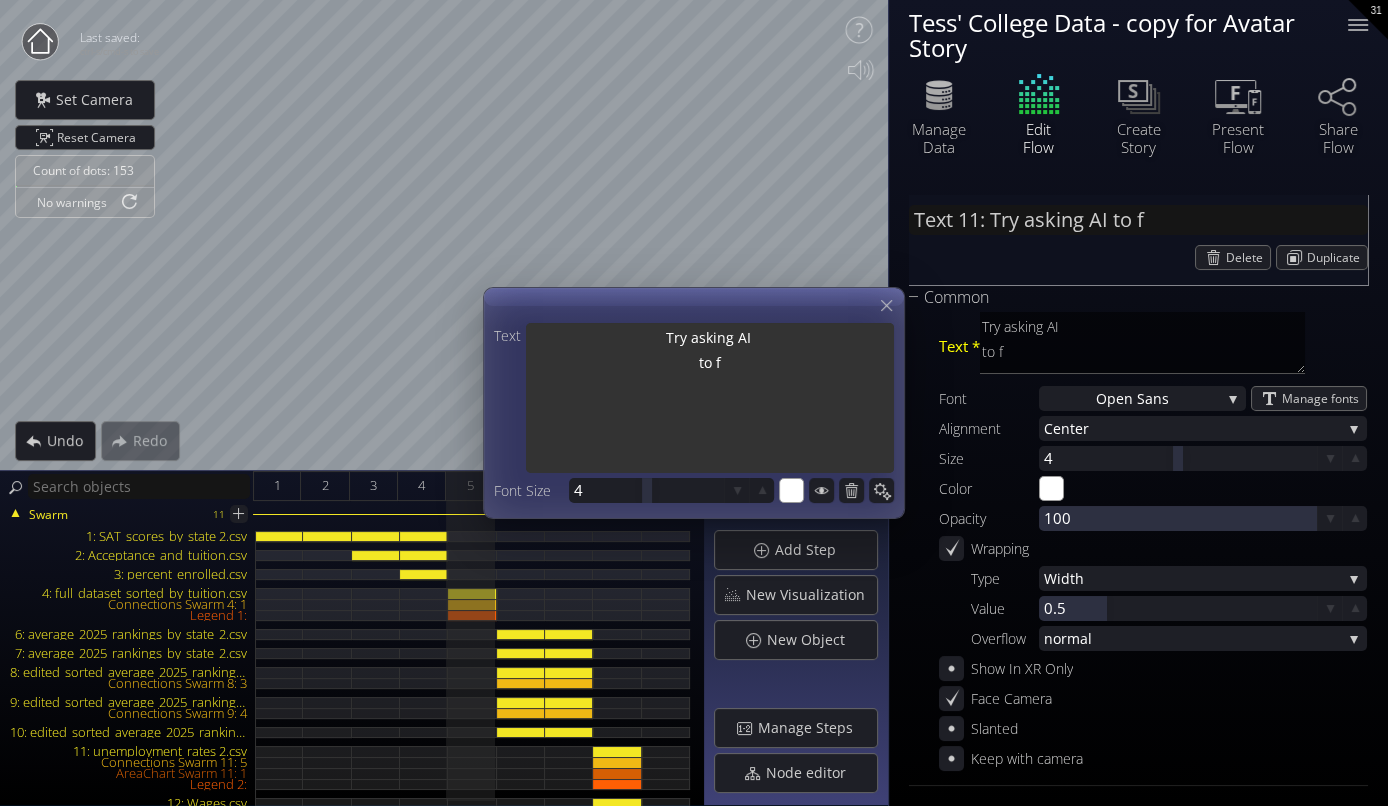 type on "Text 11: Try asking AI to fi" 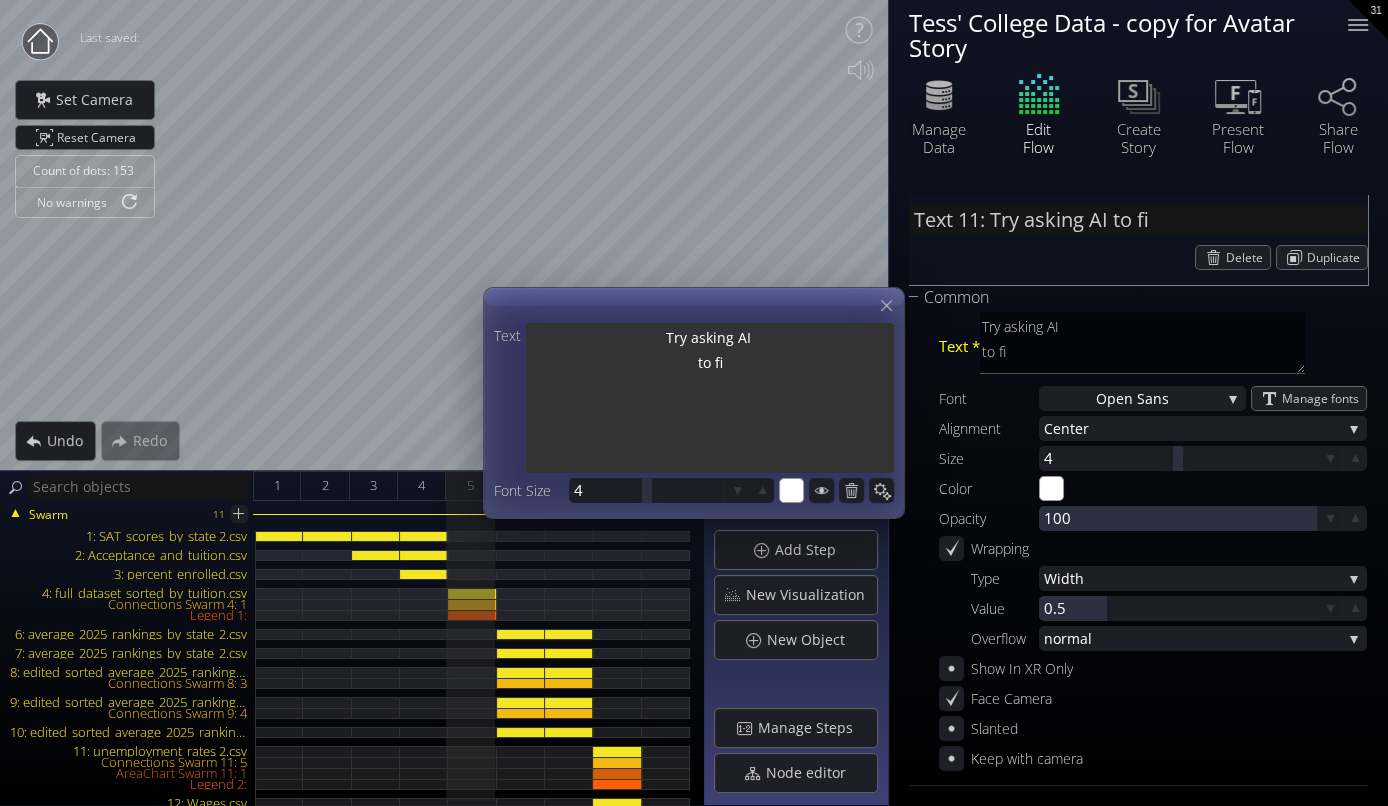 type on "Text 11: Try asking AI to fil" 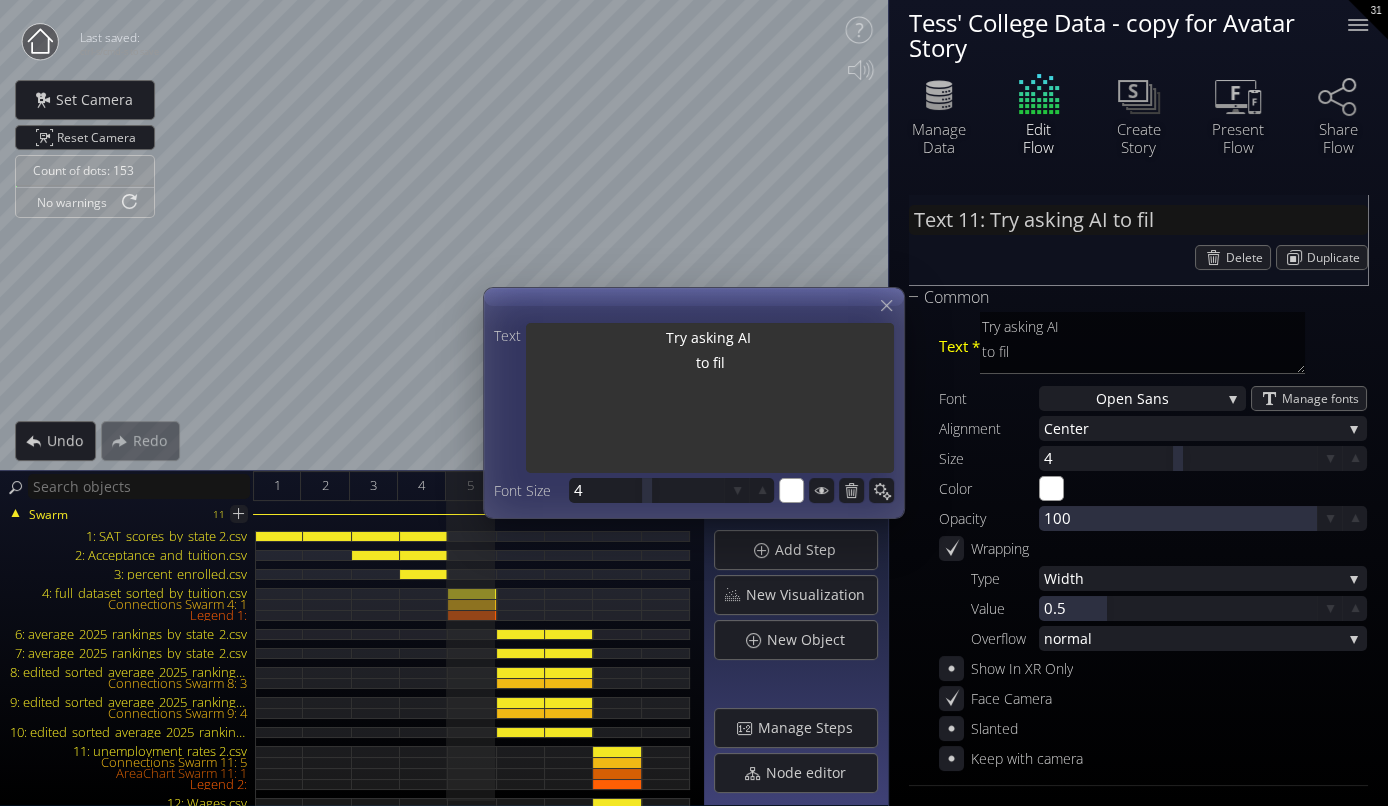 type on "Text 11: Try asking AI to filt" 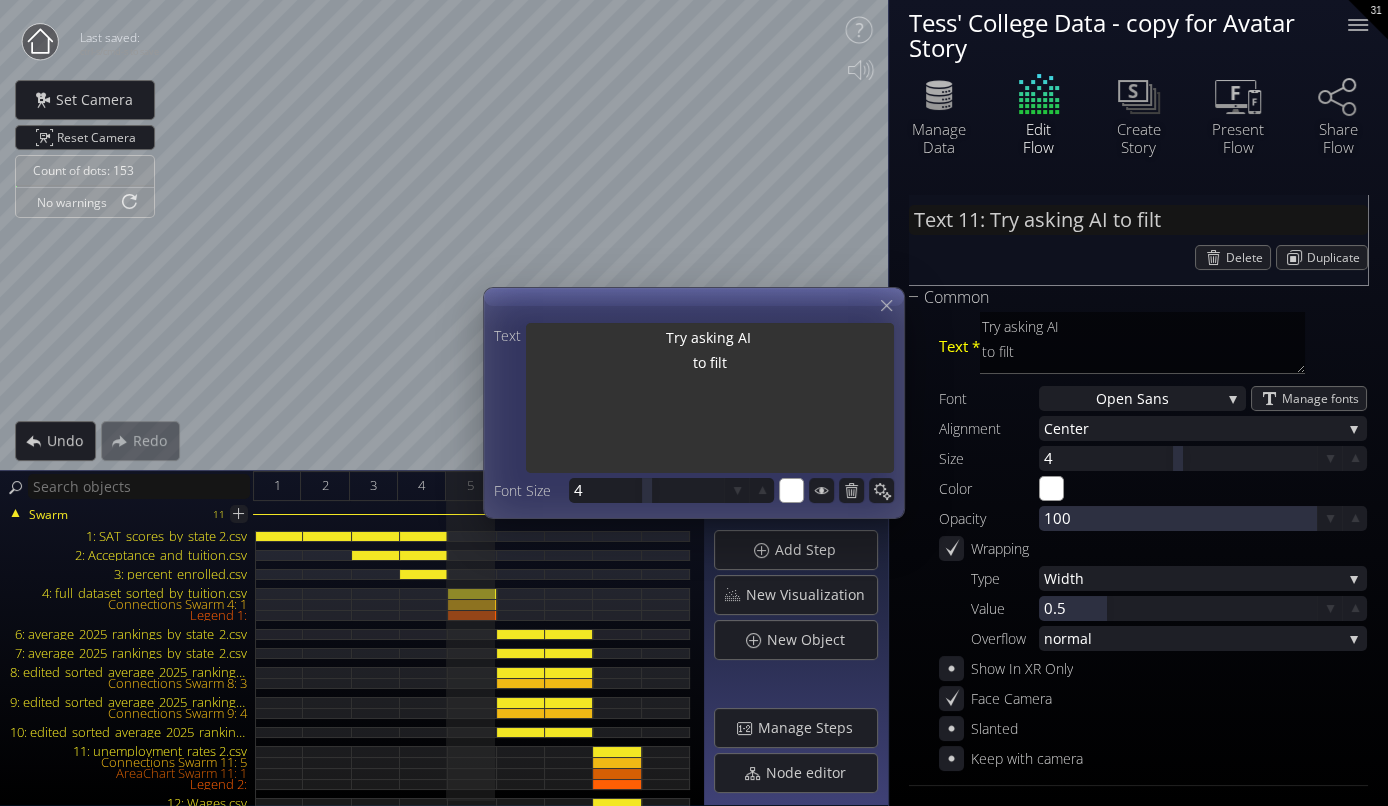 type on "Text 11: Try asking AI to filte" 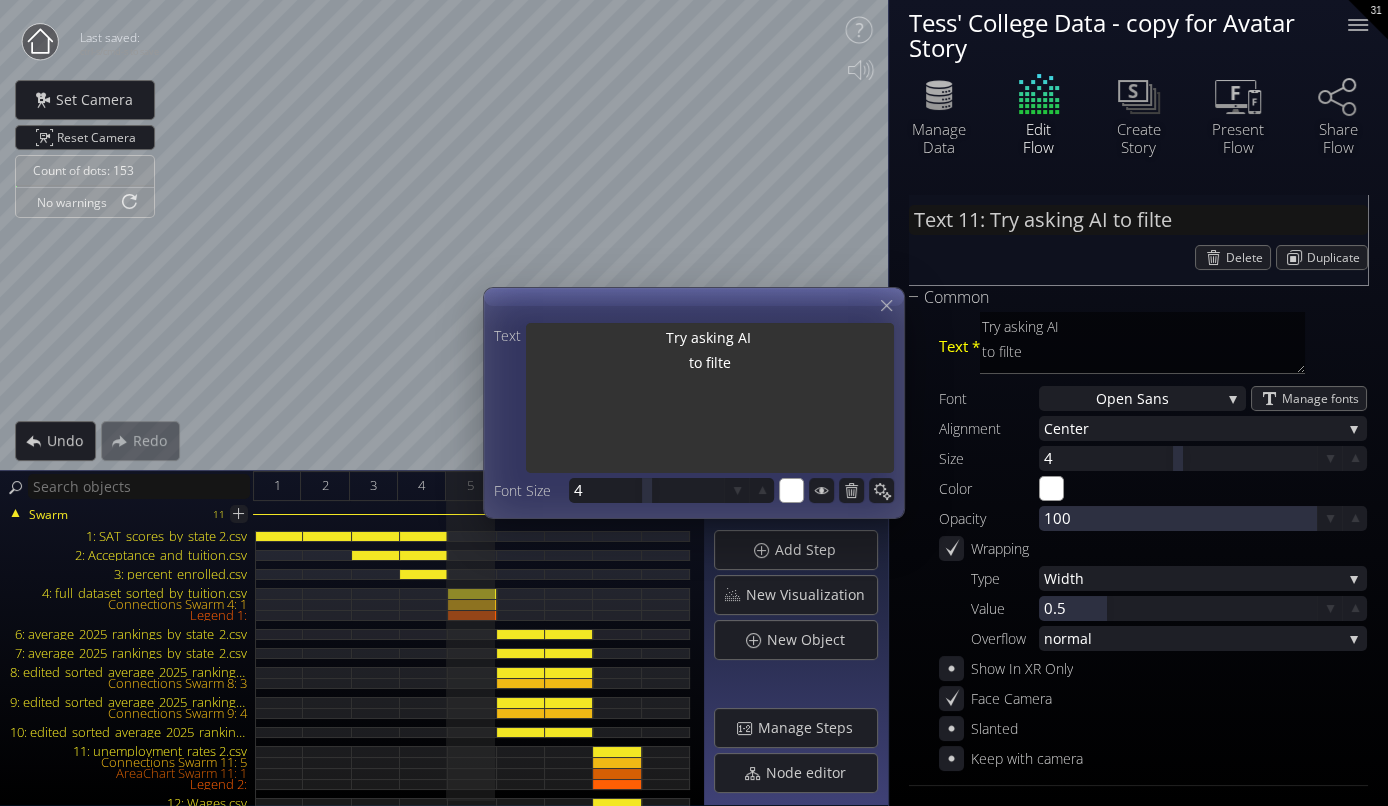 type on "Text 11: Try asking AI to filter" 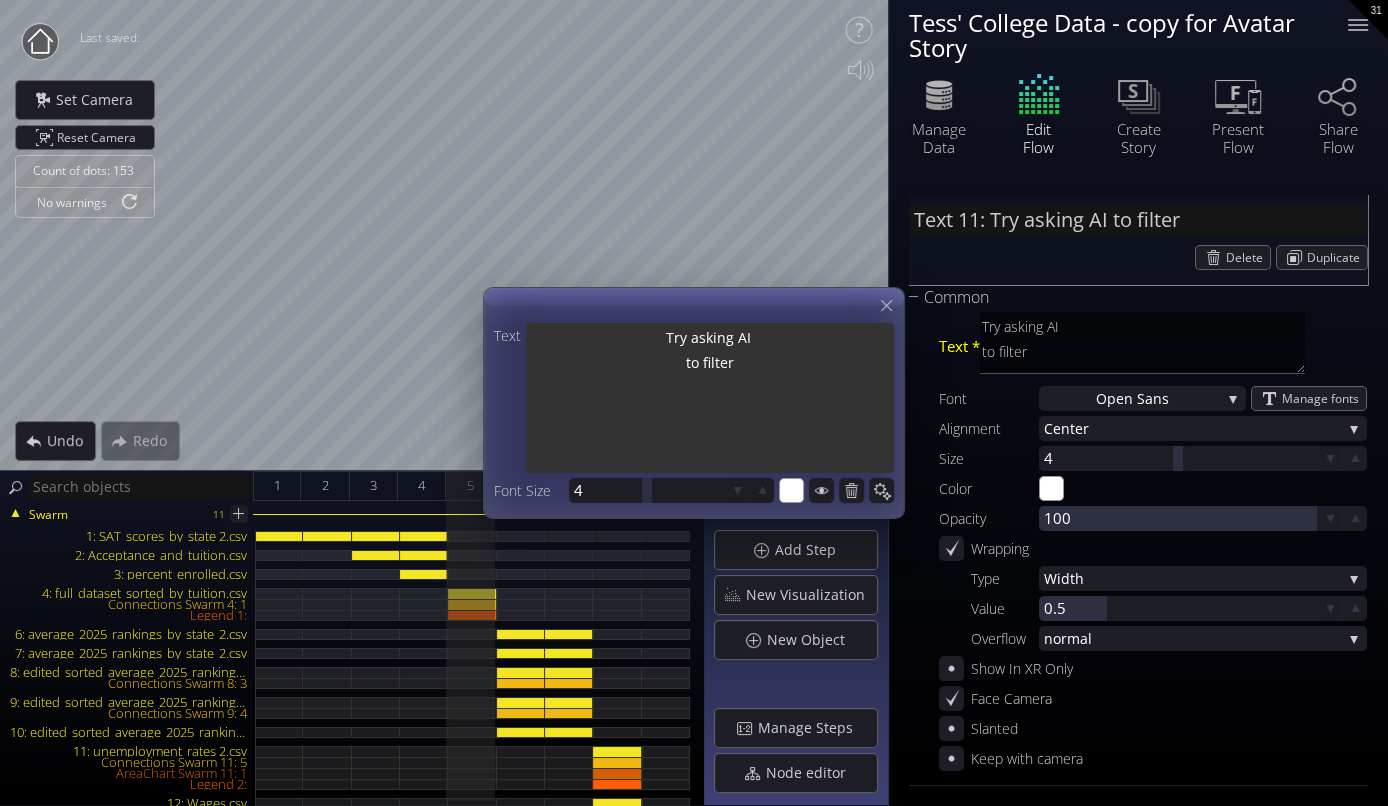 type on "Text 11: Try asking AI to filter" 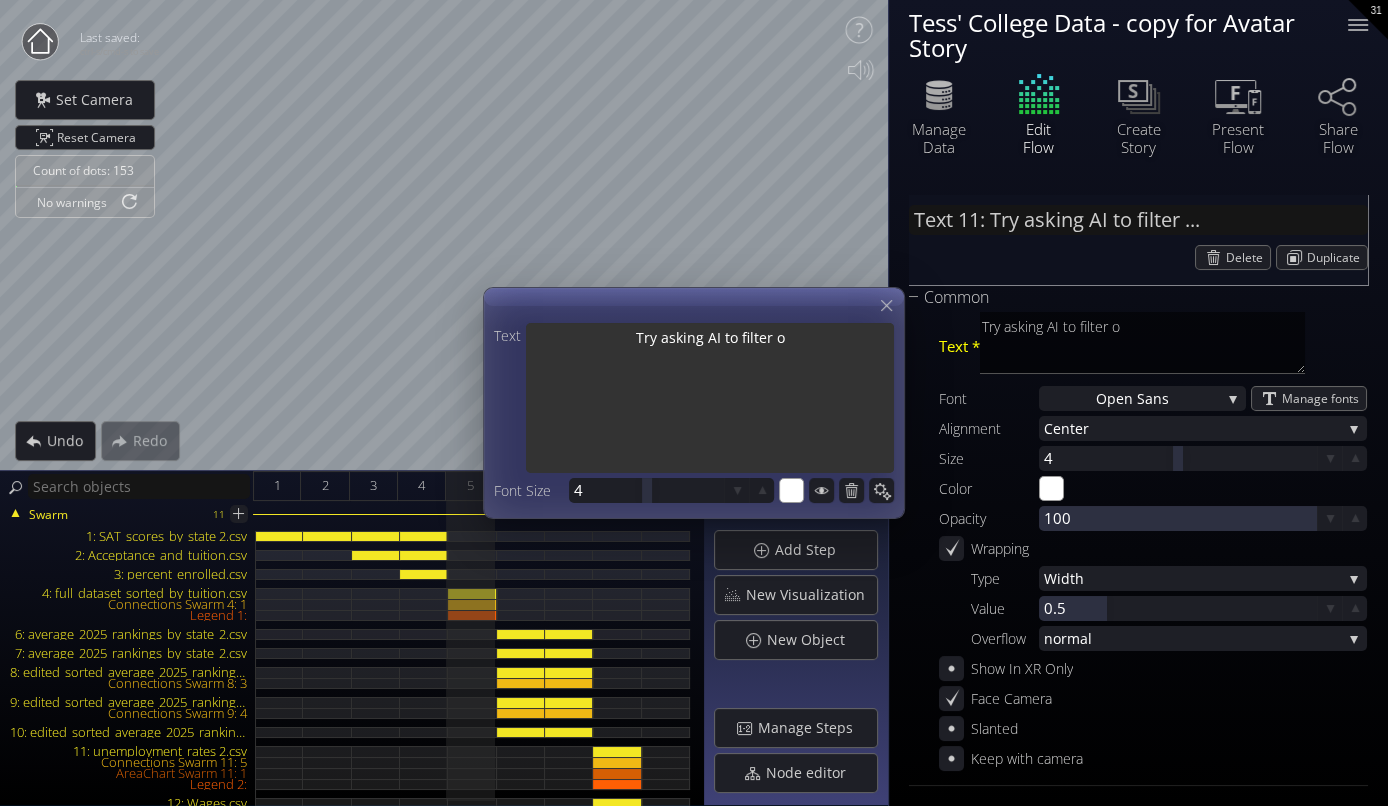 type on "Try asking AI
to filter or" 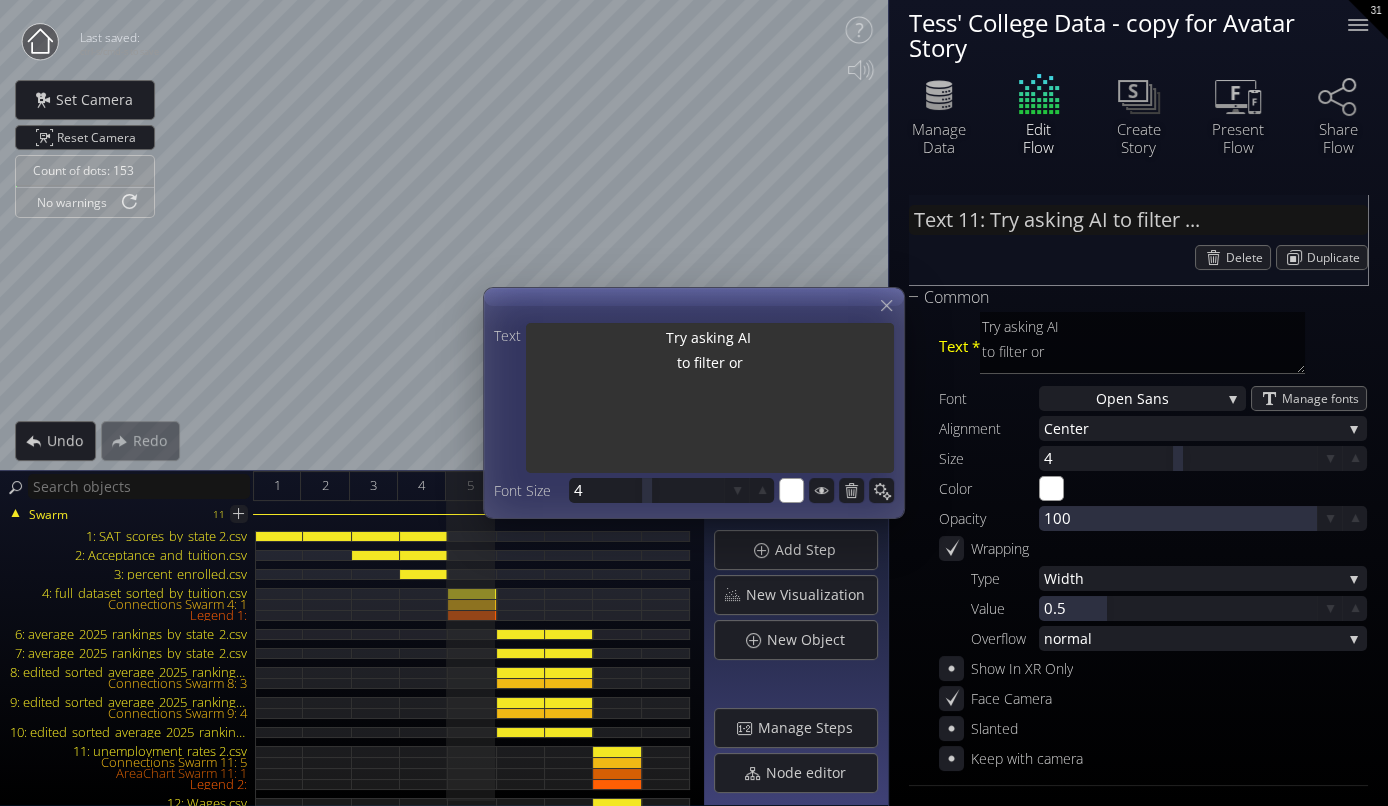 type on "Try asking AI
to filter or" 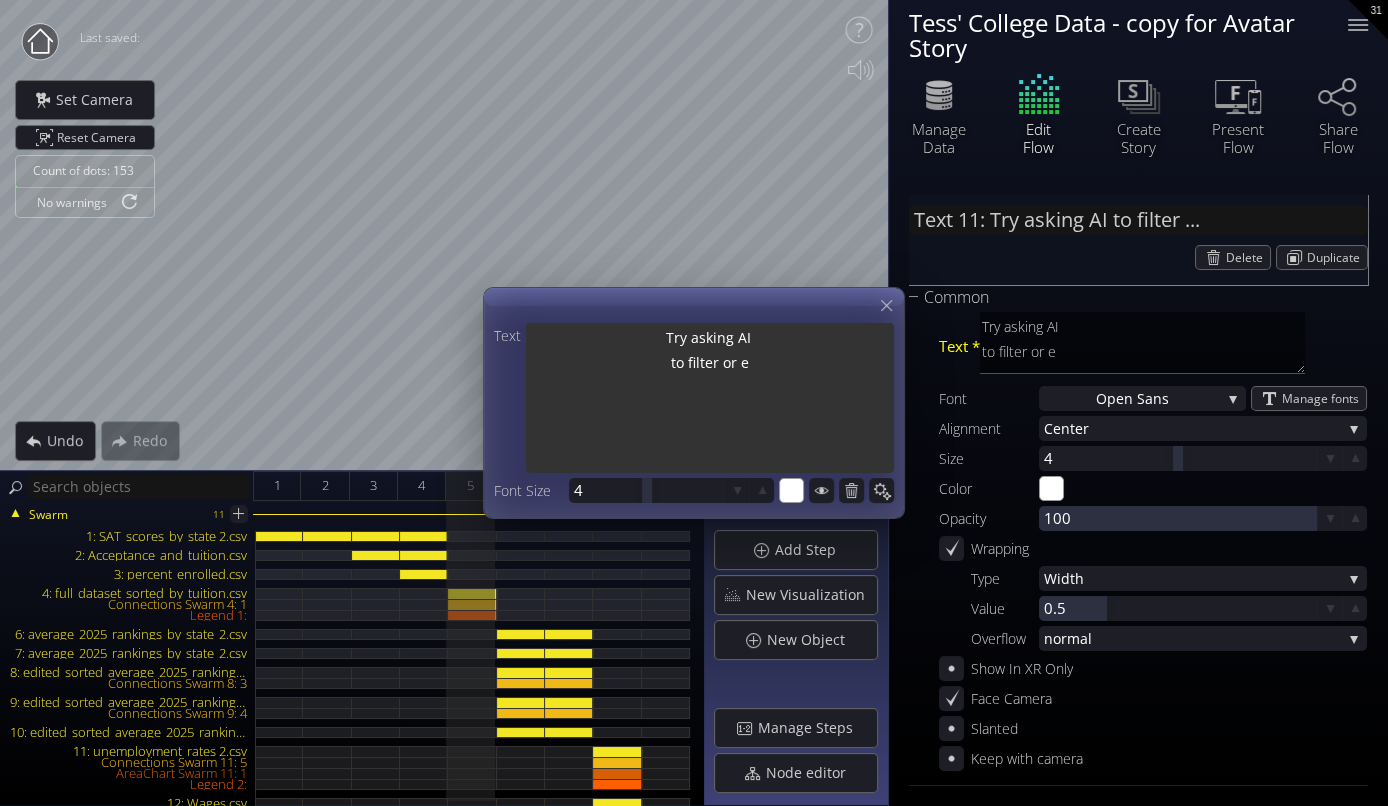 type on "Try asking AI
to filter or ex" 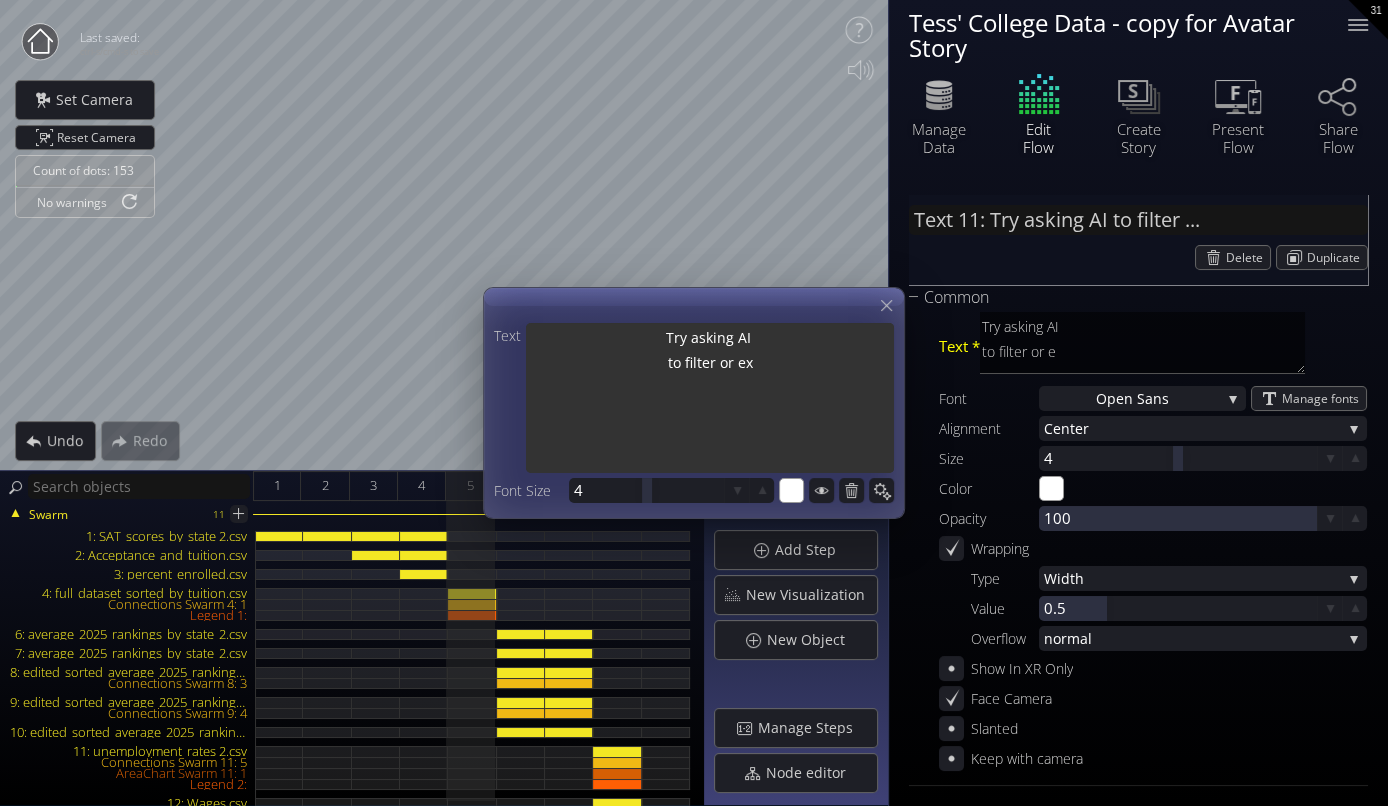 type on "Try asking AI
to filter or ex" 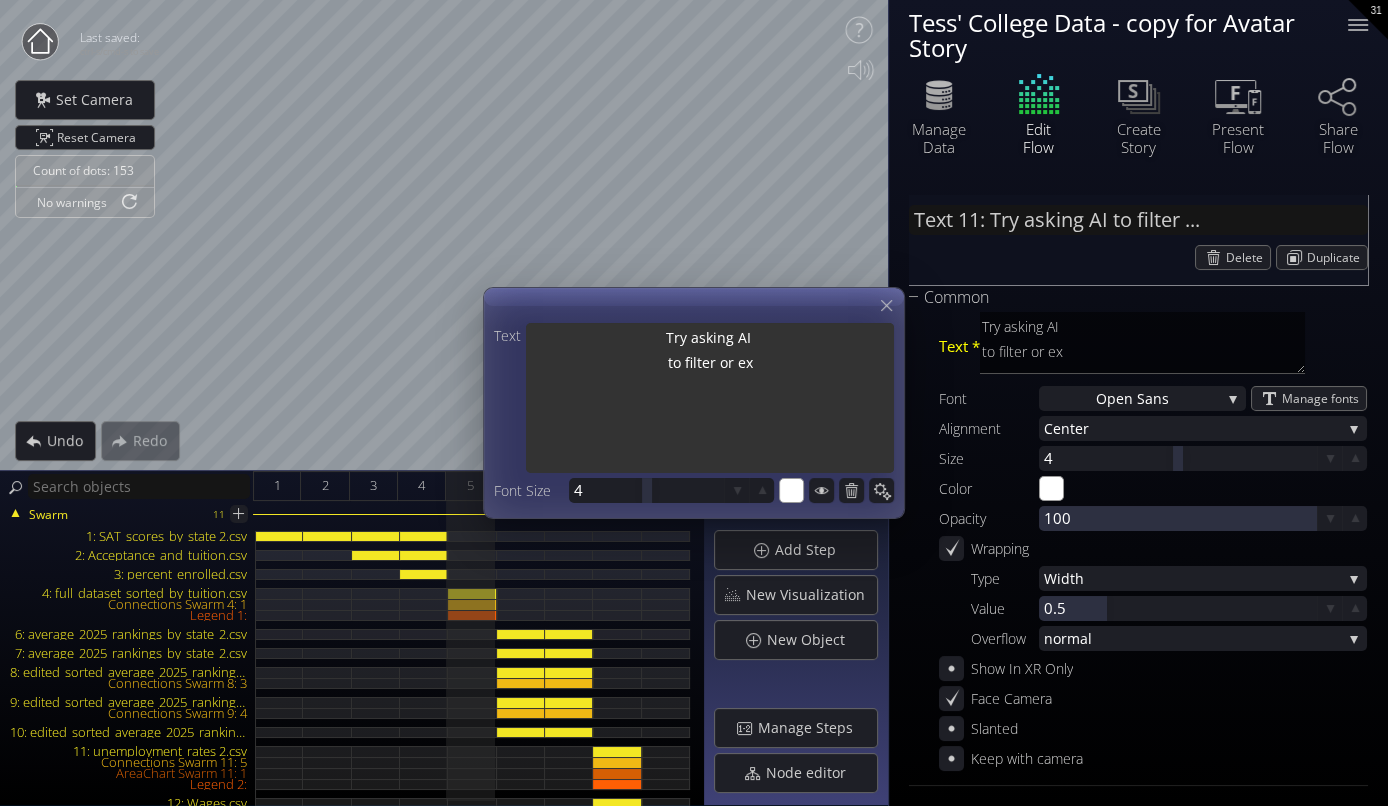 type on "Try asking AI
to filter or exp" 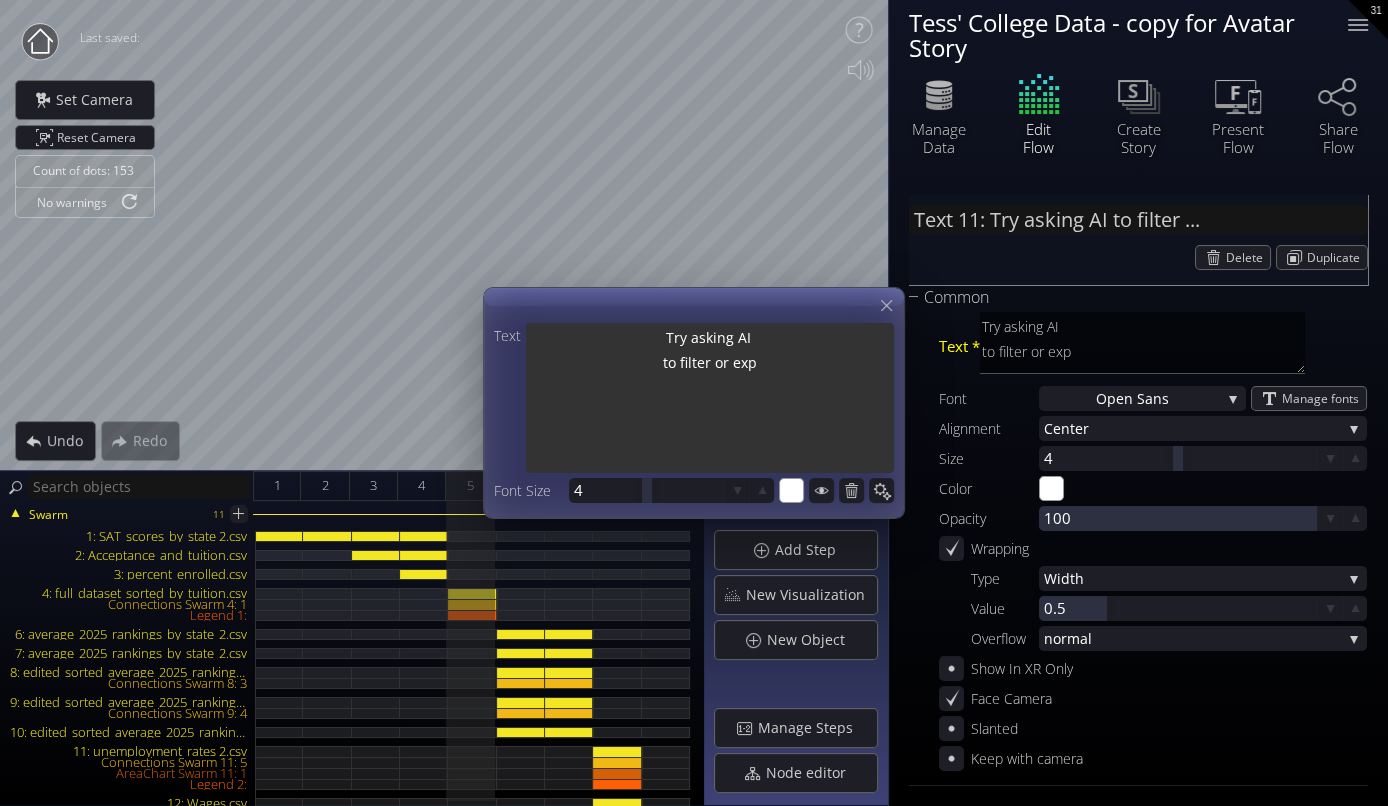 type on "Try asking AI
to filter or expl" 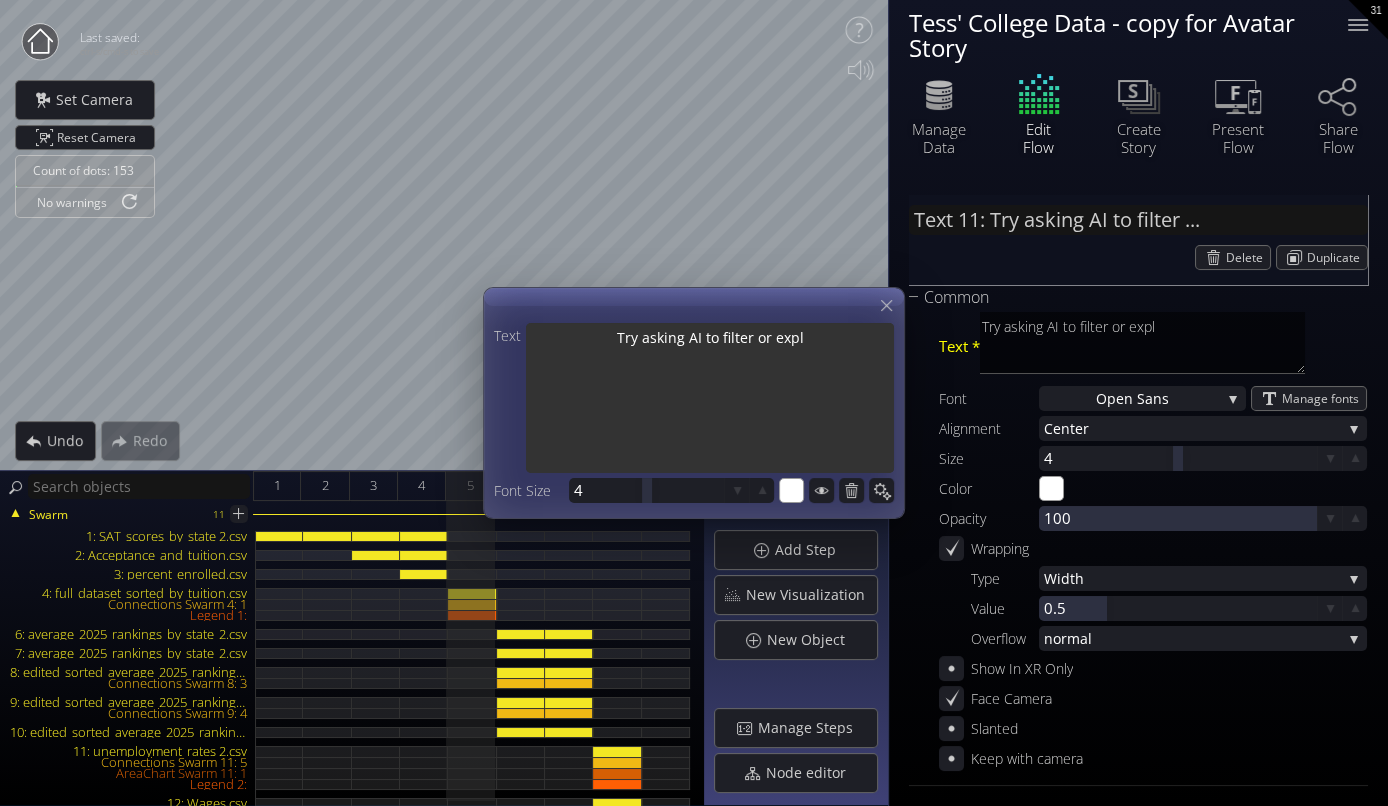 type on "Try asking AI
to filter or expla" 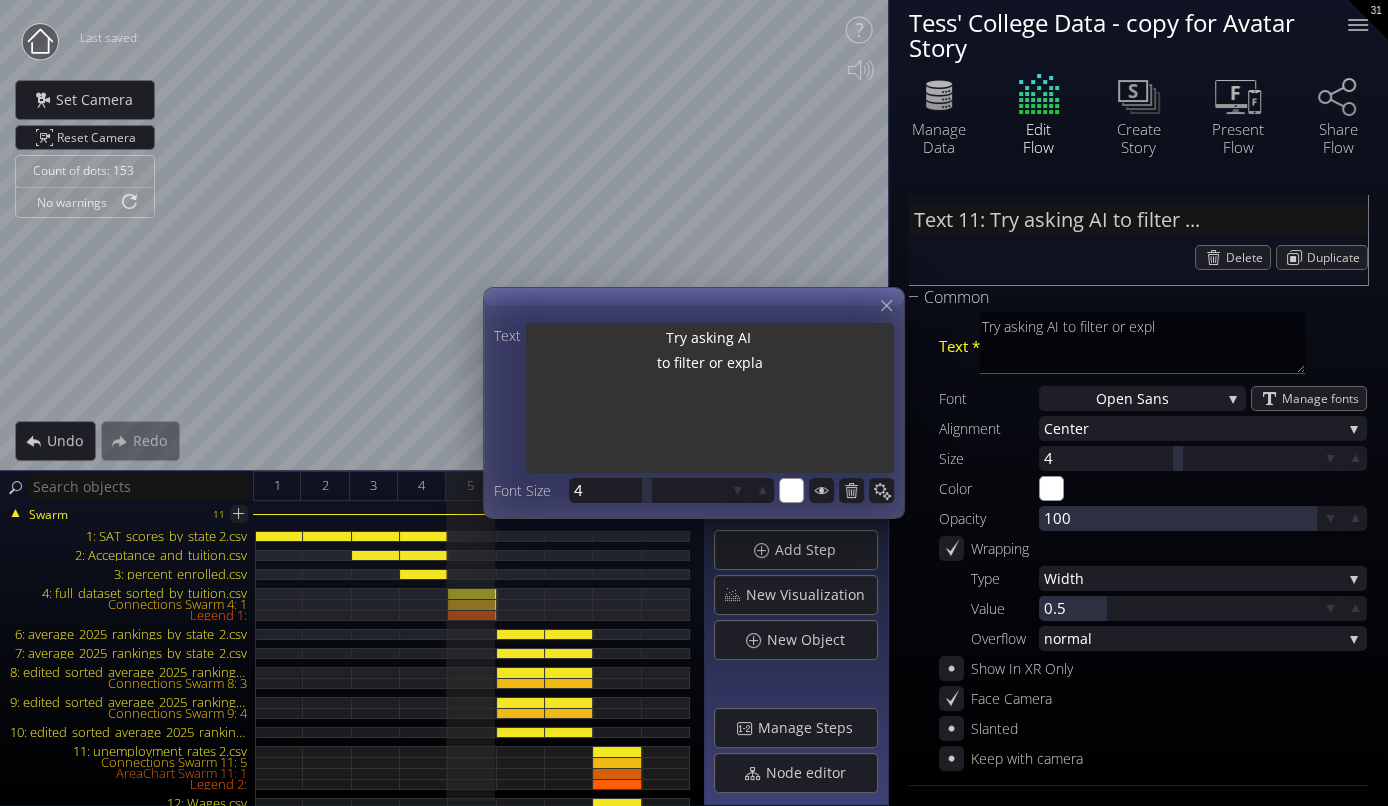 type on "Try asking AI
to filter or expla" 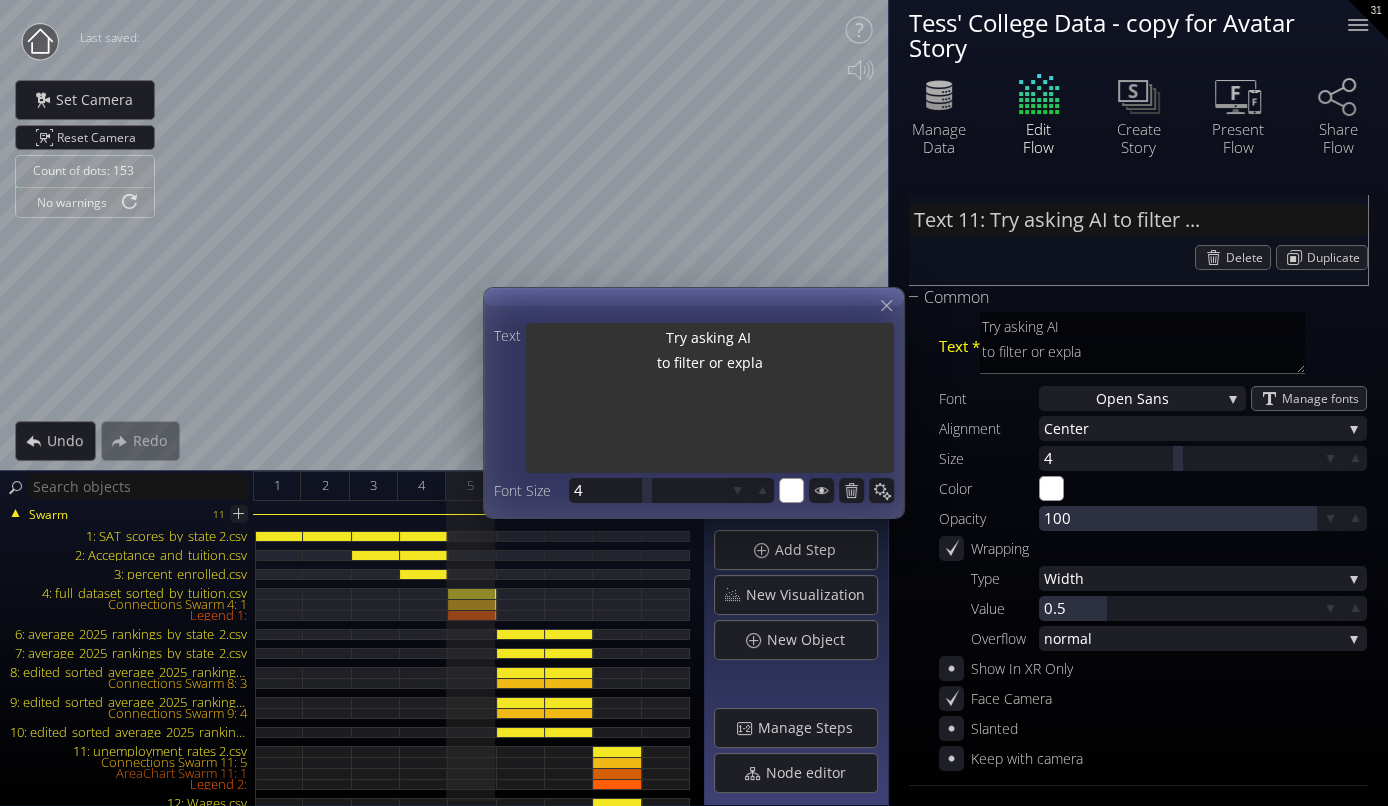 type on "Try asking AI
to filter or explai" 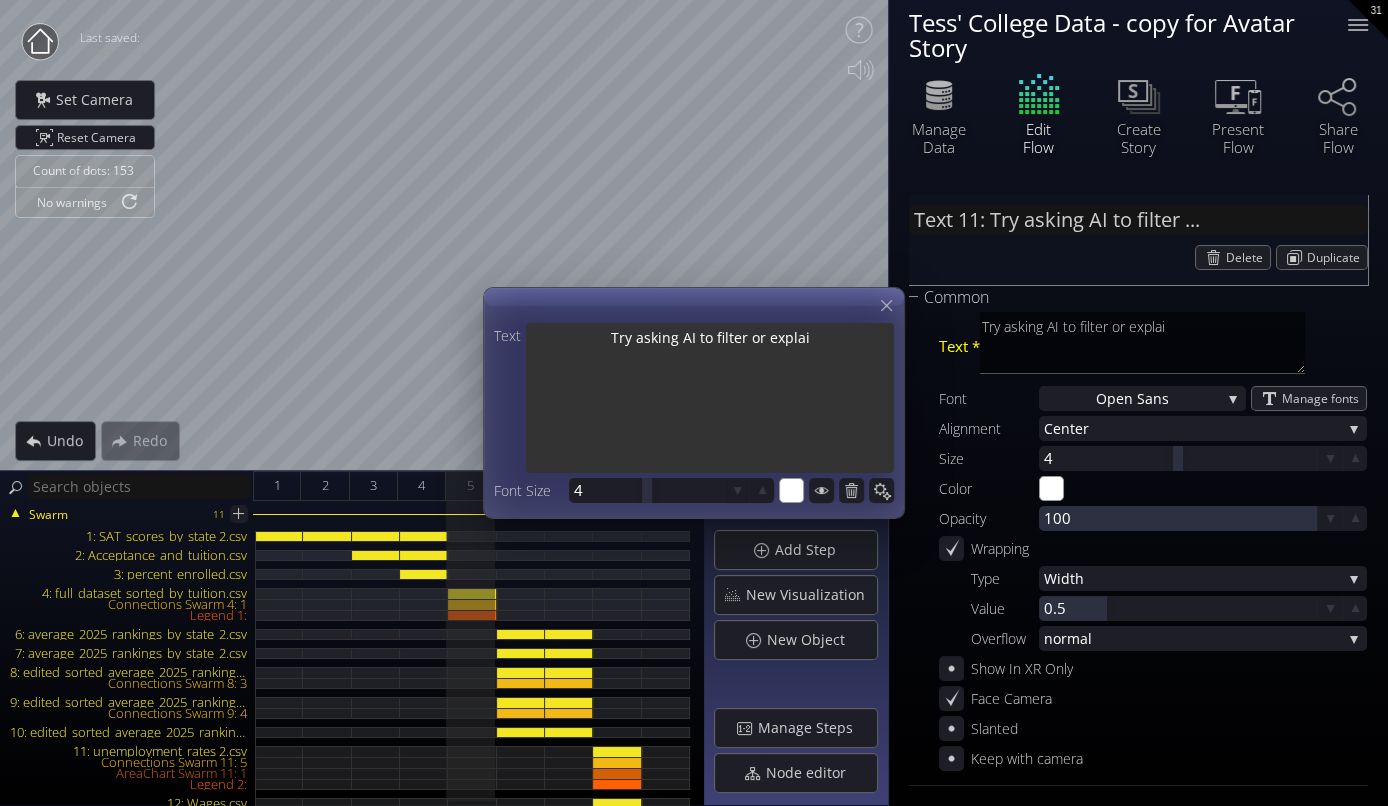 type on "Try asking AI
to filter or explain" 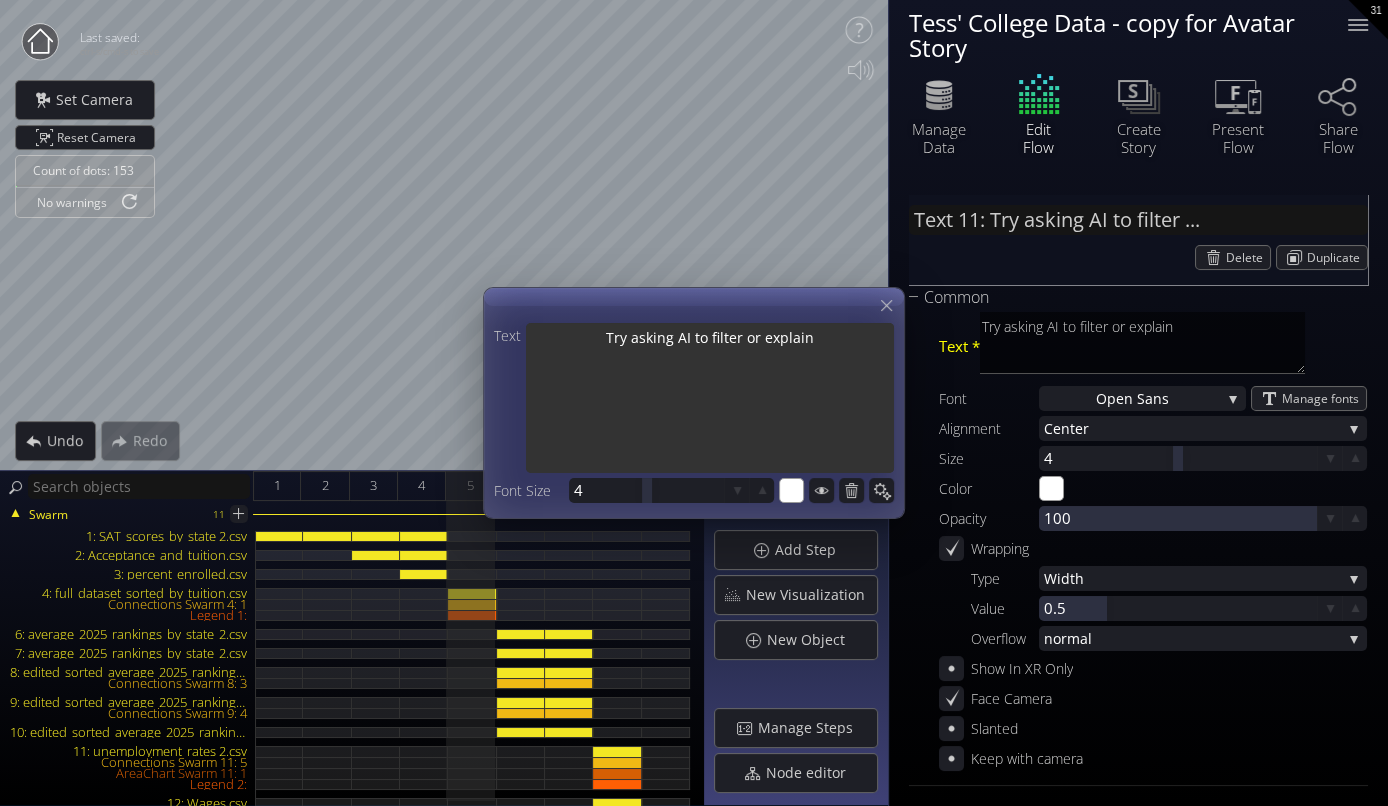 type on "Try asking AI
to filter or explain" 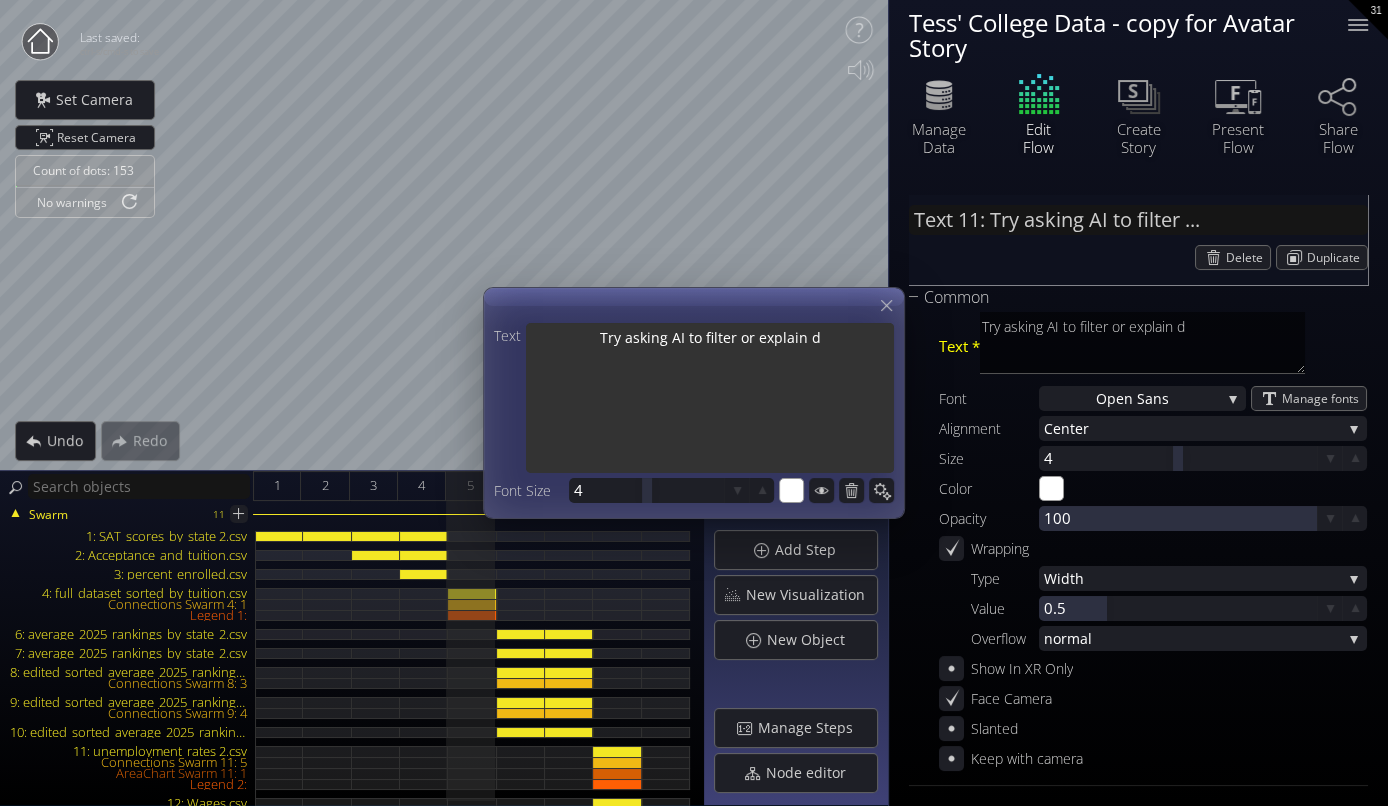 type on "Try asking AI
to filter or explain da" 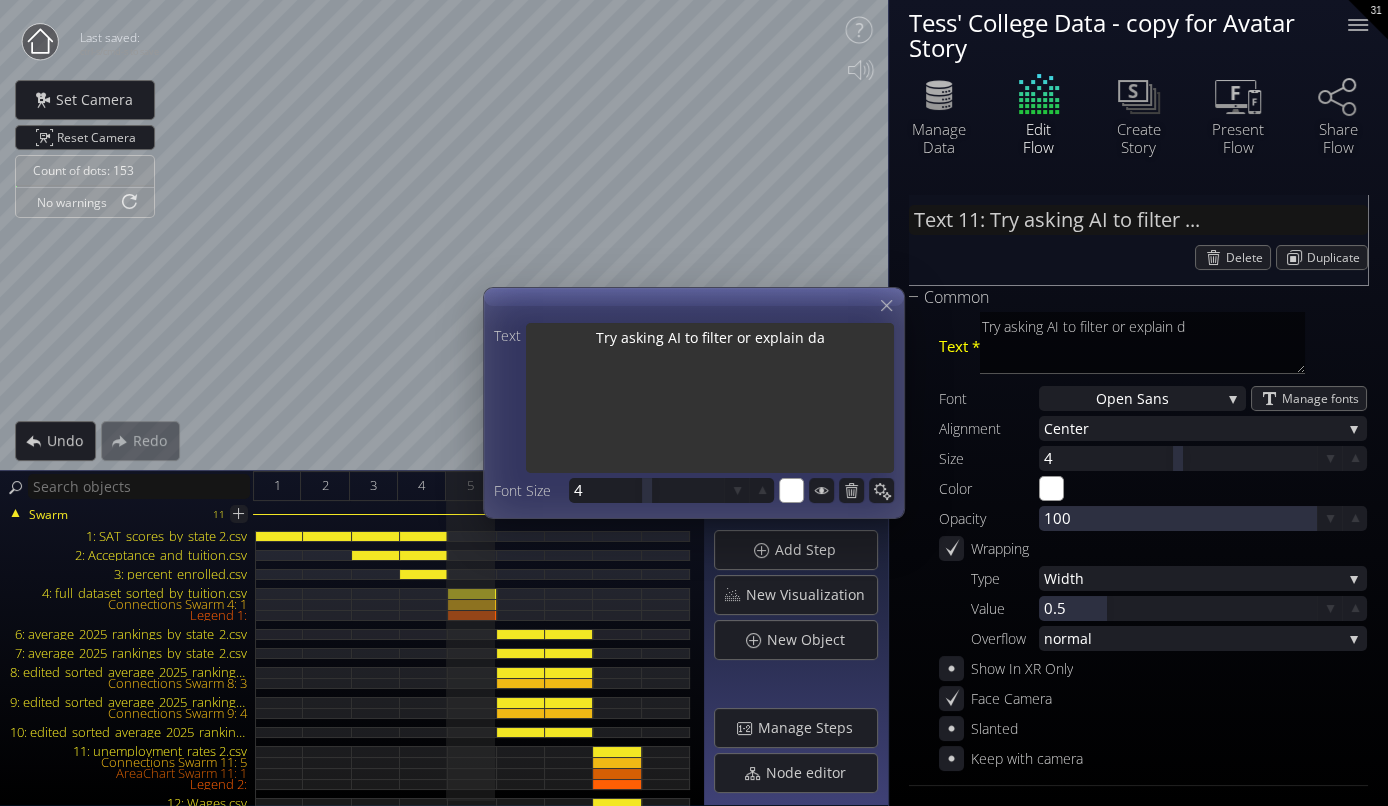type on "Try asking AI
to filter or explain da" 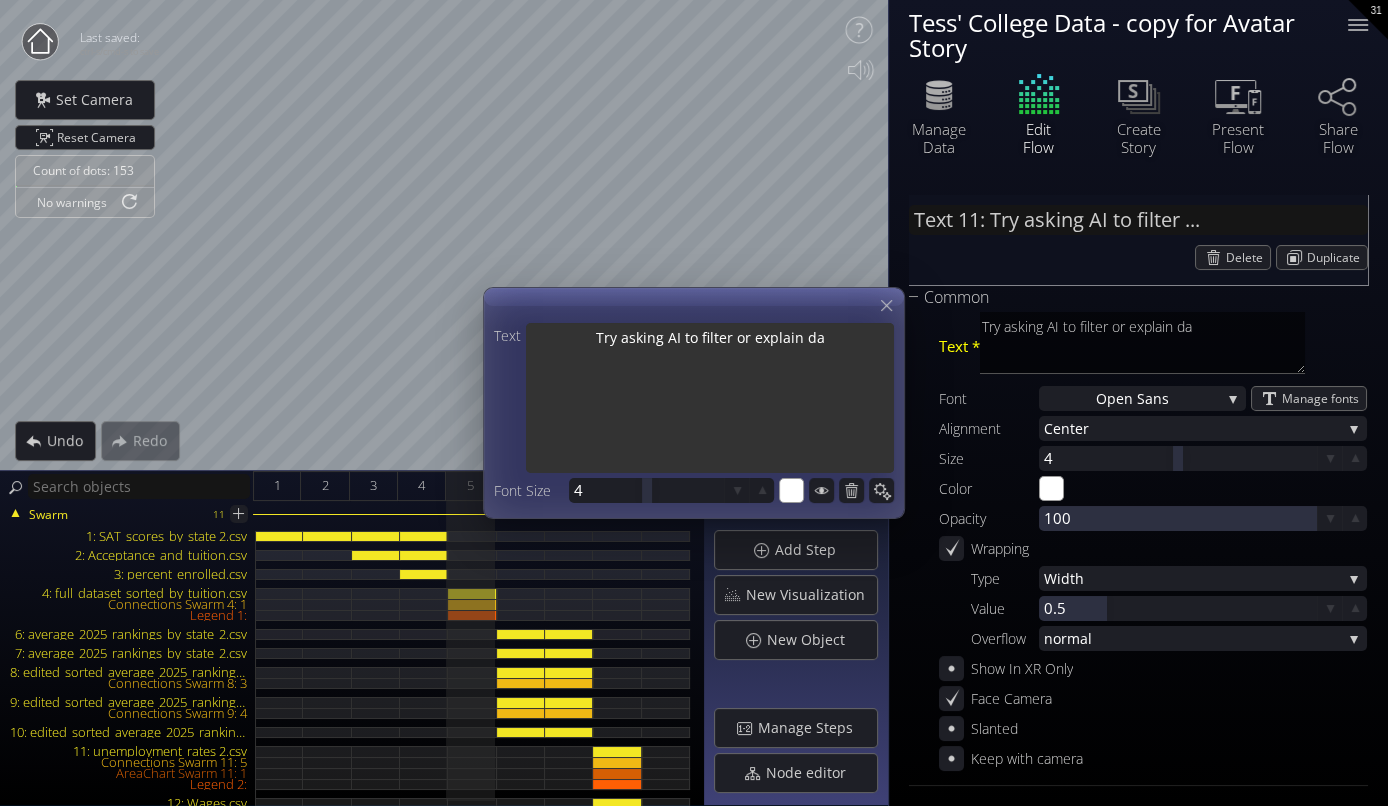 type on "Try asking AI
to filter or explain dat" 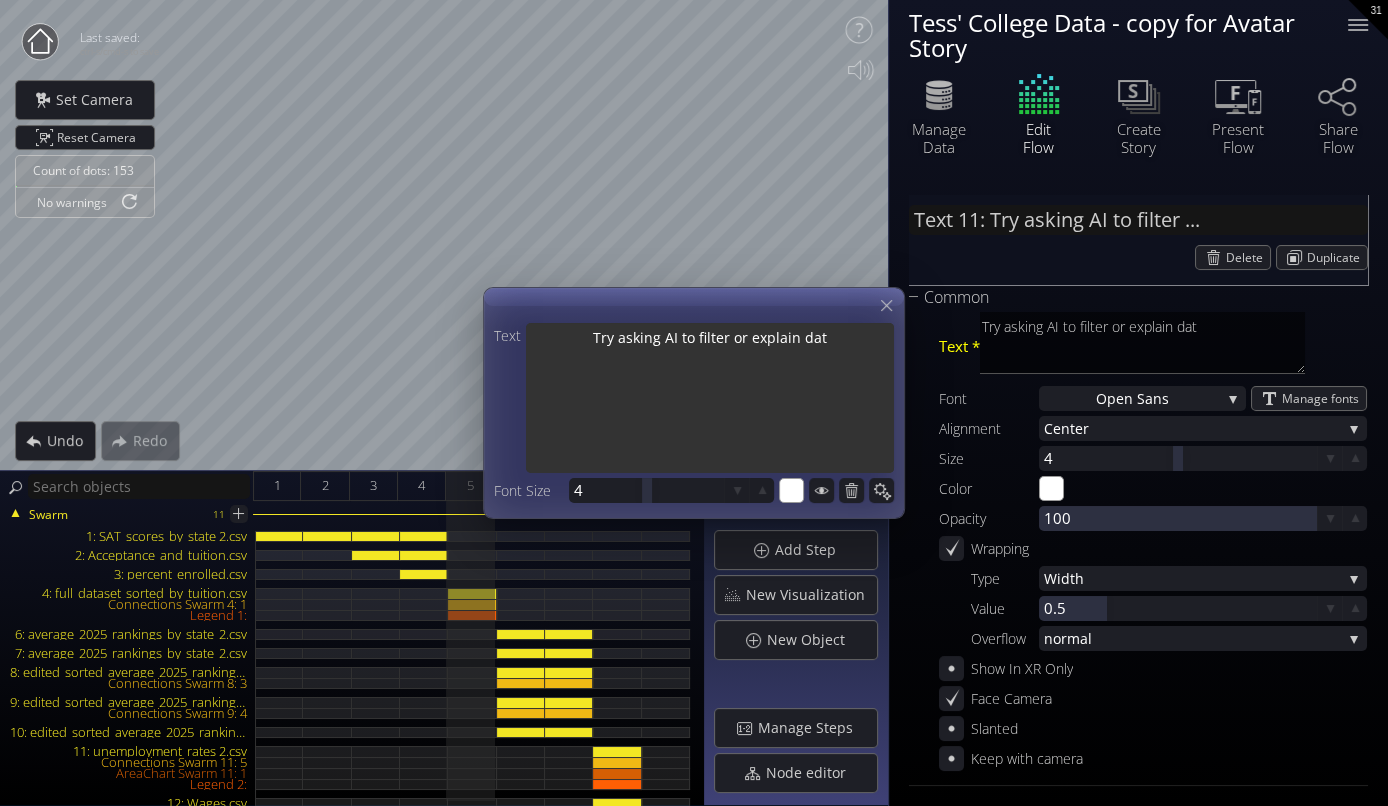 type on "Try asking AI
to filter or explain data" 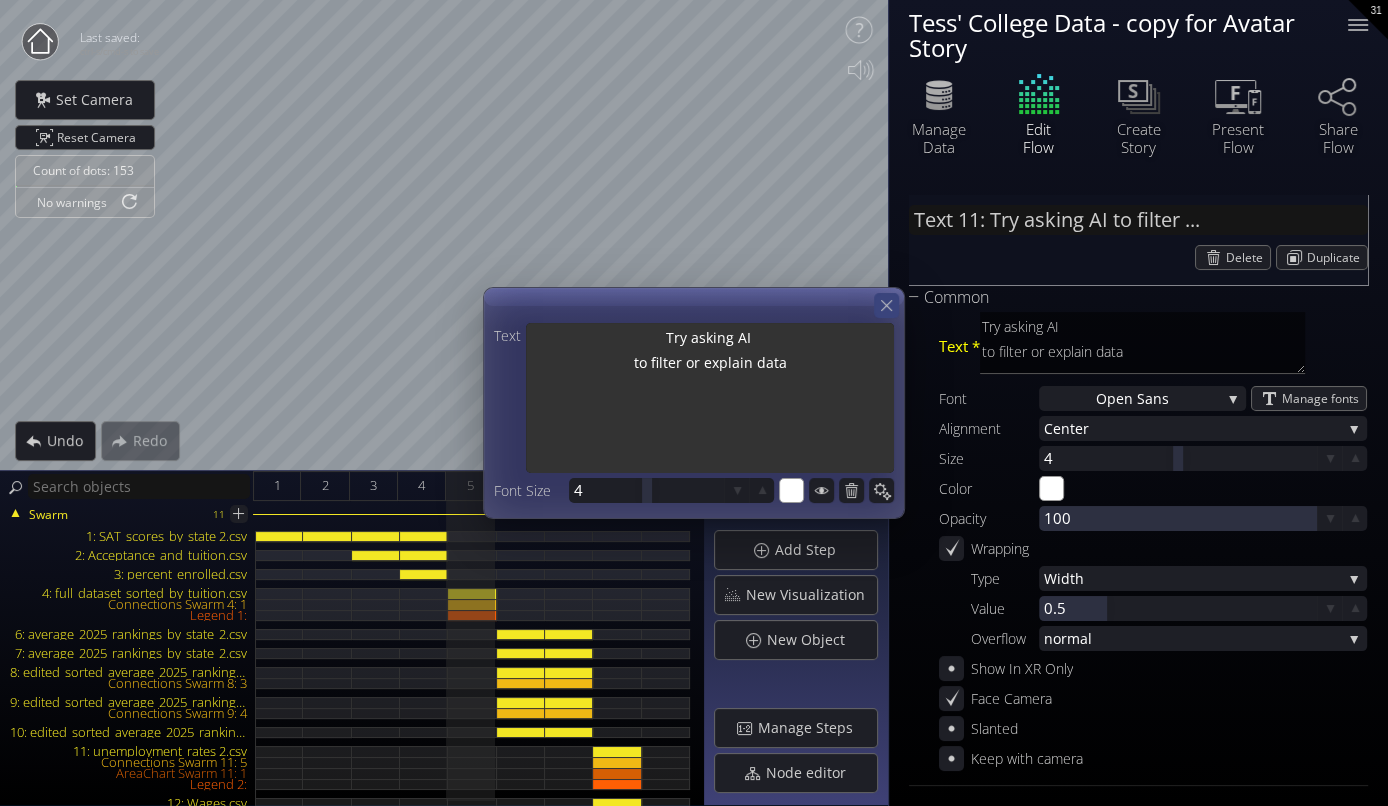 type on "Try asking AI
to filter or explain data" 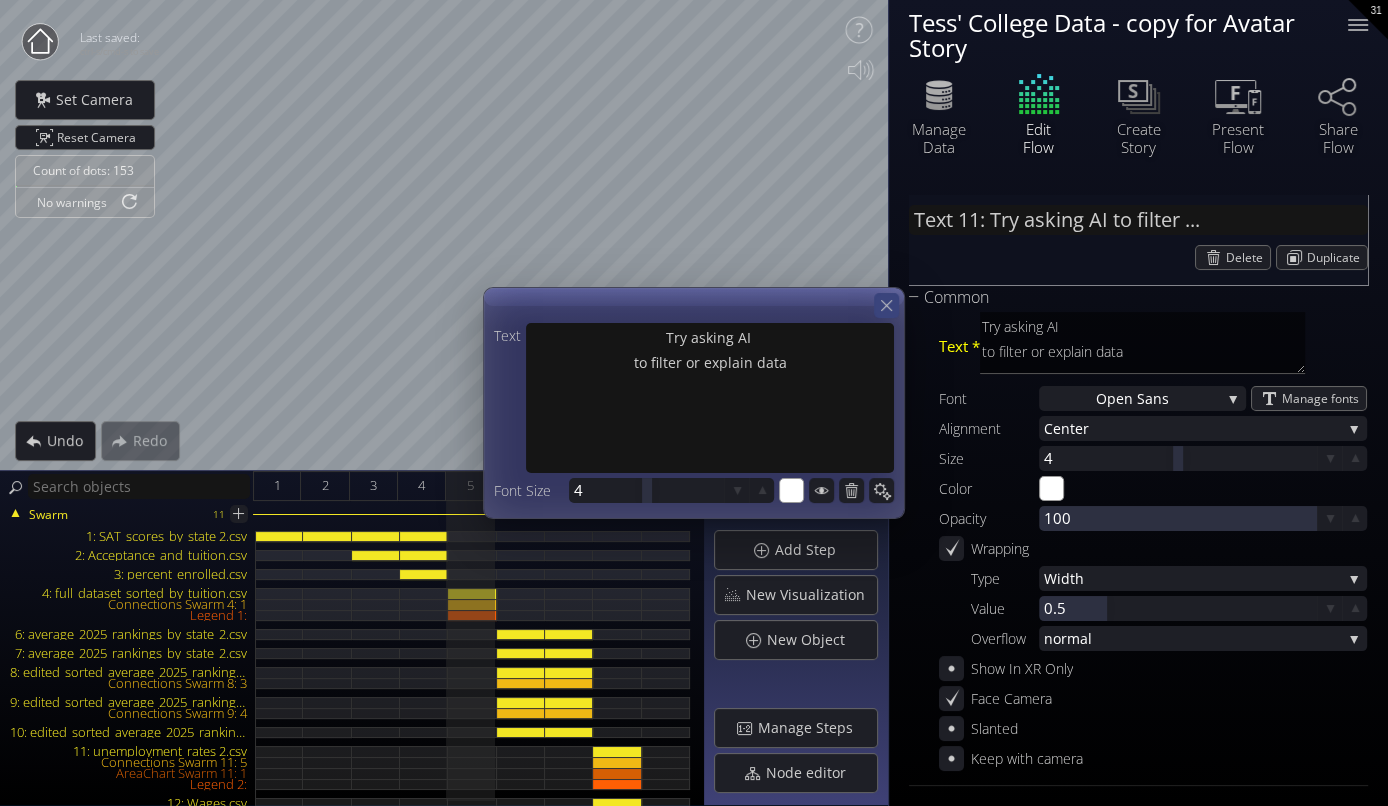 click at bounding box center [886, 305] 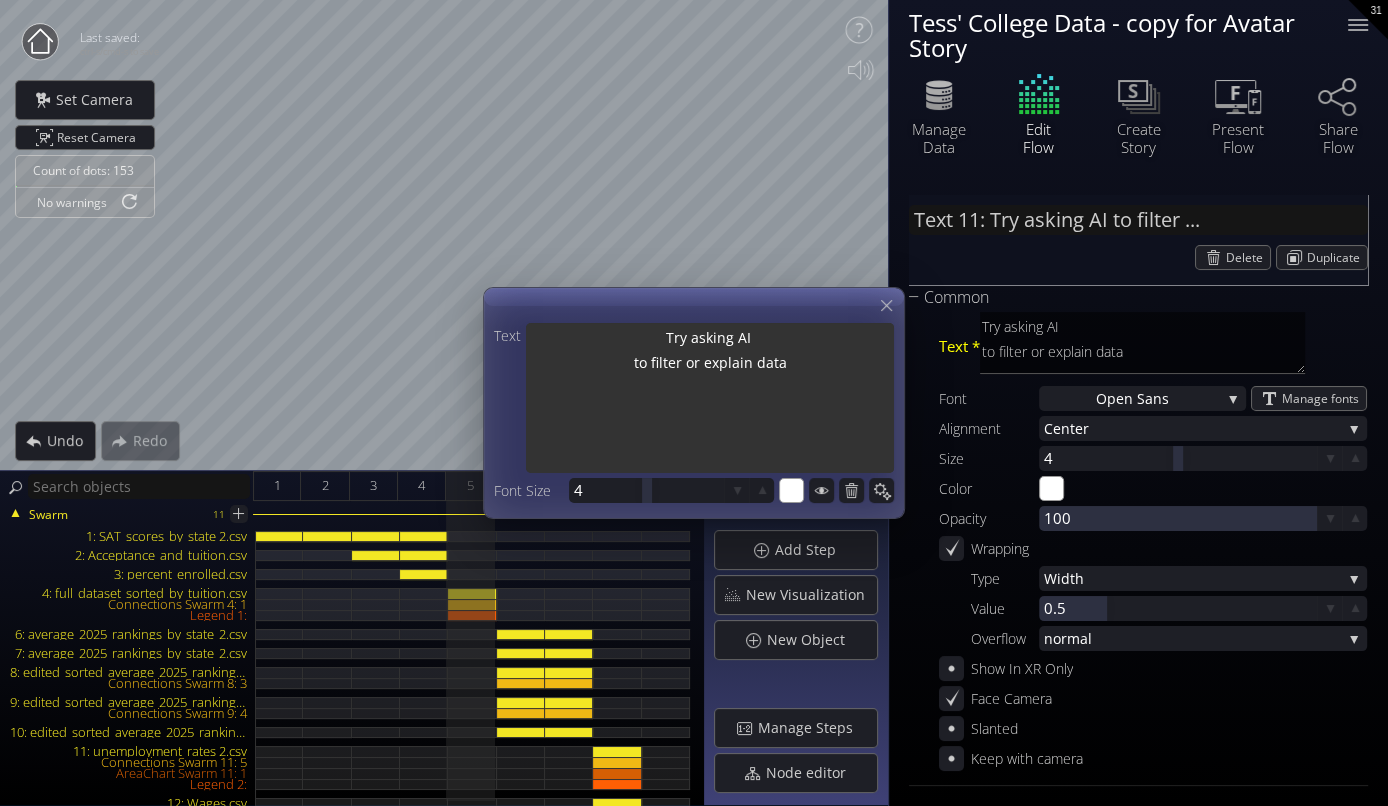 click on "Try asking AI
to filter or explain data" at bounding box center [710, 400] 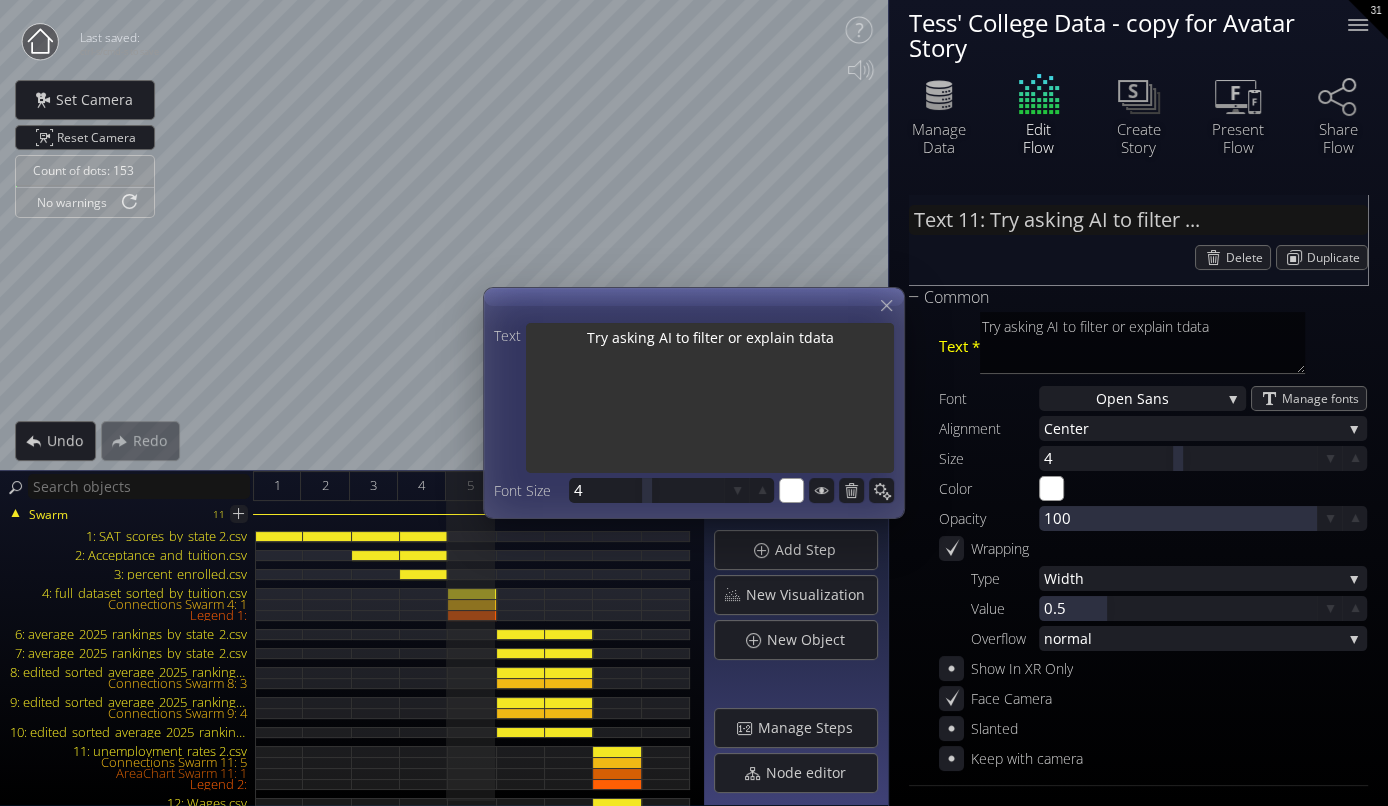 type on "Try asking AI
to filter or explain thdata" 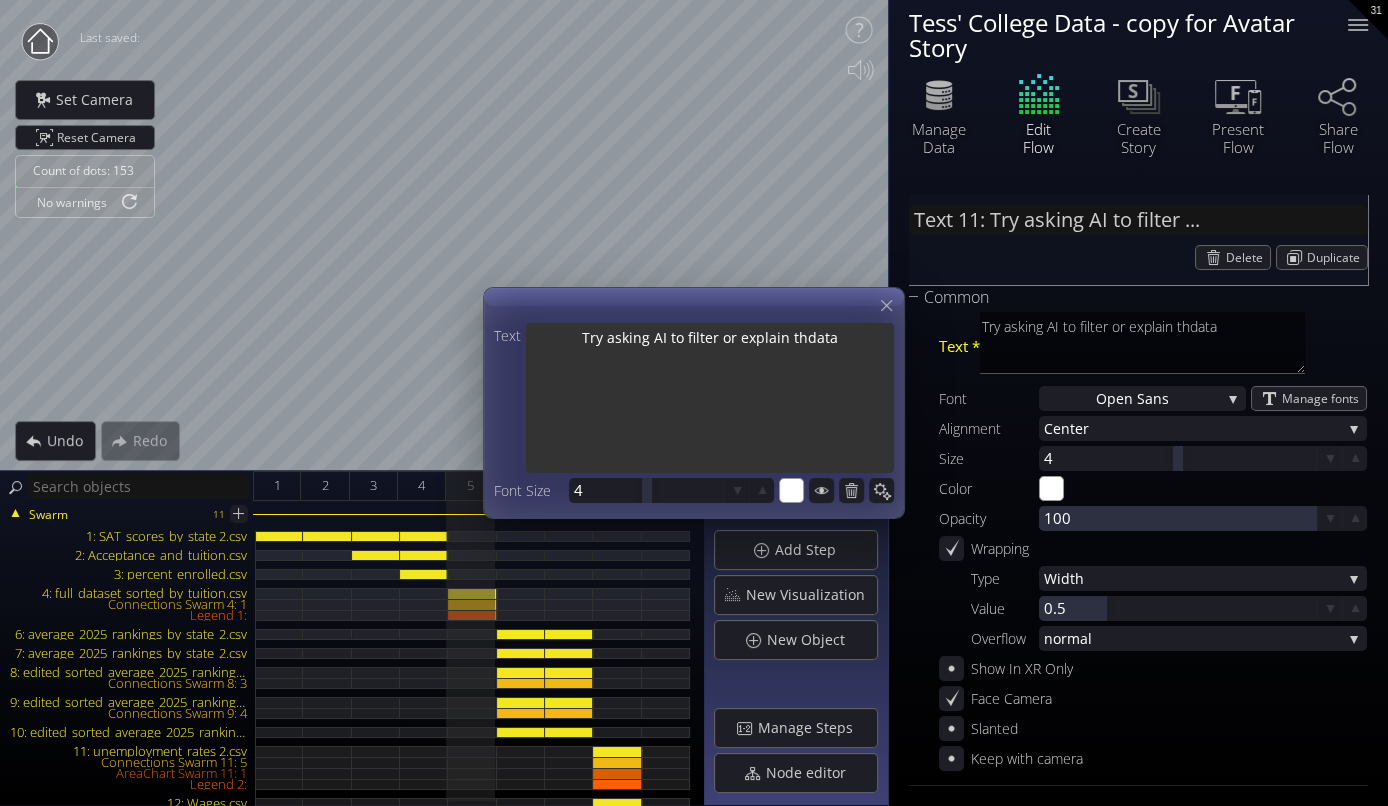type on "Try asking AI
to filter or explain thedata" 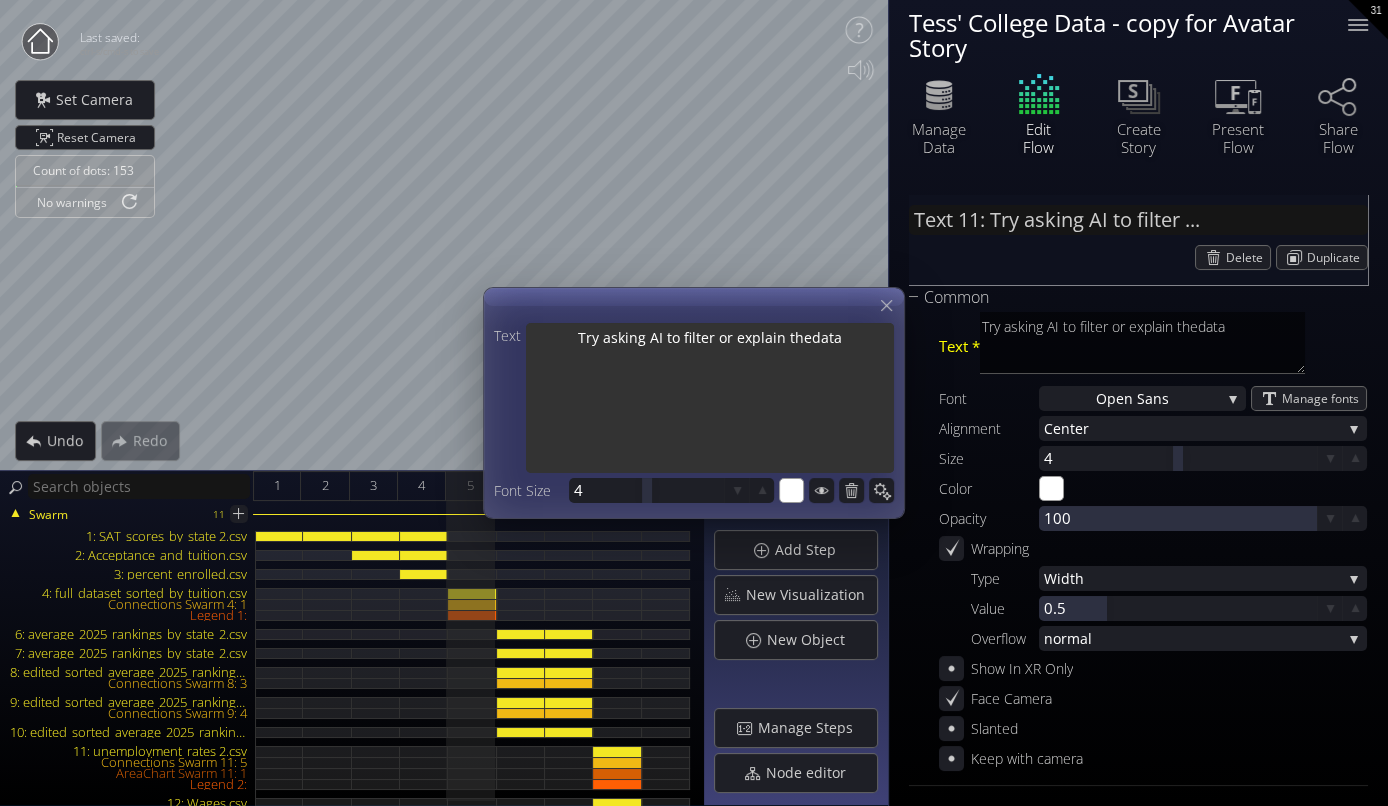 type on "Try asking AI
to filter or explain the data" 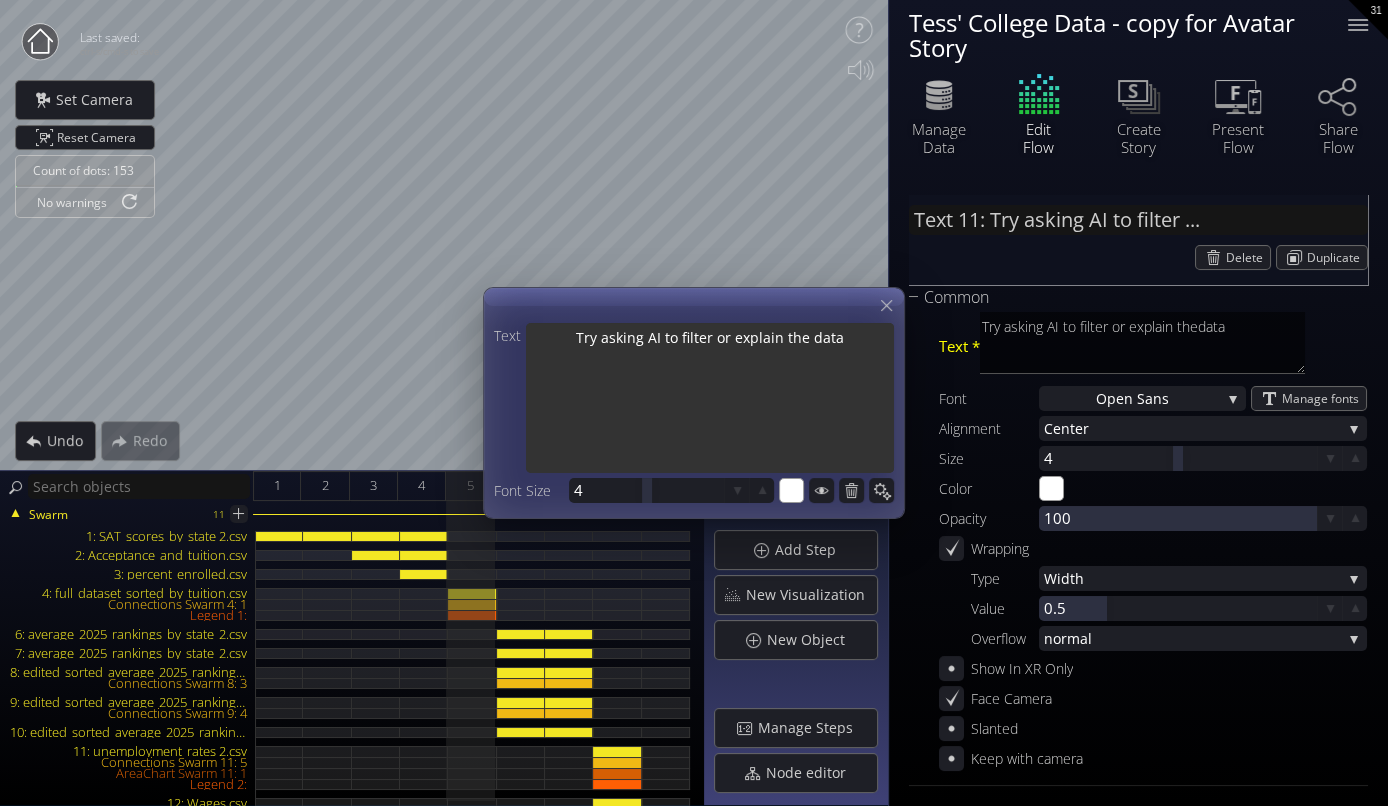 type on "Try asking AI
to filter or explain the data" 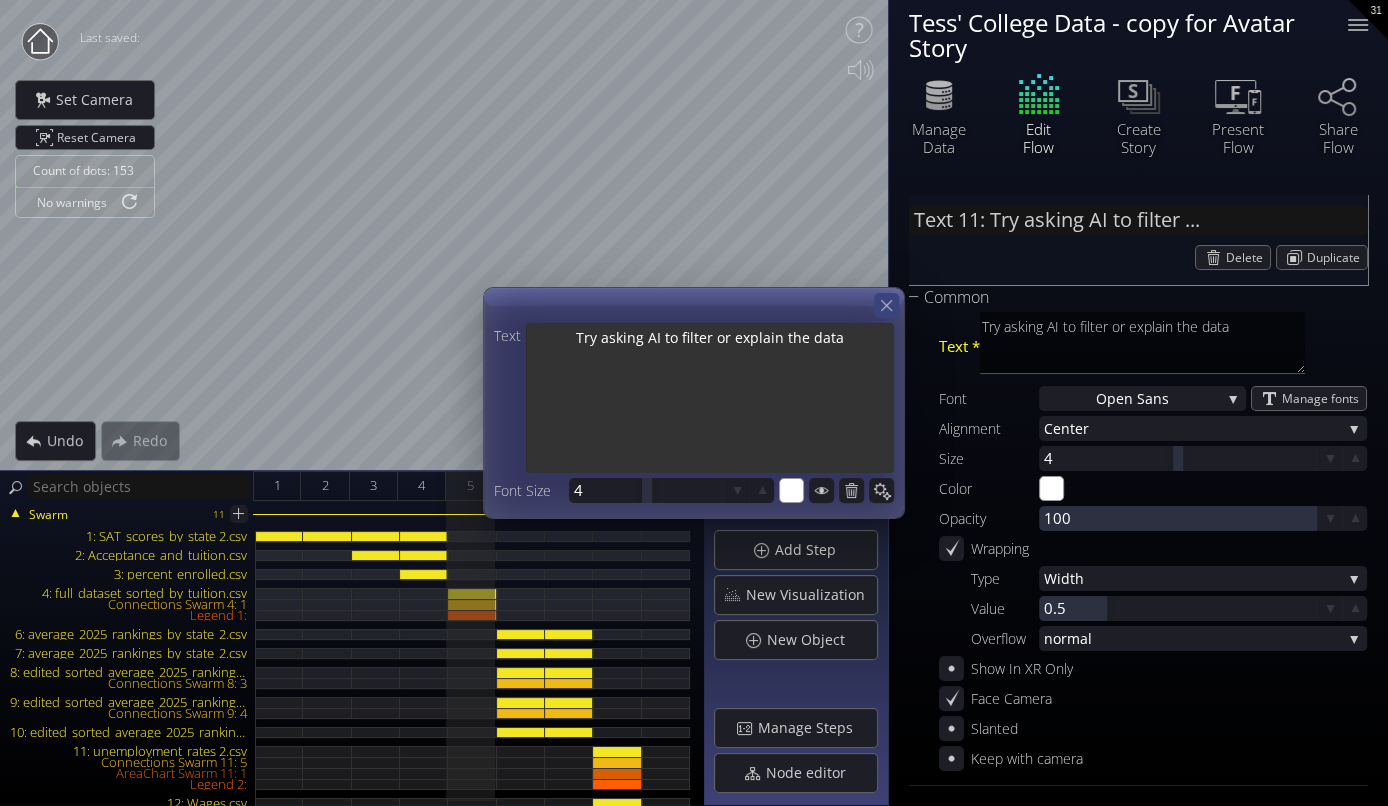 type on "Try asking AI
to filter or explain the data" 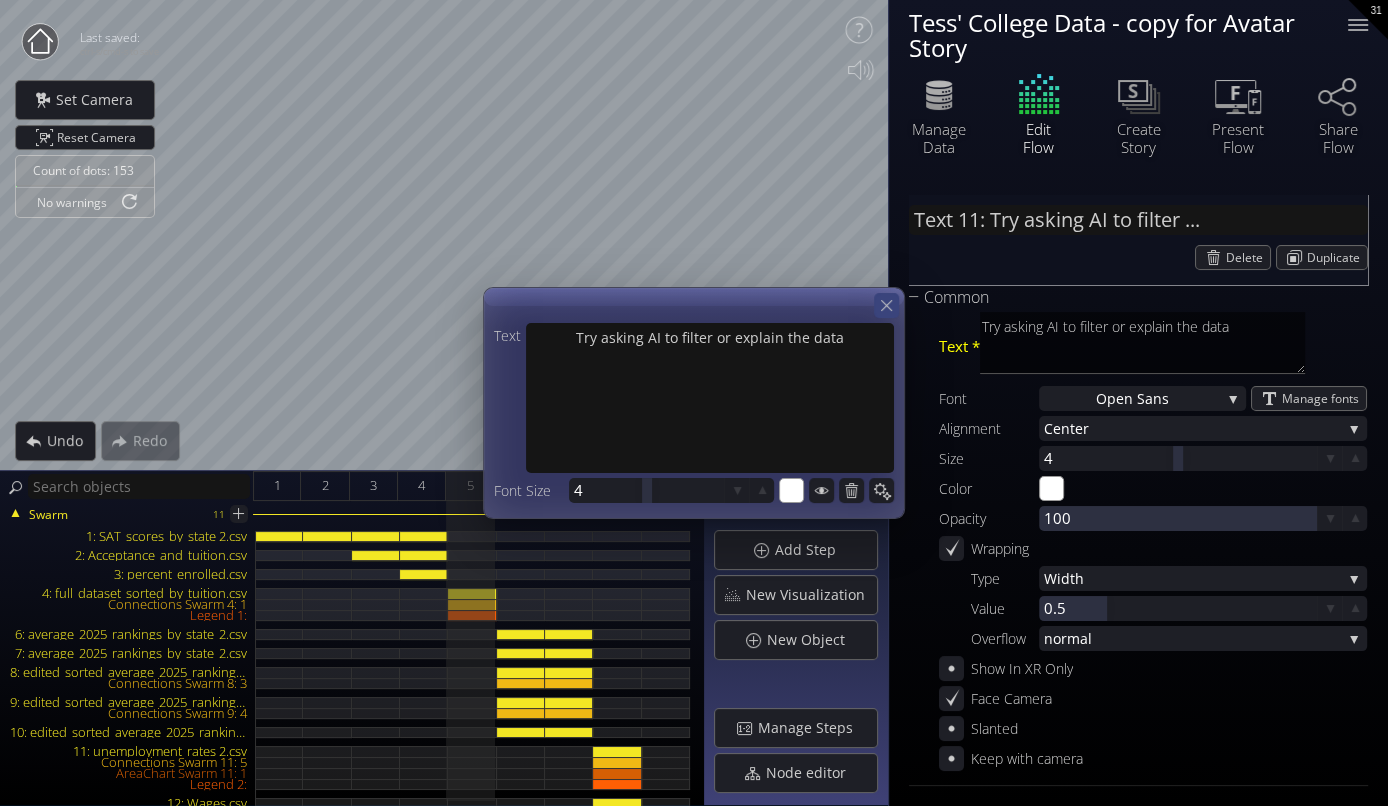 click 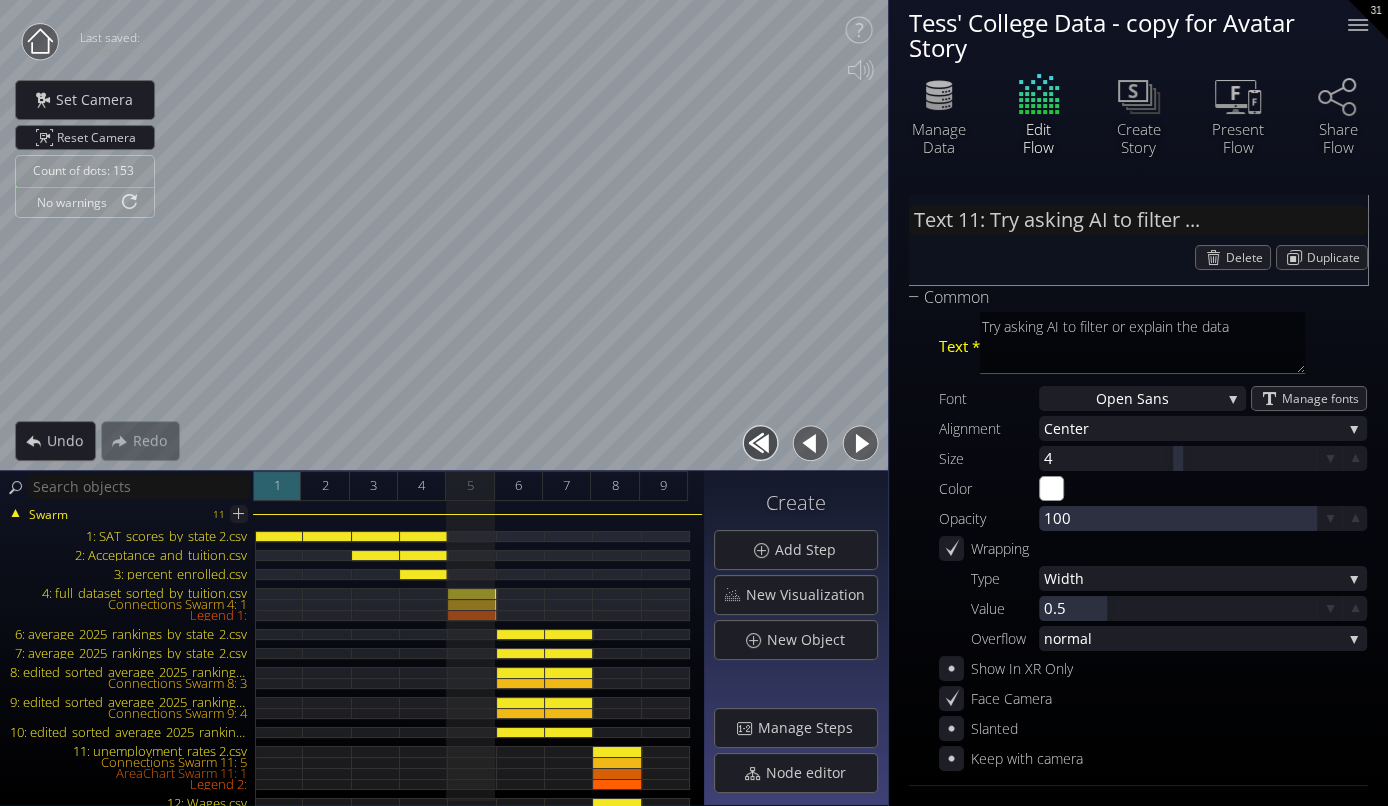 click on "1" at bounding box center [277, 486] 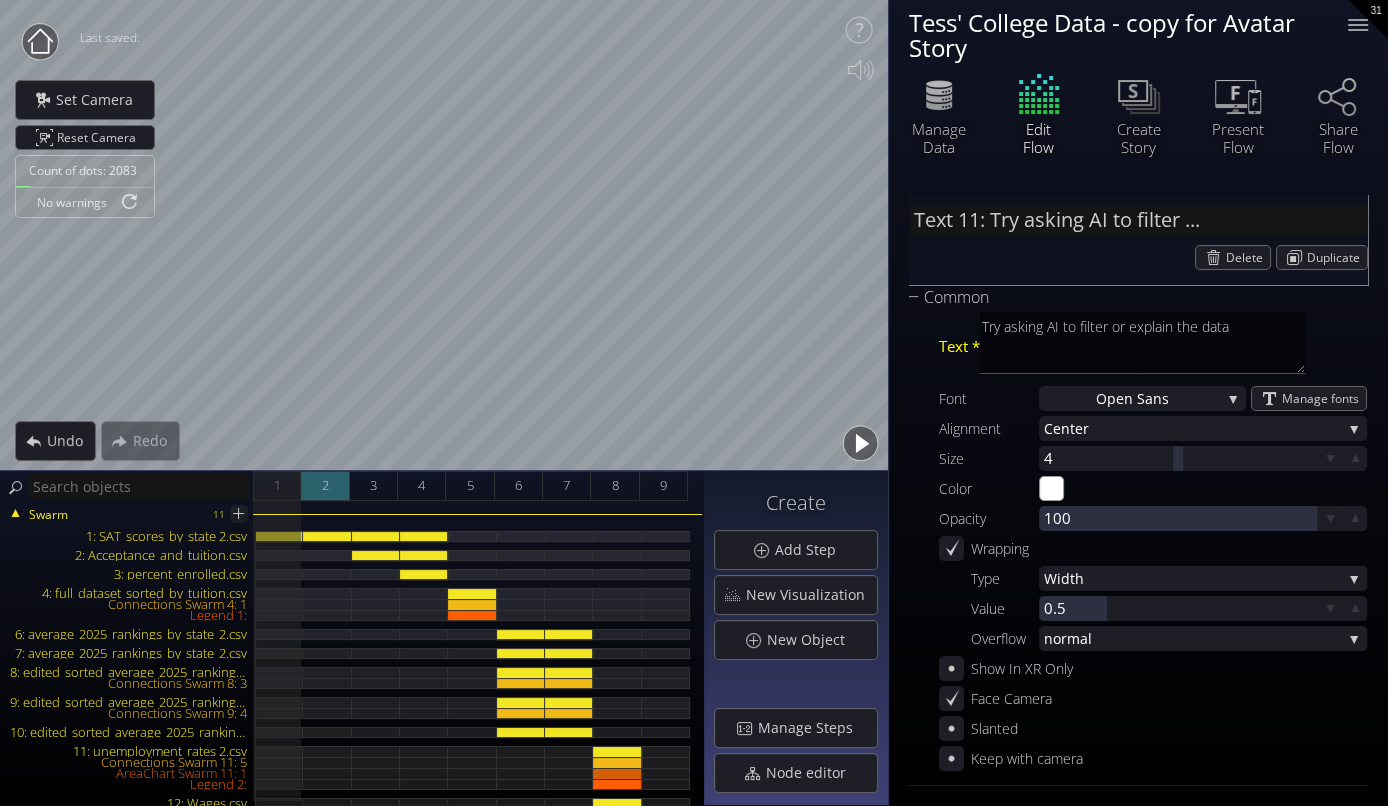 click on "2" at bounding box center [325, 486] 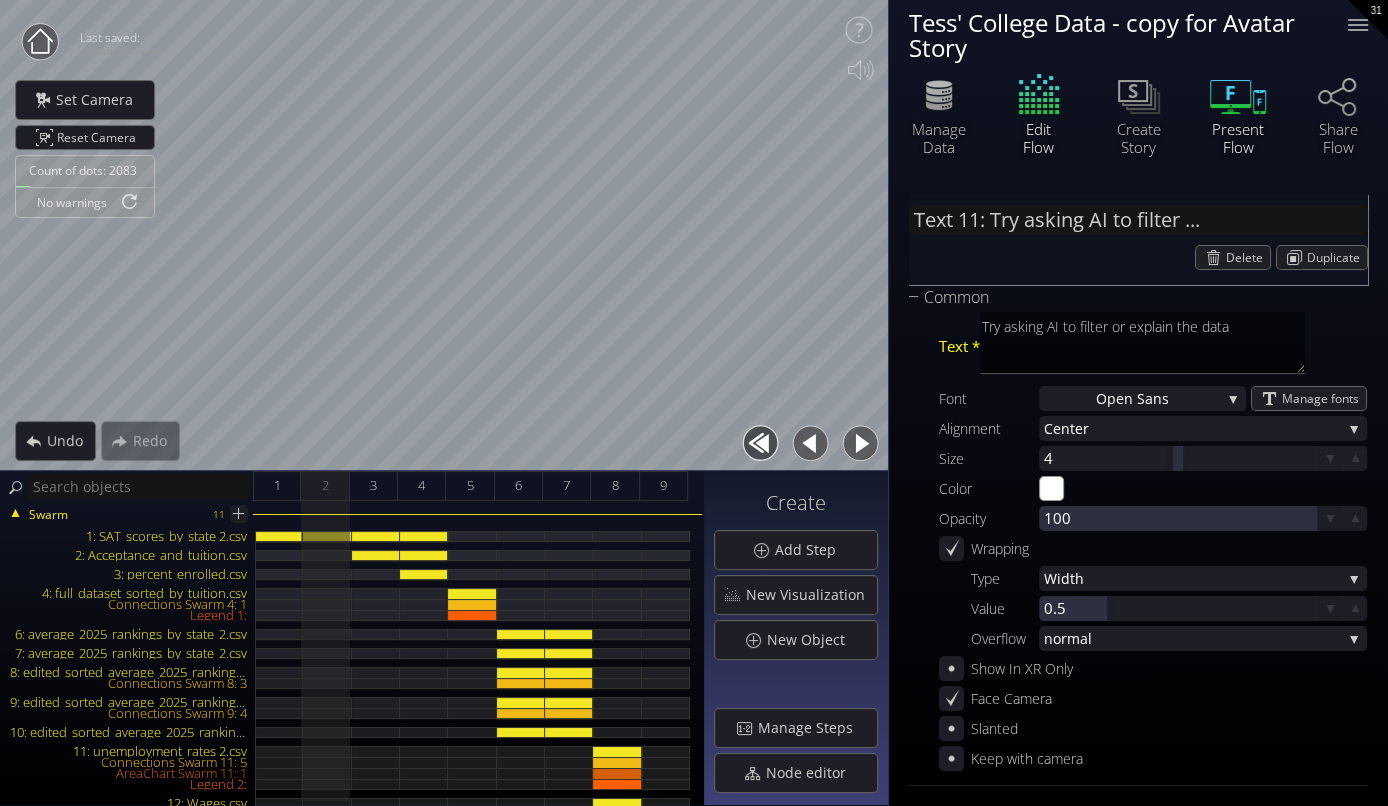click 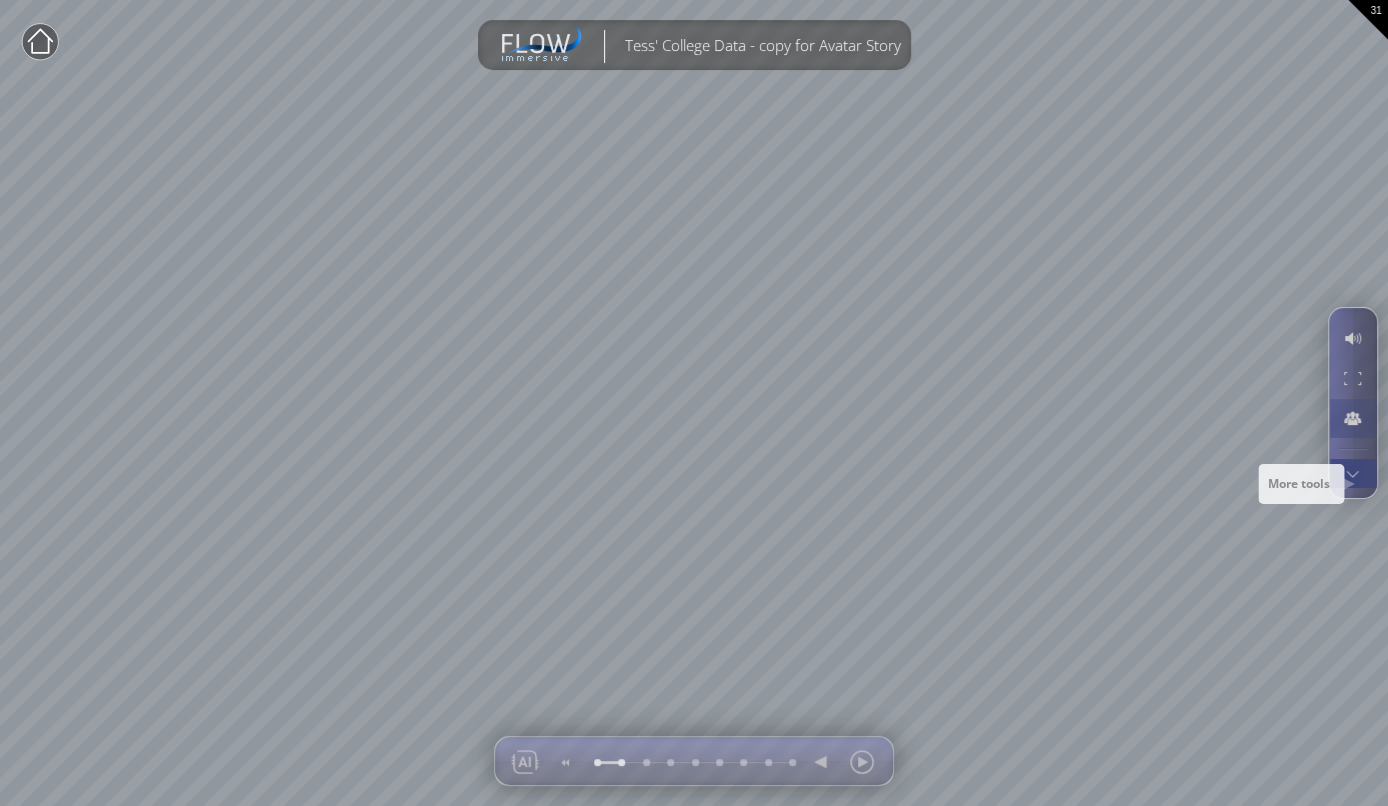 click at bounding box center (1352, 473) 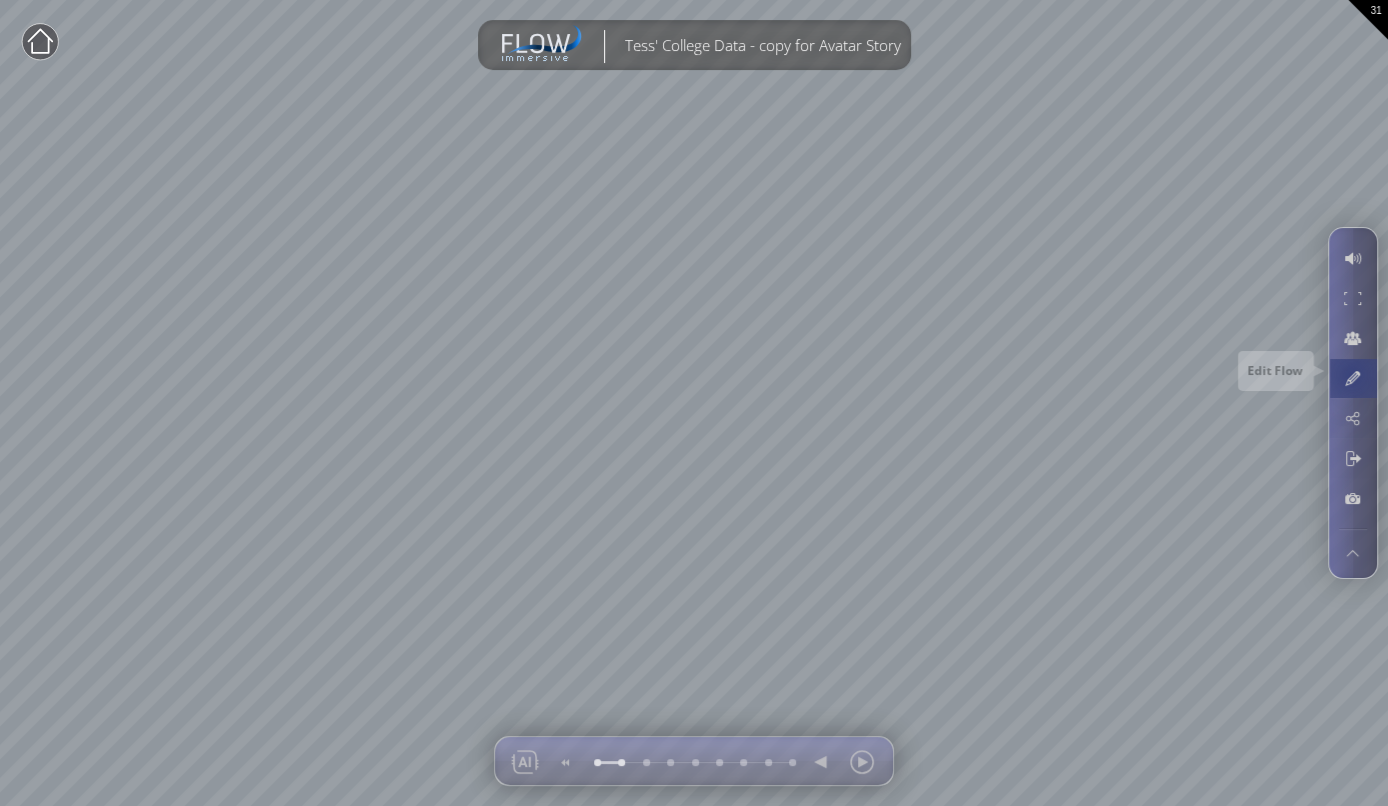 click at bounding box center [1352, 378] 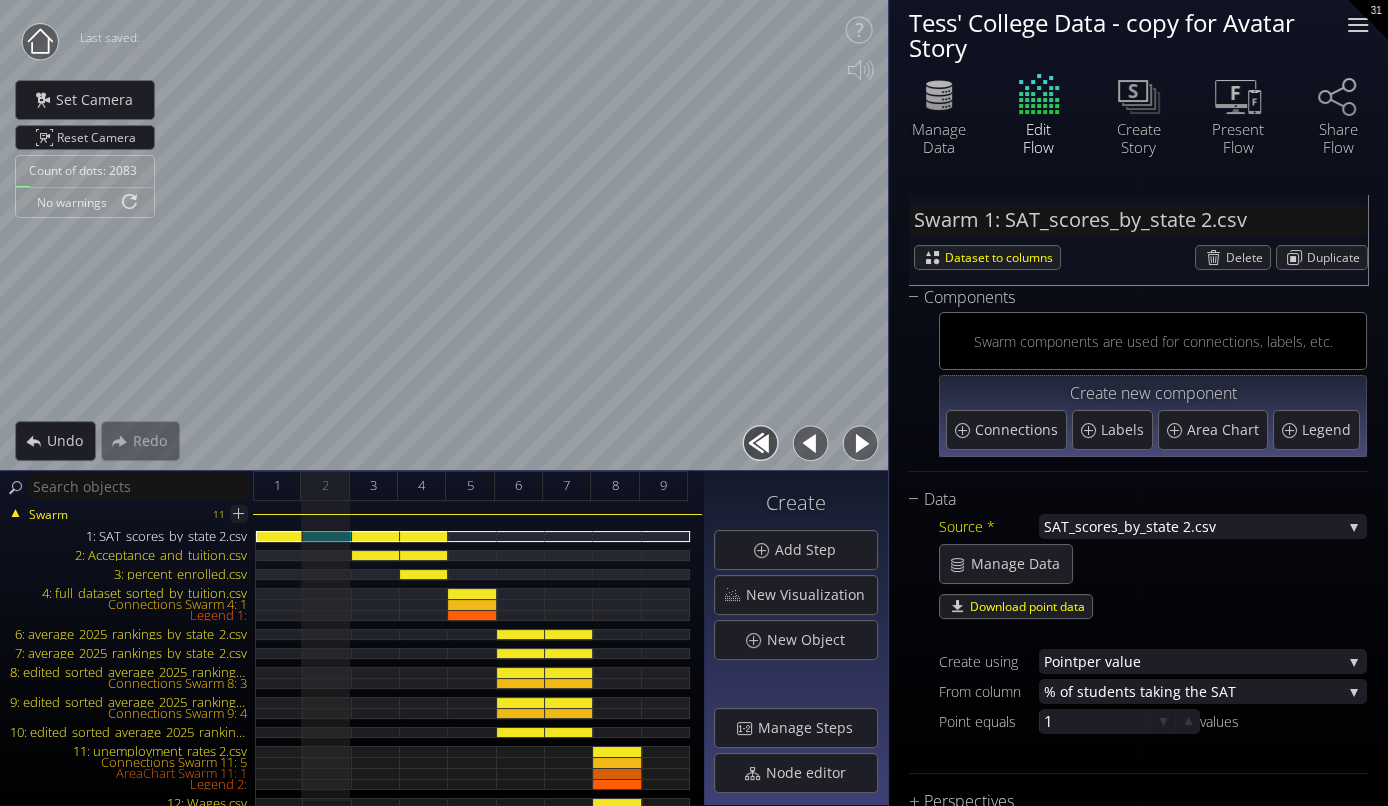 click at bounding box center (1358, 25) 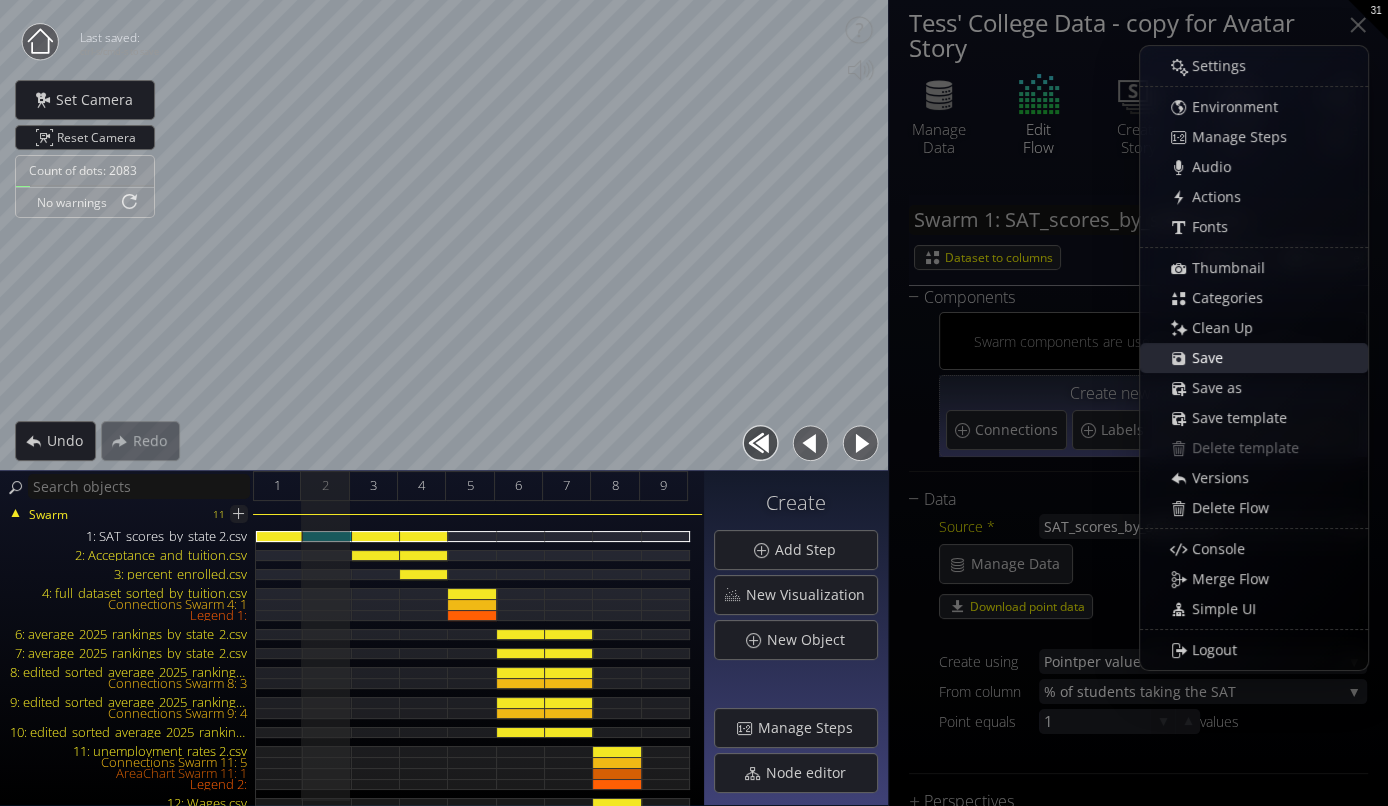click on "Save" at bounding box center (1264, 358) 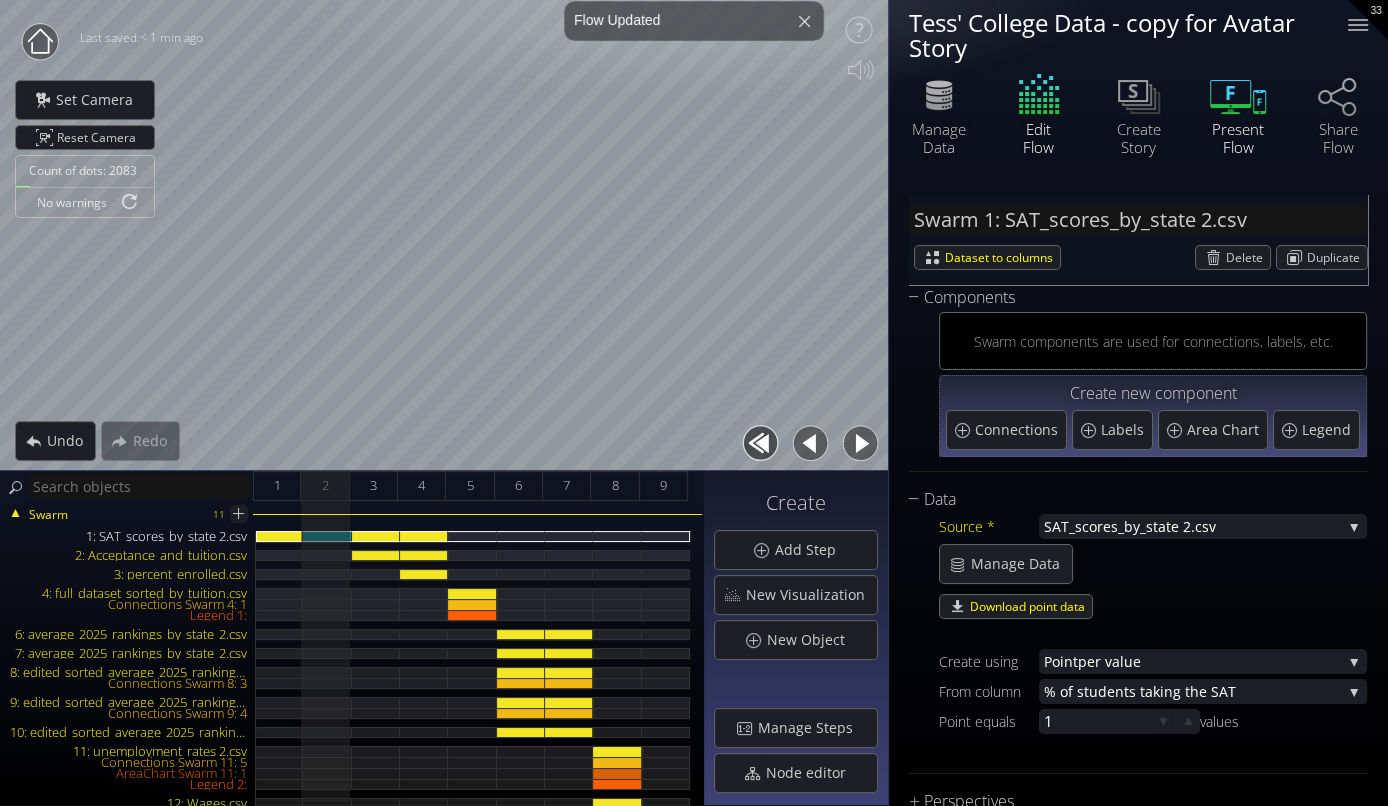 click on "Present
Flow" at bounding box center (1238, 138) 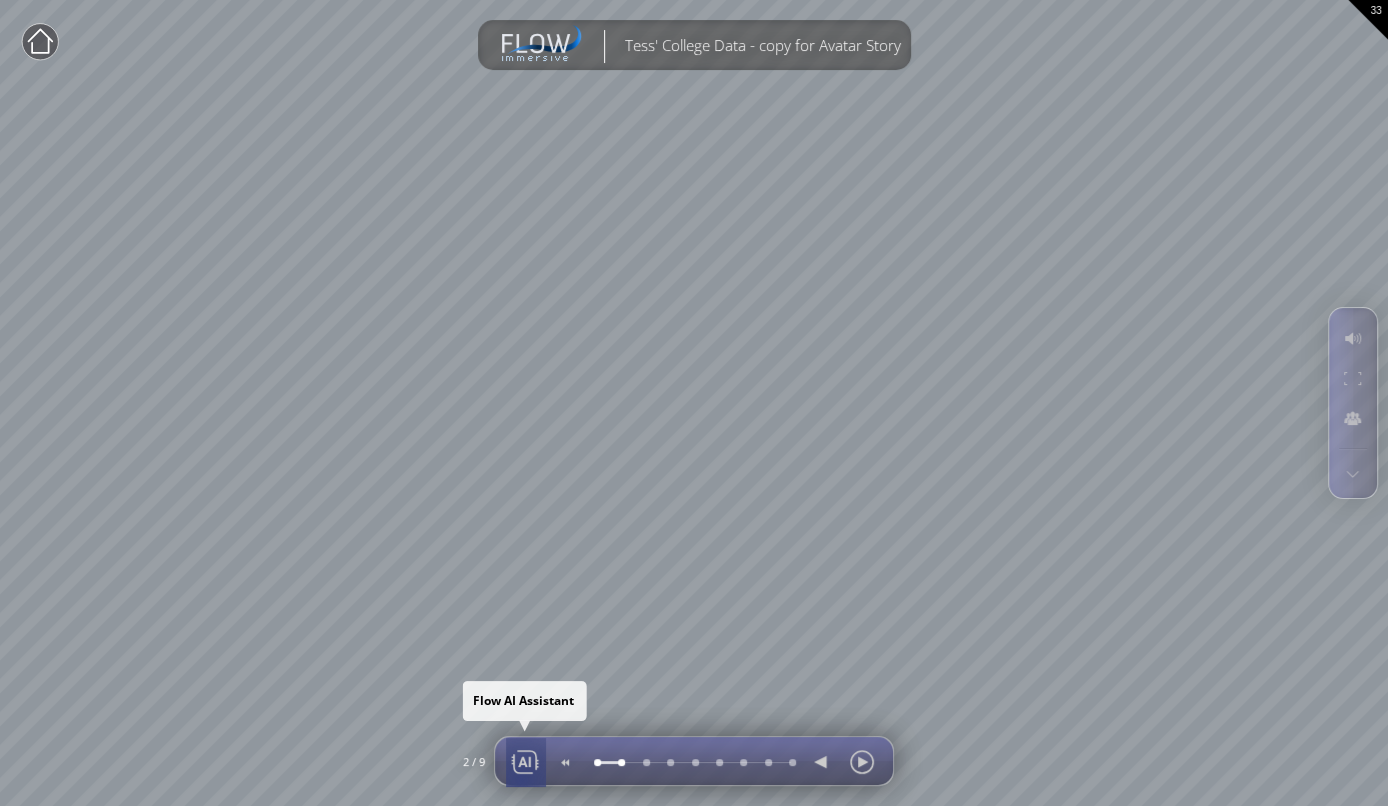 click at bounding box center [525, 762] 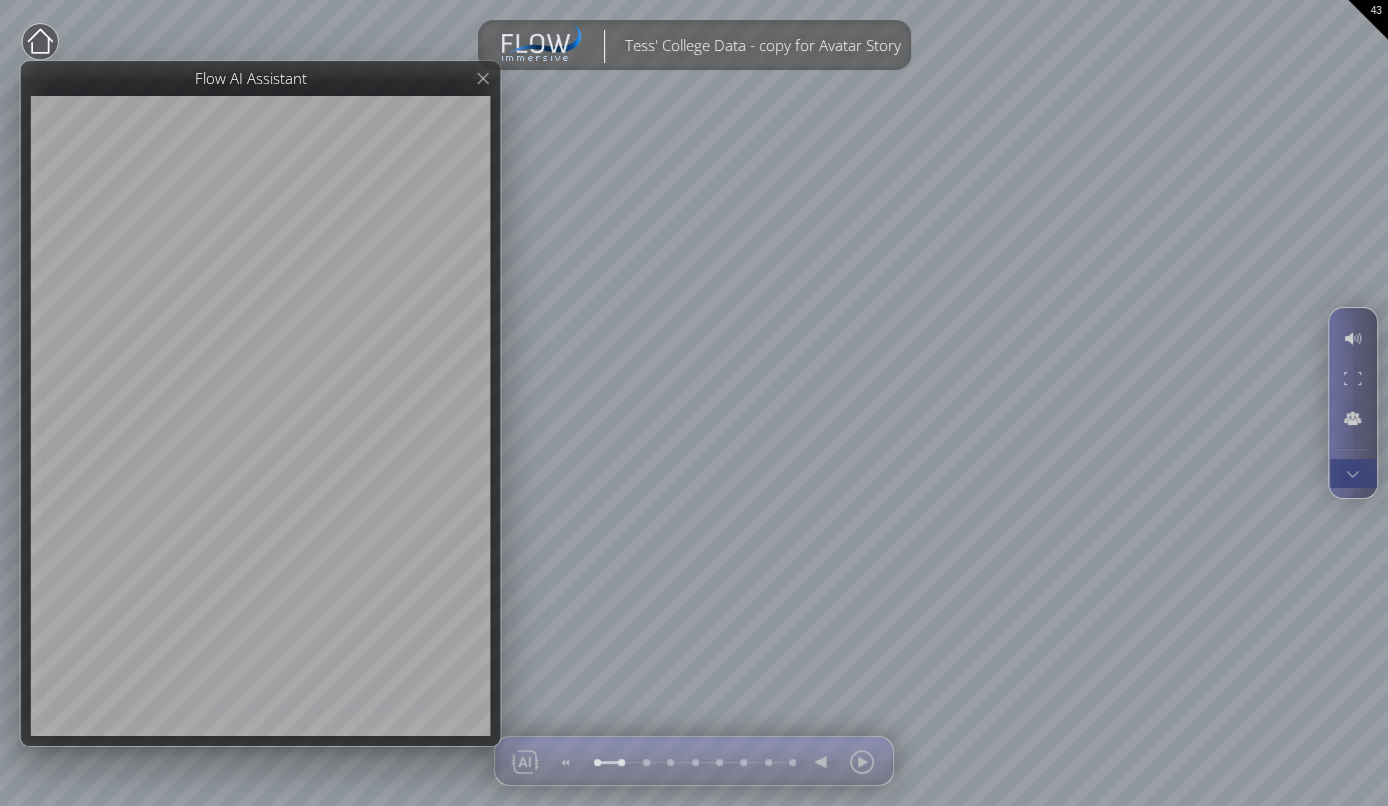 click at bounding box center [1352, 473] 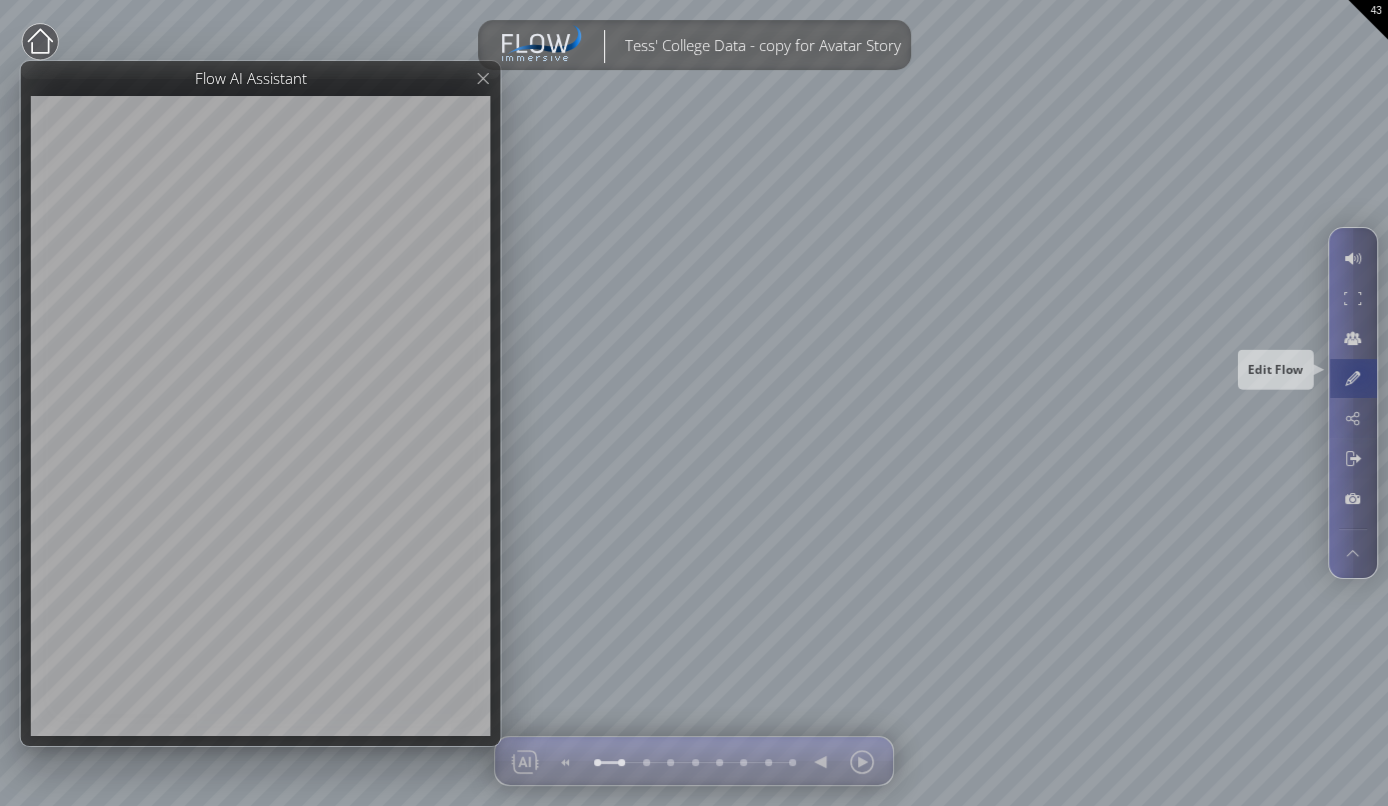 click at bounding box center [1352, 378] 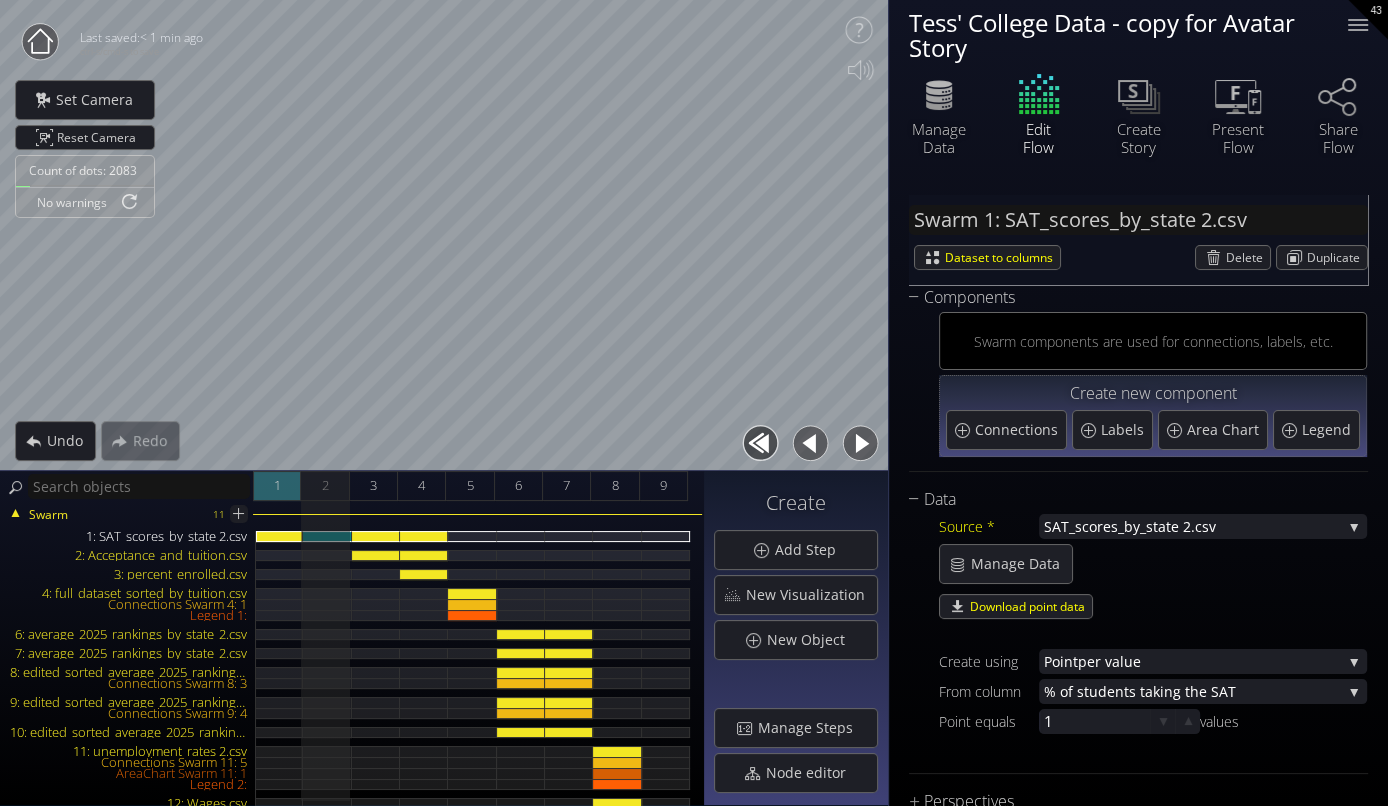 click on "1" at bounding box center [277, 486] 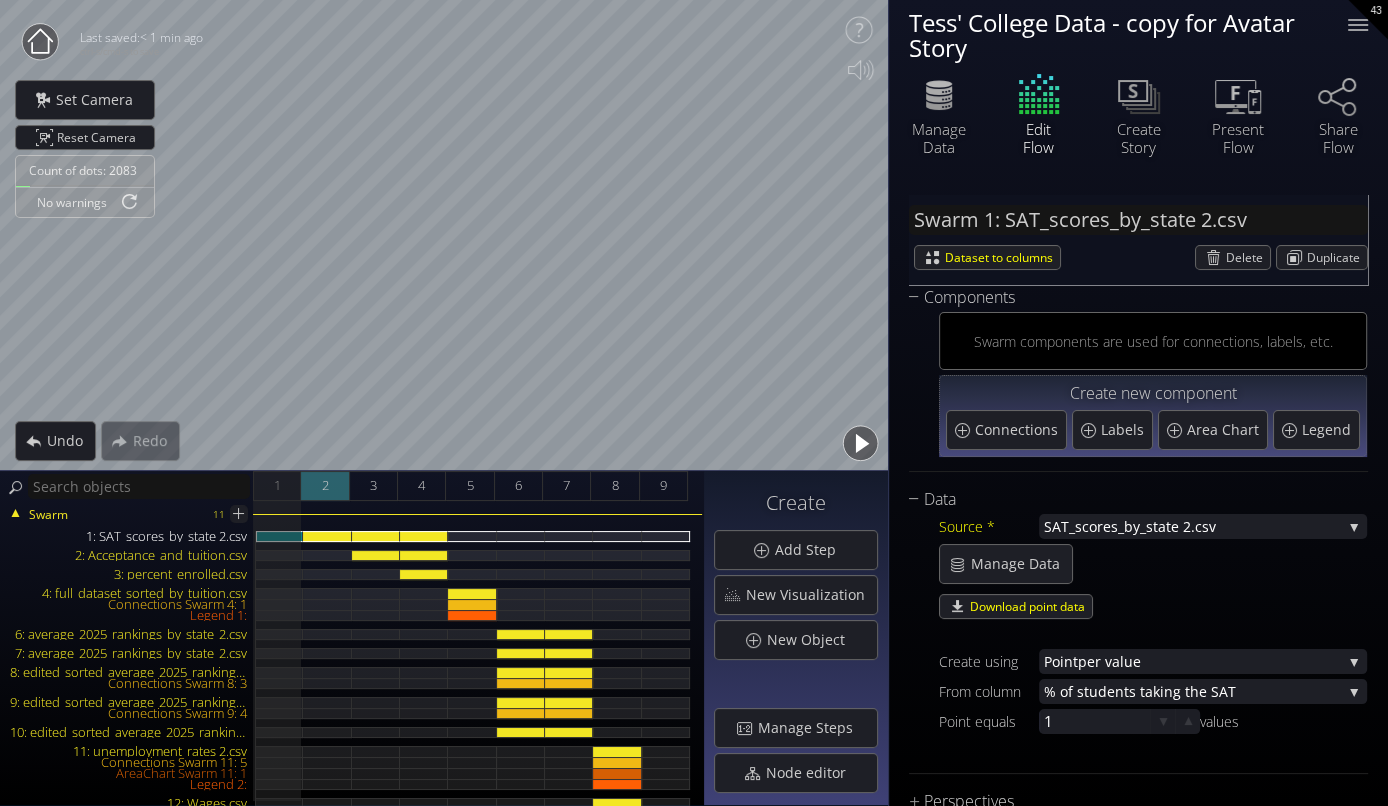 click on "2" at bounding box center (325, 486) 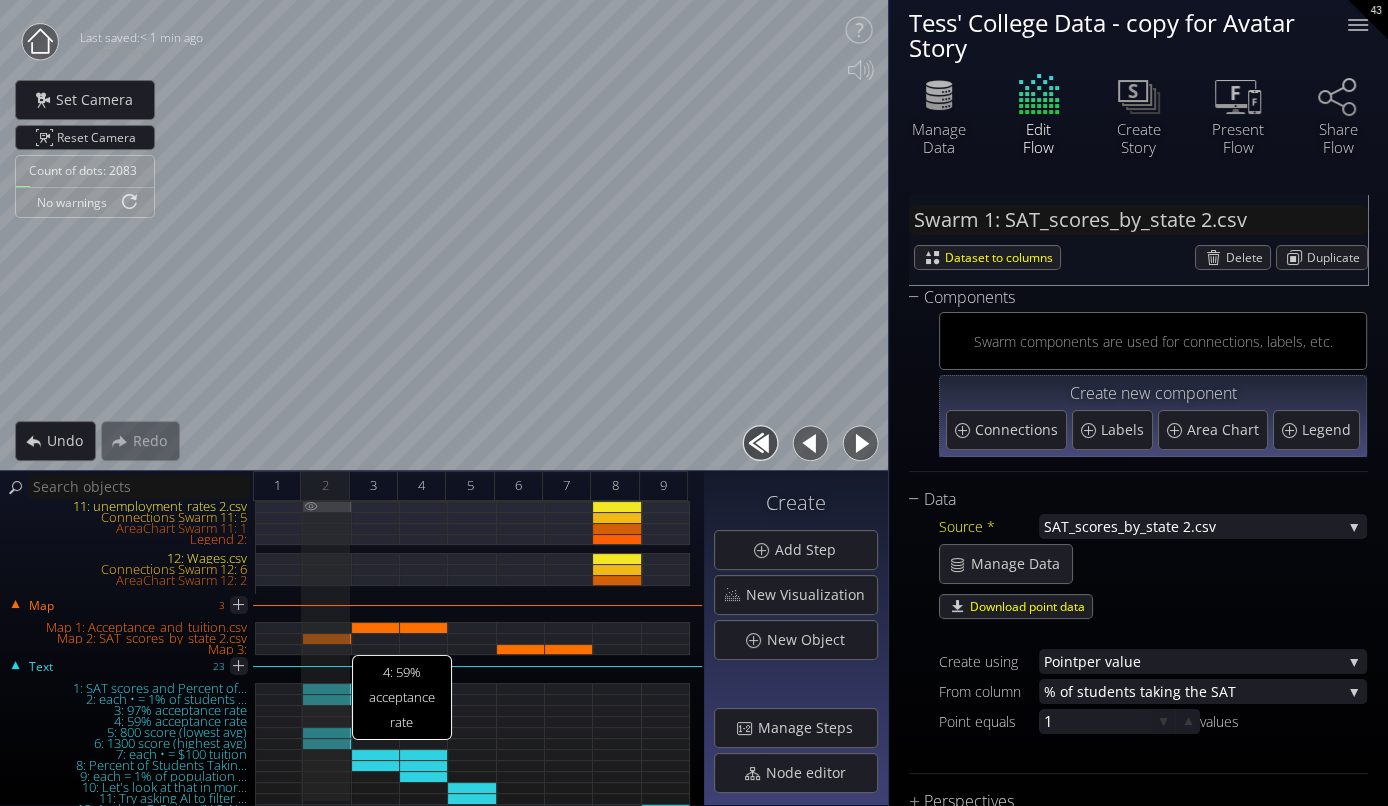 scroll, scrollTop: 252, scrollLeft: 0, axis: vertical 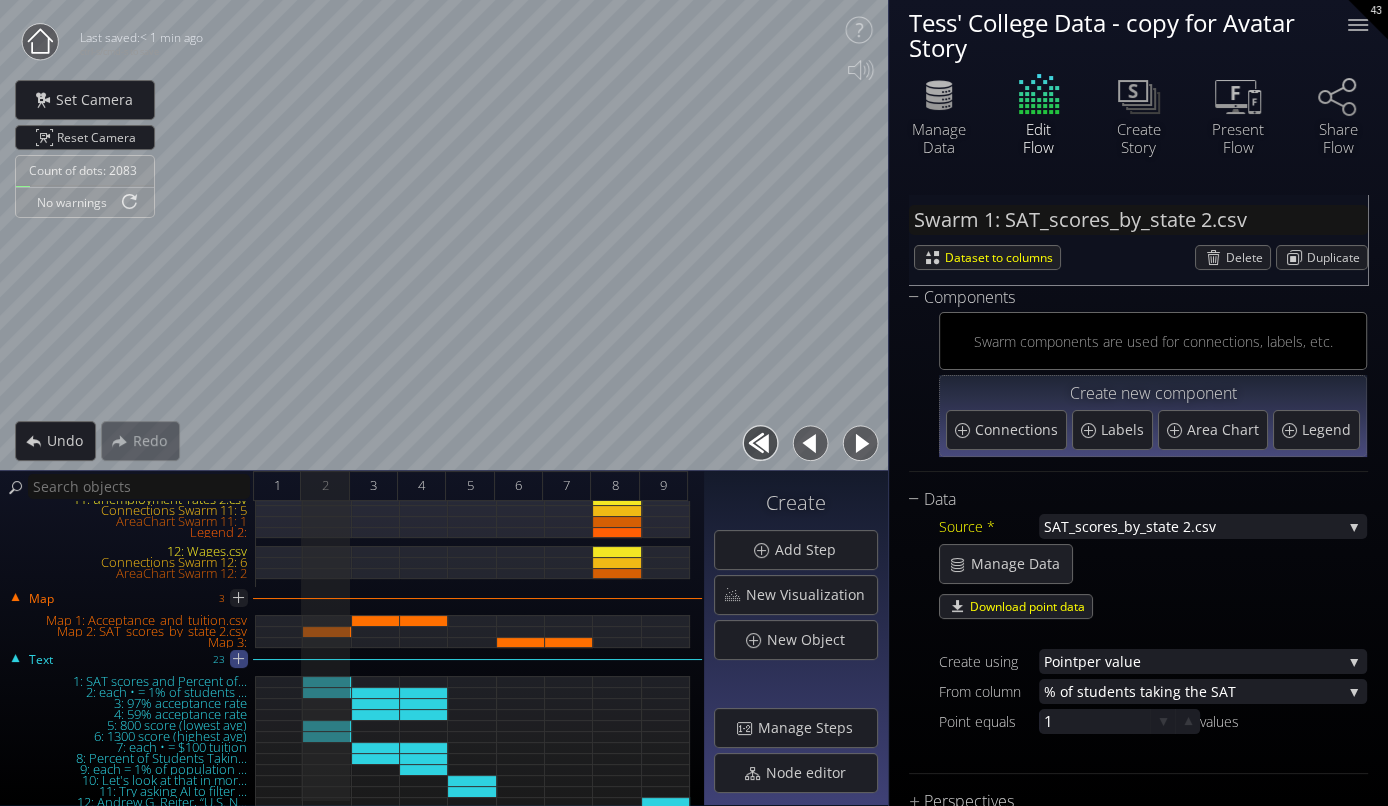 click 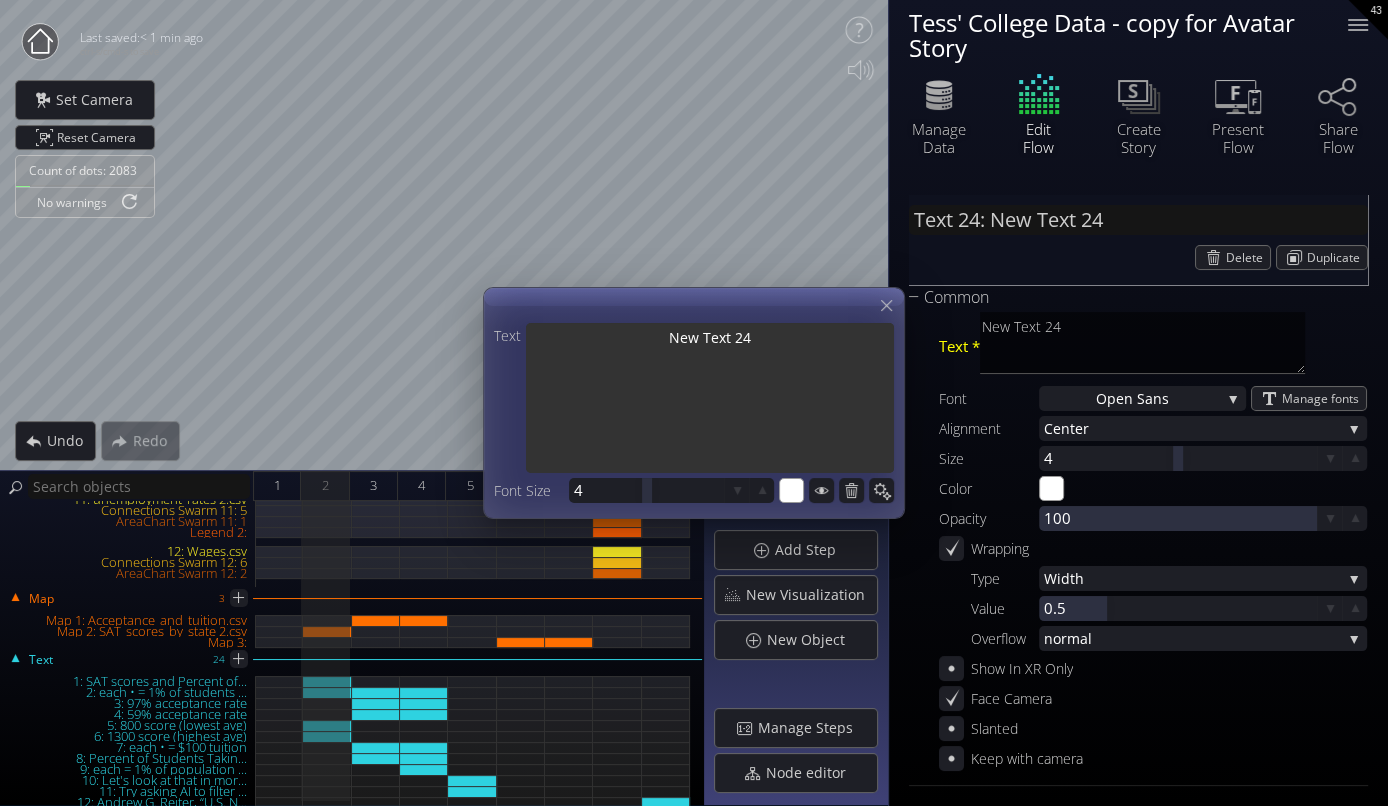 click on "New Text 24" at bounding box center (710, 400) 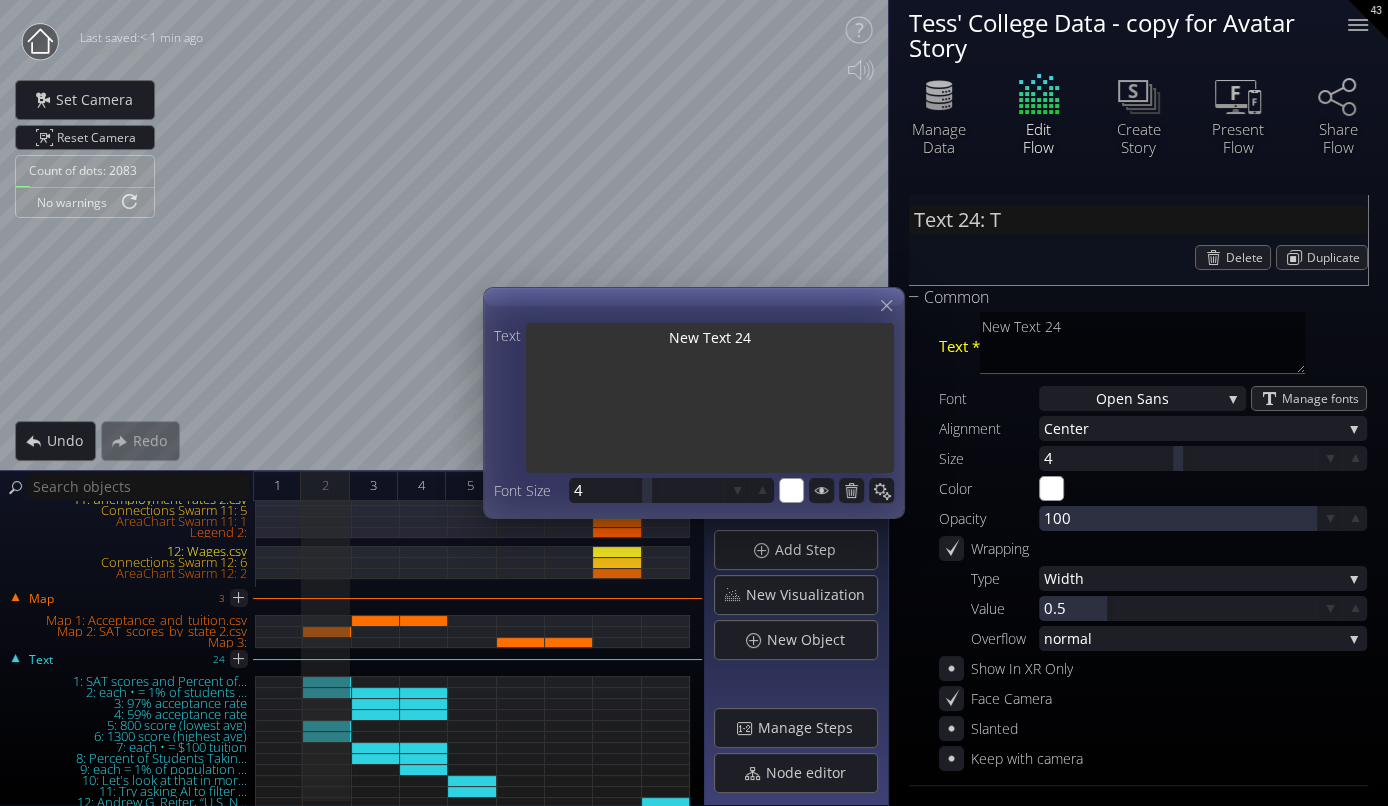 type on "T" 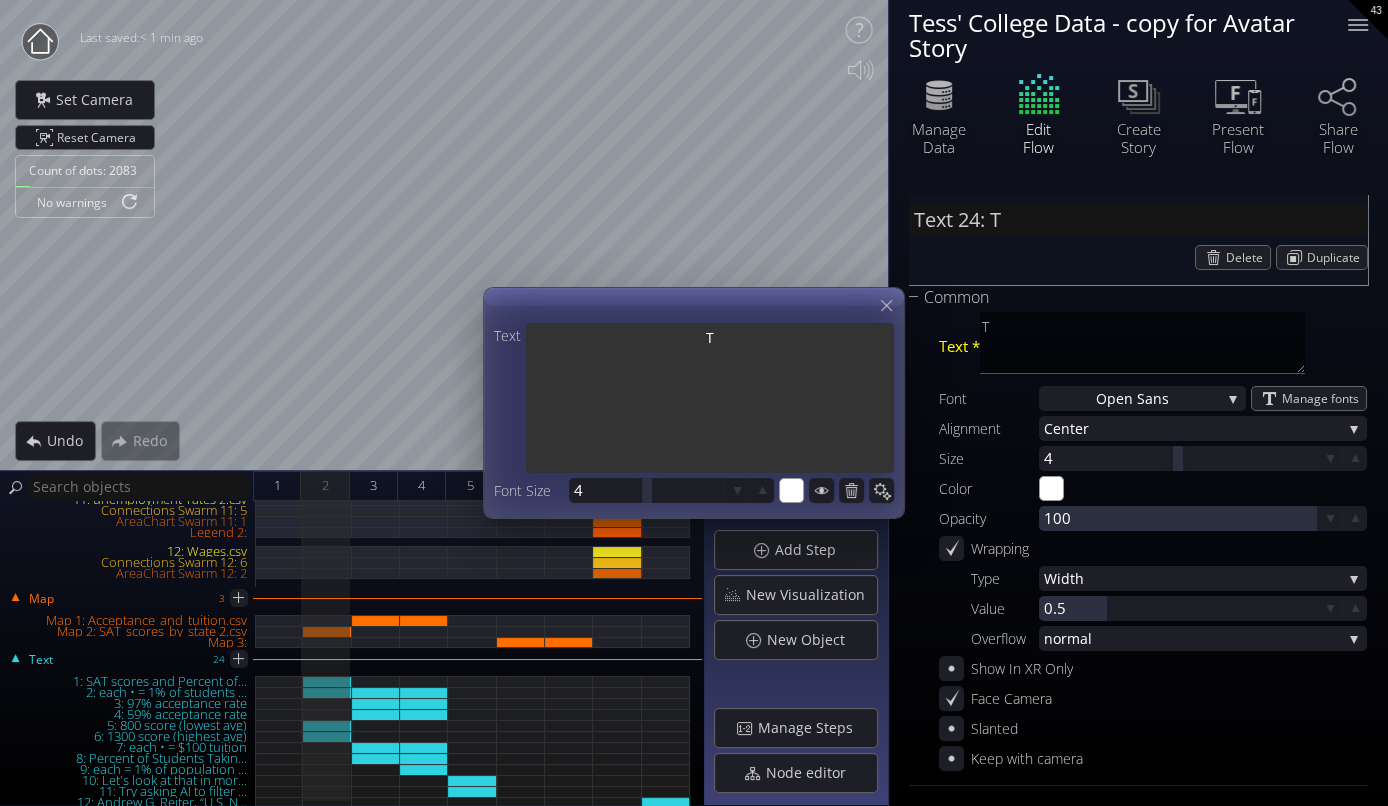 type on "Text 24: Tr" 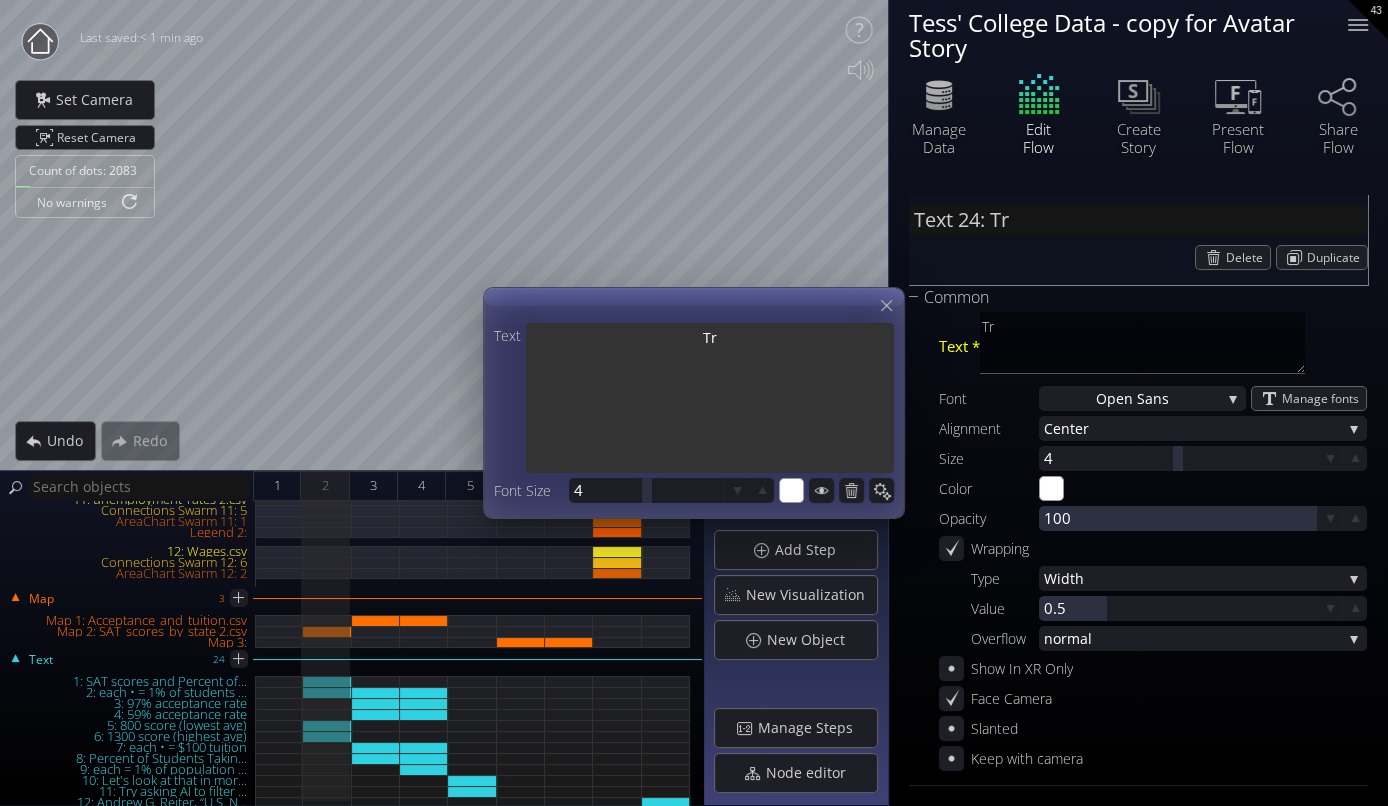 type on "Text 24: Try" 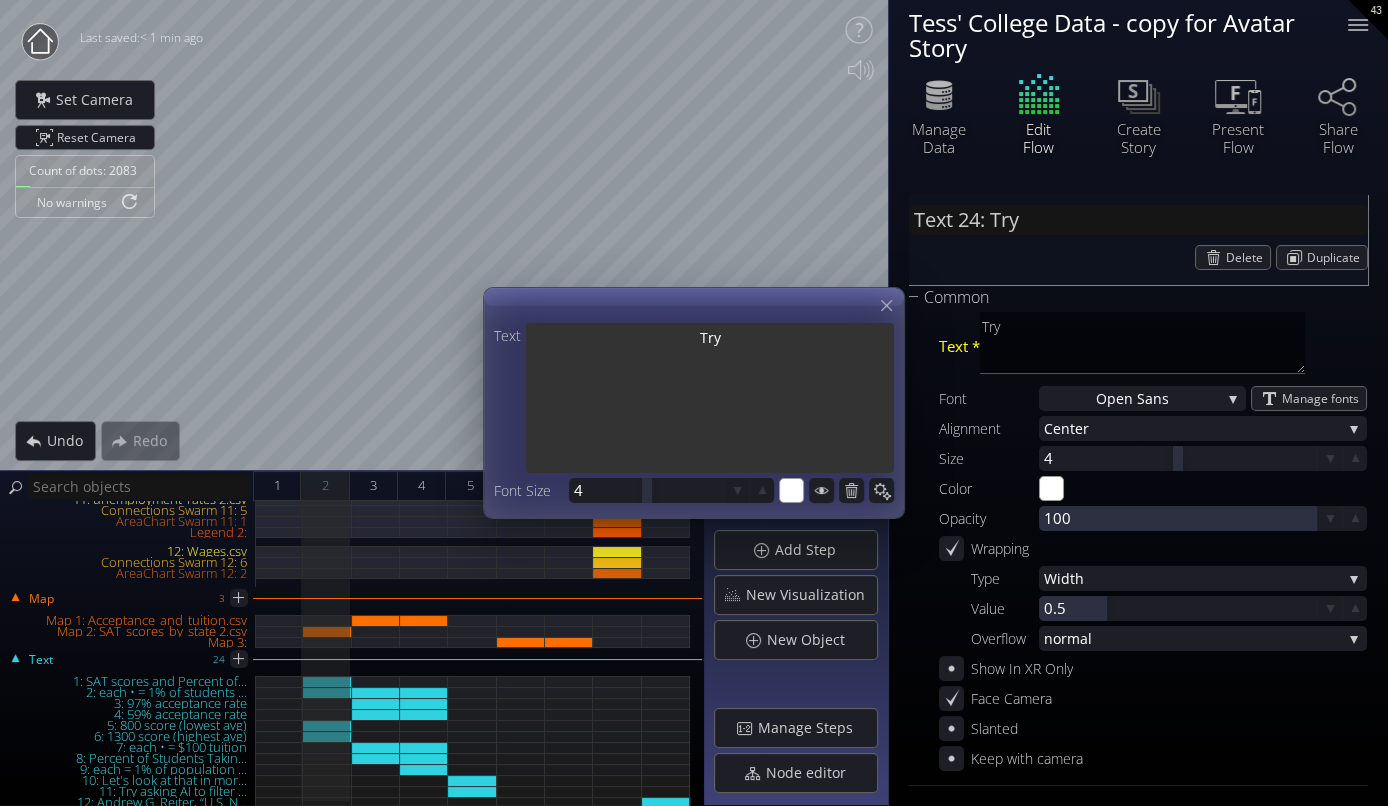 type on "Text 24: Try" 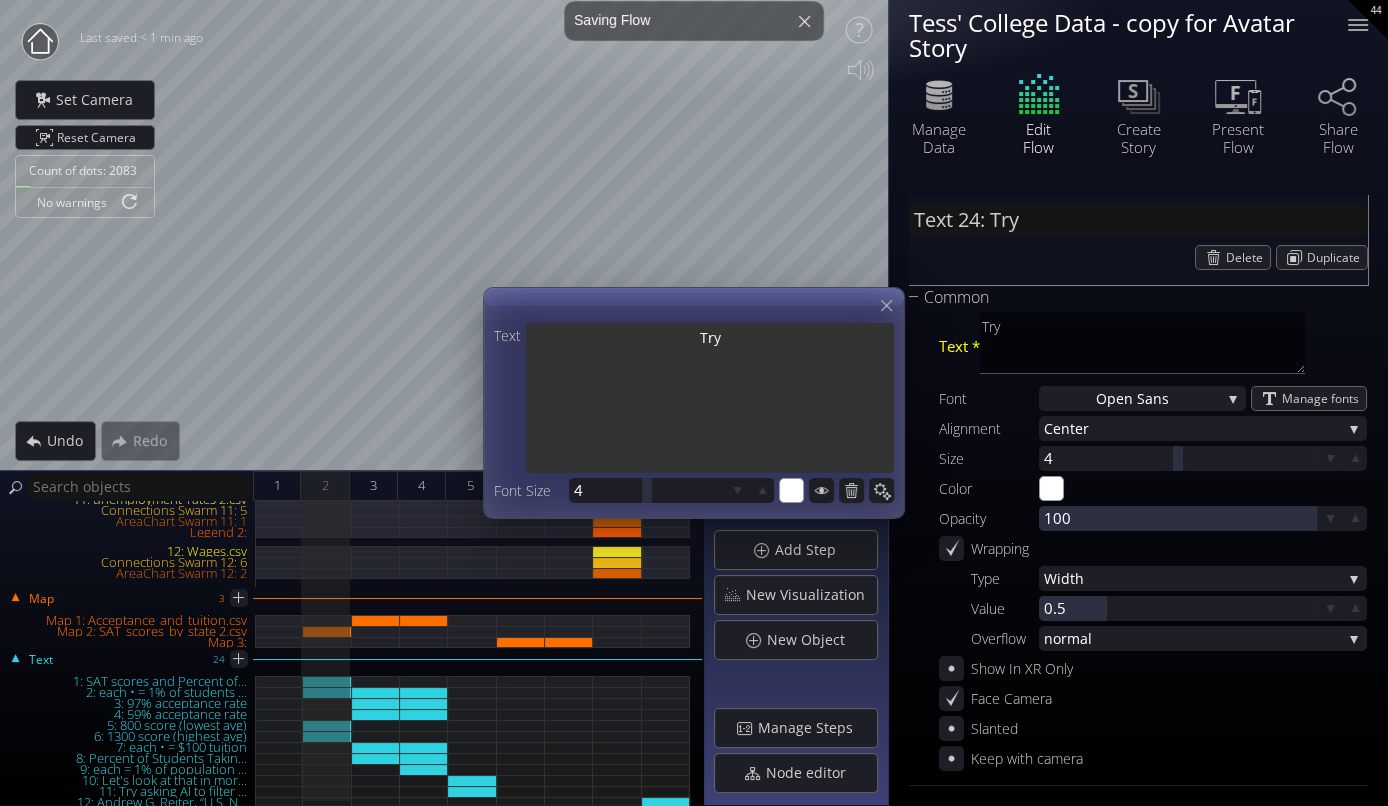 type on "Text 24: Try a" 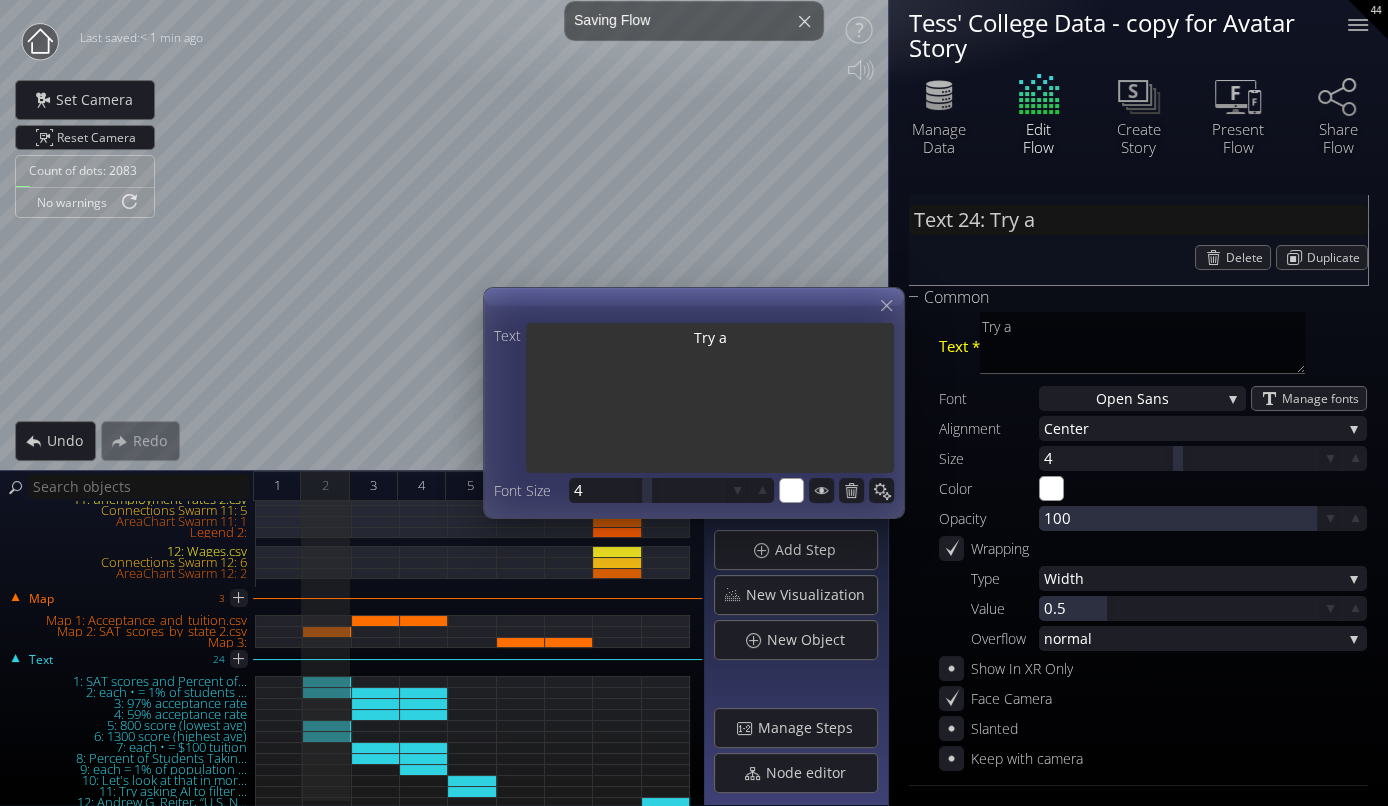 type on "Text 24: Try as" 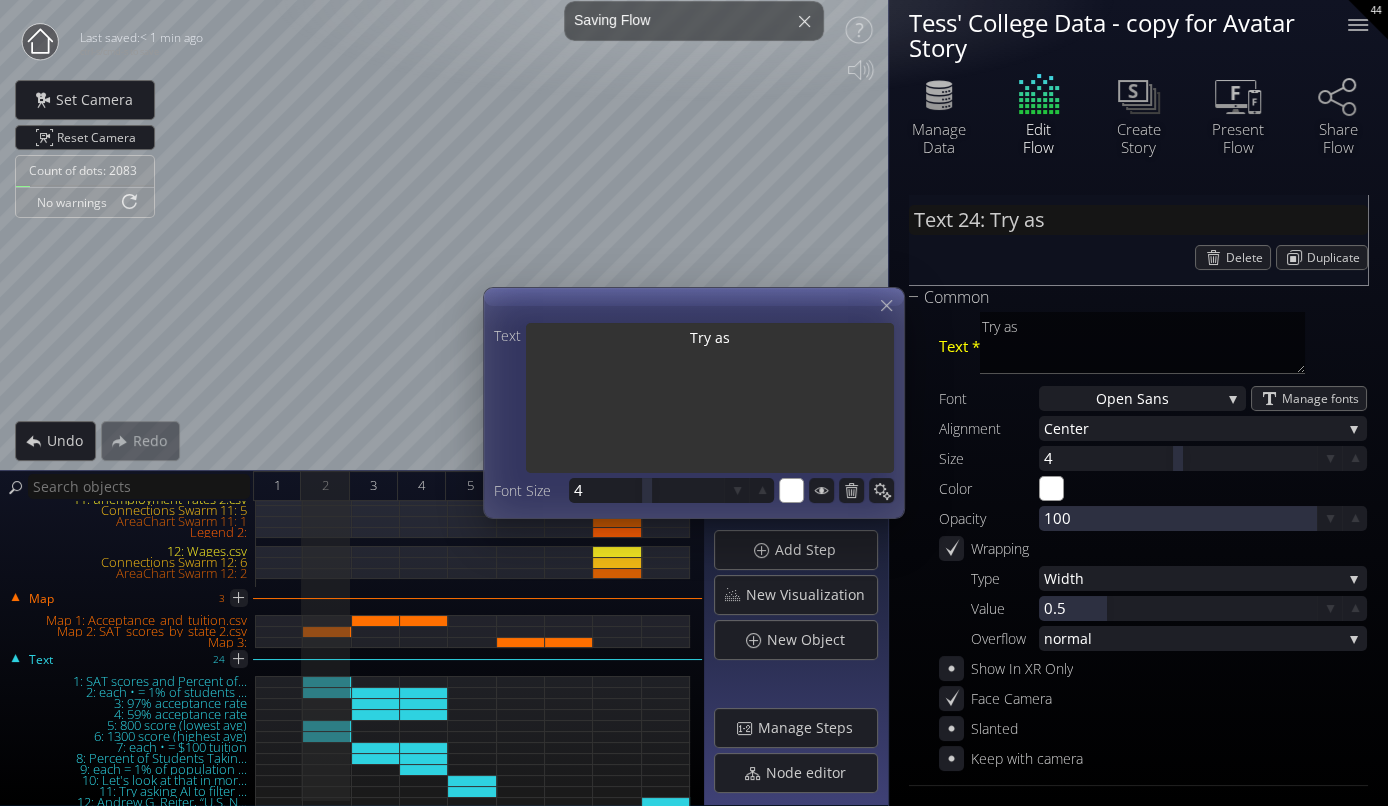 type on "Text 24: Try ask" 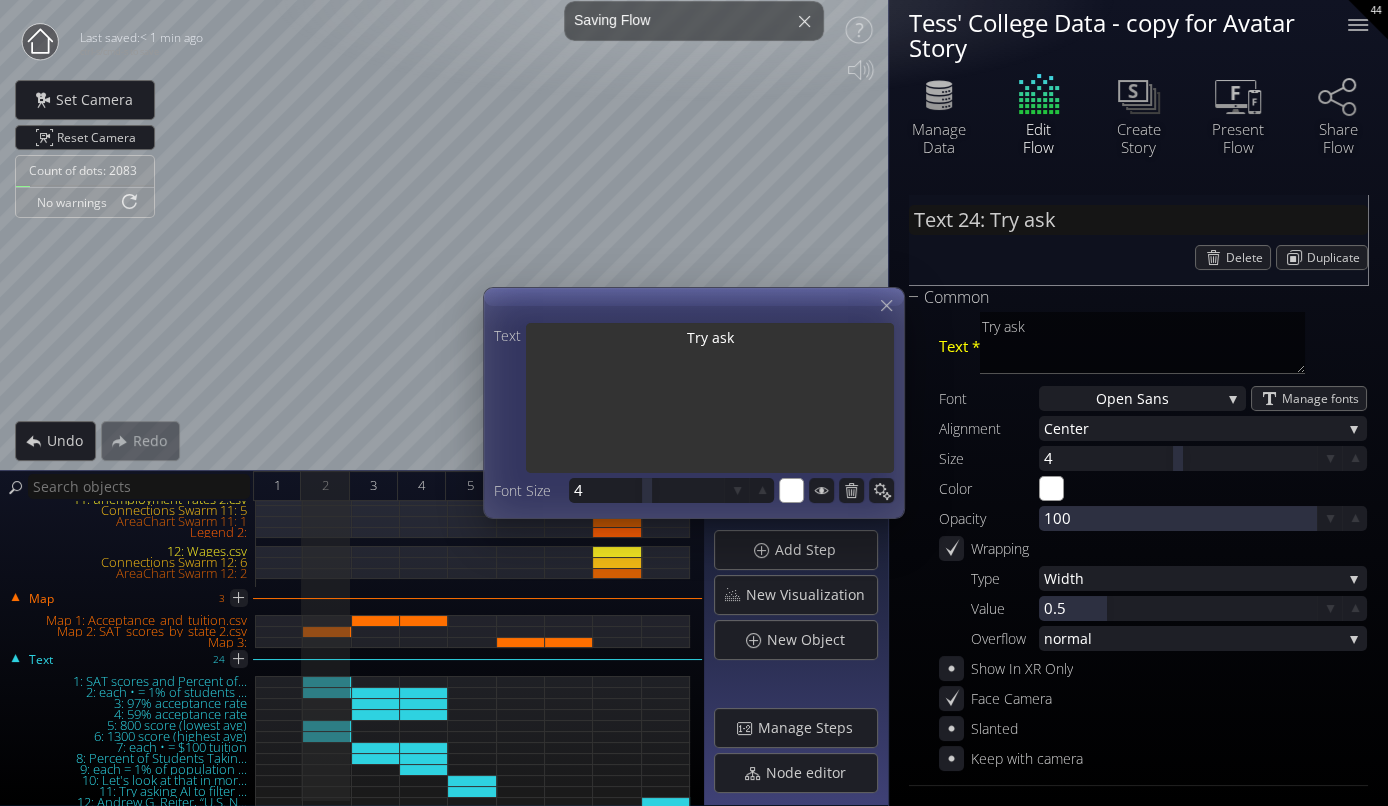type on "Text 24: Try aski" 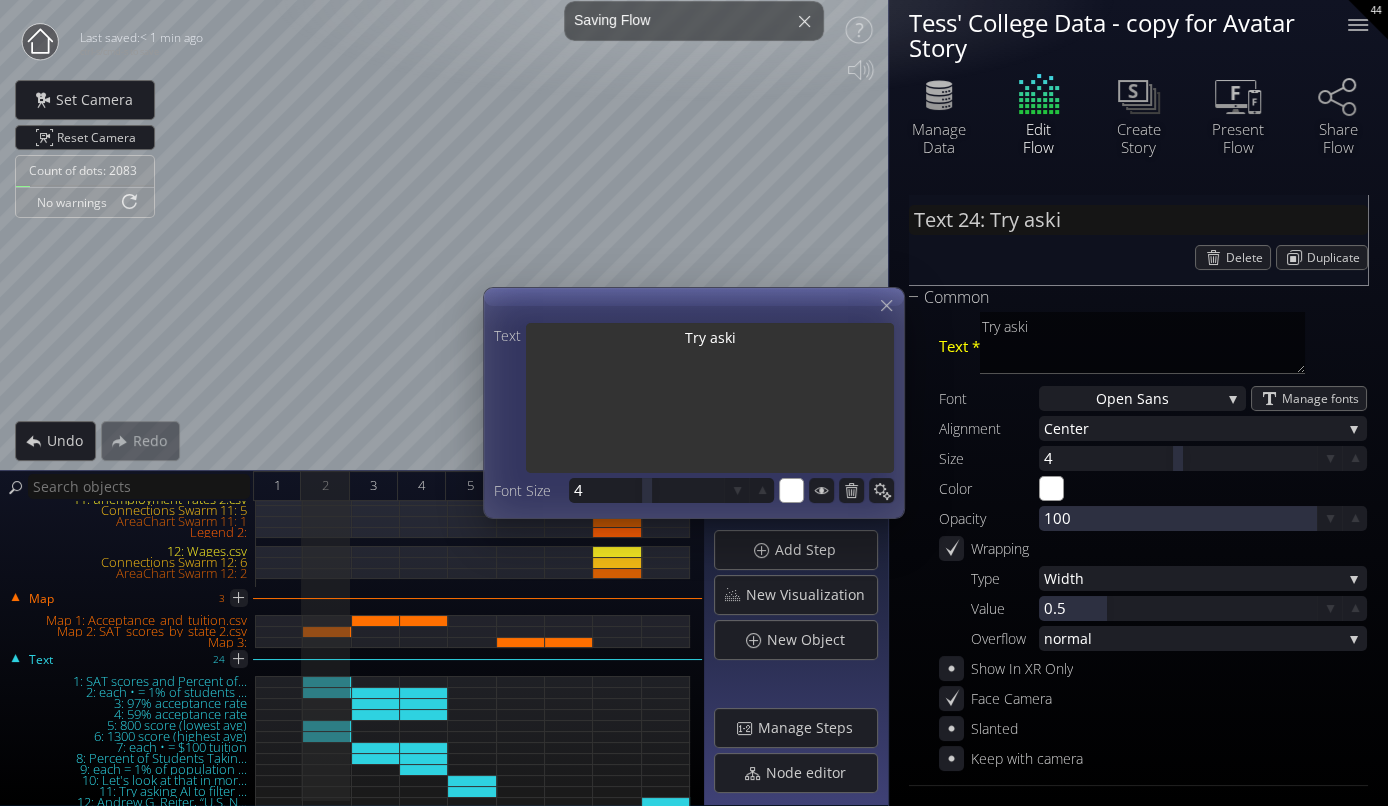 type on "Text 24: Try askin" 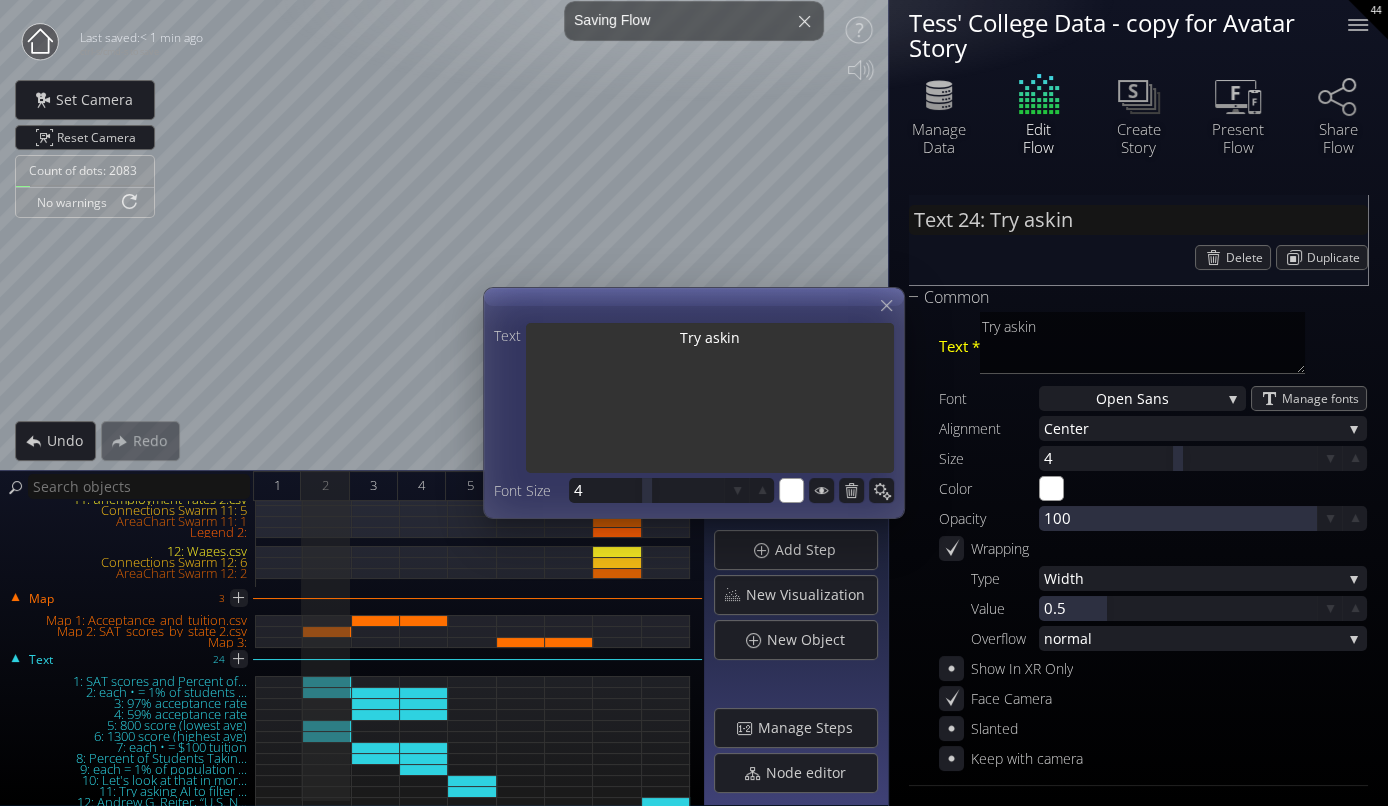 type on "Text 24: Try asking" 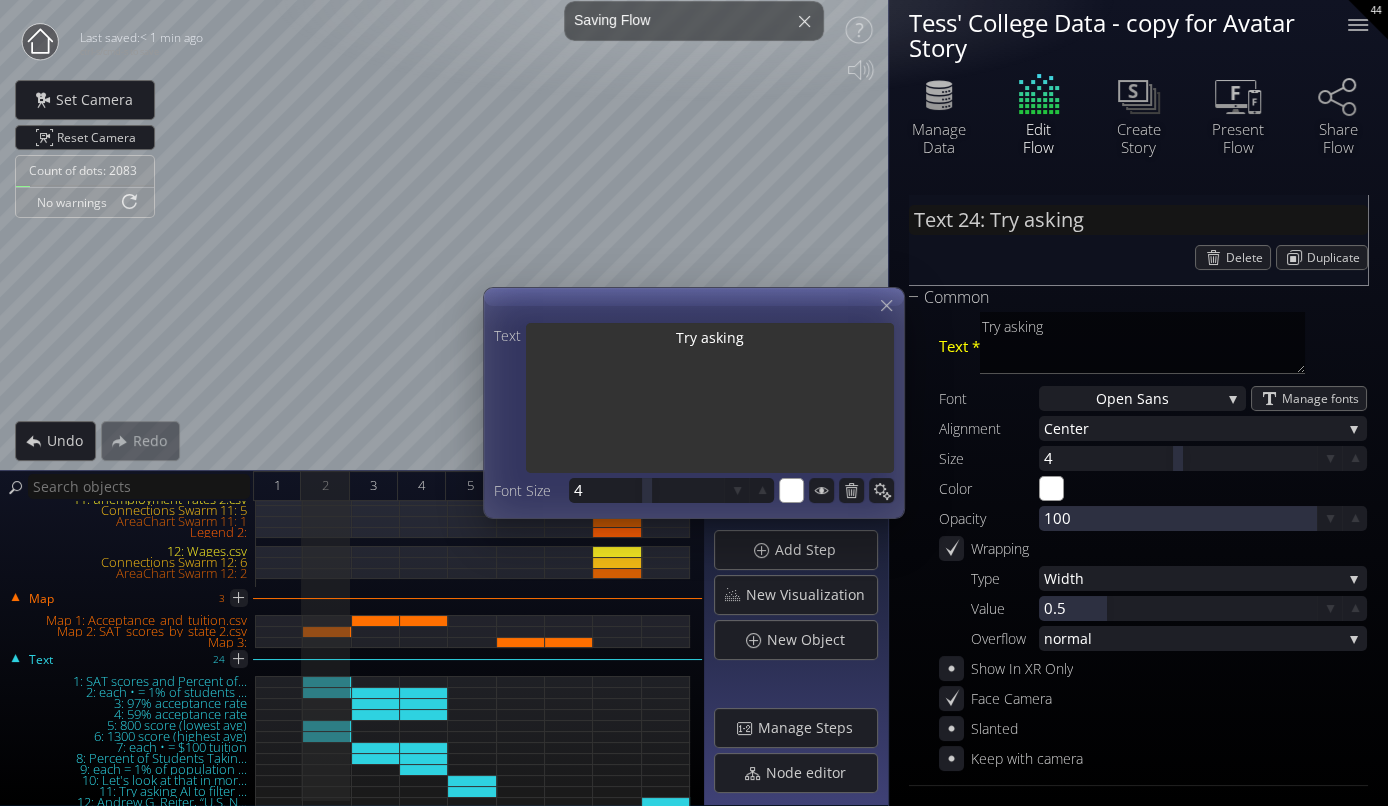type on "Text 24: Try asking" 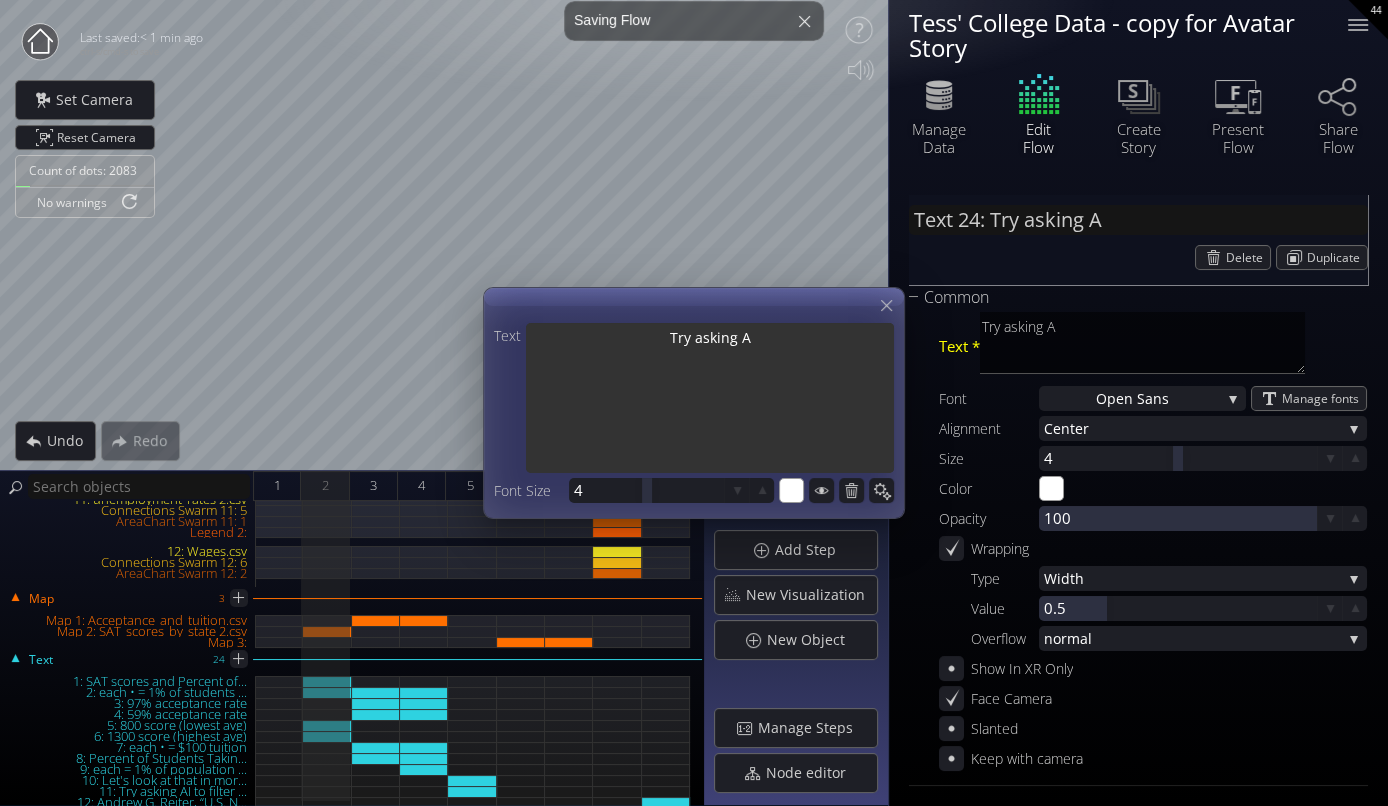 type on "Text 24: Try asking AI" 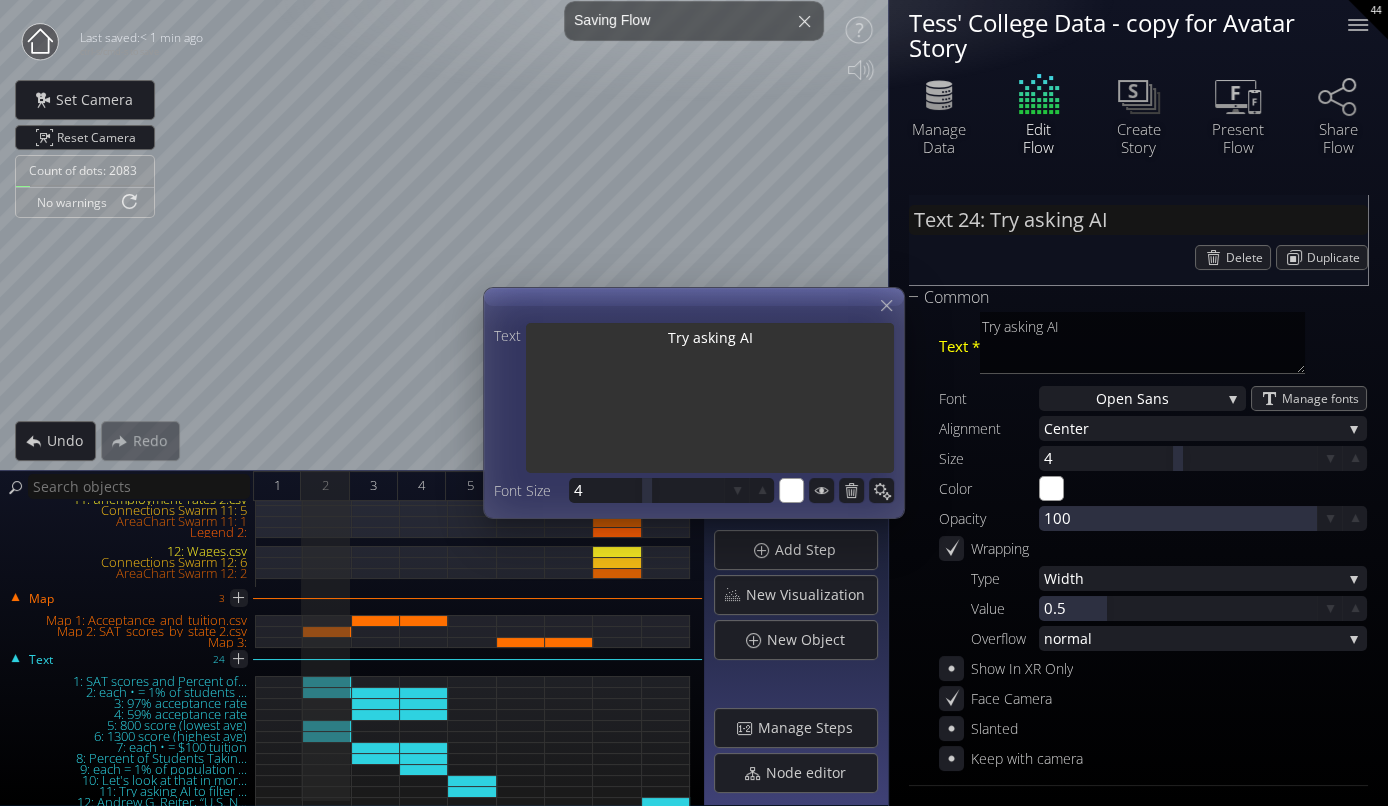 type on "Text 24: Try asking AI" 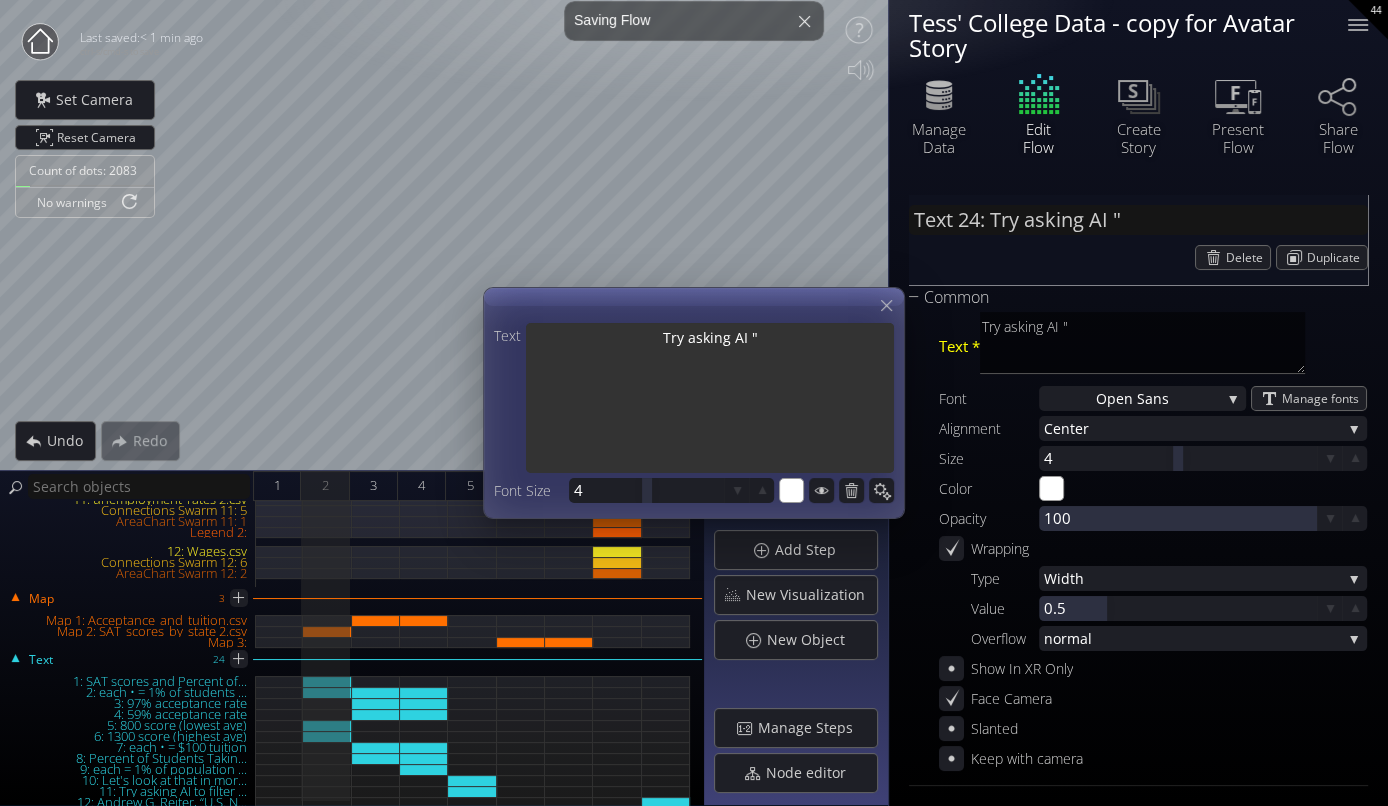 paste on "why do states with less percentage of students taking the sat generally have higher scores?" 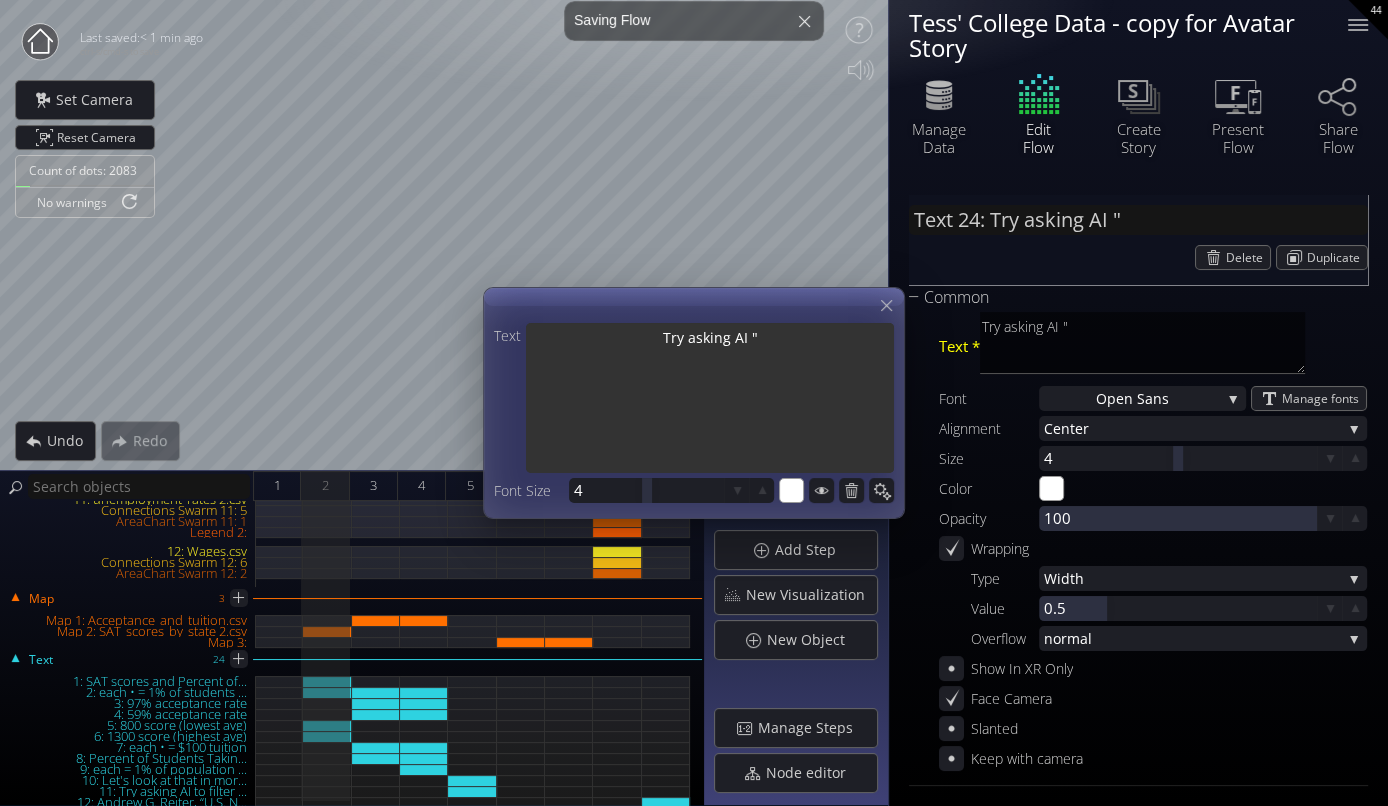 type on "Text 24: Try asking AI "why do sta..." 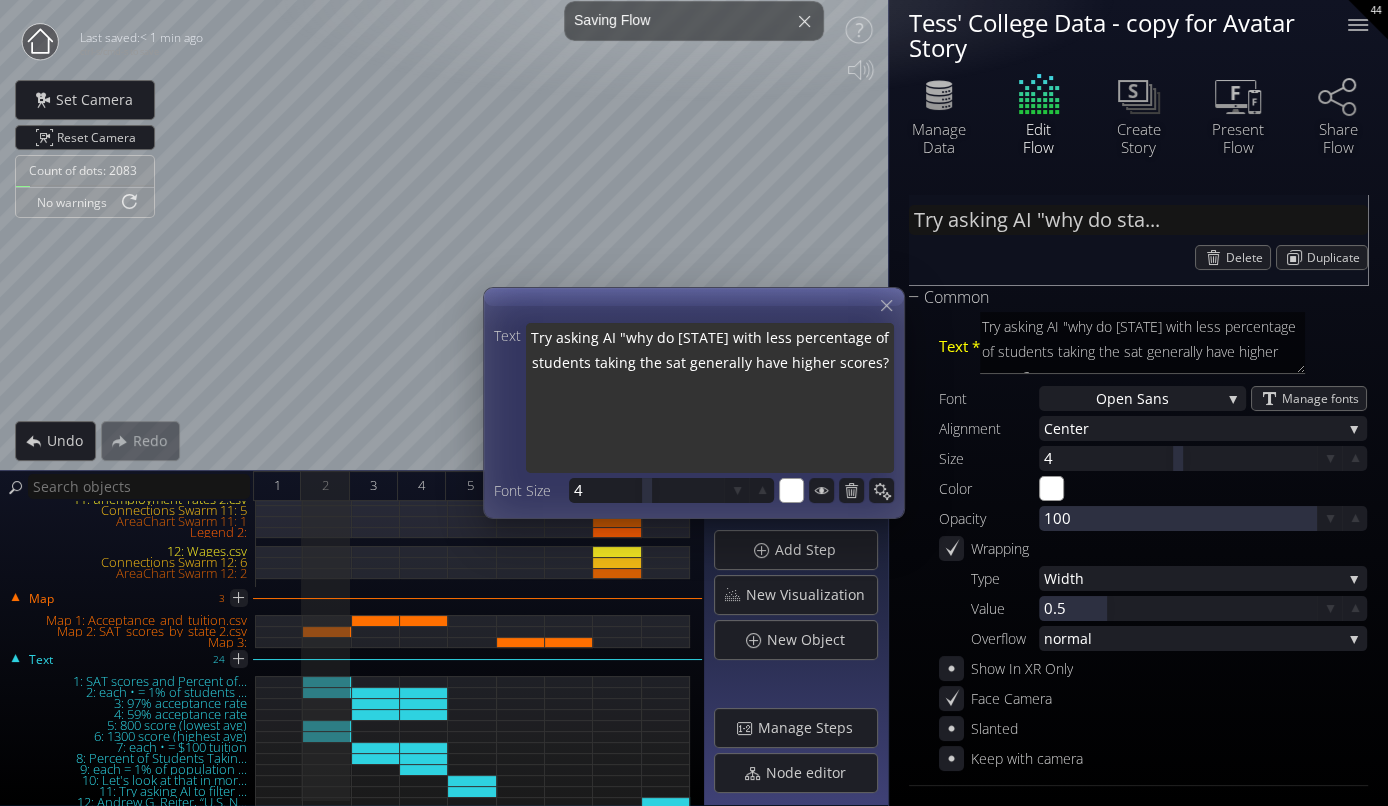 click on "Try asking AI "why do states with less percentage of students taking the sat generally have higher scores?" at bounding box center [710, 400] 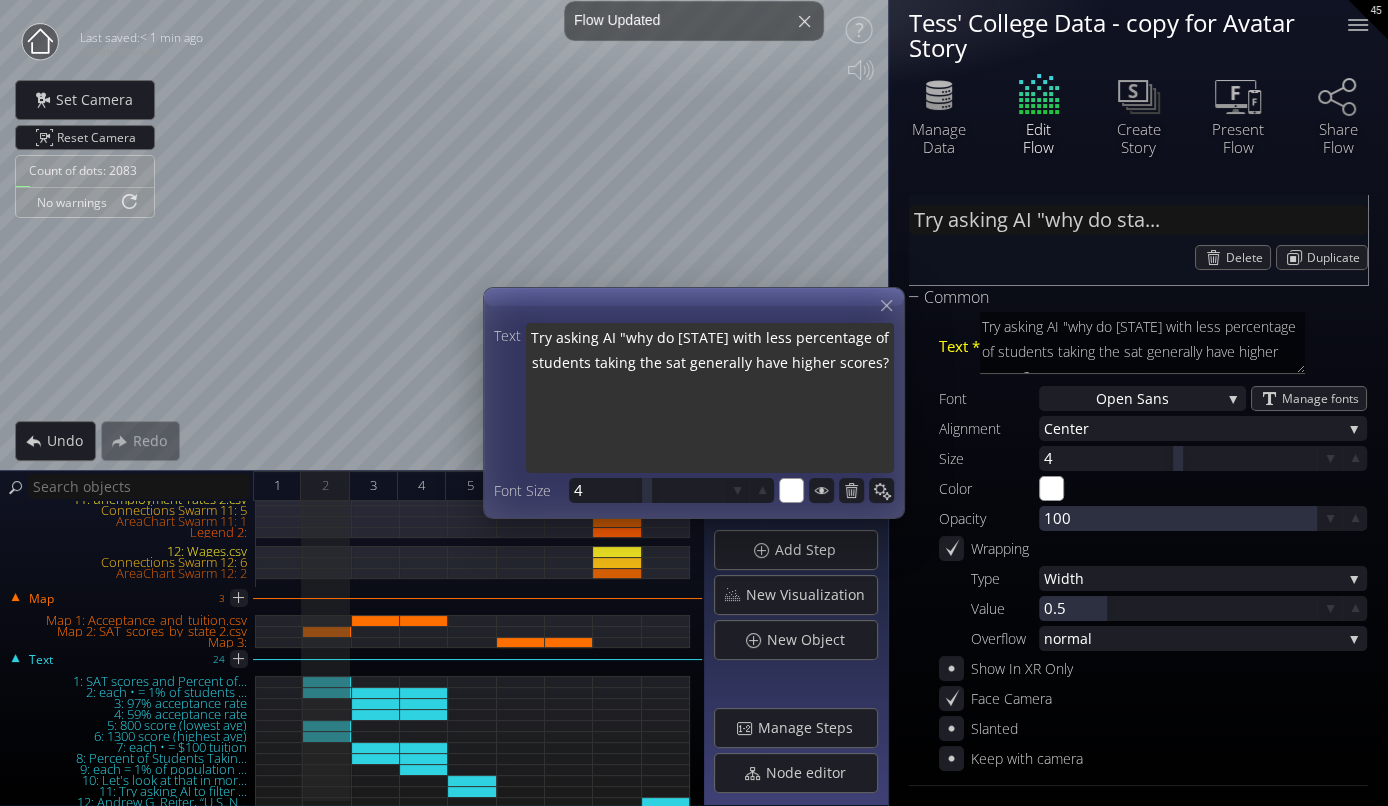 type on "Text 24: Try asking AI "hy do stat..." 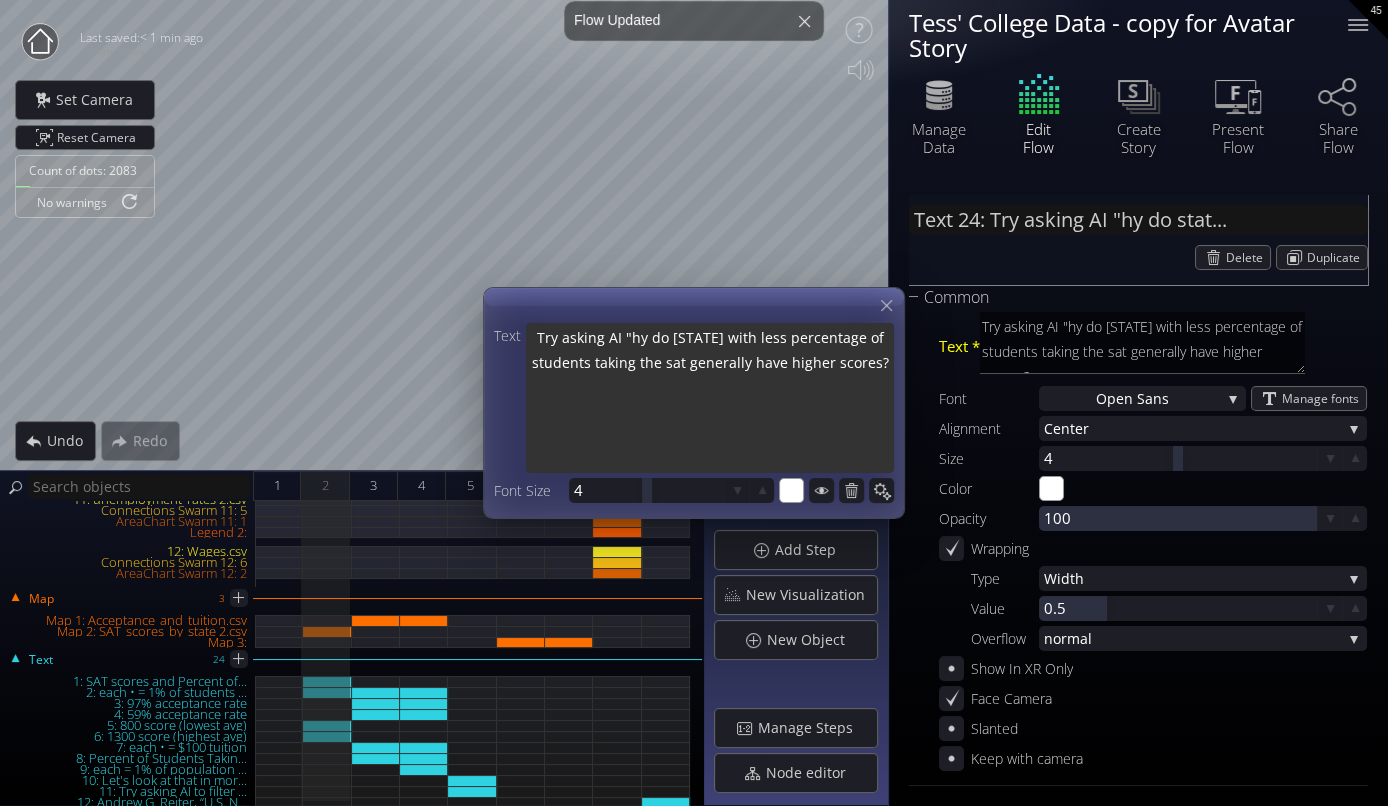 type on "Text 24: Try asking AI "Why do sta..." 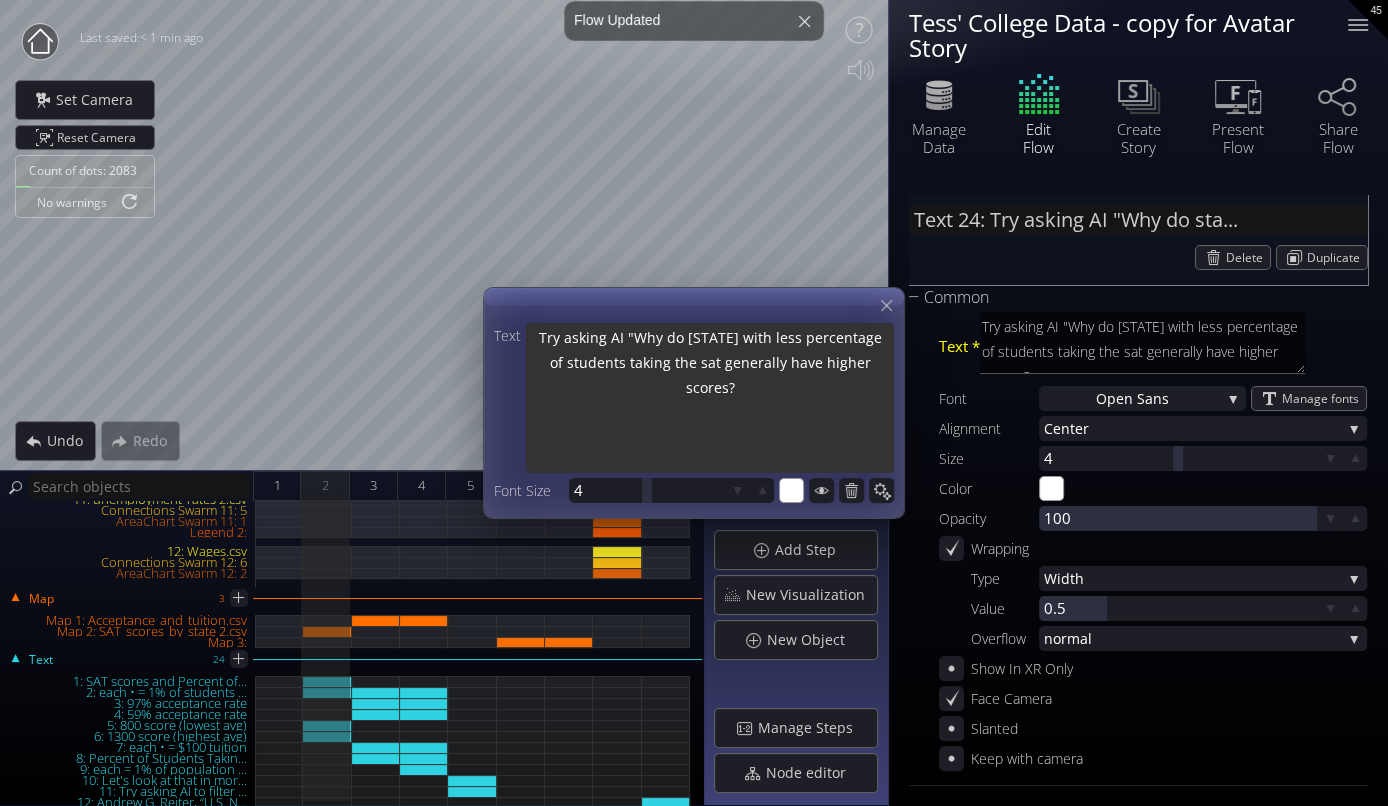 click on "Try asking AI "Why do states with less percentage of students taking the sat generally have higher scores?" at bounding box center (710, 400) 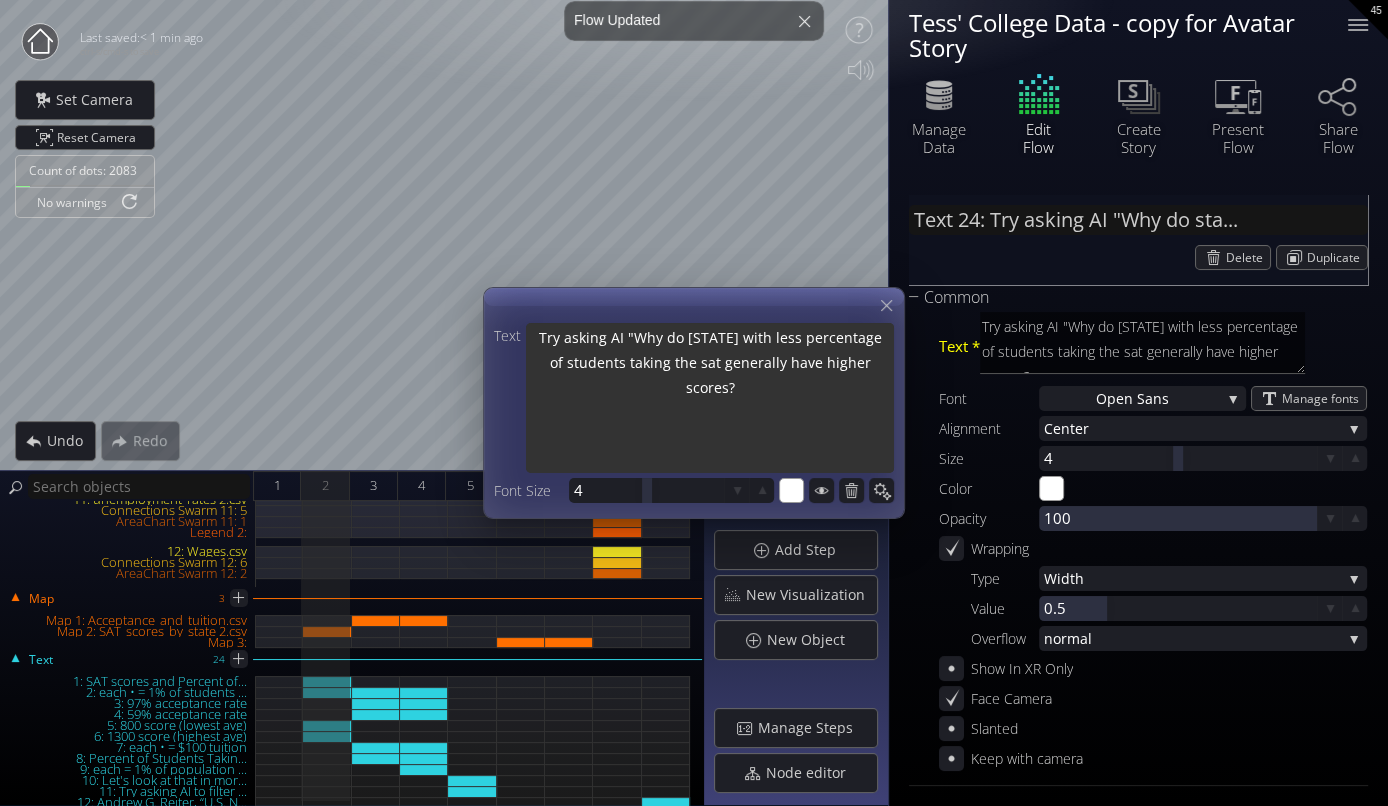 type on "Try asking AI "Why do states with less percentage of students taking the S generally have higher scores?" 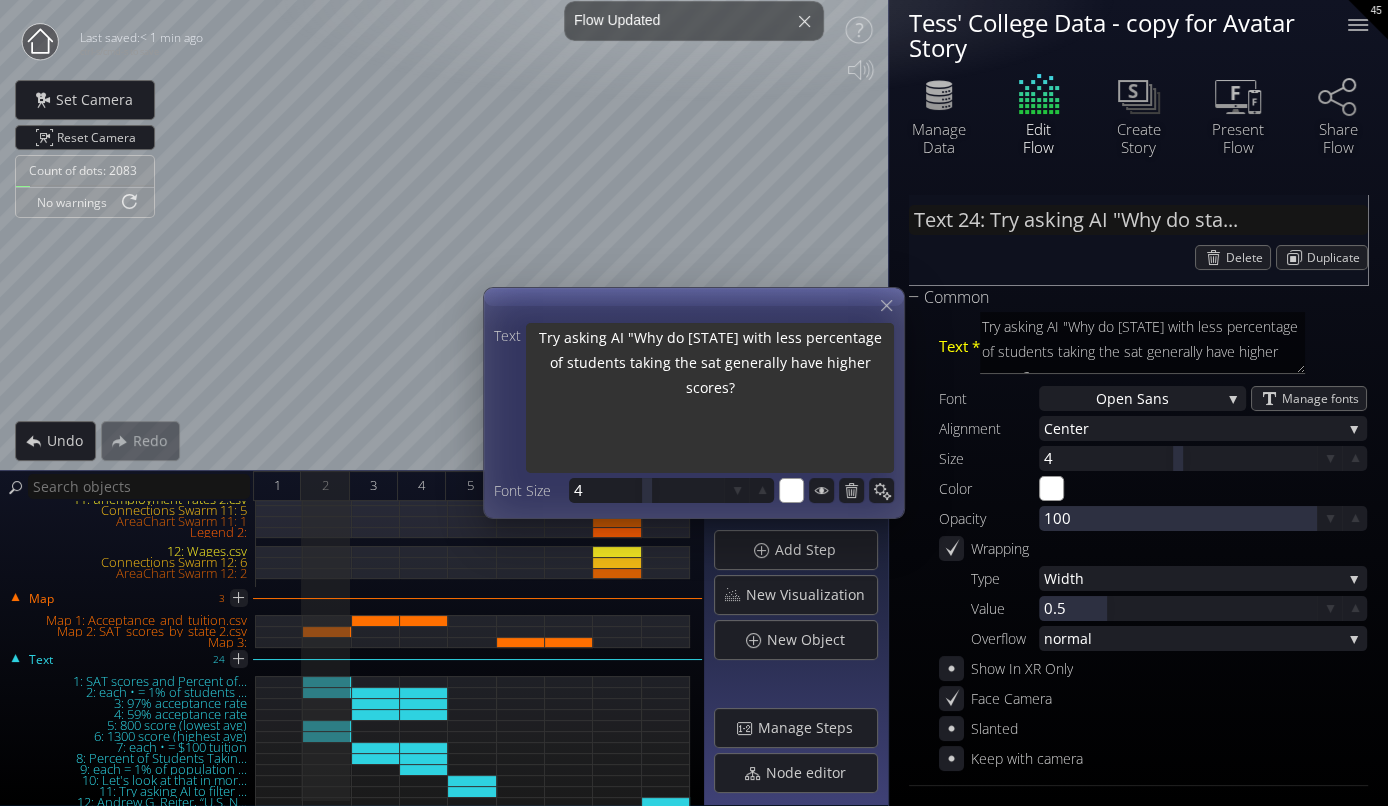type on "Try asking AI "Why do states with less percentage of students taking the S generally have higher scores?" 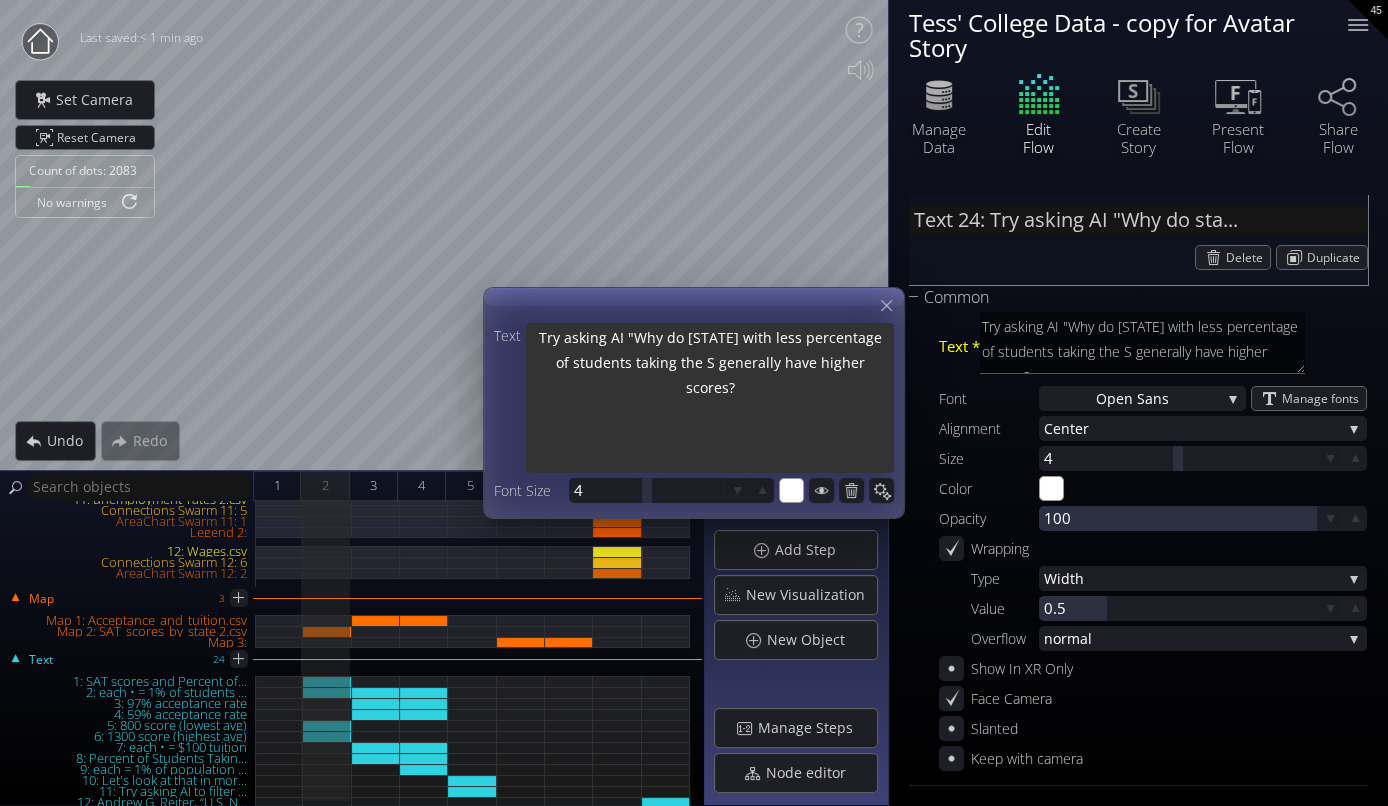 type on "Try asking AI "Why do states with less percentage of students taking the SA generally have higher scores?" 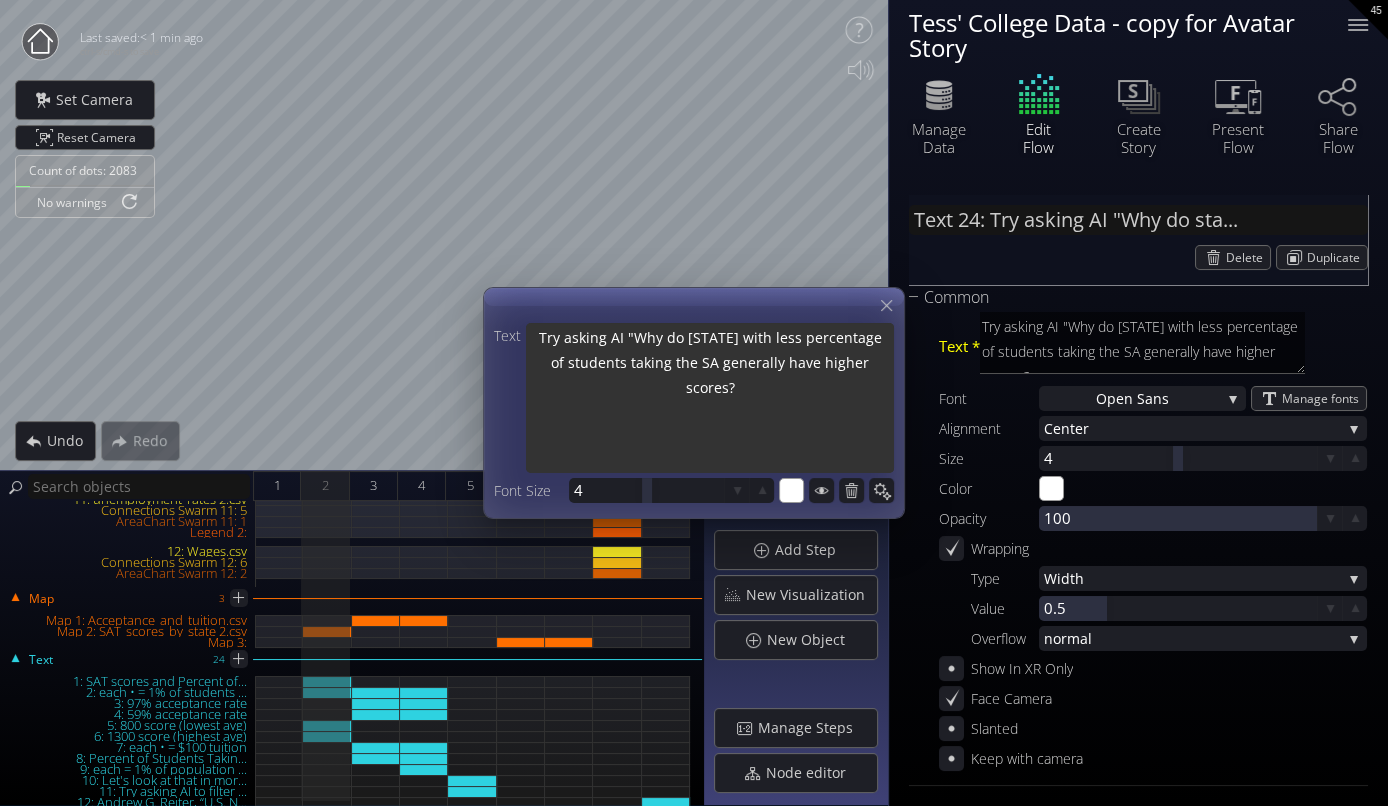 type on "Try asking AI "Why do states with less percentage of students taking the SAT generally have higher scores?" 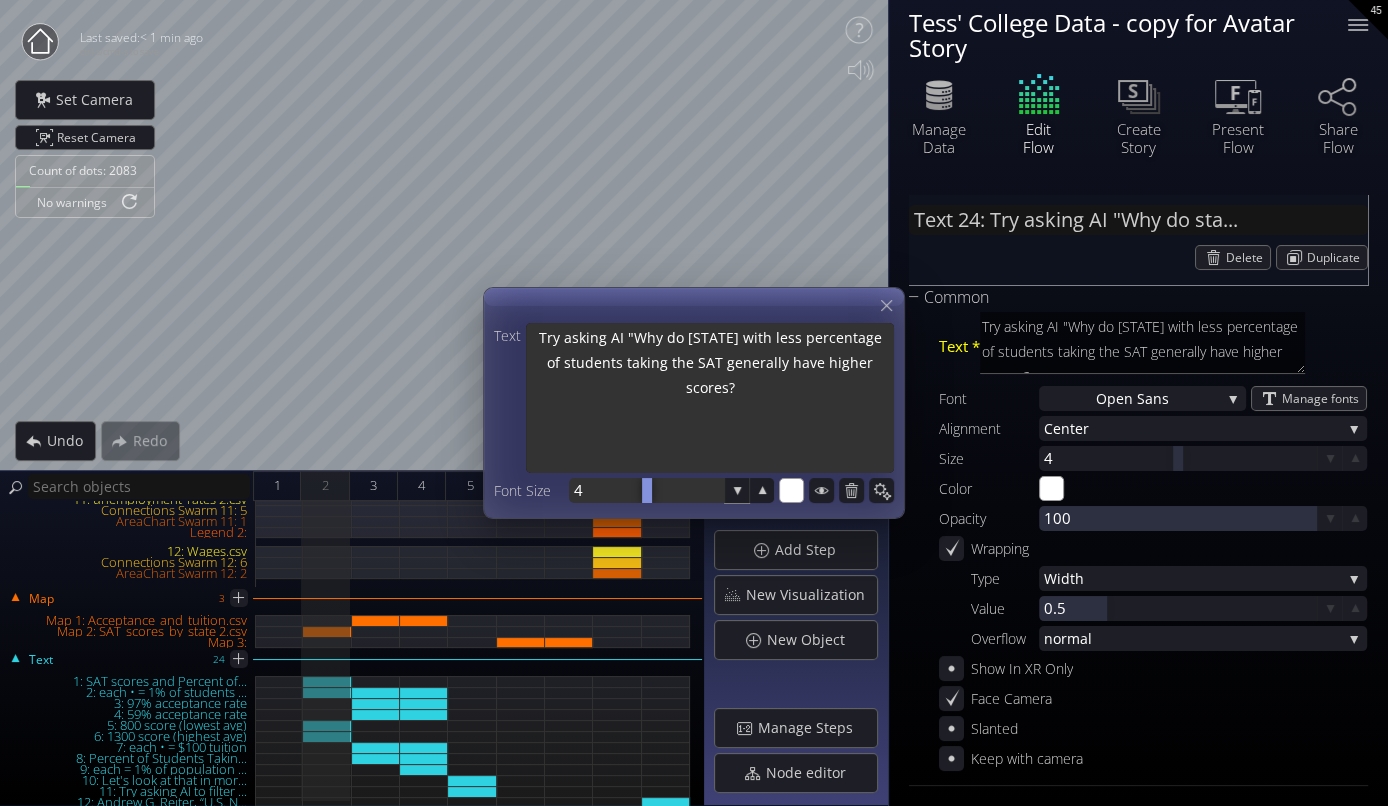 type on "Try asking AI "Why do states with less percentage of students taking the SAT generally have higher scores?" 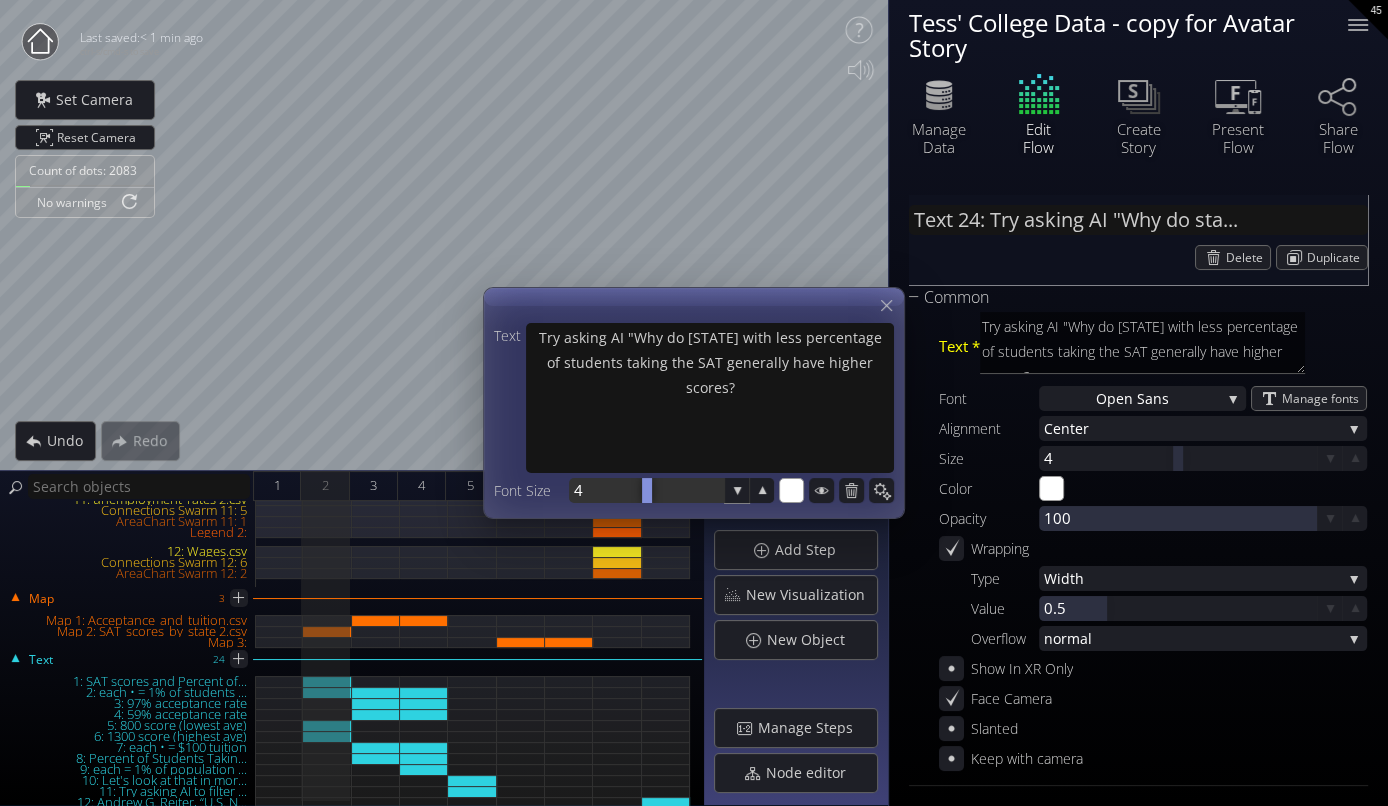 click at bounding box center (646, 490) 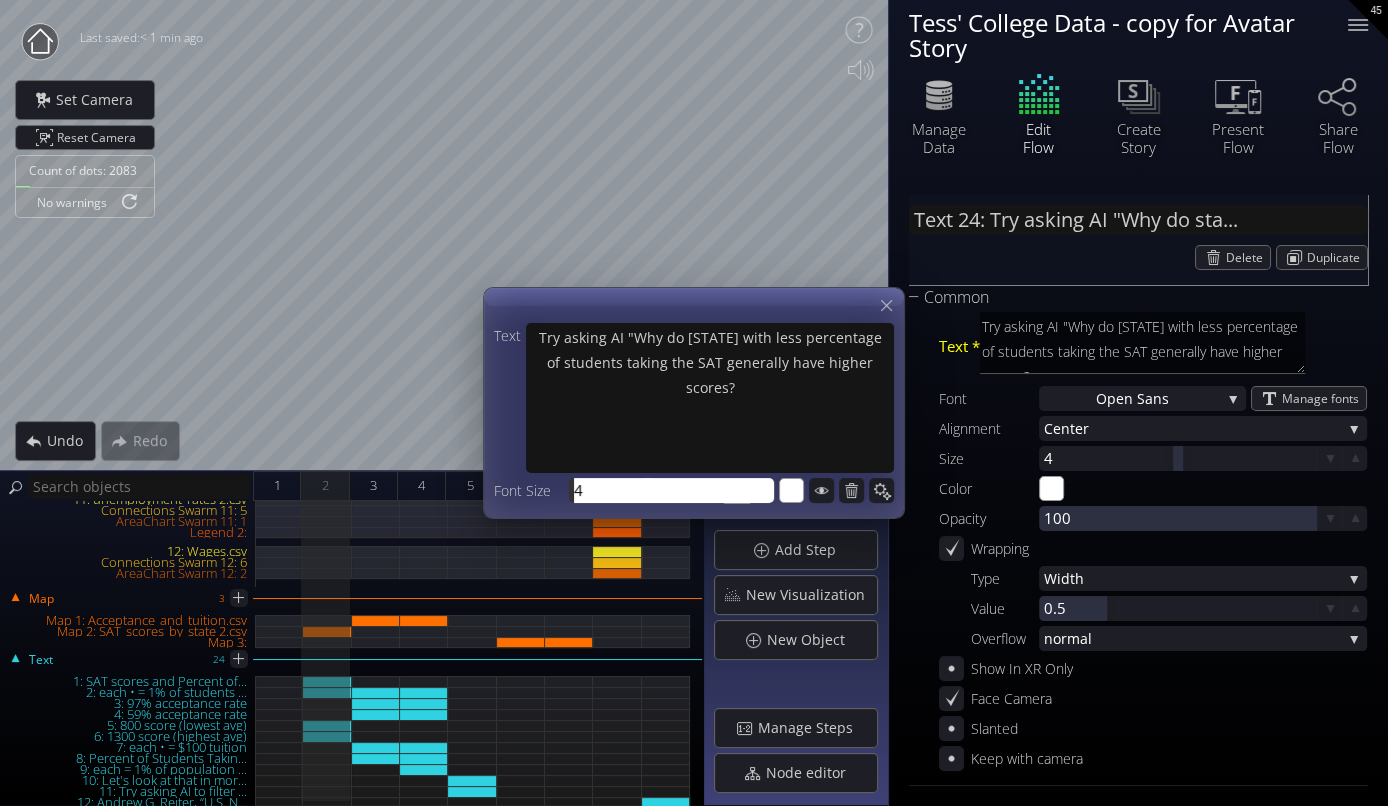 type on "3" 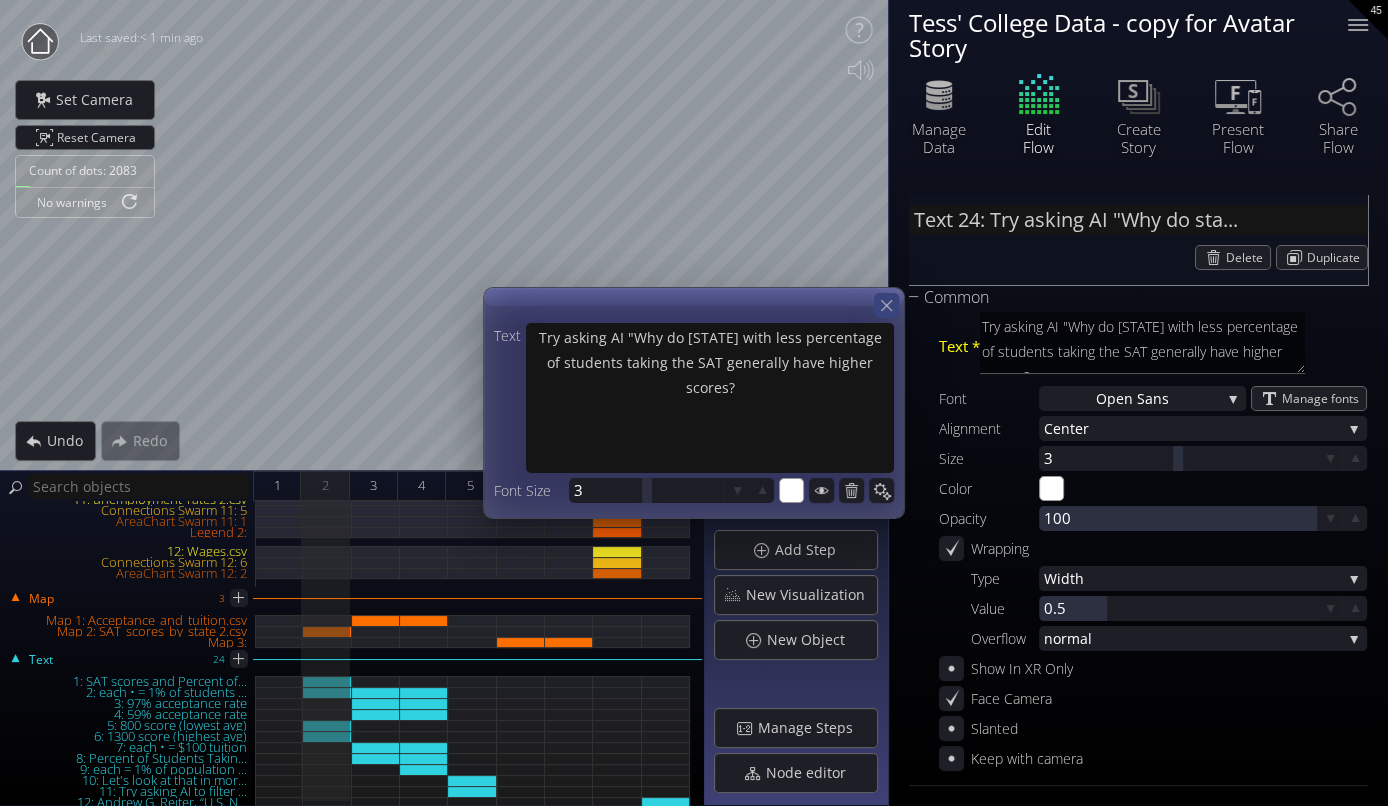 click 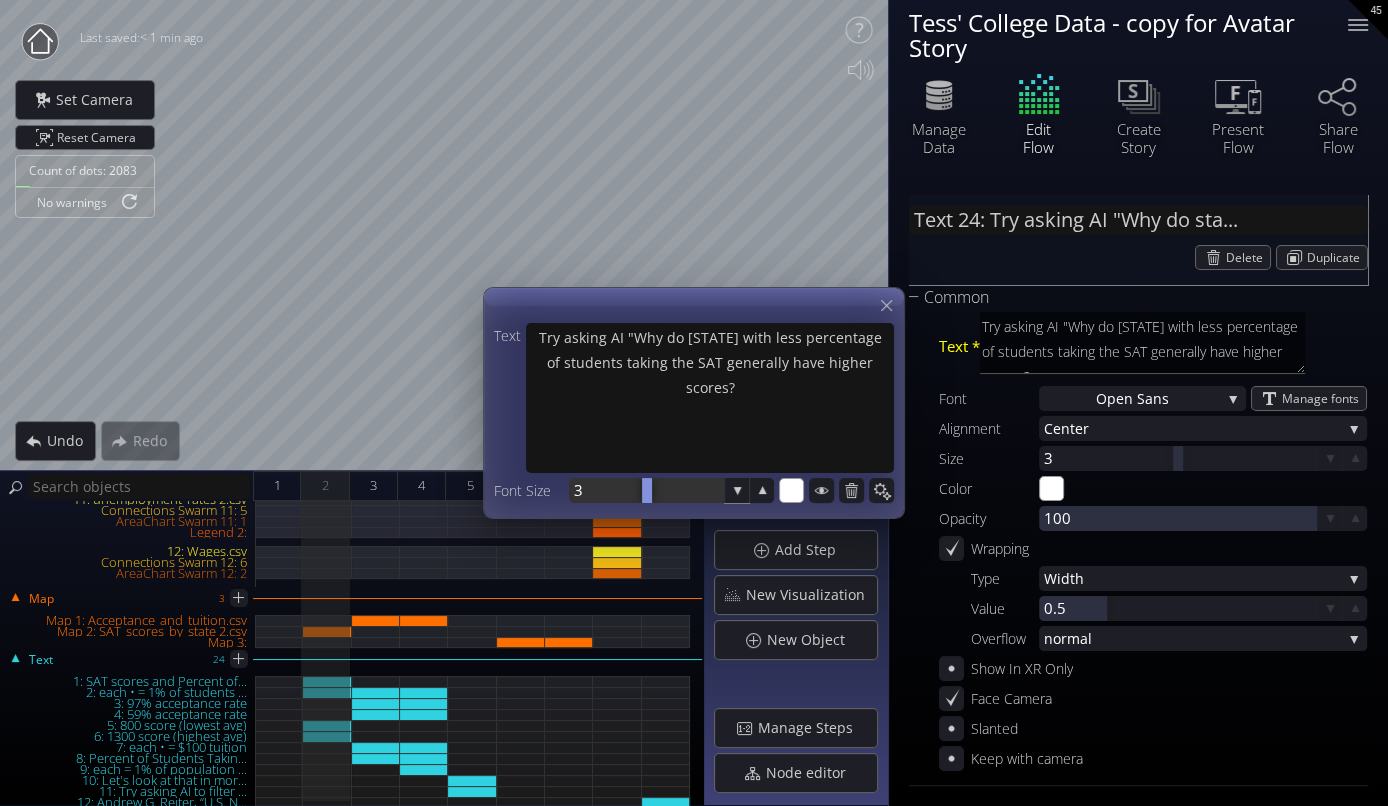 click at bounding box center (646, 490) 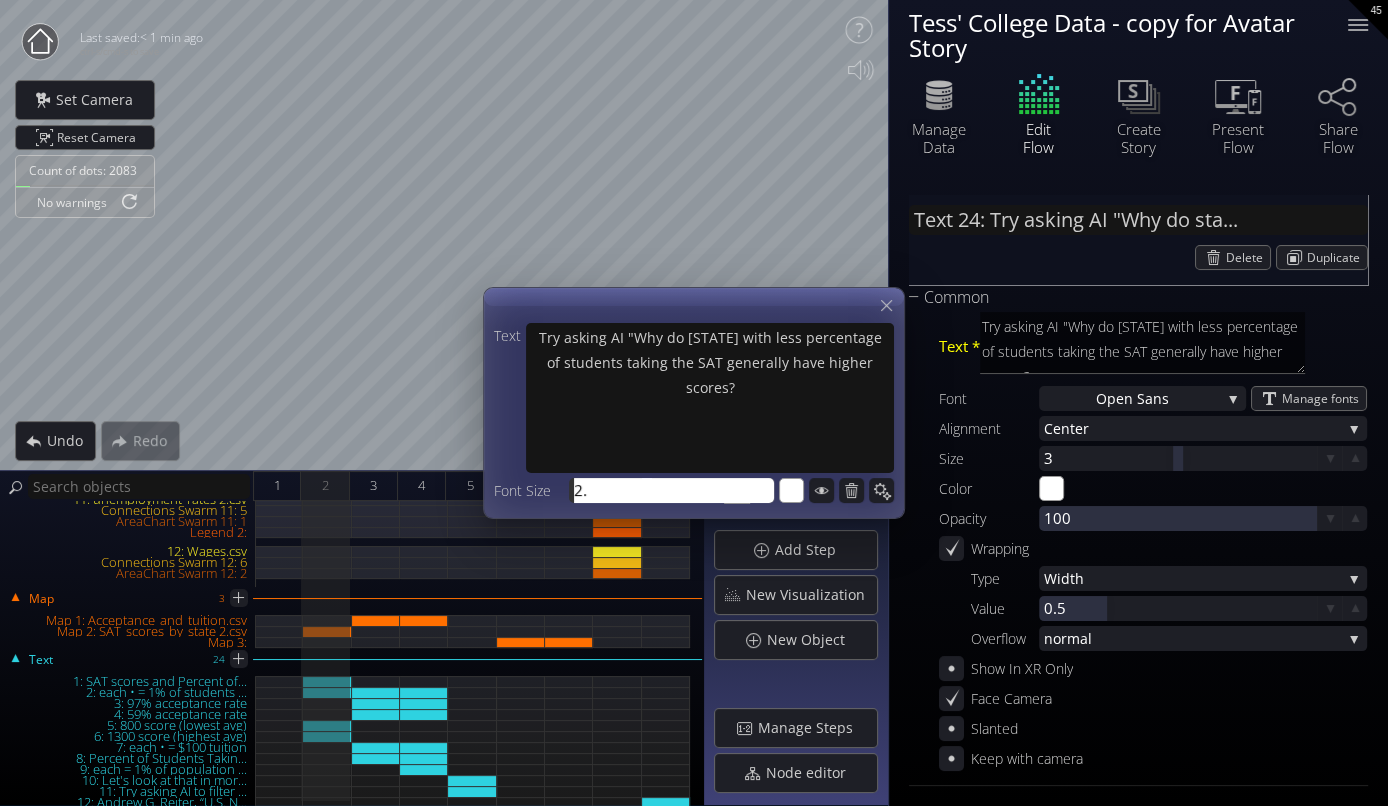 type on "2.5" 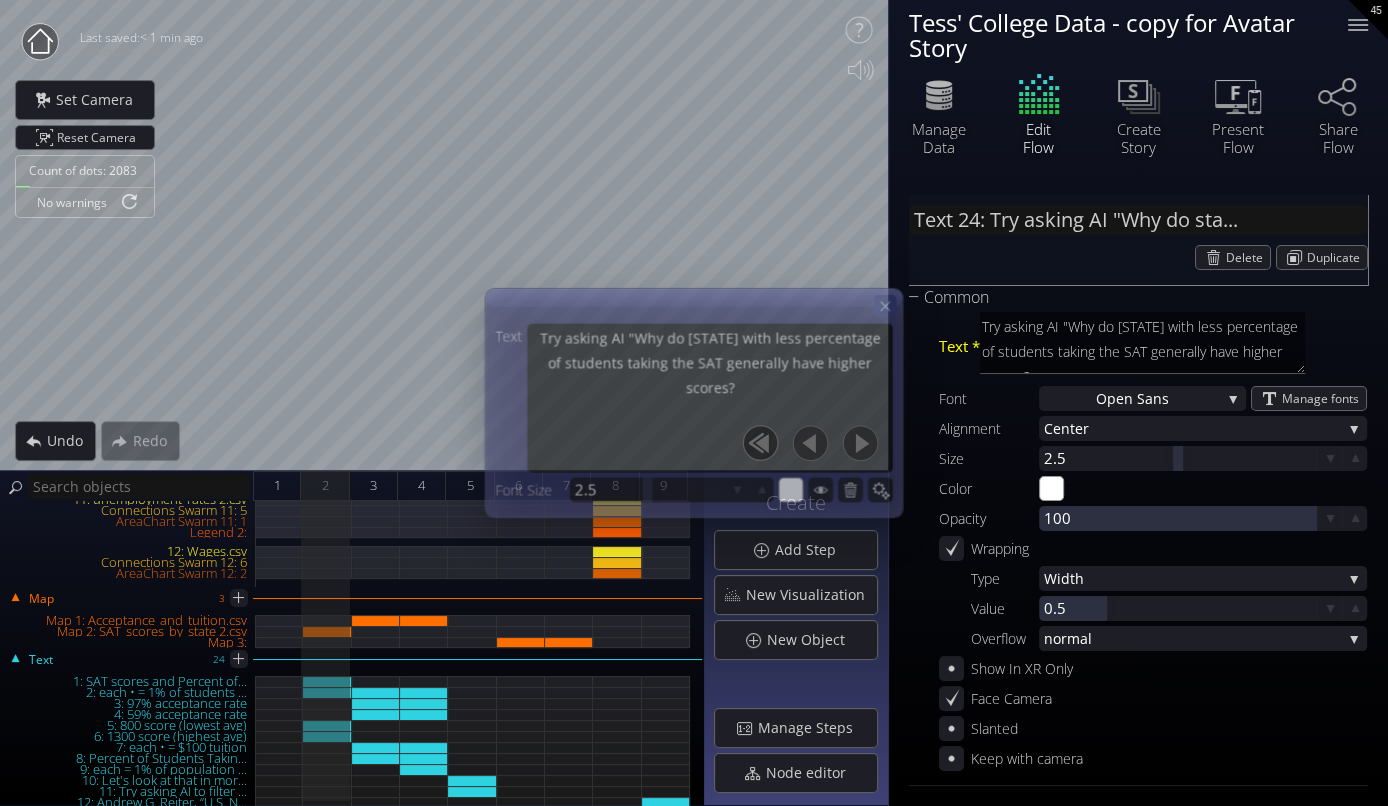 click 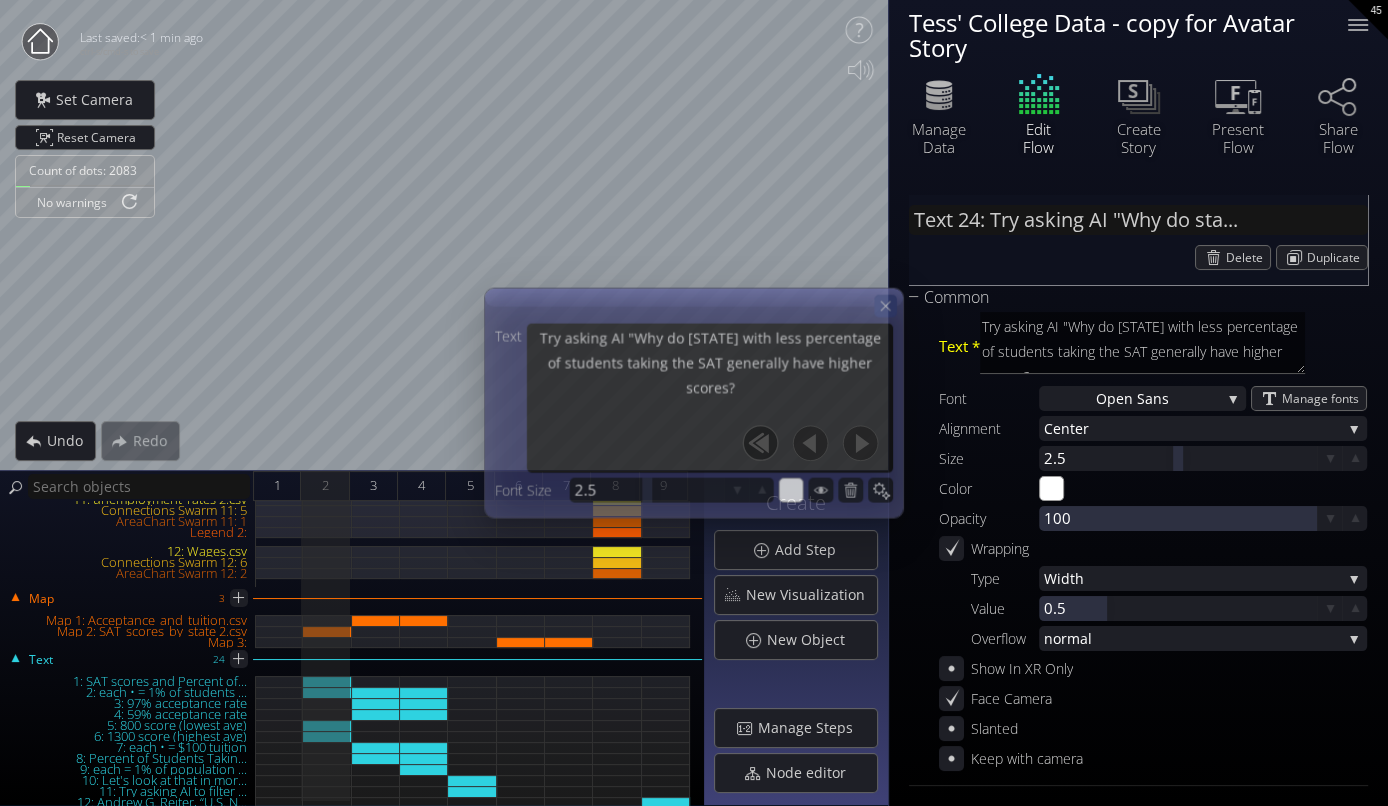 click 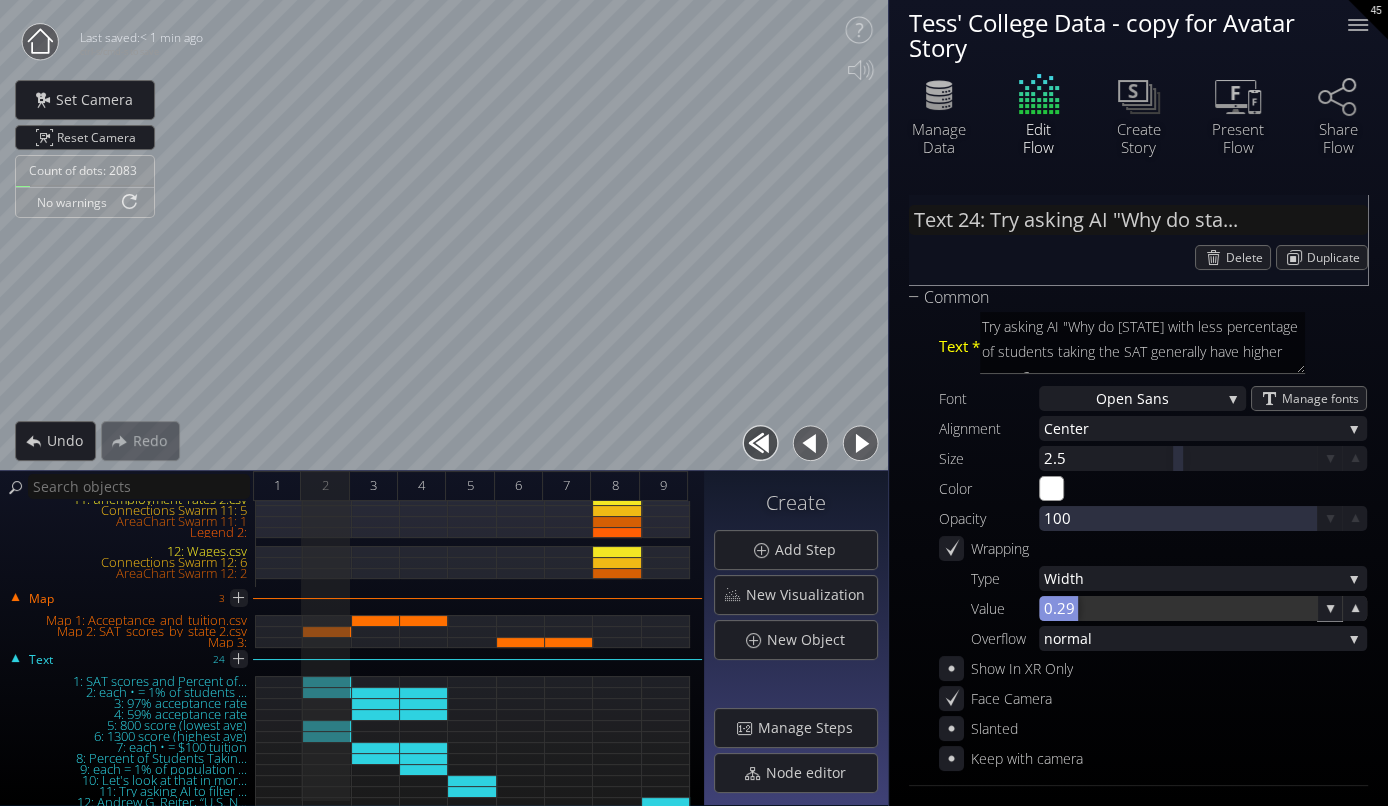 drag, startPoint x: 1103, startPoint y: 611, endPoint x: 1077, endPoint y: 608, distance: 26.172504 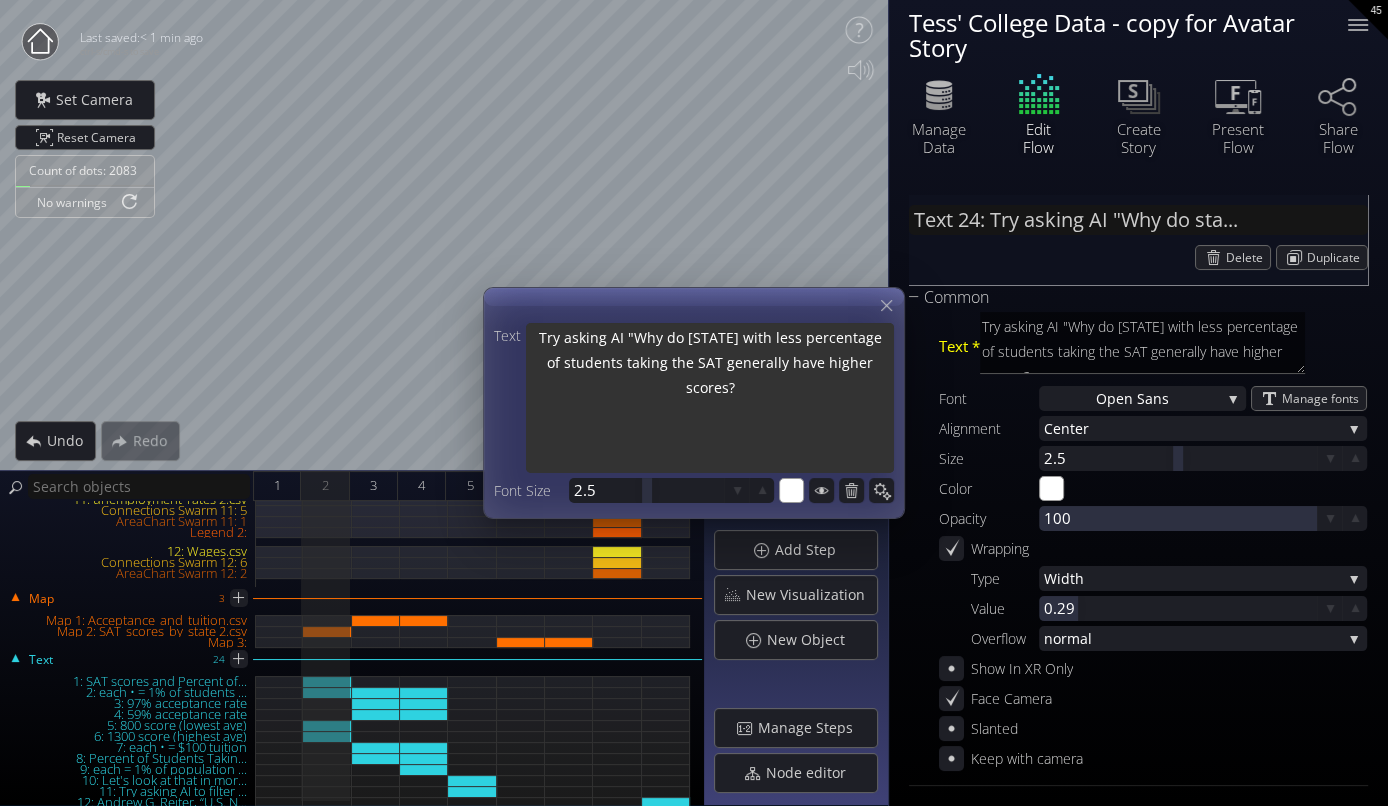 click on "Try asking AI "Why do states with less percentage of students taking the SAT generally have higher scores?" at bounding box center (710, 400) 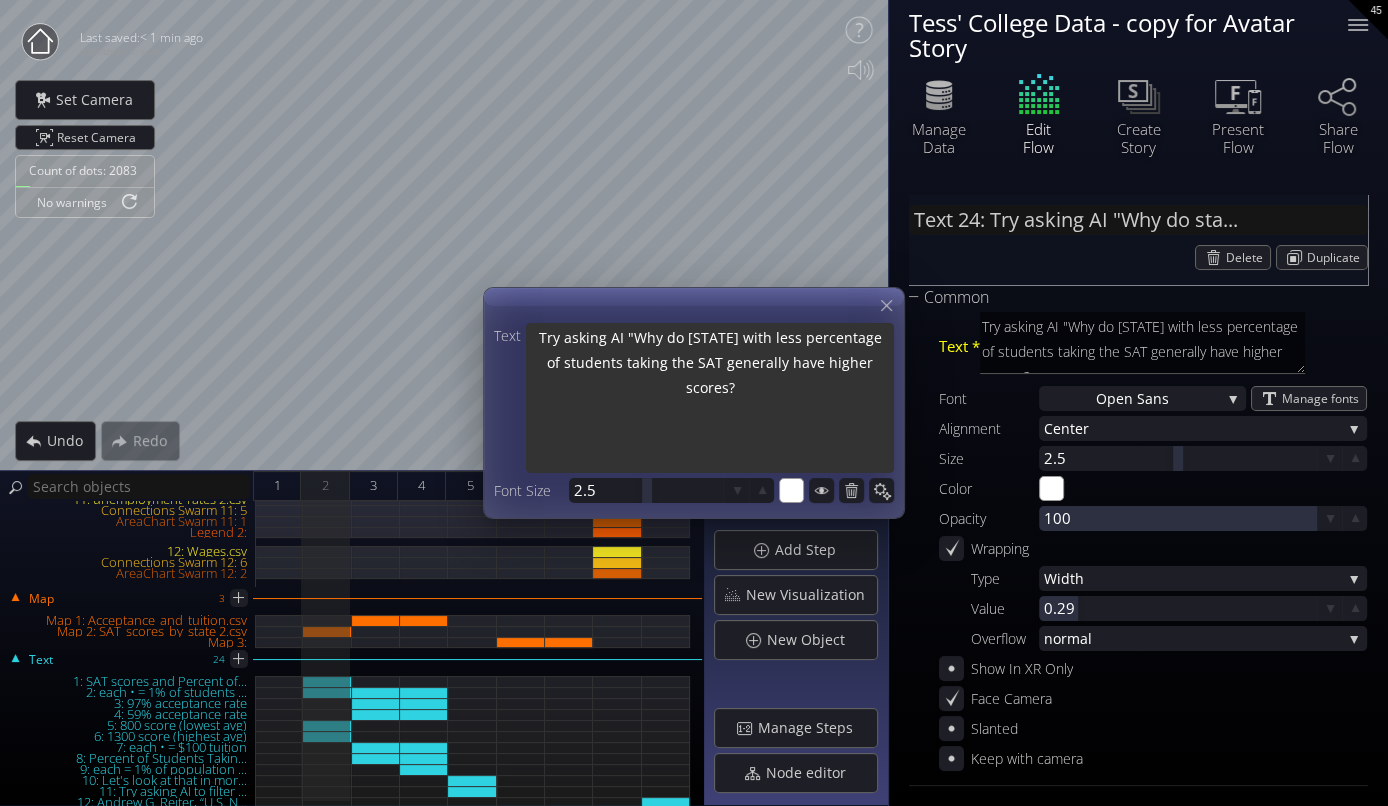 type on "Try asking AI "Why do states with less percentage of students taking the SAT generally have higher scores?"" 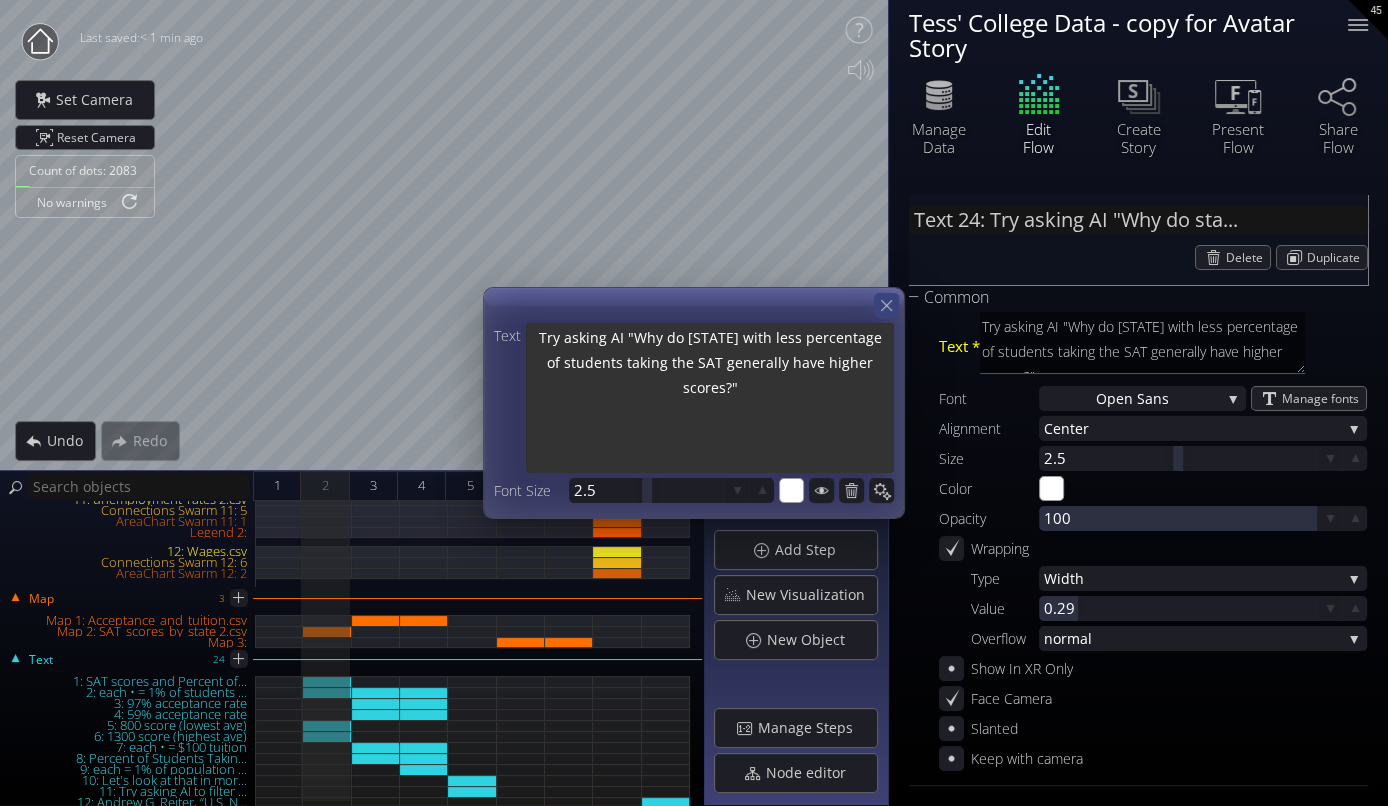 type on "Try asking AI "Why do states with less percentage of students taking the SAT generally have higher scores?"" 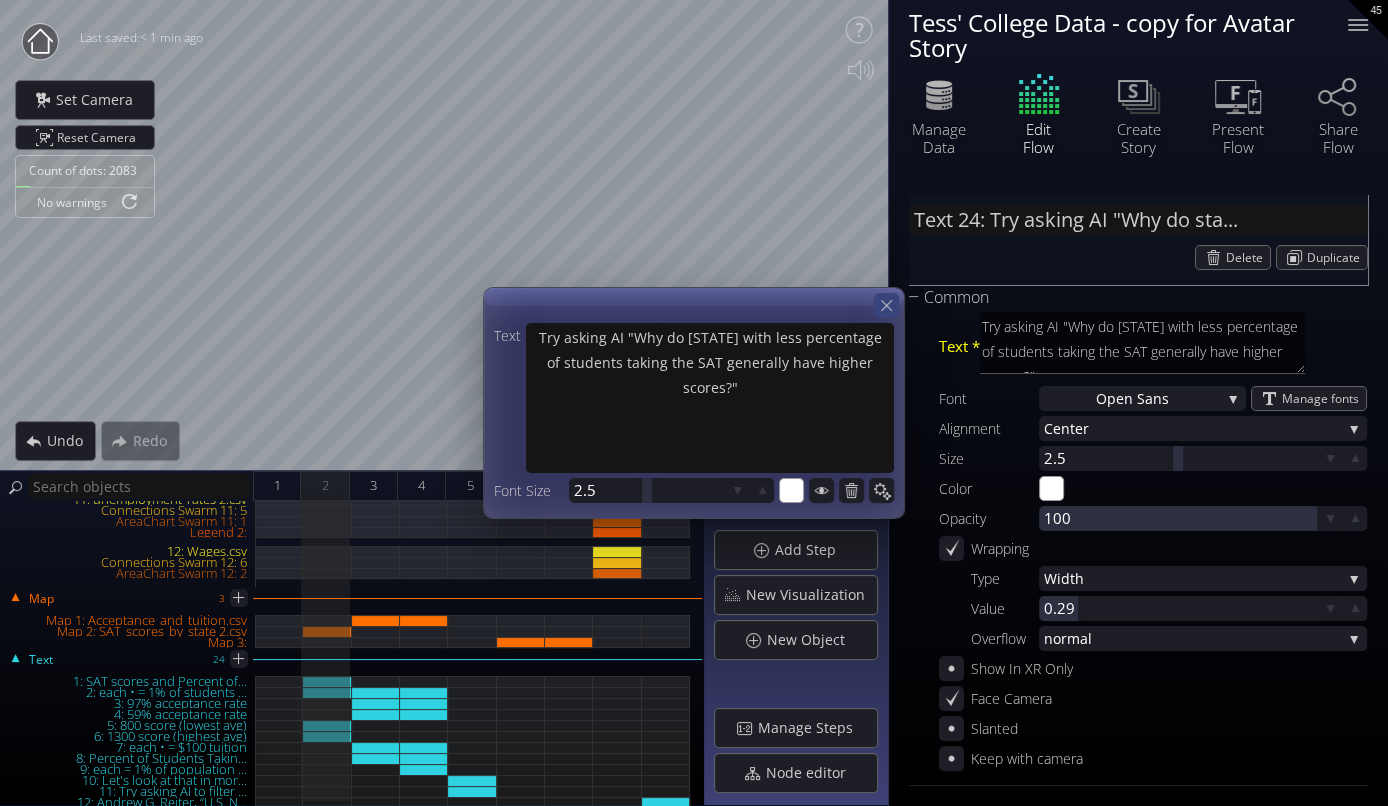 click 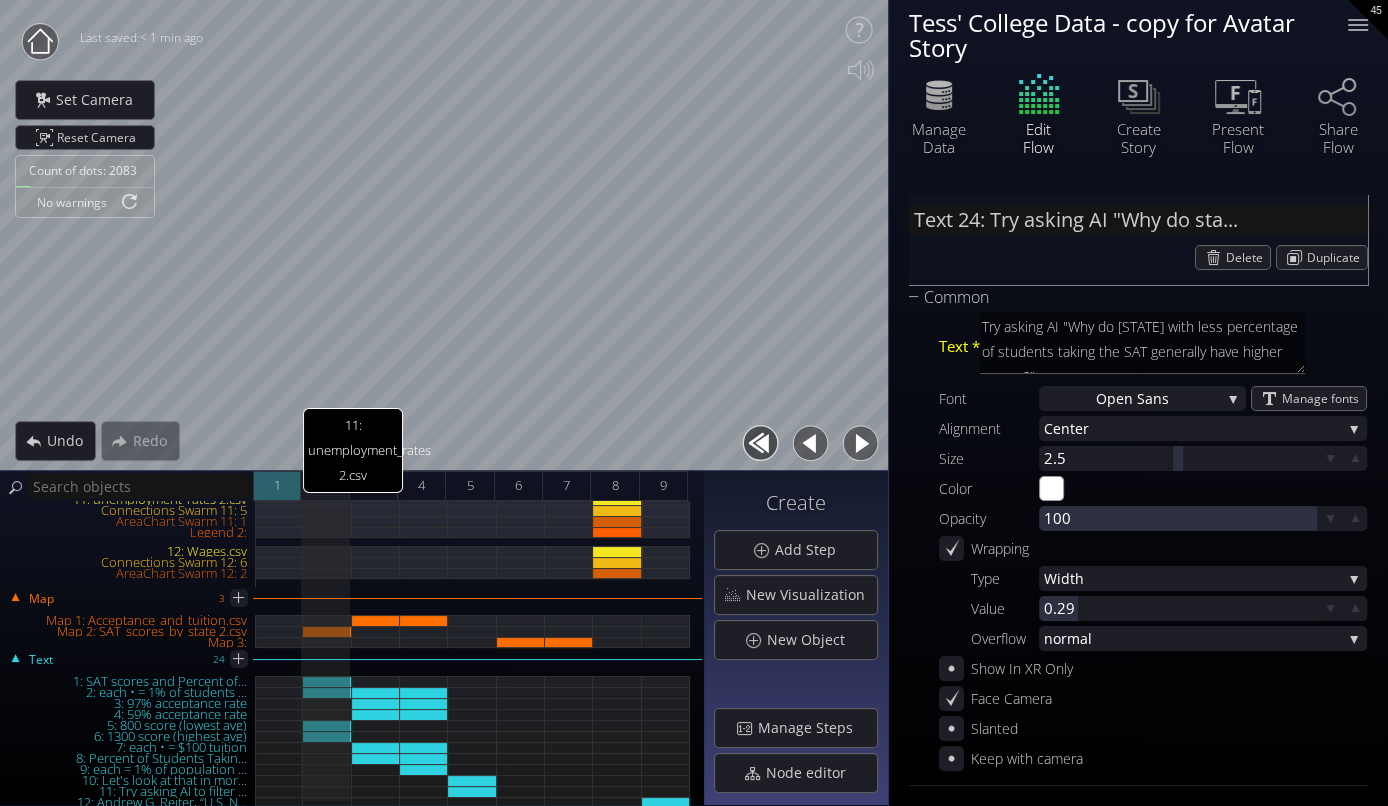 click on "1" at bounding box center [277, 486] 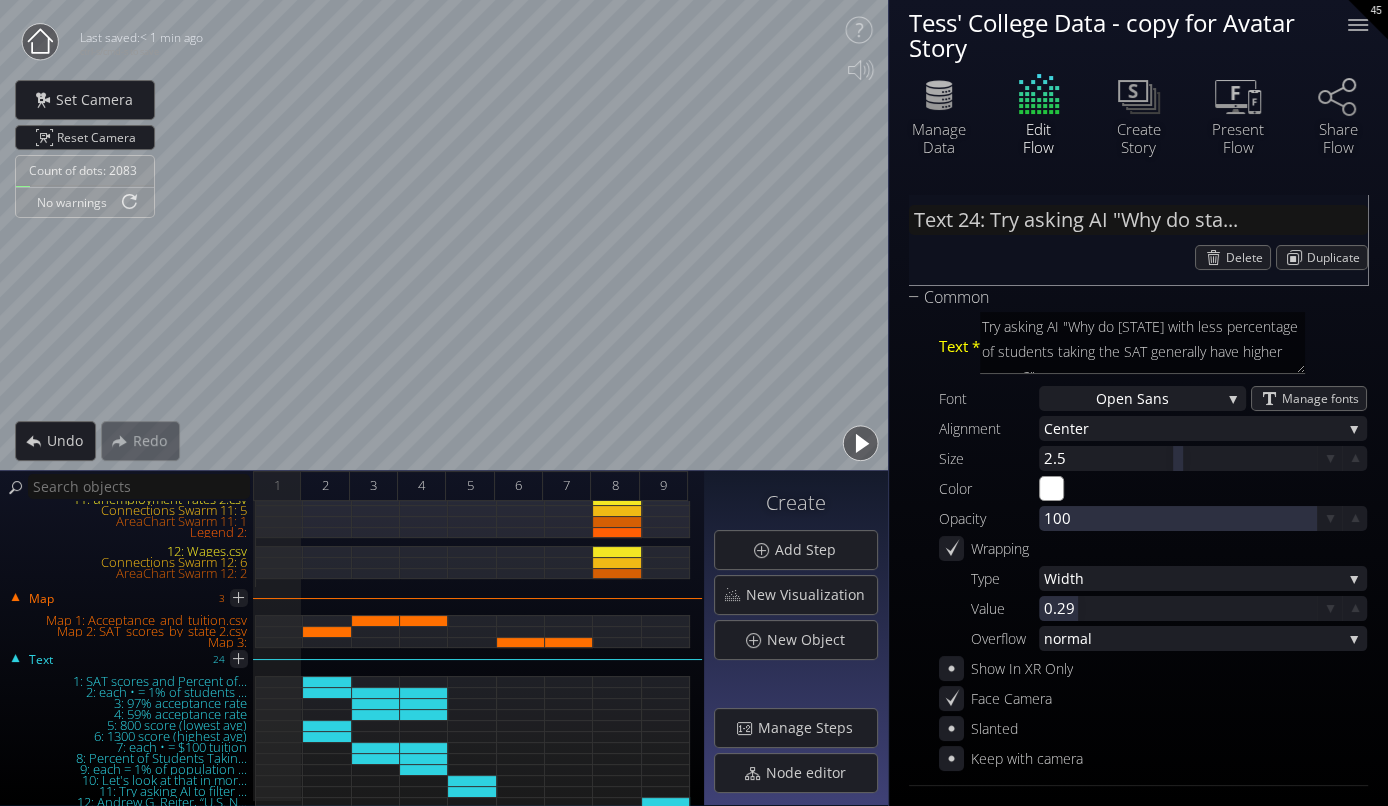 click at bounding box center [860, 443] 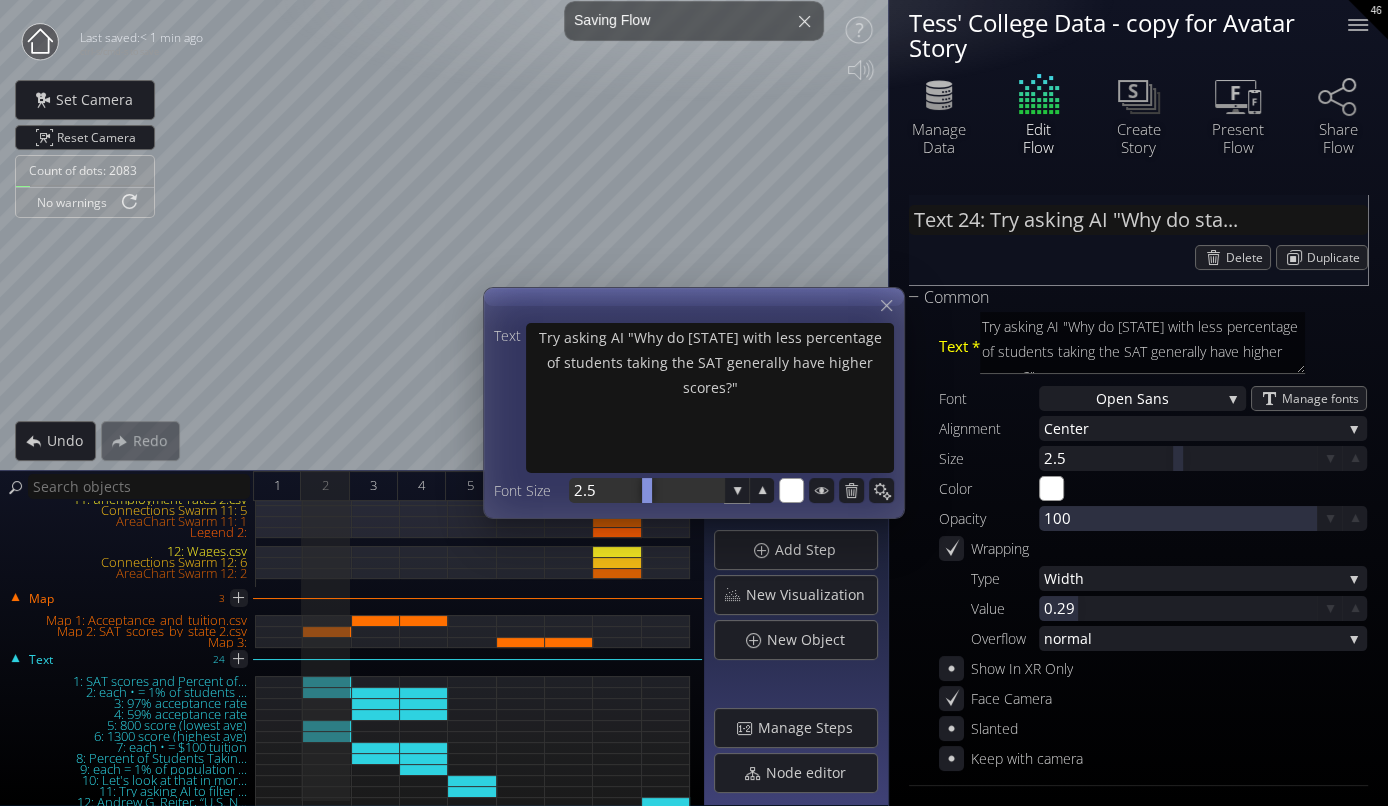 click at bounding box center (646, 490) 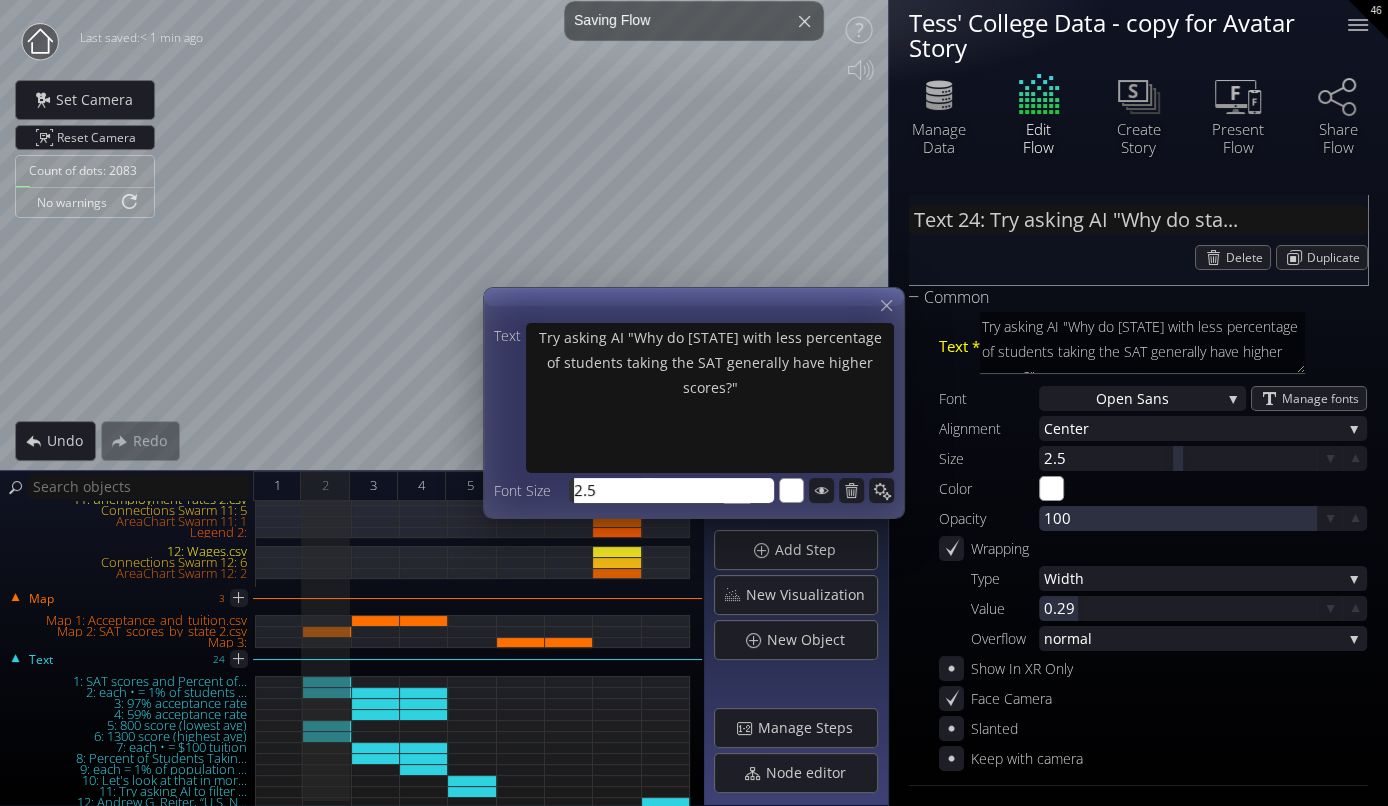 type on "2" 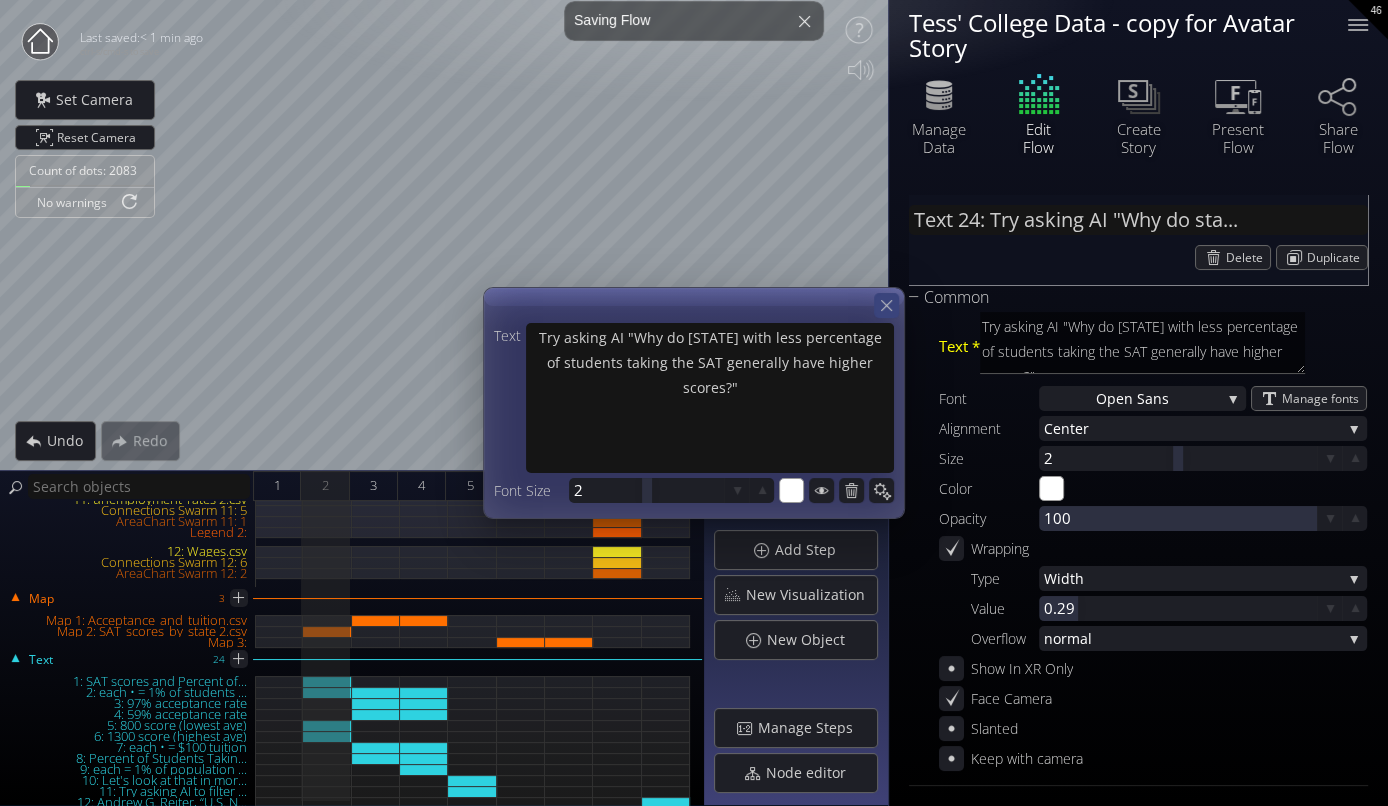 click 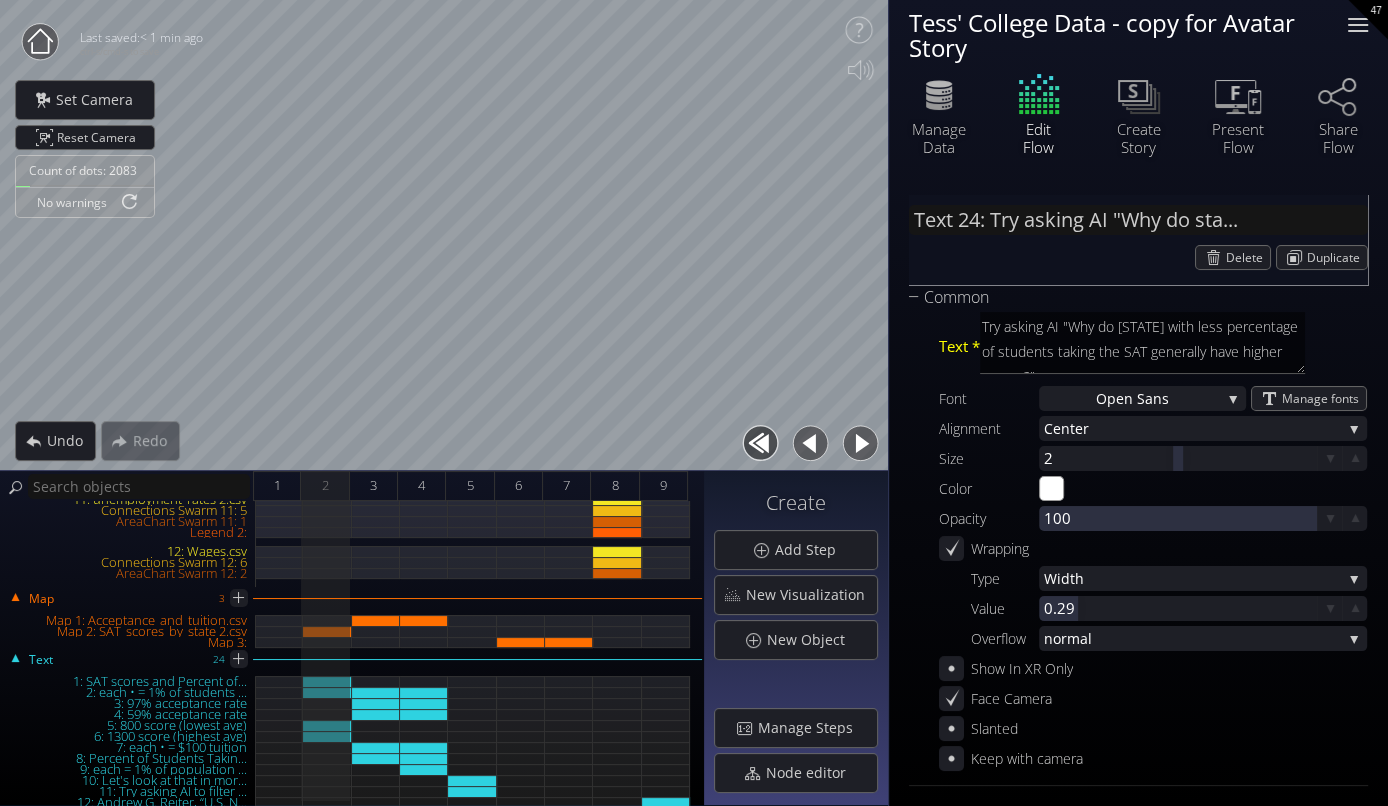 click at bounding box center (1358, 25) 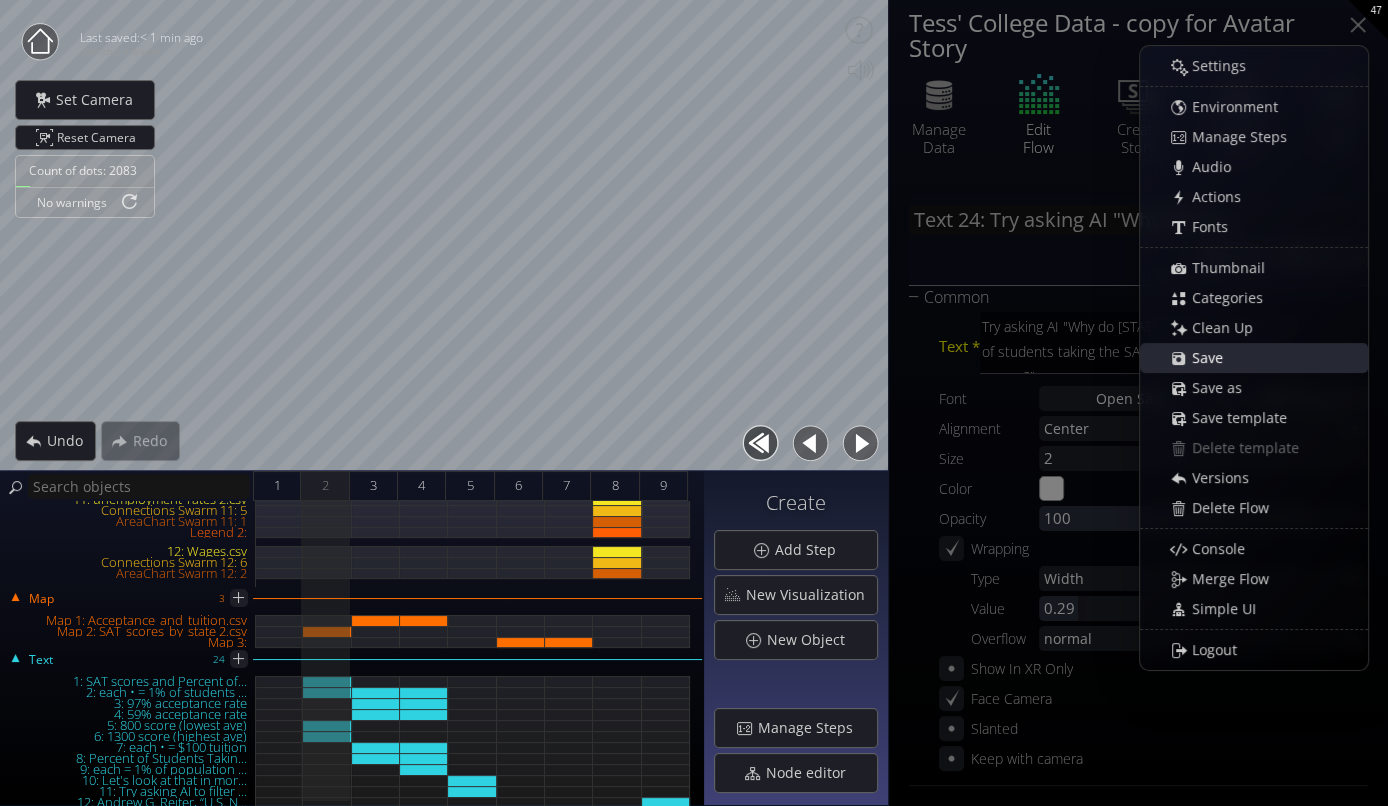click on "Save" at bounding box center (1264, 358) 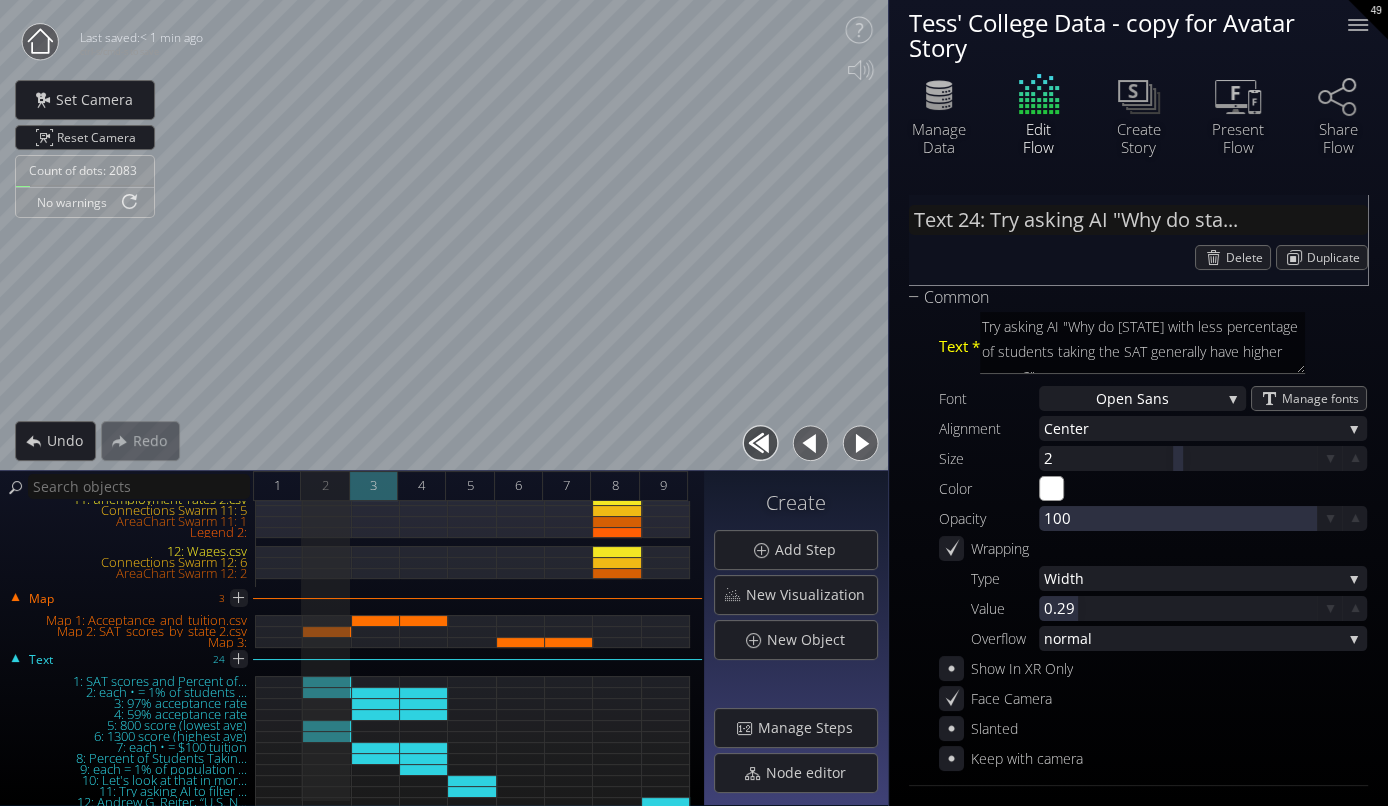 click on "3" at bounding box center [374, 486] 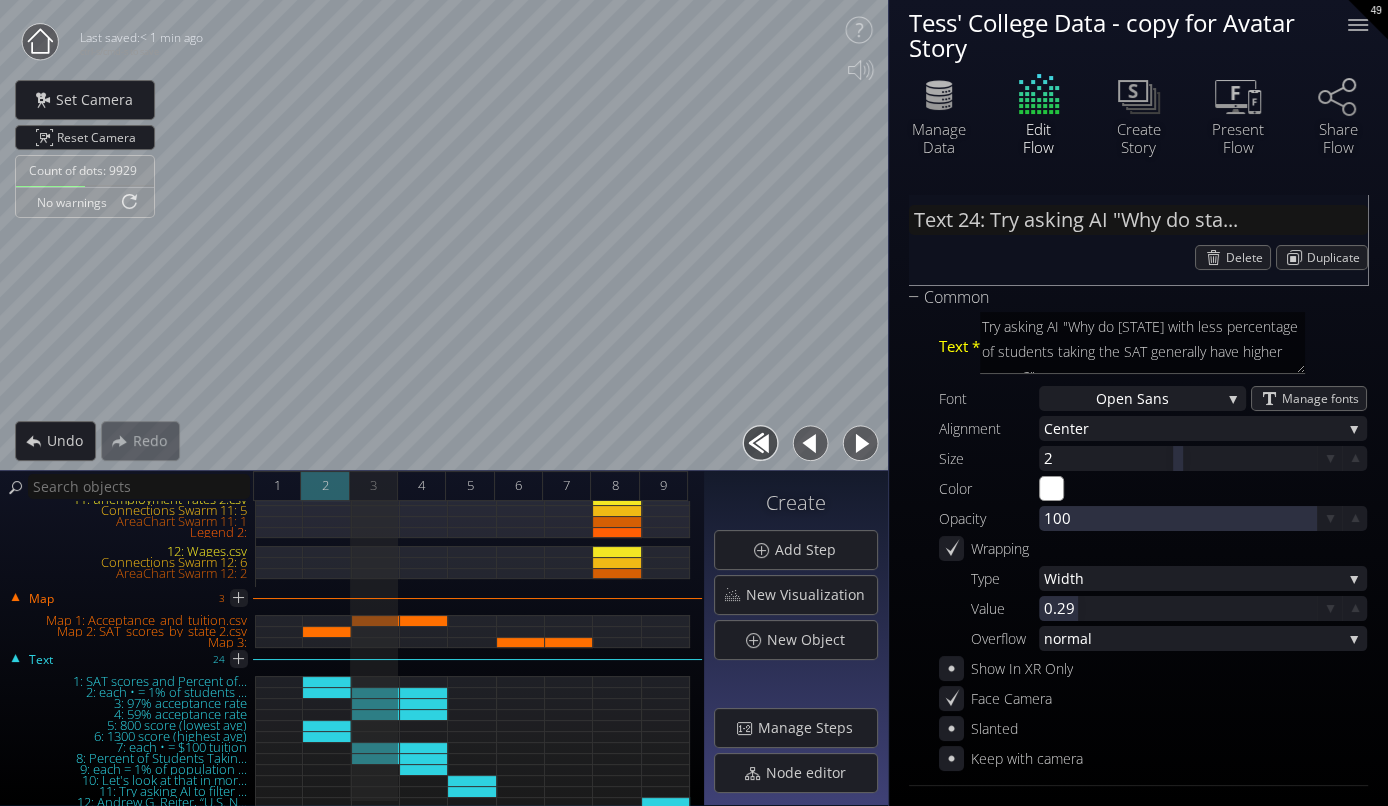 click on "2" at bounding box center (325, 486) 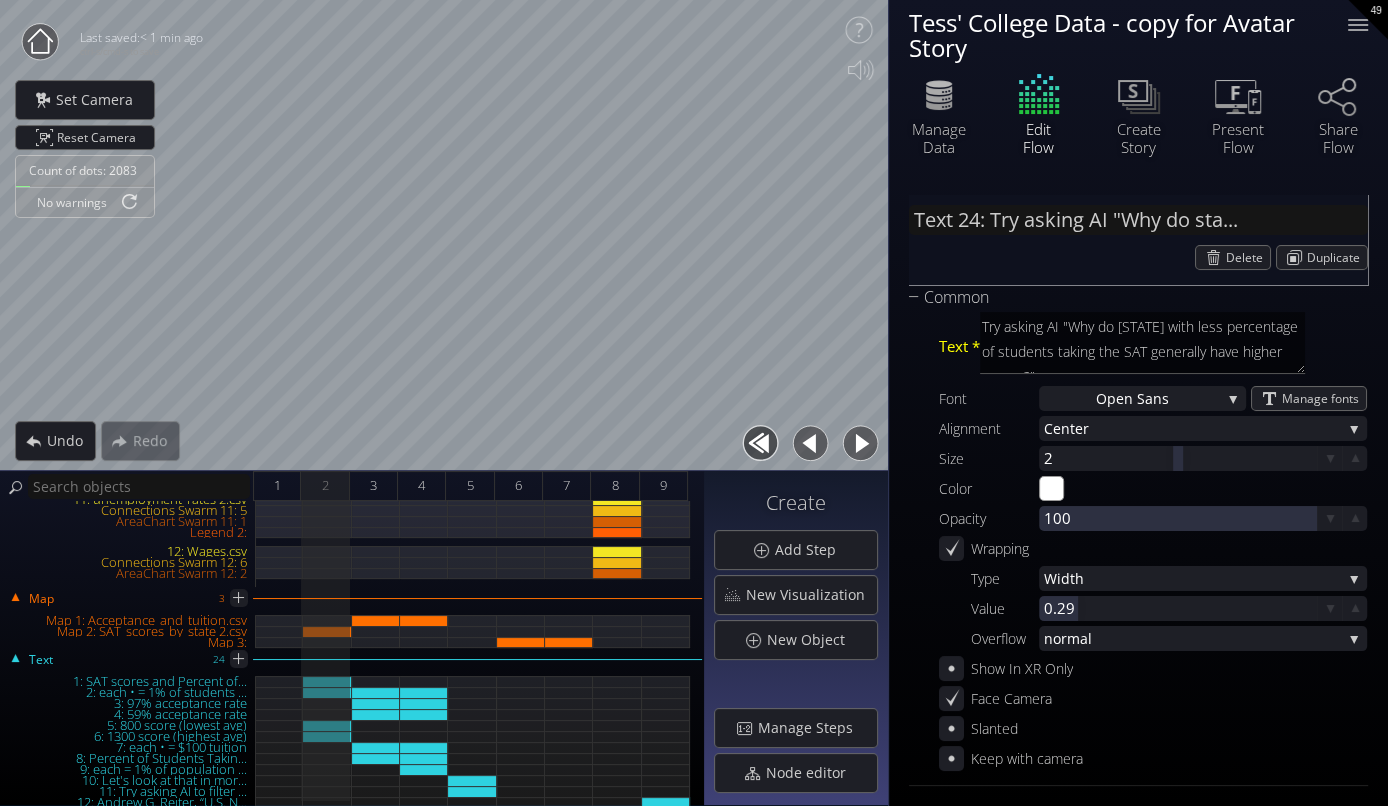 click at bounding box center (860, 443) 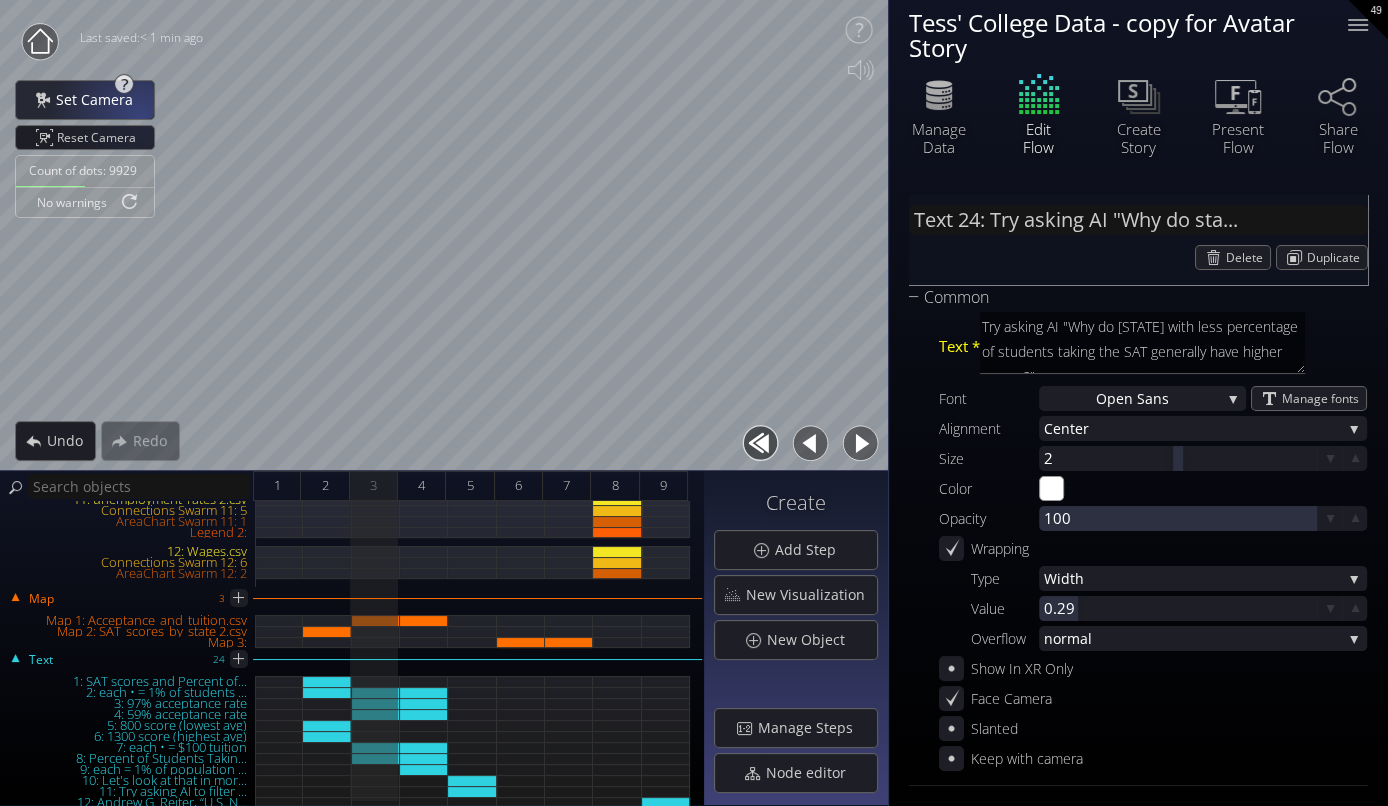 click on "Set Camera" at bounding box center (85, 100) 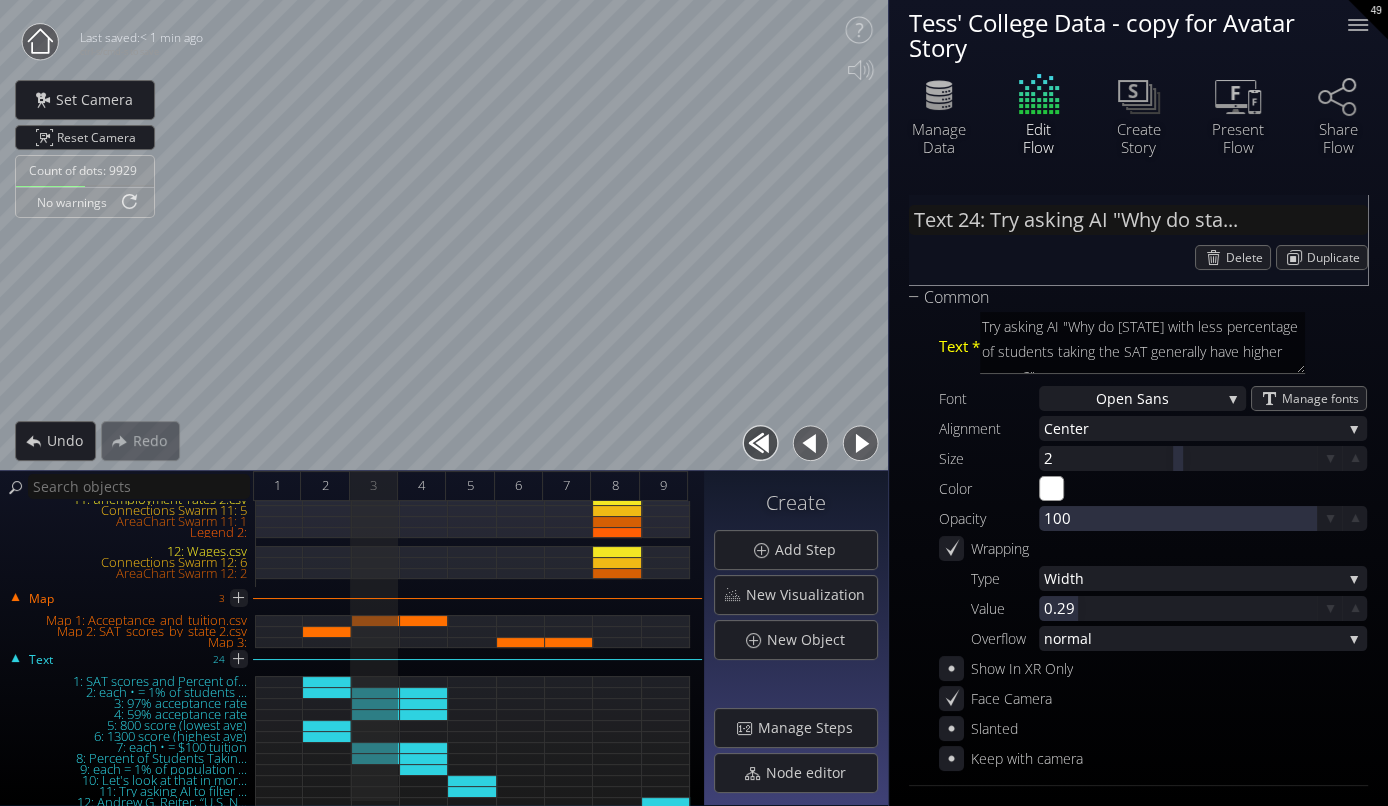 click at bounding box center [860, 443] 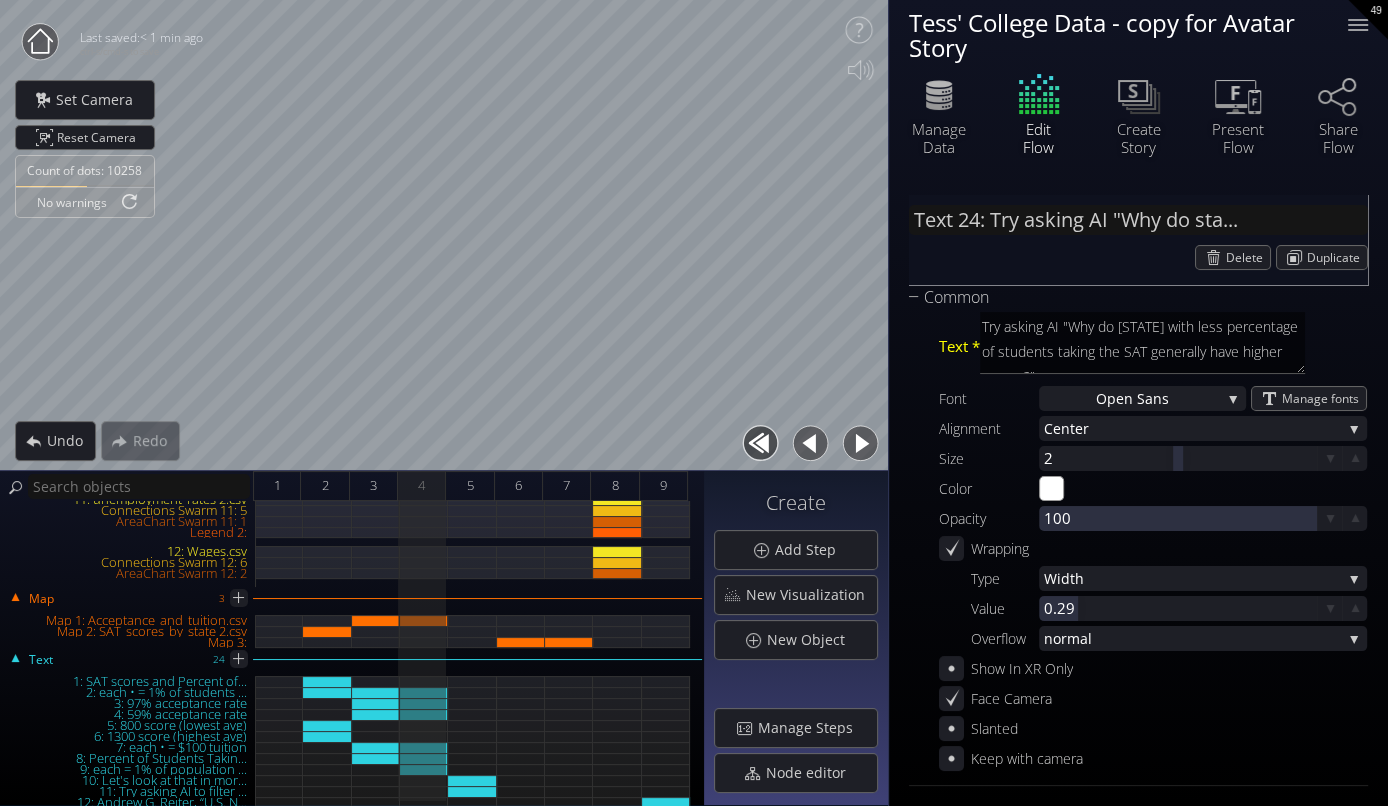 click at bounding box center [860, 443] 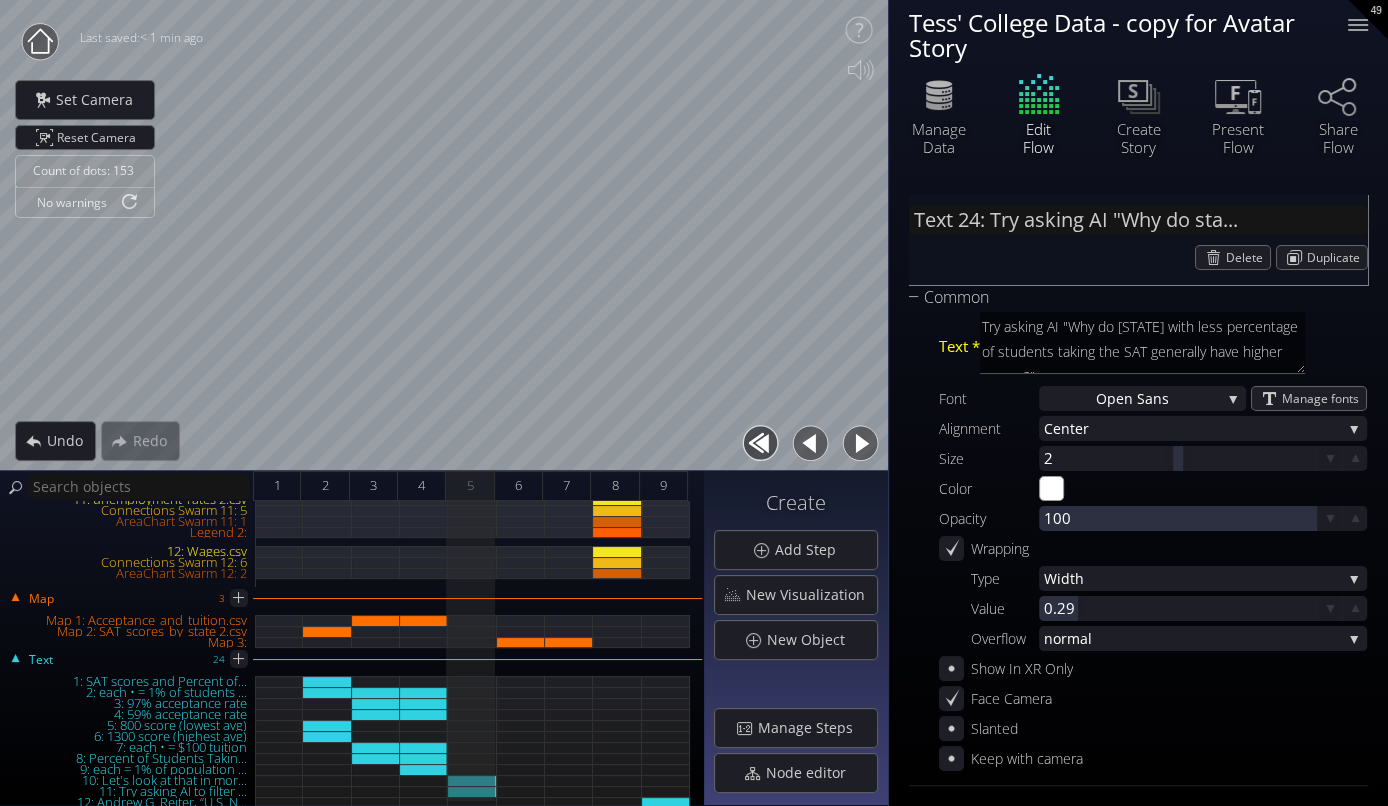 click at bounding box center [810, 443] 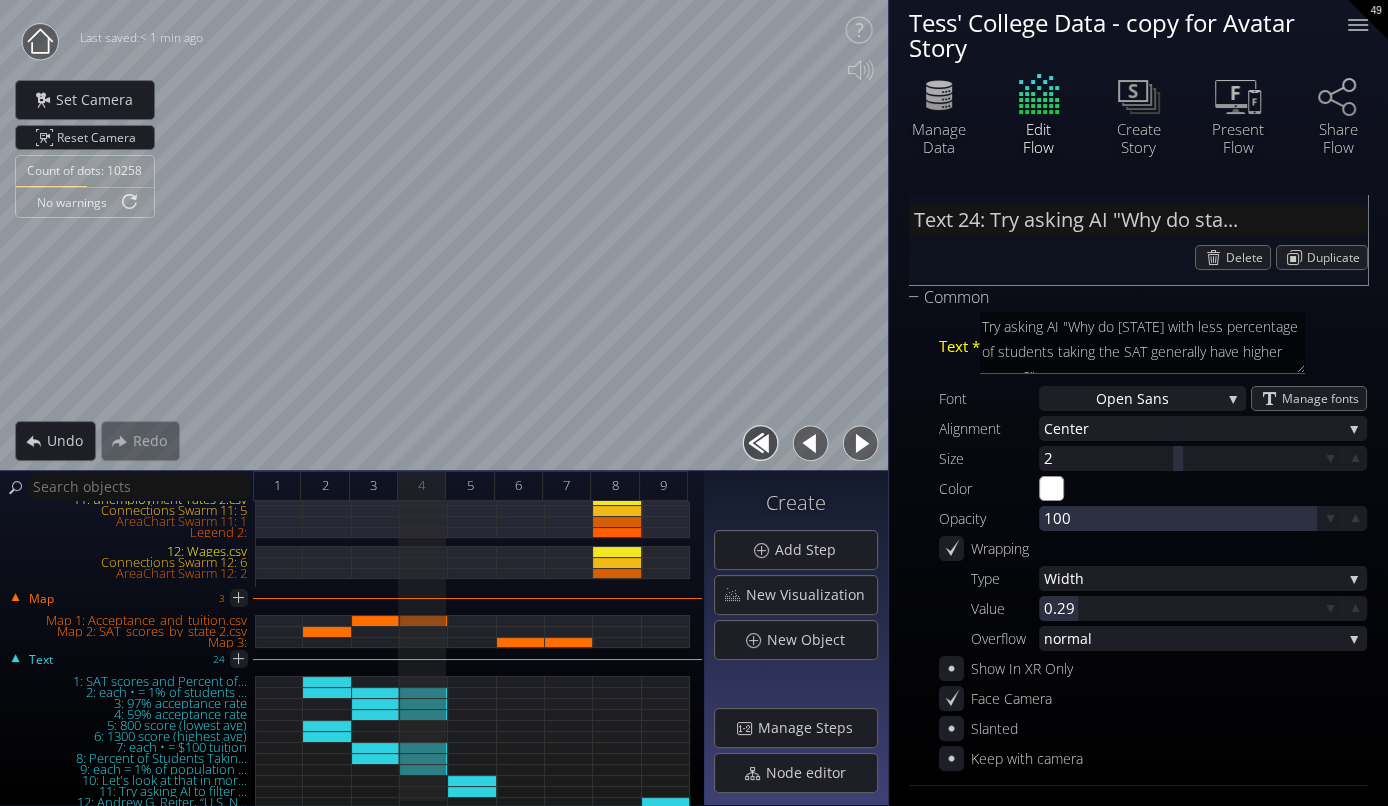 click at bounding box center (810, 443) 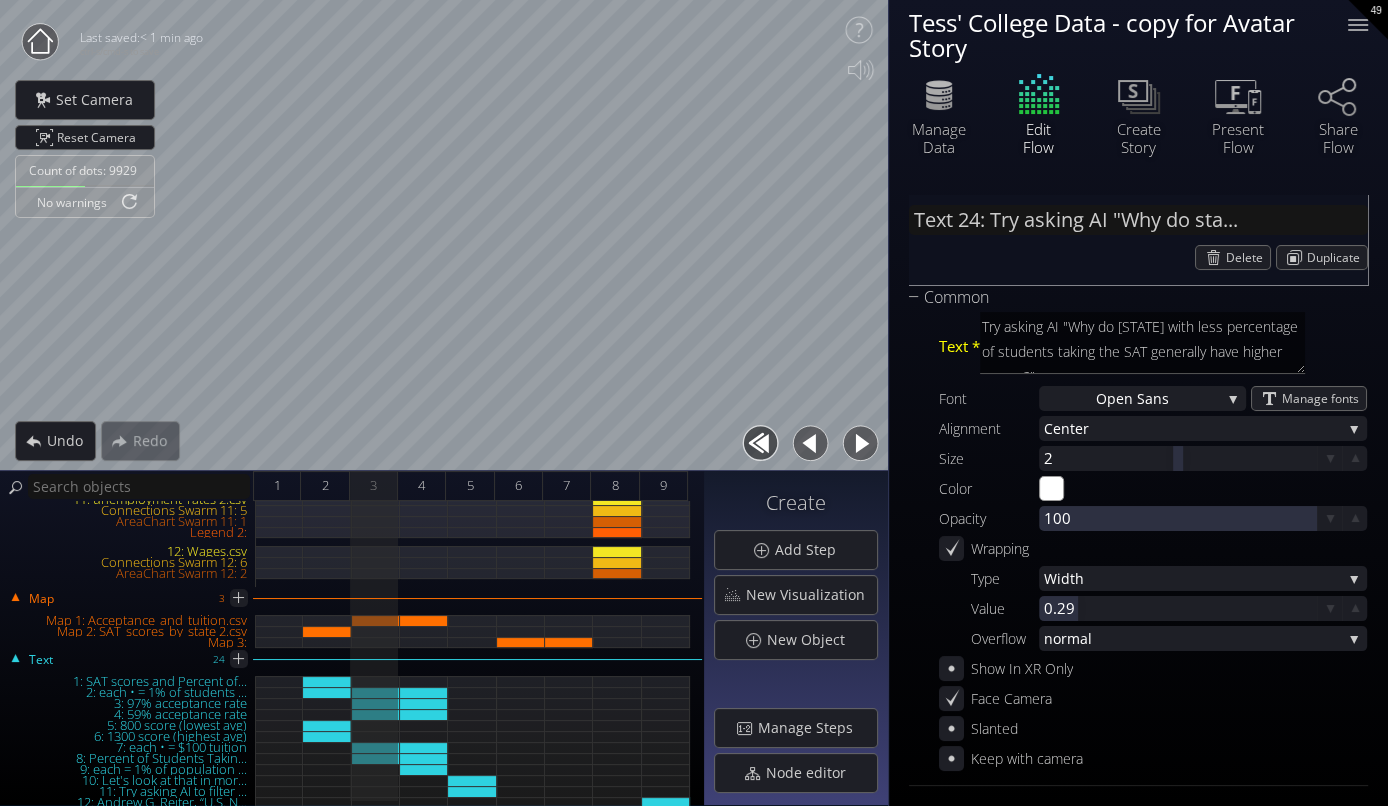 click at bounding box center [860, 443] 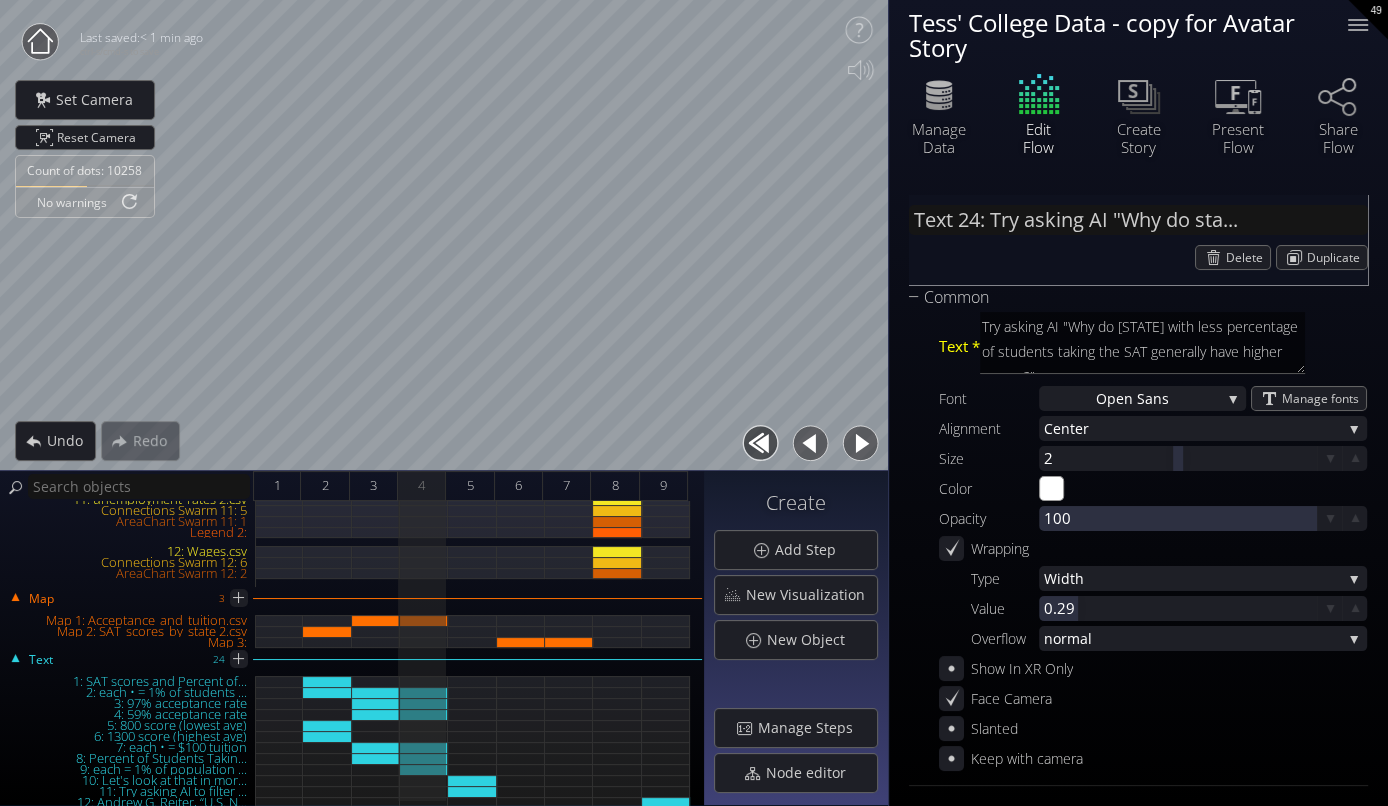 click at bounding box center [860, 443] 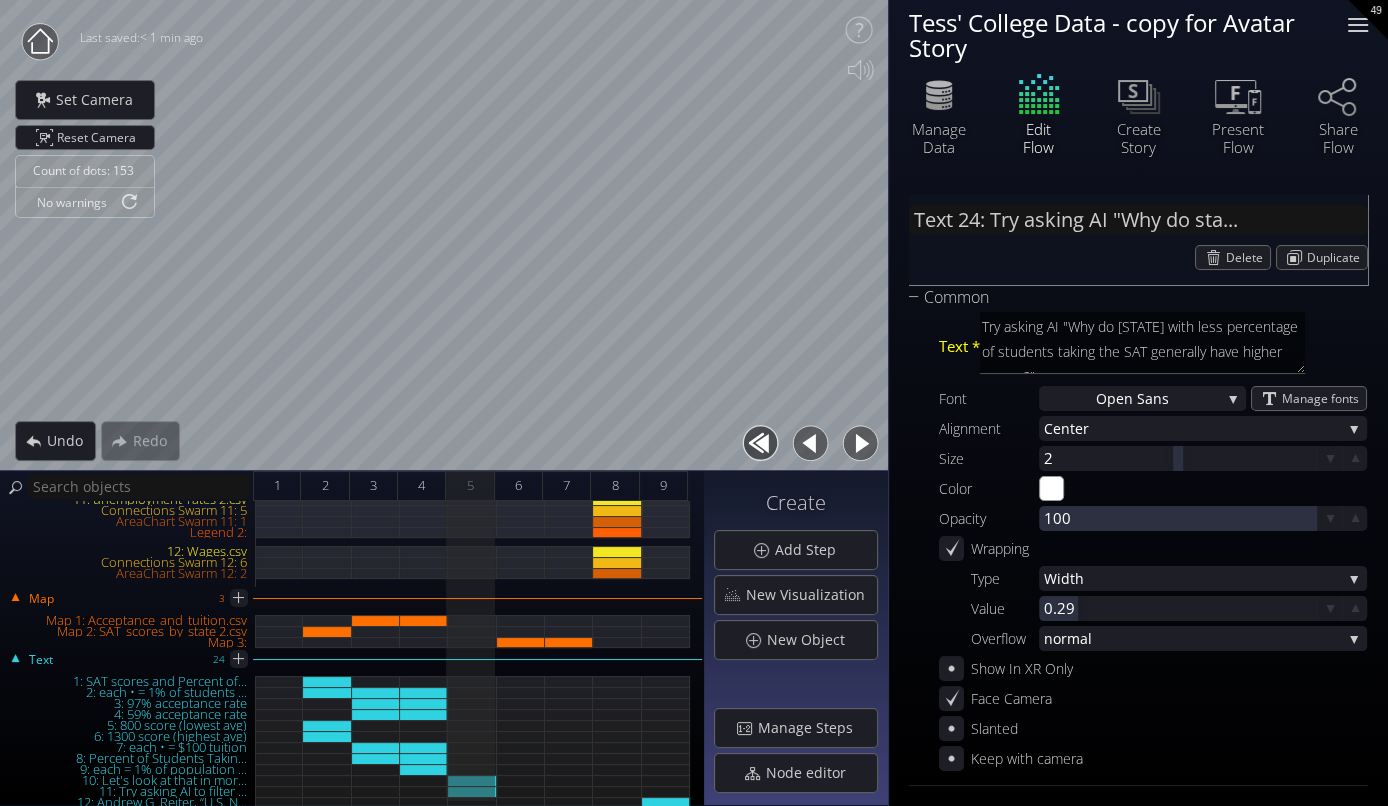 click at bounding box center [1358, 25] 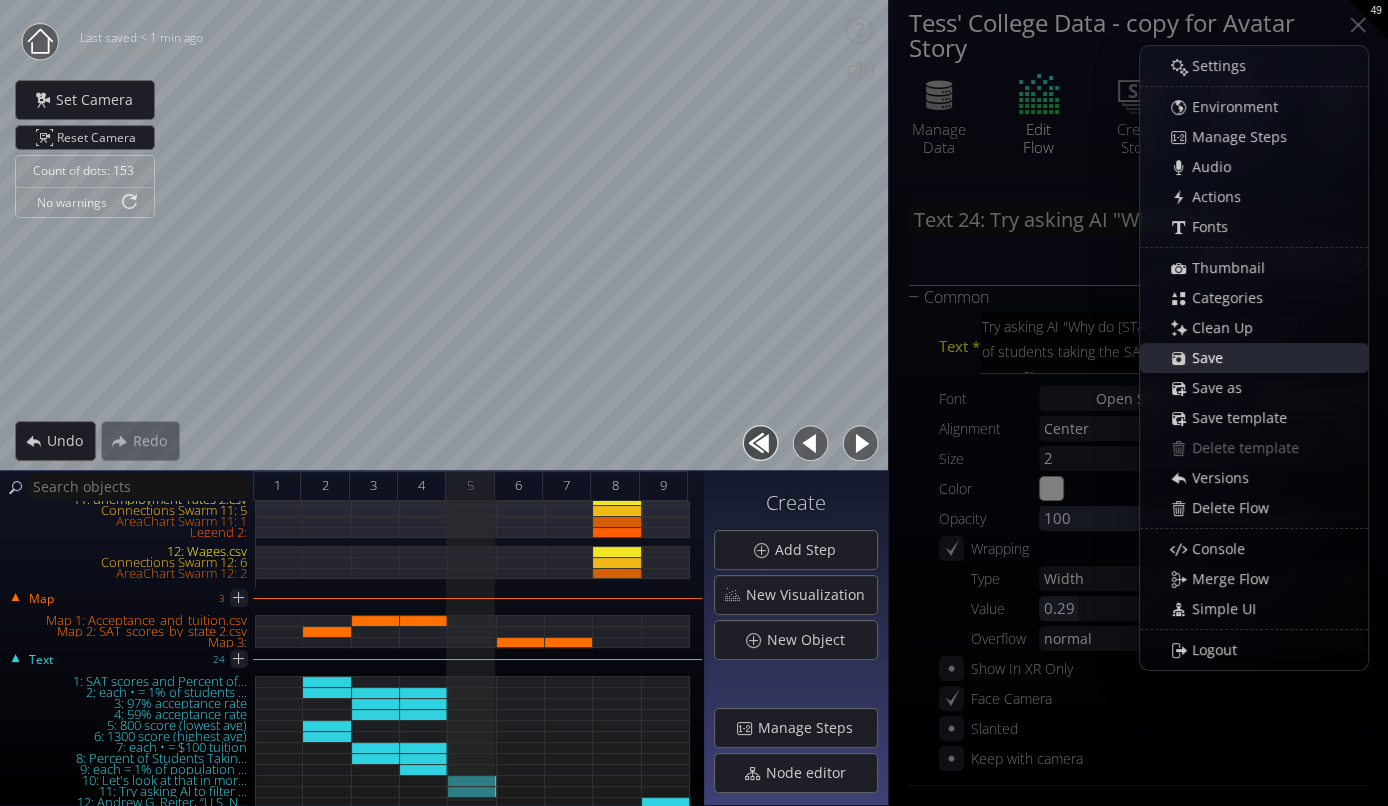 click on "Save" at bounding box center [1213, 358] 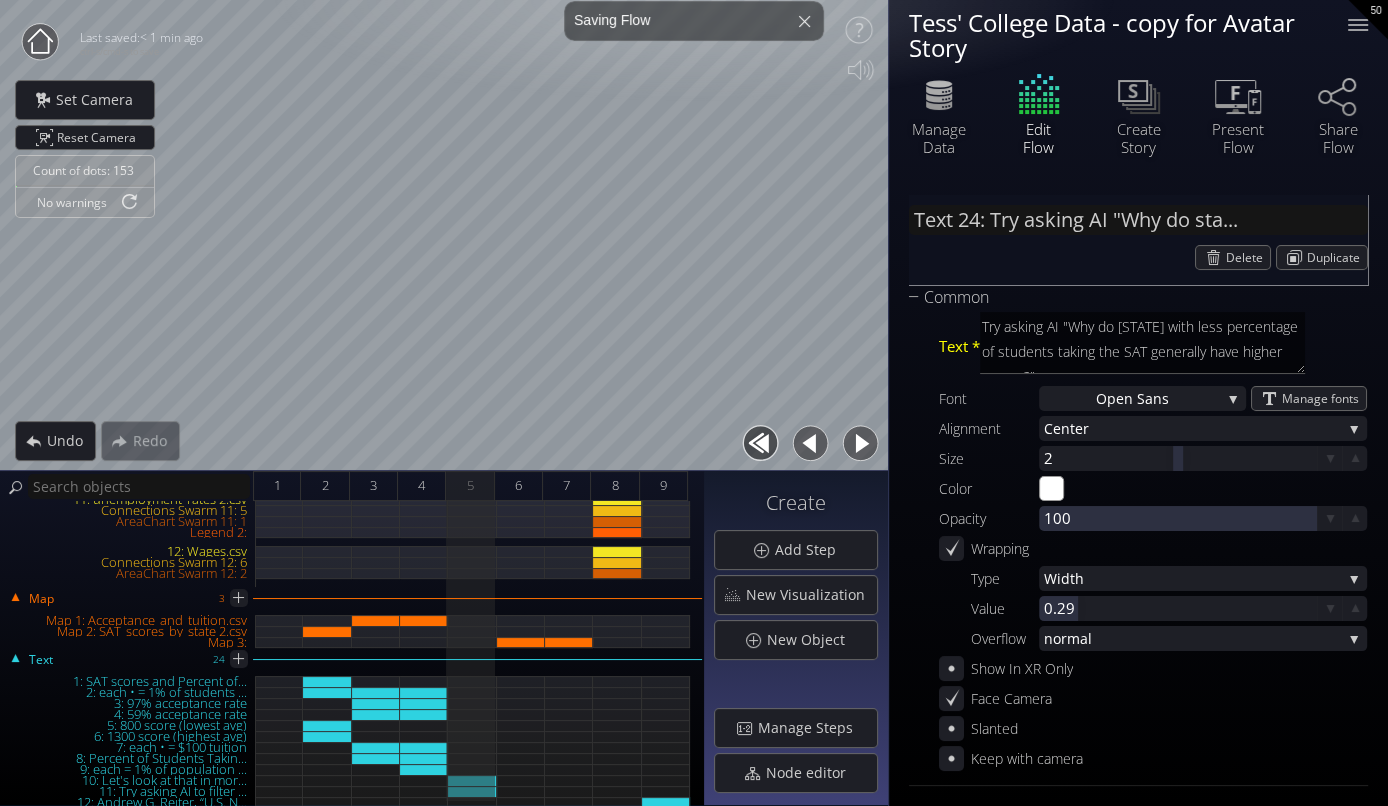 type on "Text 11: Try asking AI to filter ..." 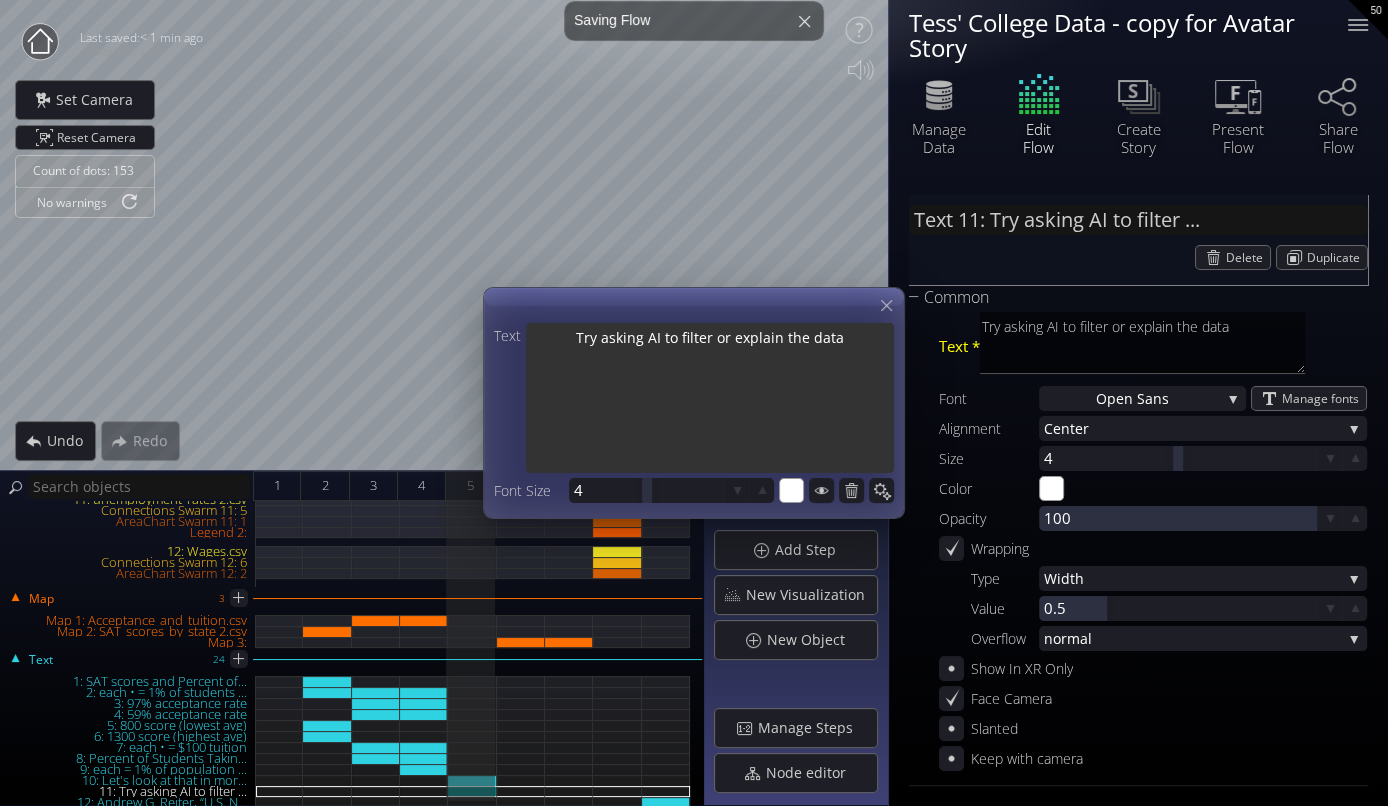 click on "Try asking AI
to filter or explain the data" at bounding box center (710, 400) 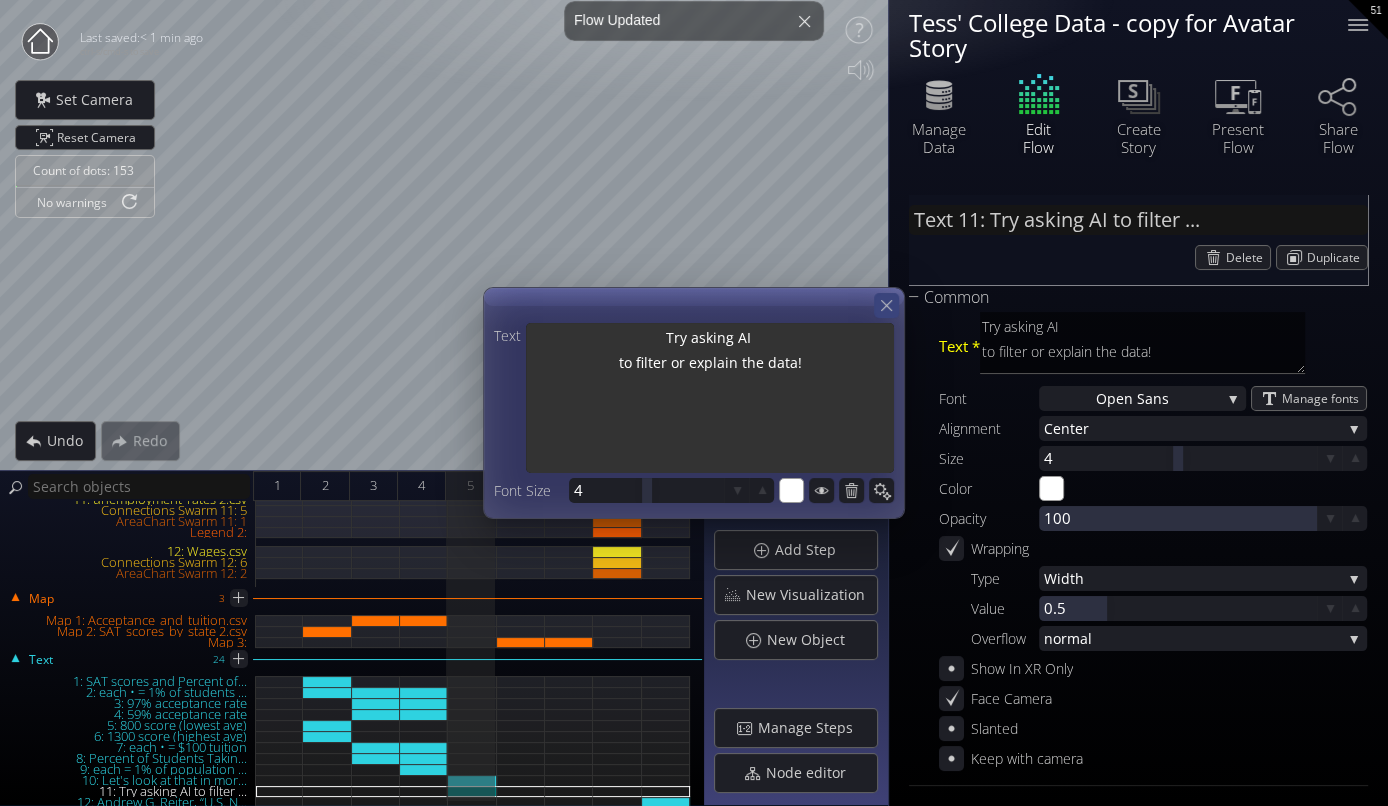 type on "Try asking AI
to filter or explain the data!" 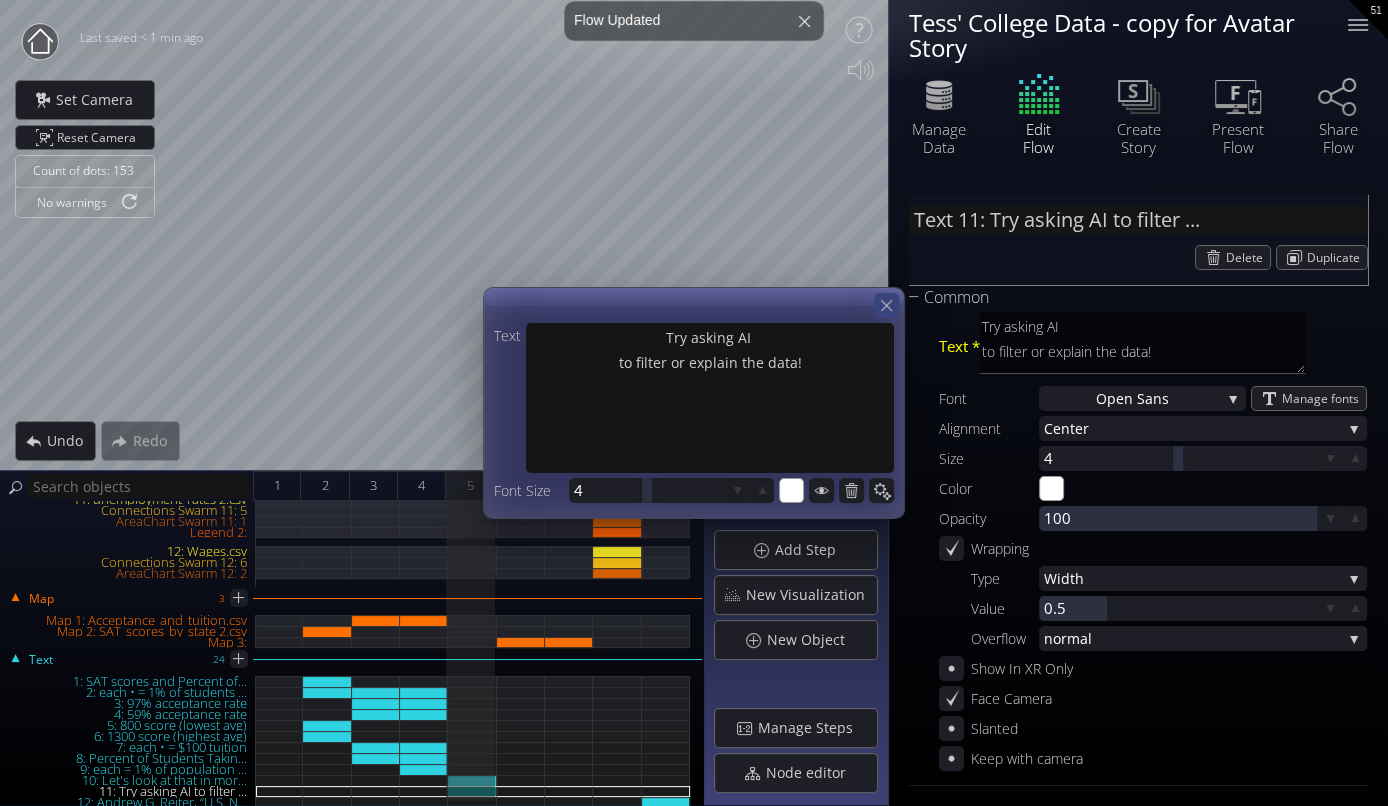 click 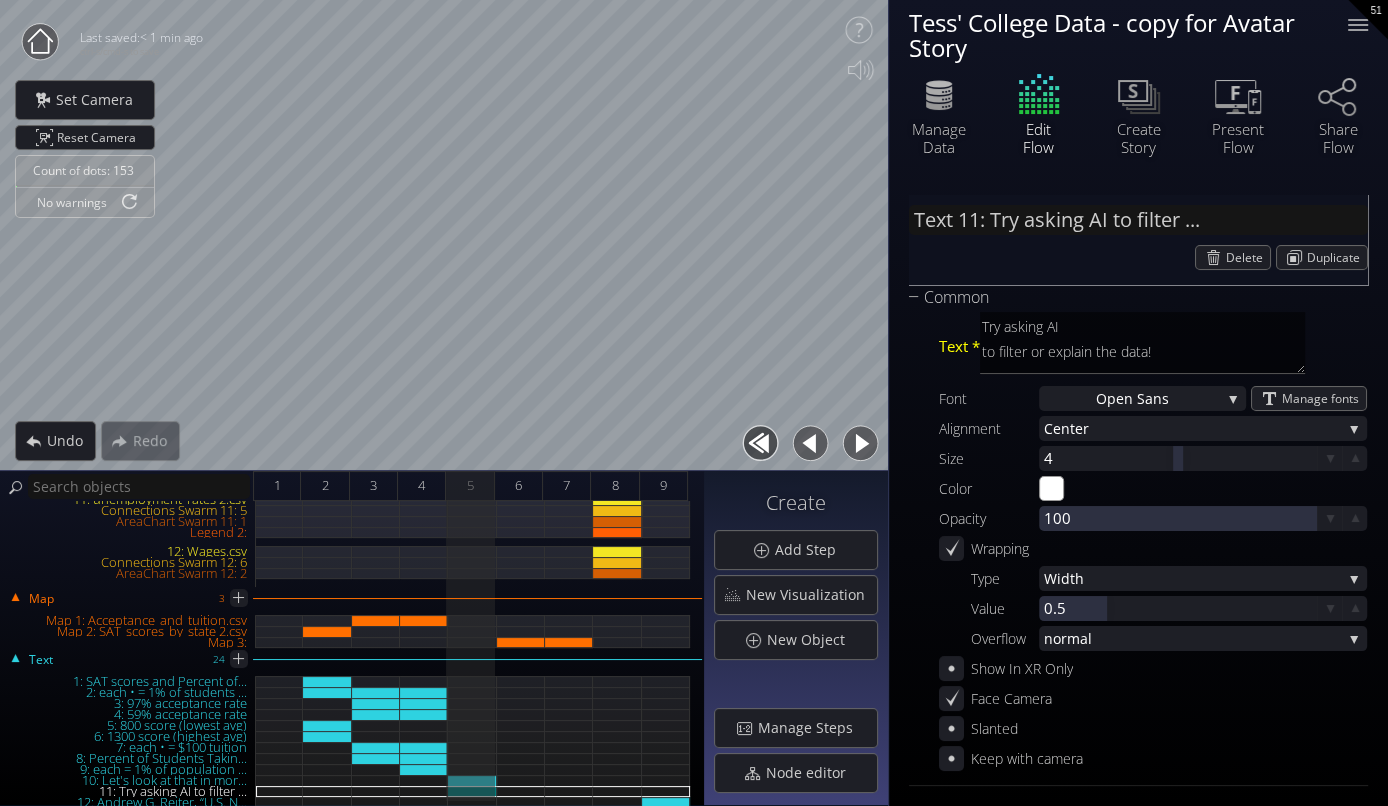 click at bounding box center (860, 443) 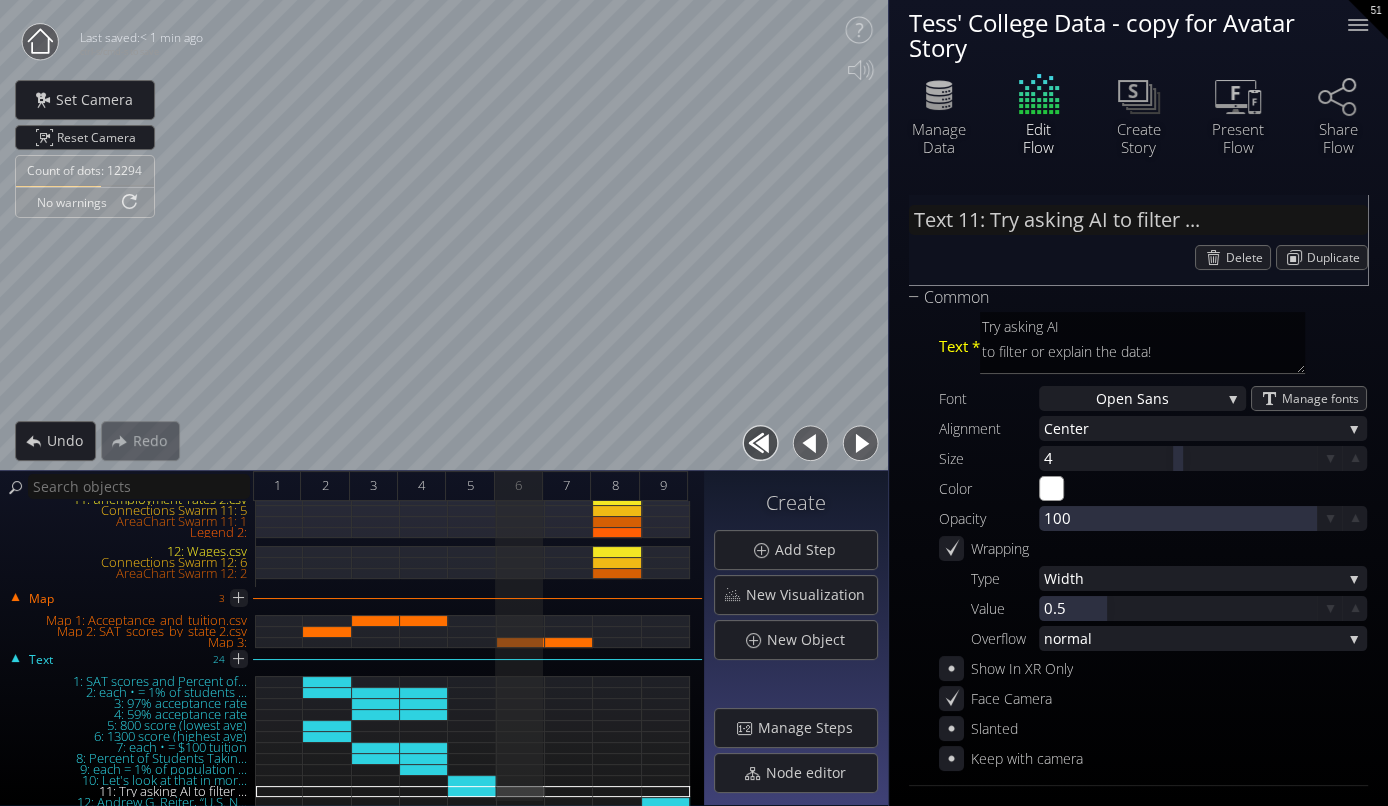 click at bounding box center (860, 443) 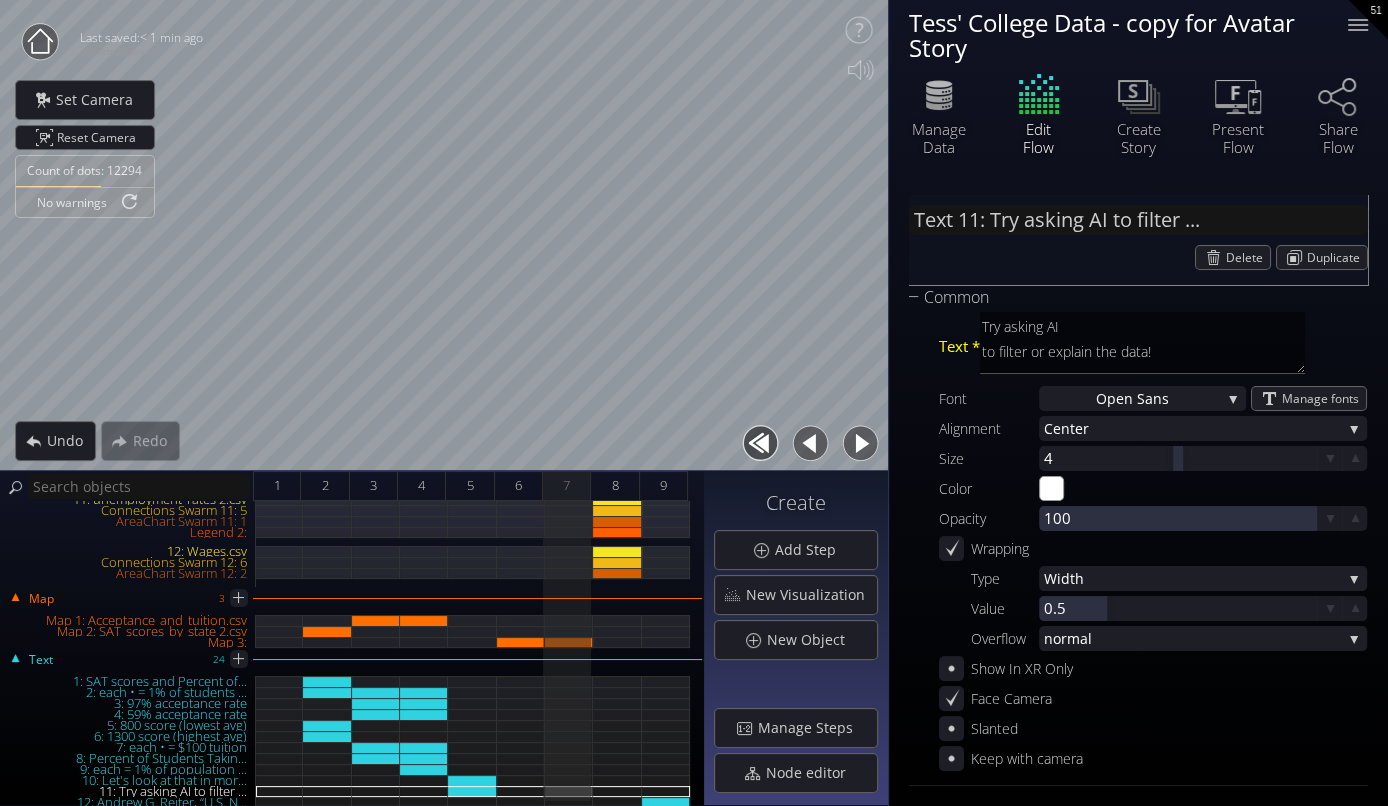 click at bounding box center (860, 443) 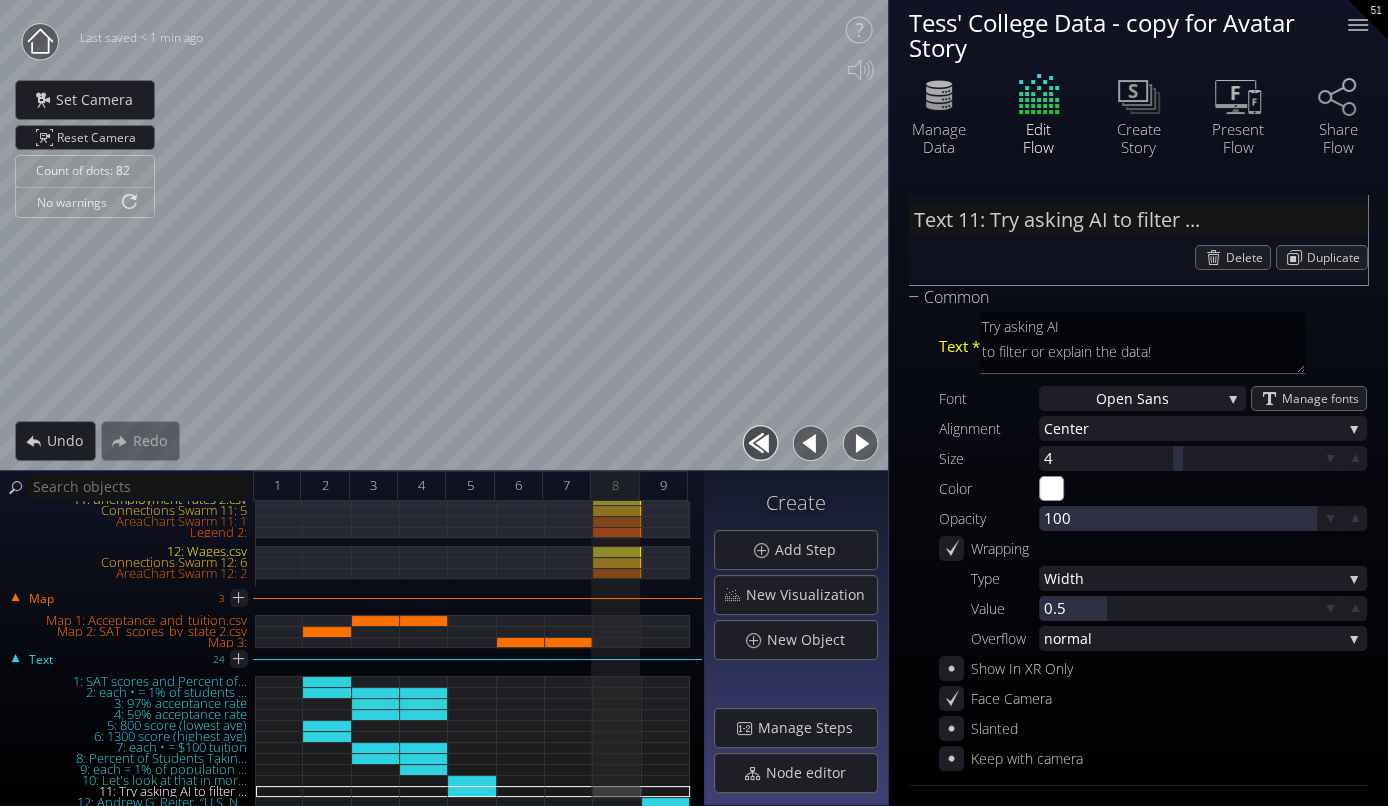 click at bounding box center [860, 443] 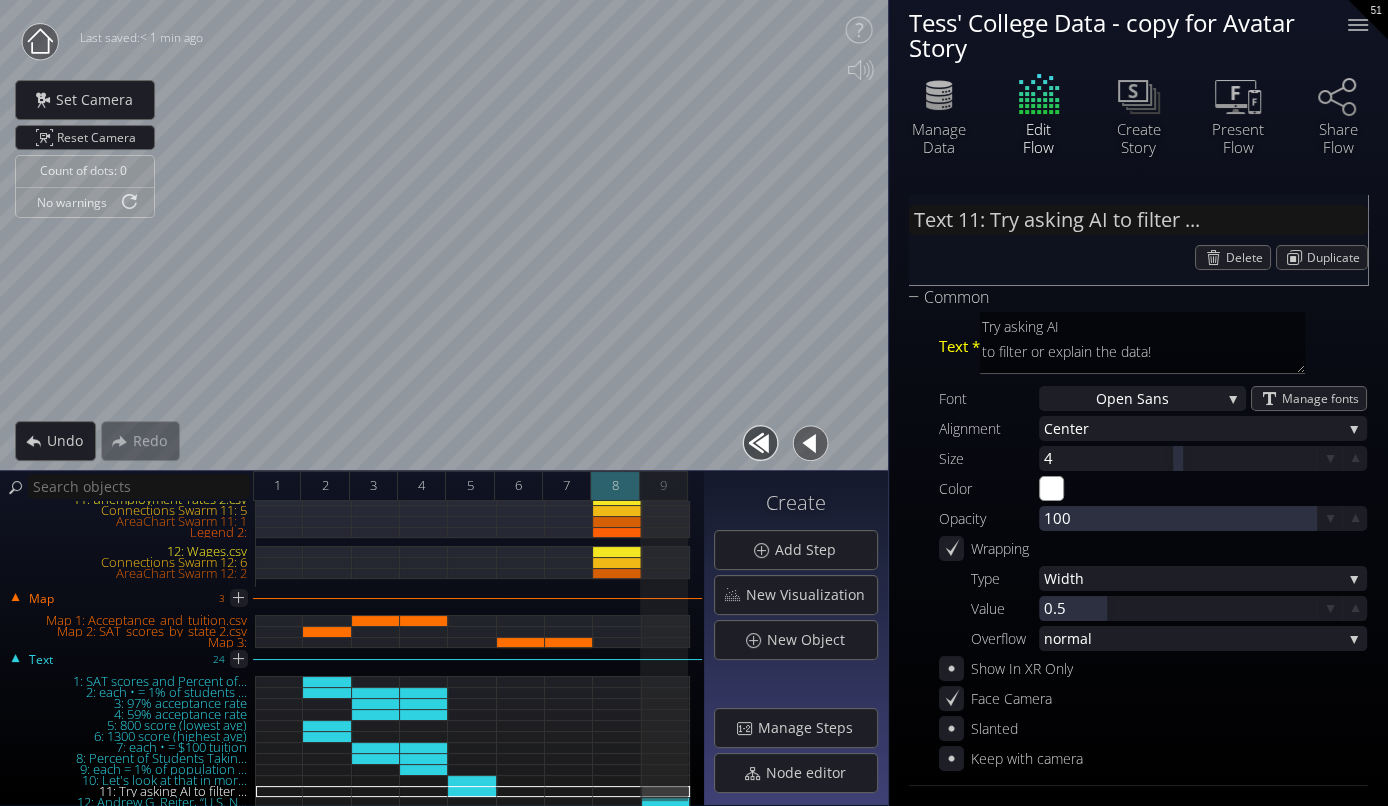 click on "8" at bounding box center (615, 486) 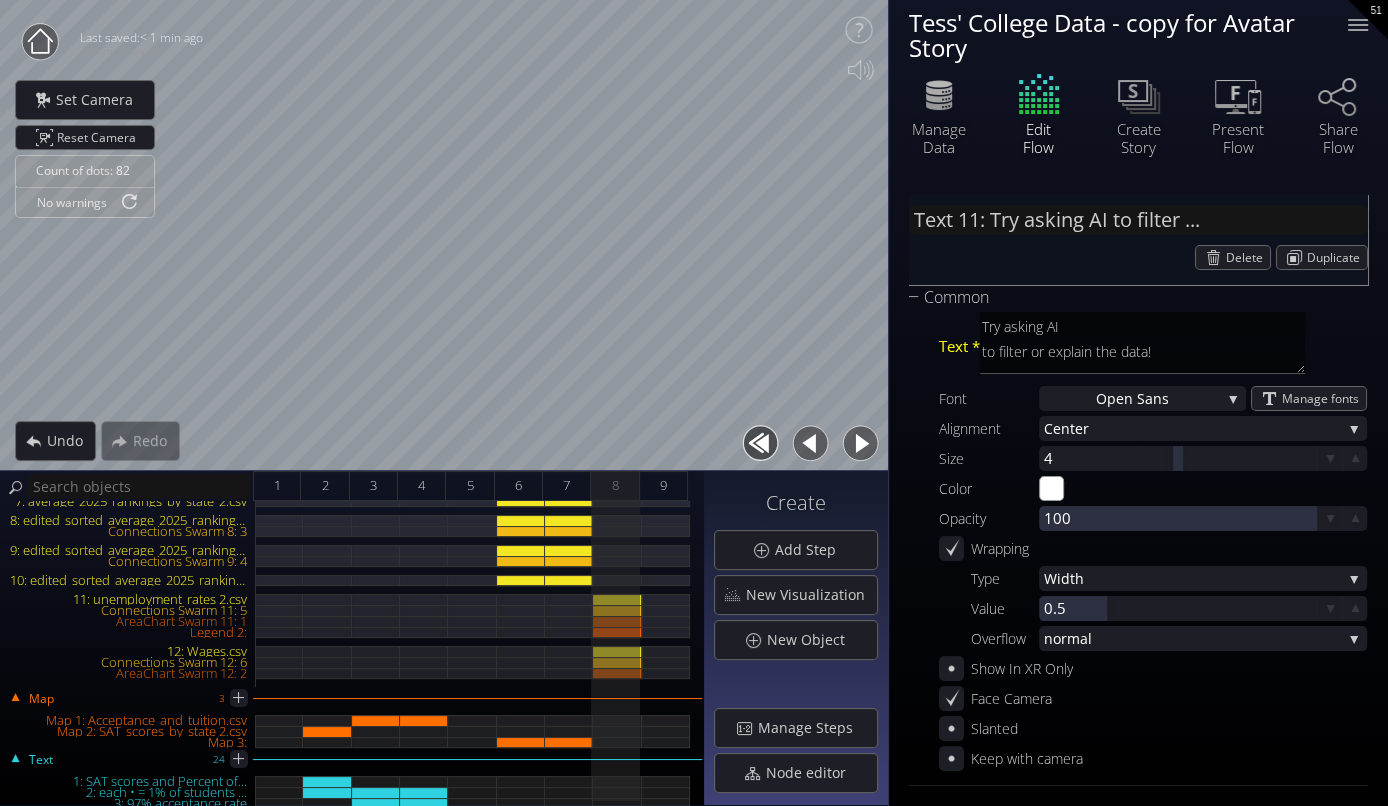 scroll, scrollTop: 148, scrollLeft: 0, axis: vertical 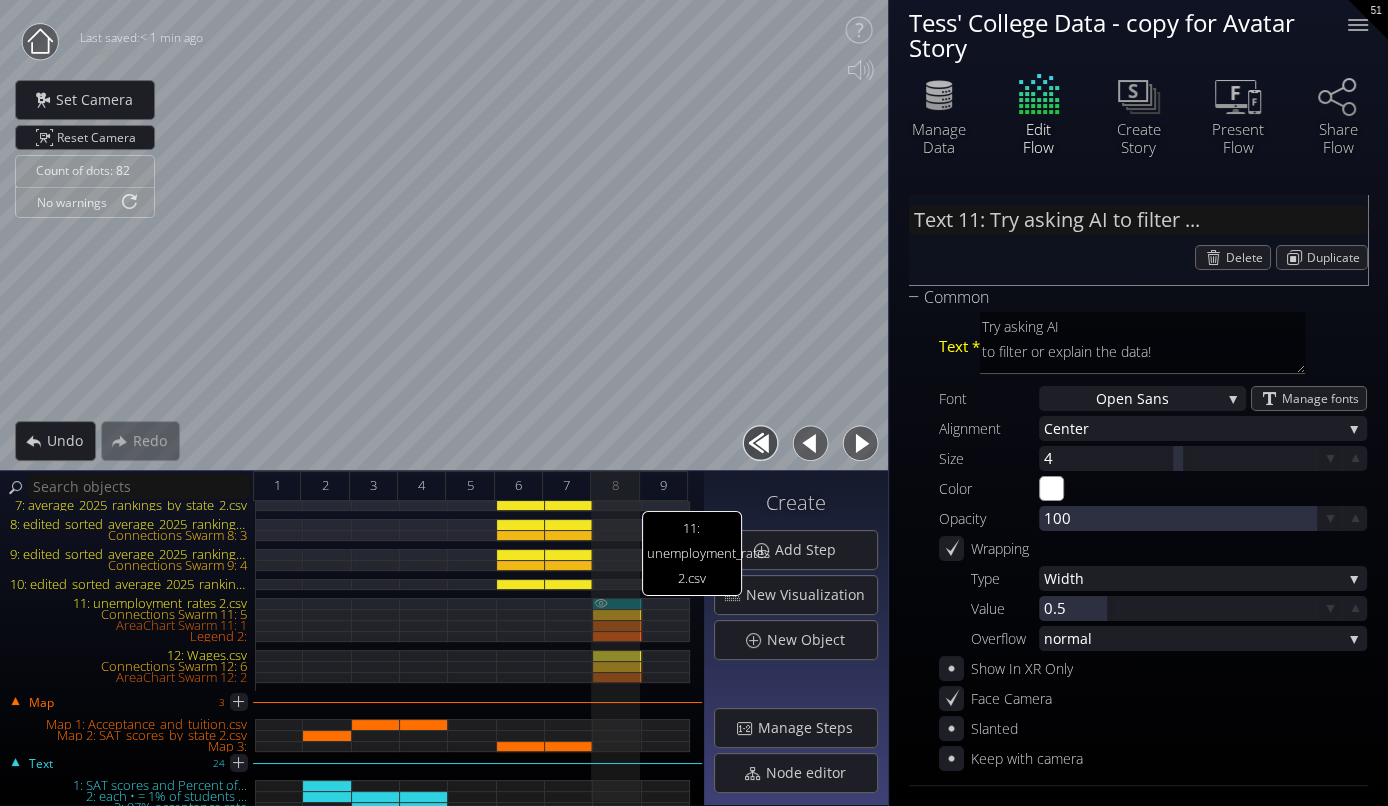 click on "11: unemployment_rates 2.csv" at bounding box center (617, 603) 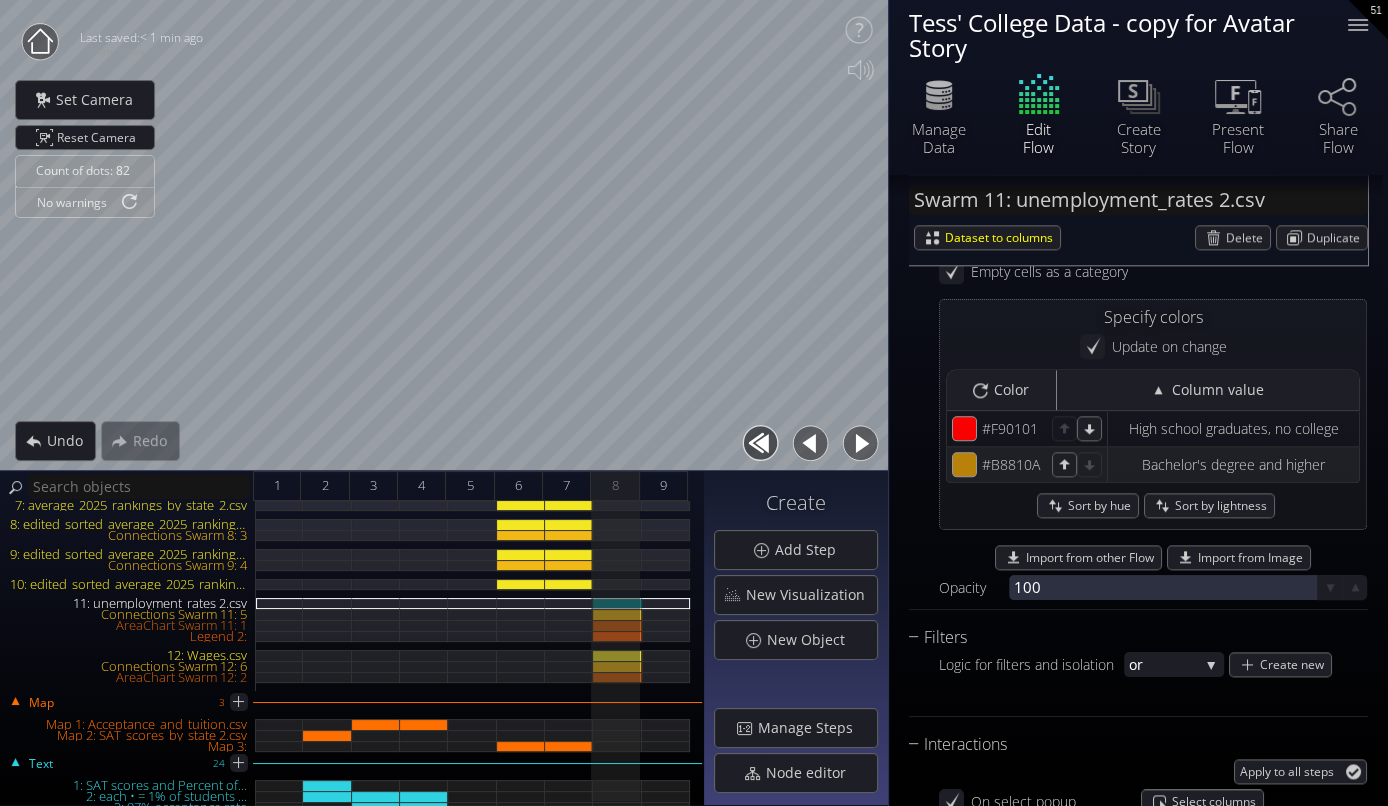 scroll, scrollTop: 1936, scrollLeft: 0, axis: vertical 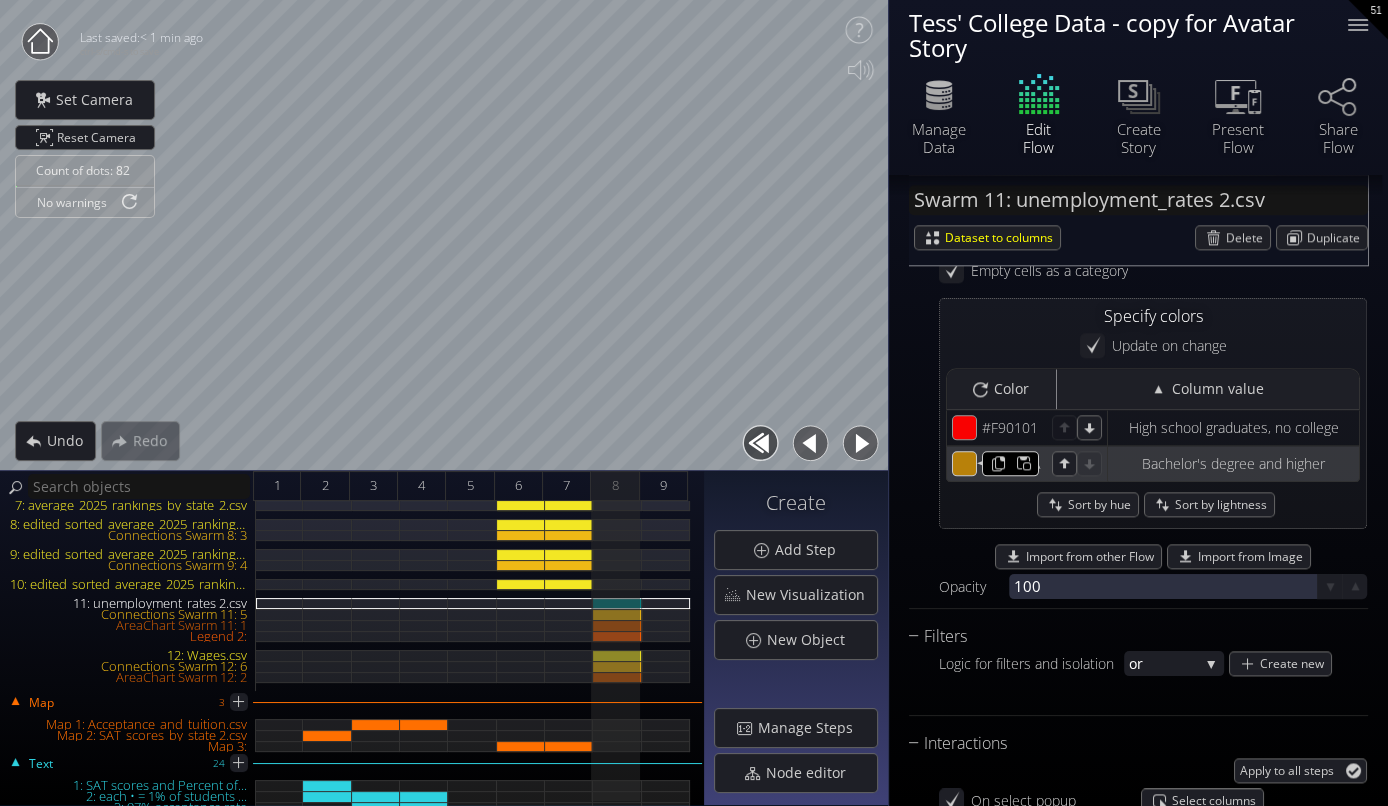 click on "#b8810a" at bounding box center (965, 464) 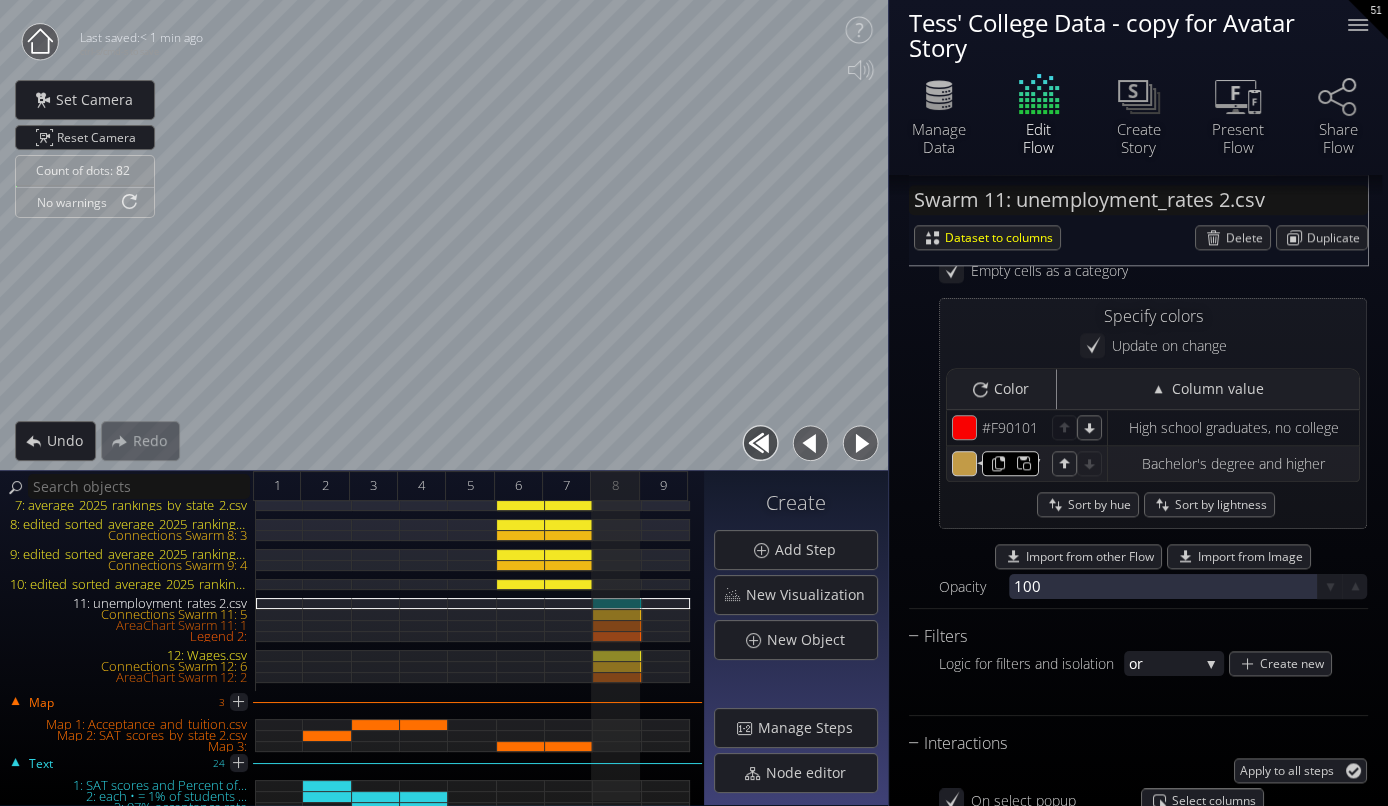type on "#c29b47" 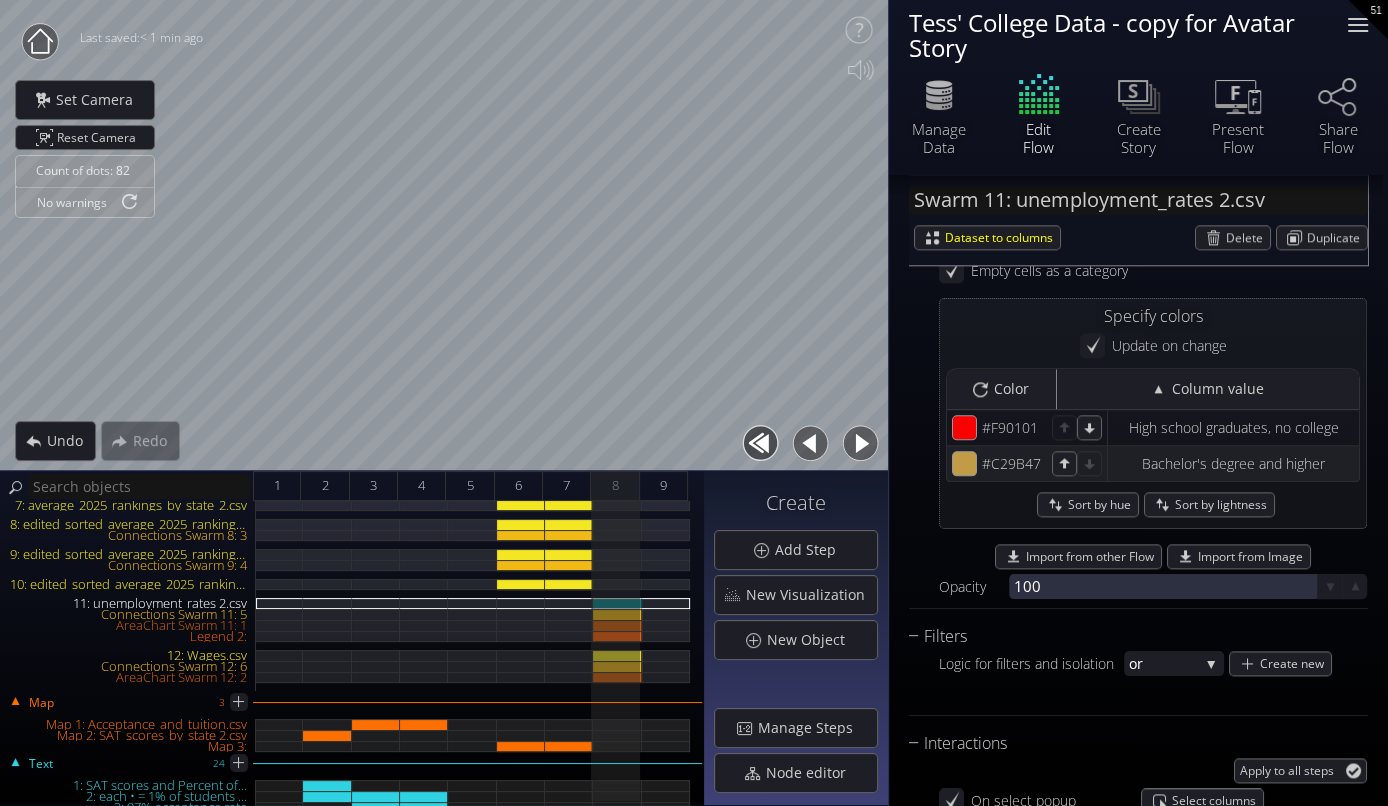 click at bounding box center (1358, 31) 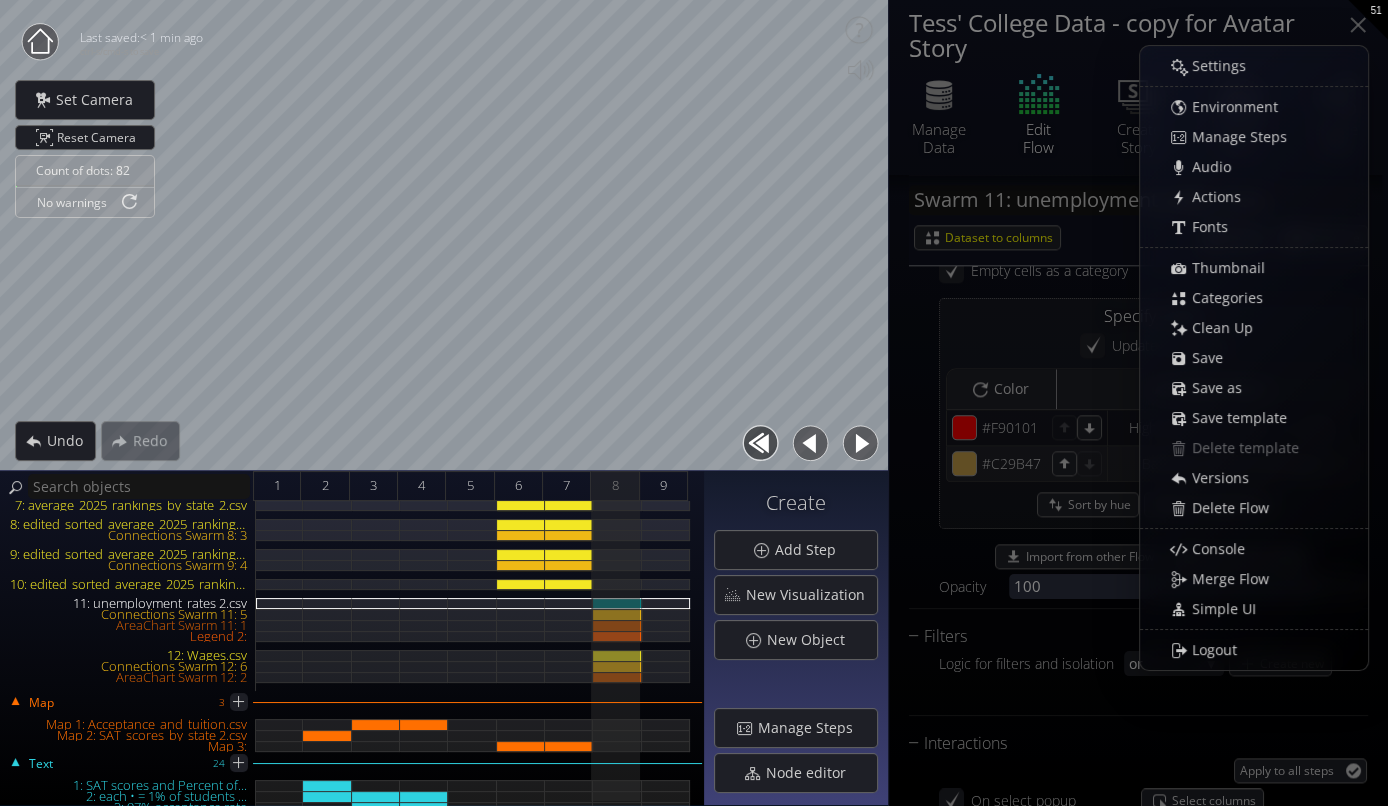 click on "Save" at bounding box center [1264, 358] 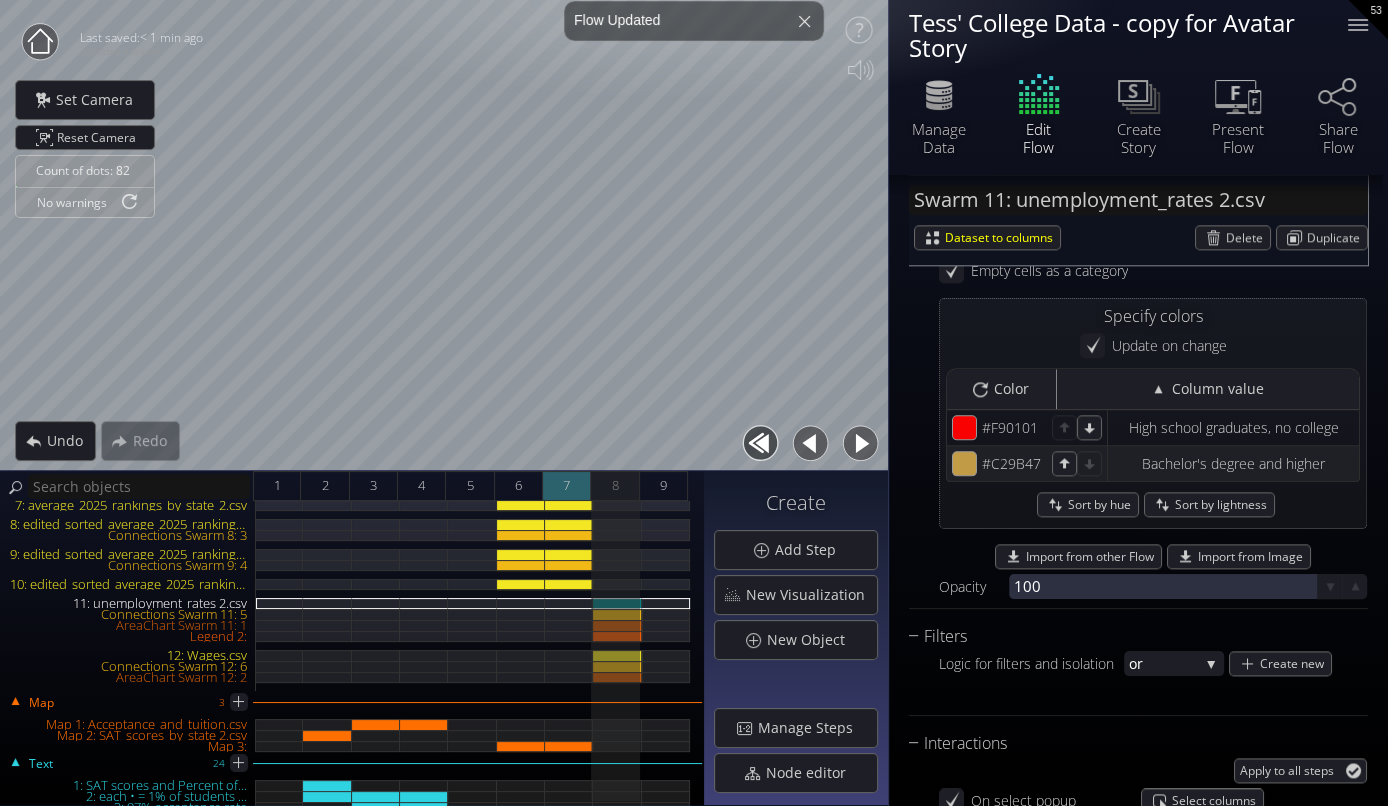 click on "7" at bounding box center [567, 486] 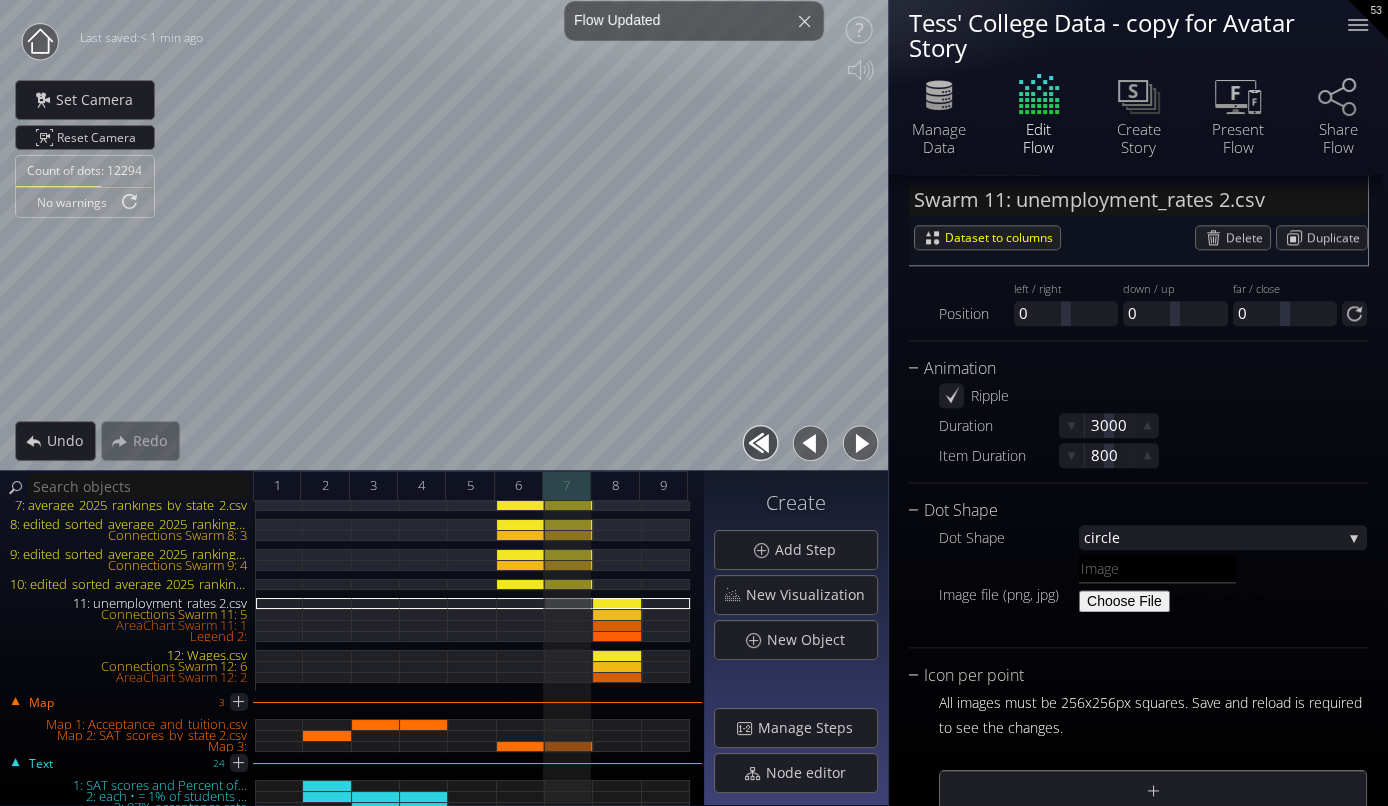 scroll, scrollTop: 1127, scrollLeft: 0, axis: vertical 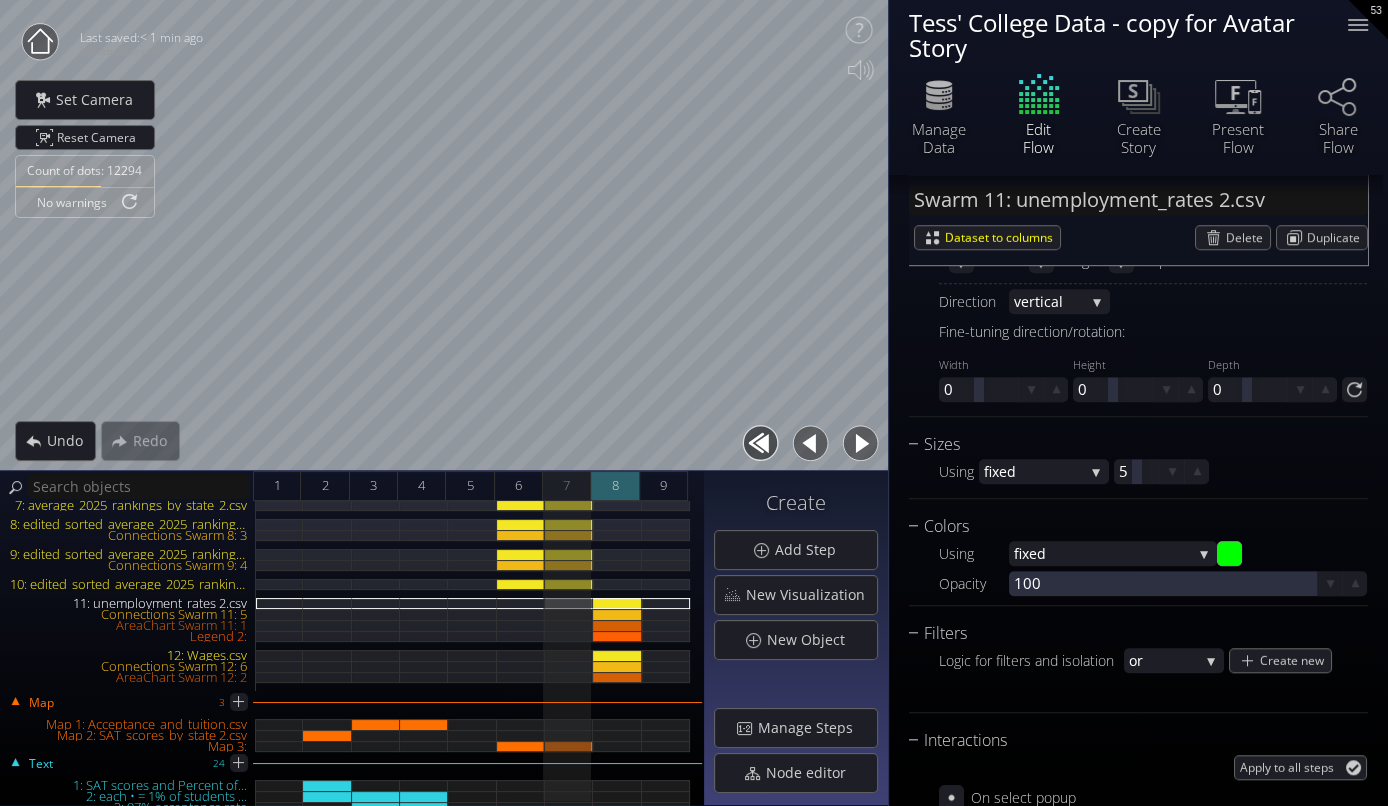 click on "8" at bounding box center [615, 486] 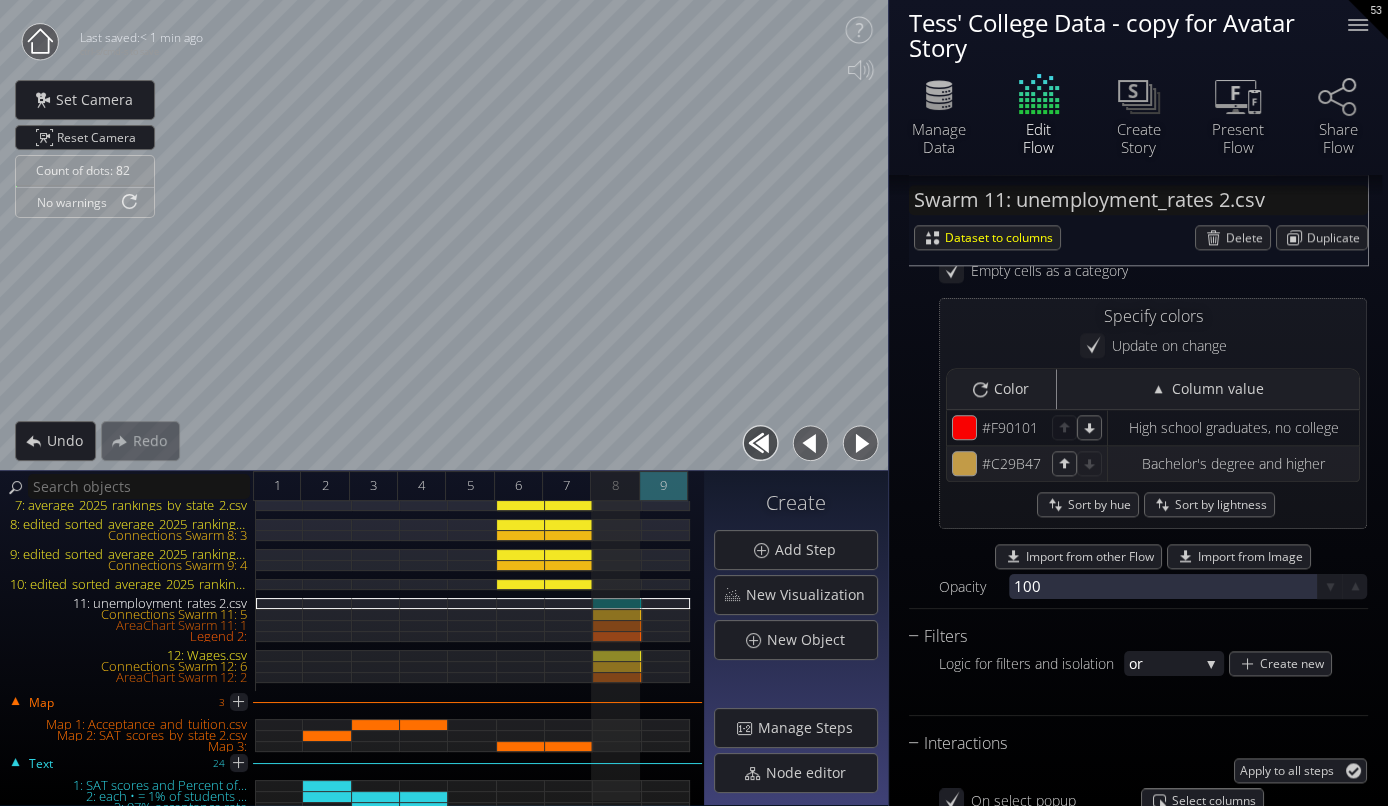 click on "9" at bounding box center (664, 486) 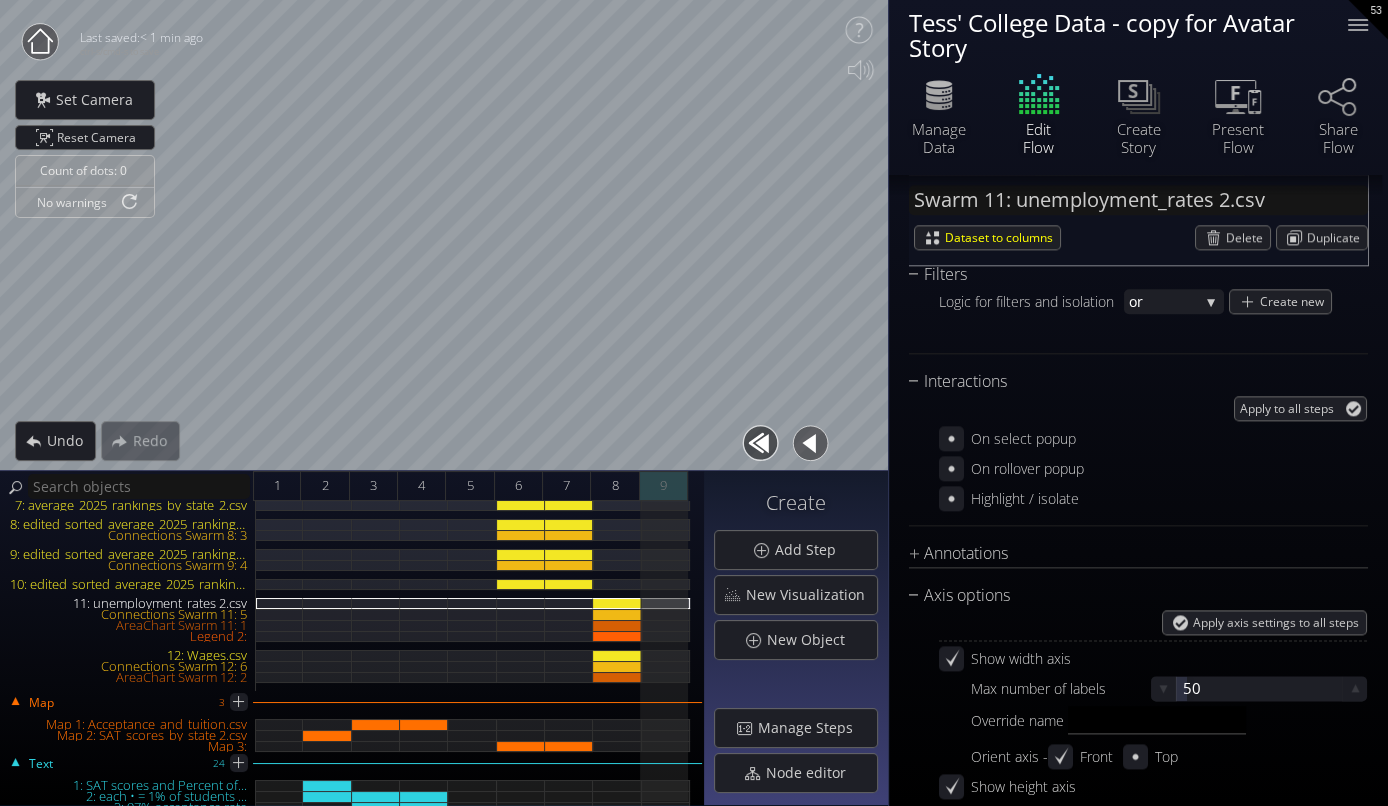 scroll, scrollTop: 1577, scrollLeft: 0, axis: vertical 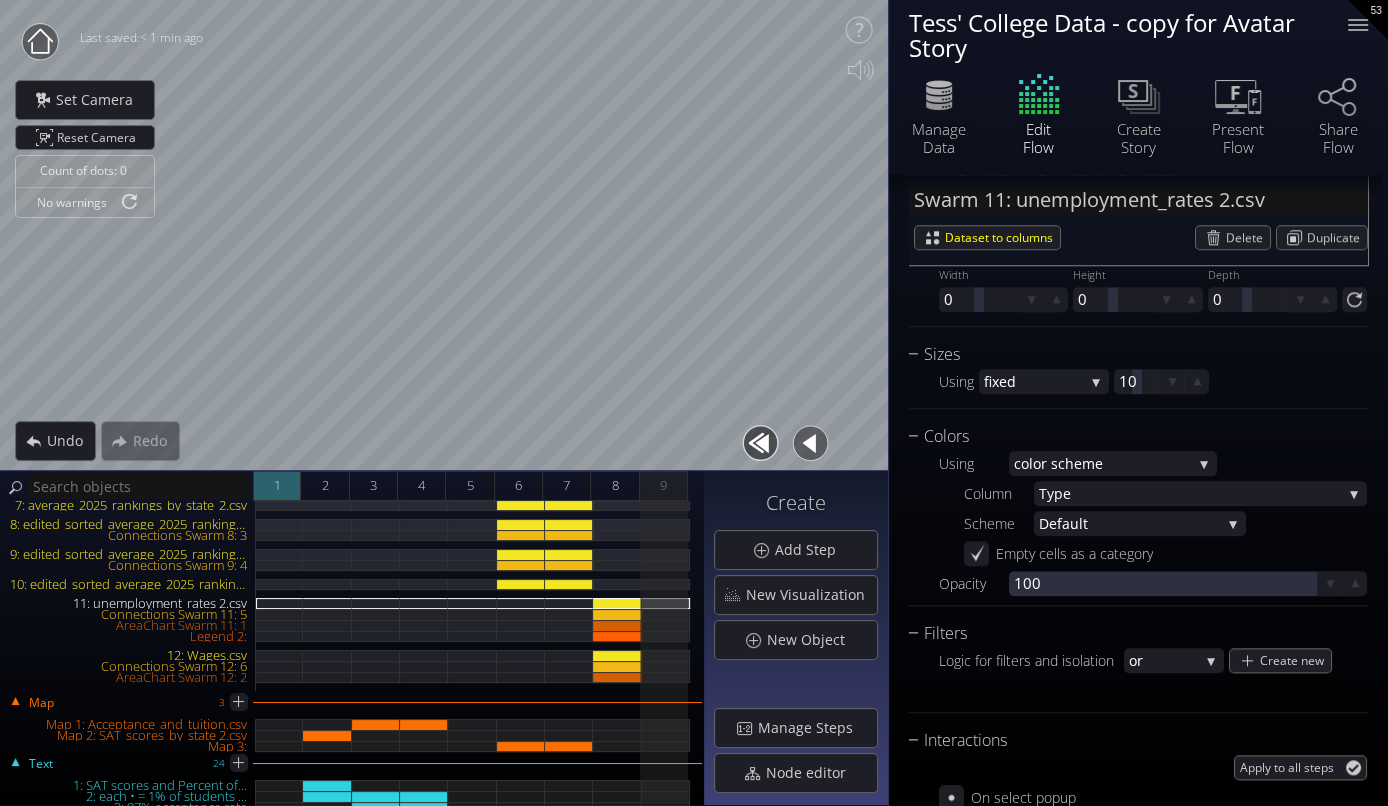 click on "1" at bounding box center [277, 486] 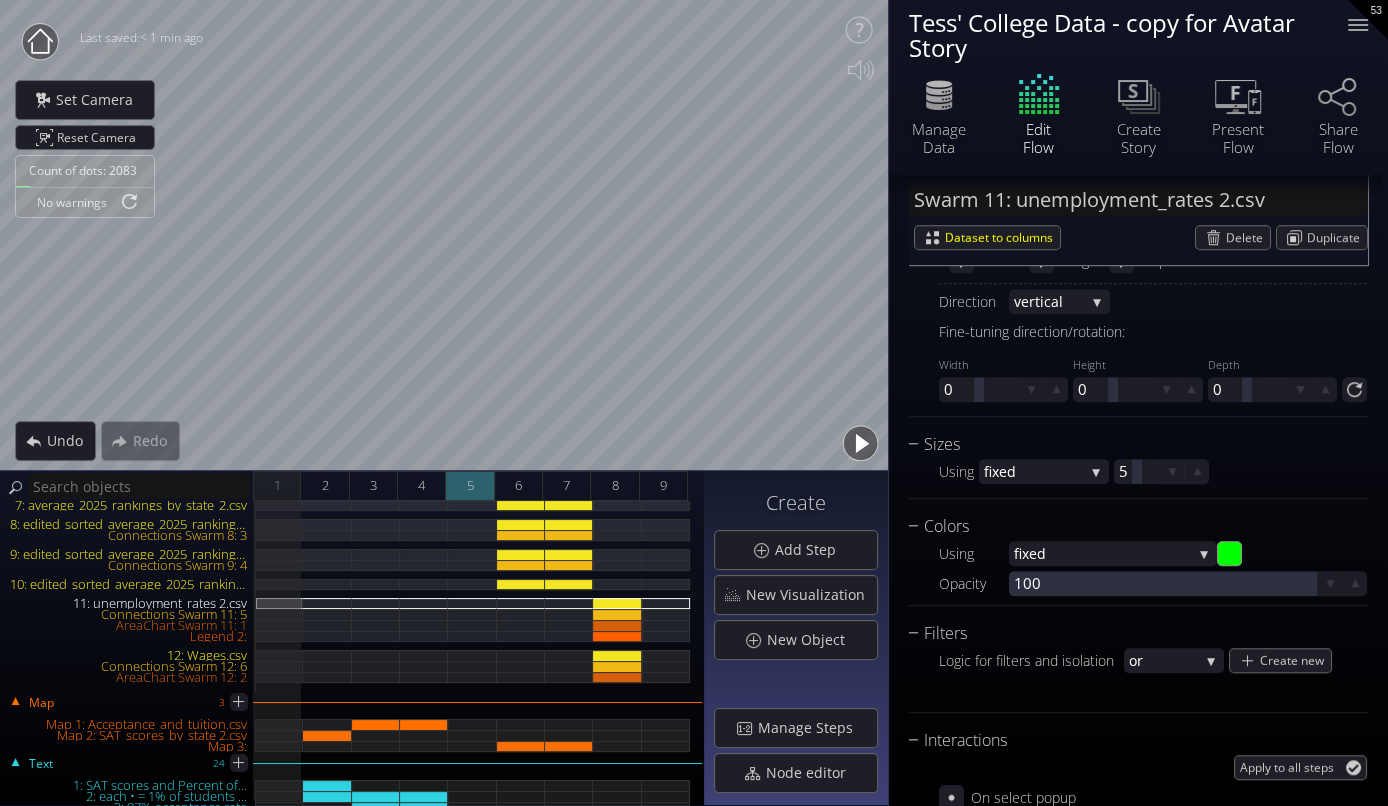 click on "5" at bounding box center [469, 485] 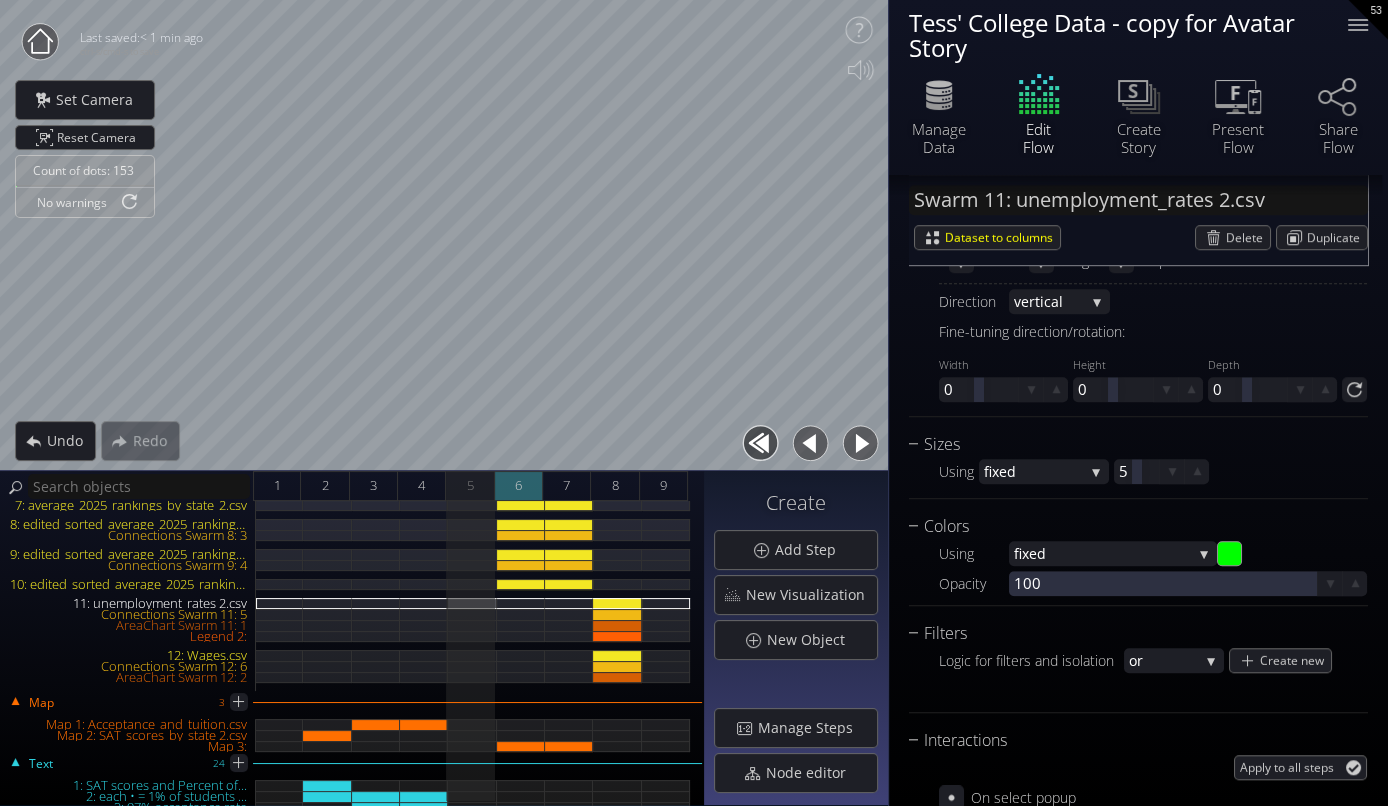 click on "6" at bounding box center (518, 485) 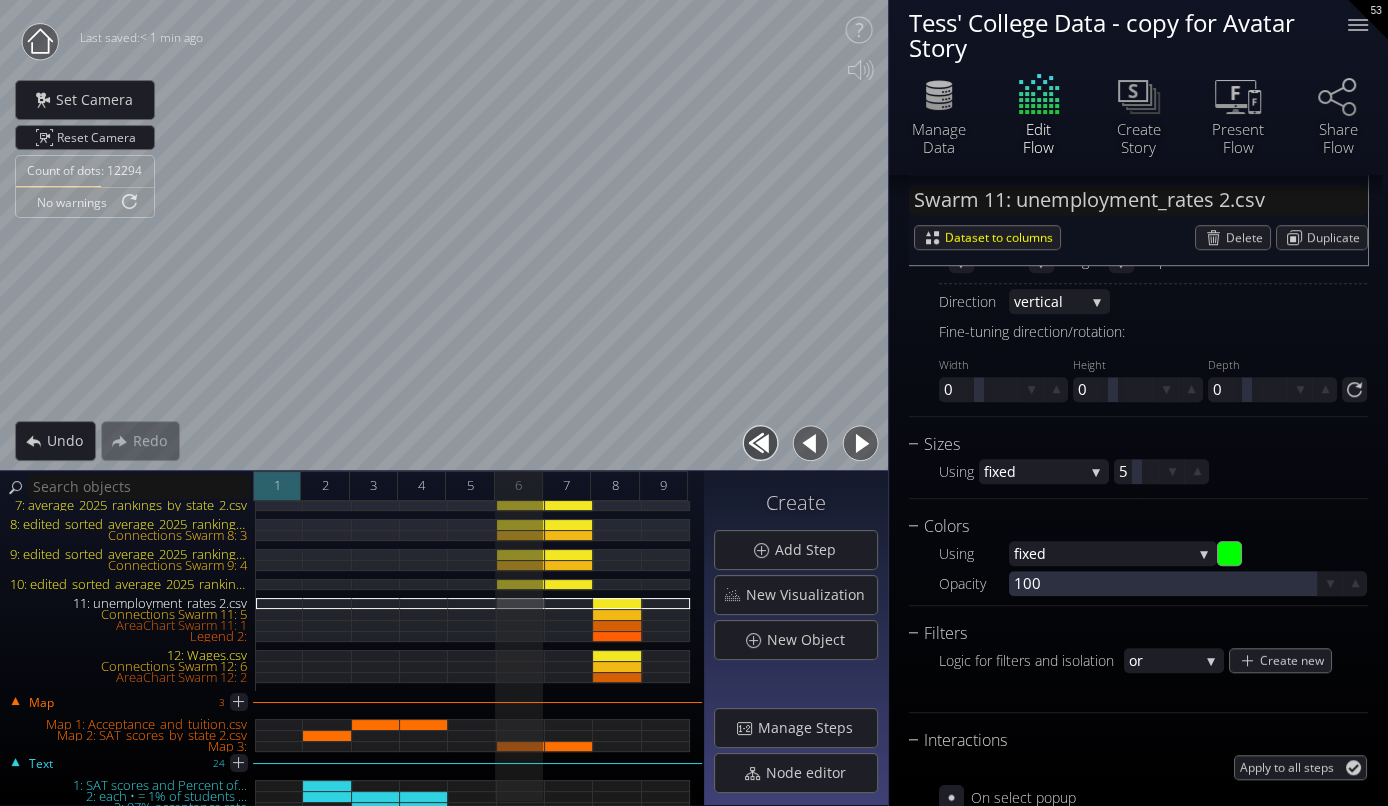 type on "Text 23: Lower number = Higher ran..." 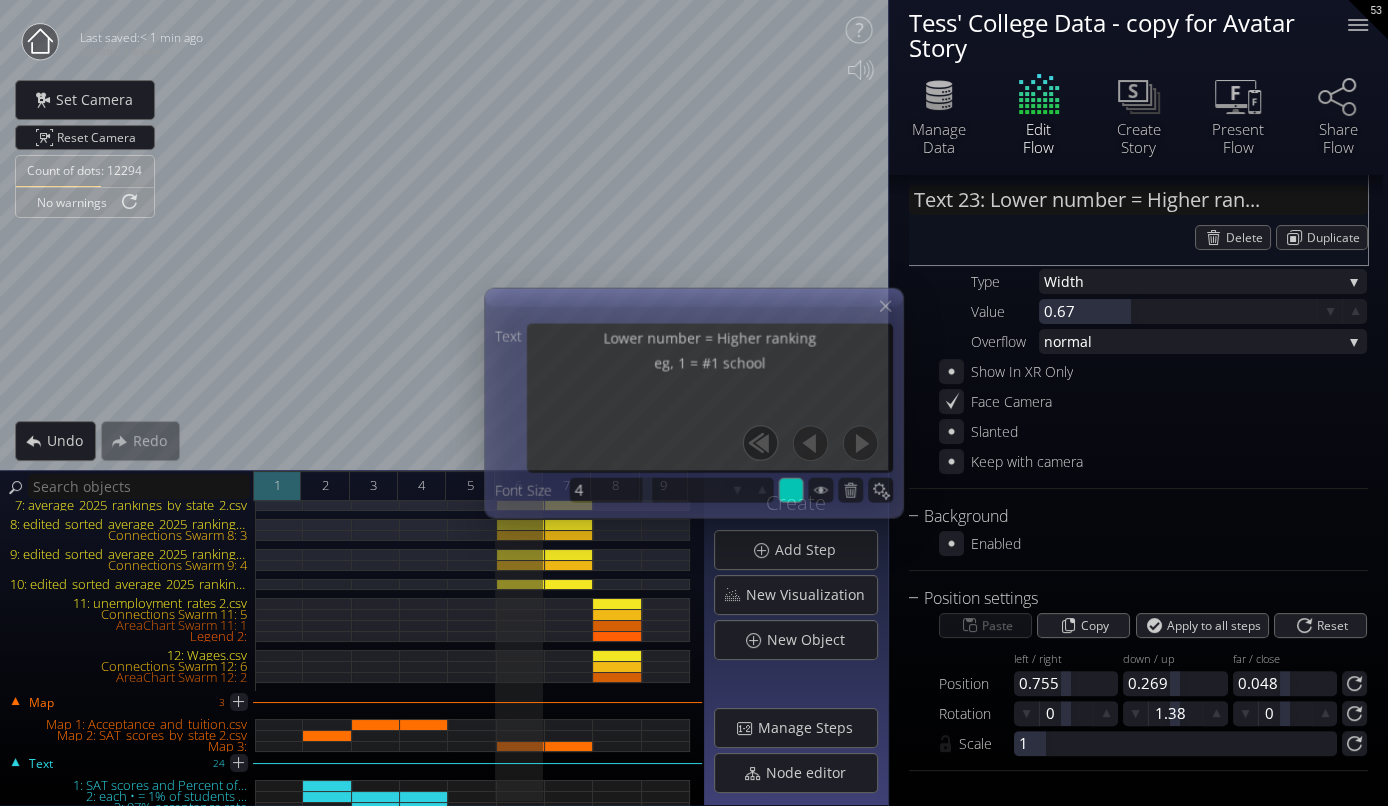scroll, scrollTop: 297, scrollLeft: 0, axis: vertical 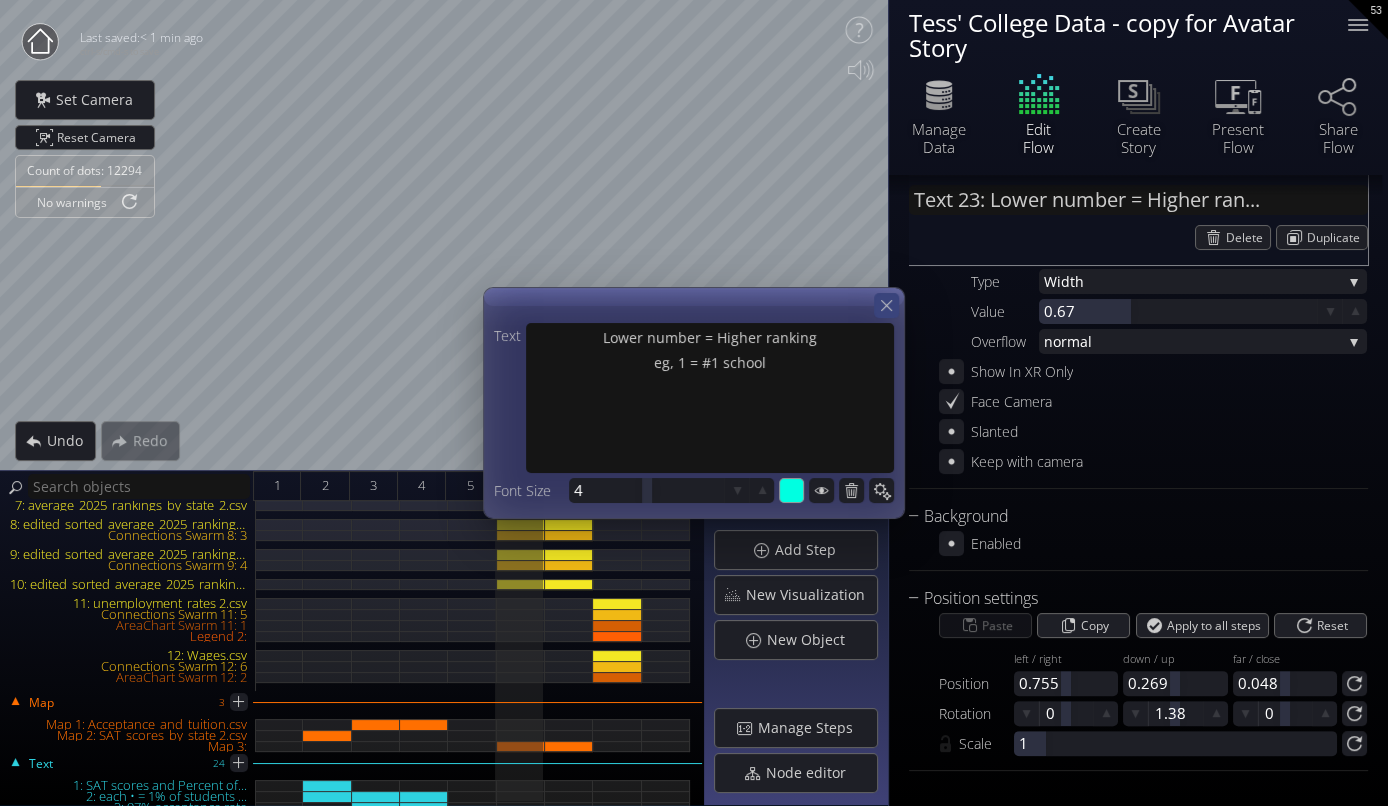 click 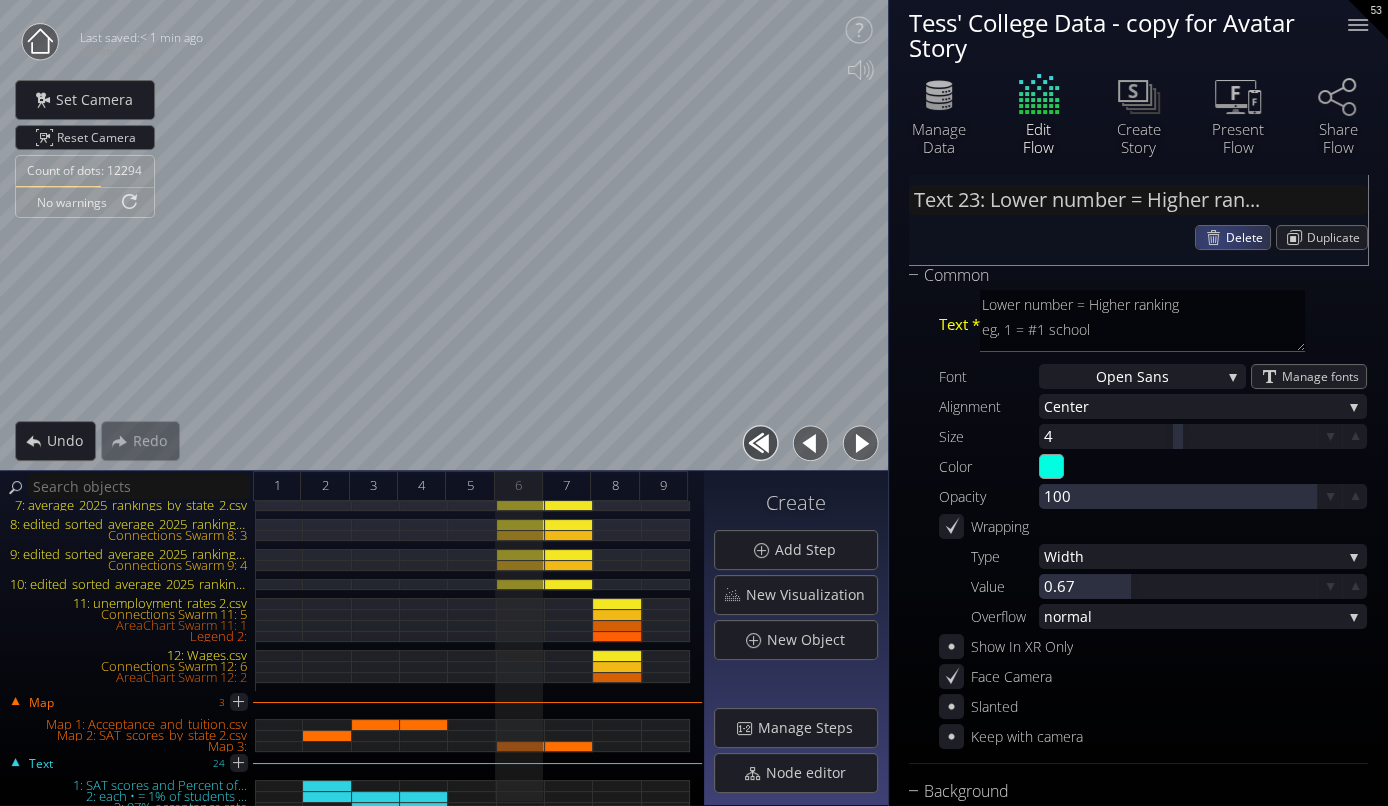 scroll, scrollTop: 0, scrollLeft: 0, axis: both 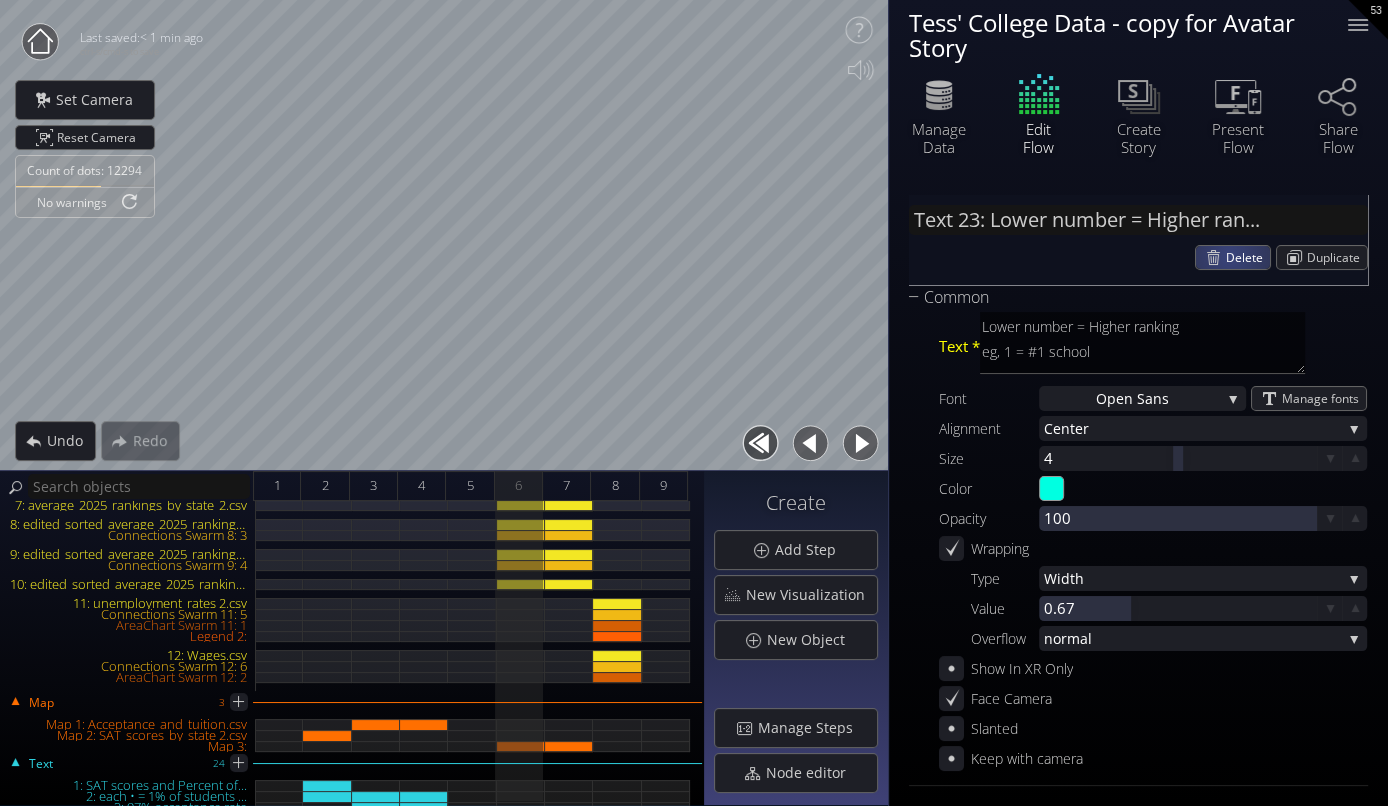 click on "Delete" at bounding box center (1248, 257) 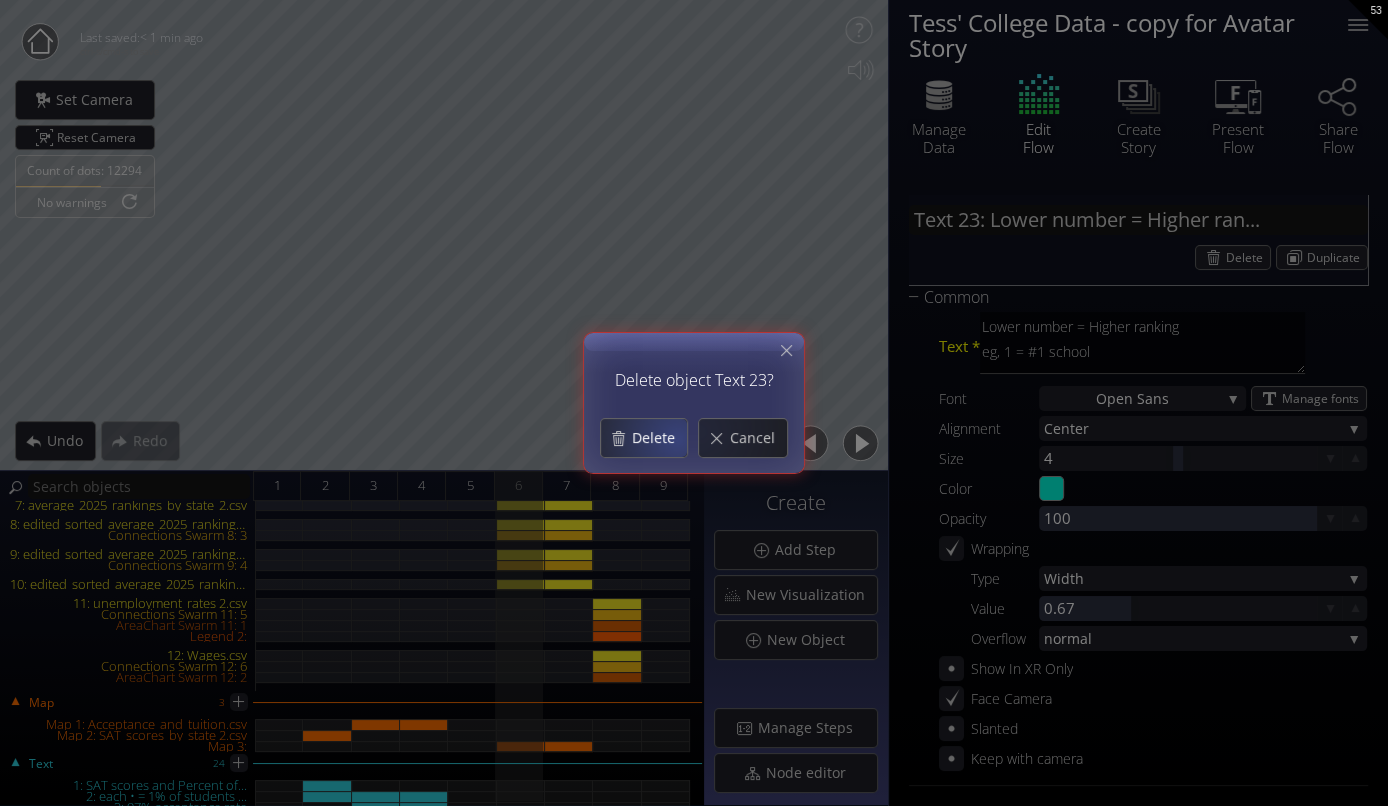 click on "Delete" at bounding box center [659, 438] 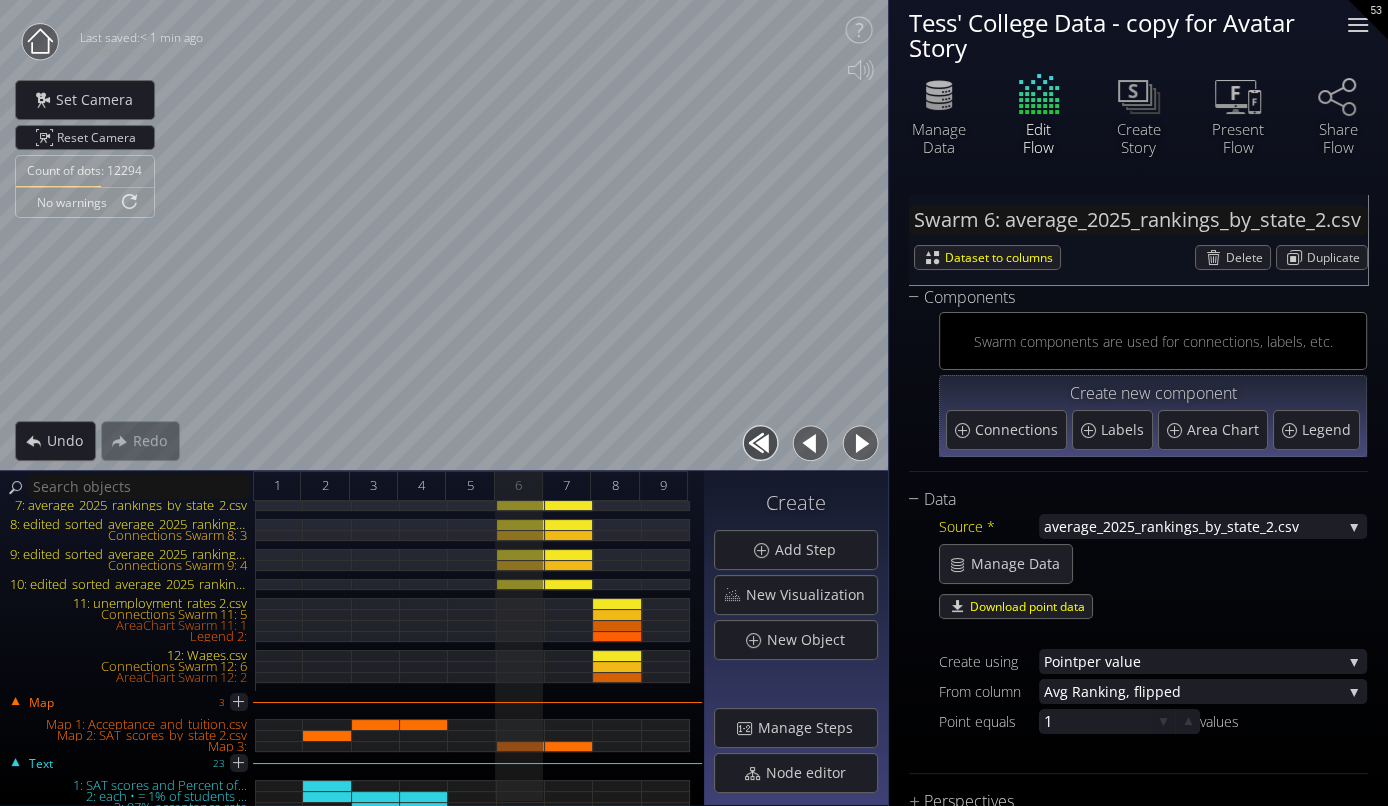 click at bounding box center (1358, 25) 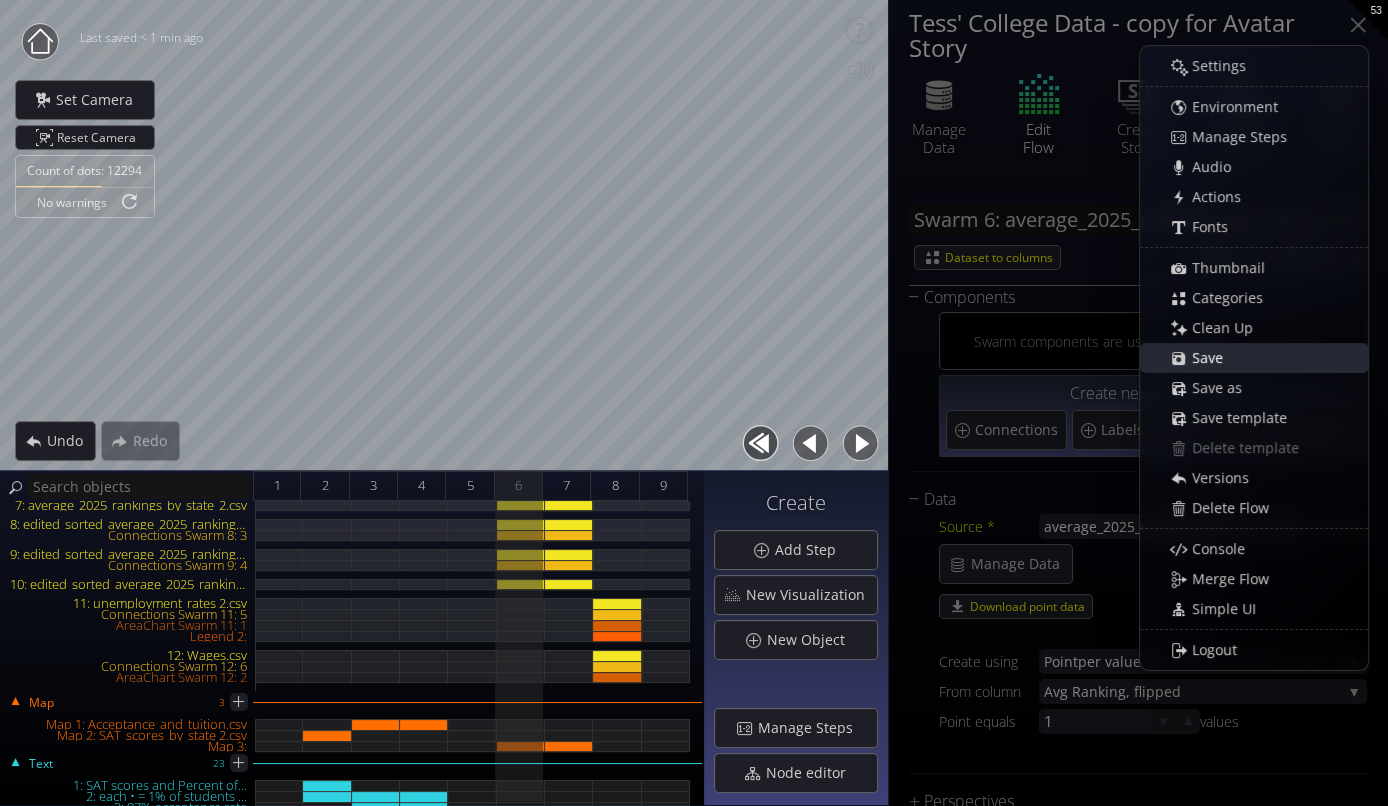 click on "Save" at bounding box center [1213, 358] 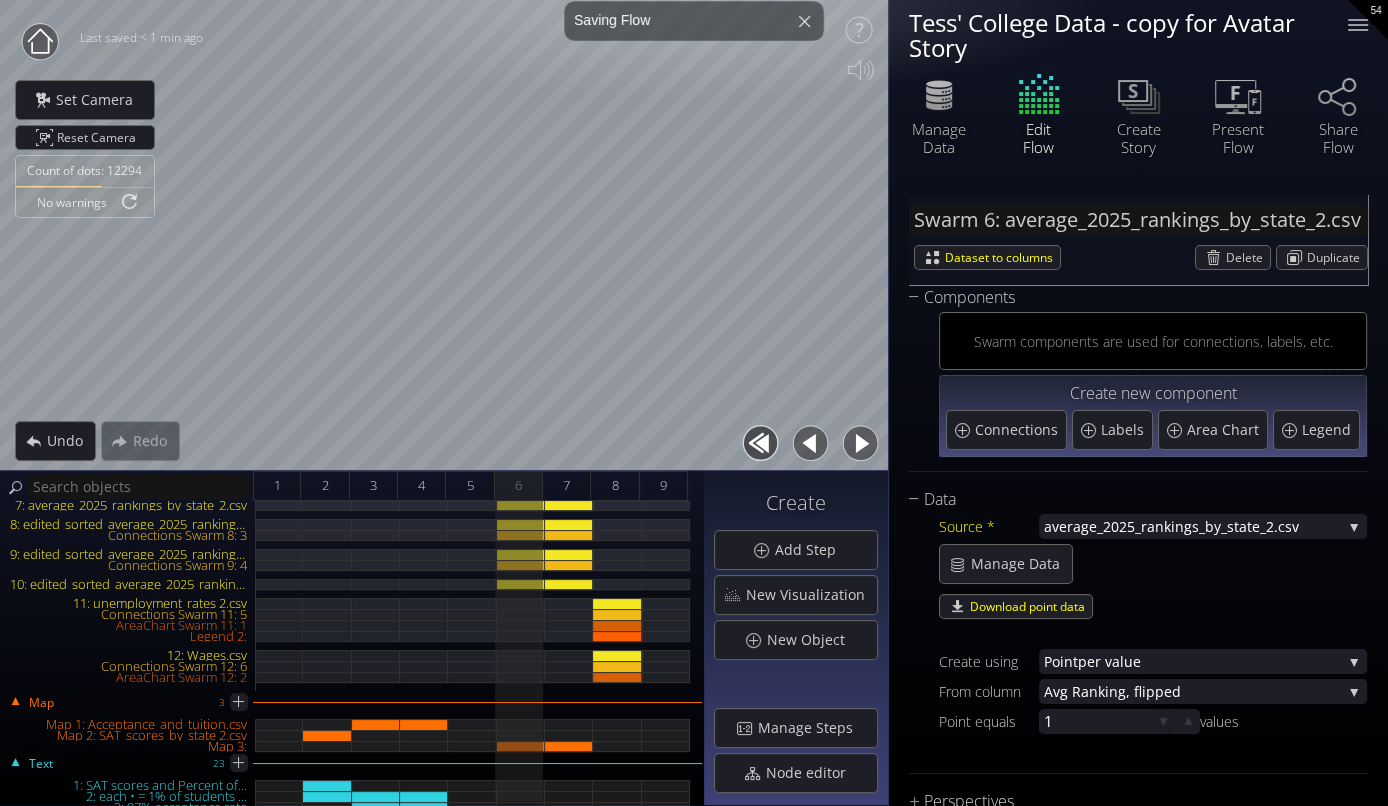 click at bounding box center (860, 443) 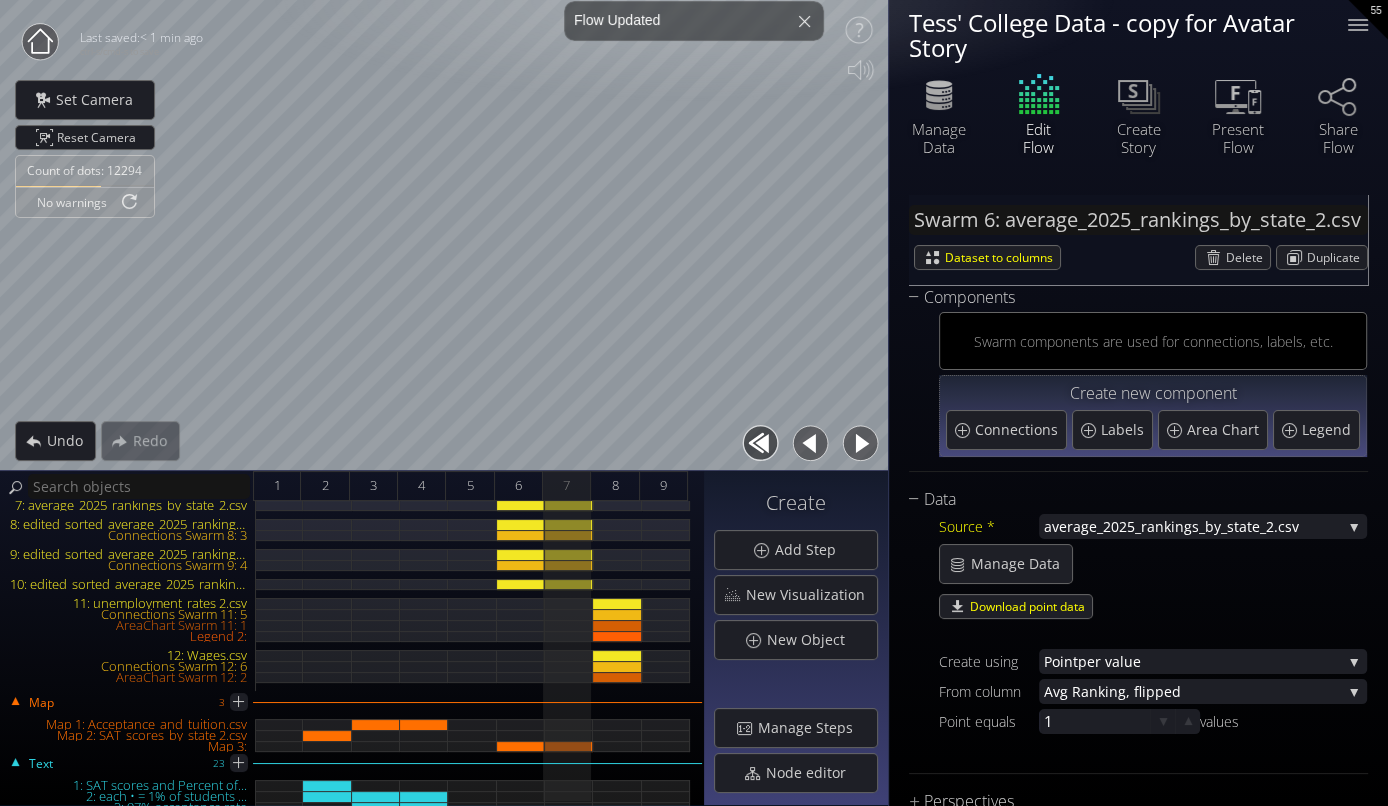 click at bounding box center [810, 443] 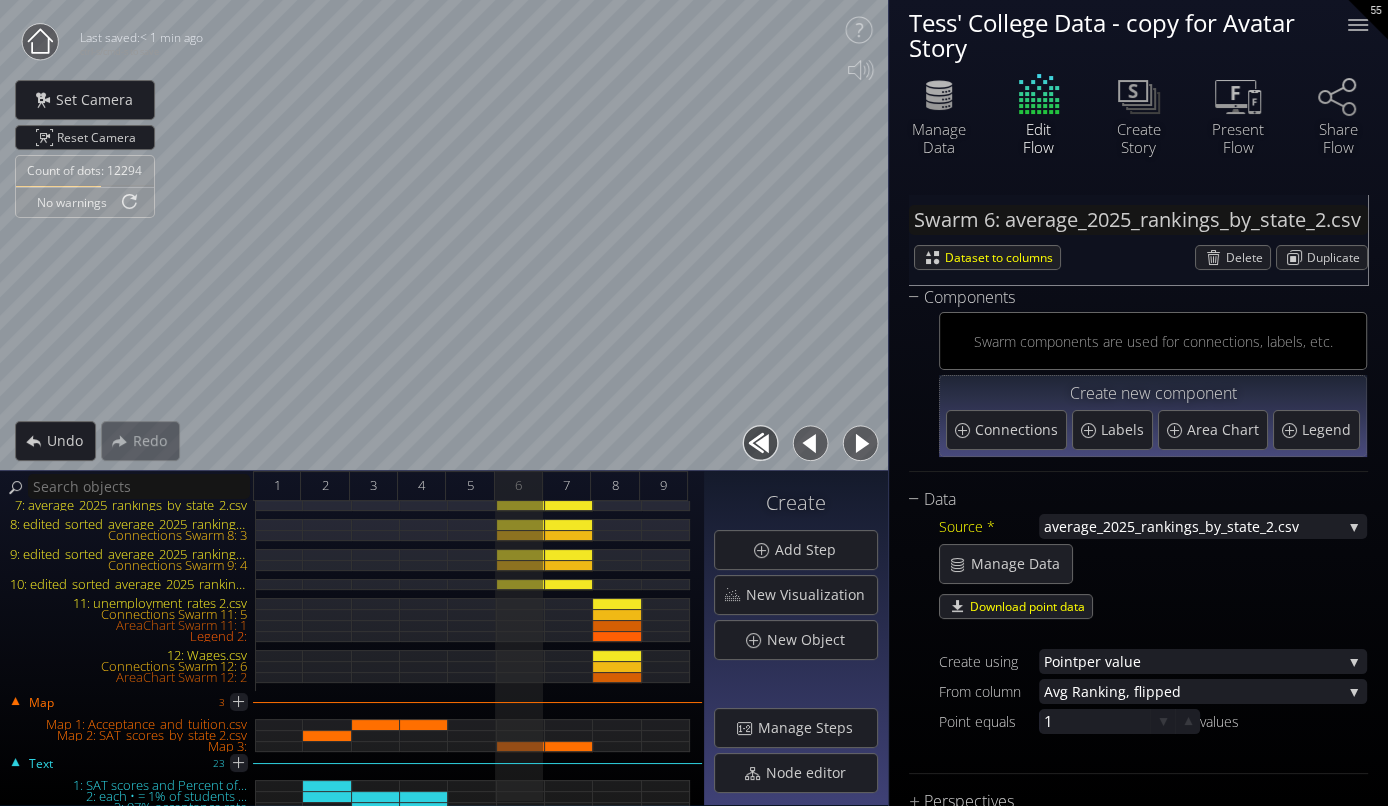 click at bounding box center (860, 443) 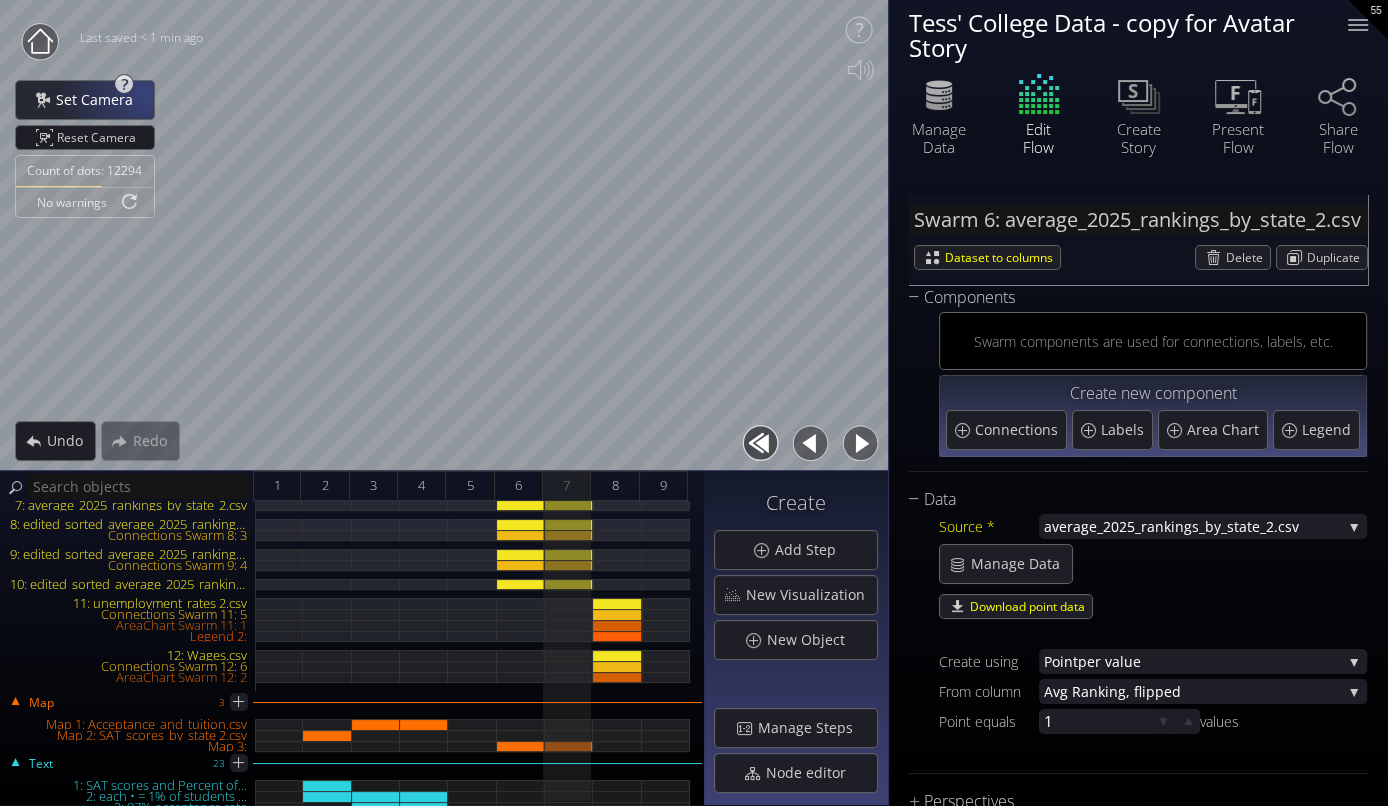 click on "Set Camera" at bounding box center [85, 100] 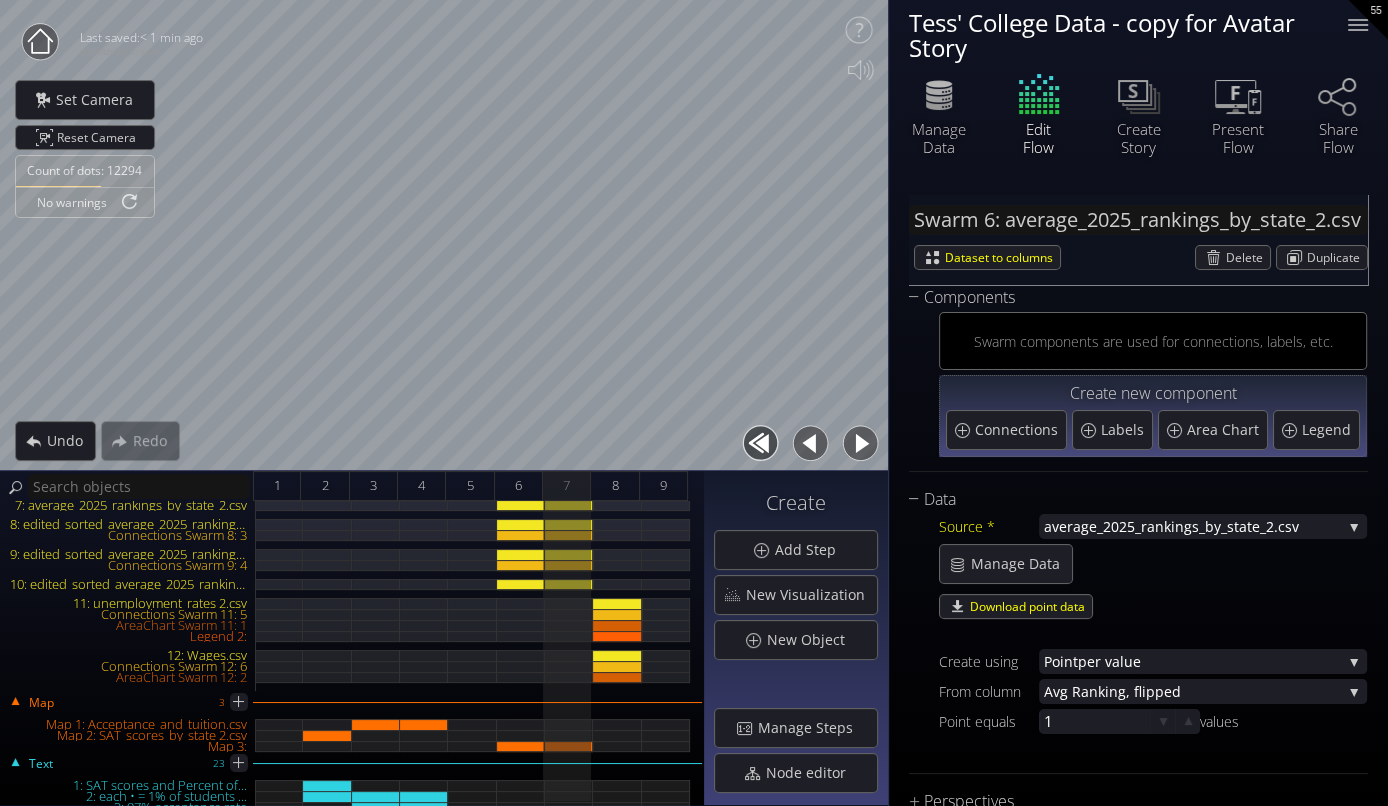 click at bounding box center (810, 443) 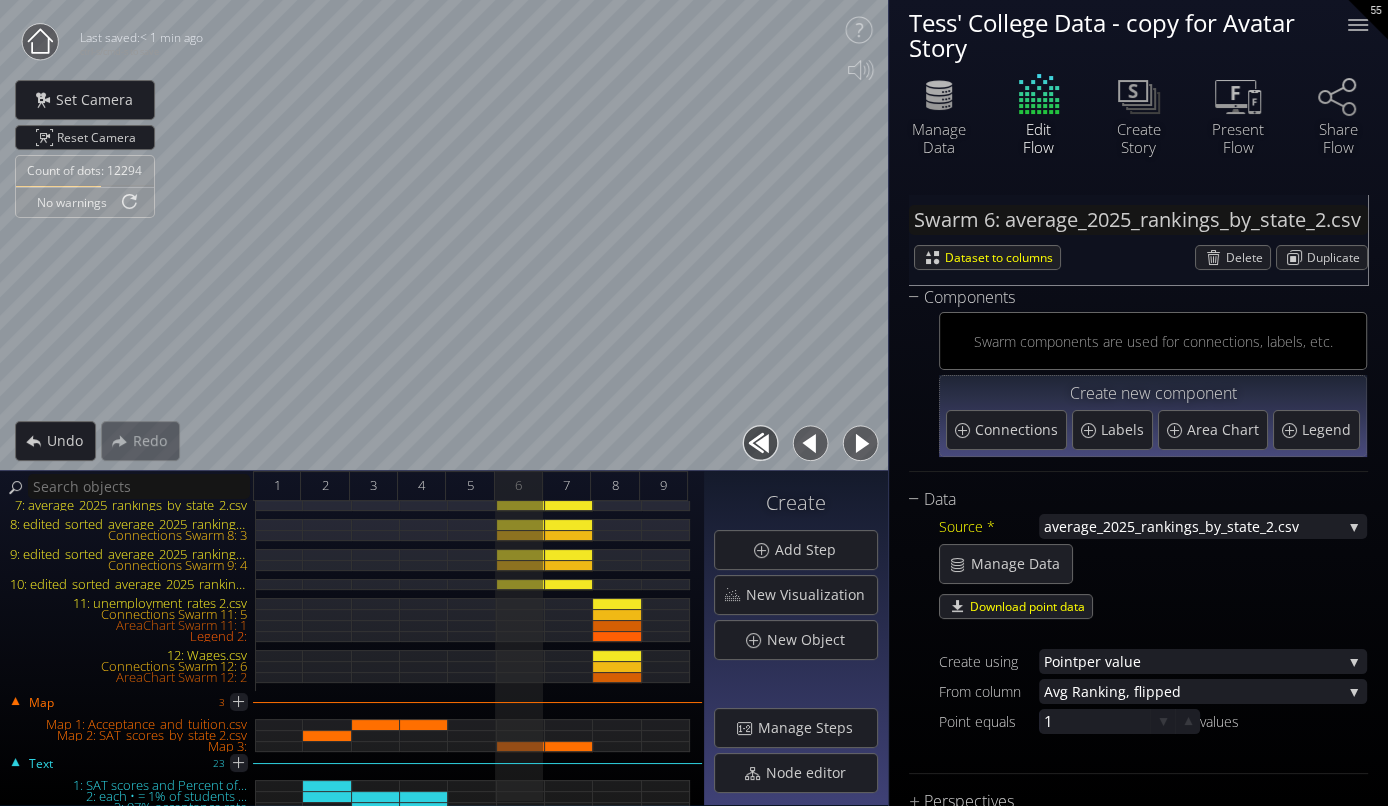 click at bounding box center [860, 443] 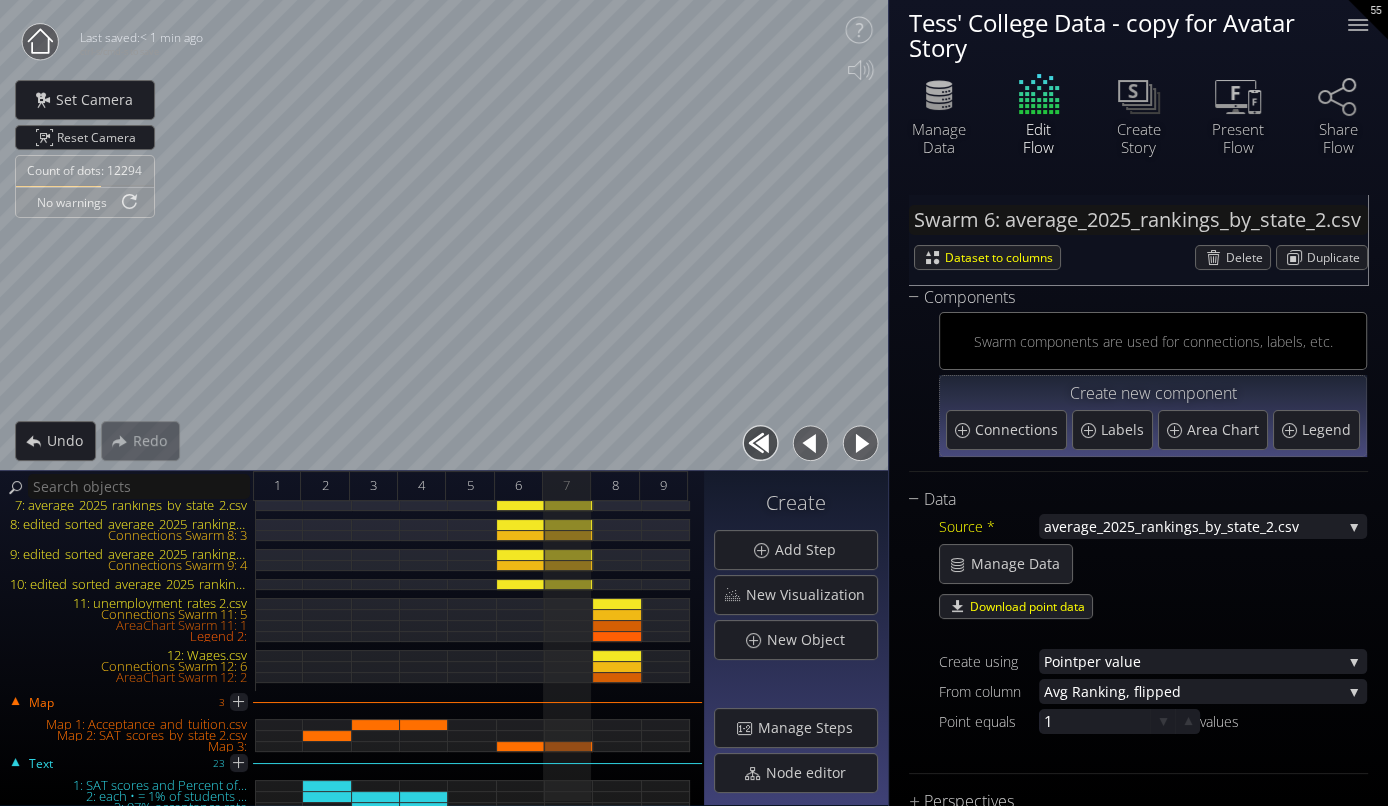 click at bounding box center [810, 443] 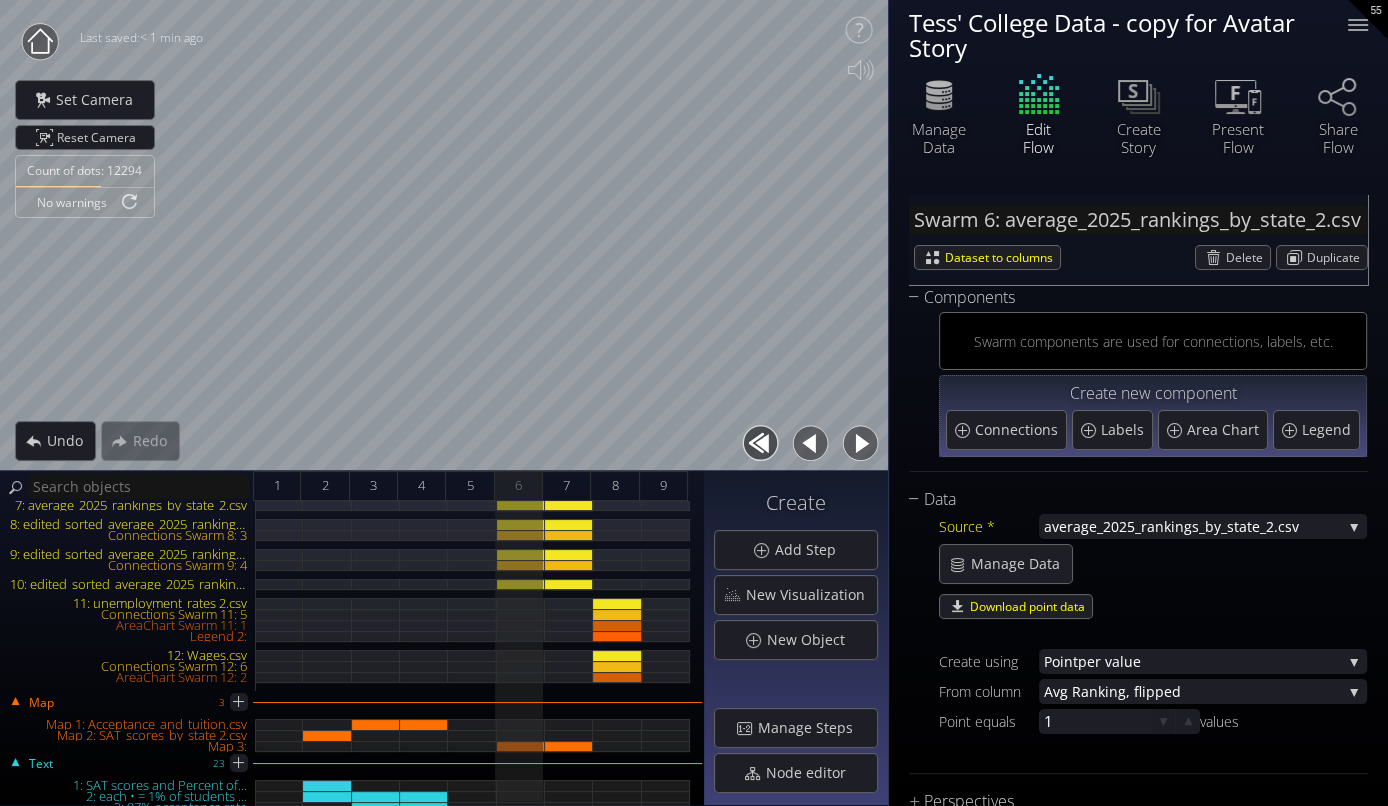 click at bounding box center (860, 443) 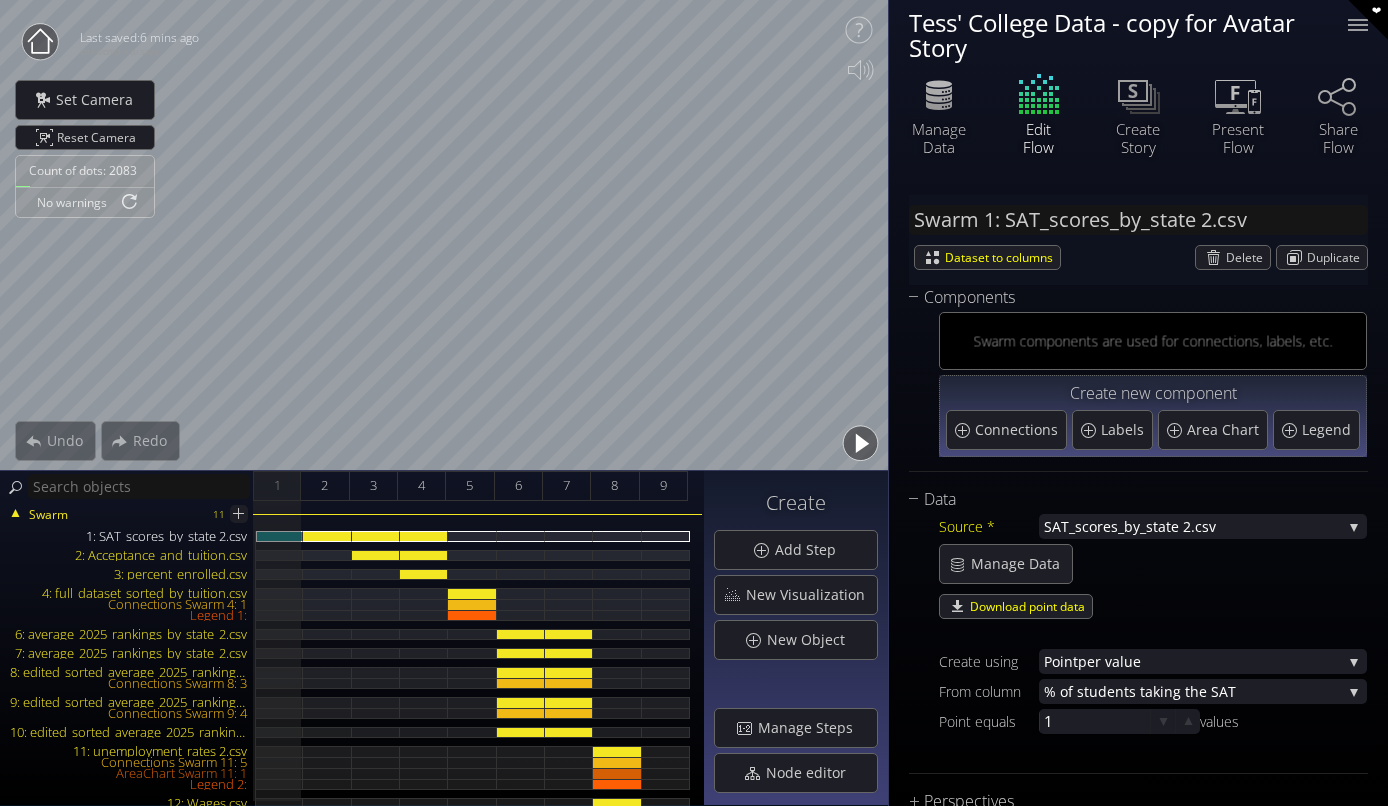 scroll, scrollTop: 0, scrollLeft: 0, axis: both 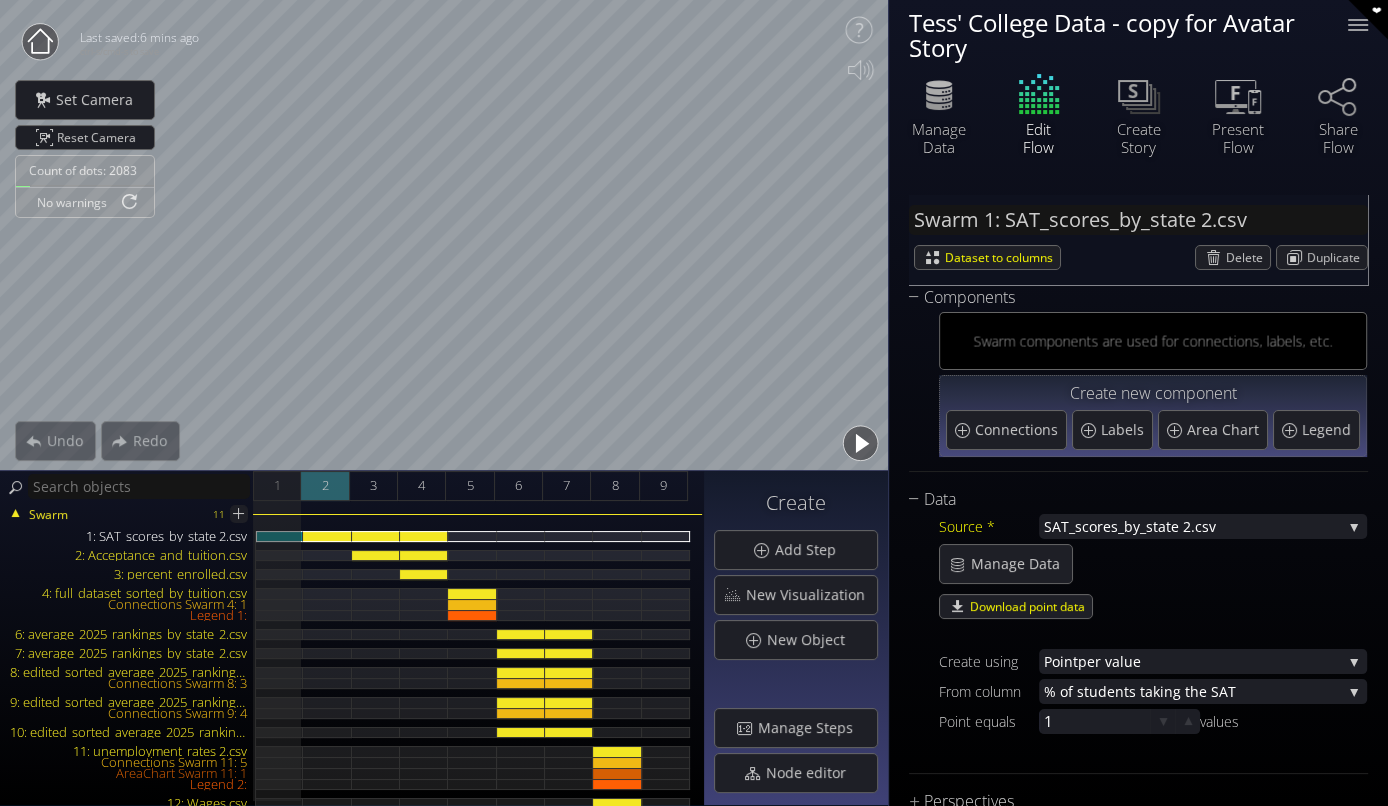 click on "2" at bounding box center (324, 485) 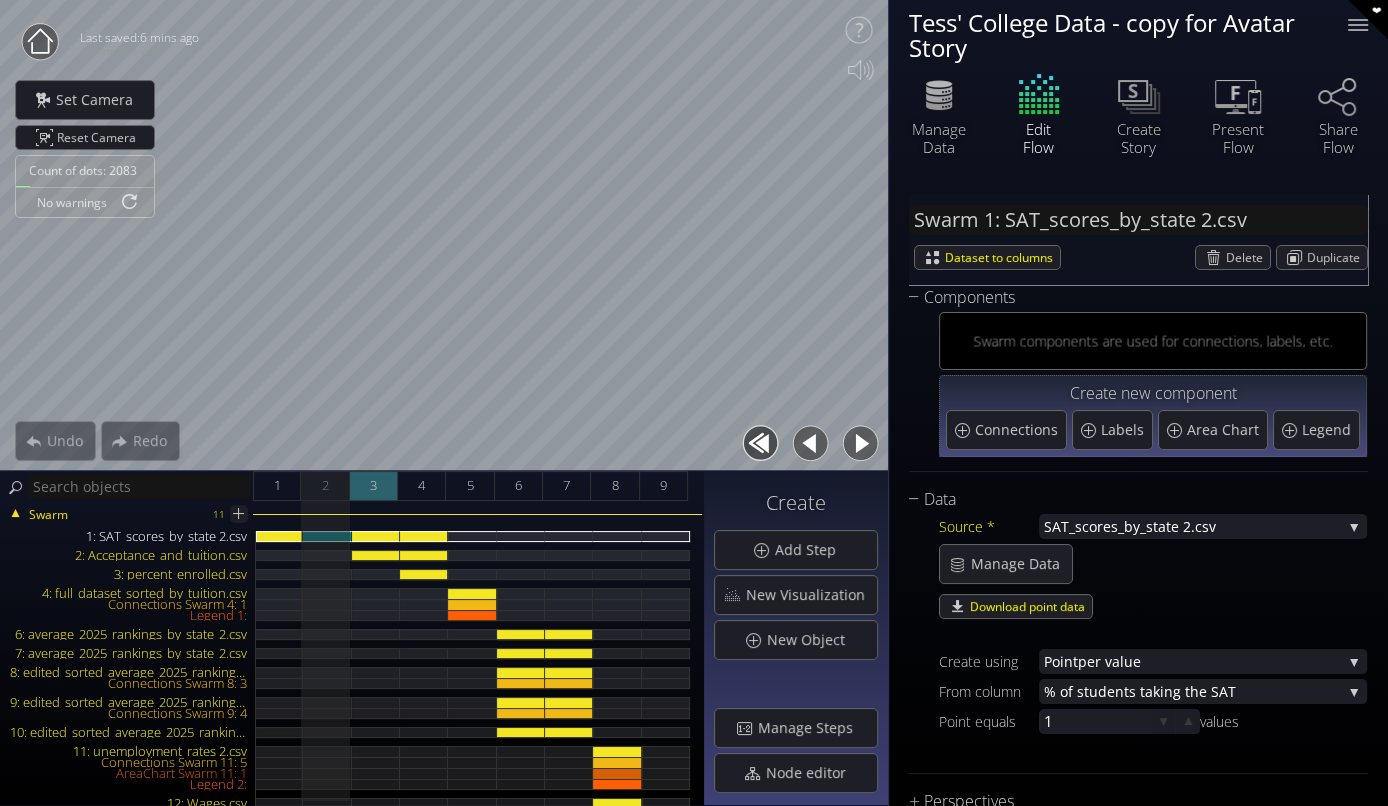 click on "3" at bounding box center (374, 486) 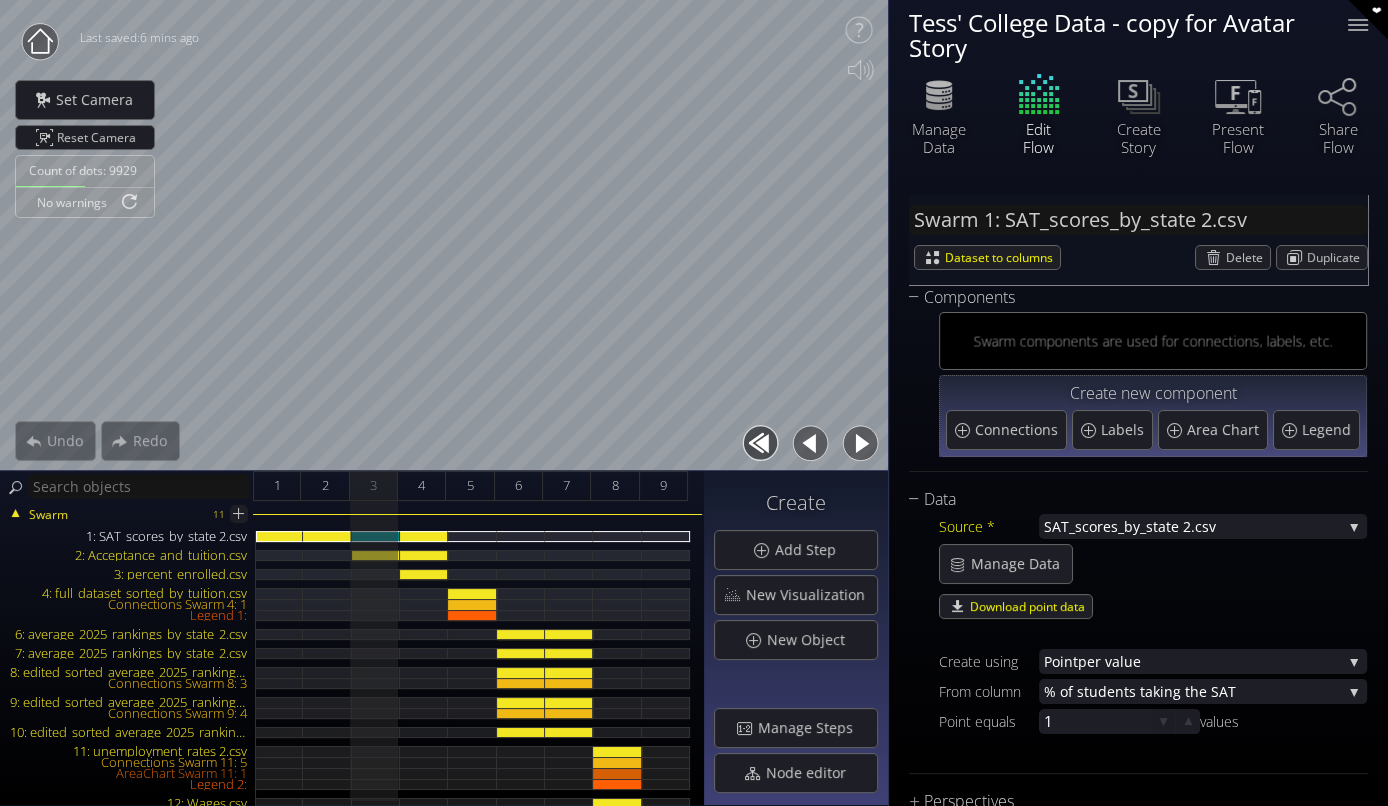 click at bounding box center [860, 443] 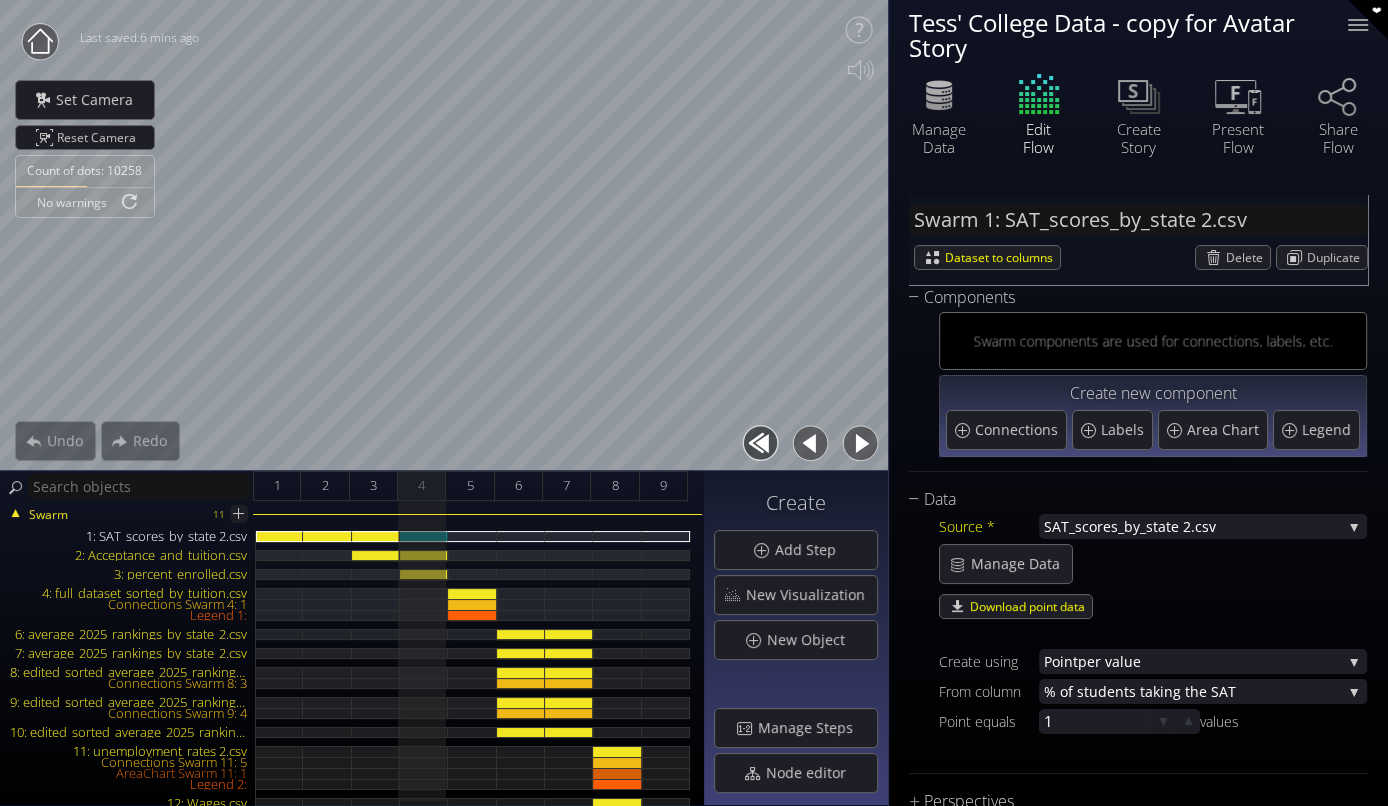 click at bounding box center [860, 443] 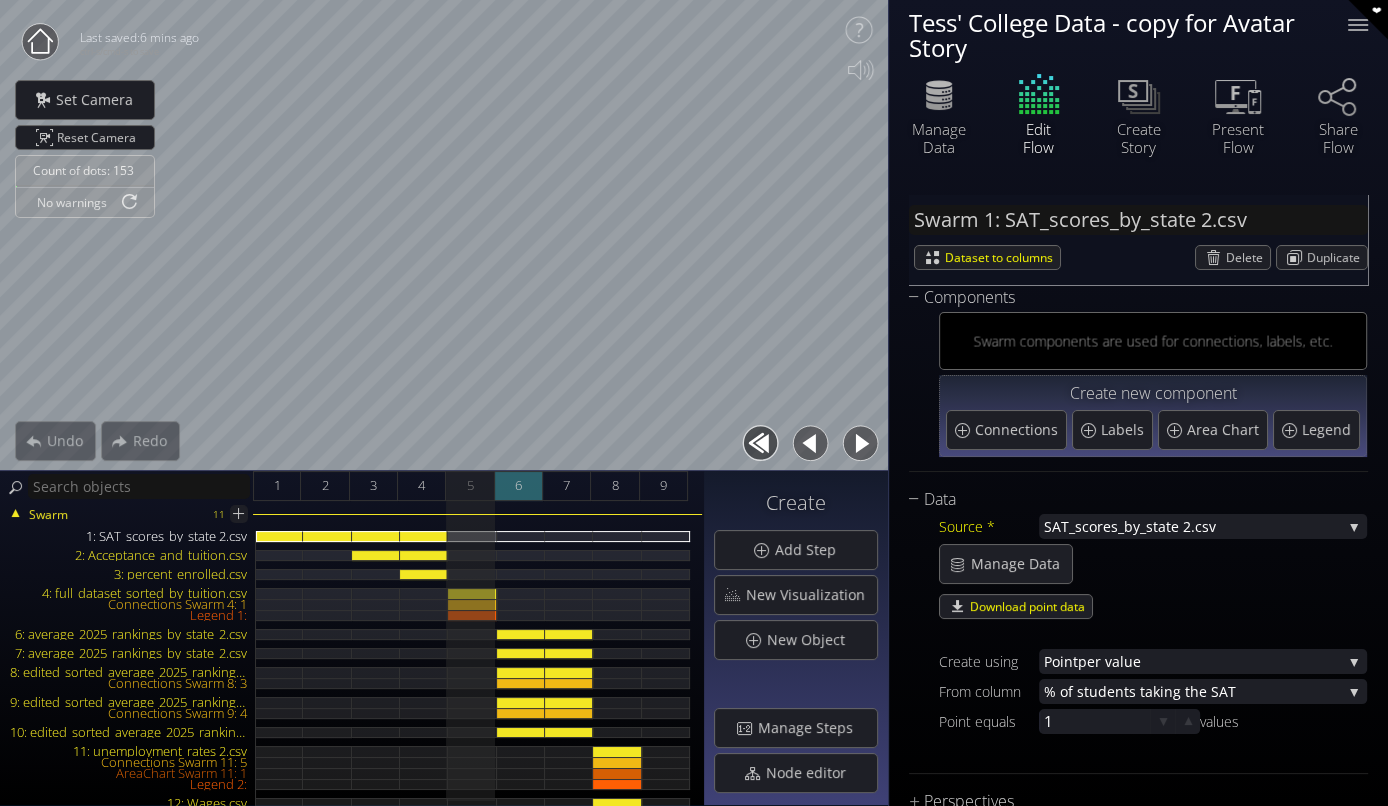 click on "6" at bounding box center [519, 486] 